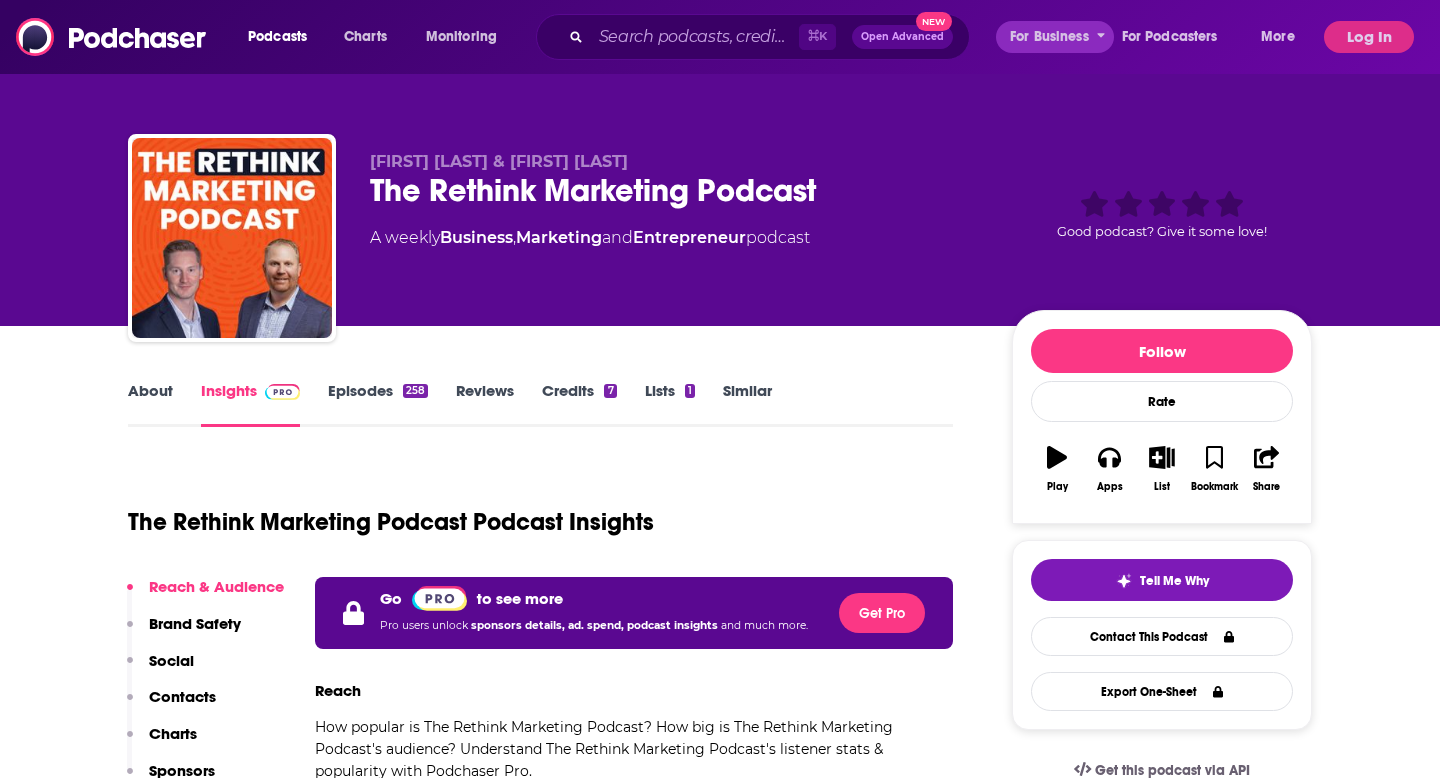 scroll, scrollTop: 0, scrollLeft: 0, axis: both 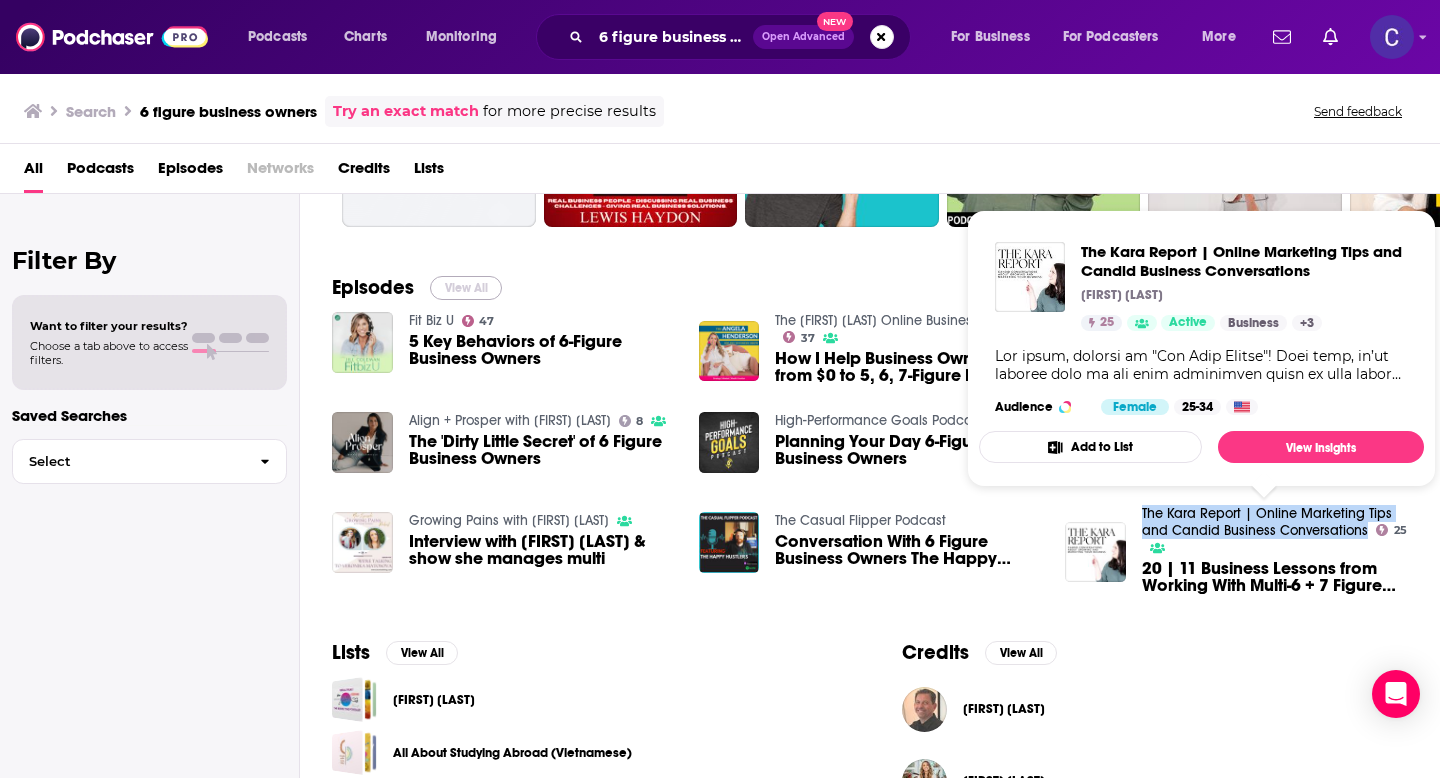 click on "View All" at bounding box center (466, 288) 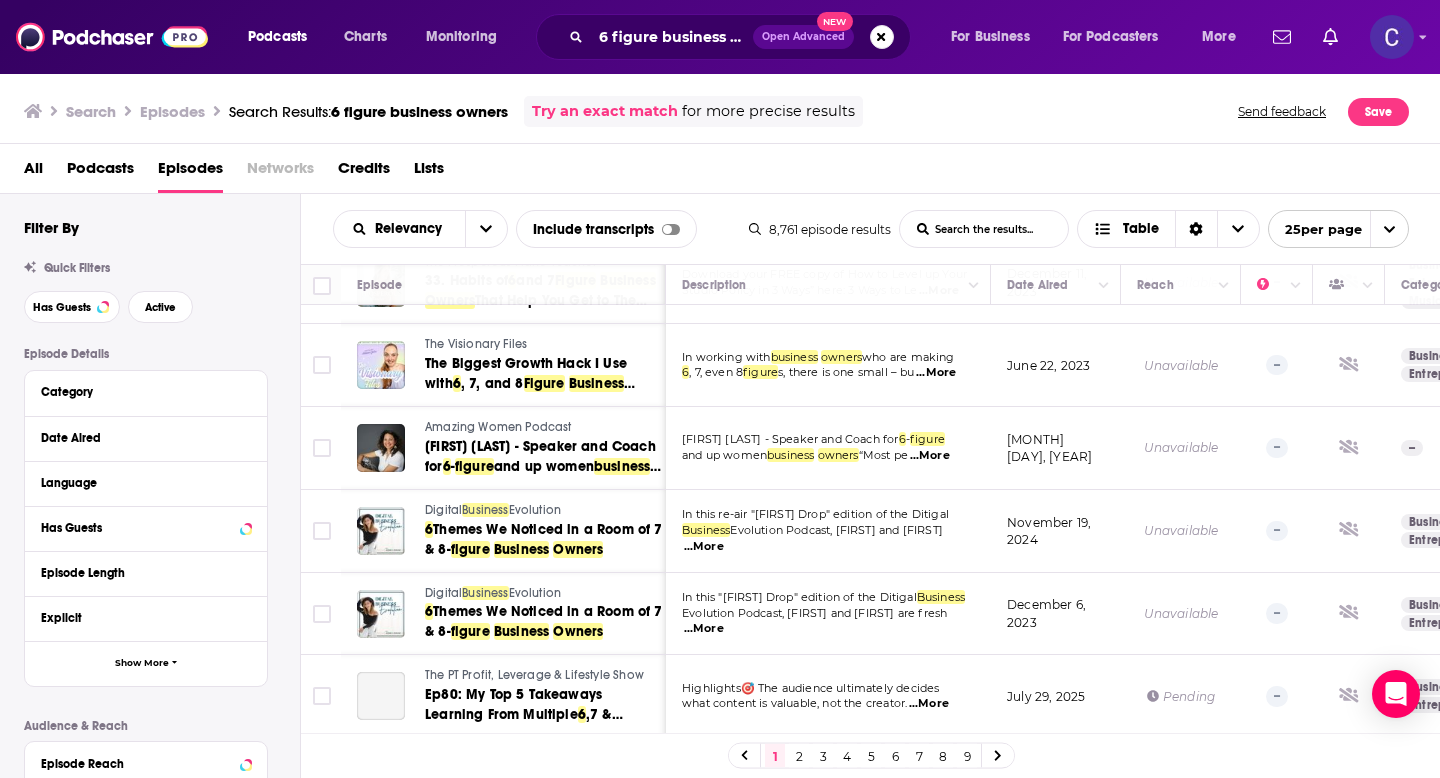 scroll, scrollTop: 1760, scrollLeft: 0, axis: vertical 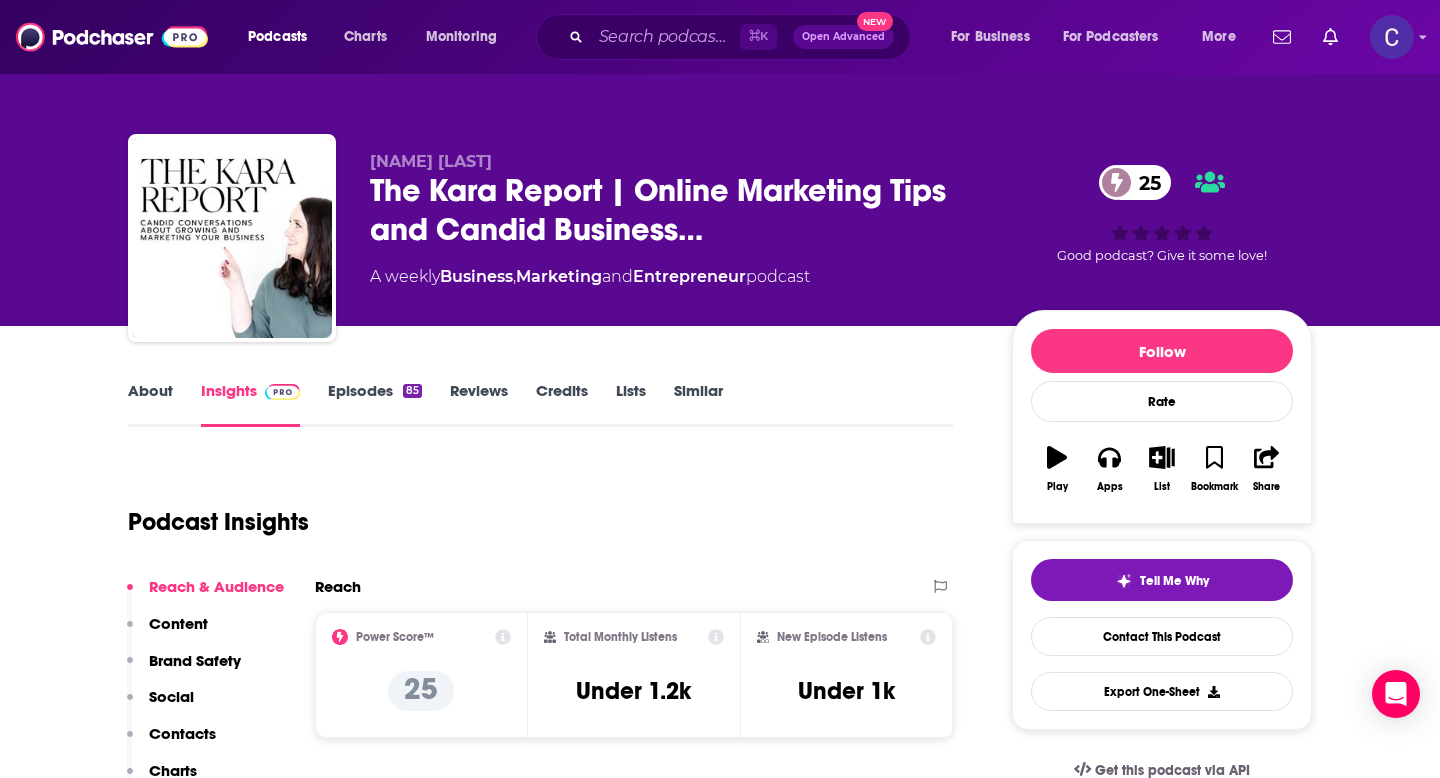 click on "About" at bounding box center [150, 404] 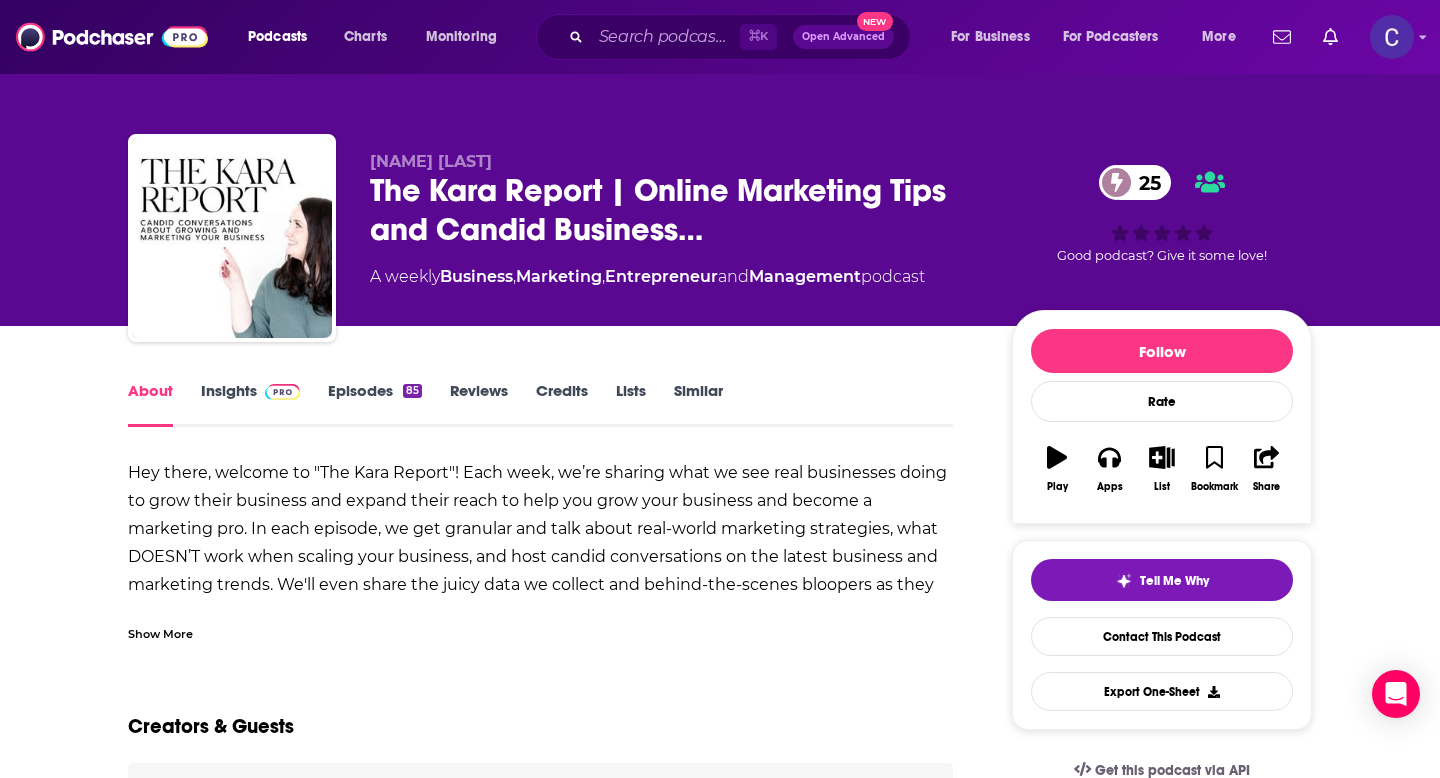 click on "Show More" at bounding box center [160, 632] 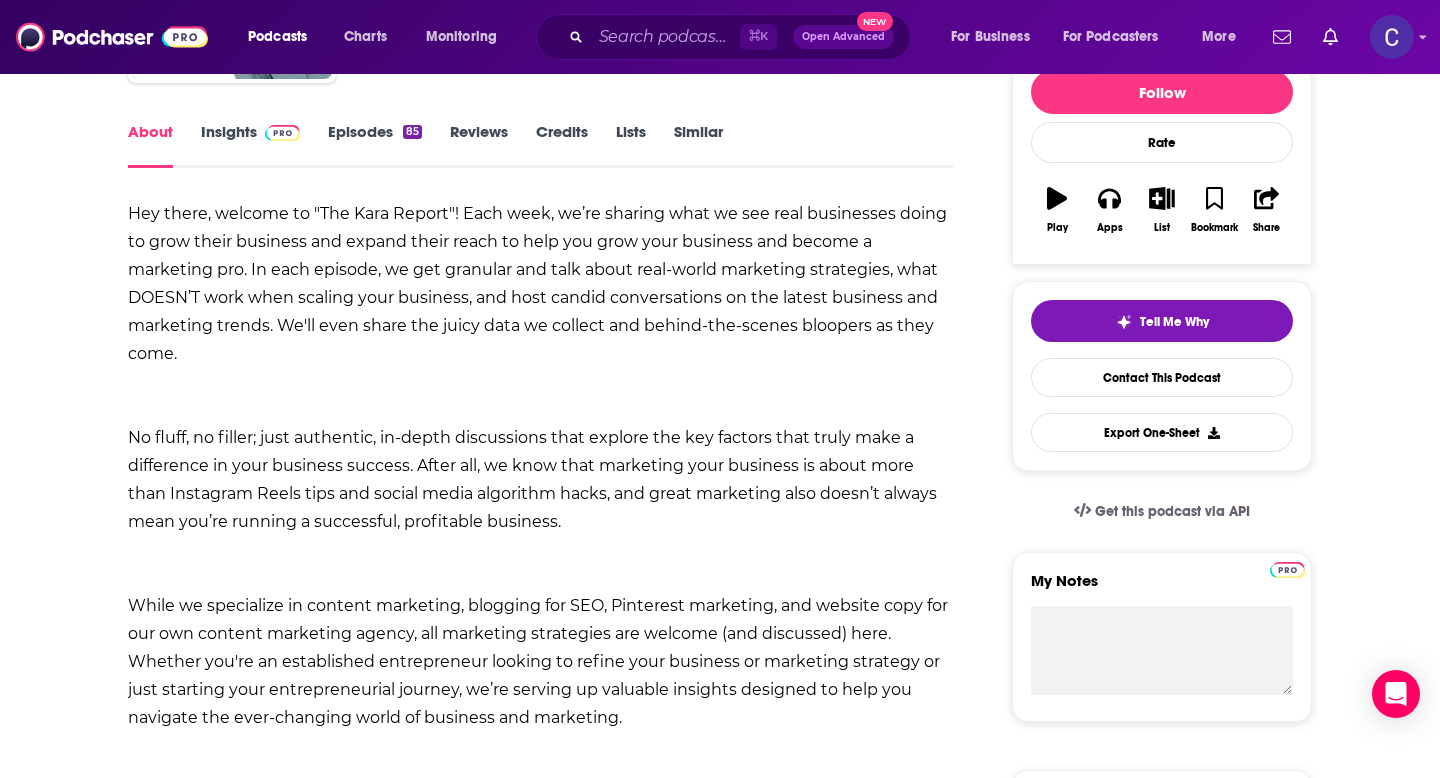 scroll, scrollTop: 0, scrollLeft: 0, axis: both 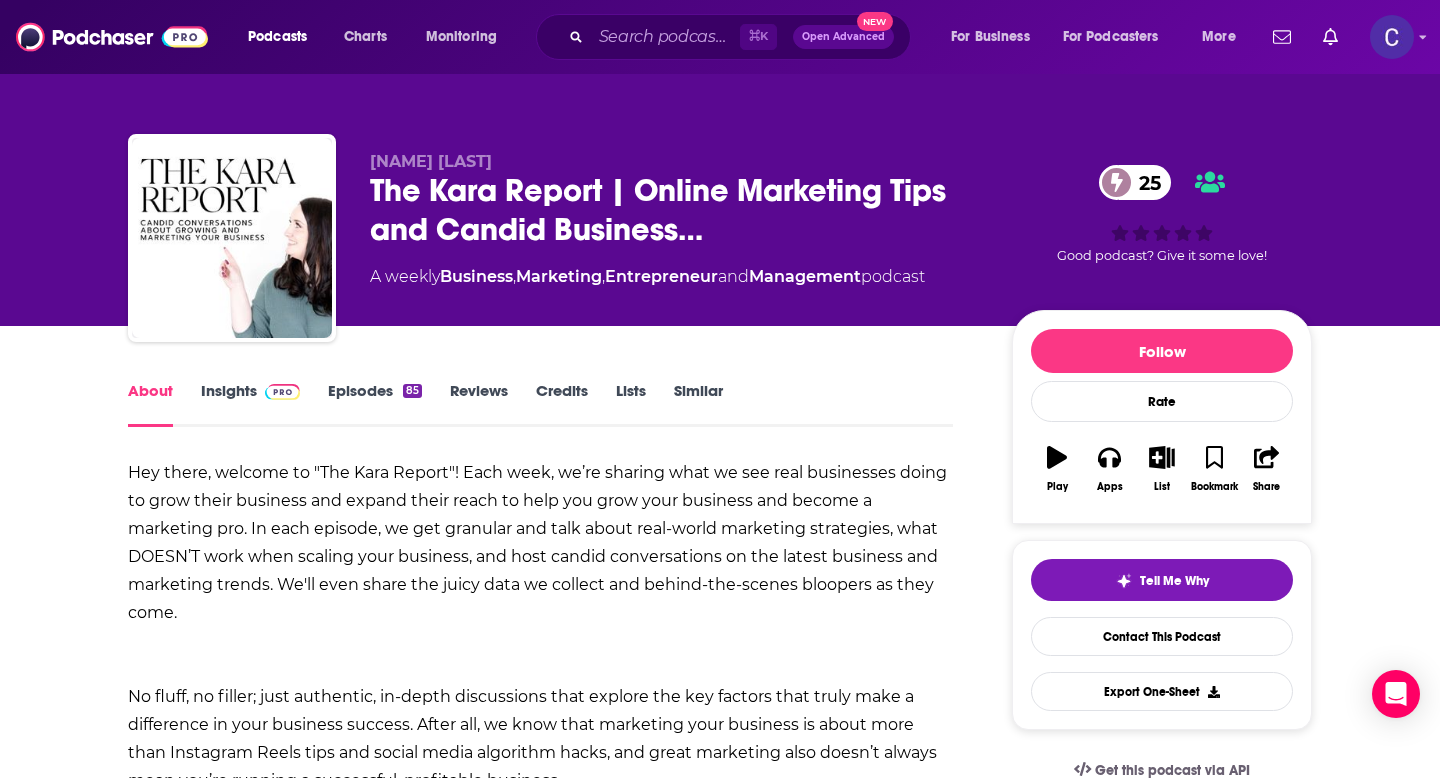 click on "Similar" at bounding box center (698, 404) 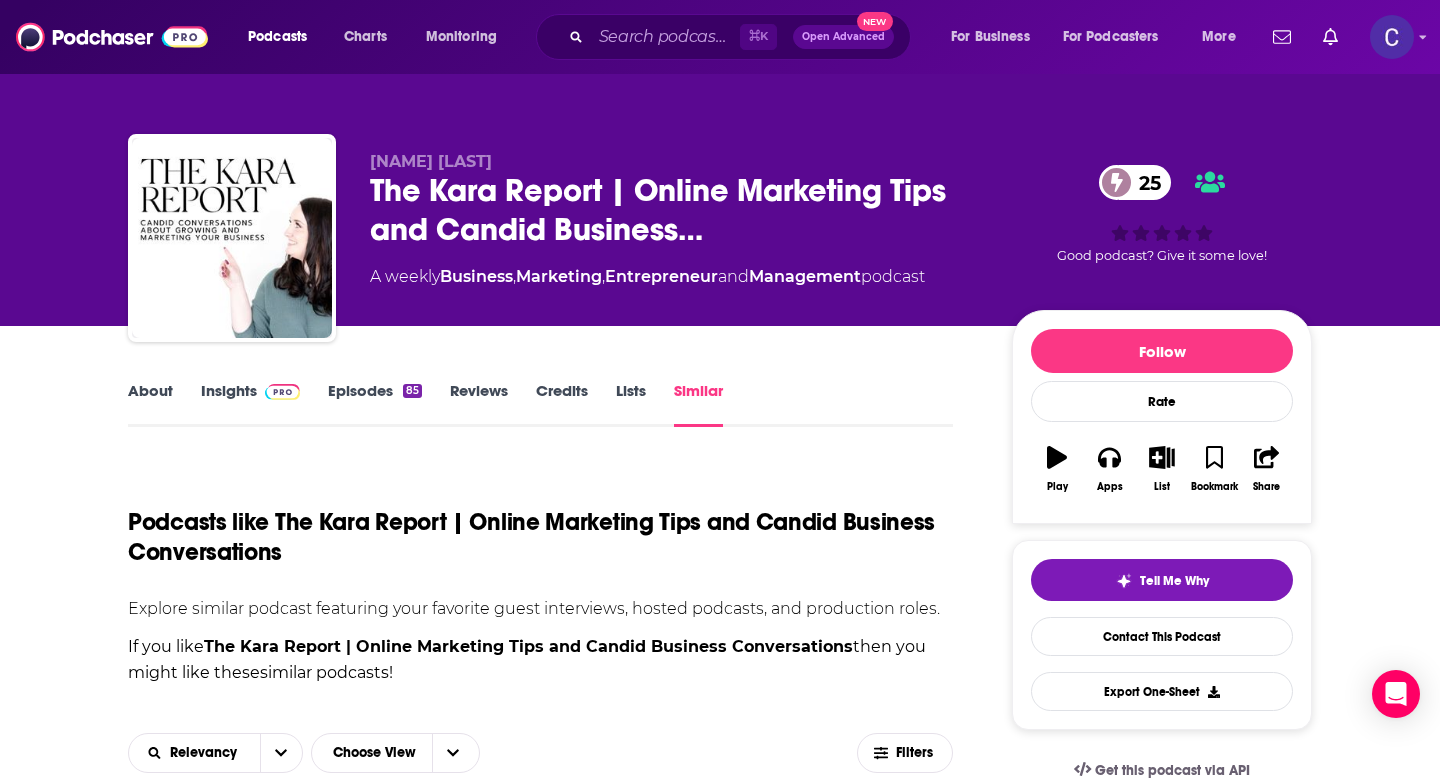 scroll, scrollTop: 285, scrollLeft: 0, axis: vertical 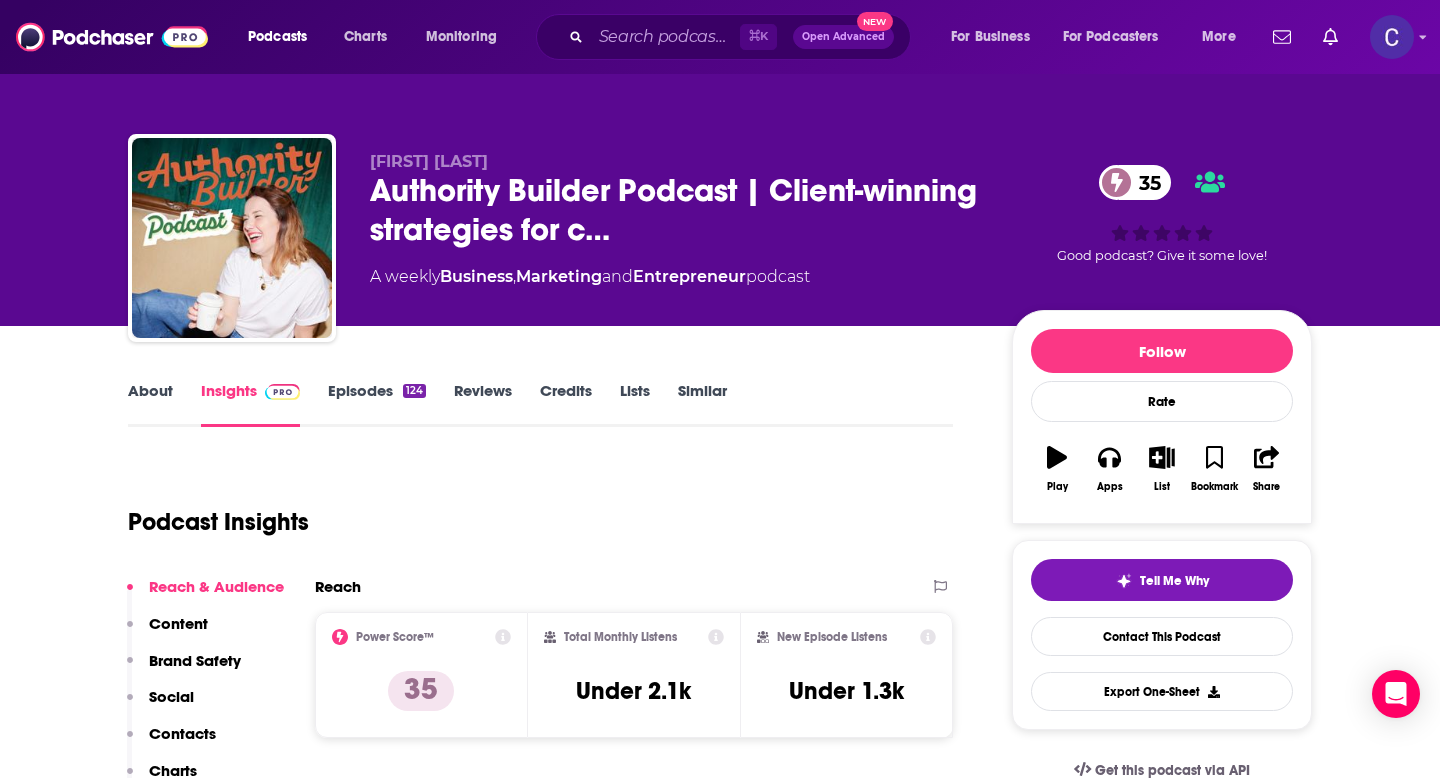 click on "About" at bounding box center (150, 404) 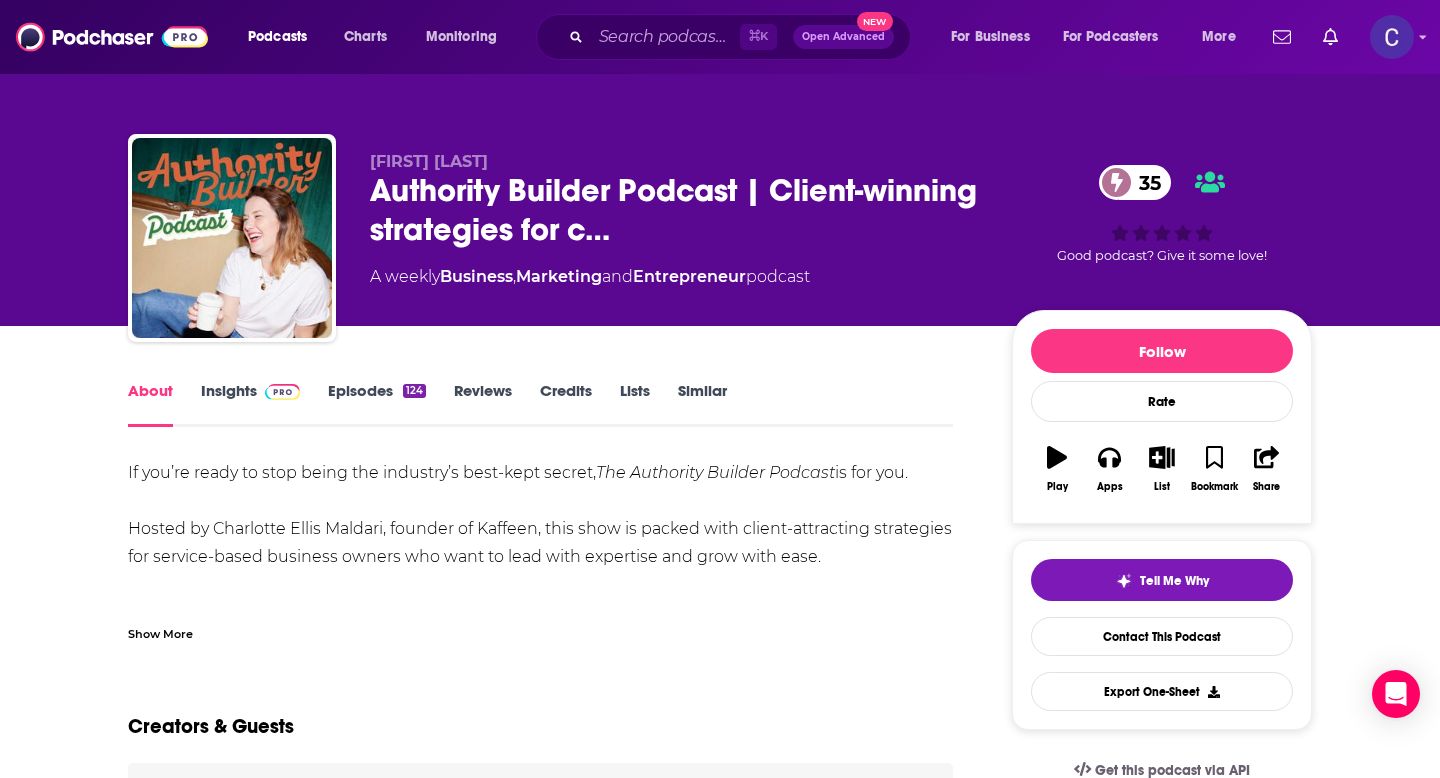 click on "Show More" at bounding box center [160, 632] 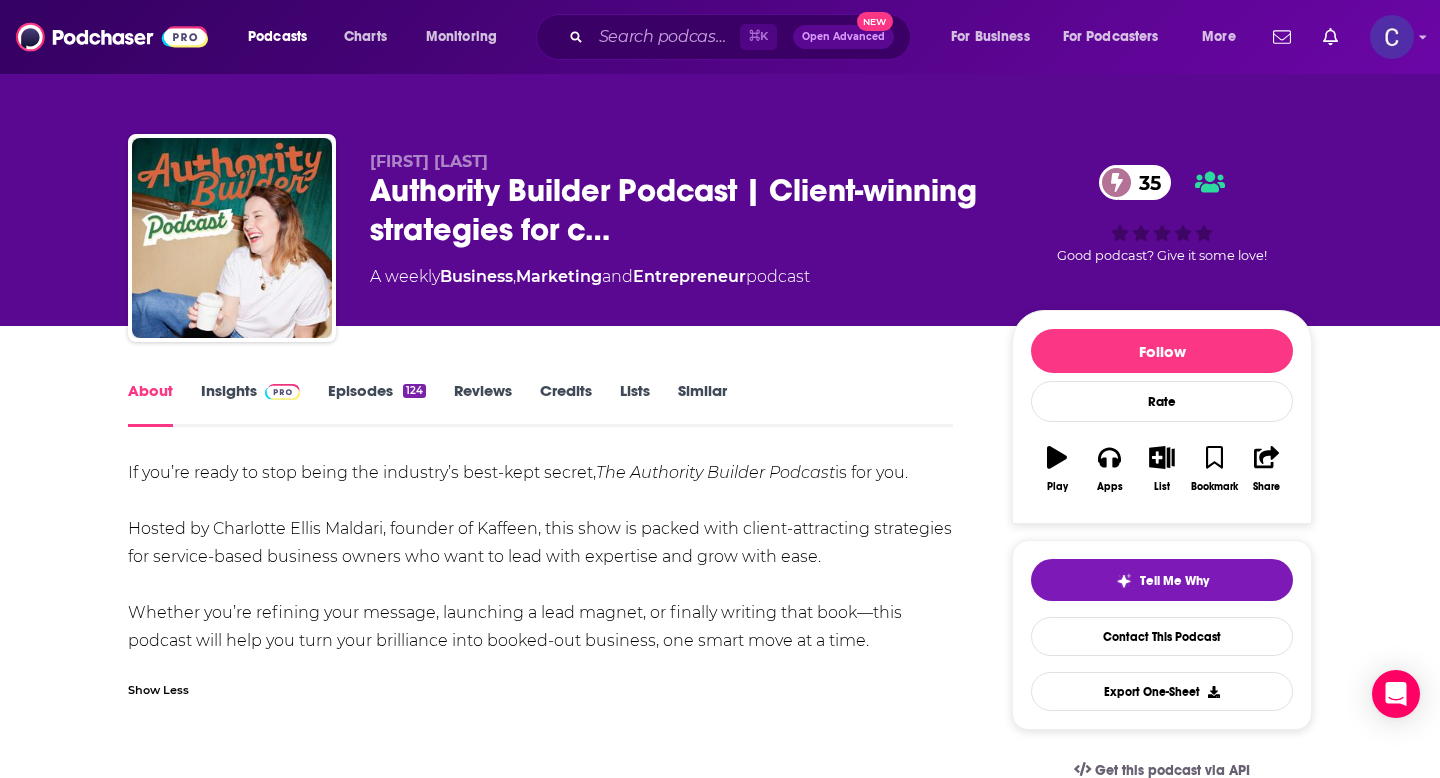 click on "Episodes 124" at bounding box center (377, 404) 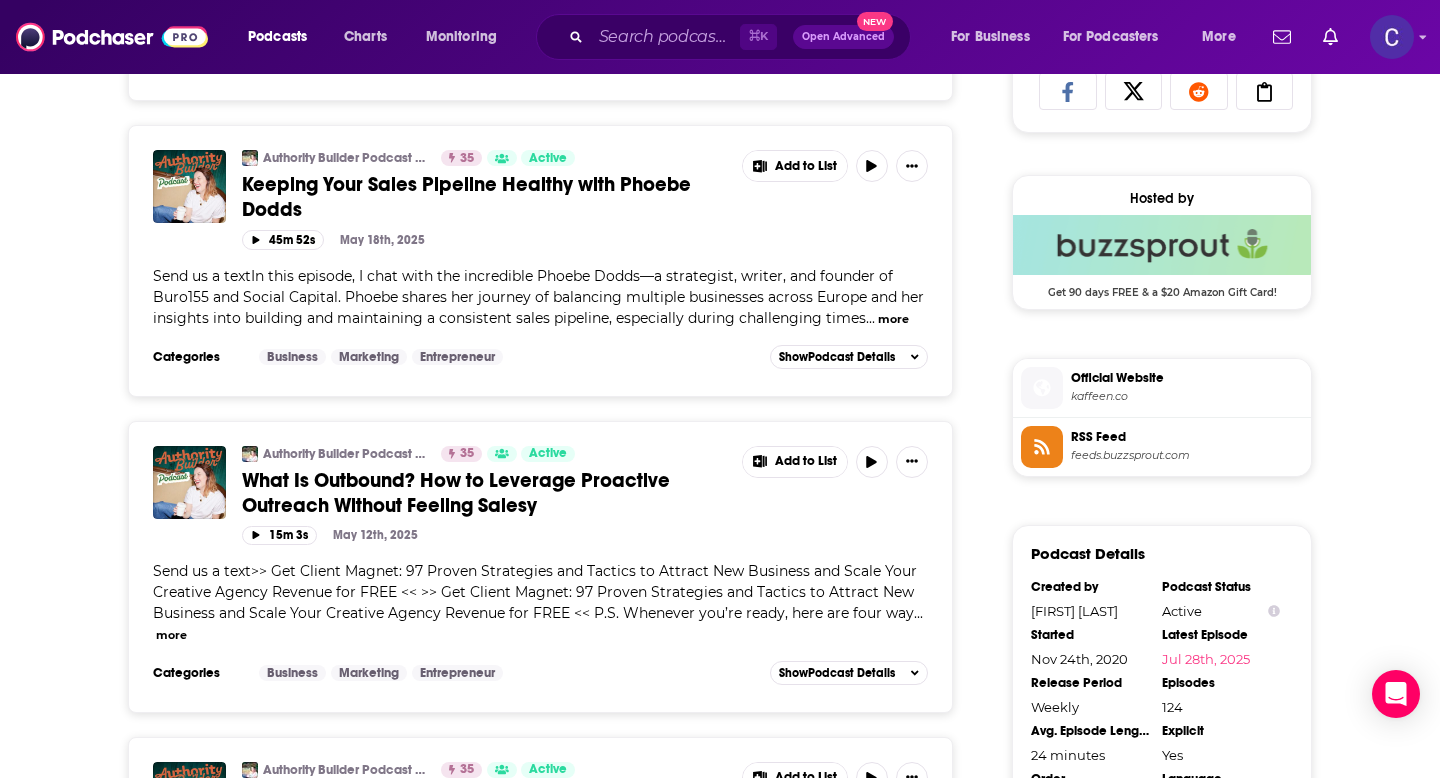 scroll, scrollTop: 0, scrollLeft: 0, axis: both 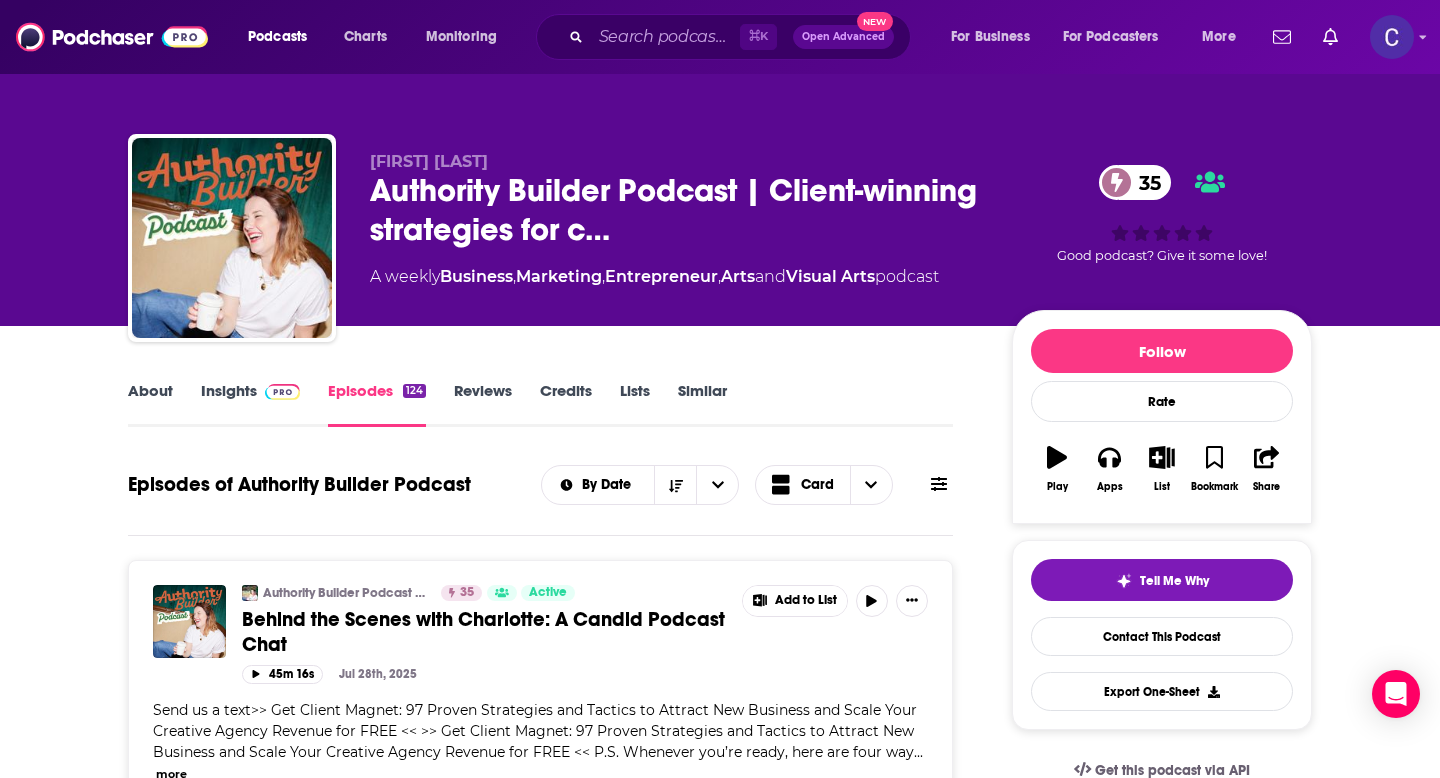 click on "Similar" at bounding box center (702, 404) 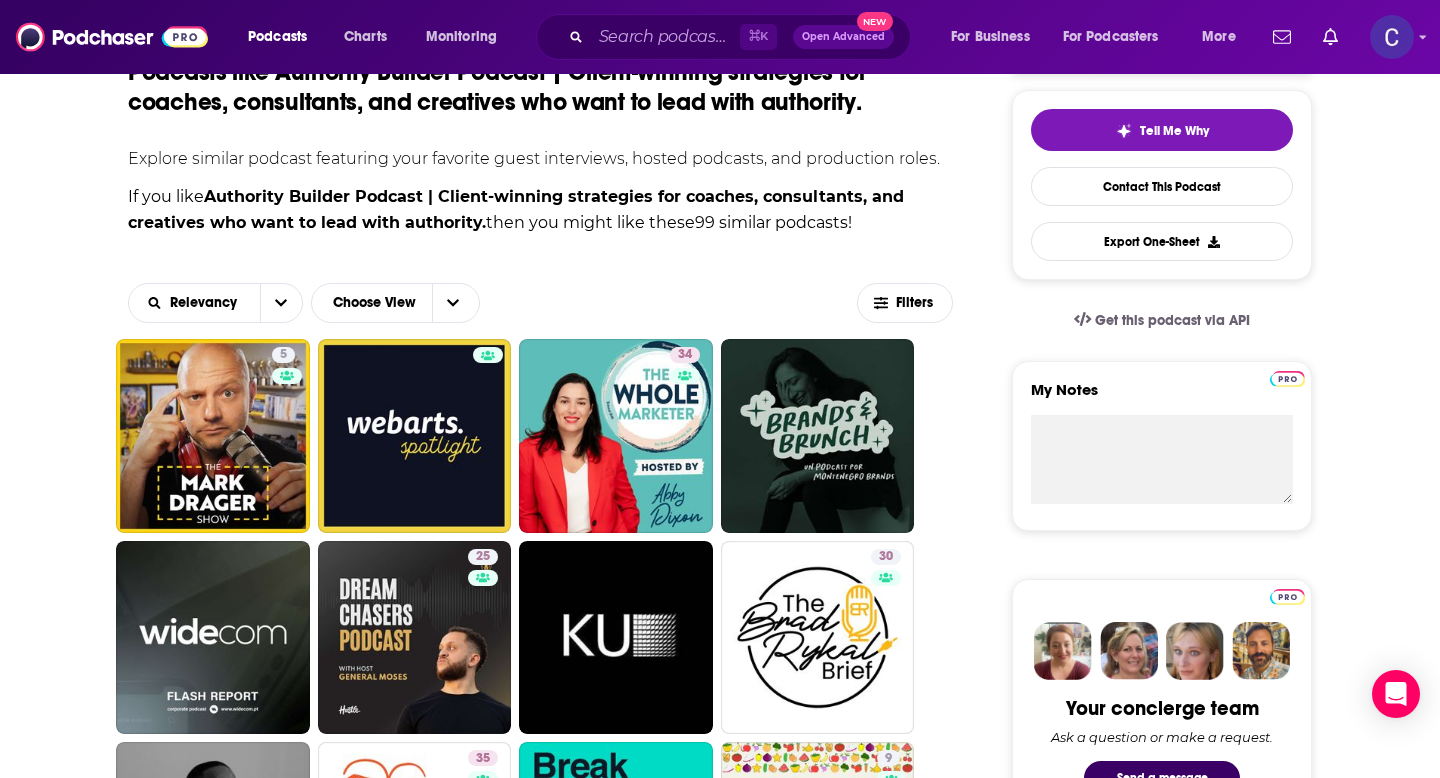 scroll, scrollTop: 519, scrollLeft: 0, axis: vertical 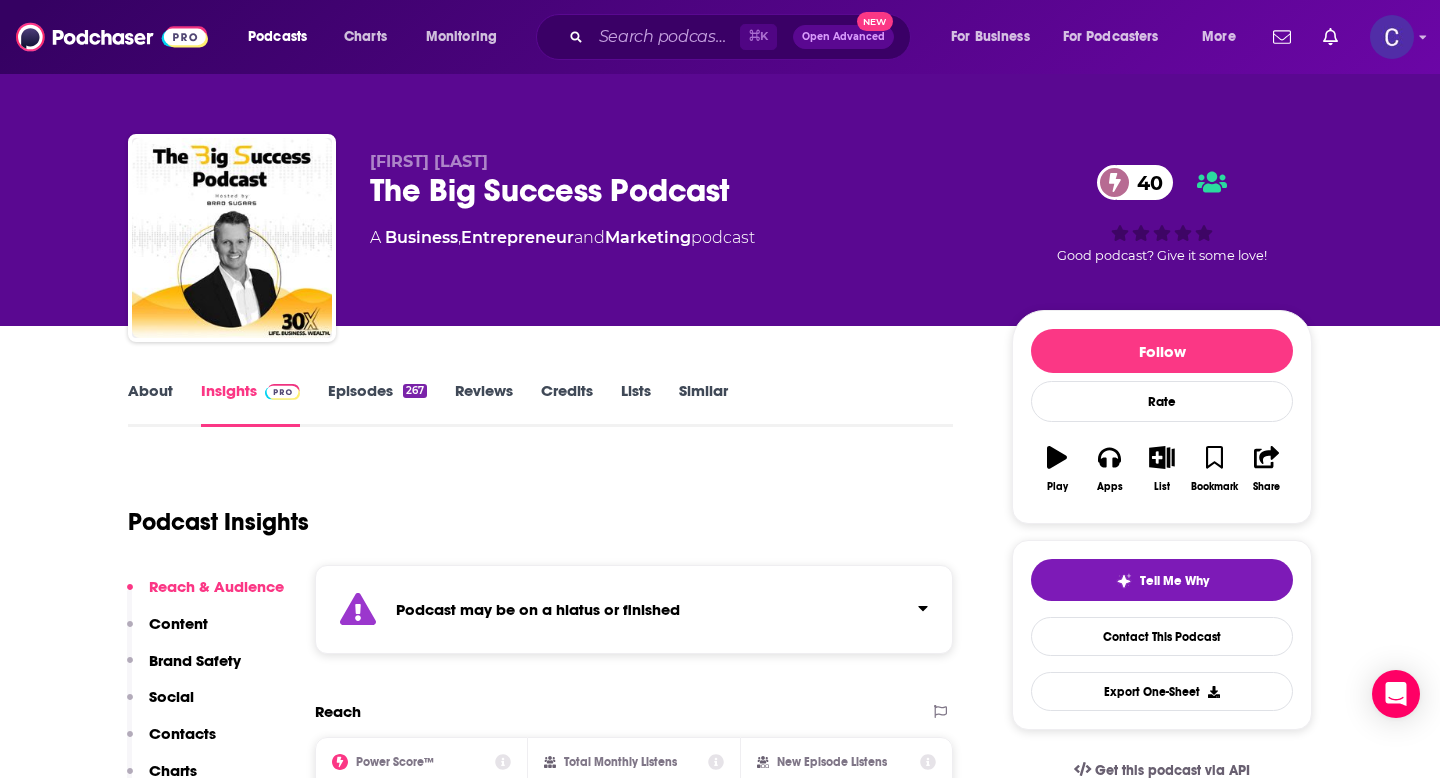 click on "Similar" at bounding box center [703, 404] 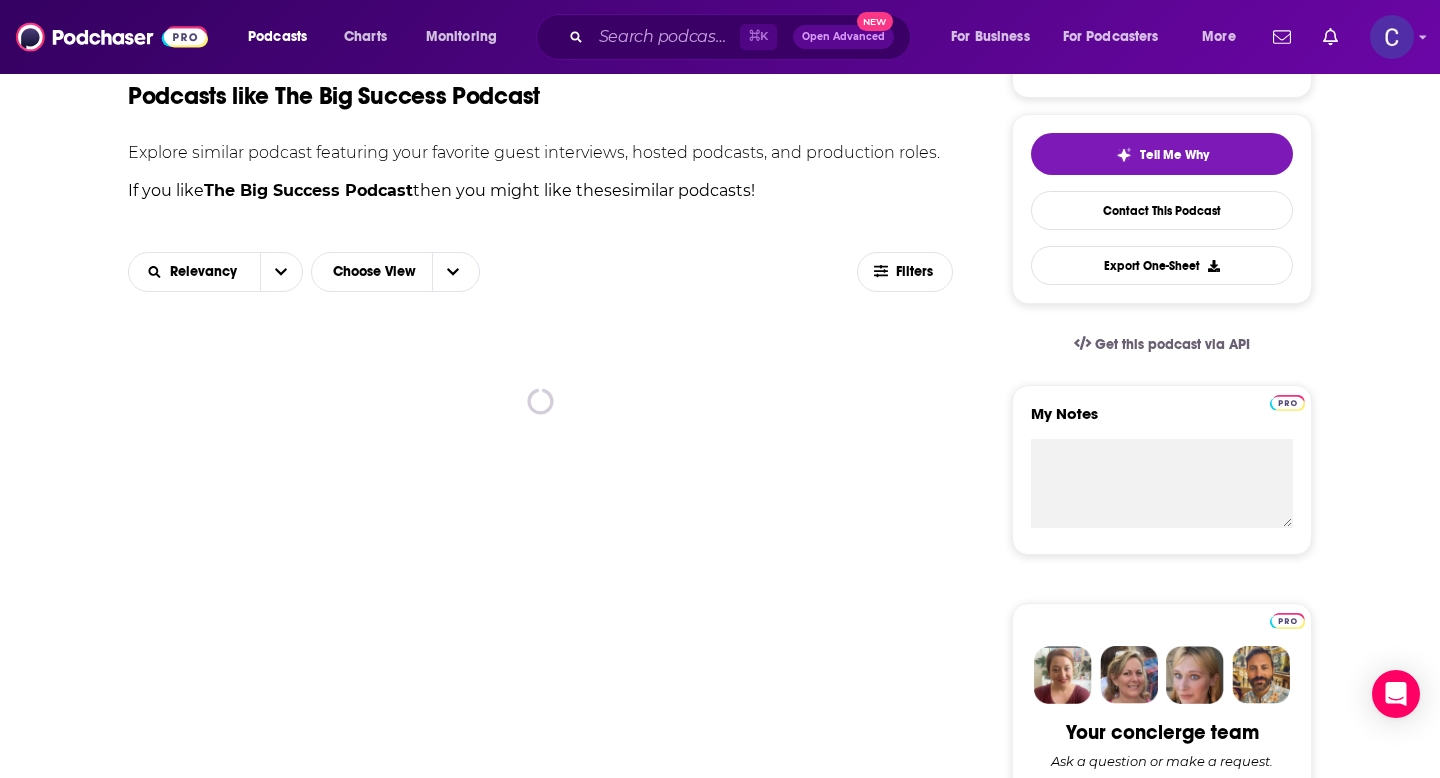 scroll, scrollTop: 427, scrollLeft: 0, axis: vertical 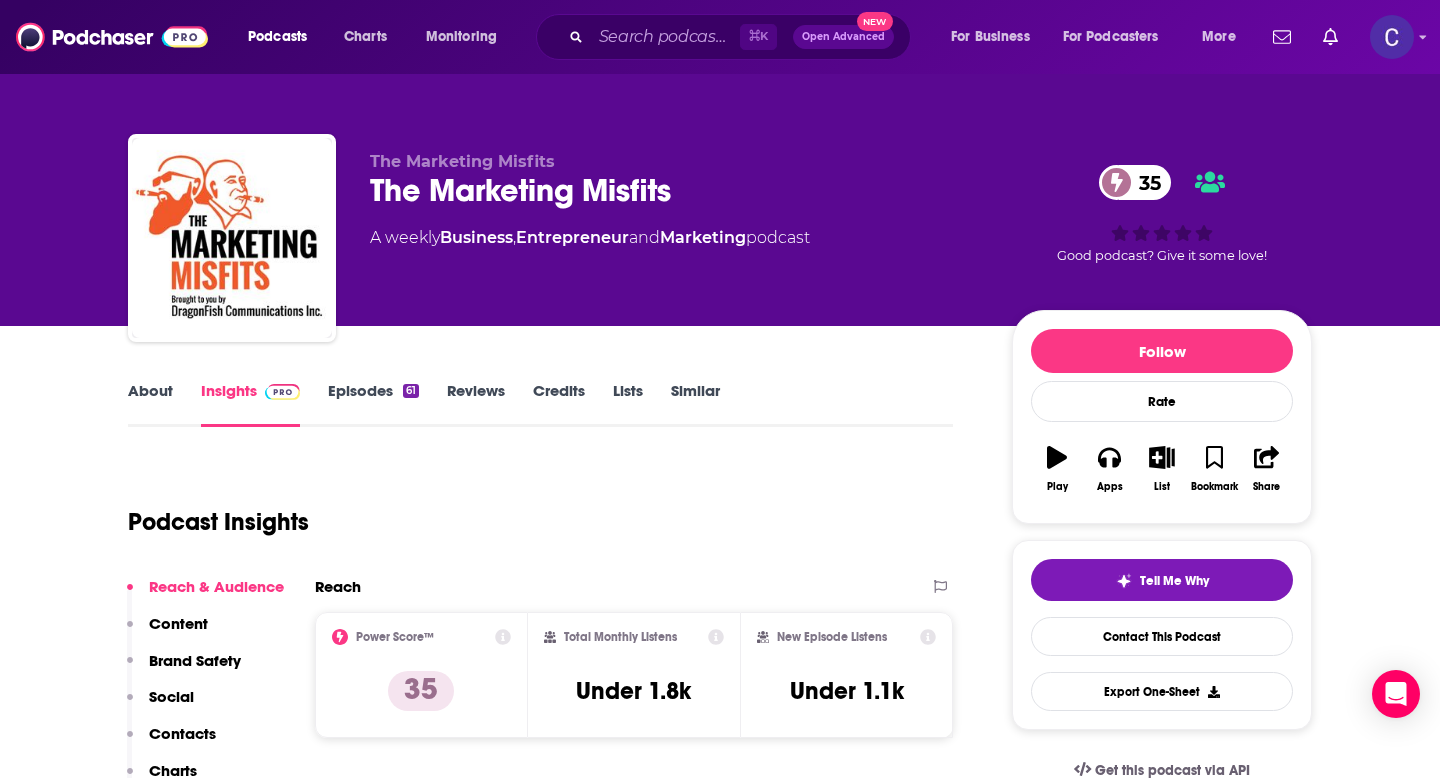 click on "About" at bounding box center [150, 404] 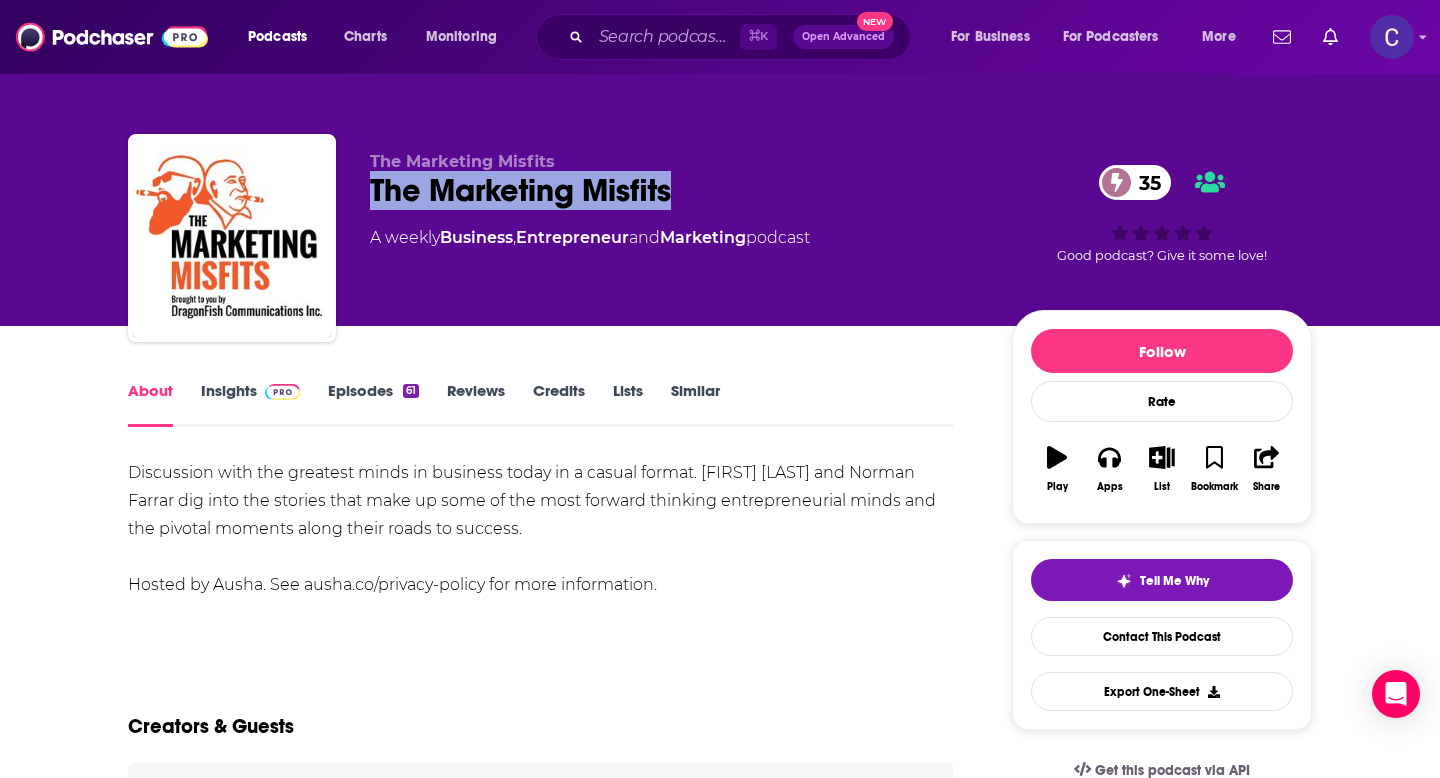 drag, startPoint x: 699, startPoint y: 194, endPoint x: 370, endPoint y: 200, distance: 329.05472 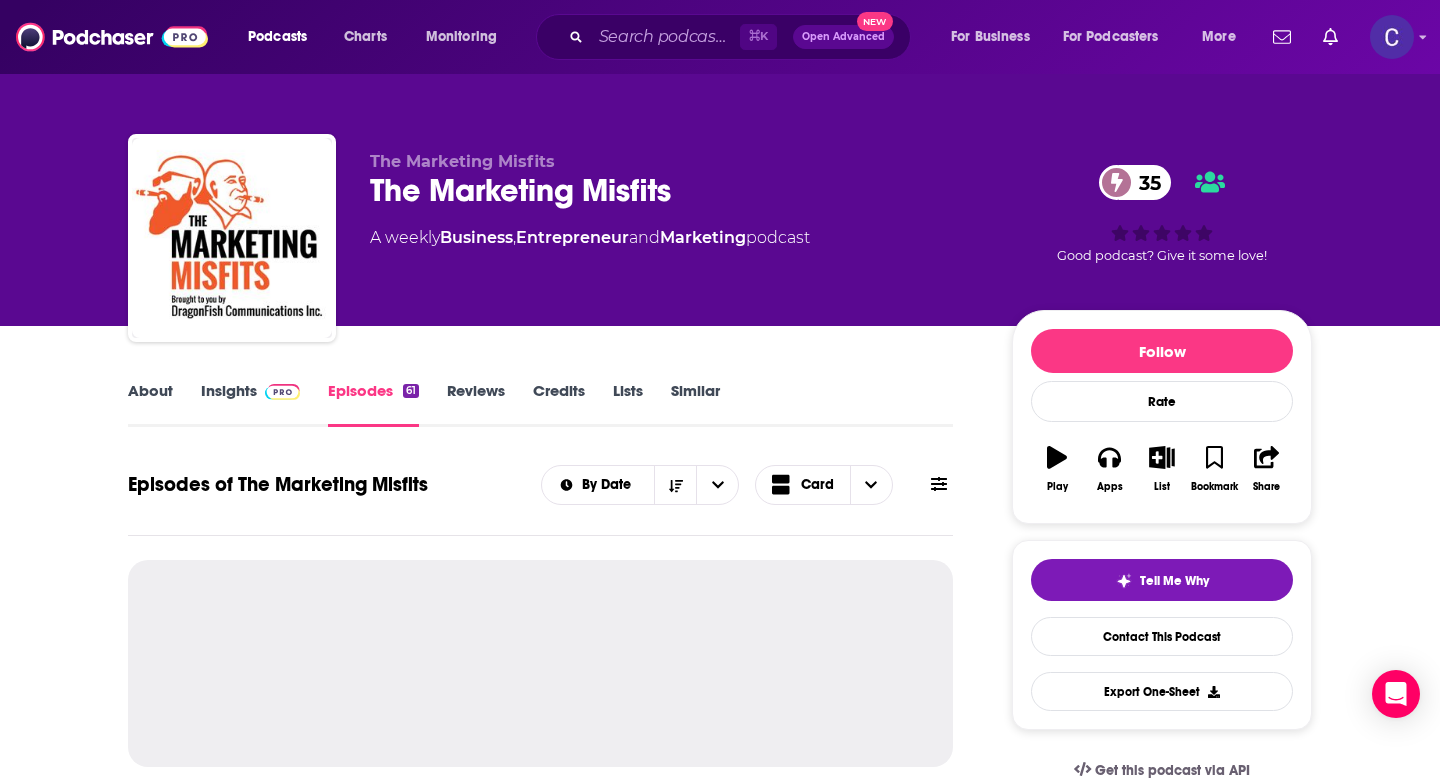 click on "About" at bounding box center [150, 404] 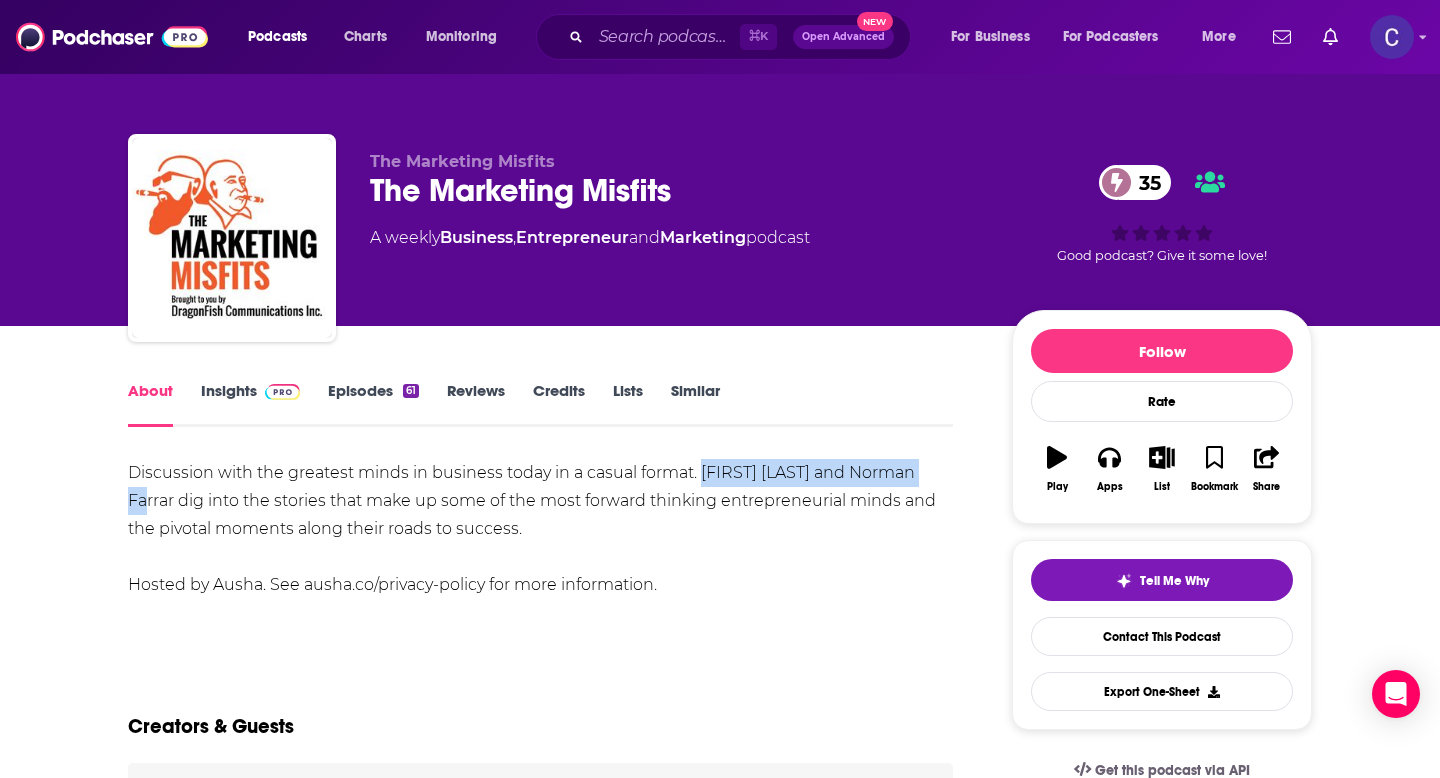 drag, startPoint x: 701, startPoint y: 474, endPoint x: 984, endPoint y: 483, distance: 283.14307 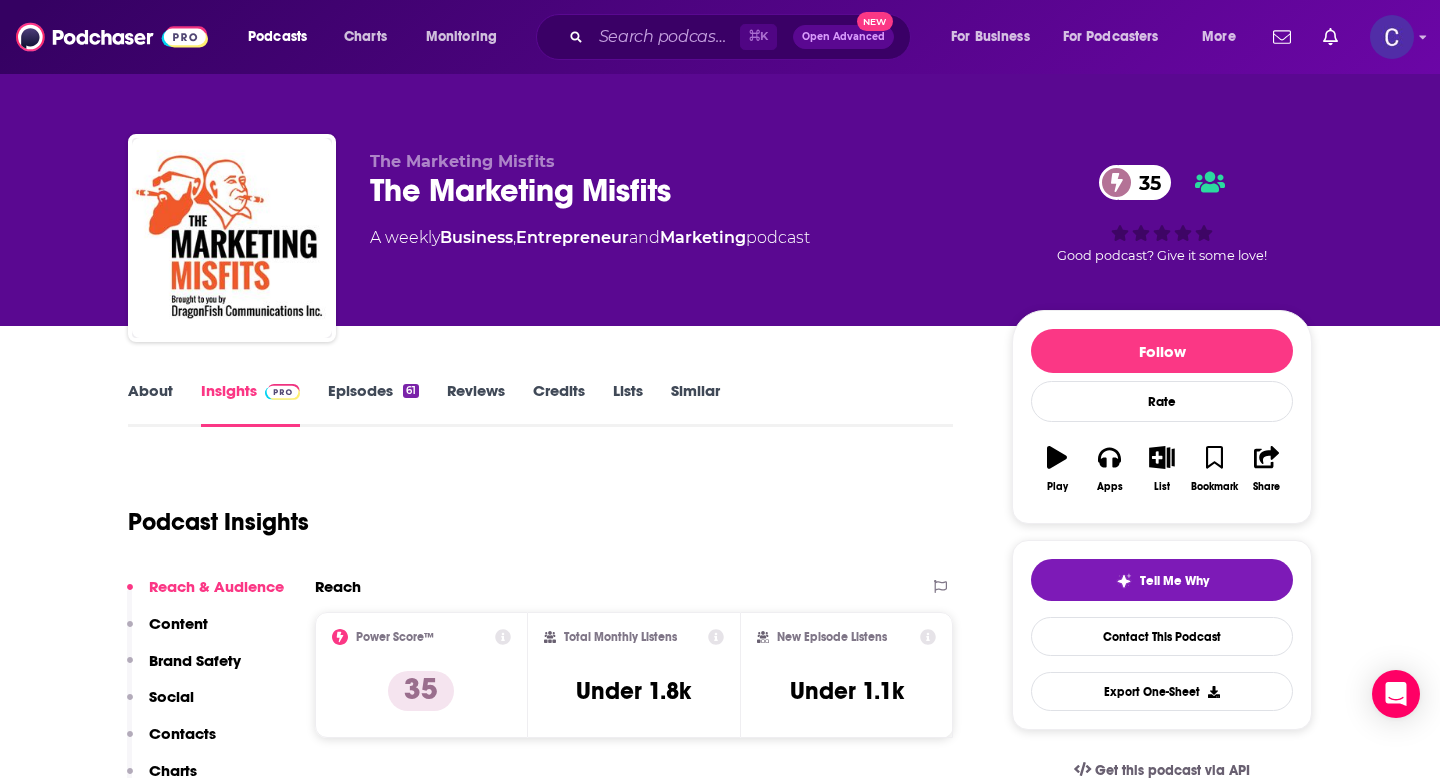 click on "Episodes 61" at bounding box center (373, 404) 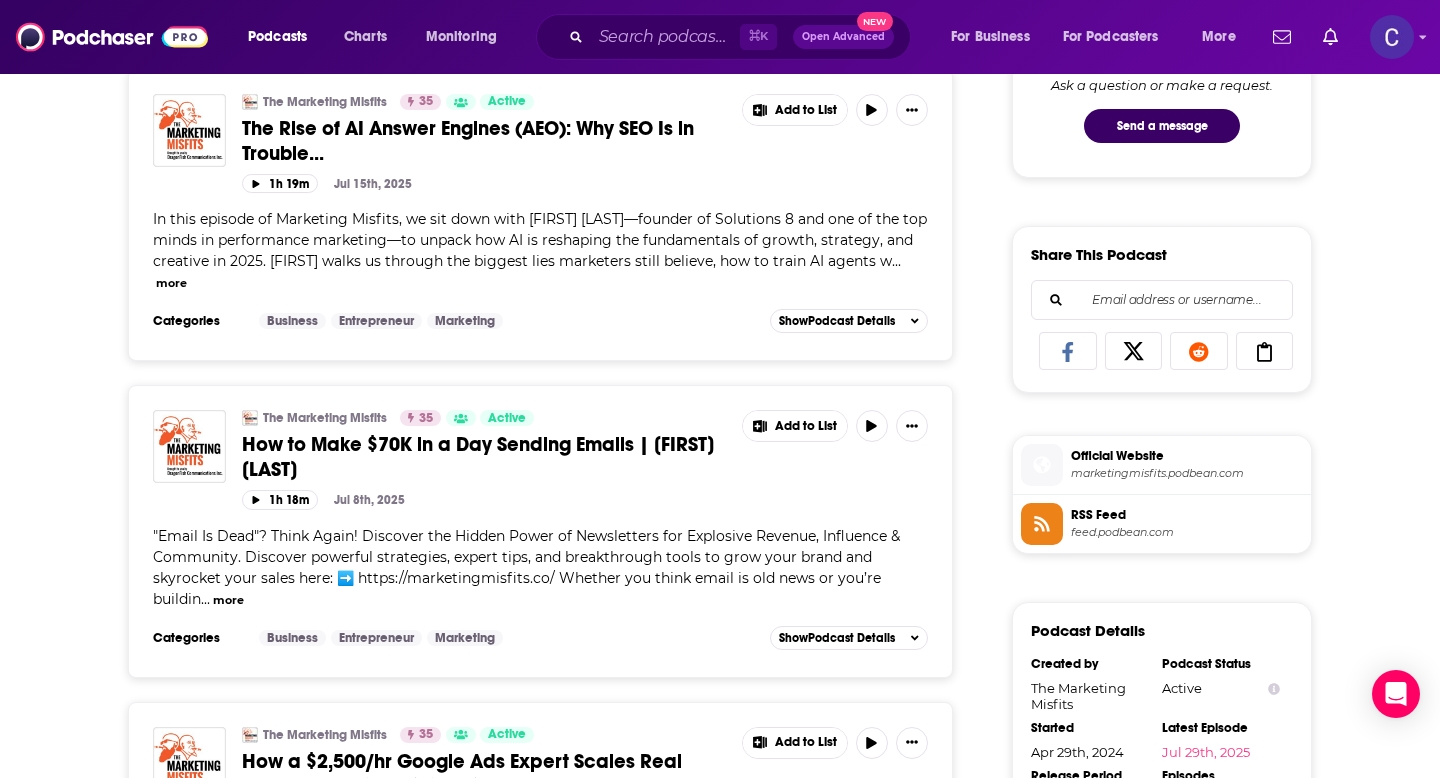 scroll, scrollTop: 0, scrollLeft: 0, axis: both 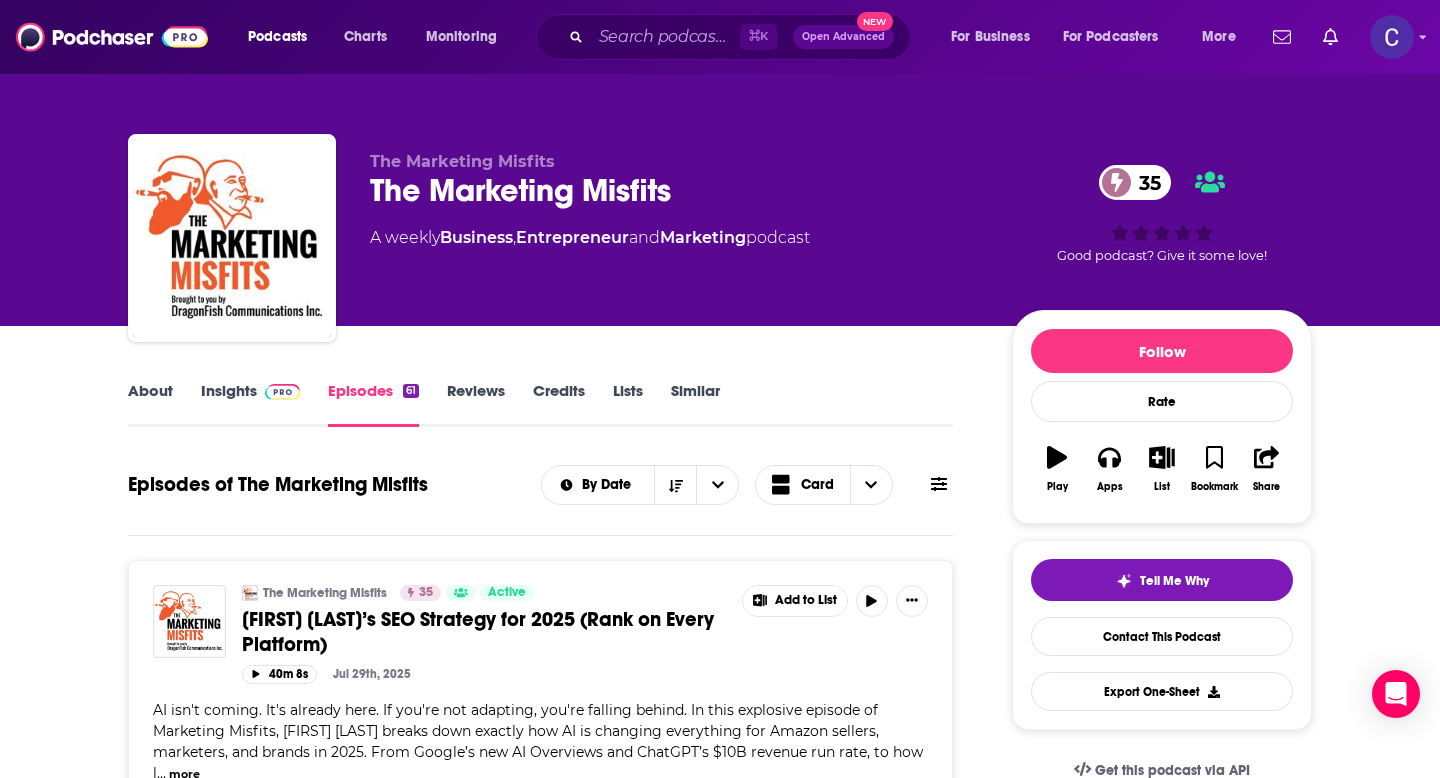 click on "Similar" at bounding box center [695, 404] 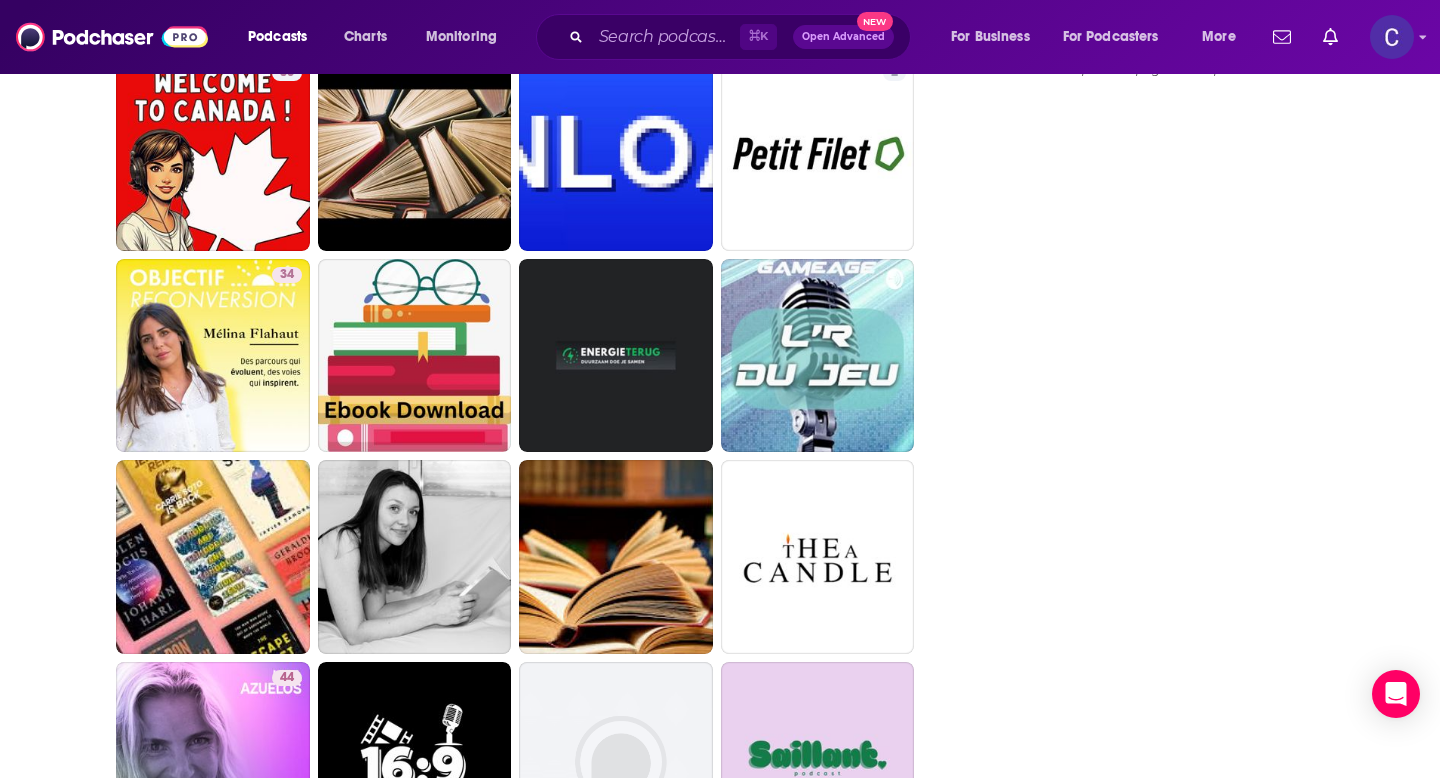 scroll, scrollTop: 2290, scrollLeft: 0, axis: vertical 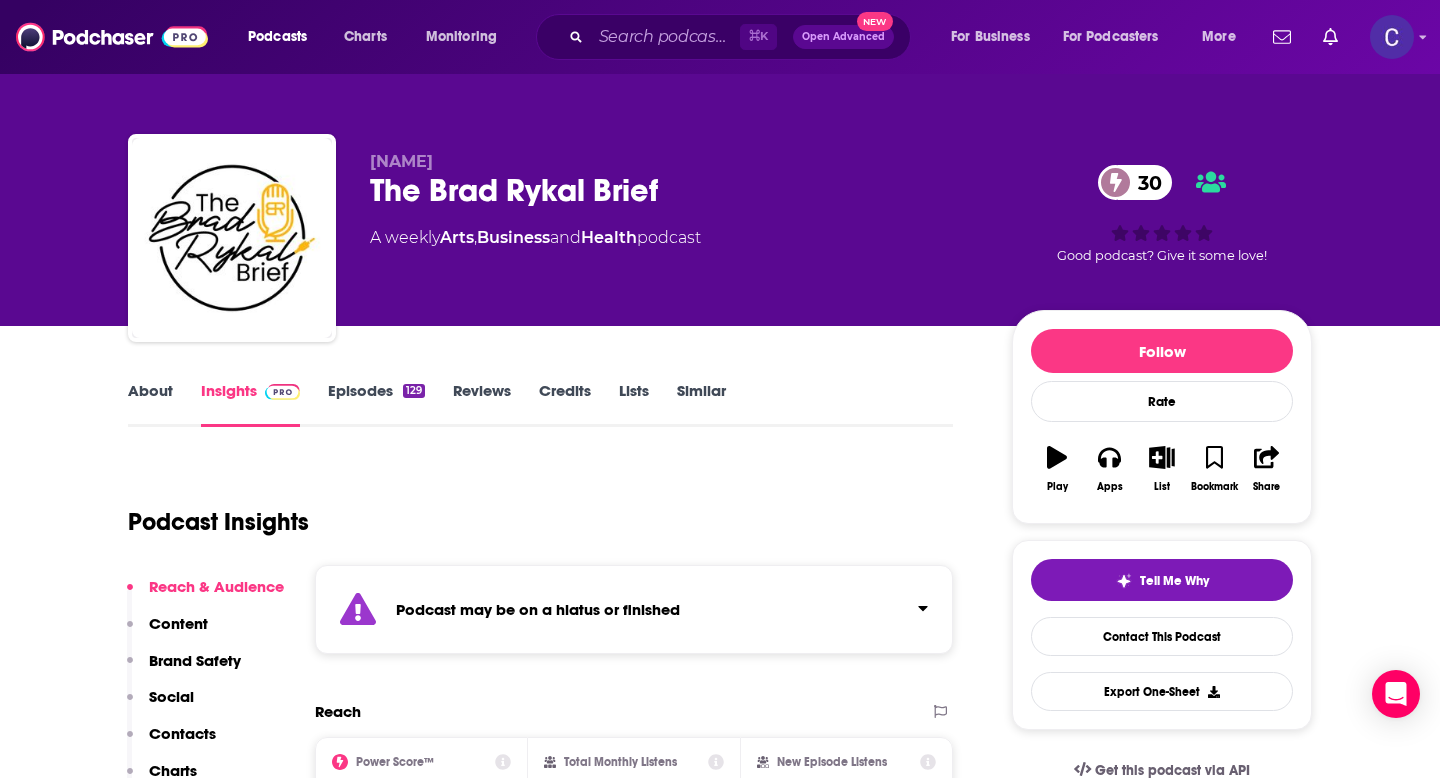 click on "Similar" at bounding box center (701, 404) 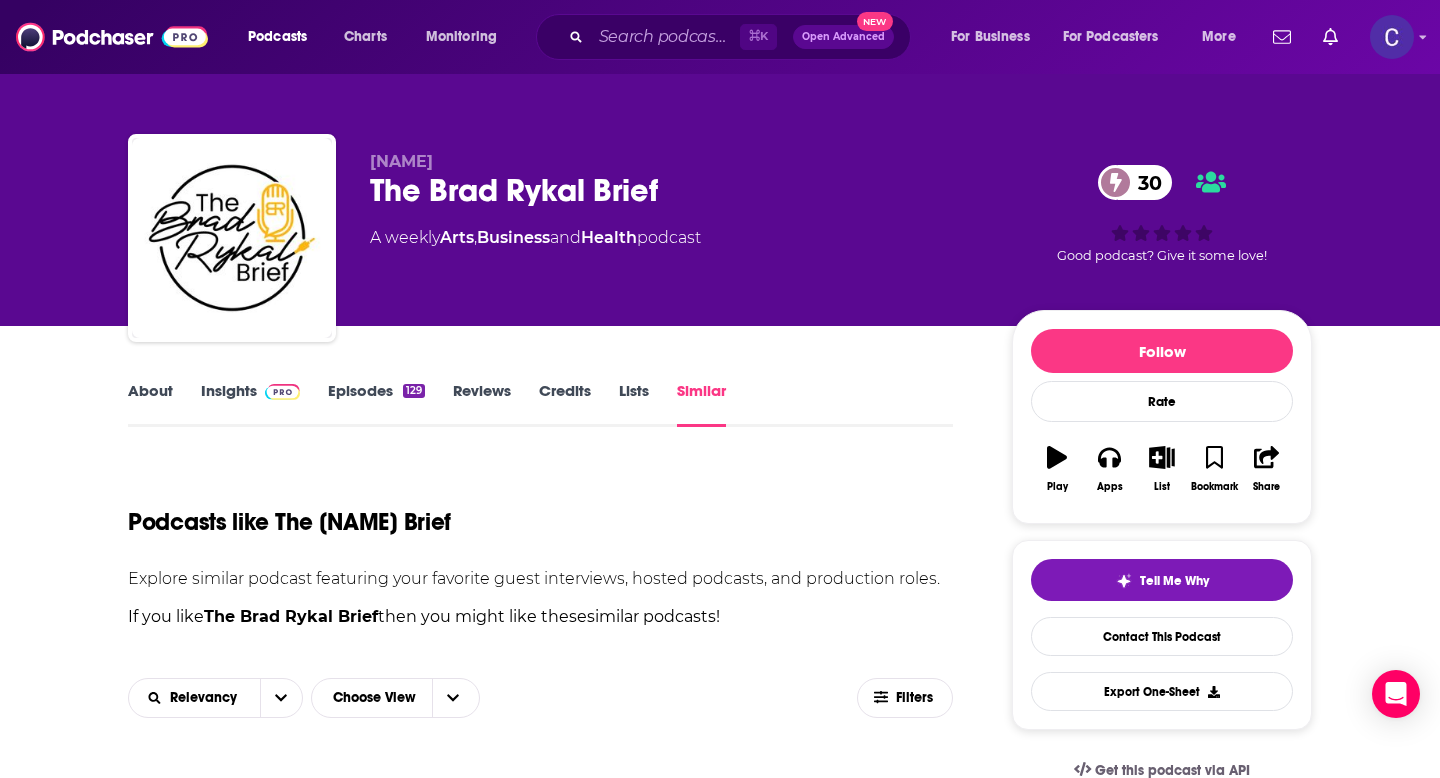 click on "About" at bounding box center [150, 404] 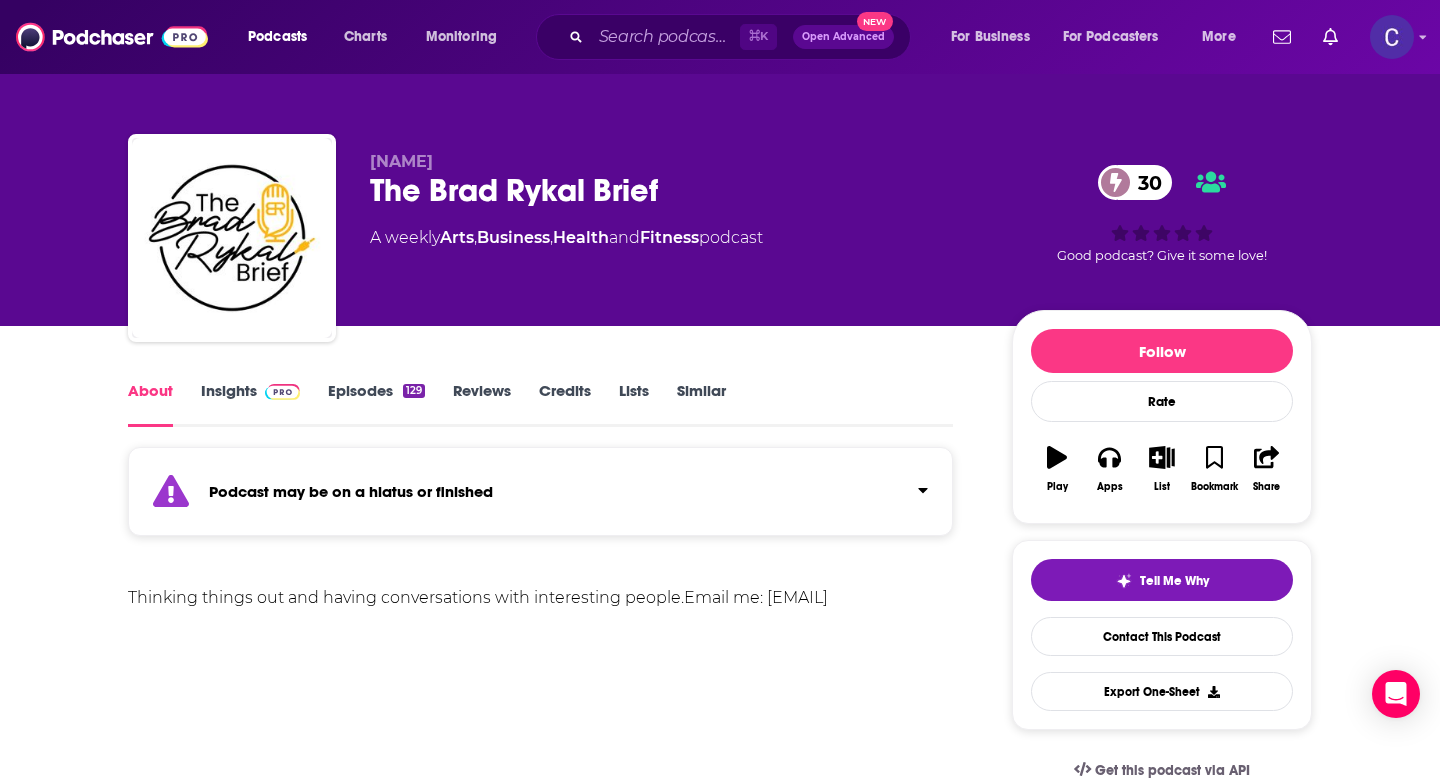 click on "Similar" at bounding box center (701, 404) 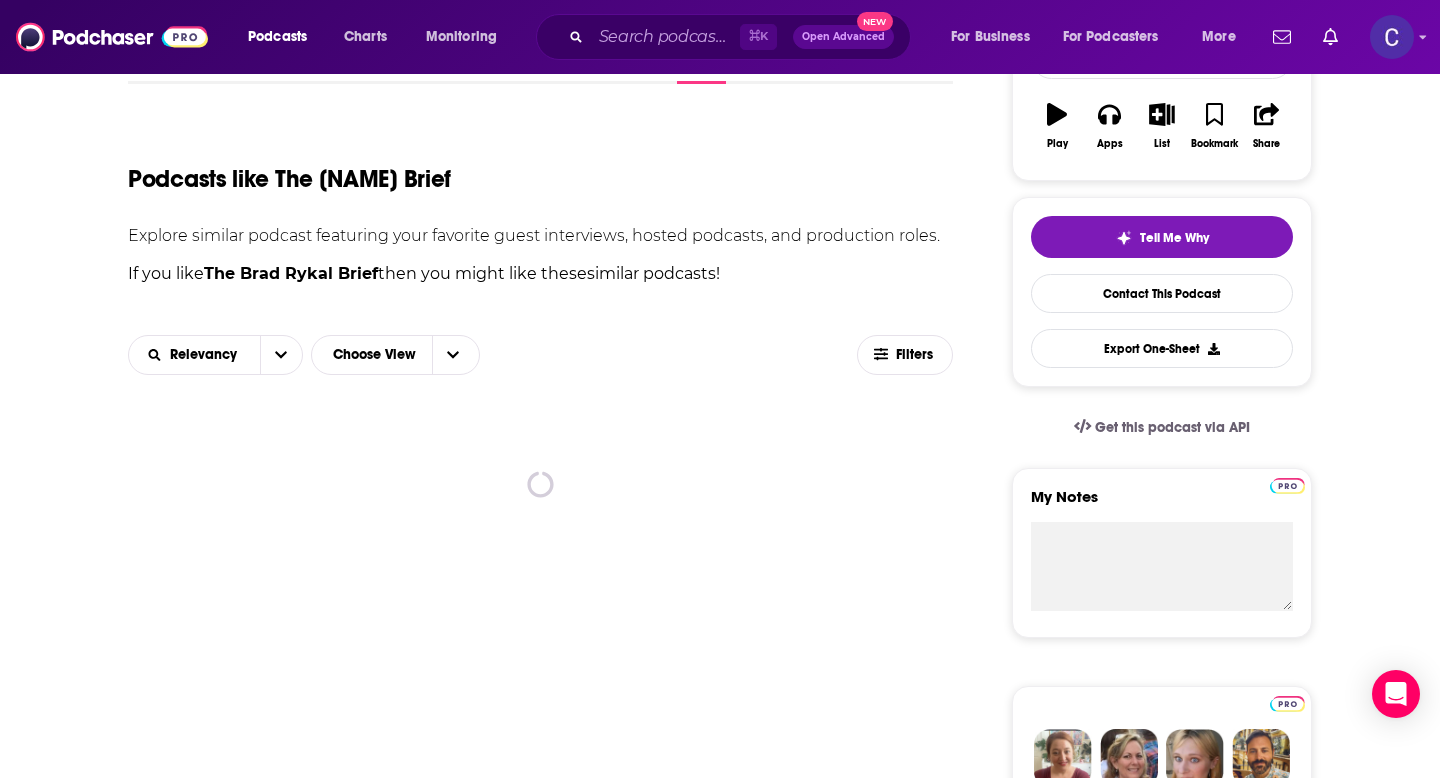 scroll, scrollTop: 353, scrollLeft: 0, axis: vertical 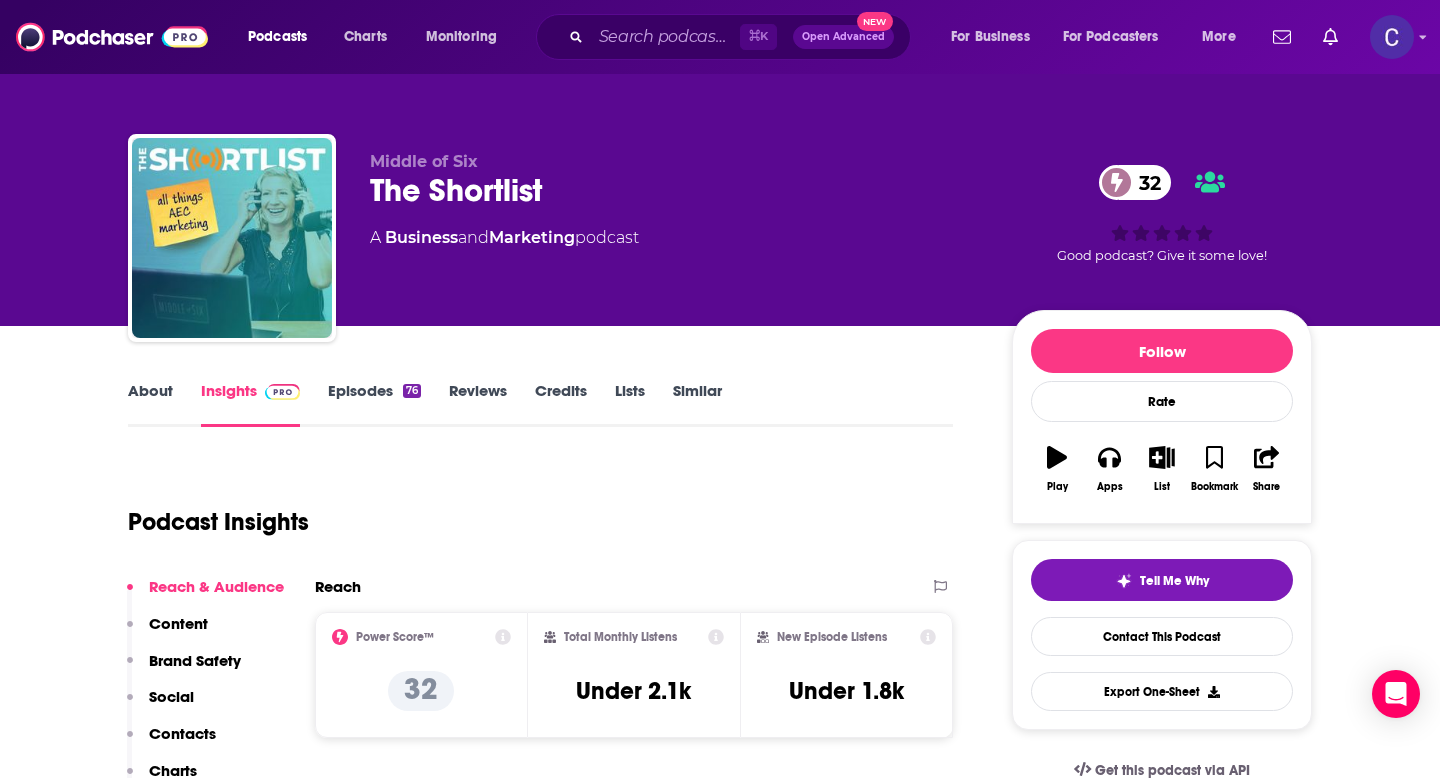 click on "About" at bounding box center [150, 404] 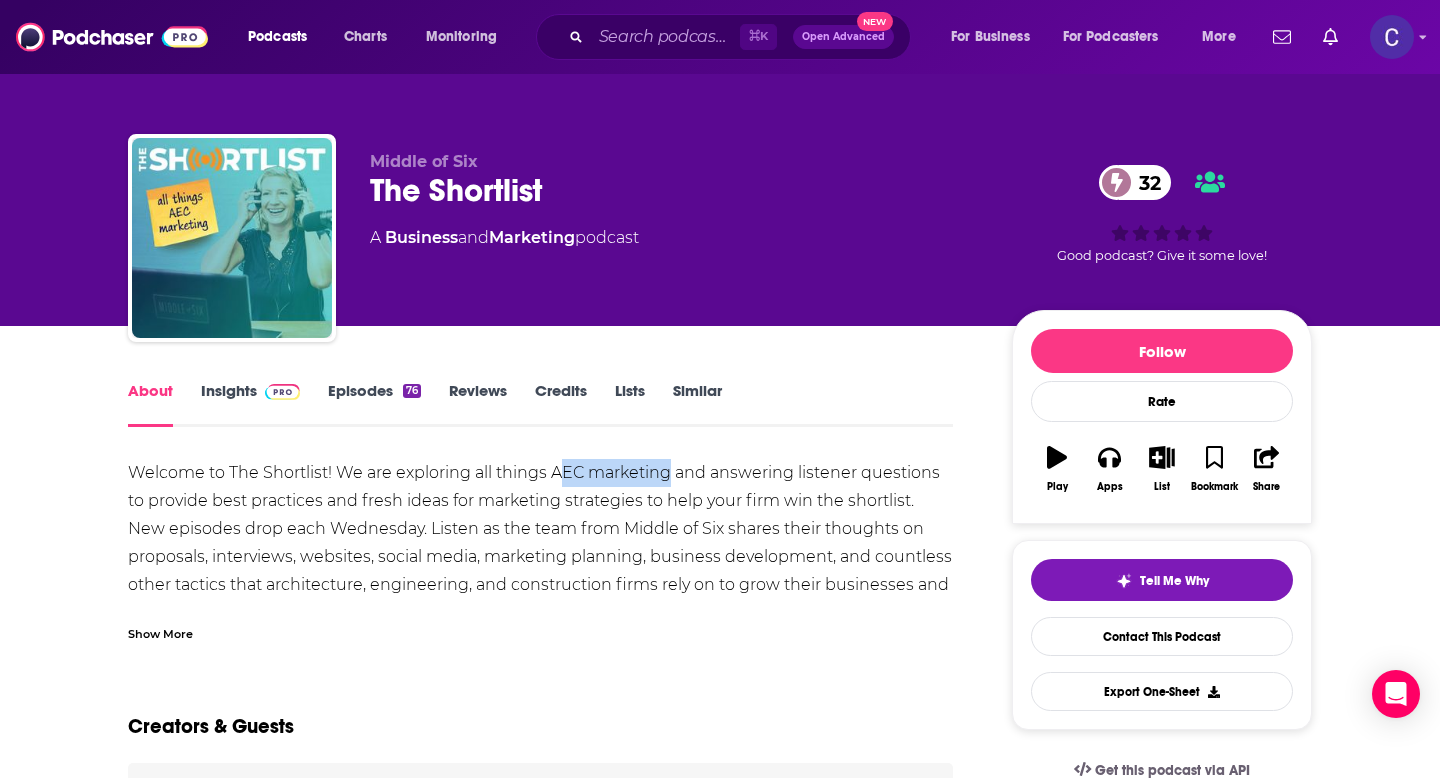 drag, startPoint x: 556, startPoint y: 474, endPoint x: 667, endPoint y: 481, distance: 111.220505 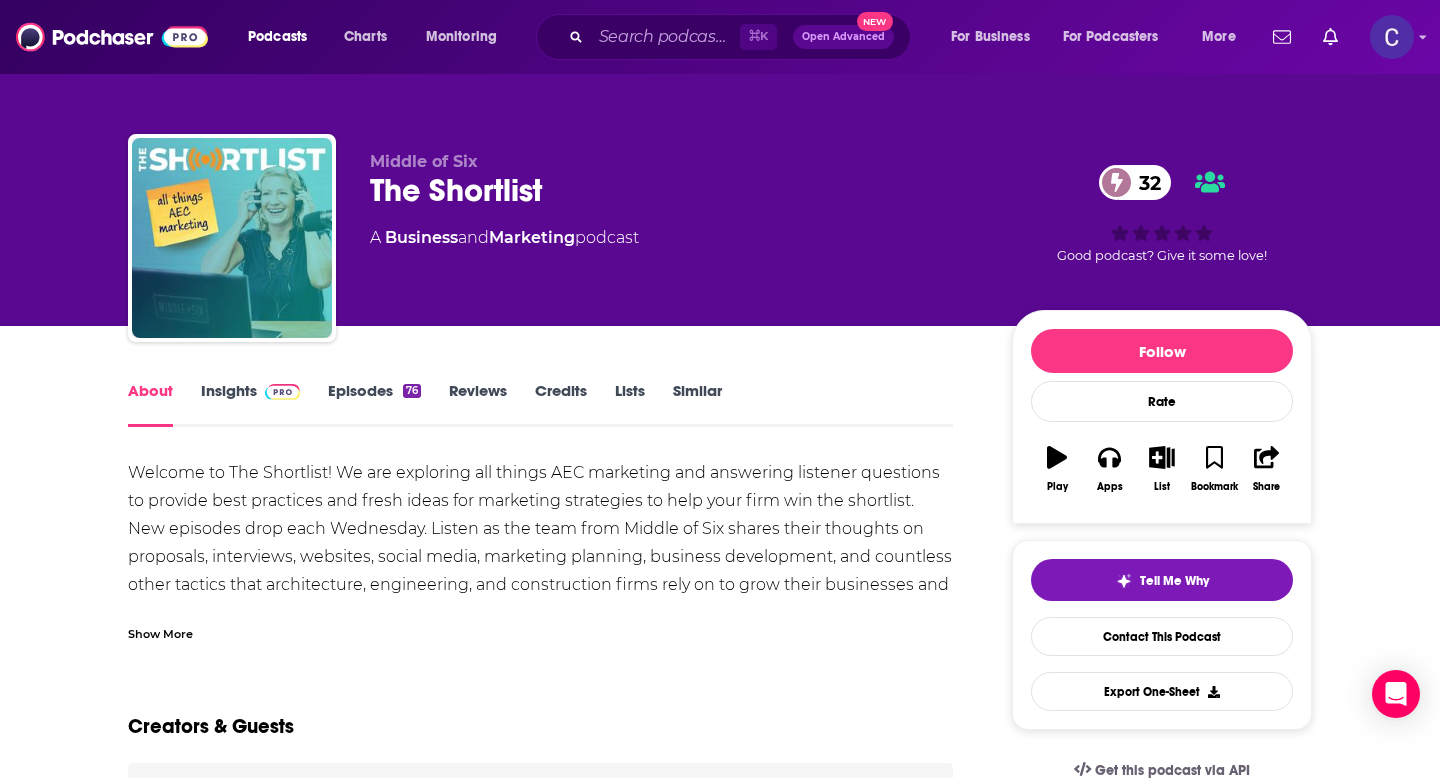 click on "Show More" at bounding box center [160, 632] 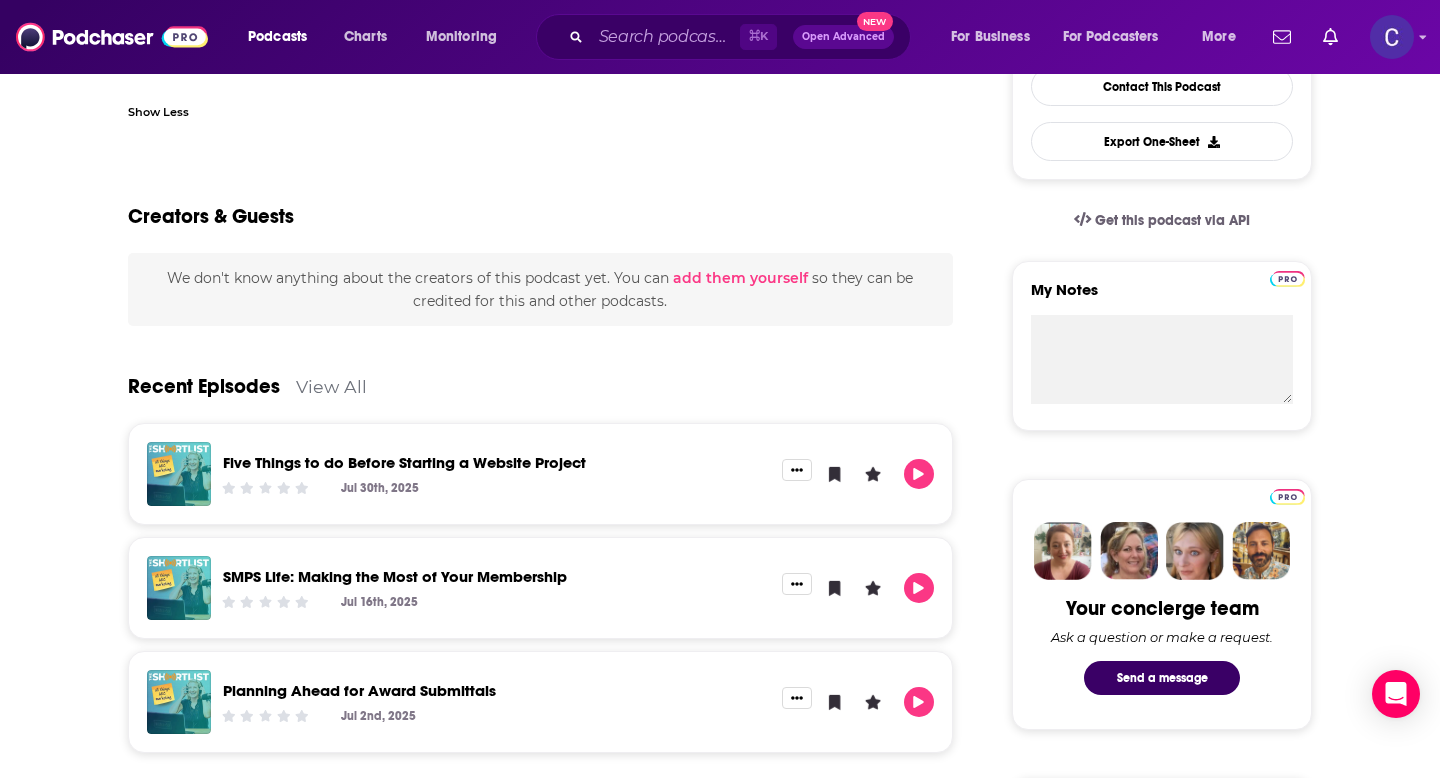 scroll, scrollTop: 0, scrollLeft: 0, axis: both 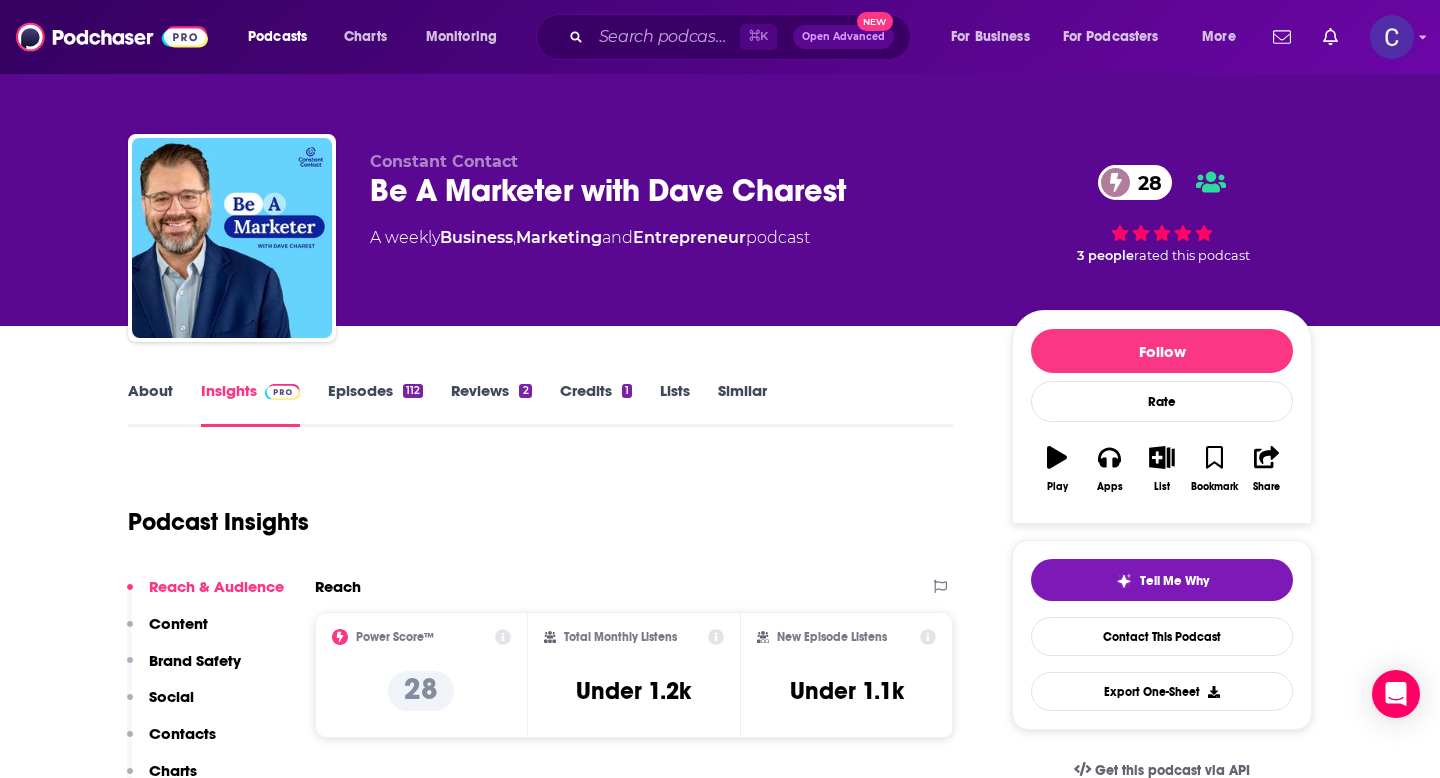 click on "About" at bounding box center [150, 404] 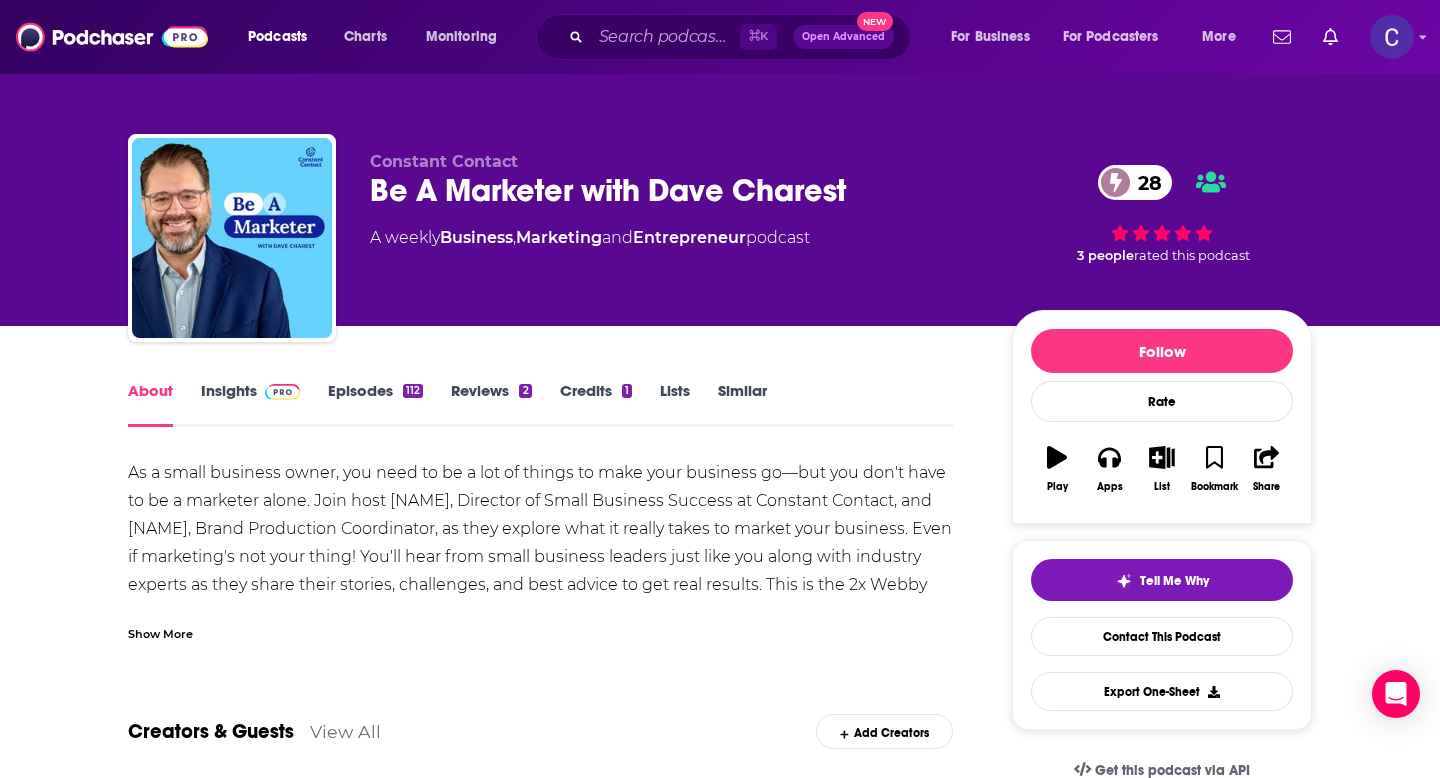 click on "Similar" at bounding box center [742, 404] 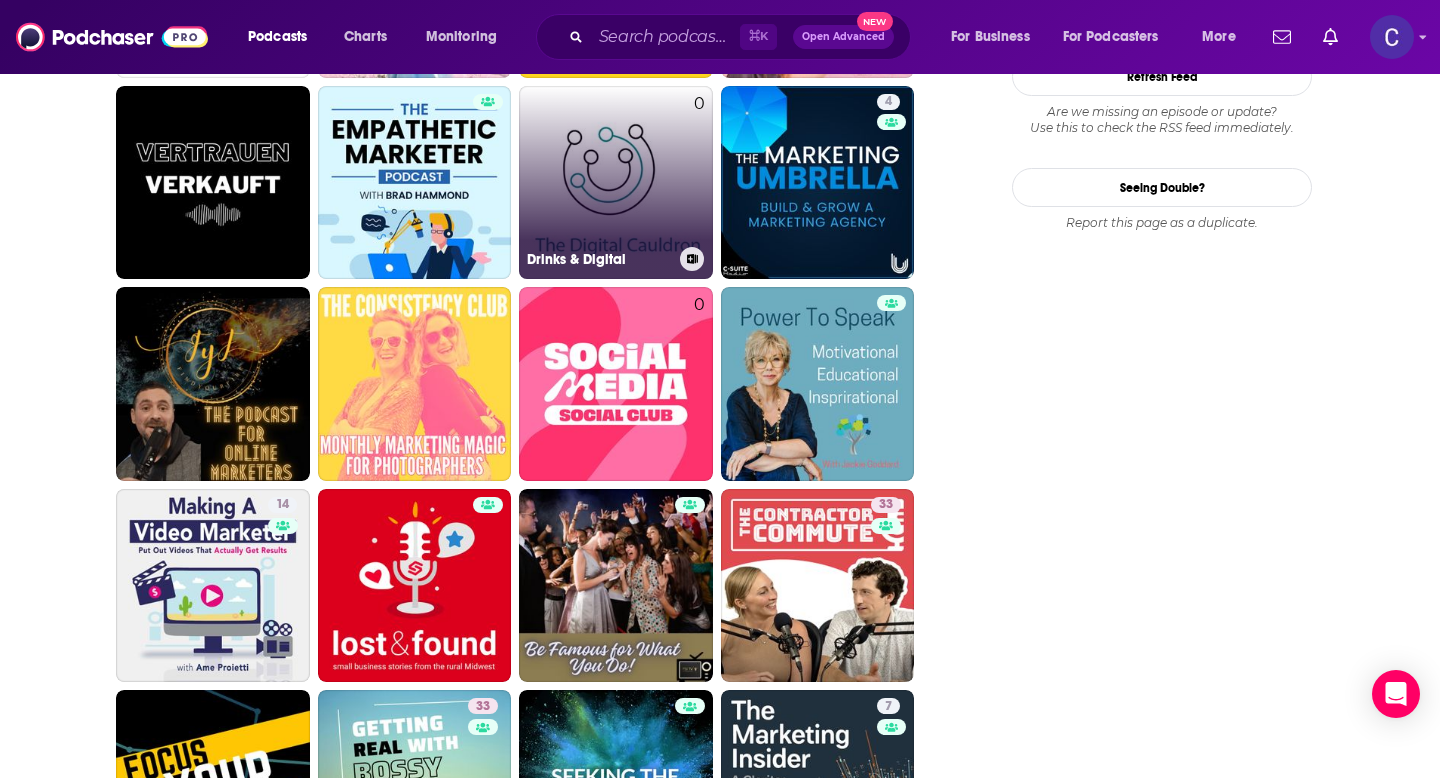 scroll, scrollTop: 2540, scrollLeft: 0, axis: vertical 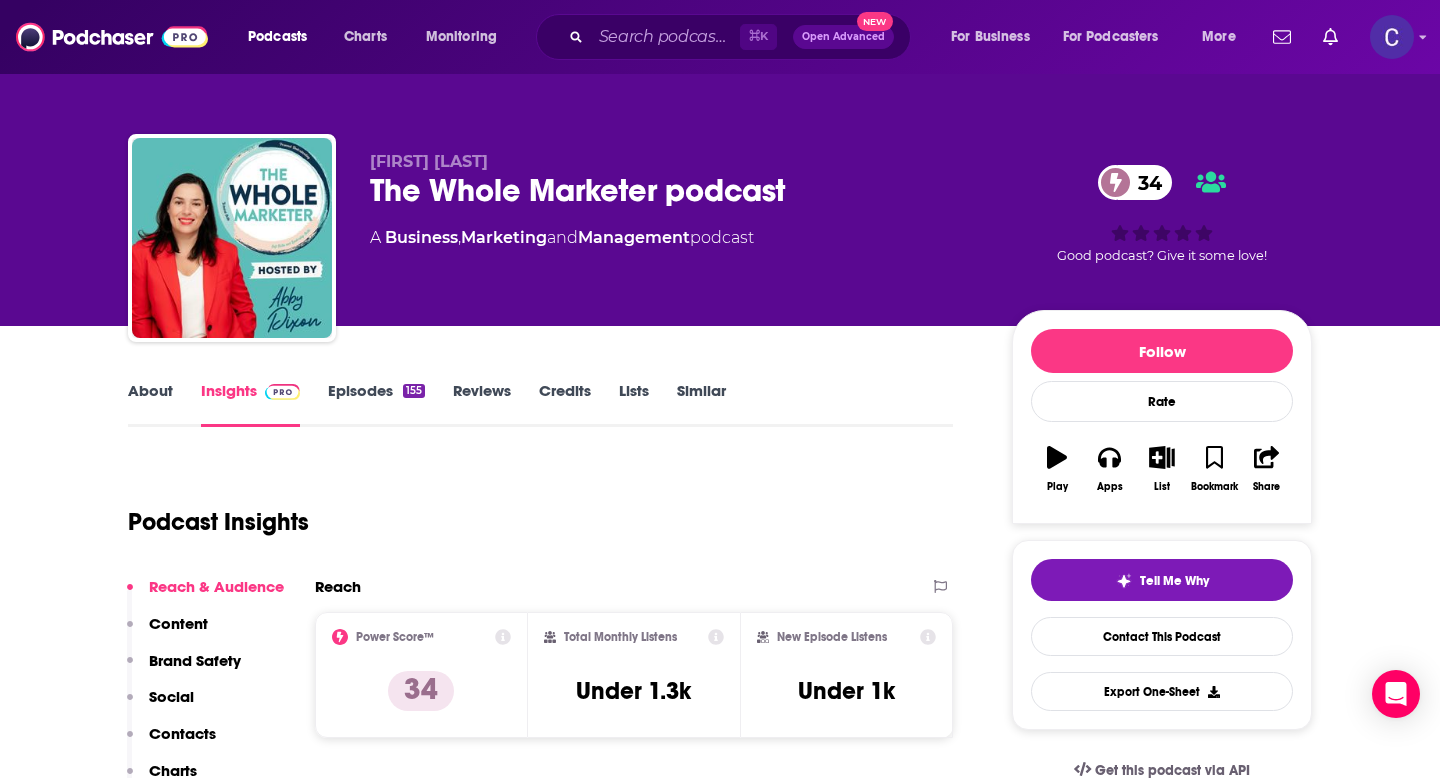 click on "Episodes 155" at bounding box center [376, 404] 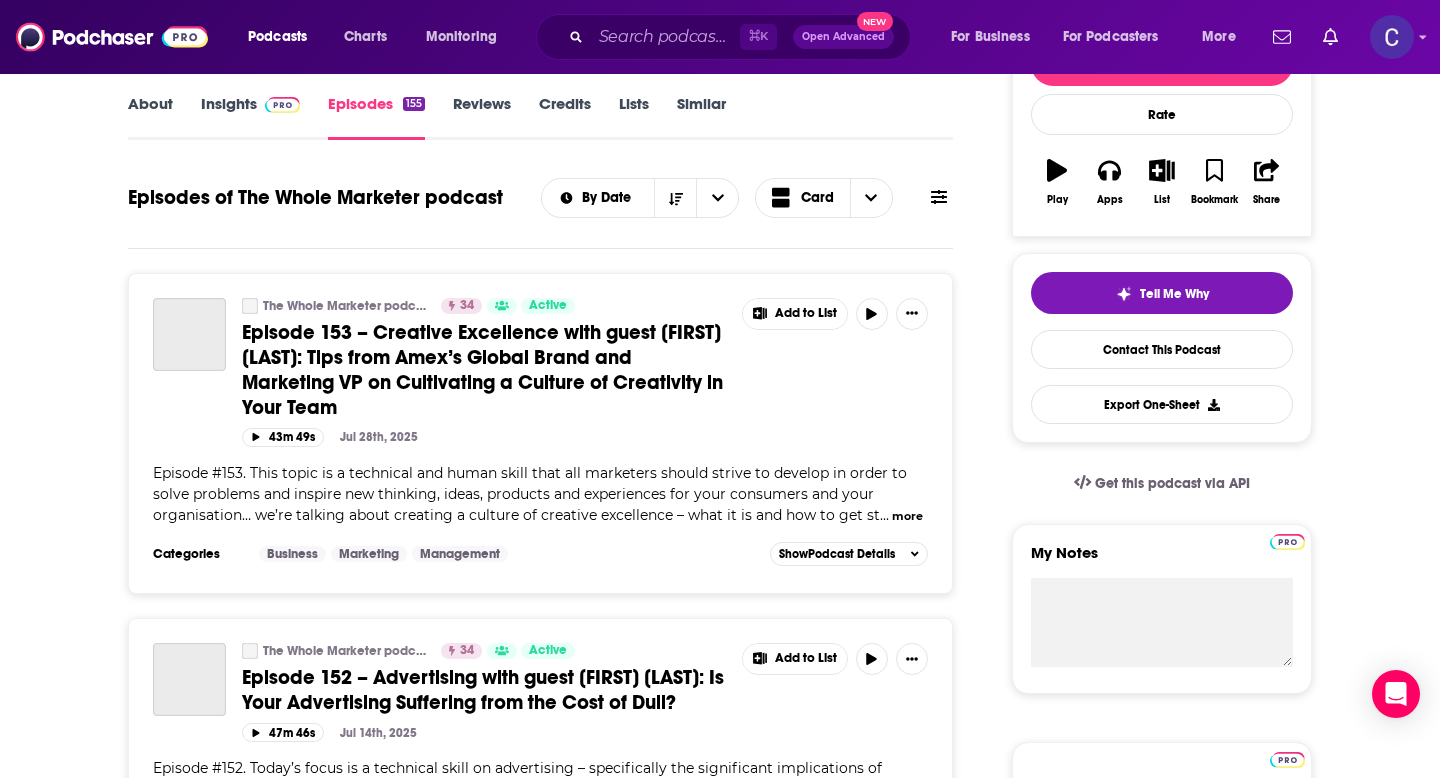 scroll, scrollTop: 0, scrollLeft: 0, axis: both 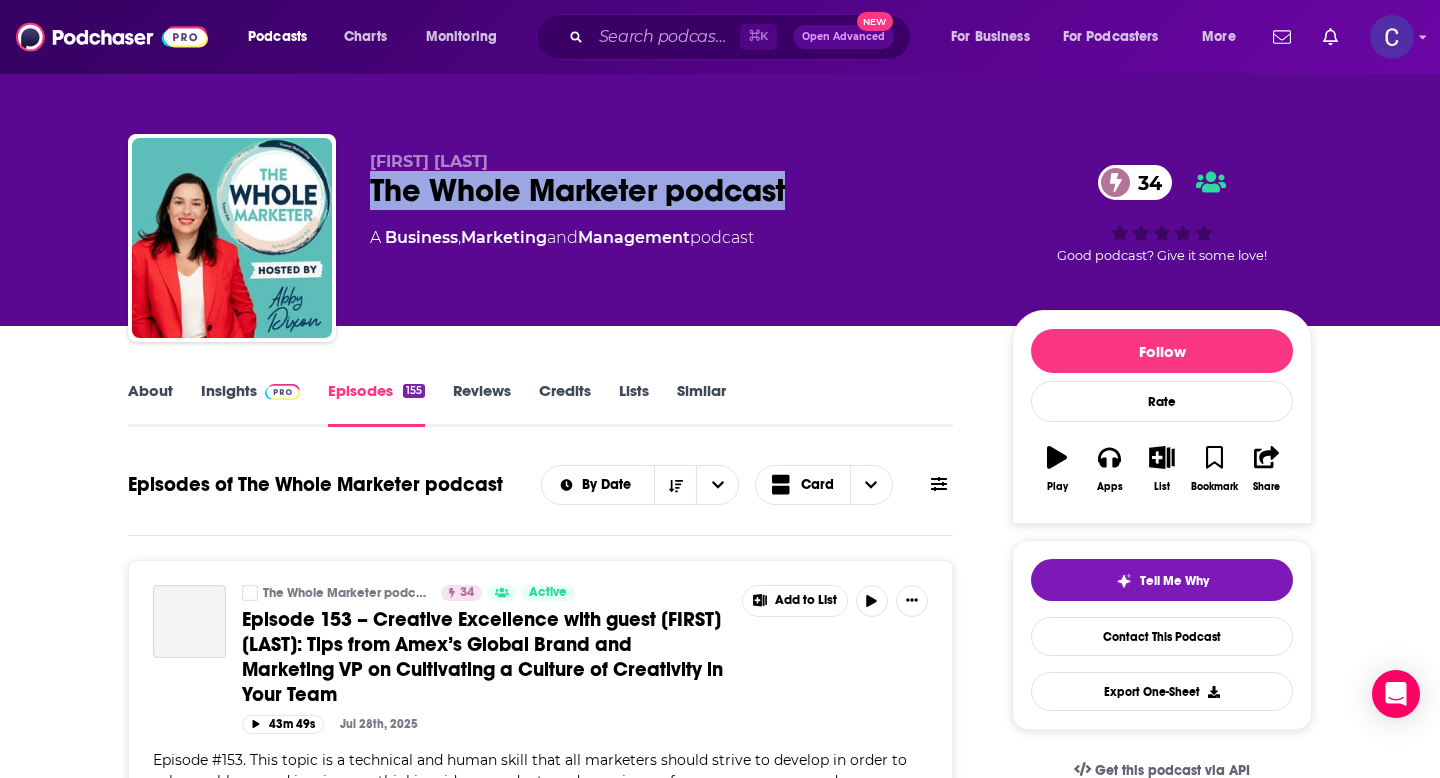 drag, startPoint x: 370, startPoint y: 193, endPoint x: 886, endPoint y: 193, distance: 516 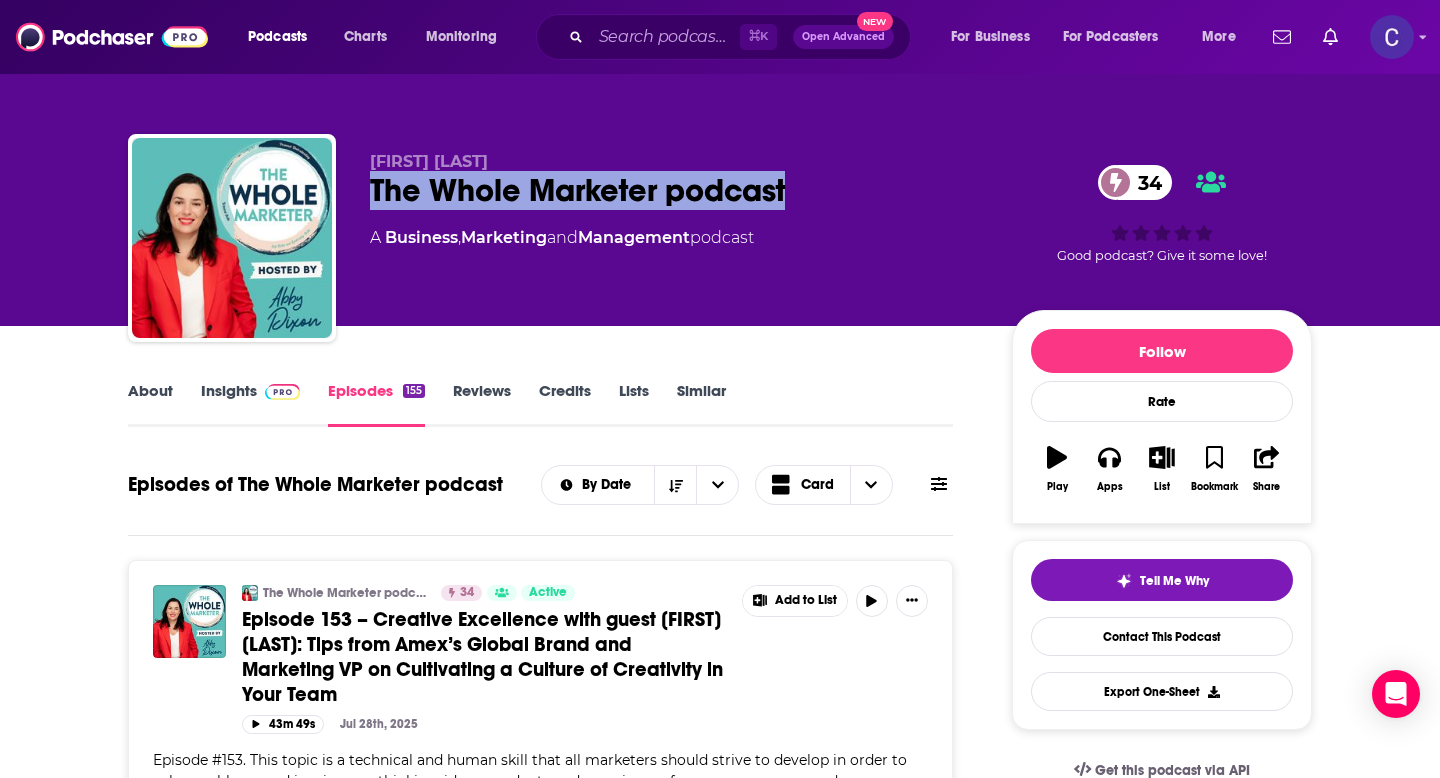 click on "Similar" at bounding box center [701, 404] 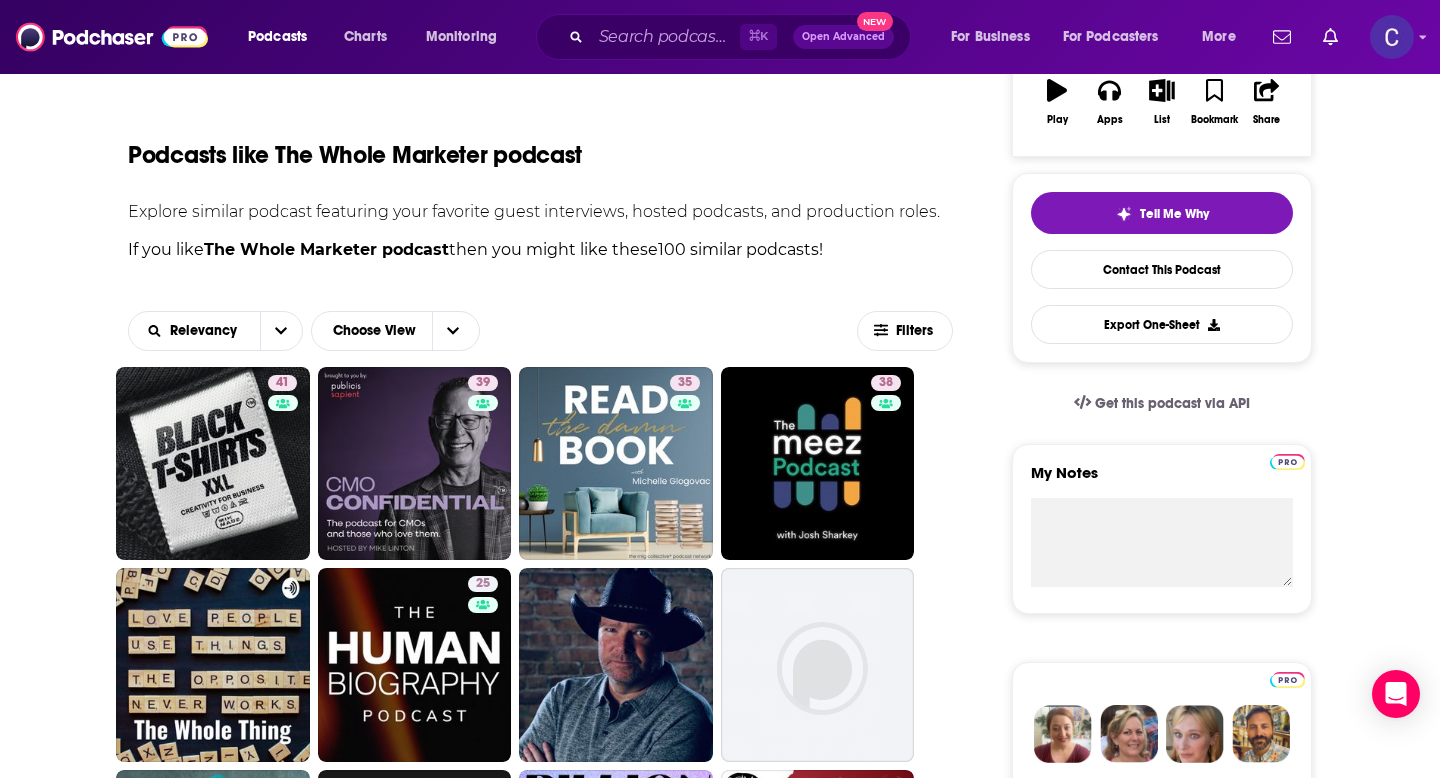 scroll, scrollTop: 389, scrollLeft: 0, axis: vertical 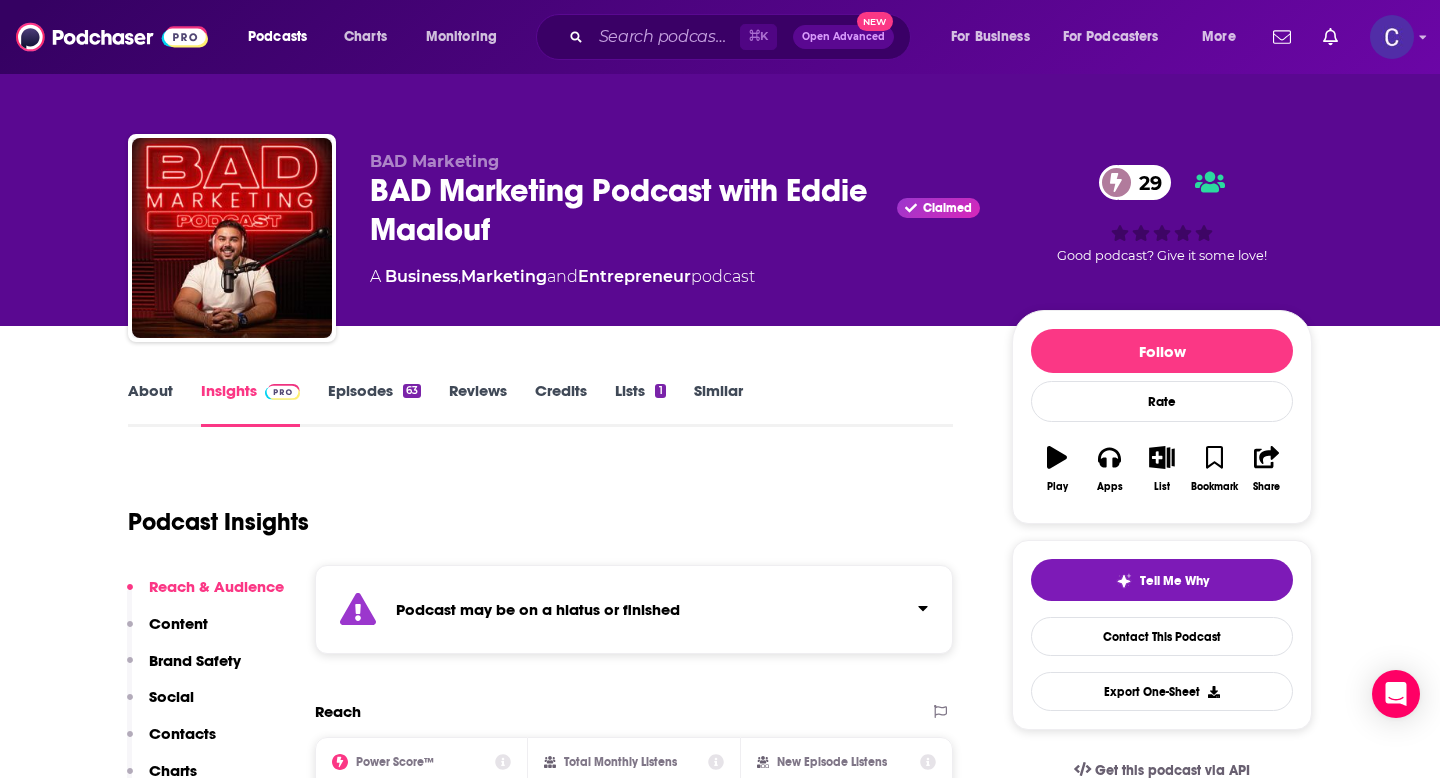 click on "Similar" at bounding box center (718, 404) 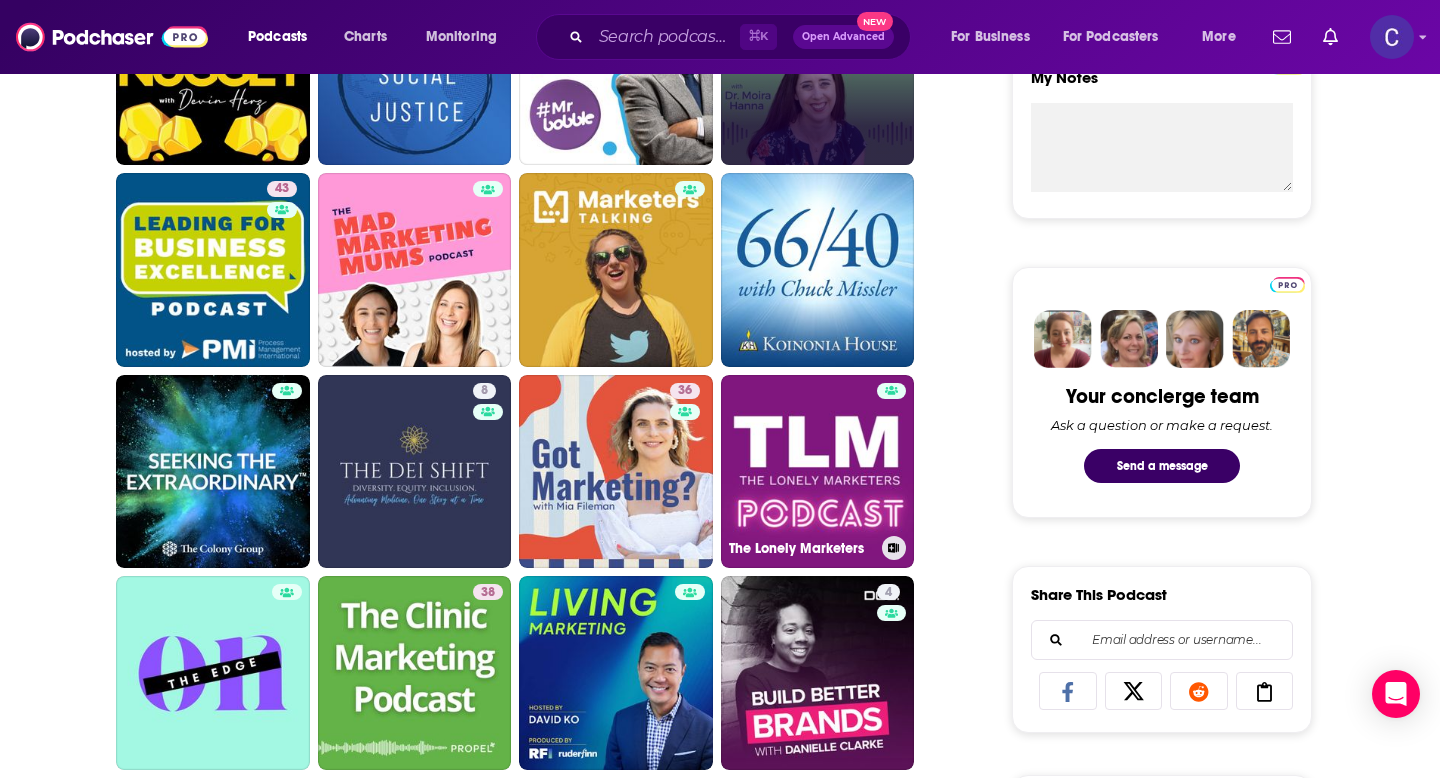 scroll, scrollTop: 765, scrollLeft: 0, axis: vertical 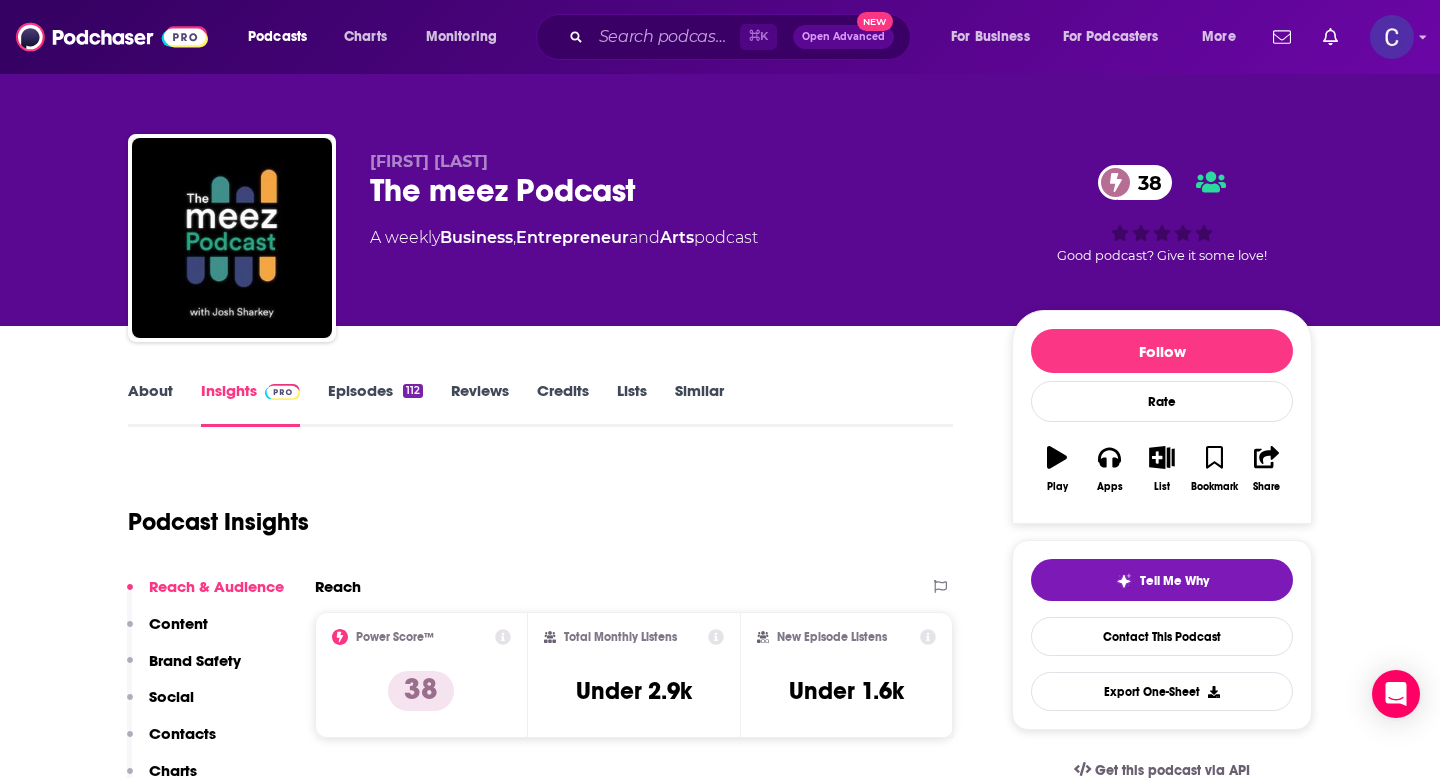 click on "About" at bounding box center [150, 404] 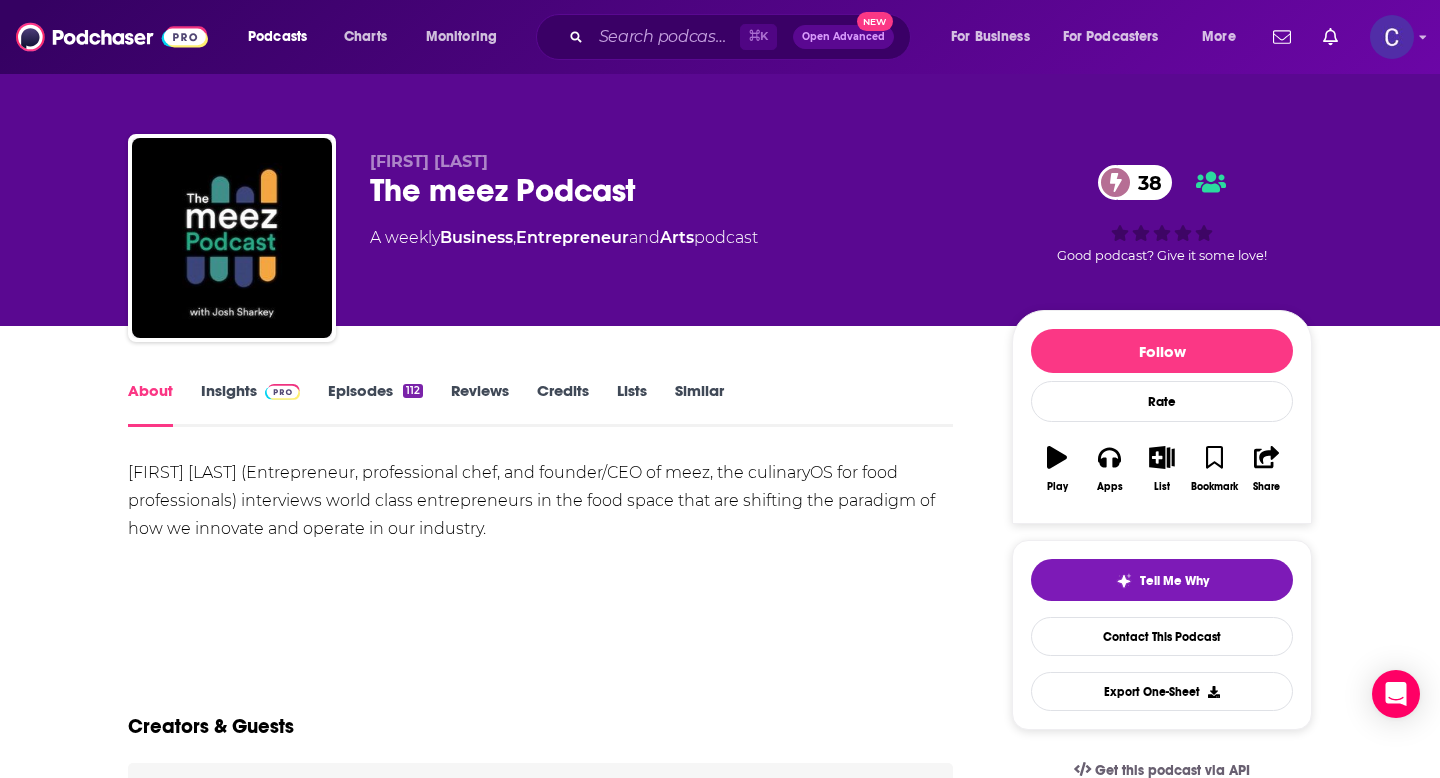 click on "About" at bounding box center (150, 404) 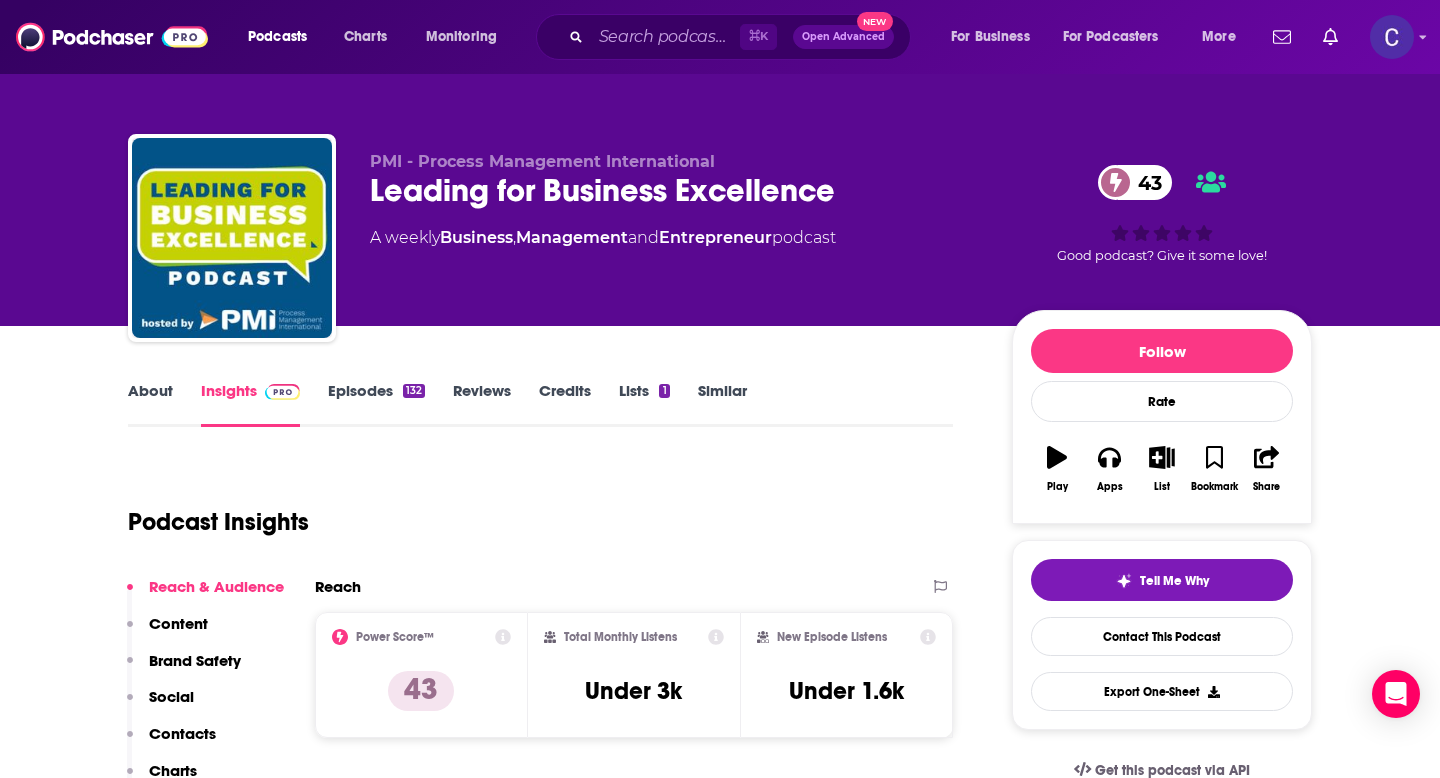 scroll, scrollTop: 0, scrollLeft: 0, axis: both 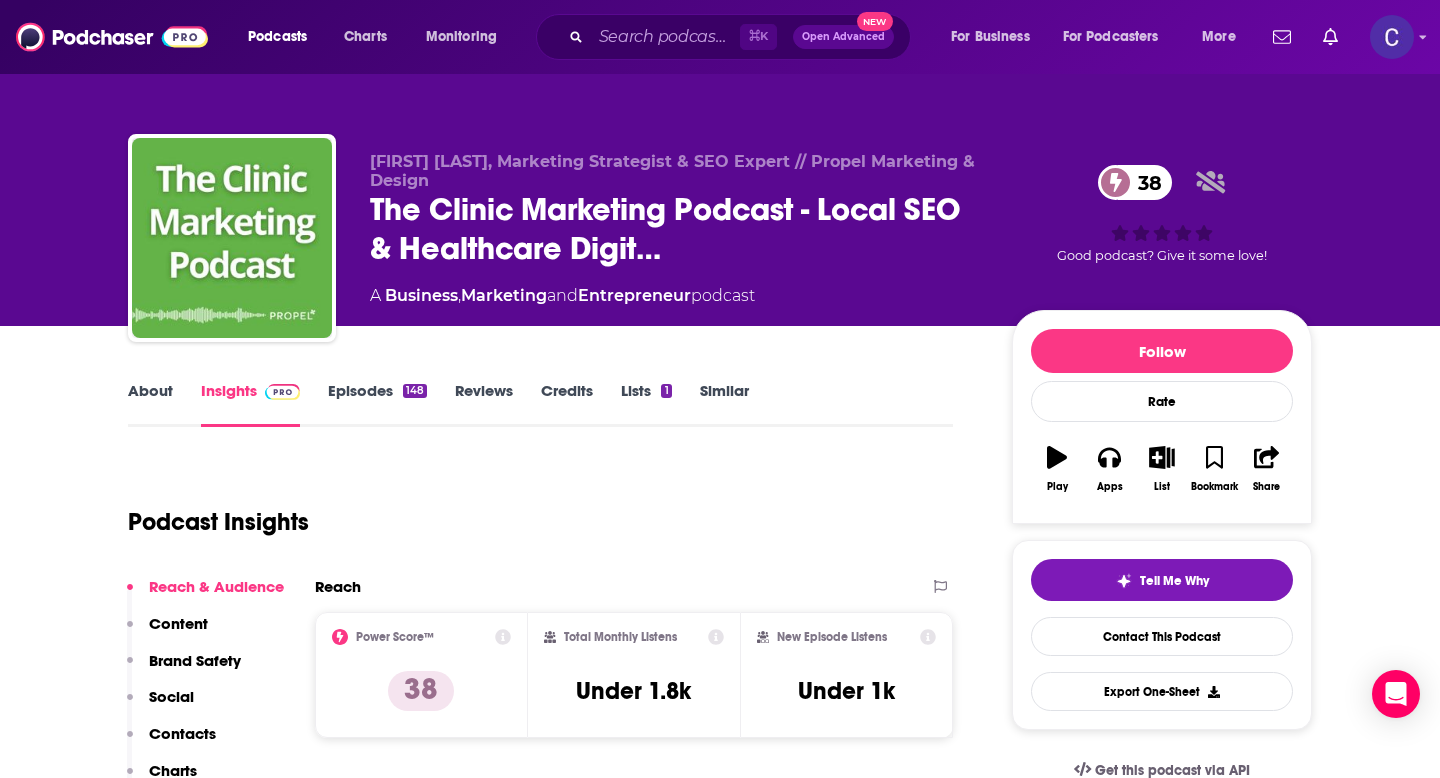 click on "About" at bounding box center [150, 404] 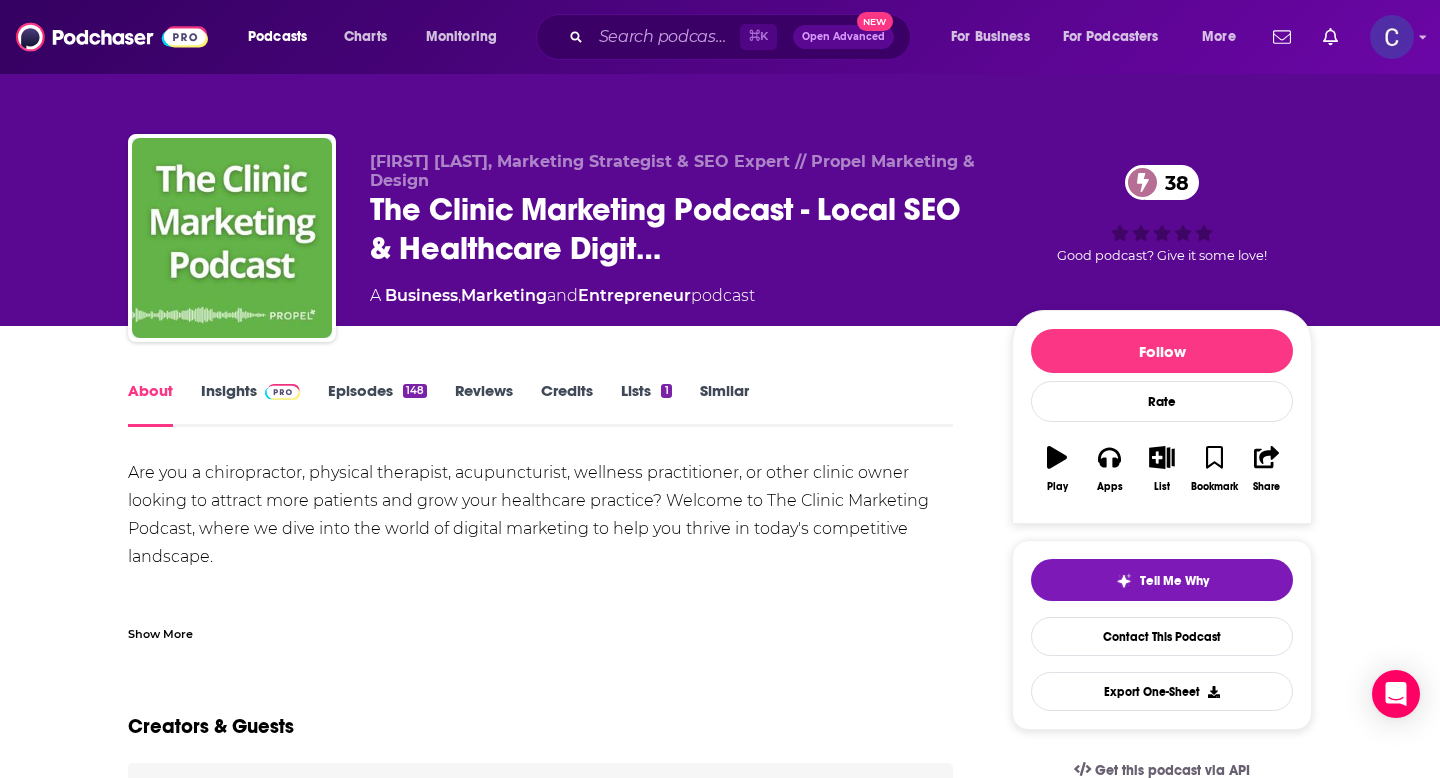 click on "Episodes 148" at bounding box center (377, 404) 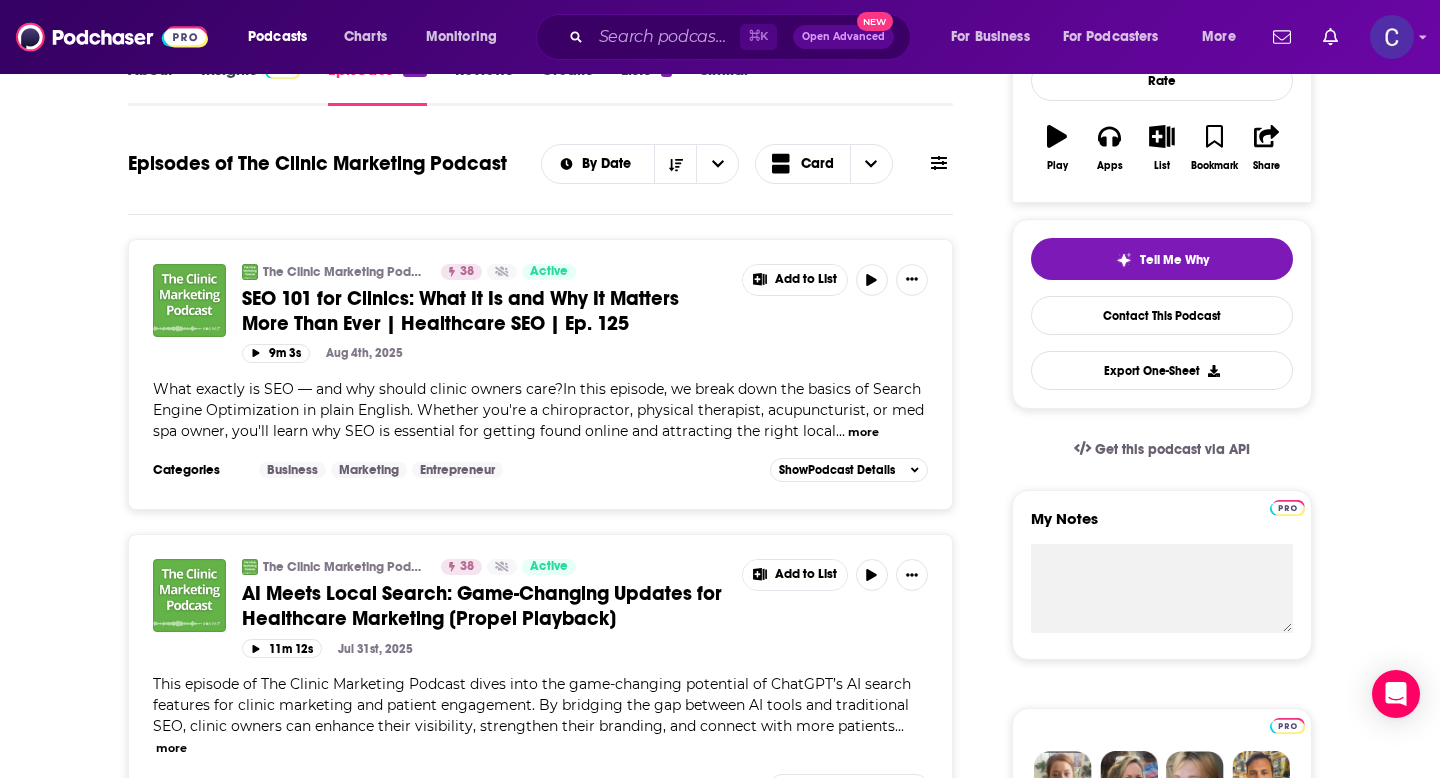 scroll, scrollTop: 0, scrollLeft: 0, axis: both 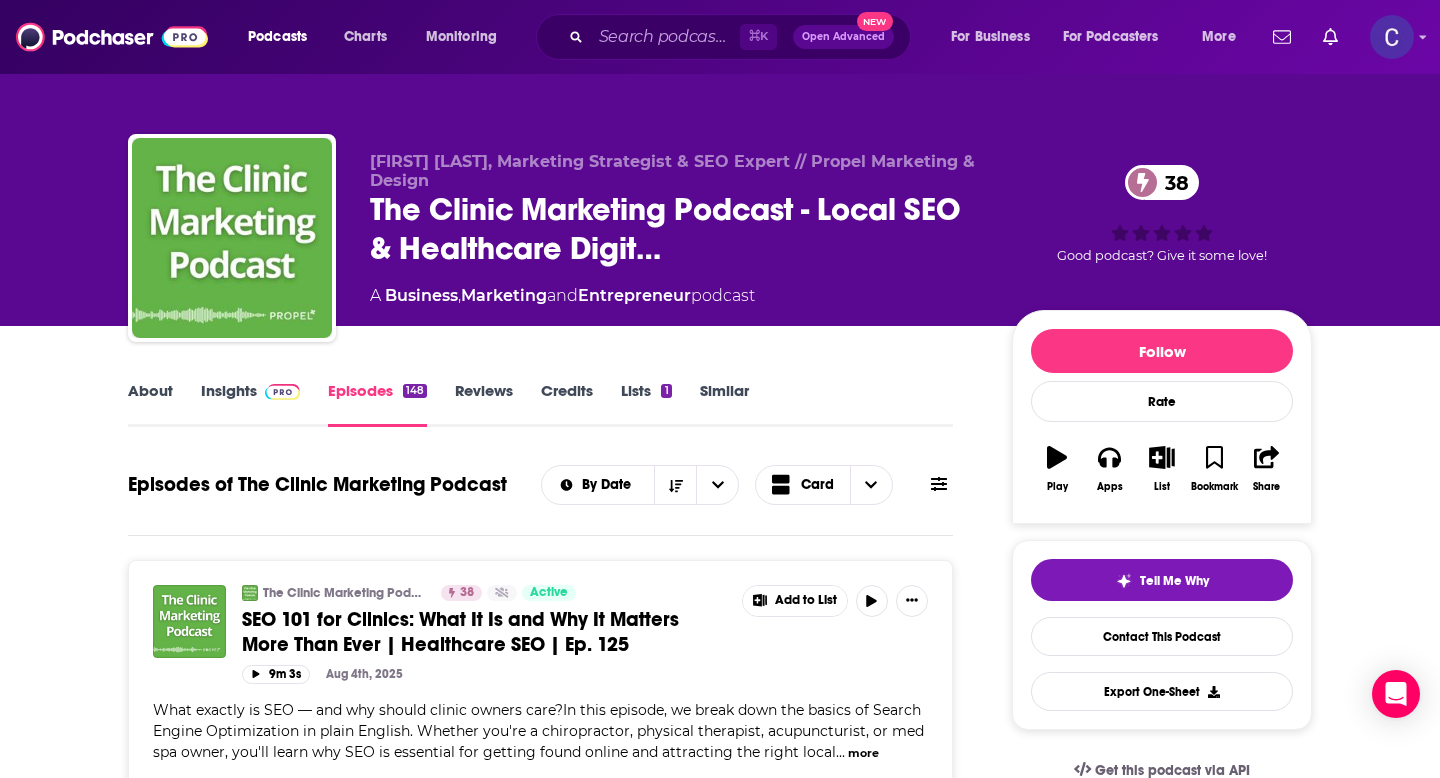 click on "Similar" at bounding box center [724, 404] 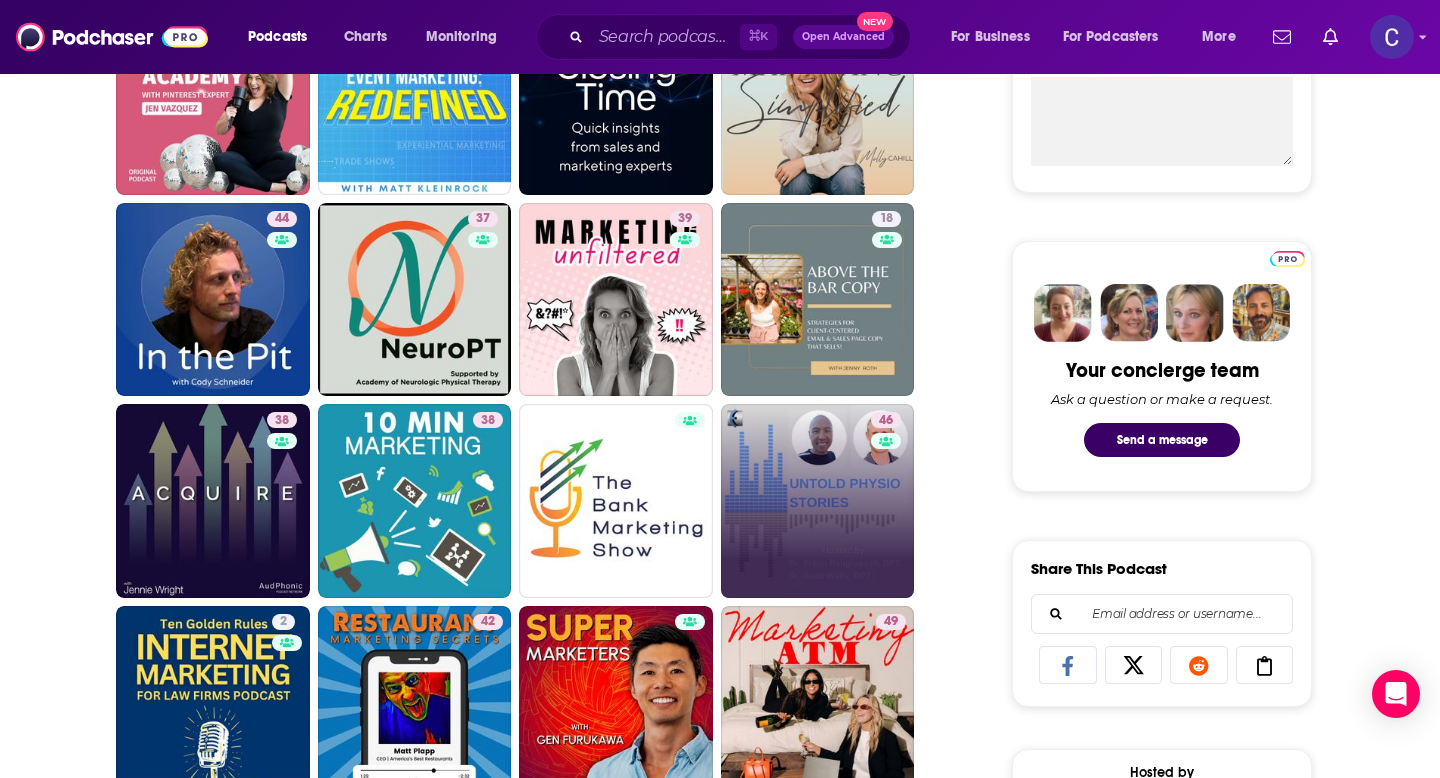 scroll, scrollTop: 803, scrollLeft: 0, axis: vertical 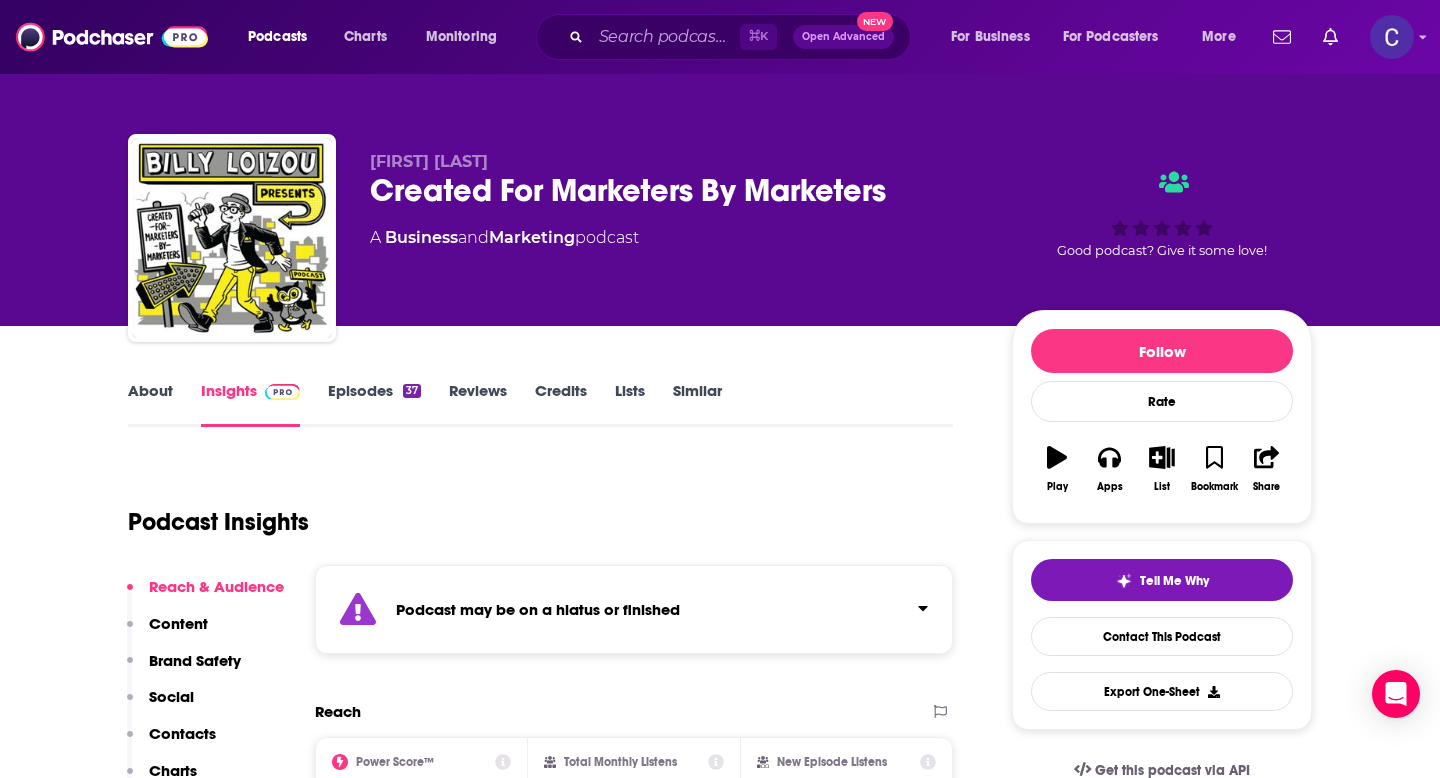 click on "About Insights Episodes 37 Reviews Credits Lists Similar" at bounding box center (540, 402) 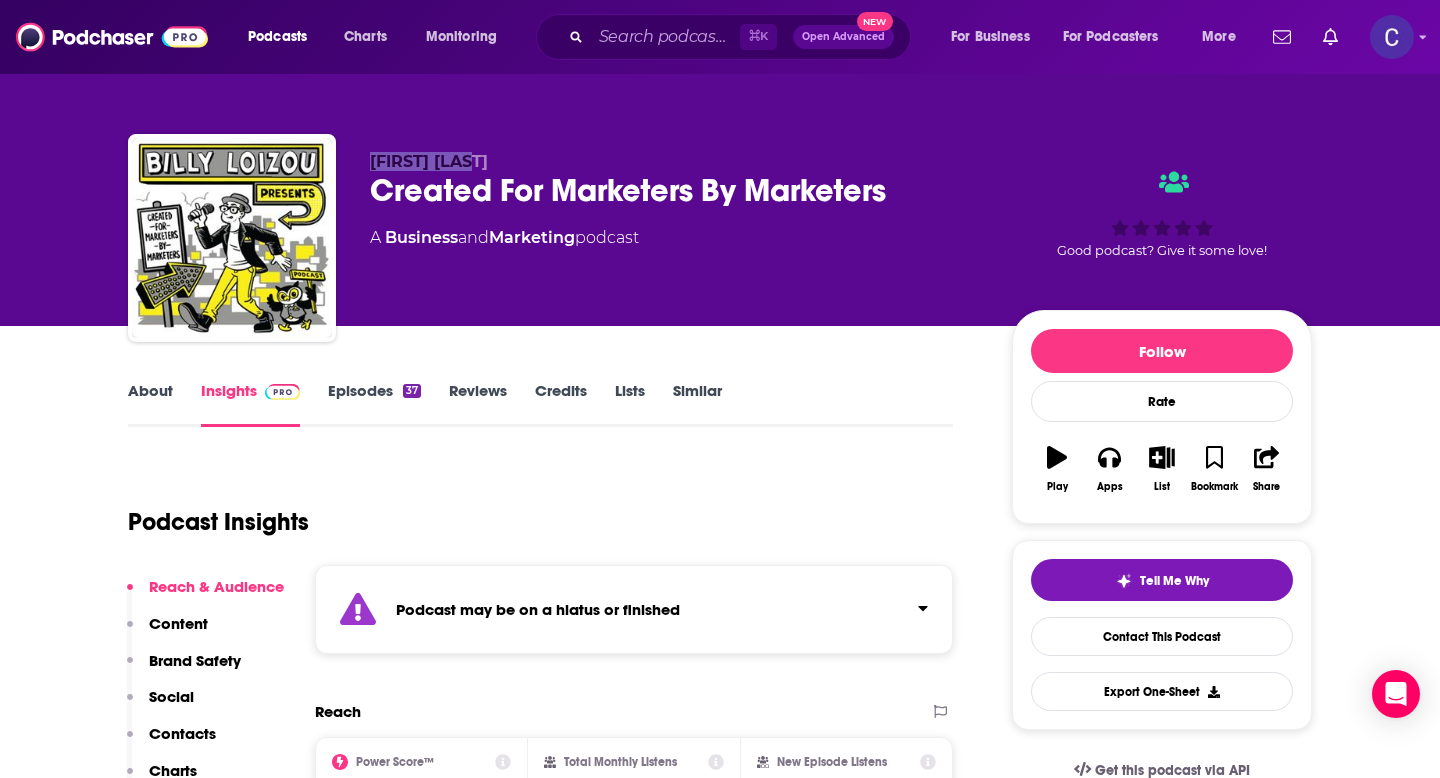 drag, startPoint x: 370, startPoint y: 161, endPoint x: 469, endPoint y: 165, distance: 99.08077 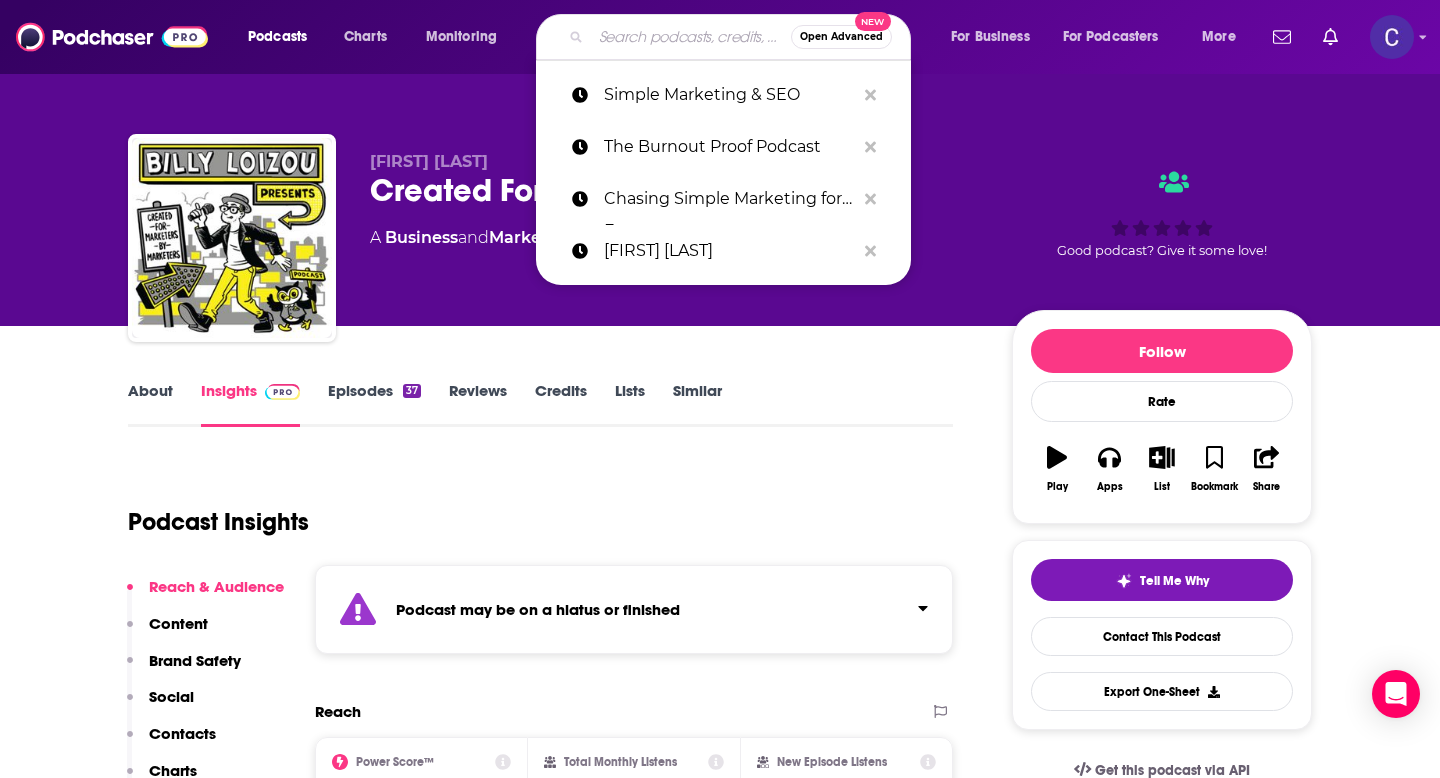click at bounding box center (691, 37) 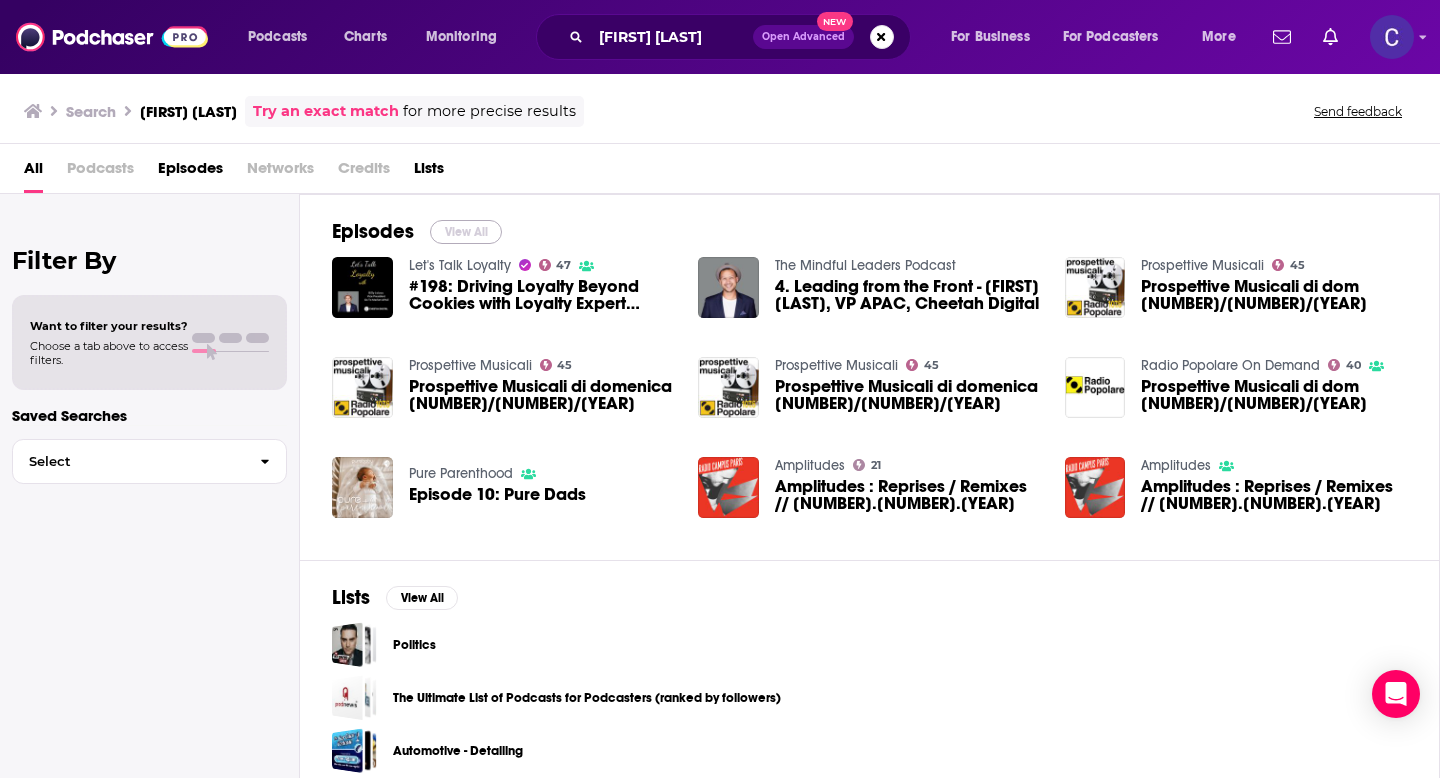 click on "View All" at bounding box center (466, 232) 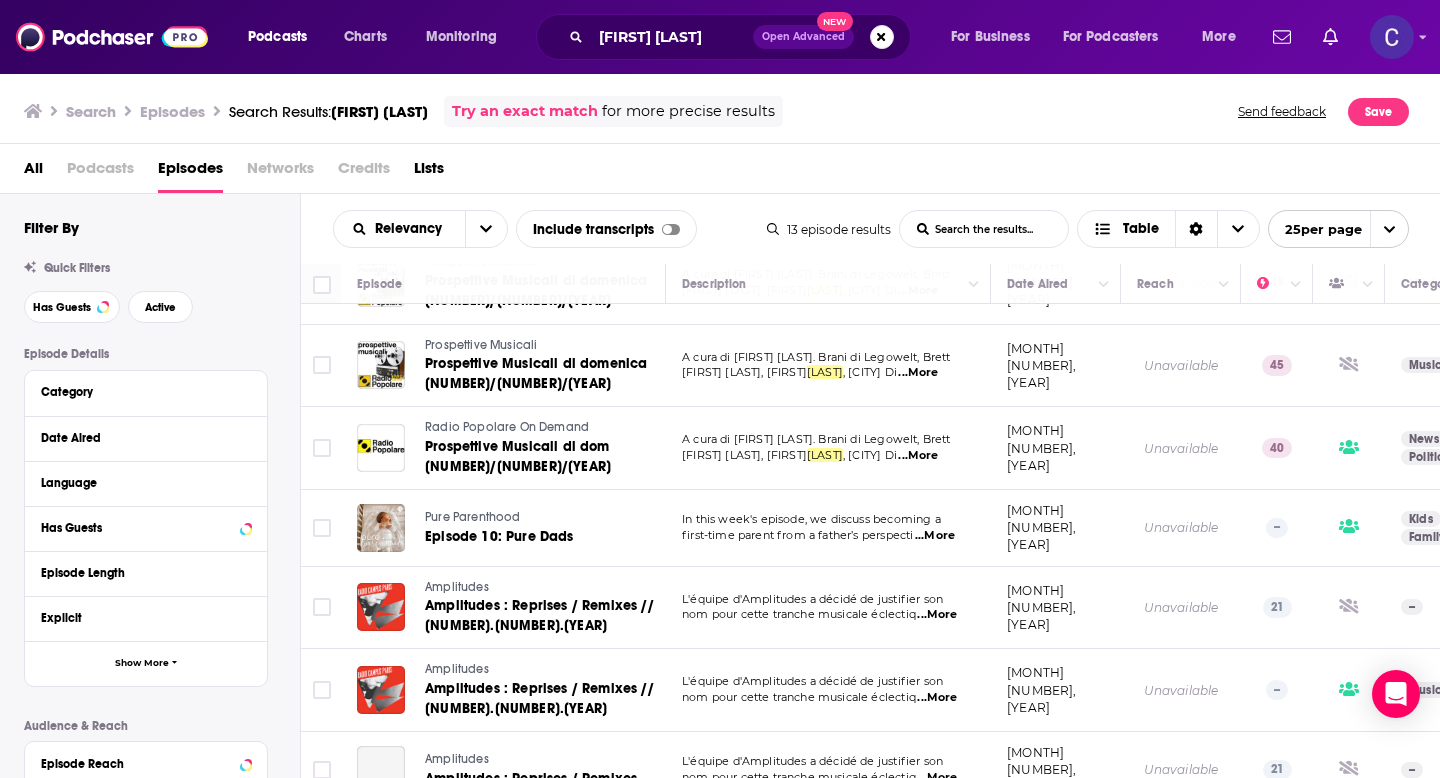 scroll, scrollTop: 568, scrollLeft: 0, axis: vertical 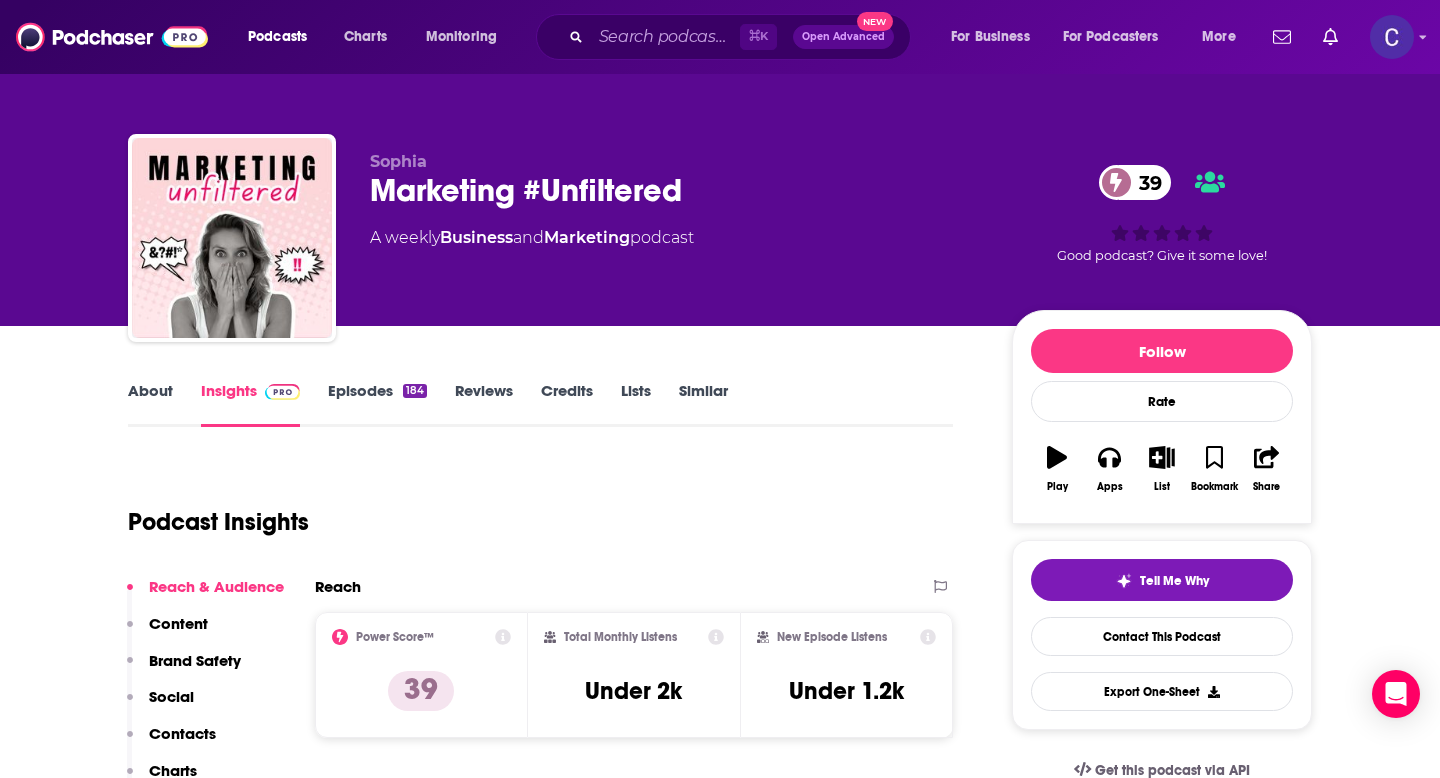 click on "About" at bounding box center [150, 404] 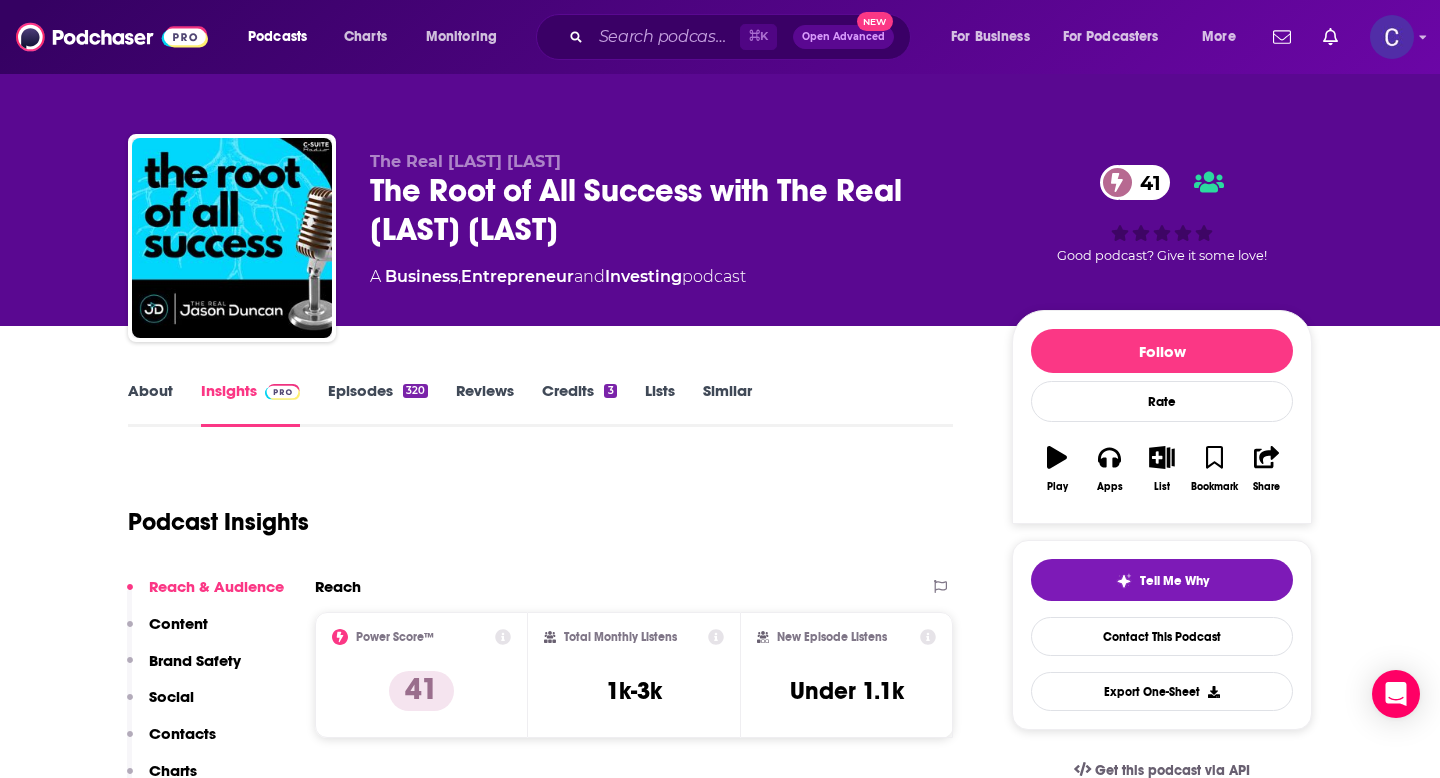 scroll, scrollTop: 0, scrollLeft: 0, axis: both 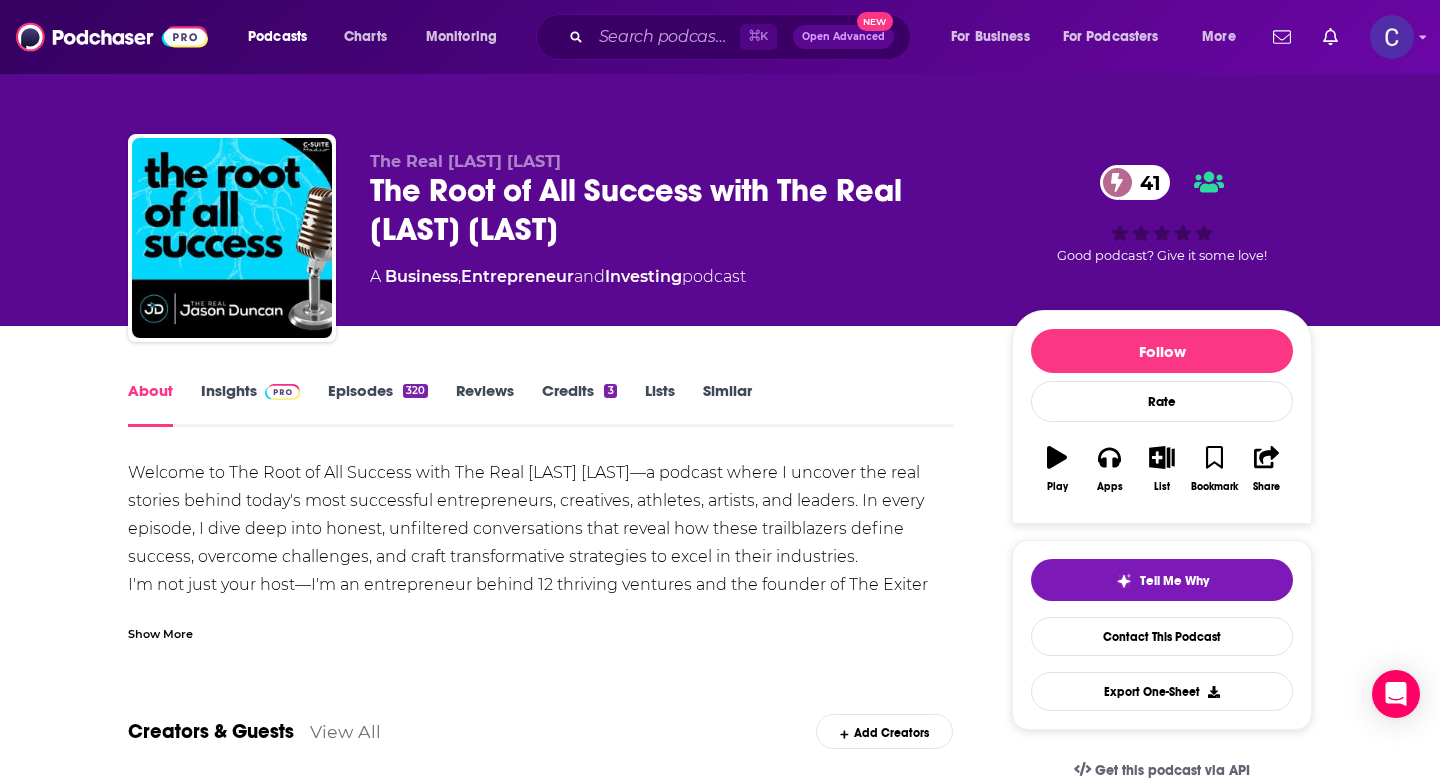 click on "Show More" at bounding box center (160, 632) 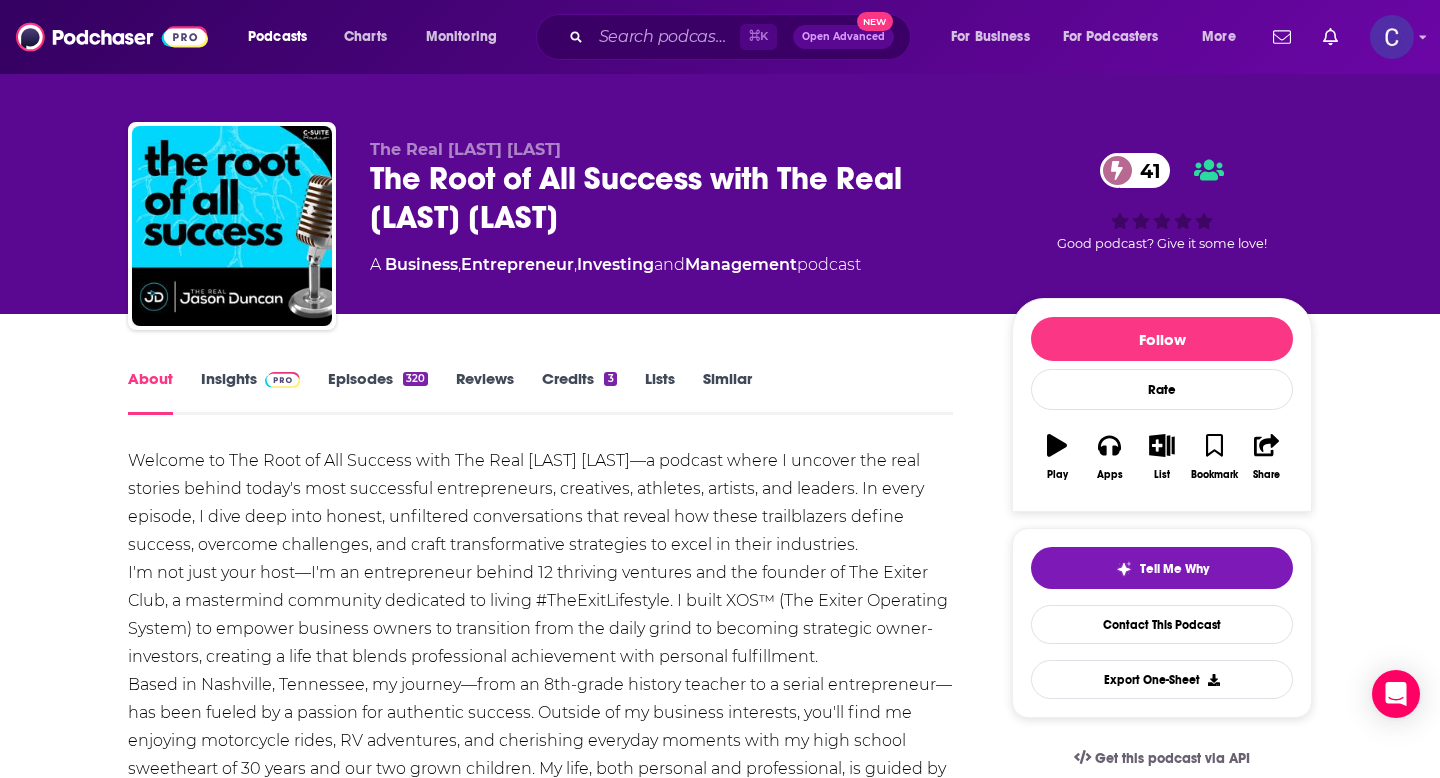scroll, scrollTop: 0, scrollLeft: 0, axis: both 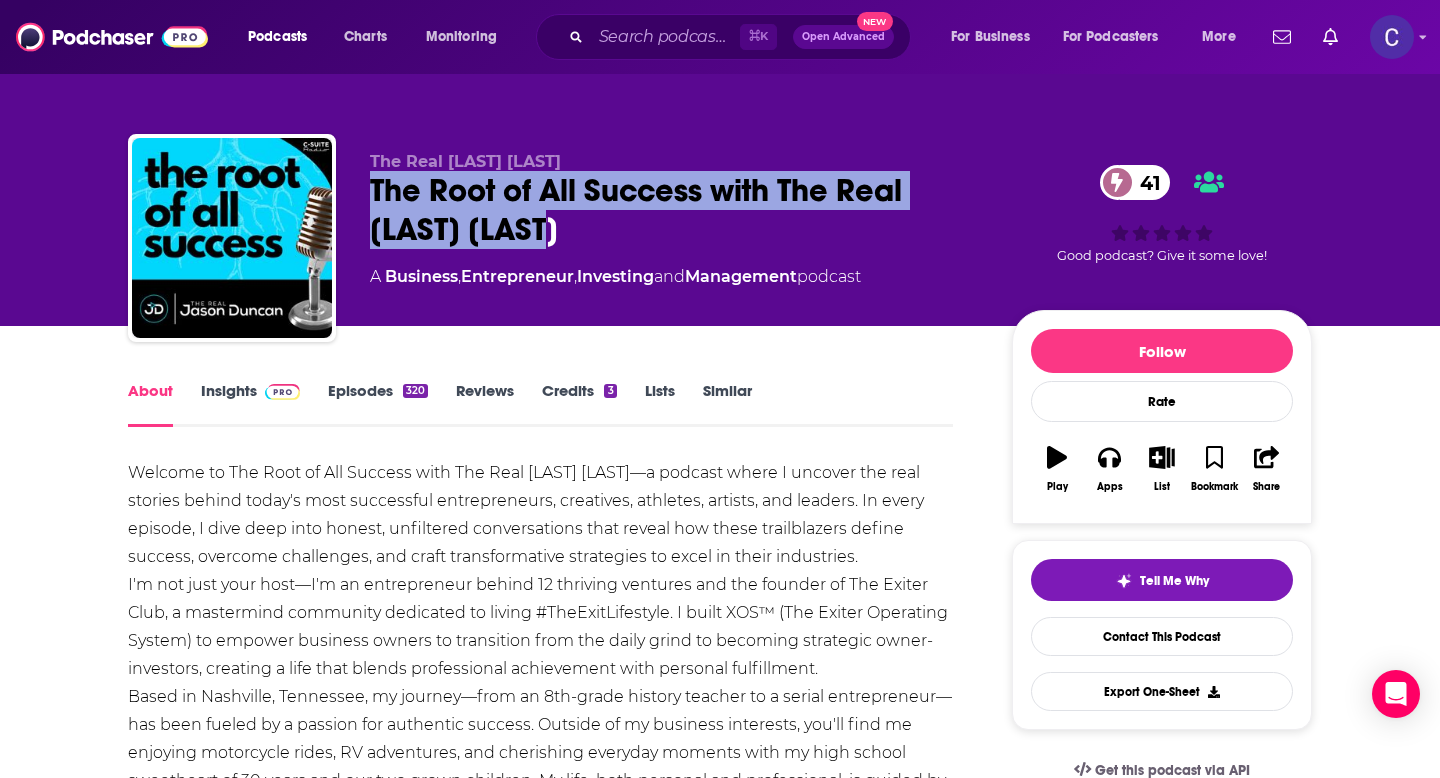 drag, startPoint x: 644, startPoint y: 232, endPoint x: 344, endPoint y: 183, distance: 303.97534 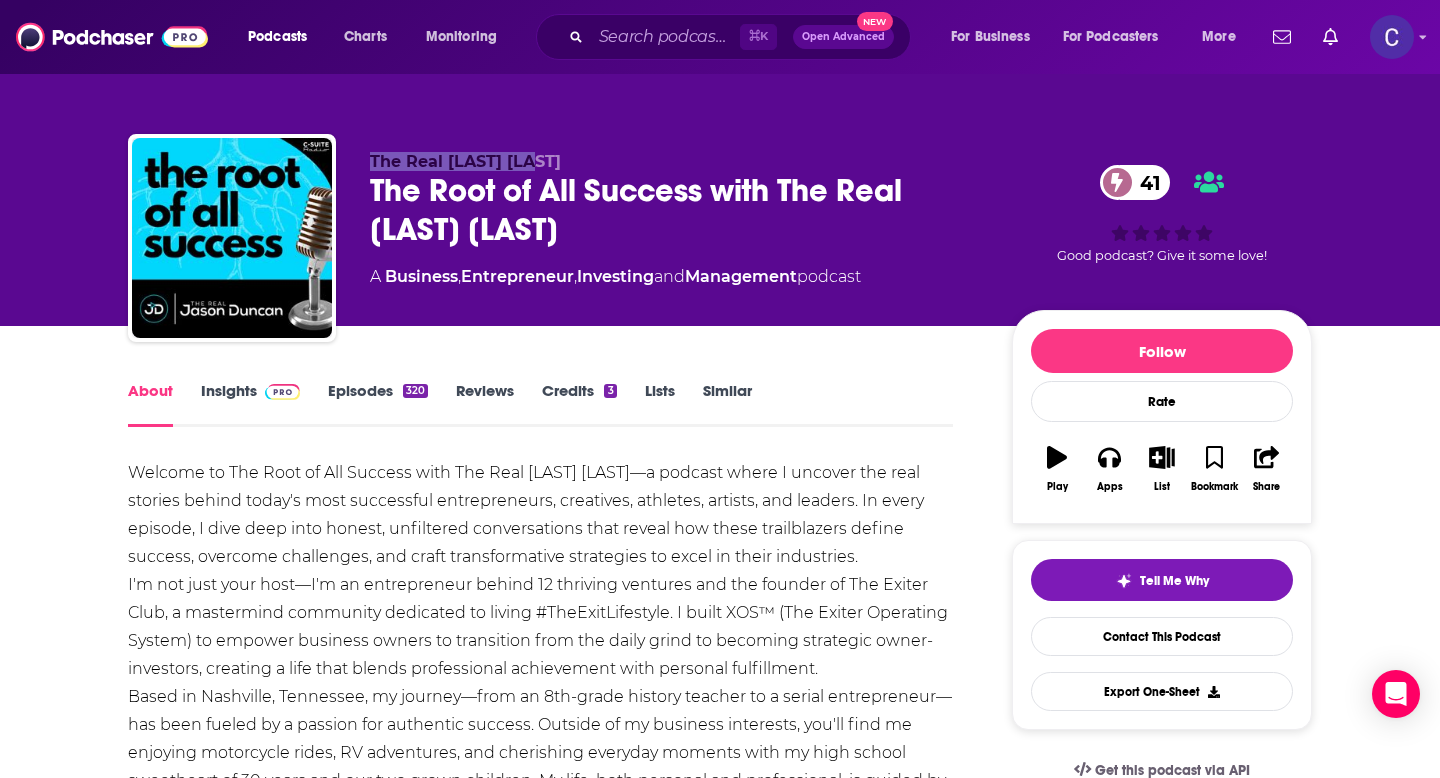drag, startPoint x: 367, startPoint y: 152, endPoint x: 540, endPoint y: 152, distance: 173 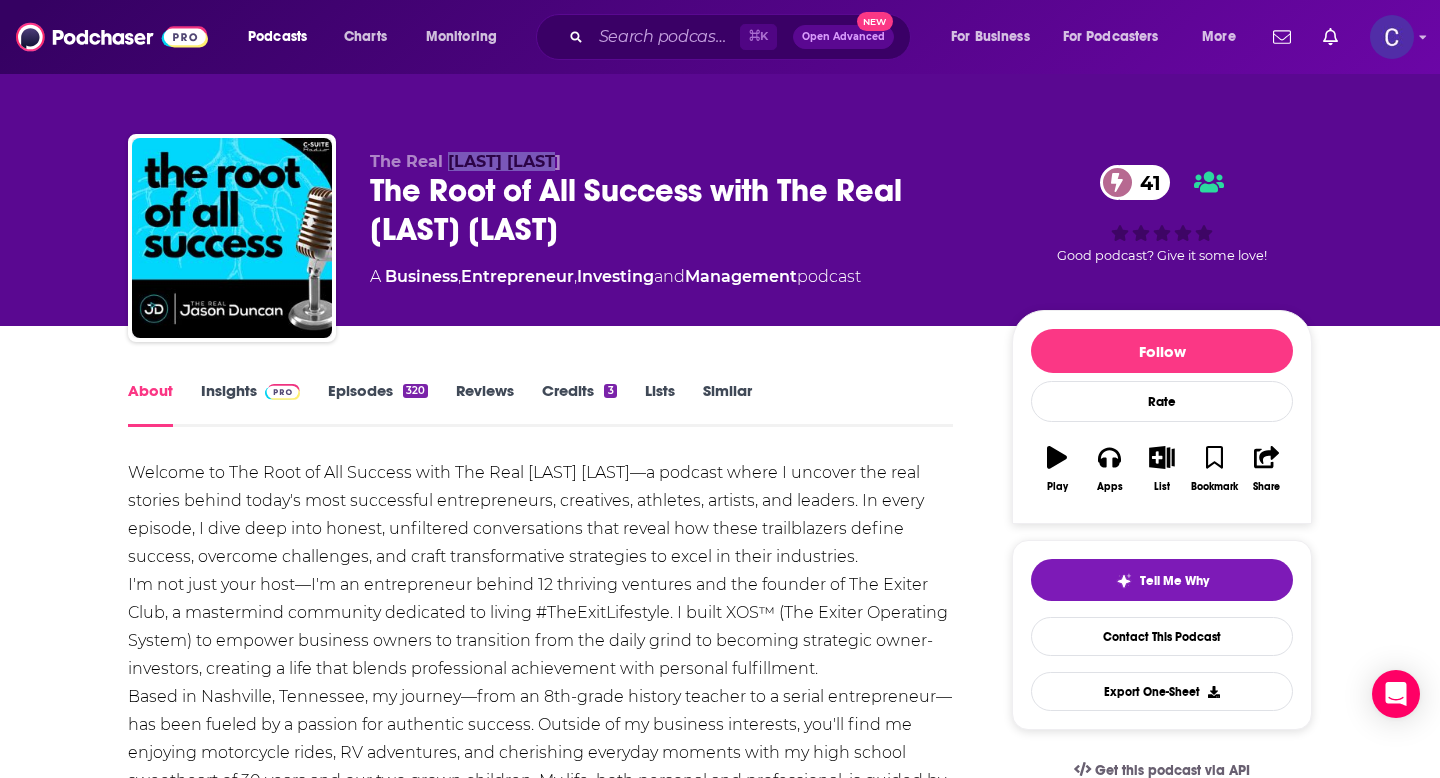 drag, startPoint x: 578, startPoint y: 159, endPoint x: 447, endPoint y: 163, distance: 131.06105 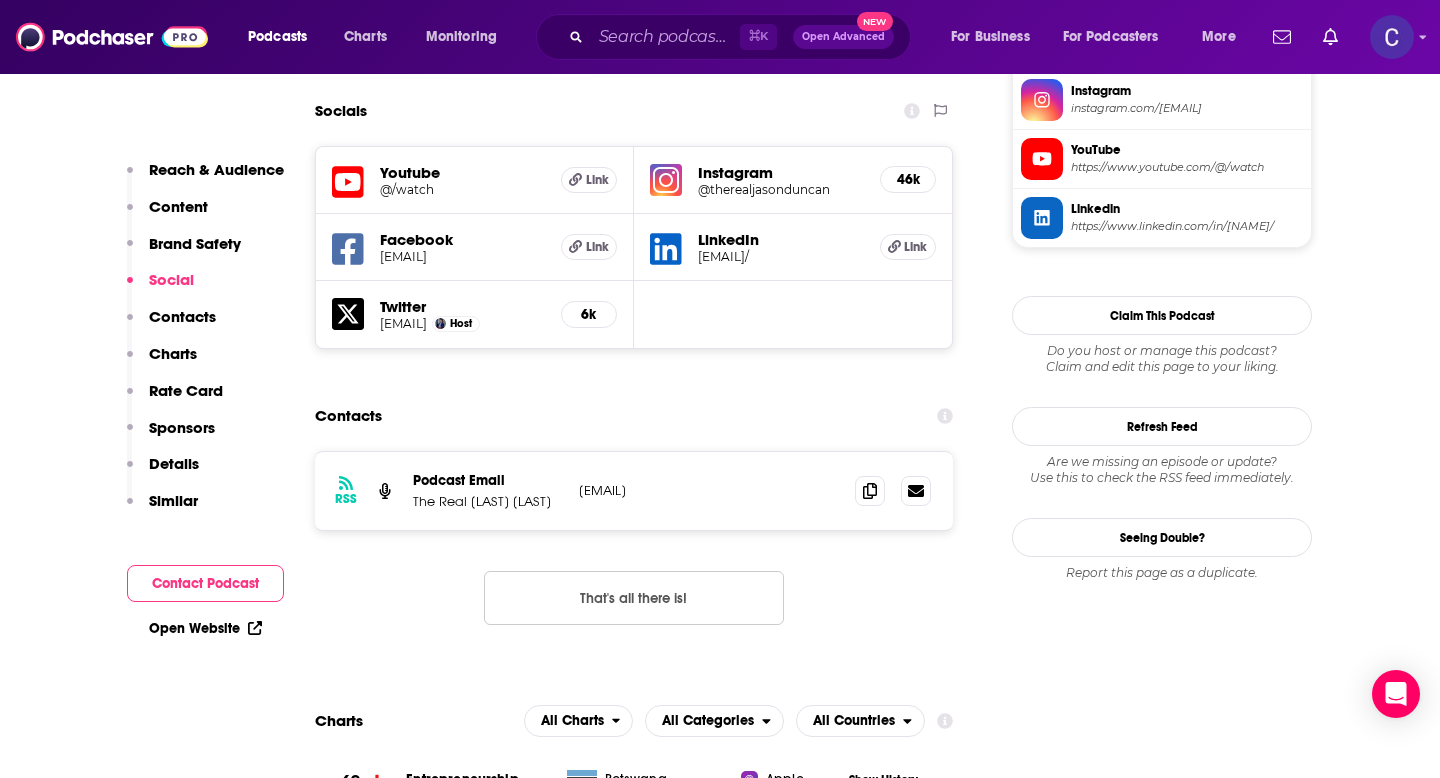 scroll, scrollTop: 1814, scrollLeft: 0, axis: vertical 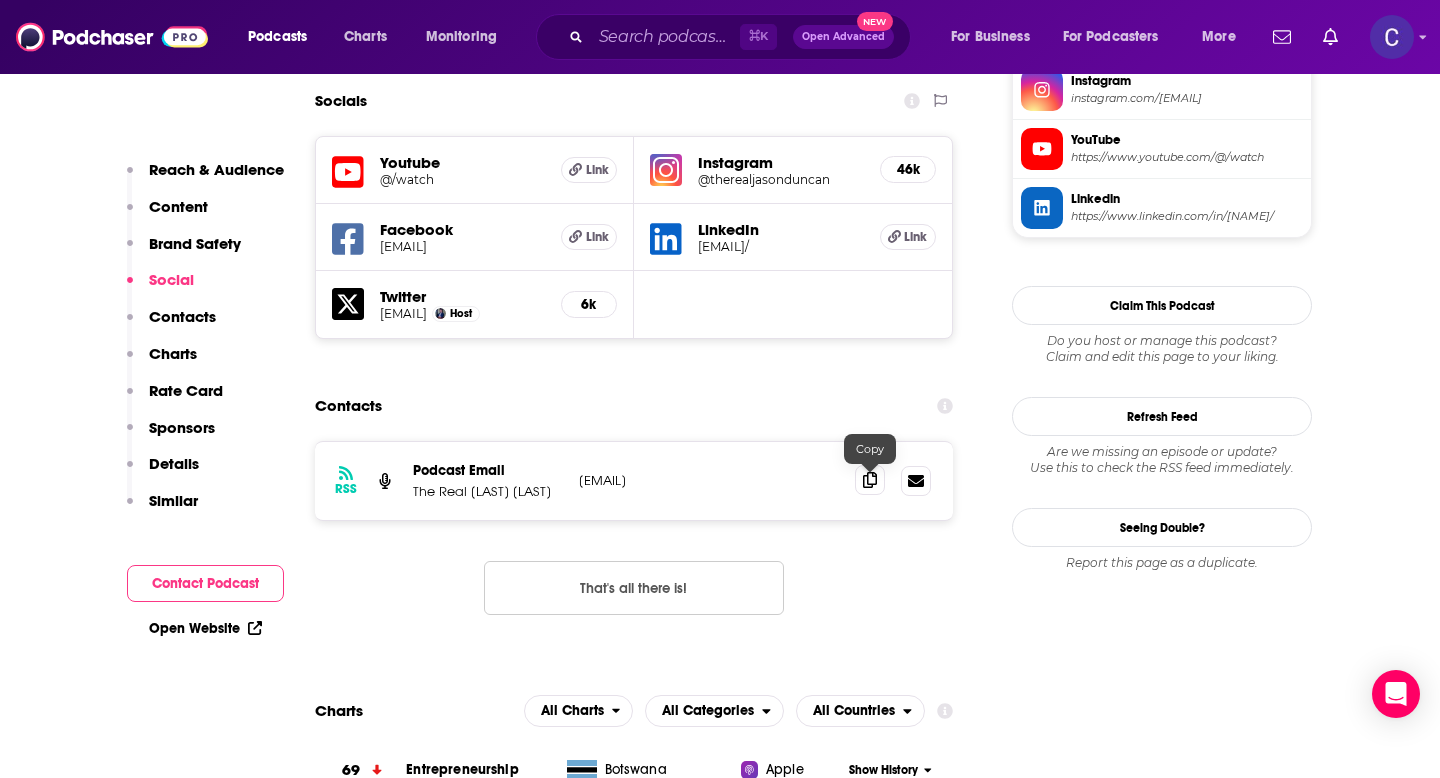 click 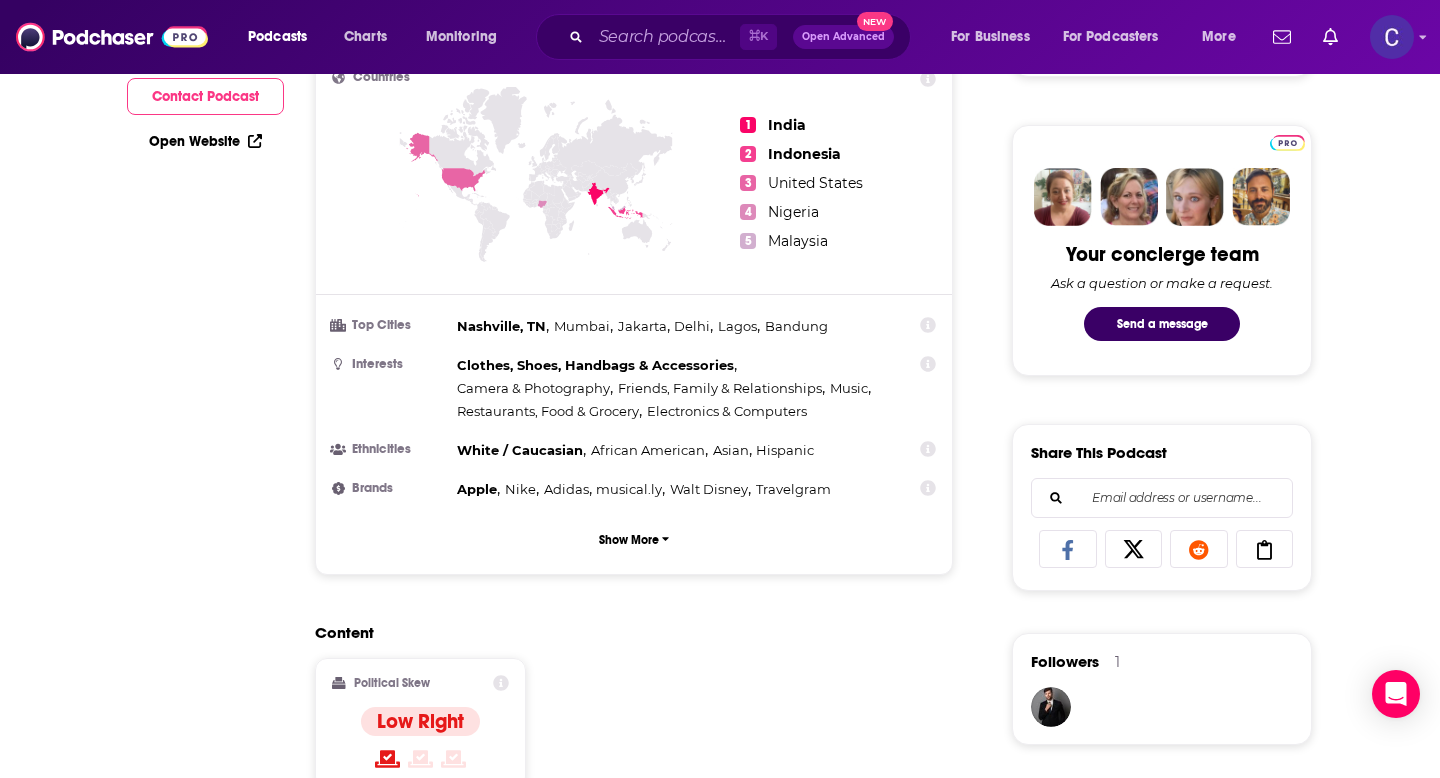 scroll, scrollTop: 0, scrollLeft: 0, axis: both 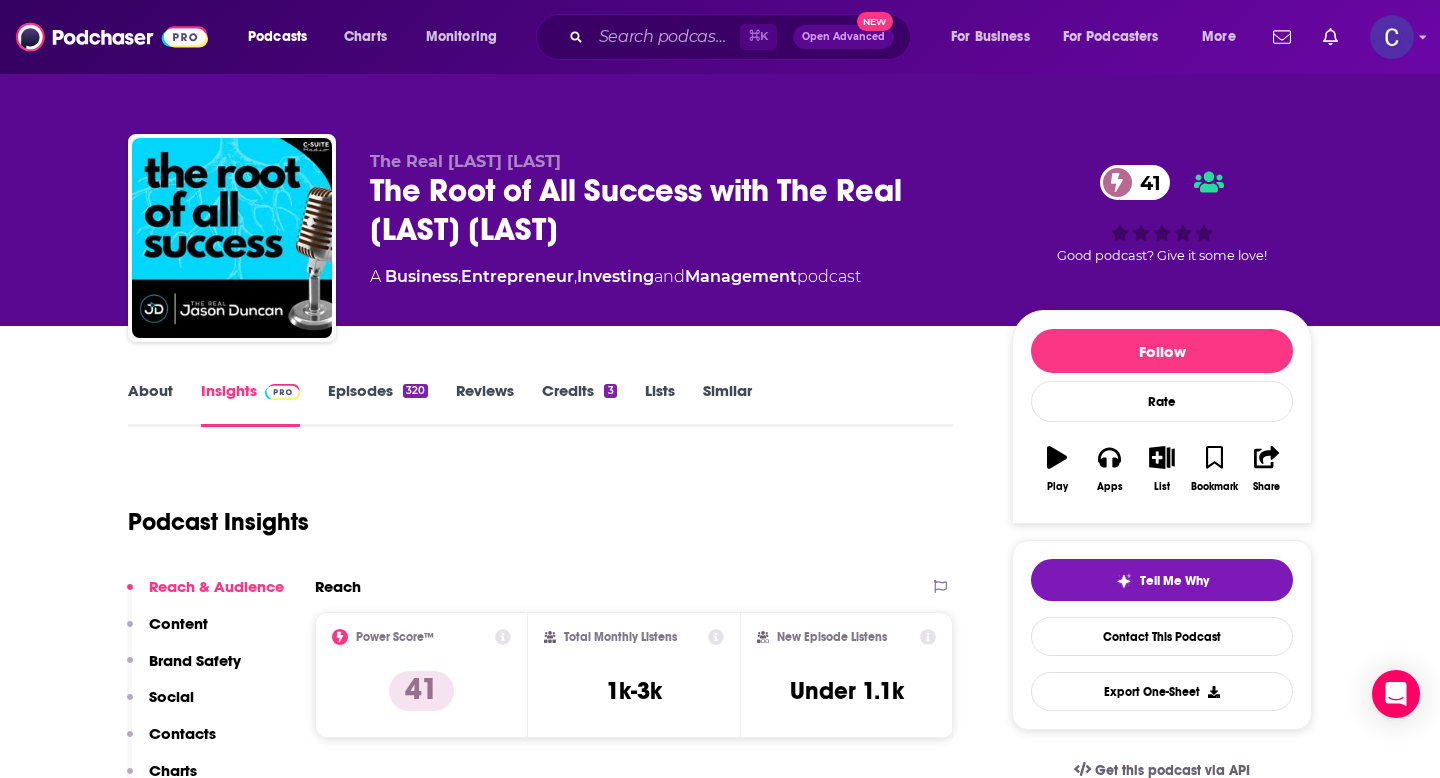 click on "Episodes 320" at bounding box center (378, 404) 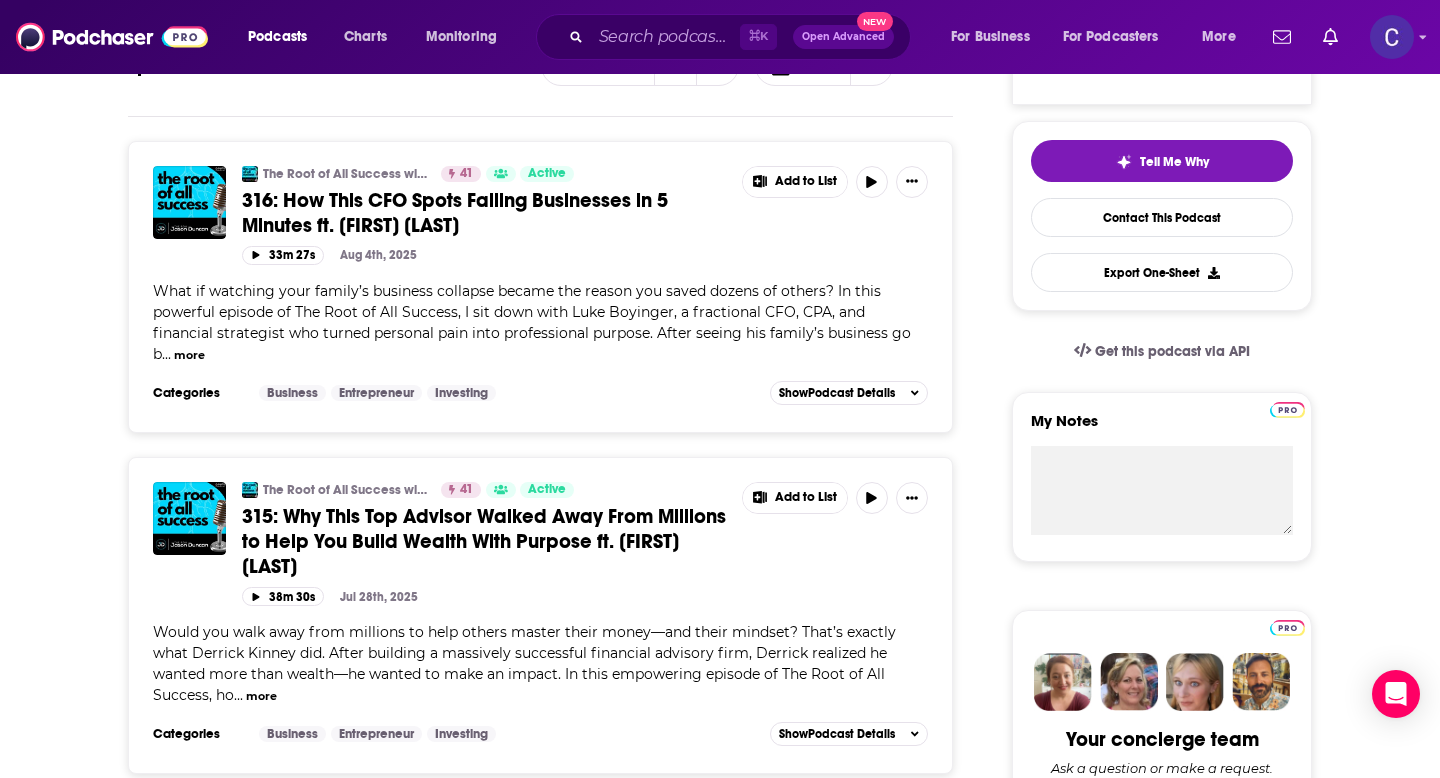 scroll, scrollTop: 0, scrollLeft: 0, axis: both 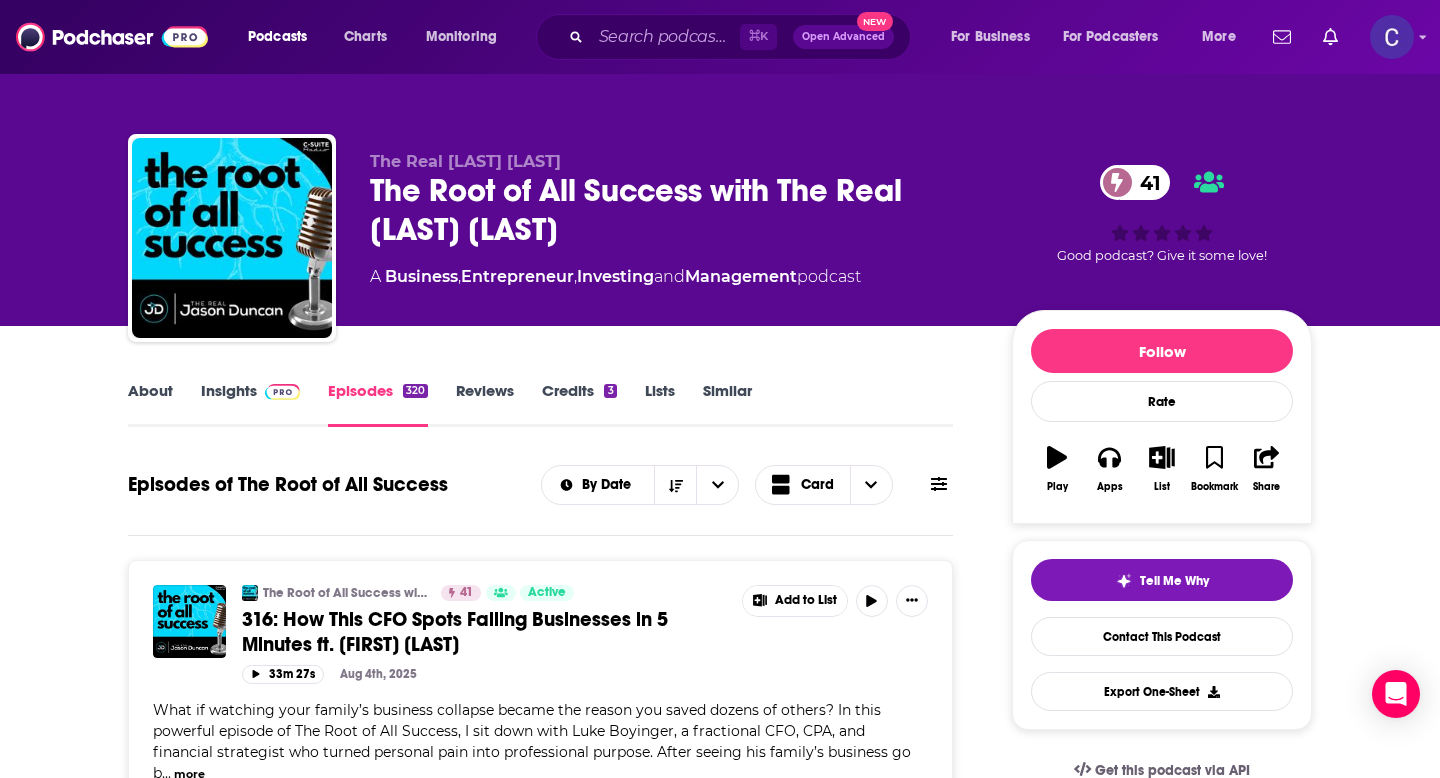 click on "Similar" at bounding box center [727, 404] 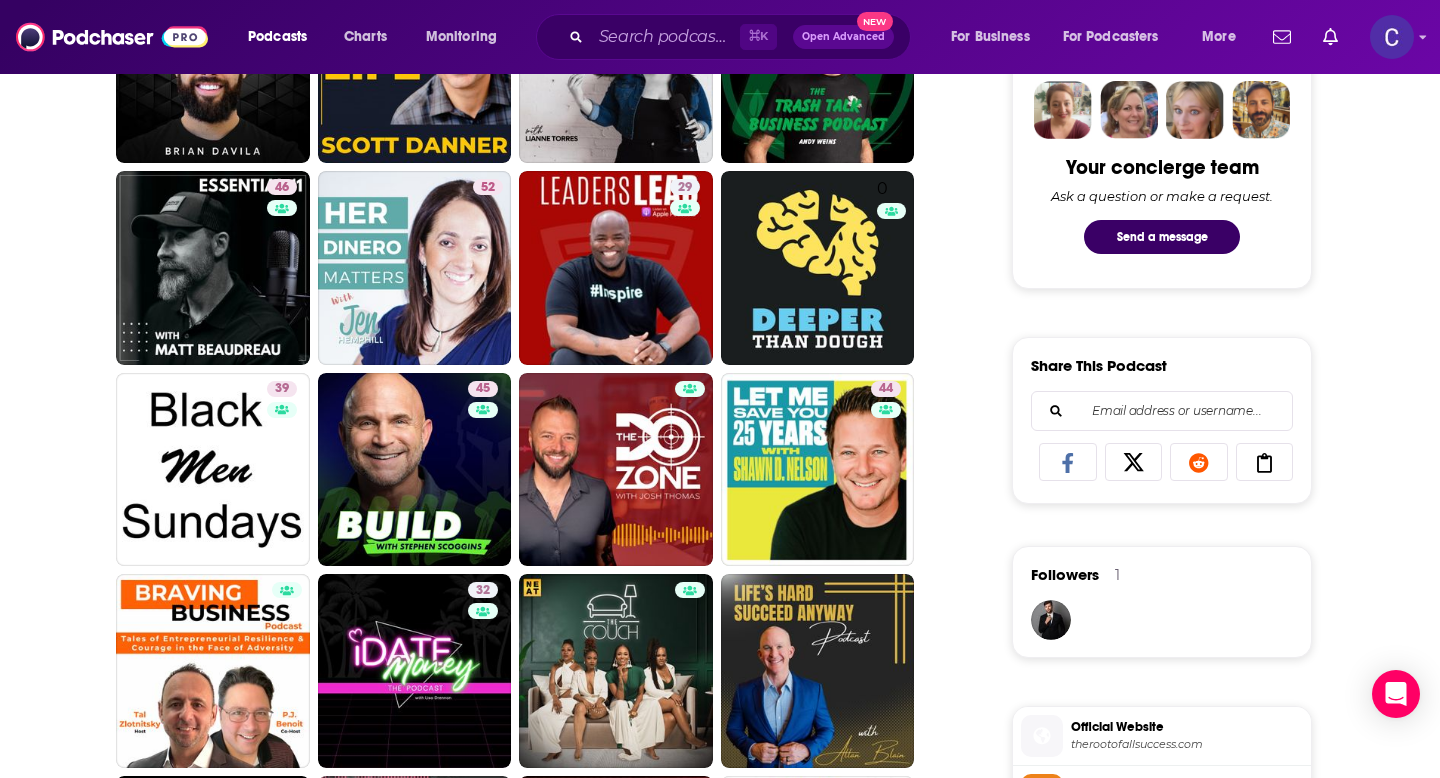 scroll, scrollTop: 1003, scrollLeft: 0, axis: vertical 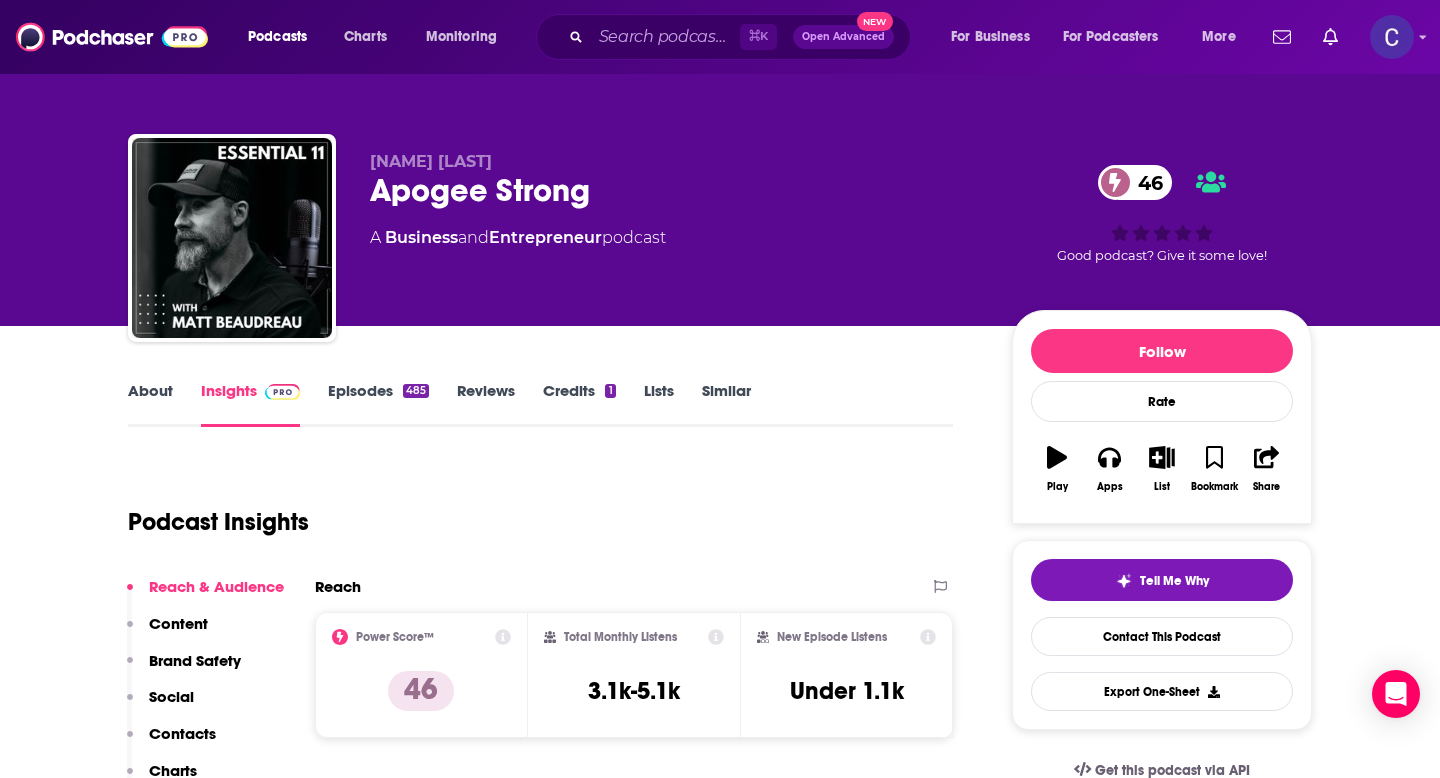 click on "About" at bounding box center (150, 404) 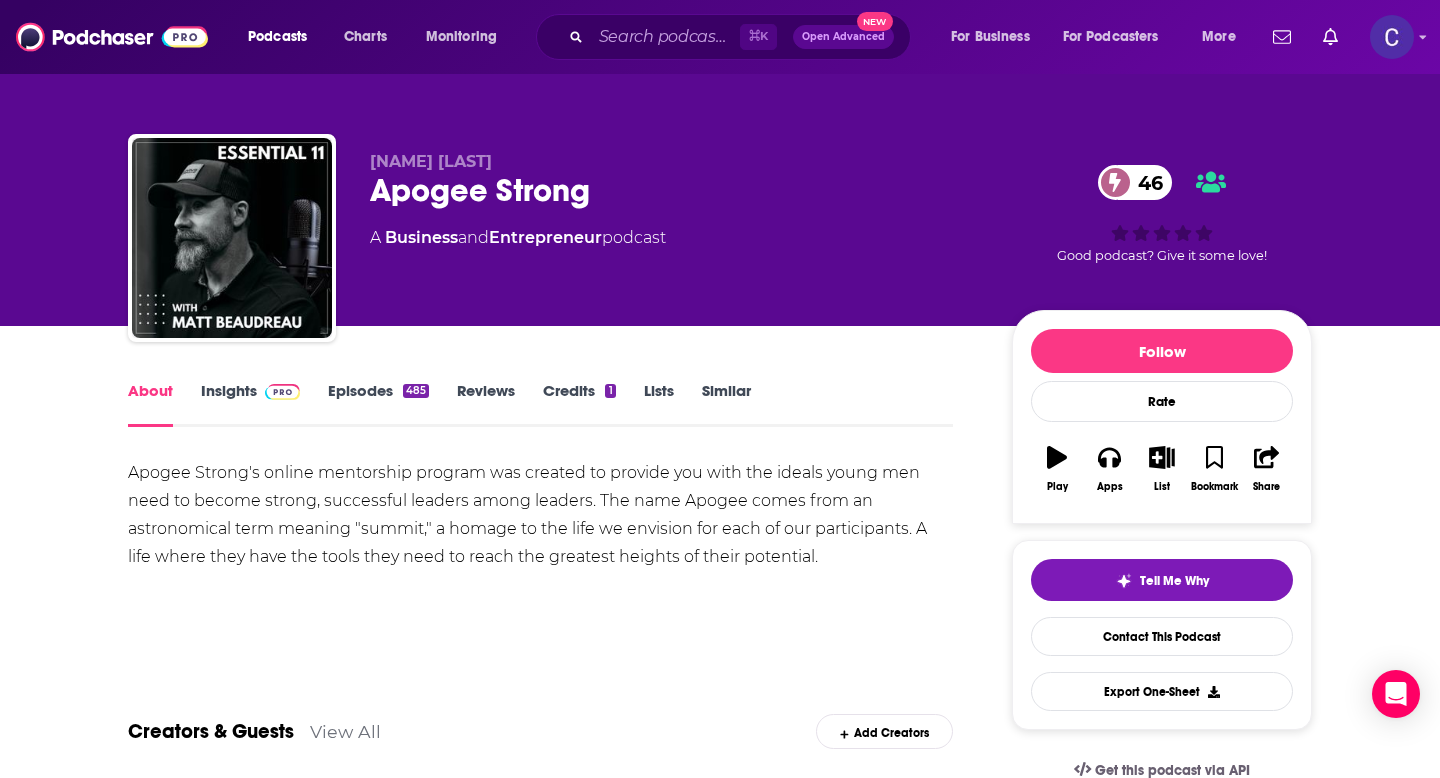 click on "Similar" at bounding box center (726, 404) 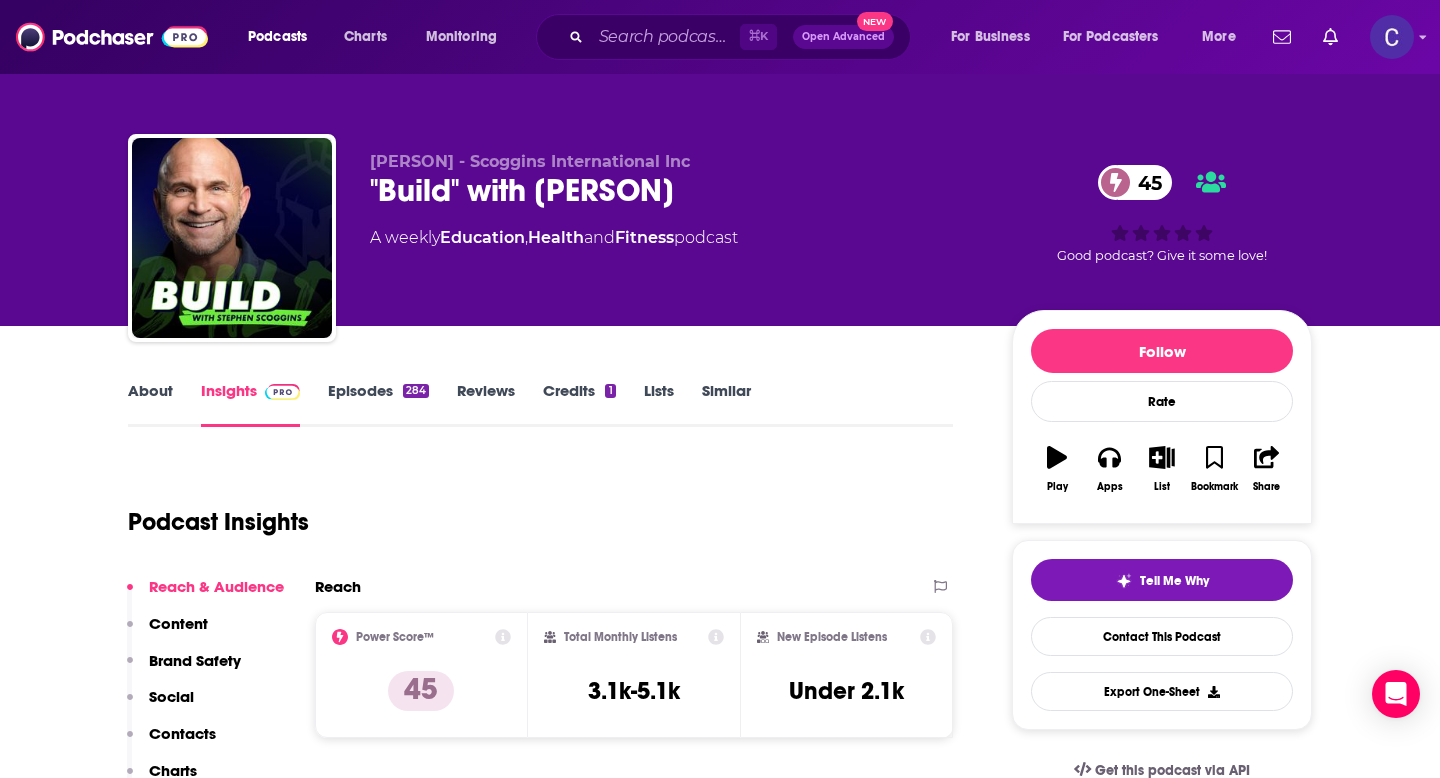 scroll, scrollTop: 0, scrollLeft: 0, axis: both 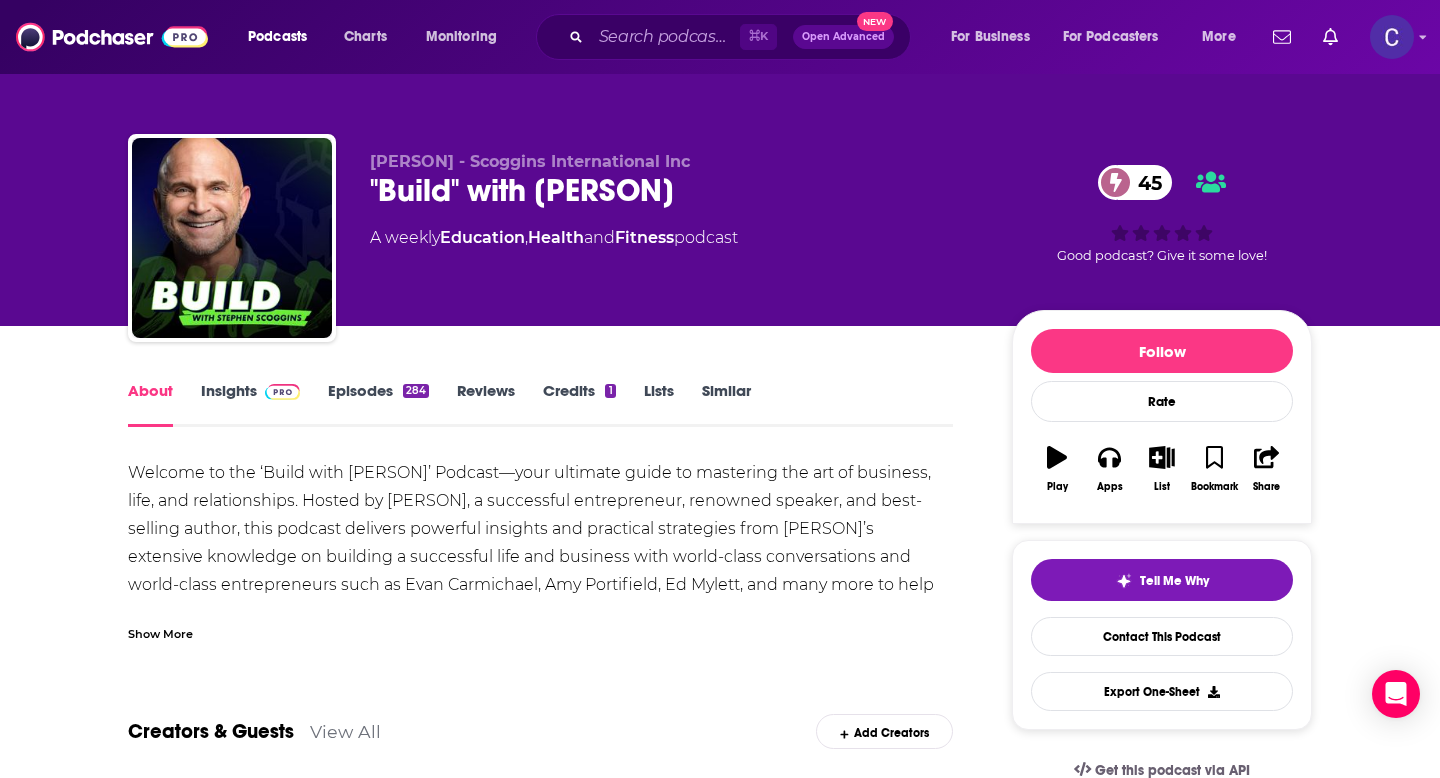 click on "Show More" at bounding box center [160, 632] 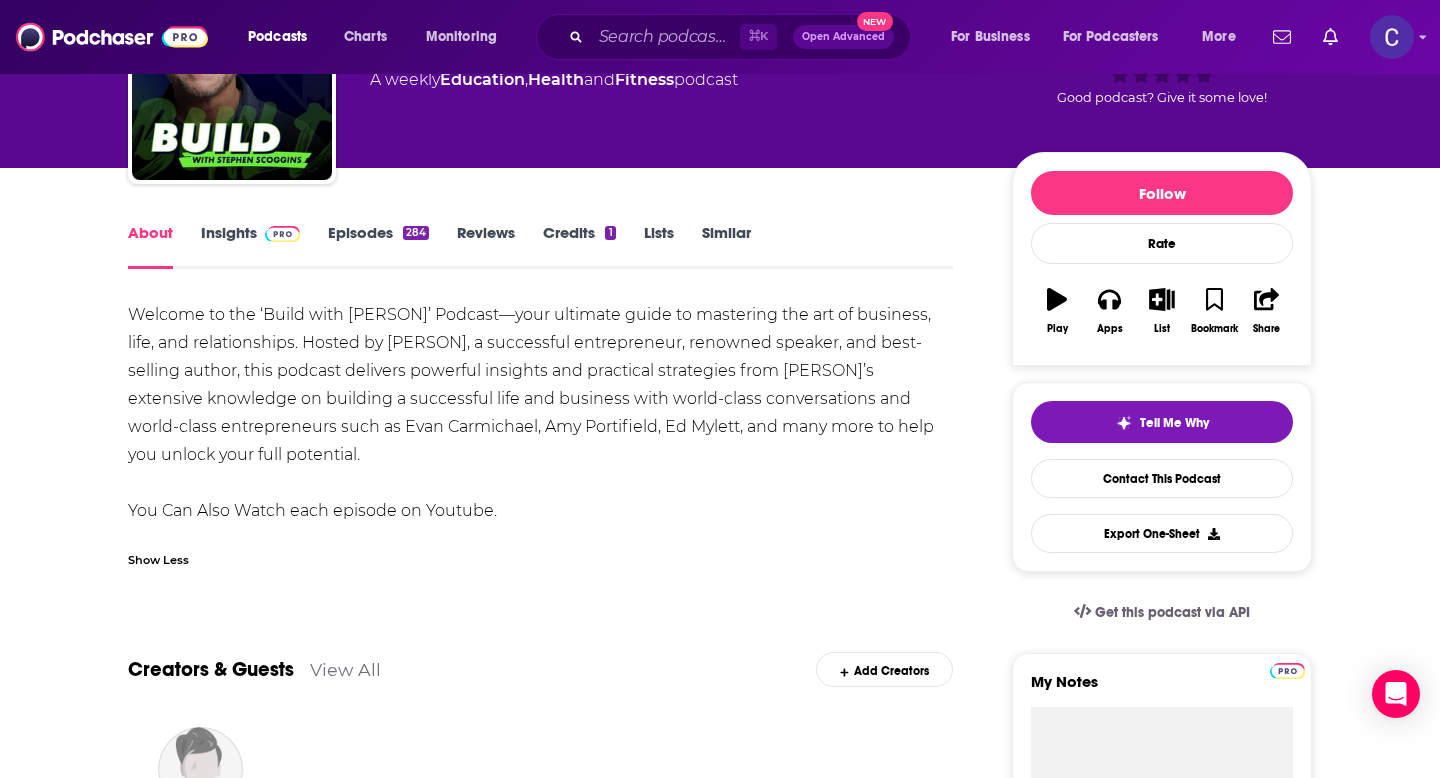 scroll, scrollTop: 192, scrollLeft: 0, axis: vertical 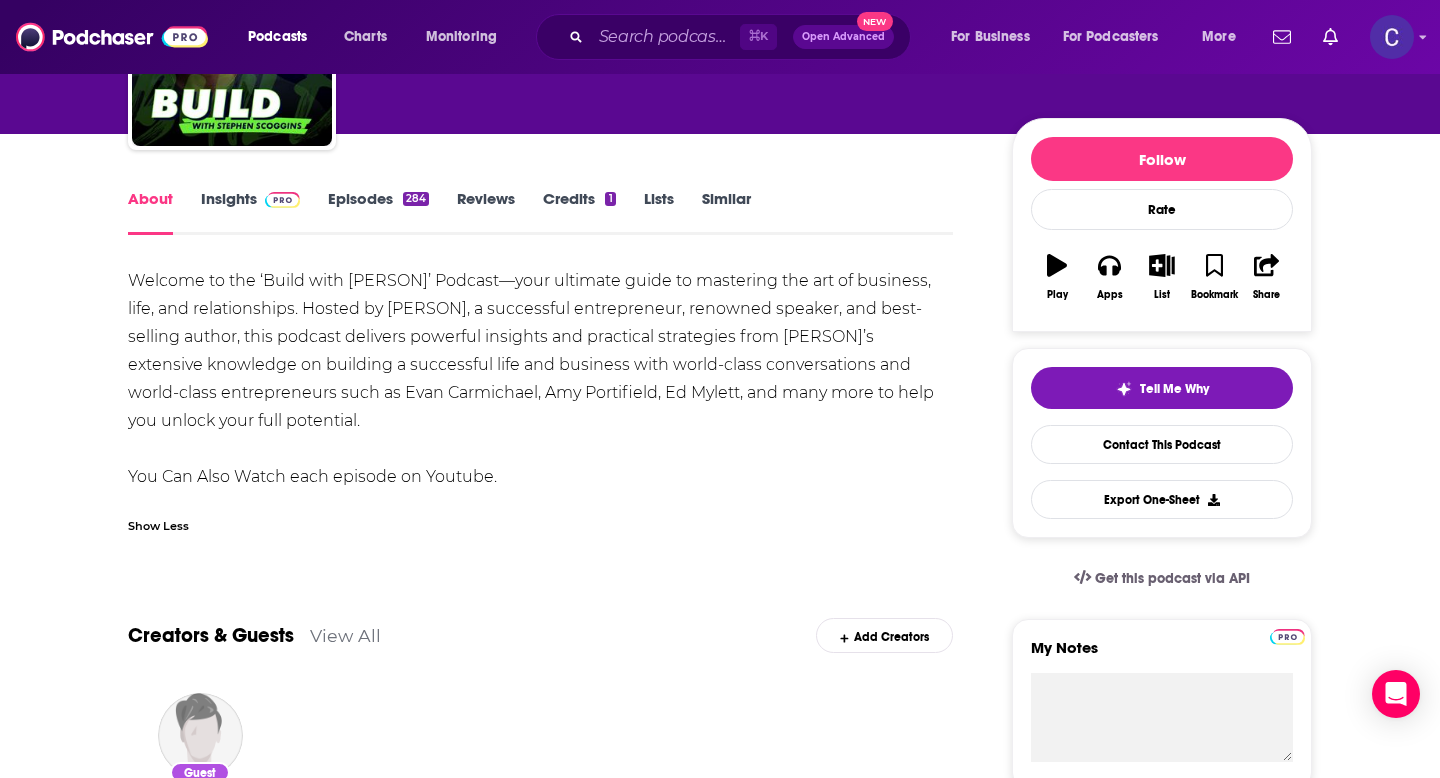 click on "Similar" at bounding box center [726, 212] 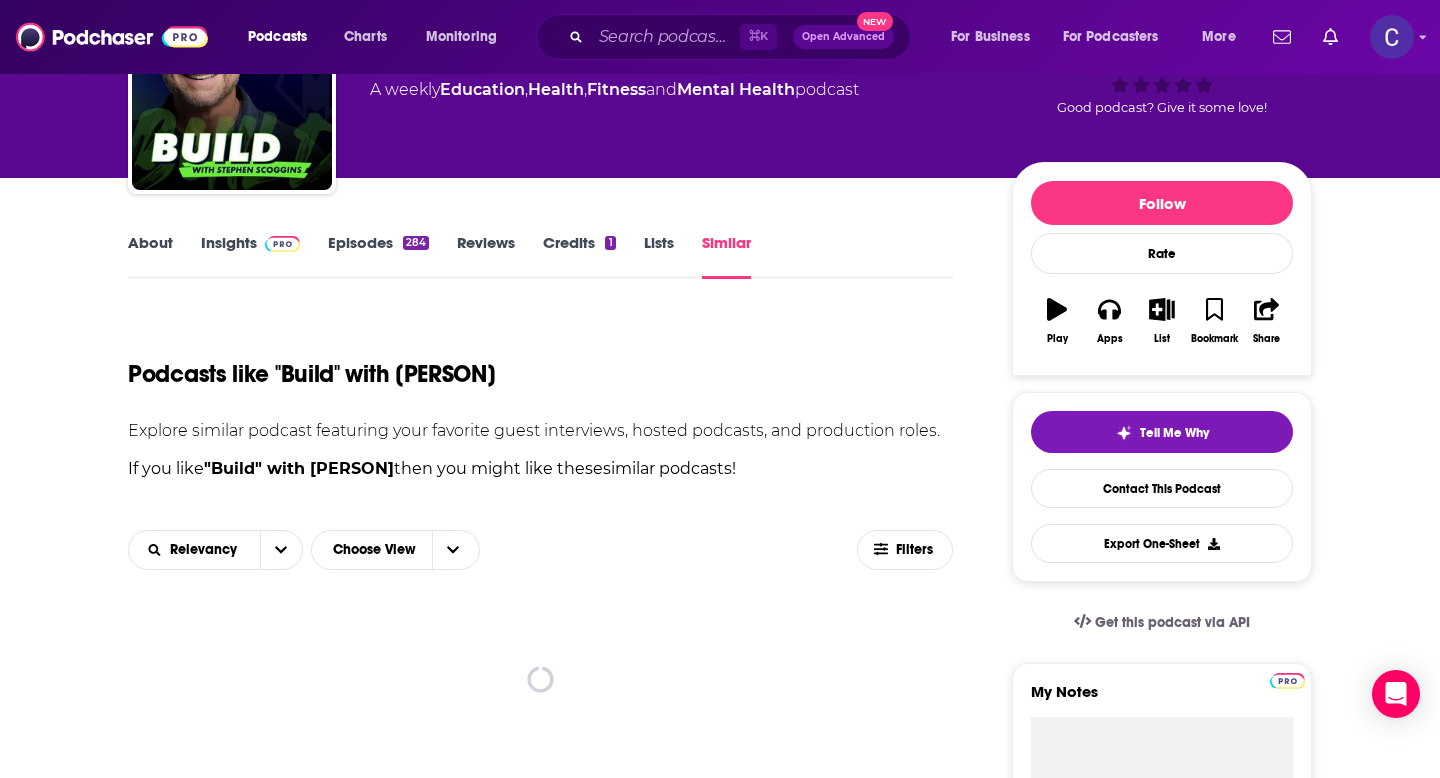 scroll, scrollTop: 143, scrollLeft: 0, axis: vertical 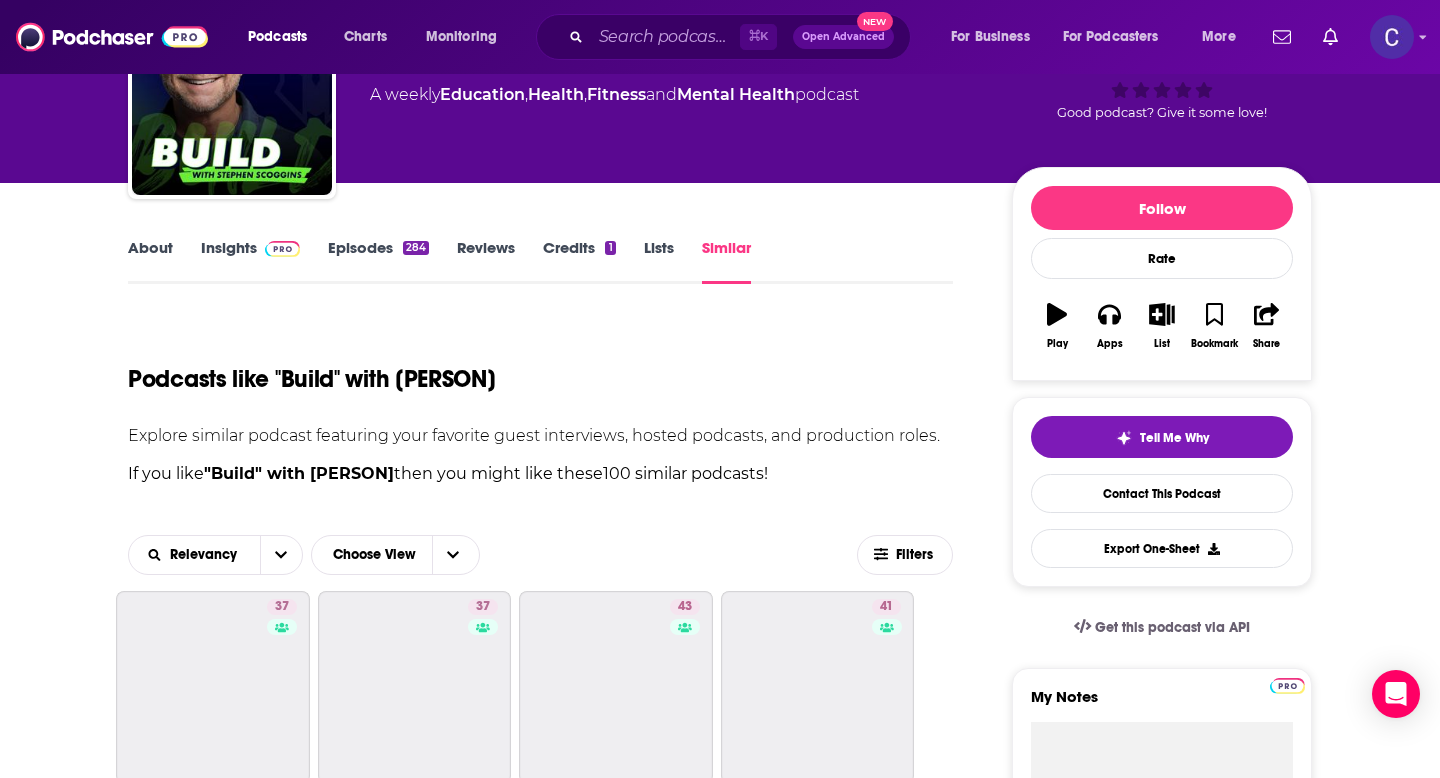 click on "About" at bounding box center [150, 261] 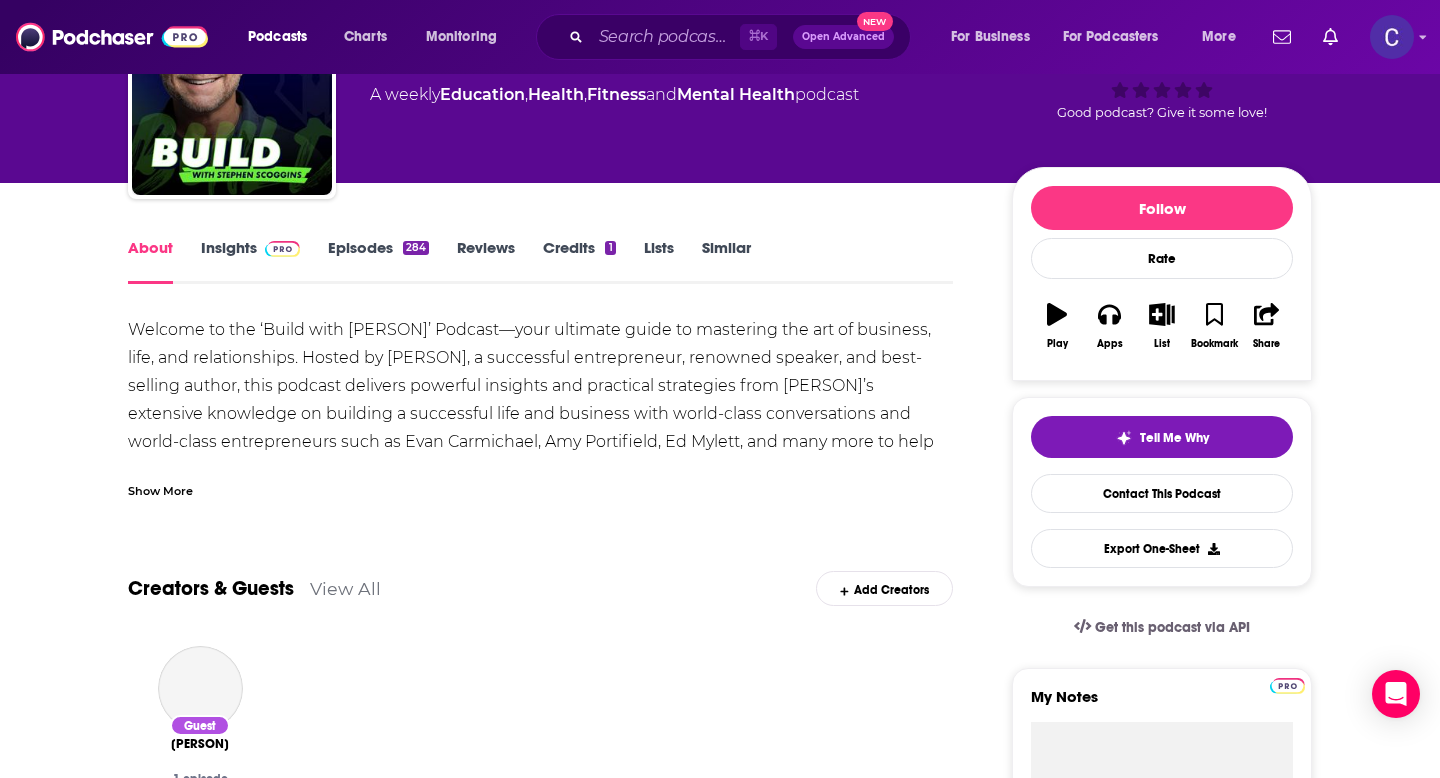 scroll, scrollTop: 0, scrollLeft: 0, axis: both 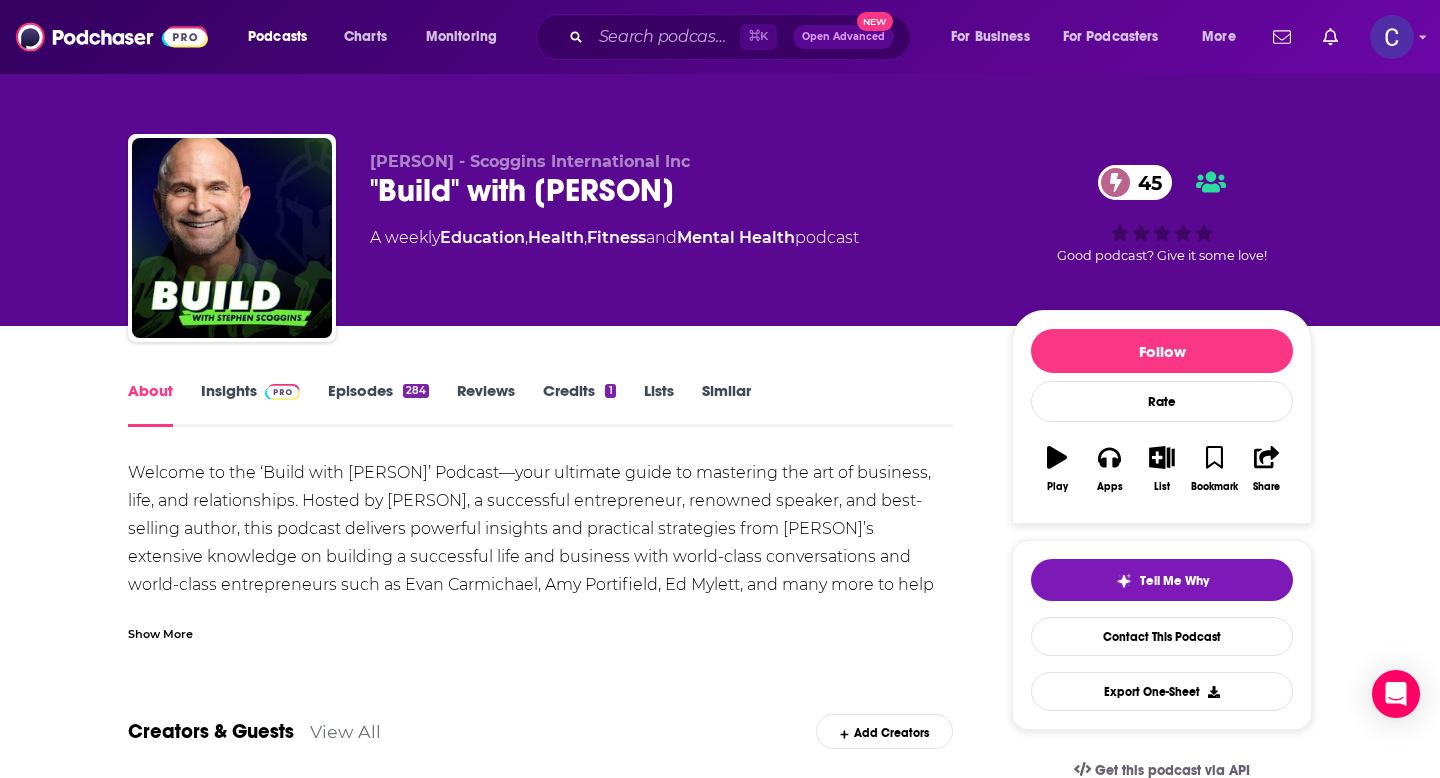 click on "Insights" at bounding box center [250, 404] 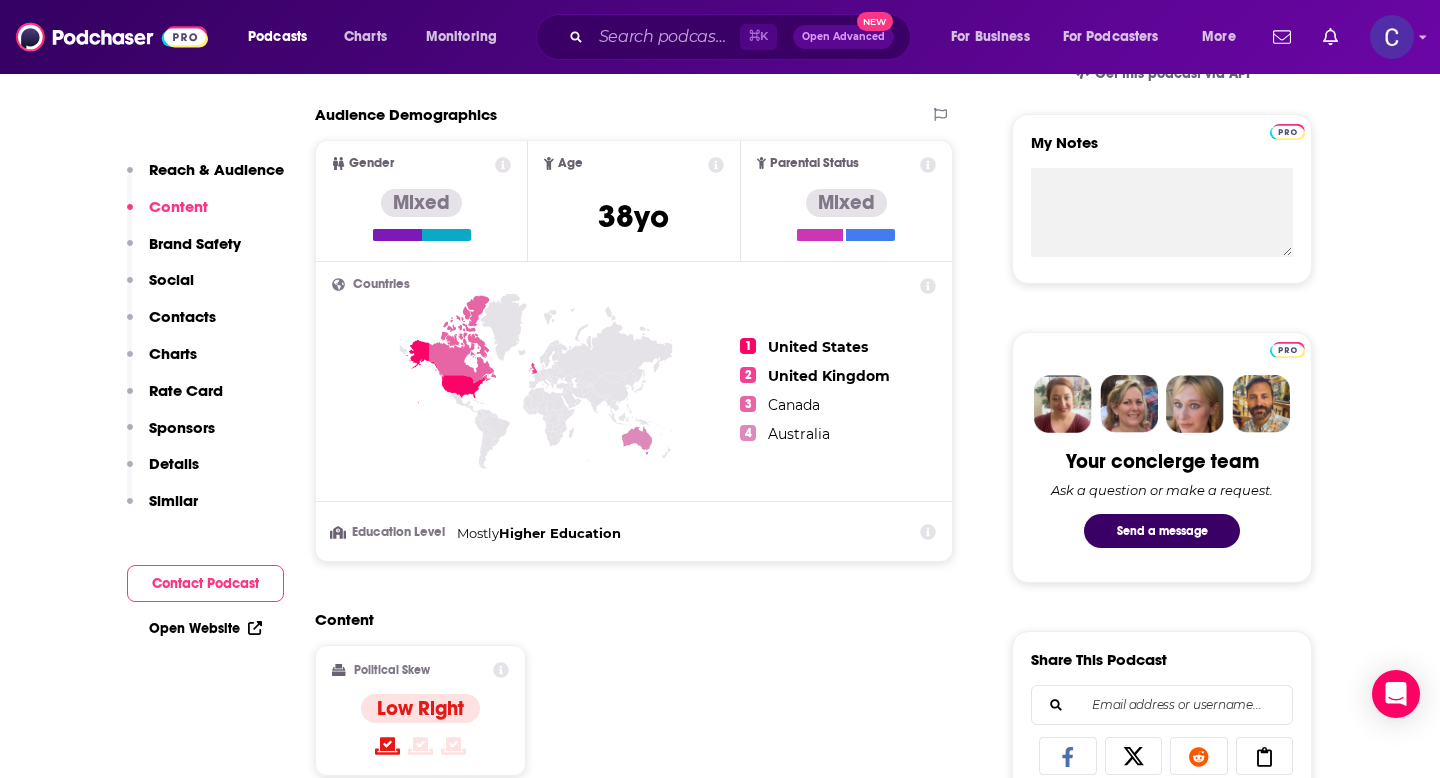 scroll, scrollTop: 0, scrollLeft: 0, axis: both 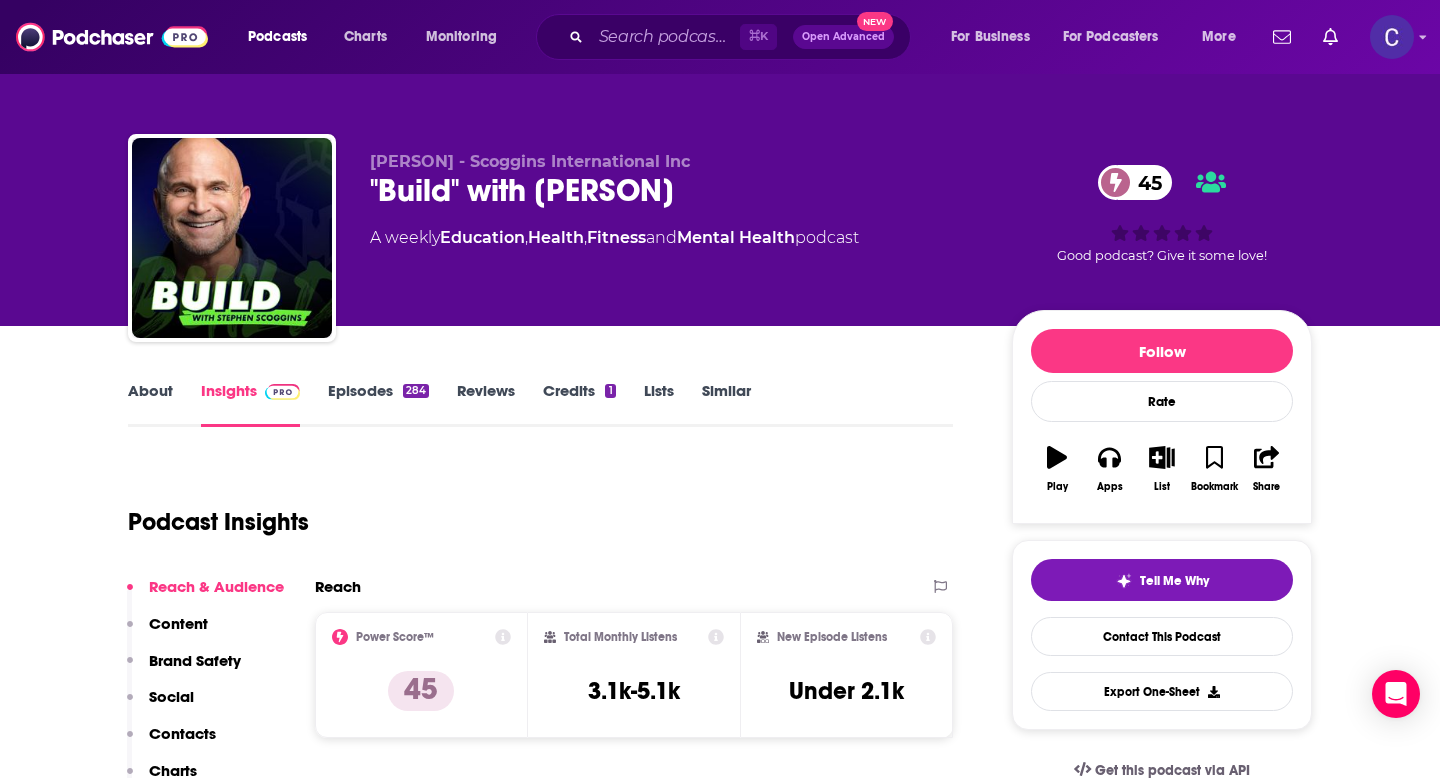 drag, startPoint x: 366, startPoint y: 190, endPoint x: 822, endPoint y: 193, distance: 456.00986 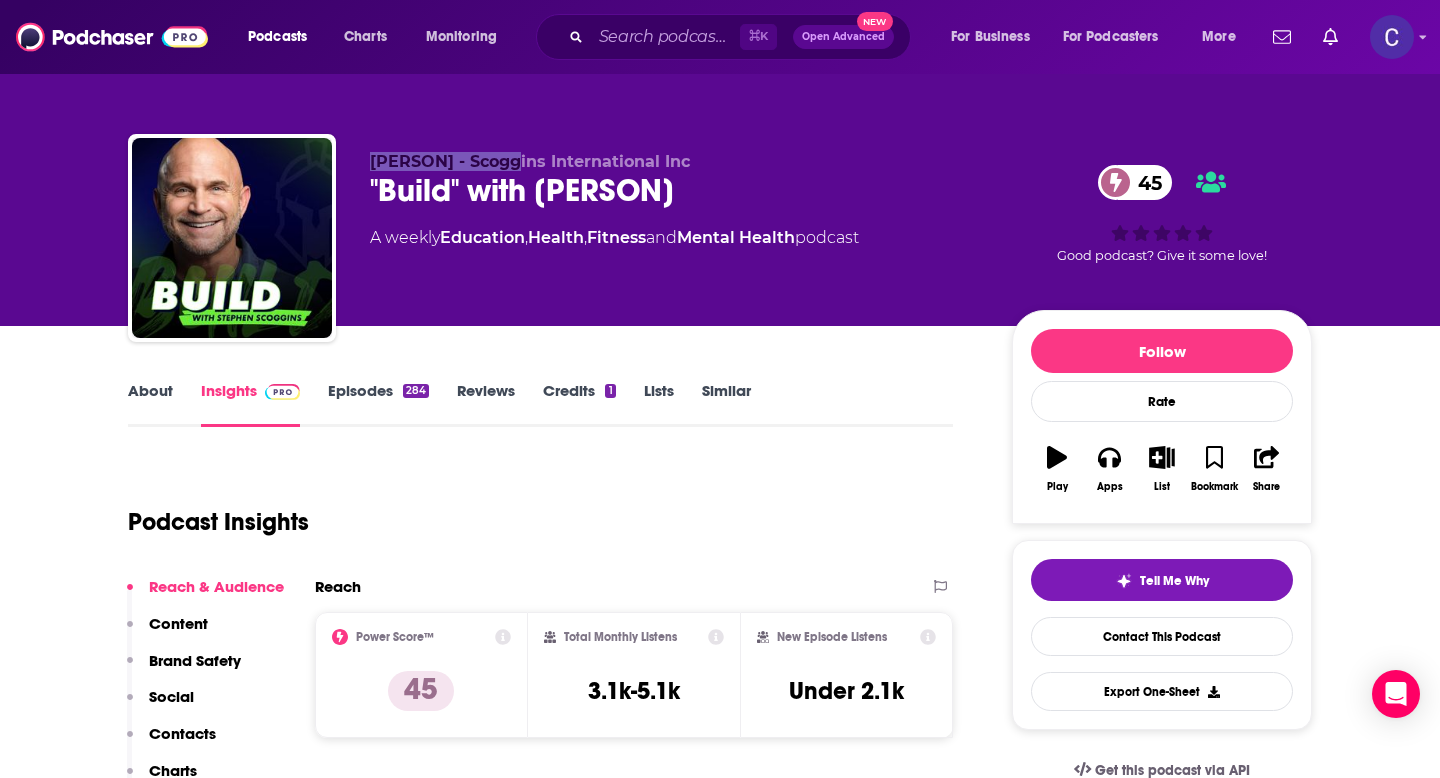 drag, startPoint x: 365, startPoint y: 158, endPoint x: 521, endPoint y: 164, distance: 156.11534 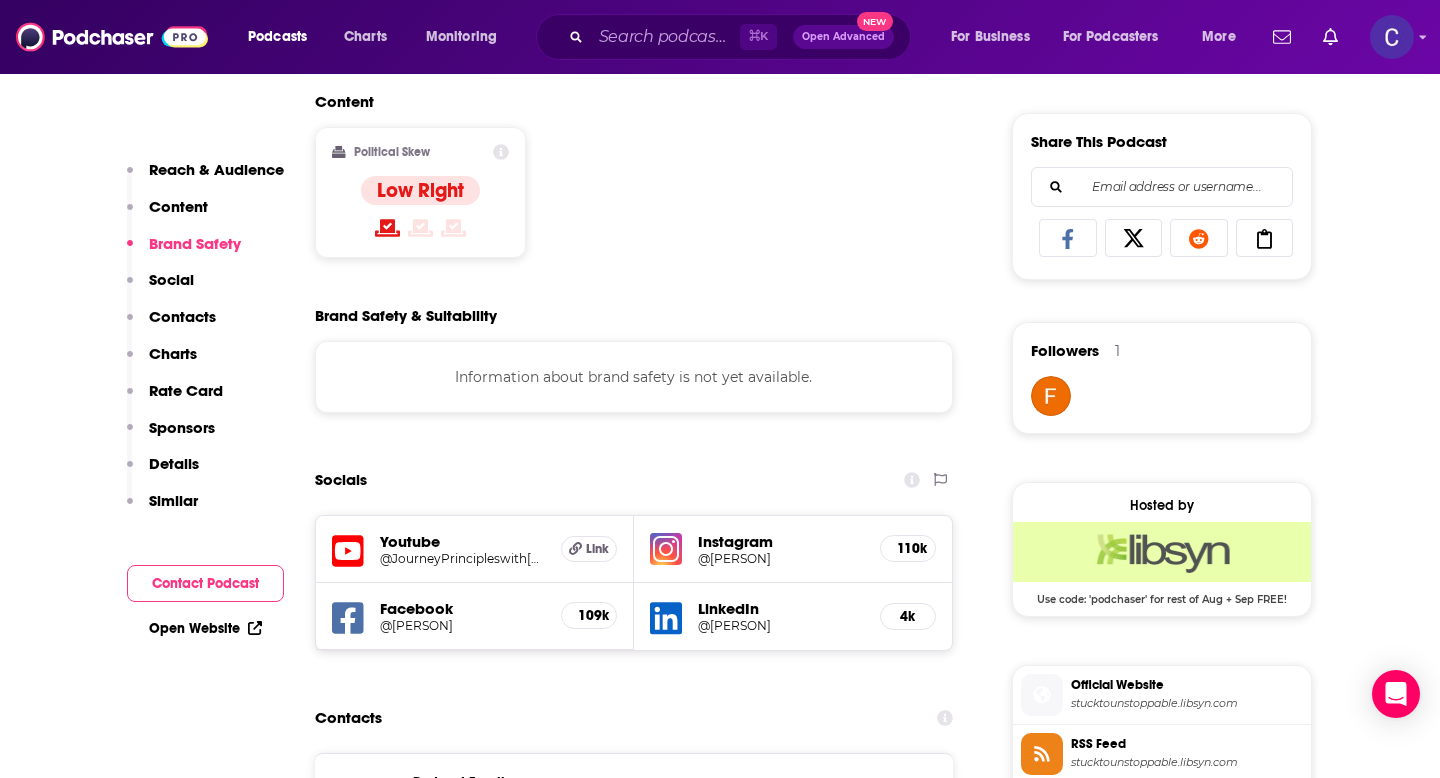 scroll, scrollTop: 1497, scrollLeft: 0, axis: vertical 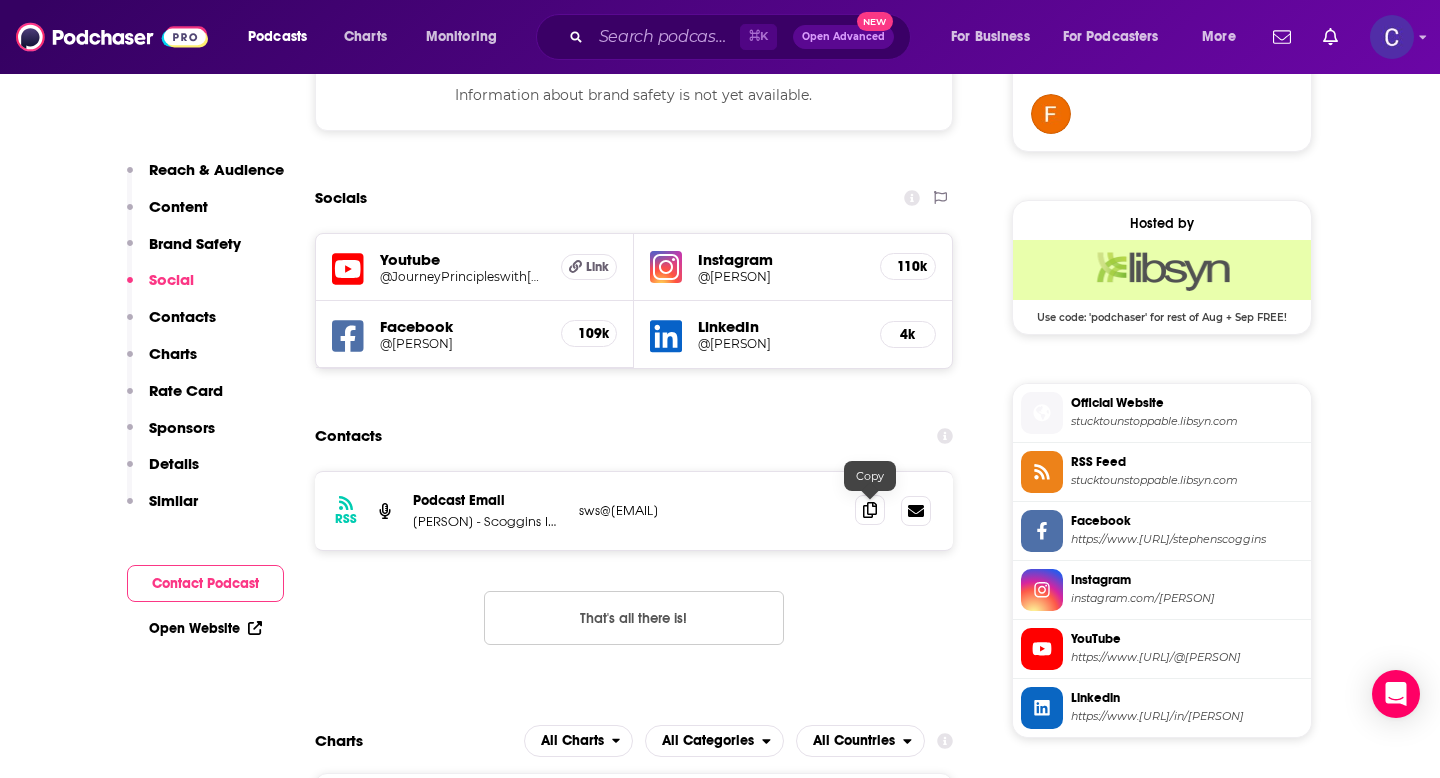 click 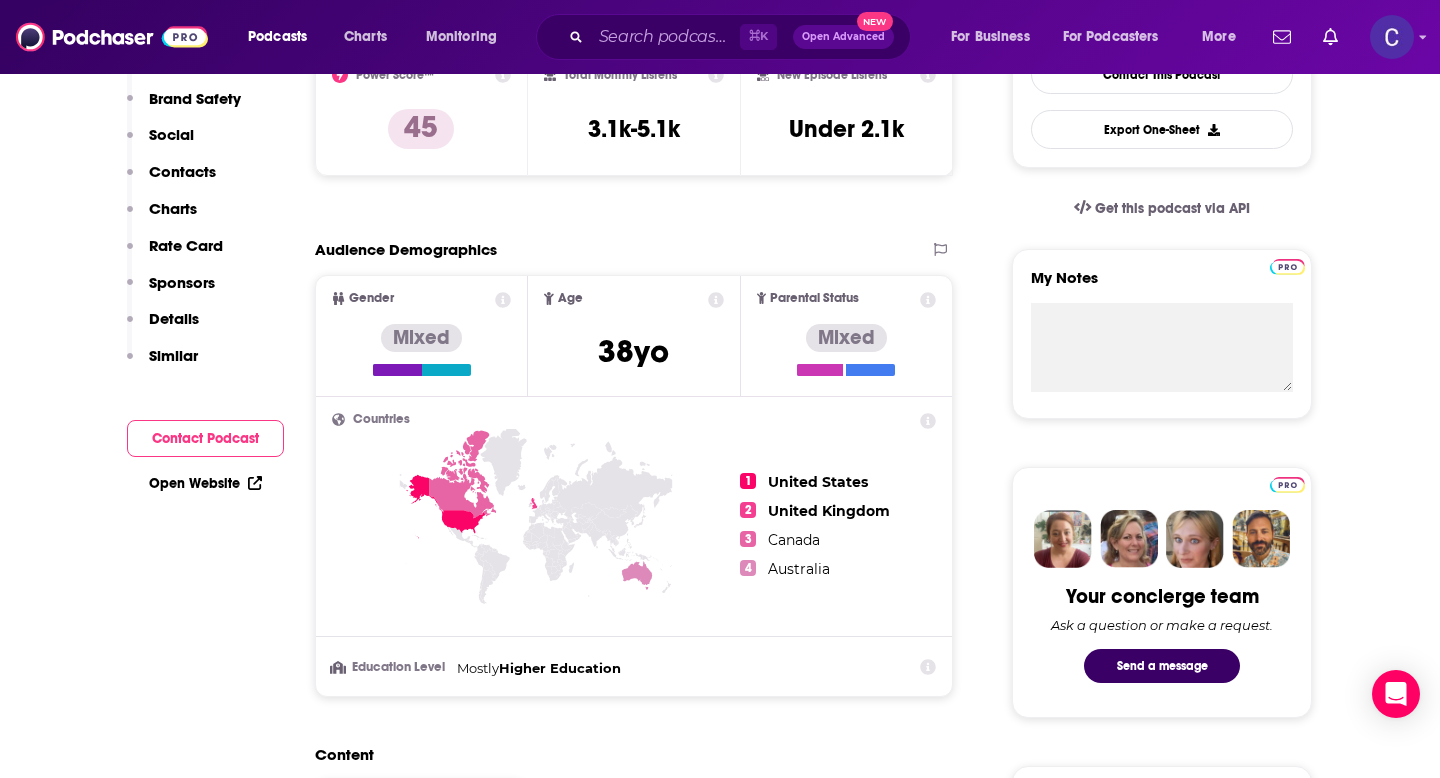 scroll, scrollTop: 0, scrollLeft: 0, axis: both 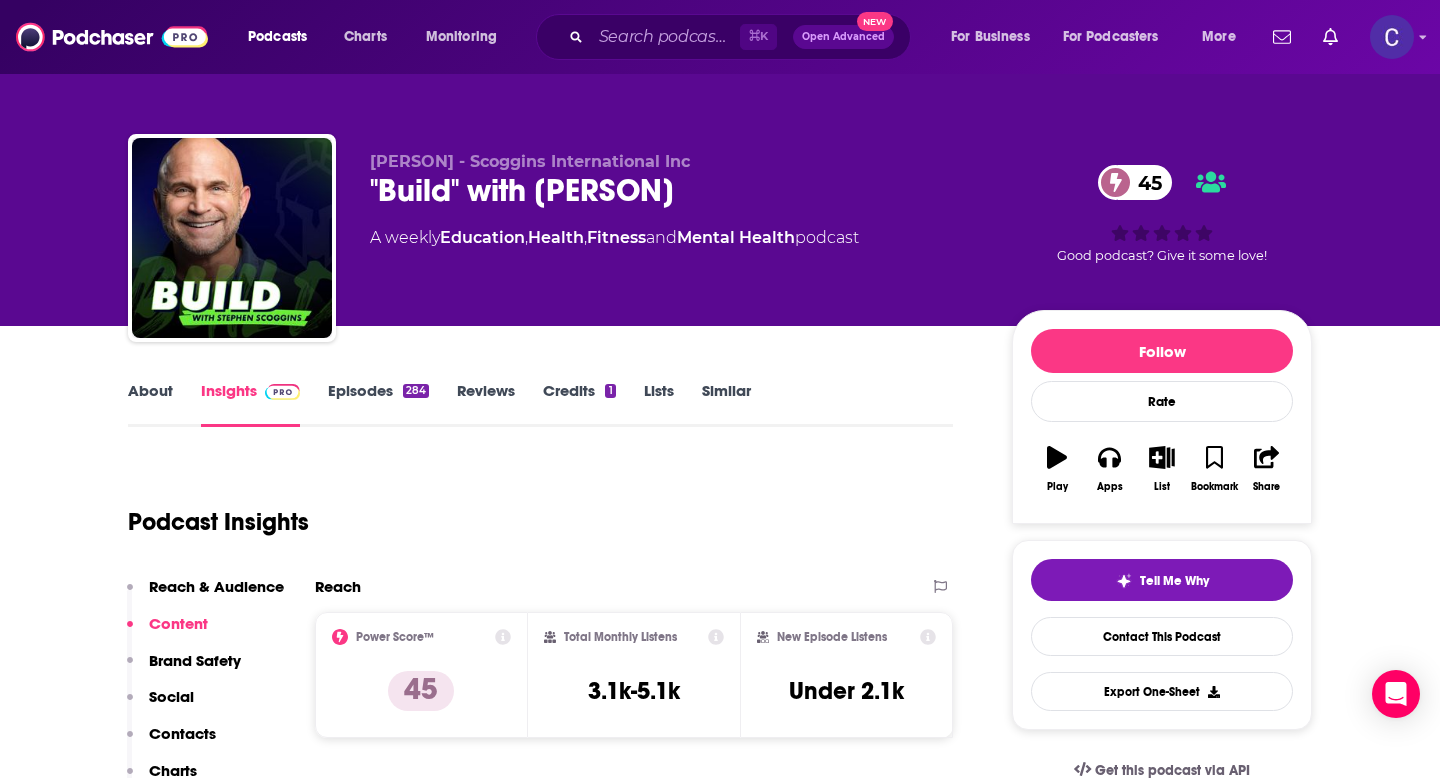 click on "Similar" at bounding box center (726, 404) 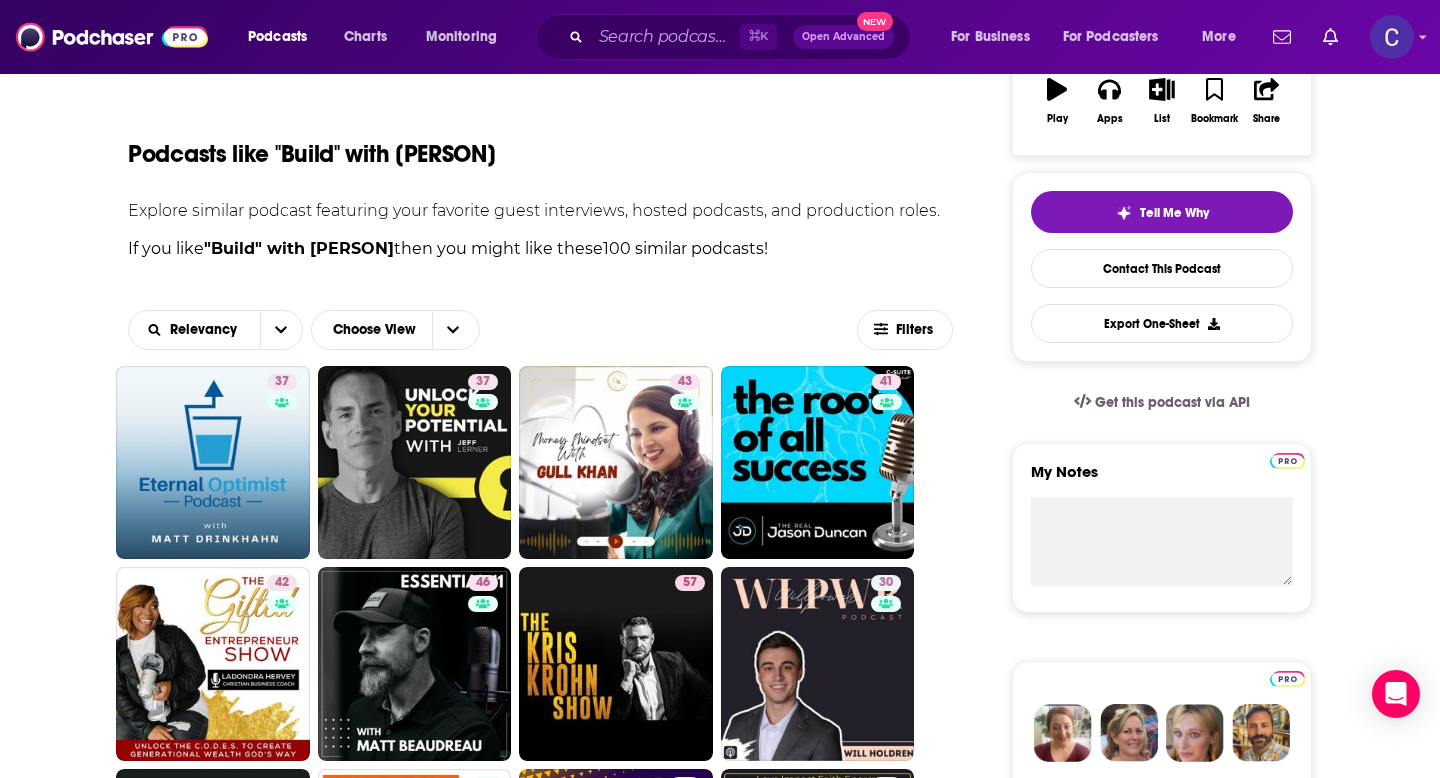 scroll, scrollTop: 658, scrollLeft: 0, axis: vertical 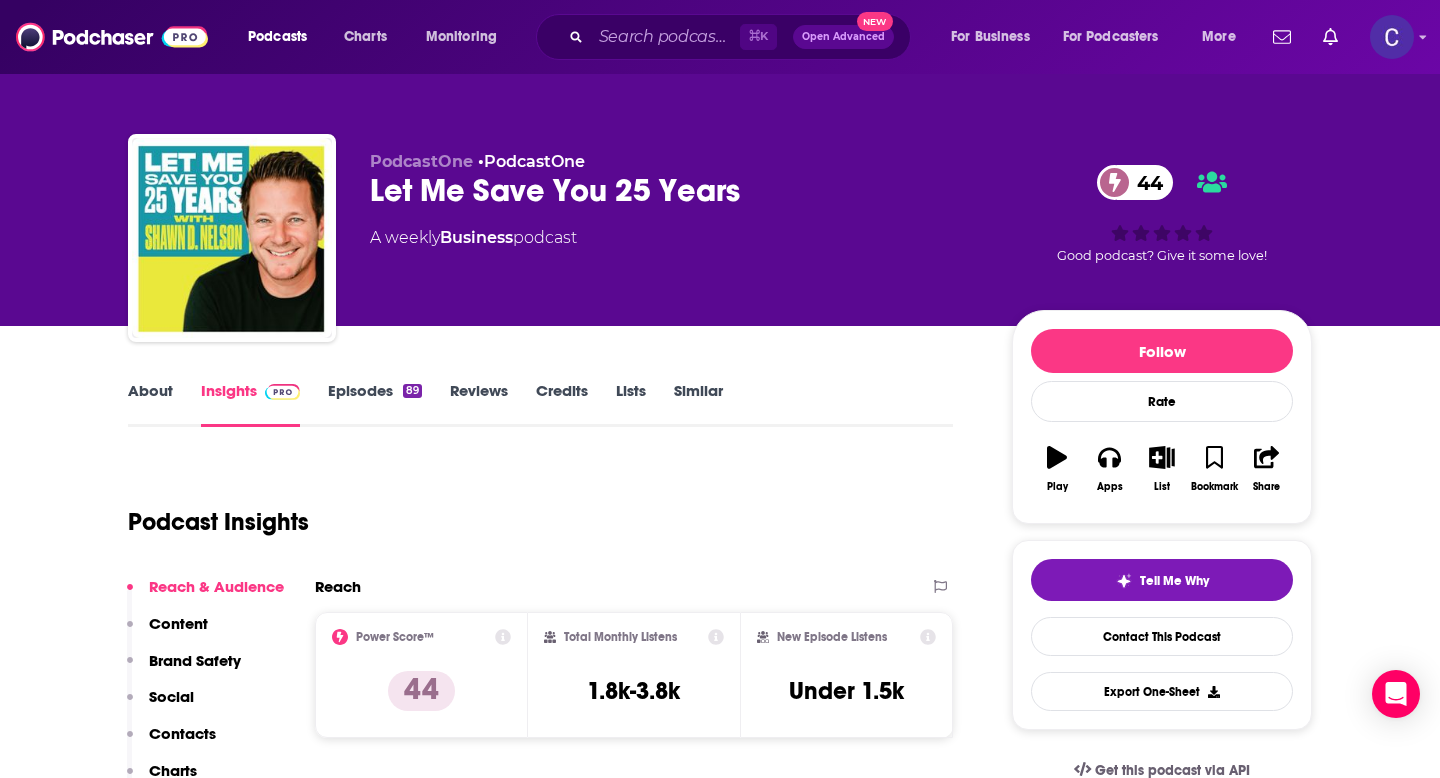 click on "About" at bounding box center [150, 404] 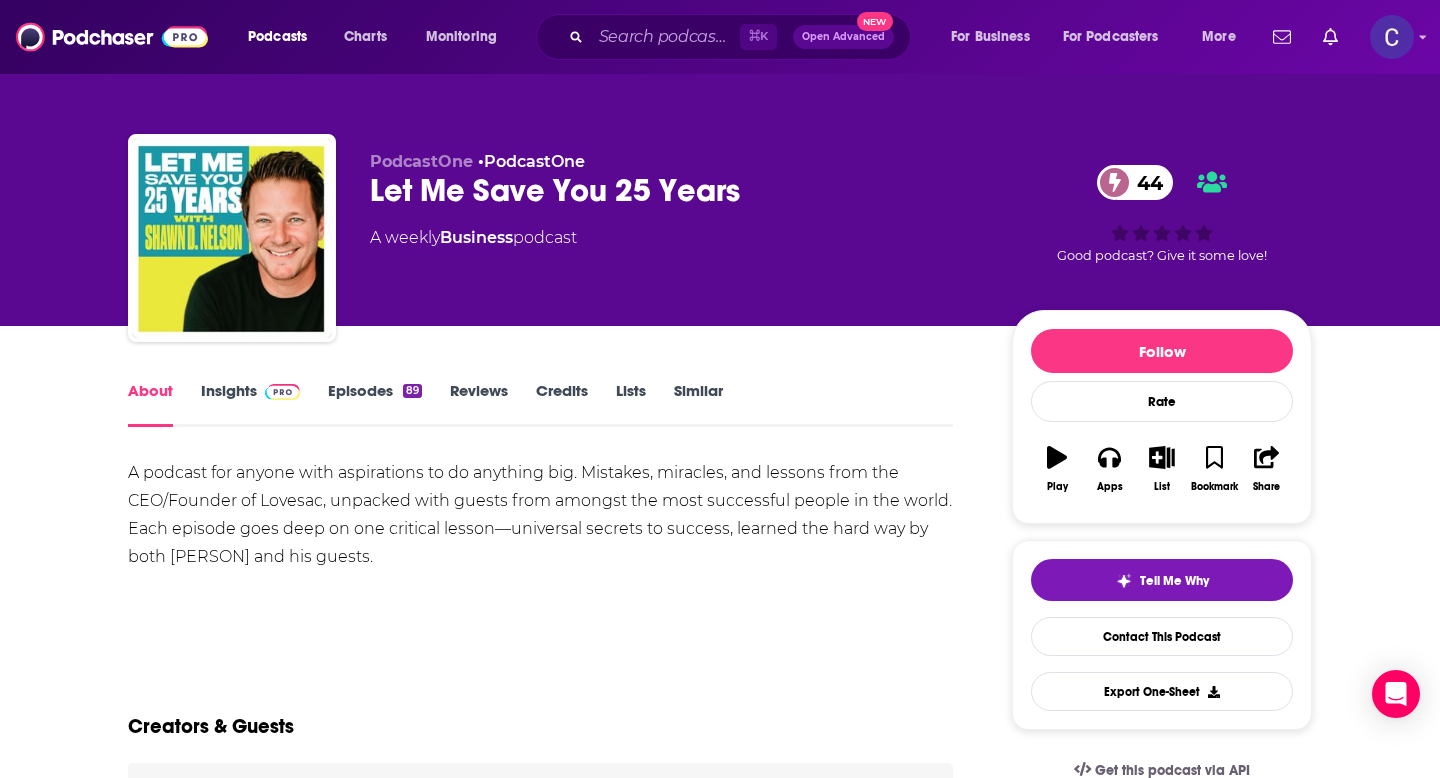 click on "Episodes 89" at bounding box center (375, 404) 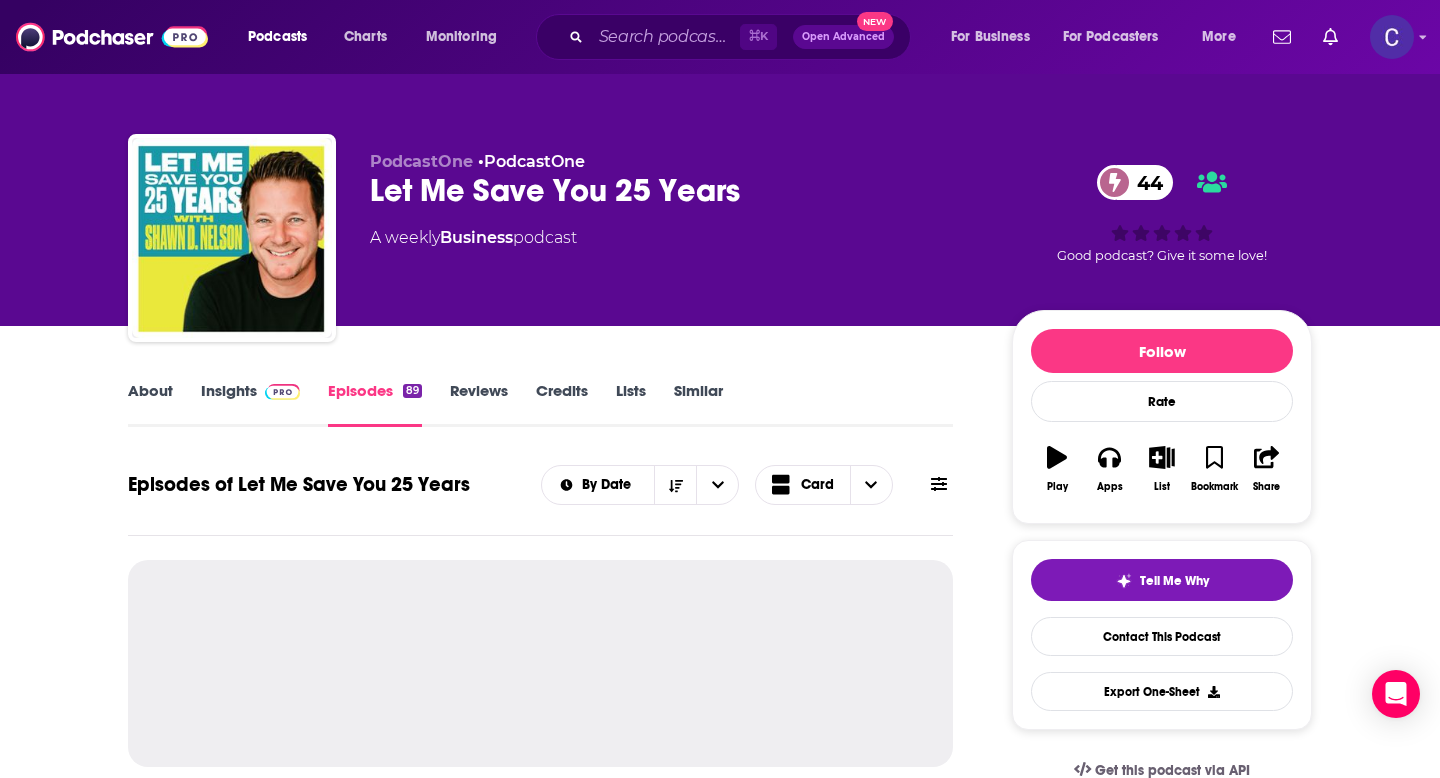click on "About" at bounding box center [150, 404] 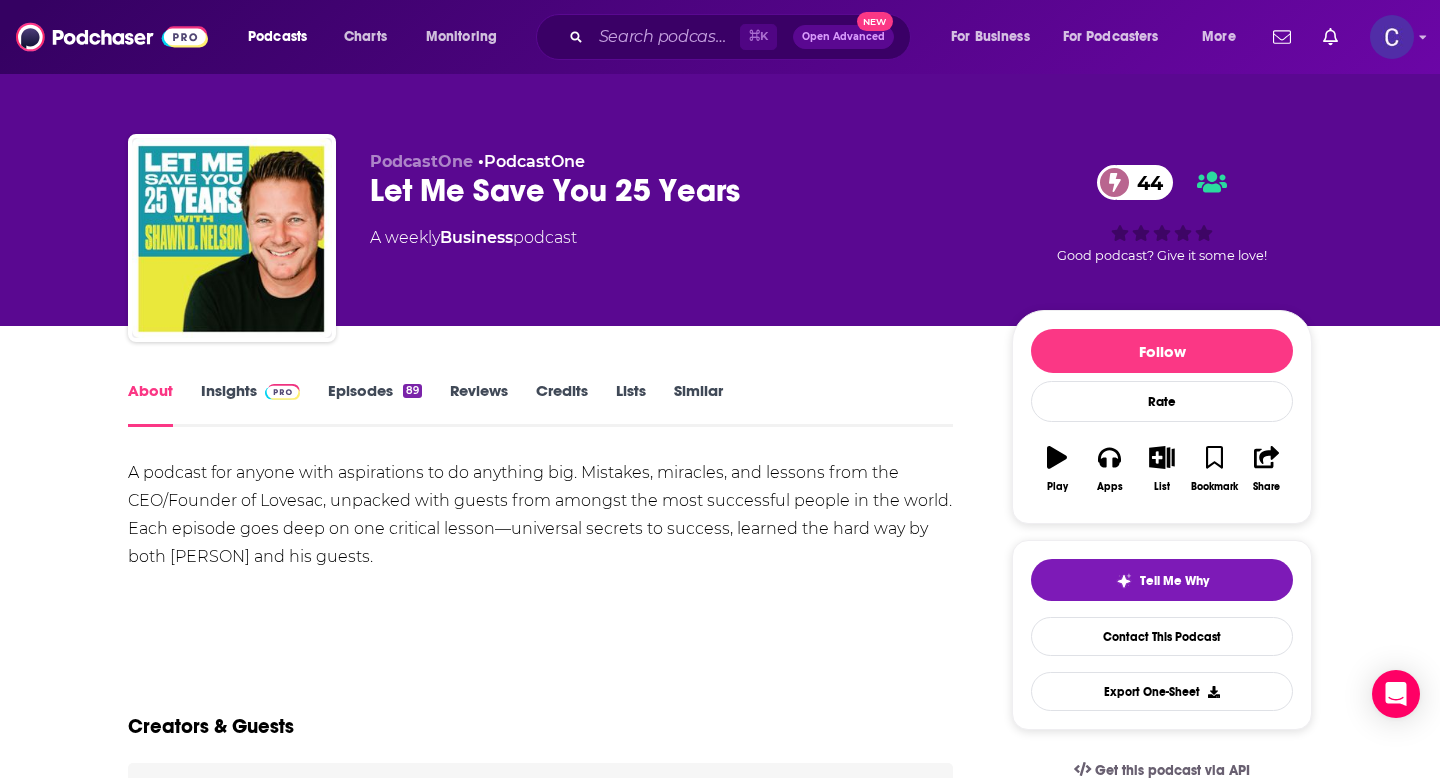 click on "A podcast for anyone with aspirations to do anything big. Mistakes, miracles, and lessons from the CEO/Founder of Lovesac, unpacked with guests from amongst the most successful people in the world. Each episode goes deep on one critical lesson—universal secrets to success, learned the hard way by both Shawn and his guests." at bounding box center (540, 515) 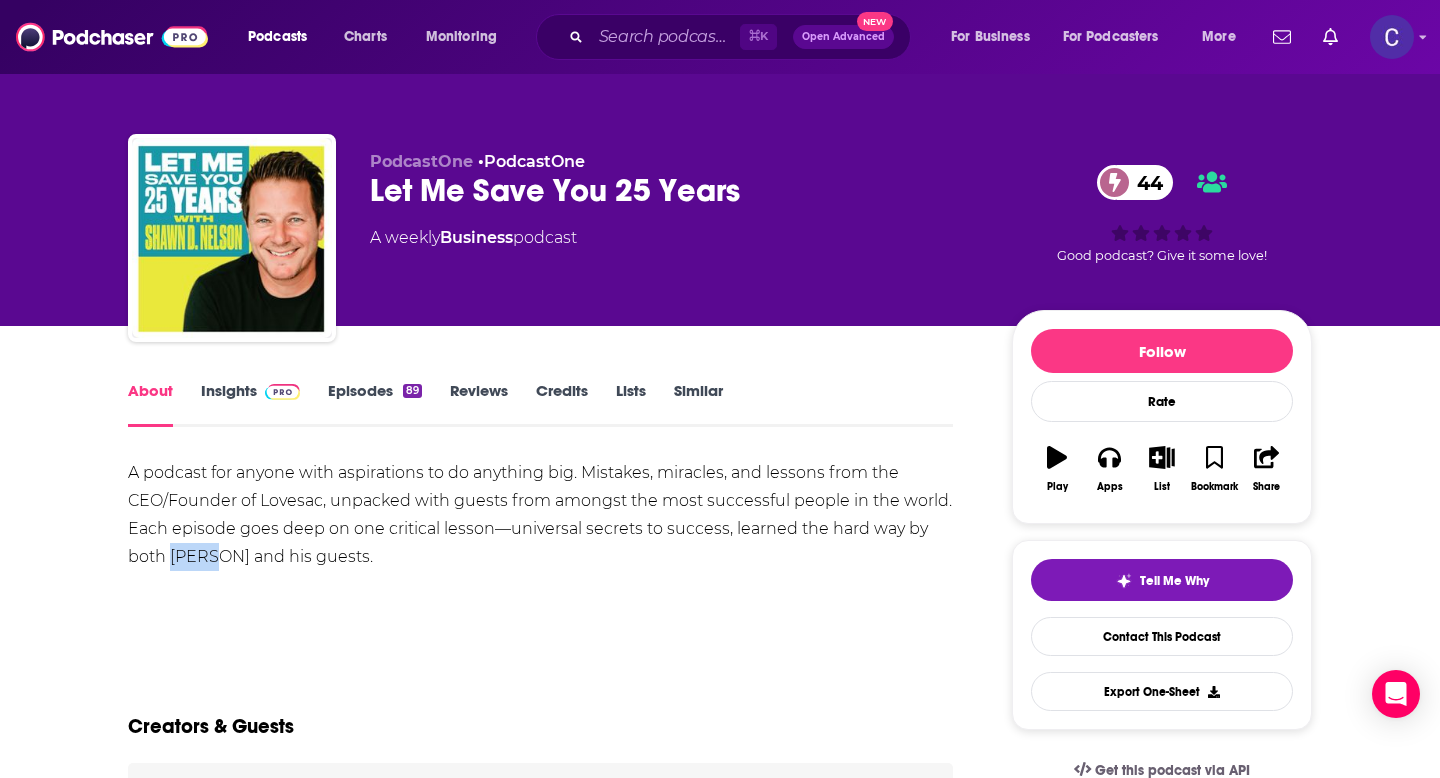 click on "A podcast for anyone with aspirations to do anything big. Mistakes, miracles, and lessons from the CEO/Founder of Lovesac, unpacked with guests from amongst the most successful people in the world. Each episode goes deep on one critical lesson—universal secrets to success, learned the hard way by both Shawn and his guests." at bounding box center (540, 515) 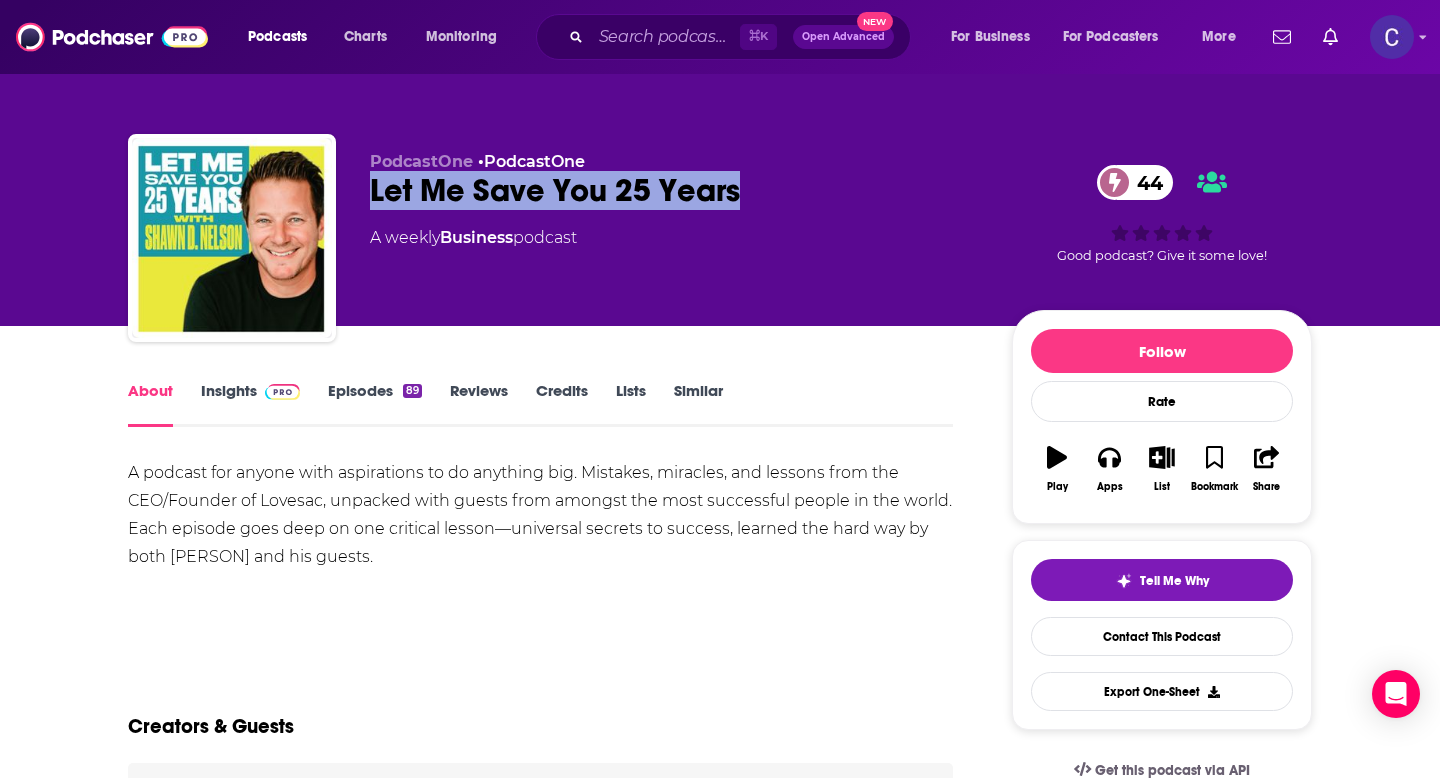 drag, startPoint x: 368, startPoint y: 192, endPoint x: 766, endPoint y: 192, distance: 398 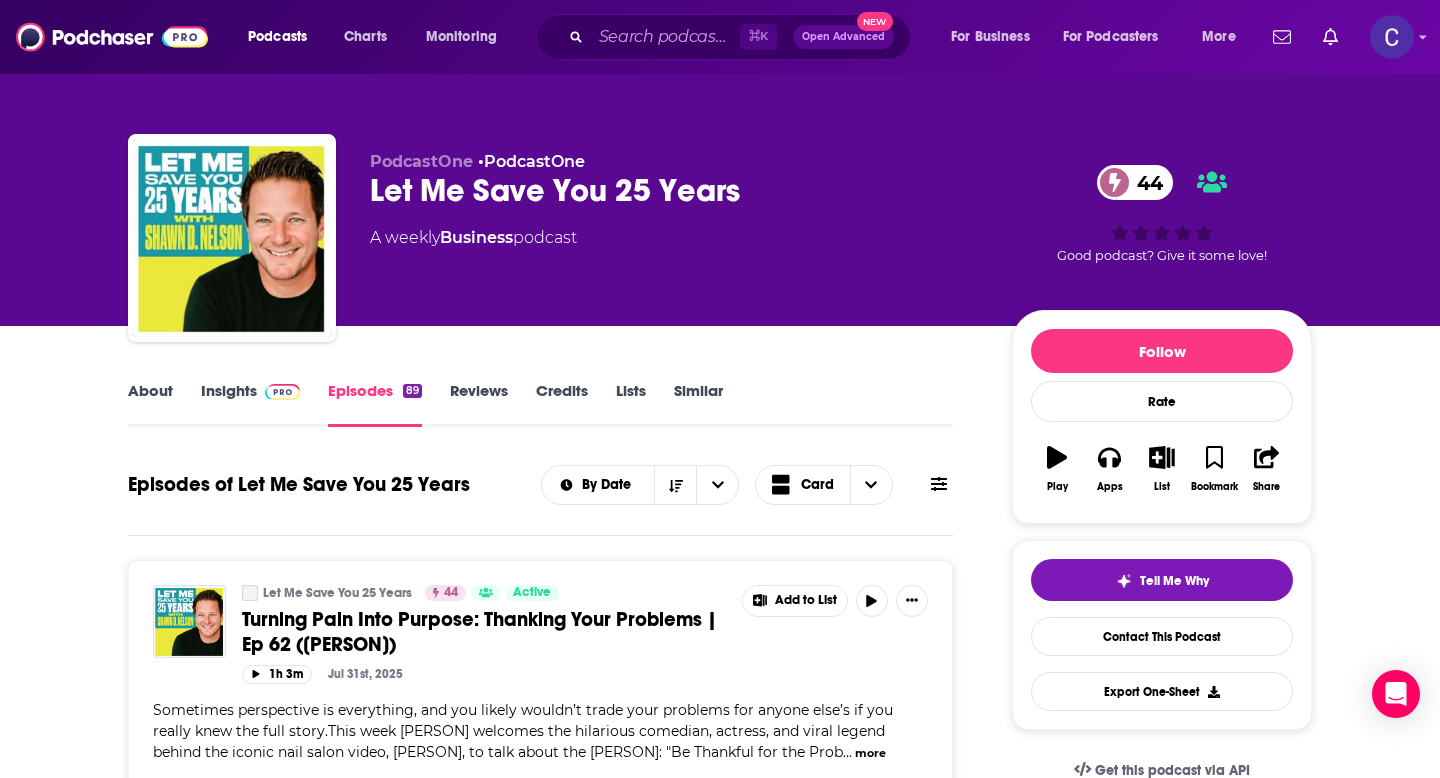 click on "Insights" at bounding box center [250, 404] 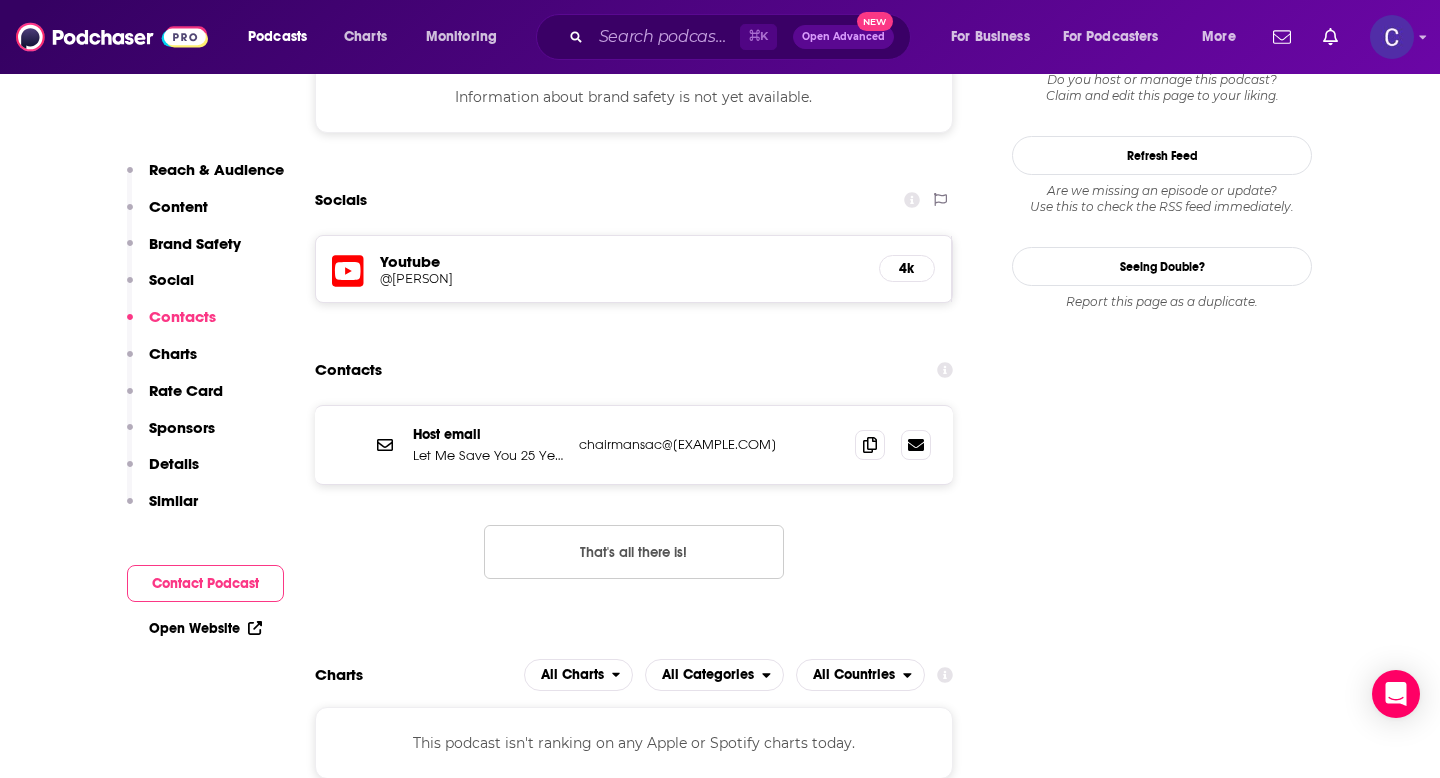 scroll, scrollTop: 1739, scrollLeft: 0, axis: vertical 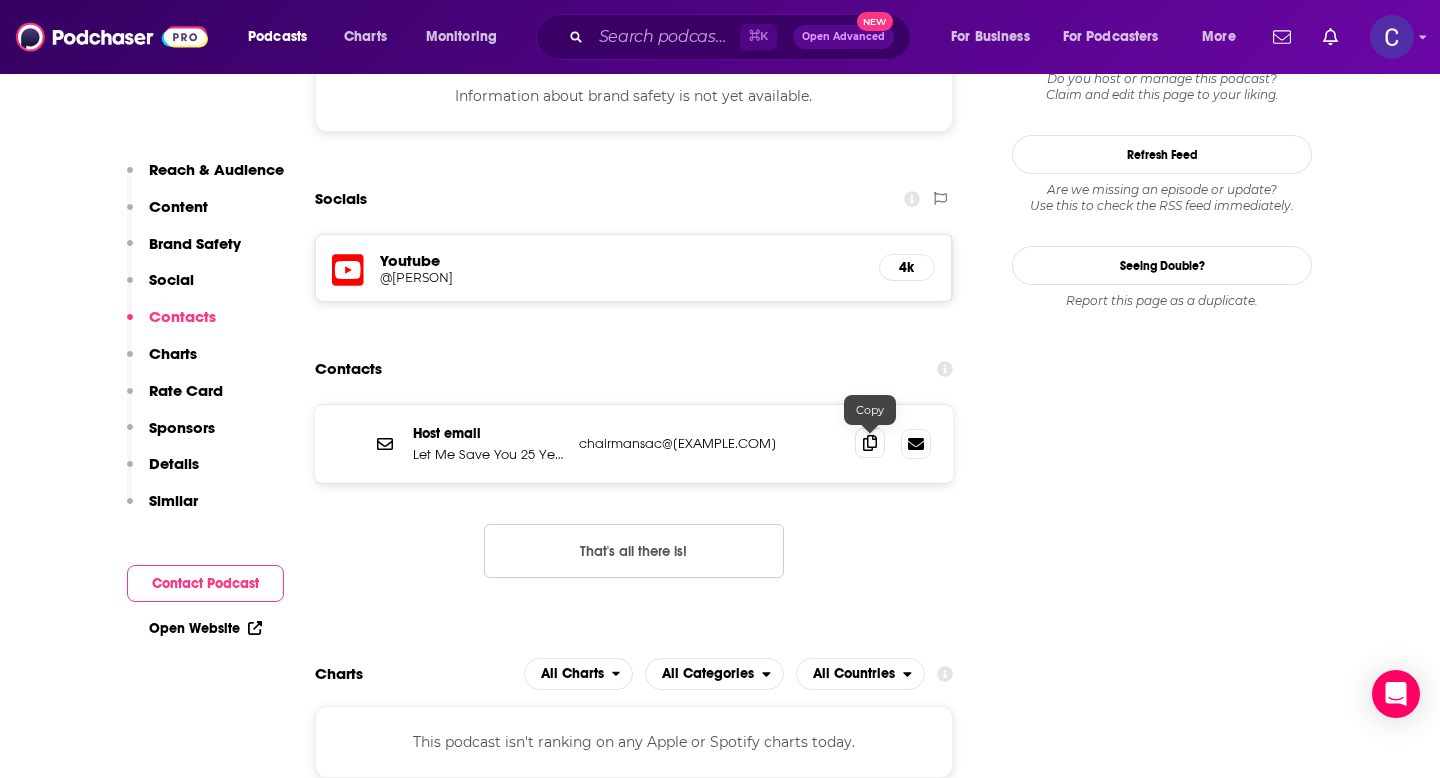 click 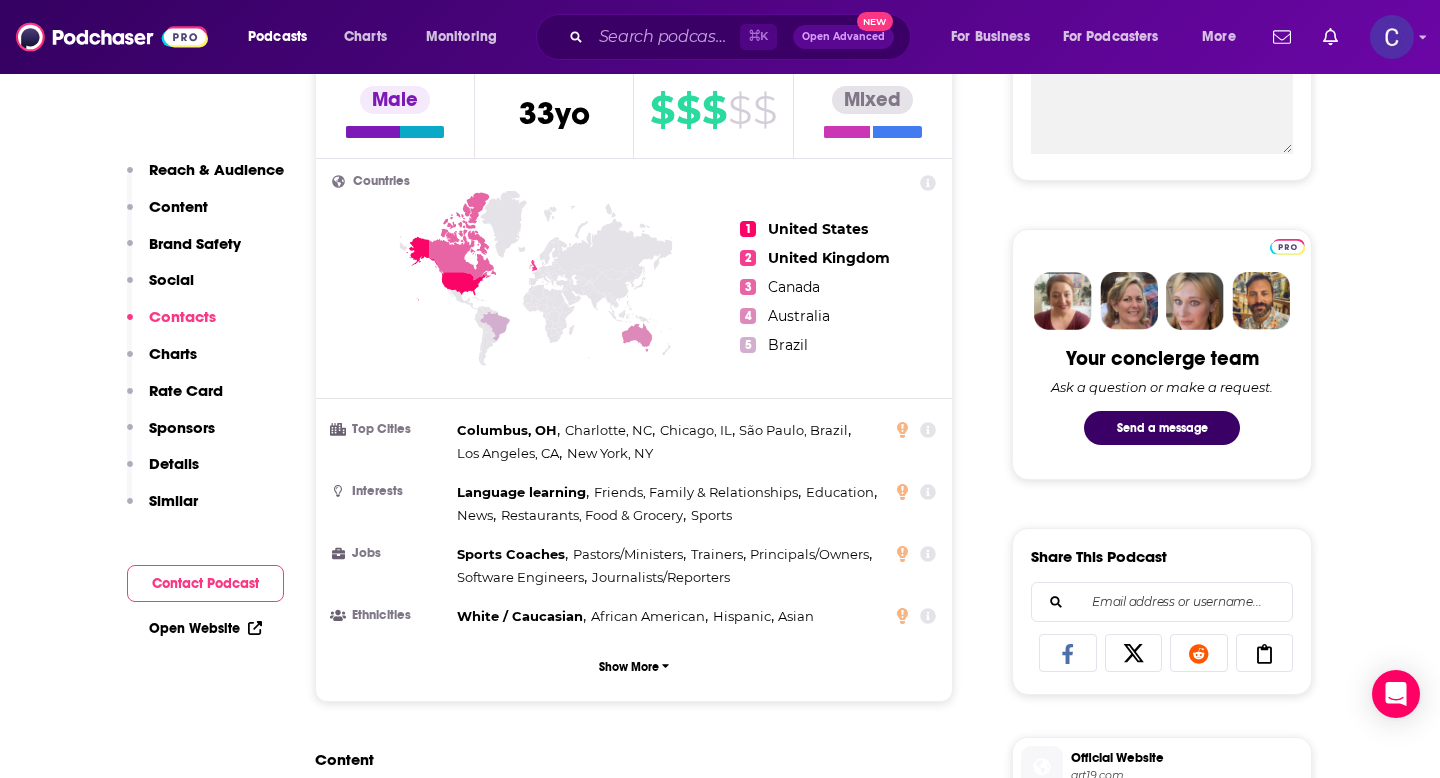 scroll, scrollTop: 0, scrollLeft: 0, axis: both 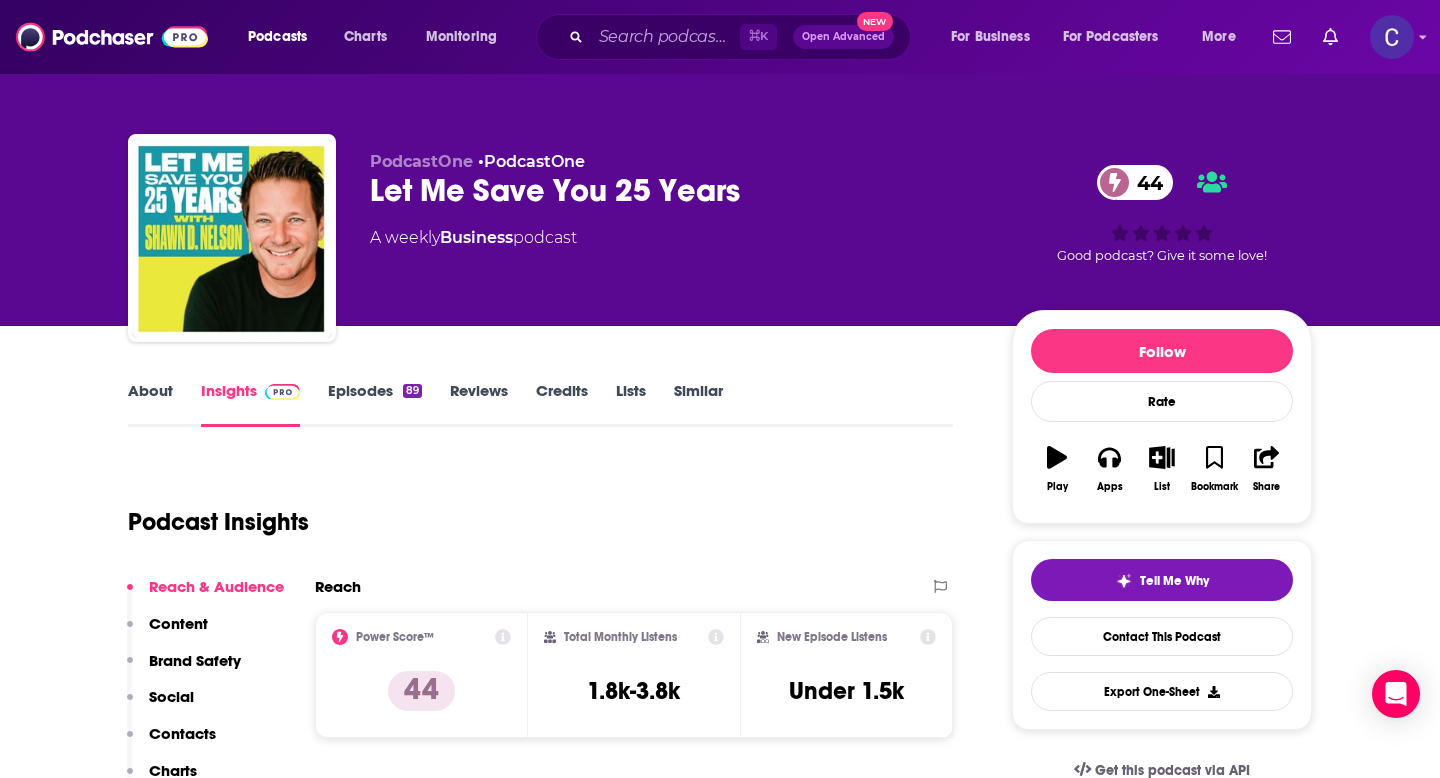 click on "Episodes 89" at bounding box center [375, 404] 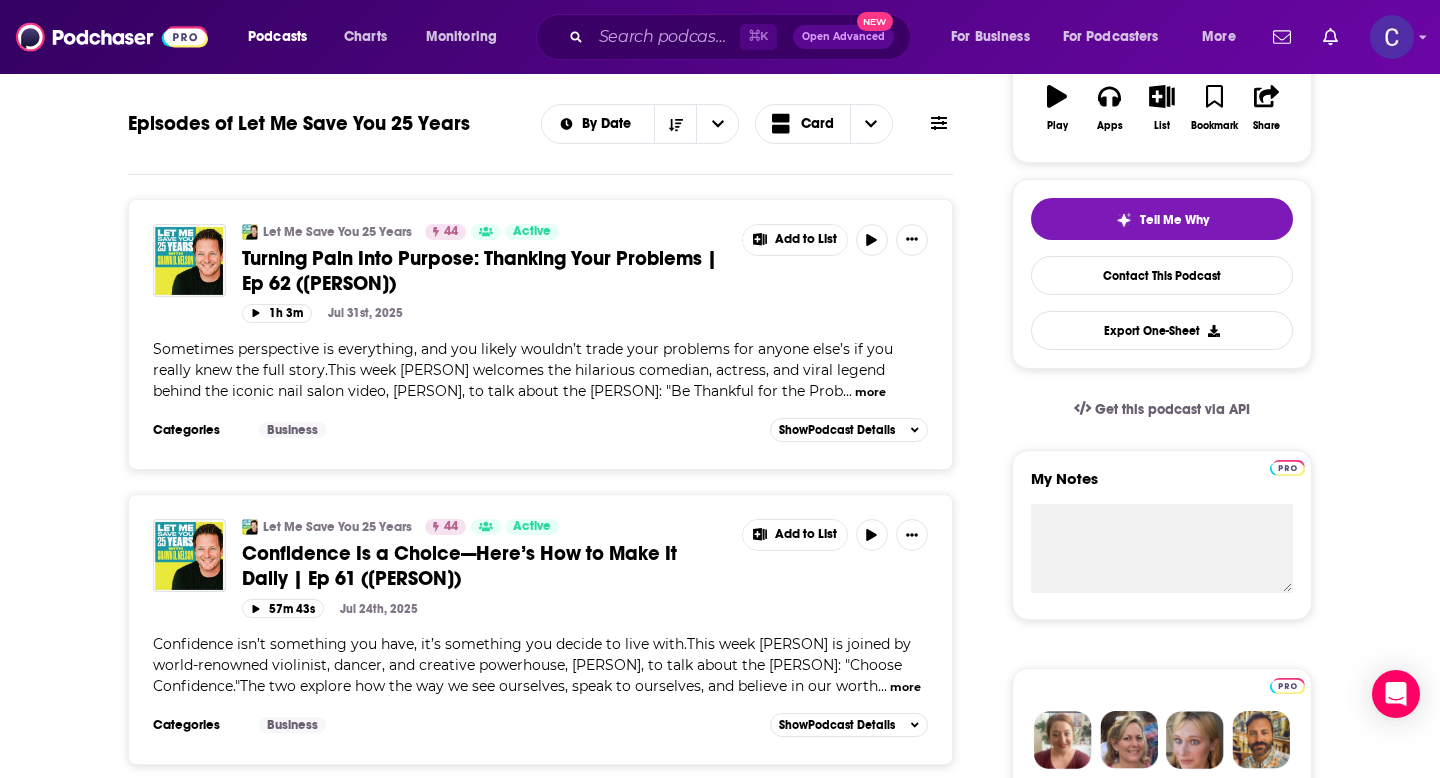 scroll, scrollTop: 0, scrollLeft: 0, axis: both 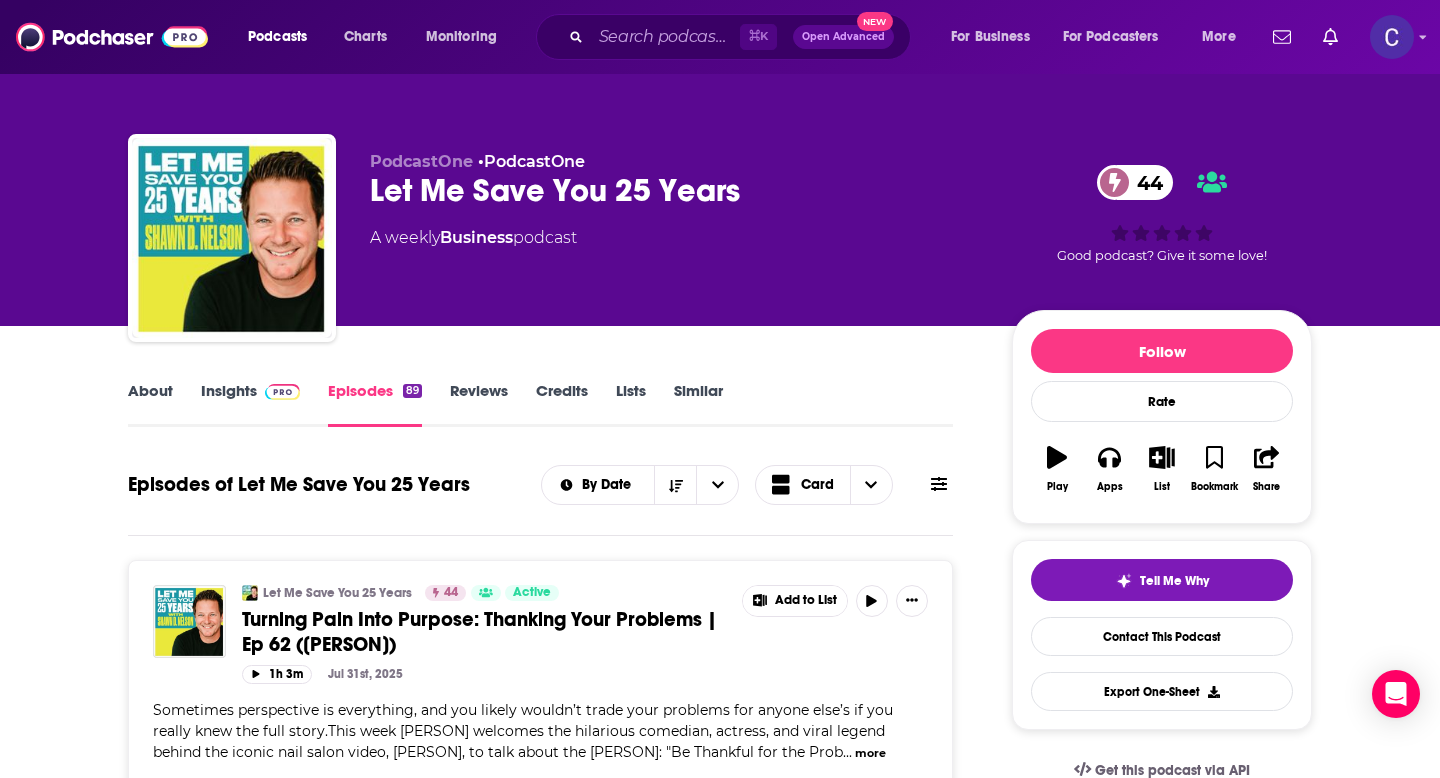 click on "Similar" at bounding box center (698, 404) 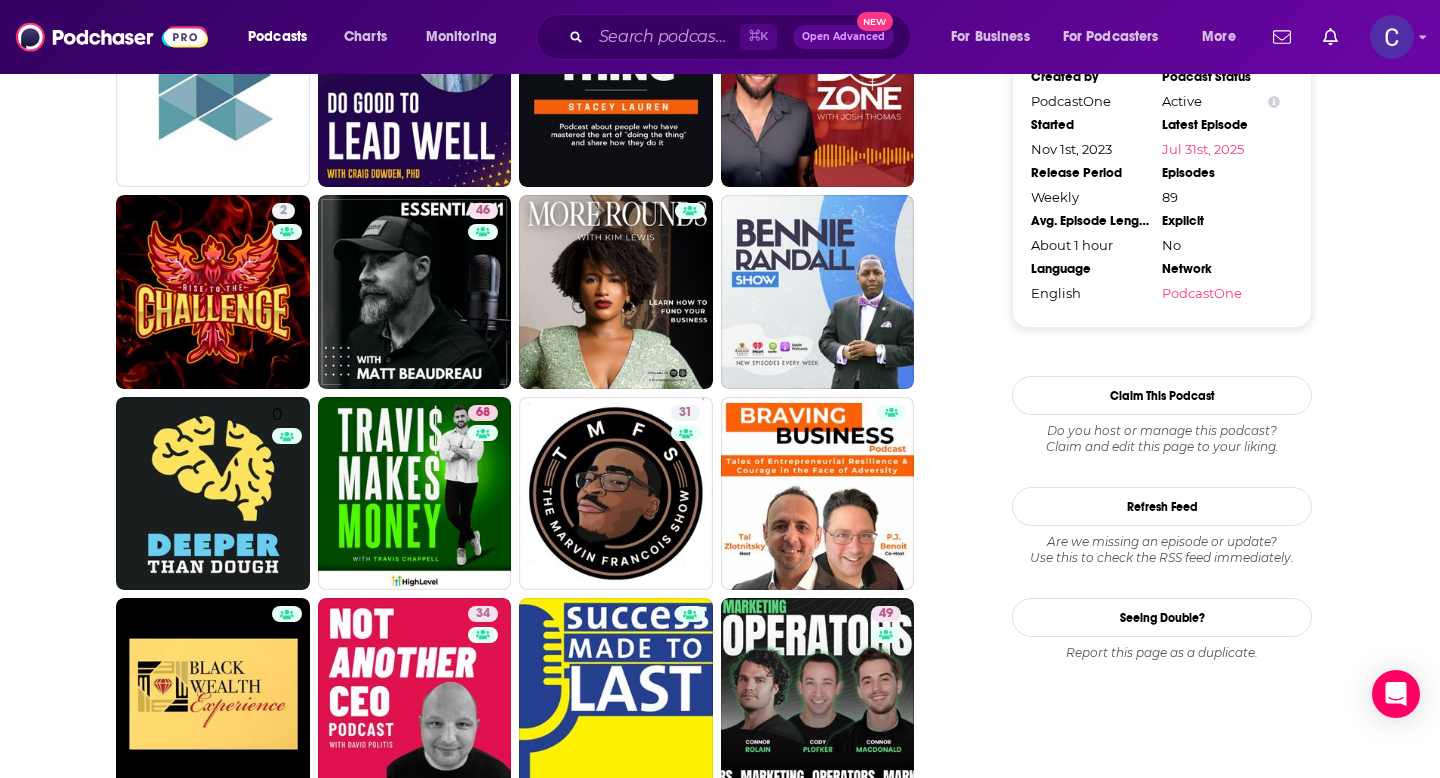 scroll, scrollTop: 1752, scrollLeft: 0, axis: vertical 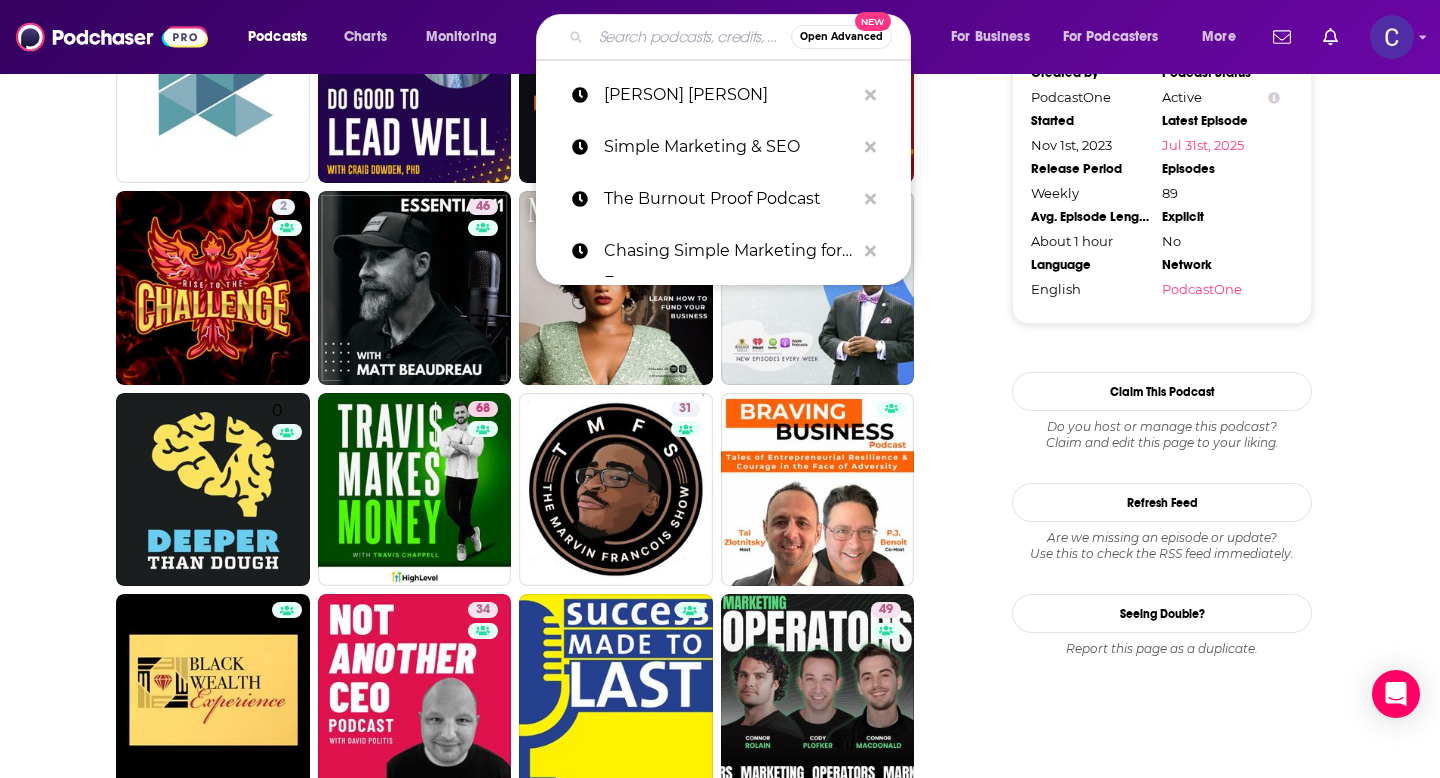 click at bounding box center (691, 37) 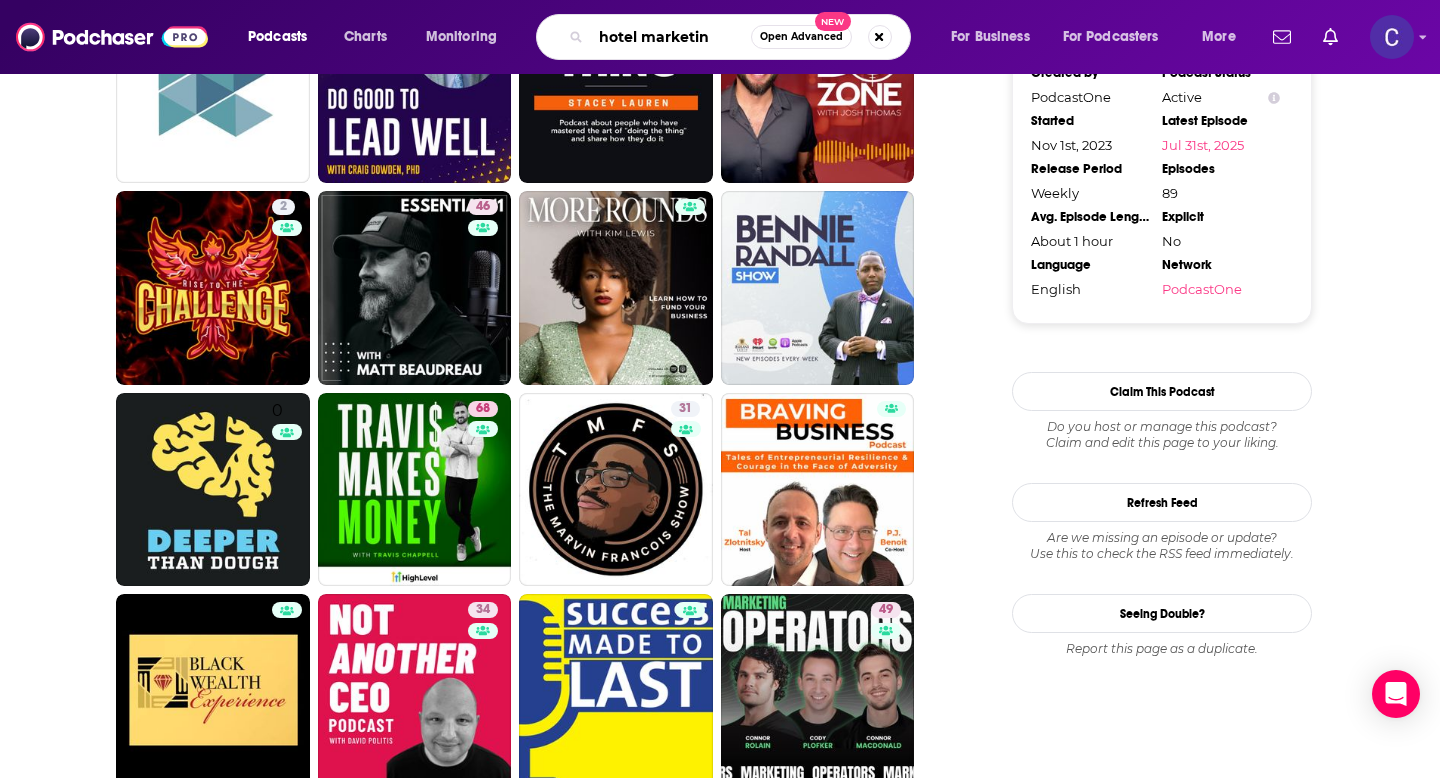 type on "hotel marketing" 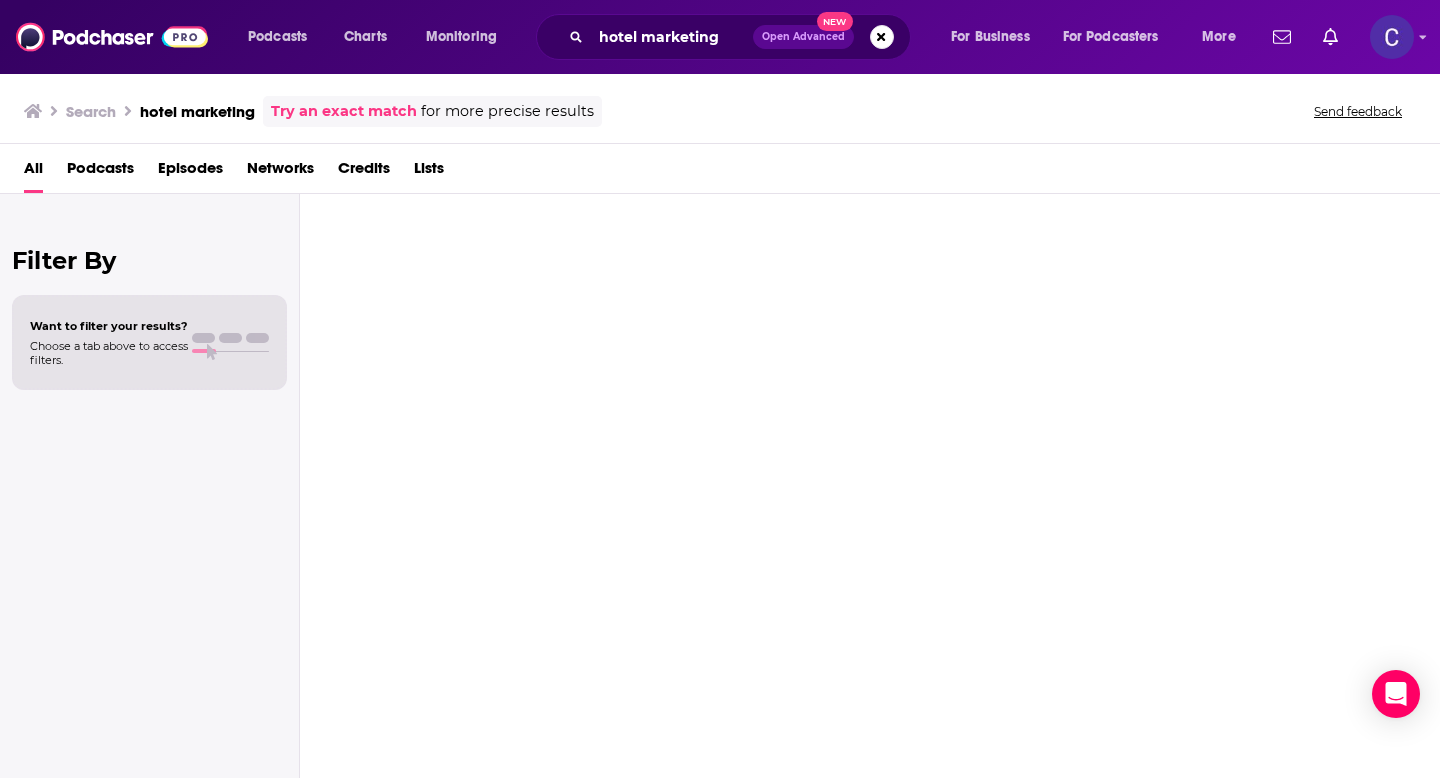 scroll, scrollTop: 0, scrollLeft: 0, axis: both 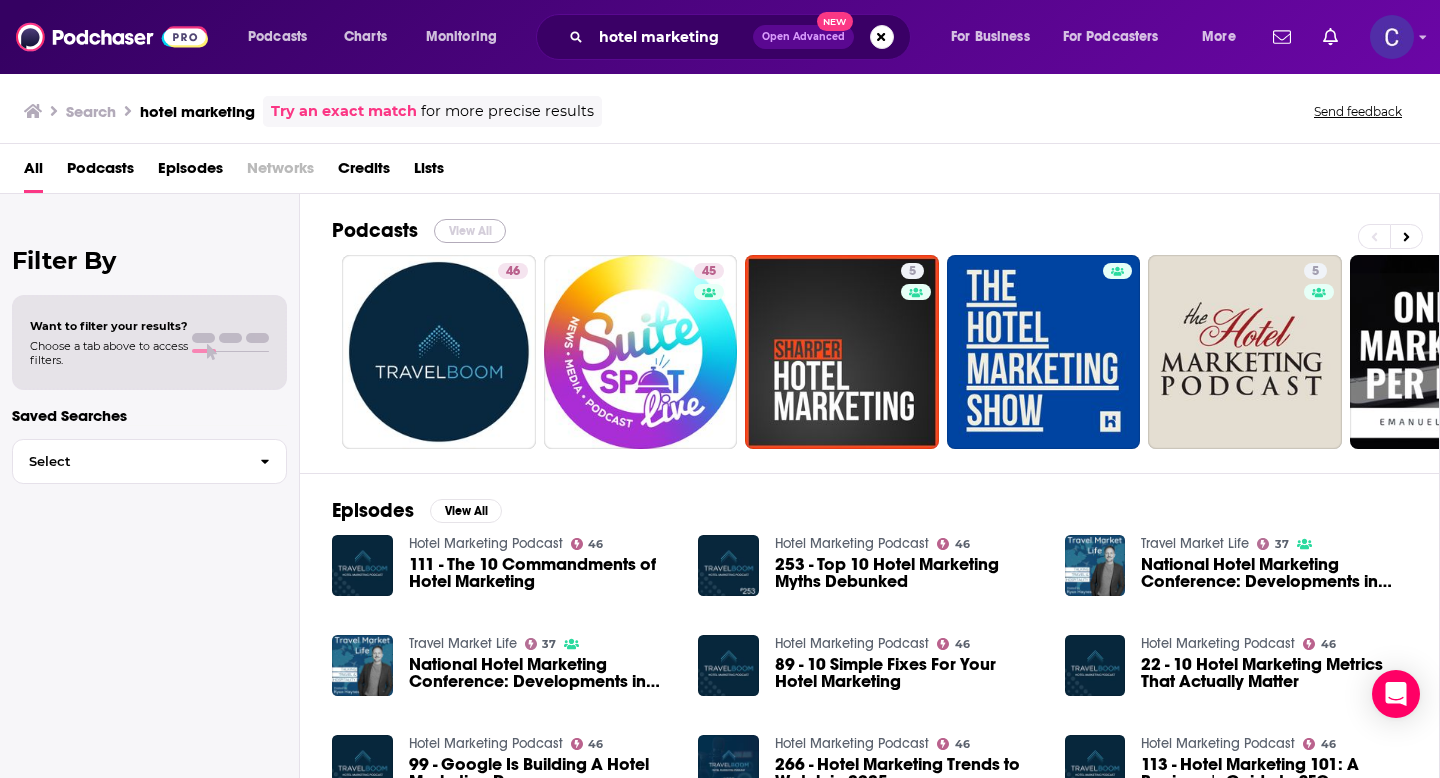 click on "View All" at bounding box center (470, 231) 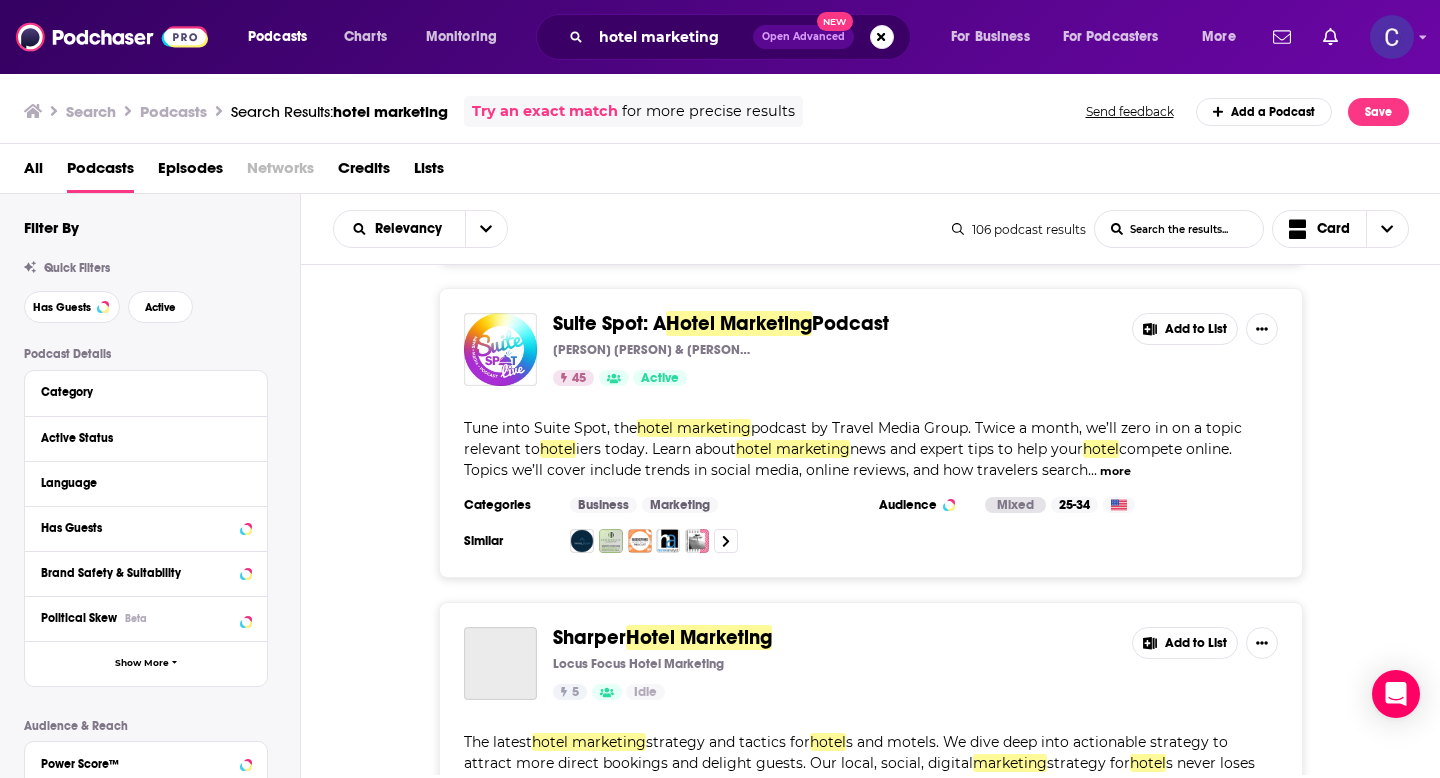 scroll, scrollTop: 276, scrollLeft: 0, axis: vertical 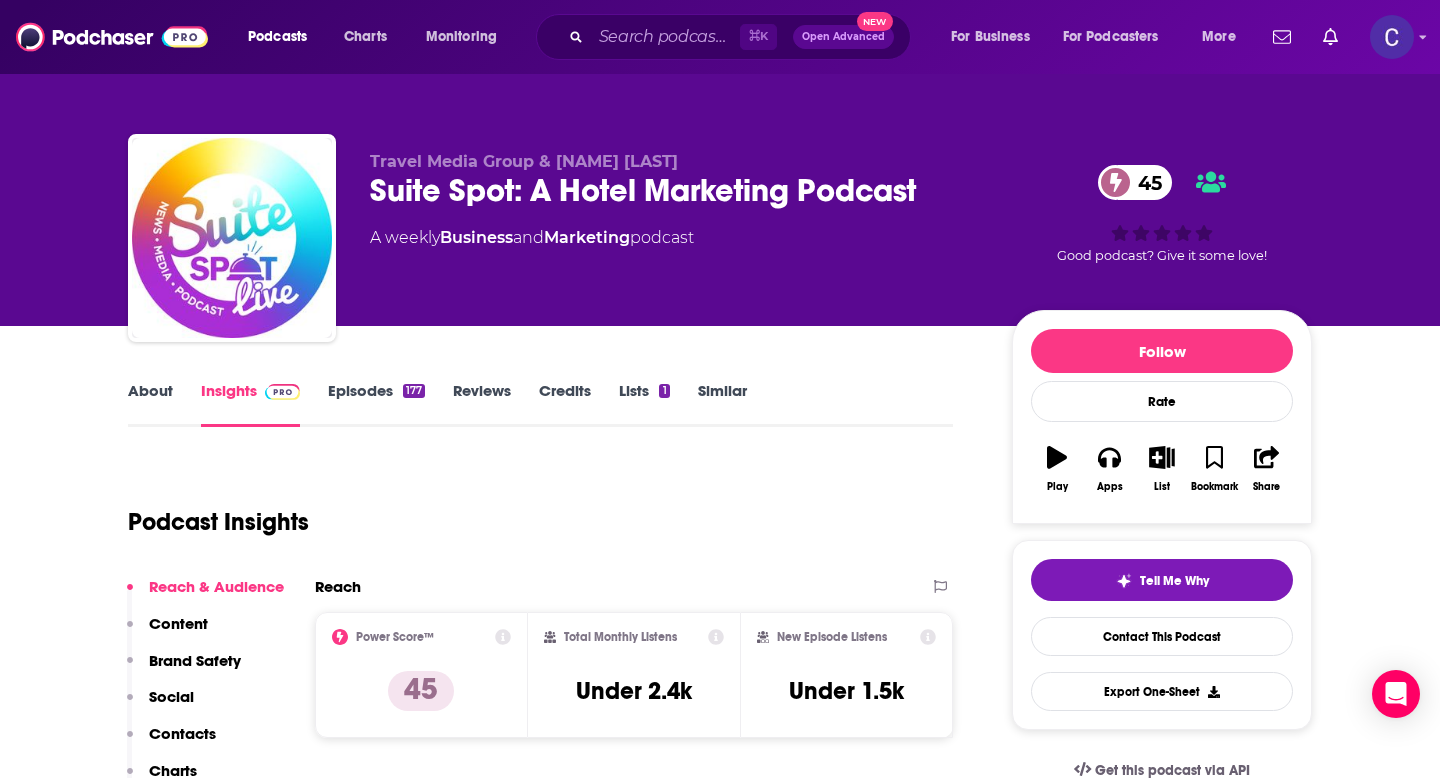 click on "About" at bounding box center (150, 404) 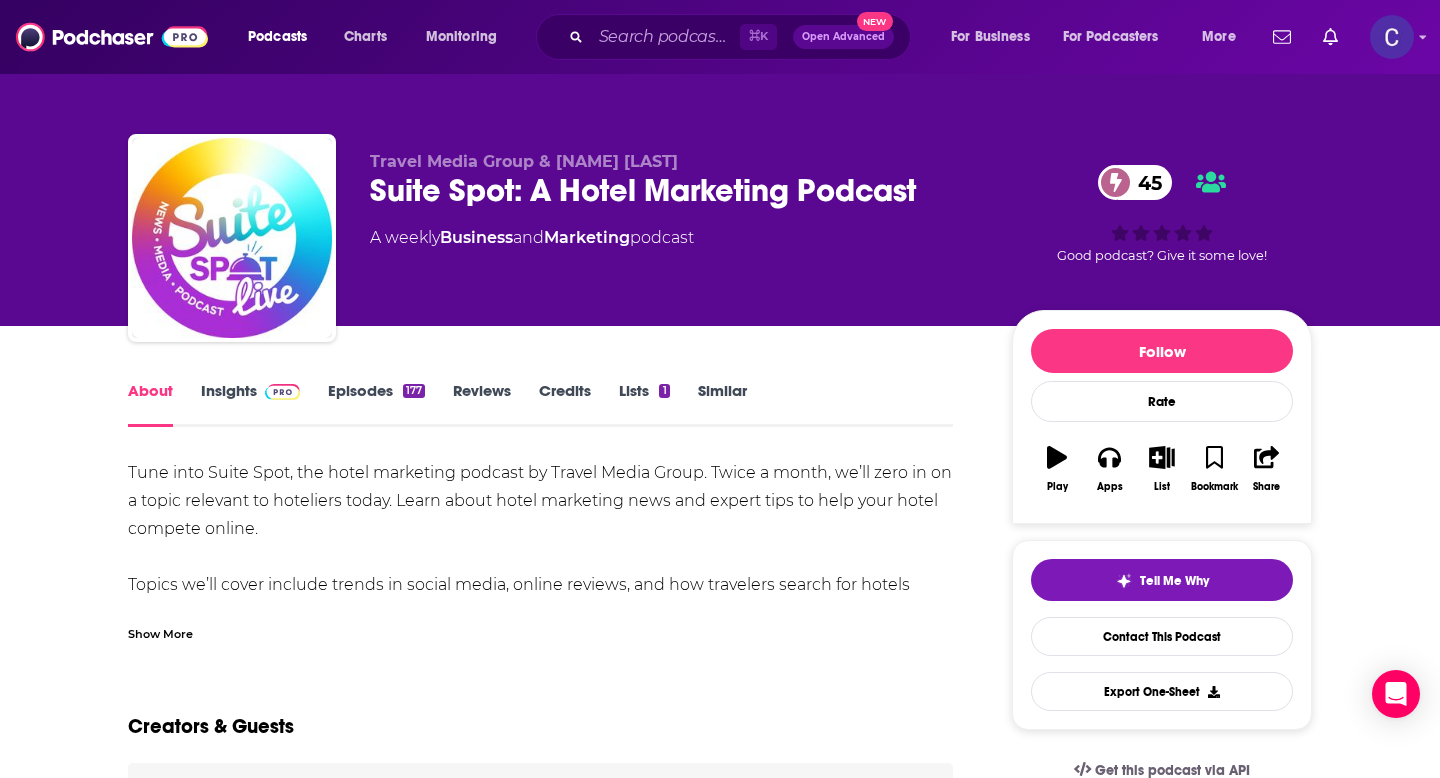 click on "Episodes 177" at bounding box center (376, 404) 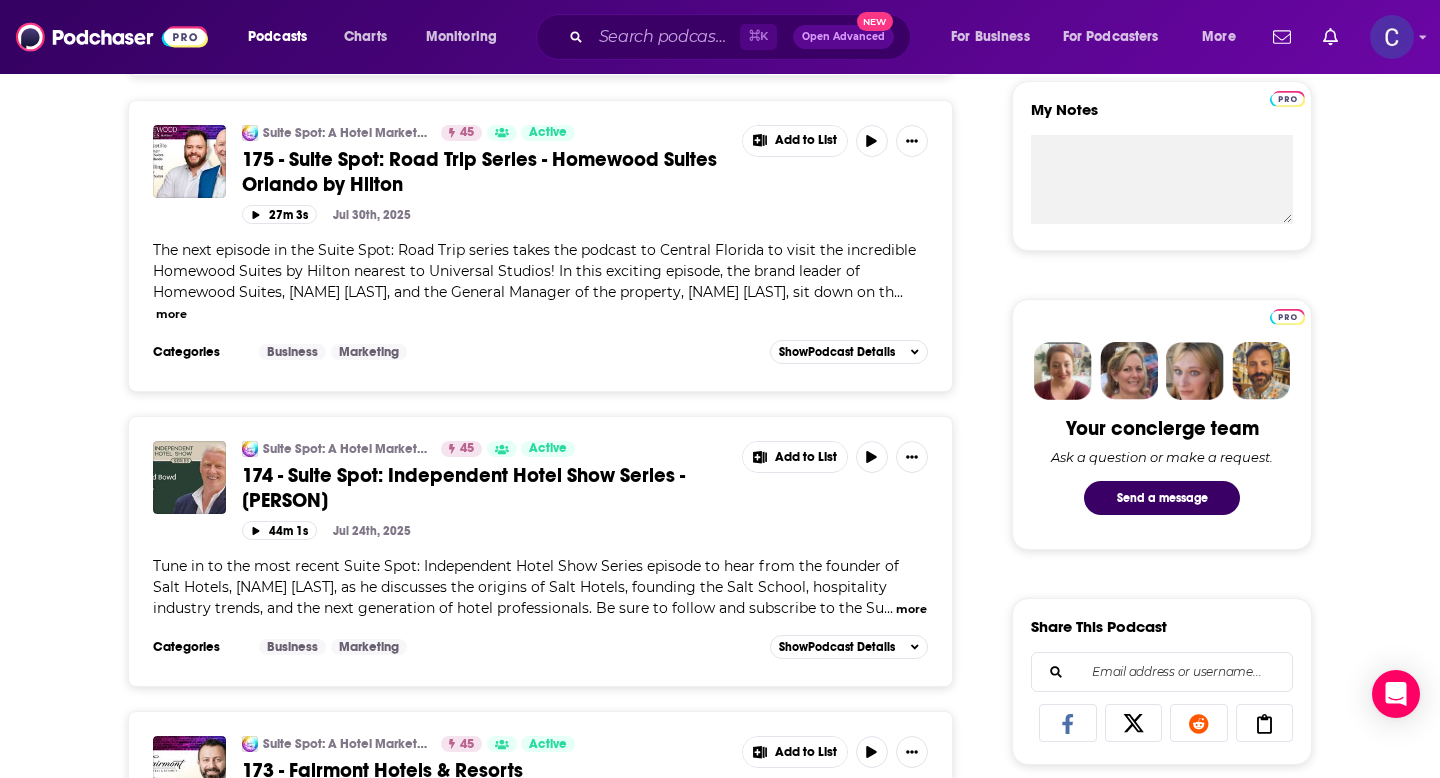 scroll, scrollTop: 731, scrollLeft: 0, axis: vertical 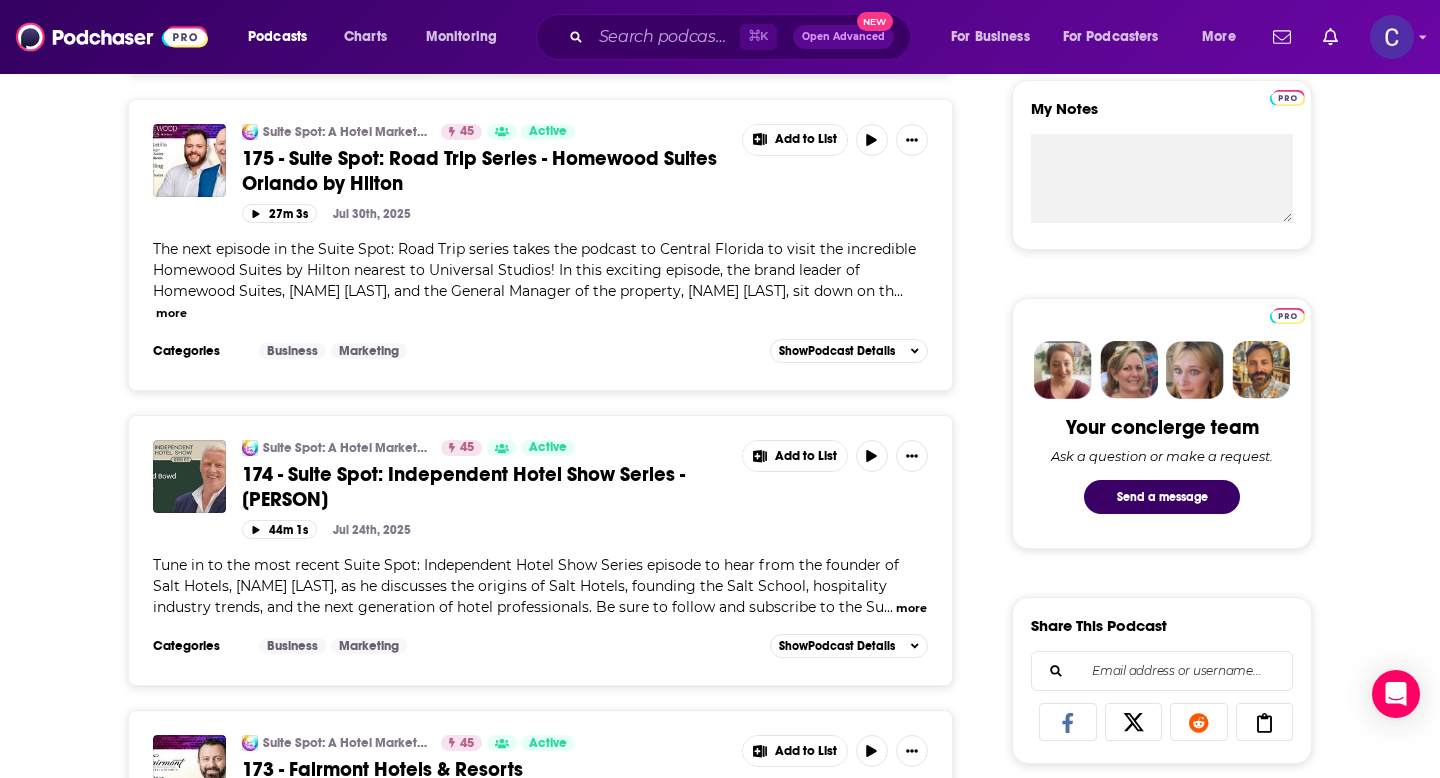 drag, startPoint x: 210, startPoint y: 566, endPoint x: 281, endPoint y: 574, distance: 71.44928 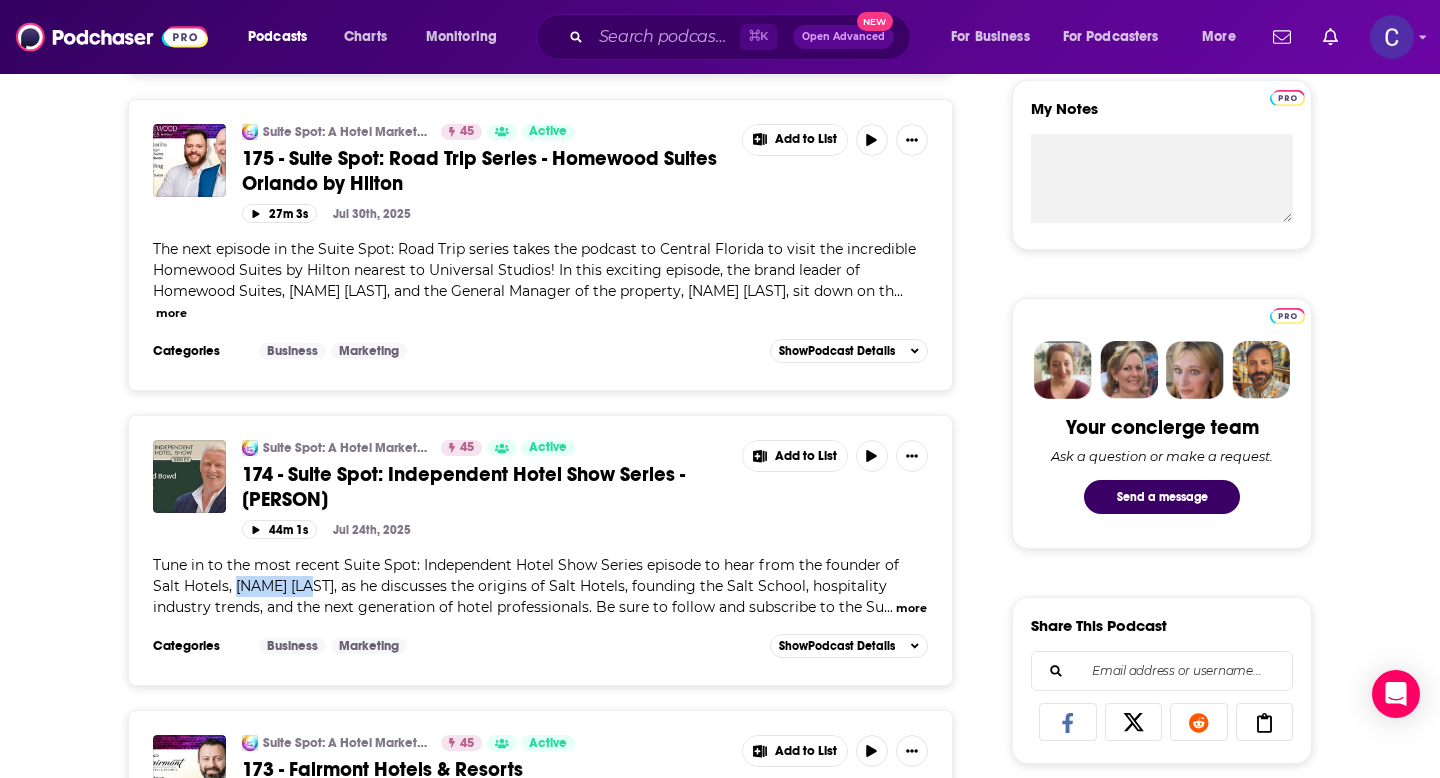 drag, startPoint x: 286, startPoint y: 570, endPoint x: 207, endPoint y: 563, distance: 79.30952 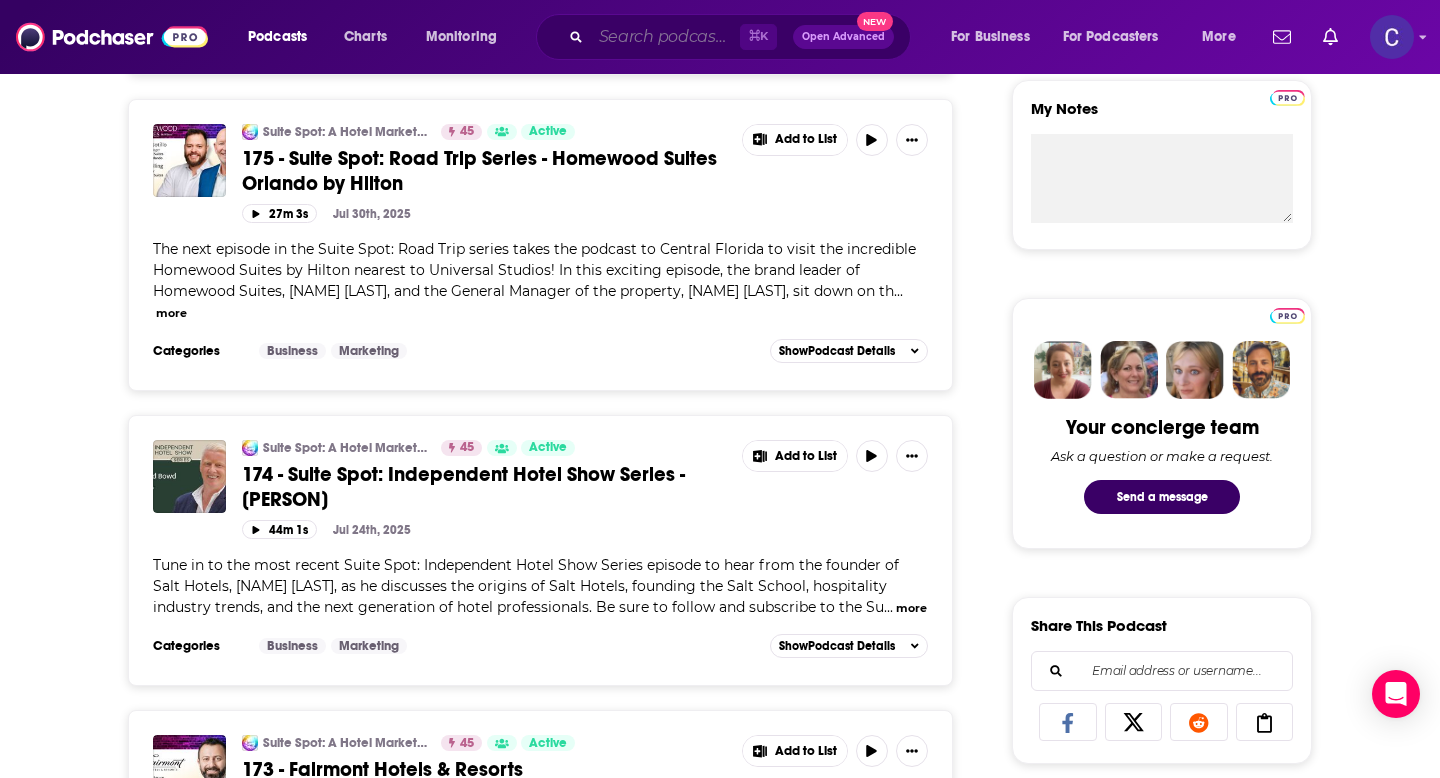 click at bounding box center [665, 37] 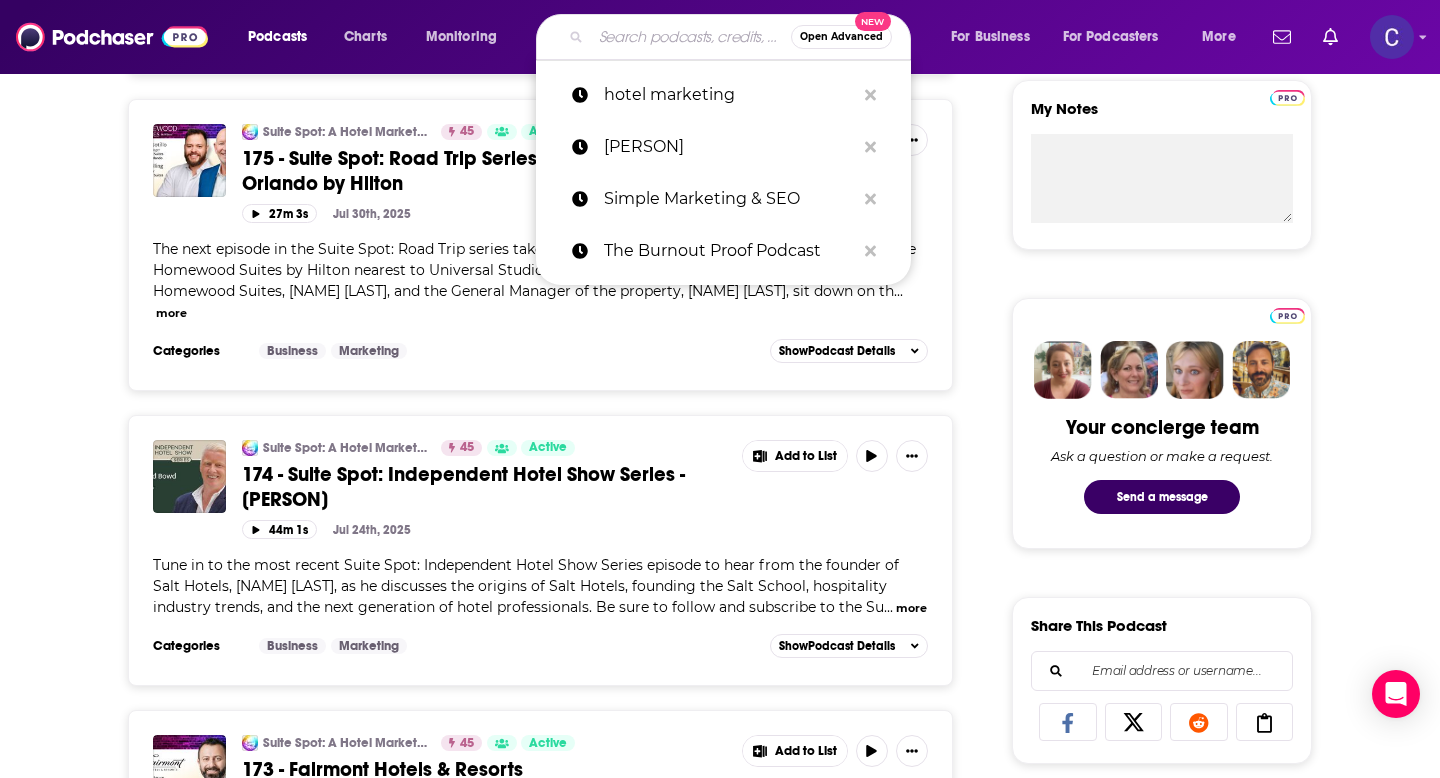 paste on "David Bowd" 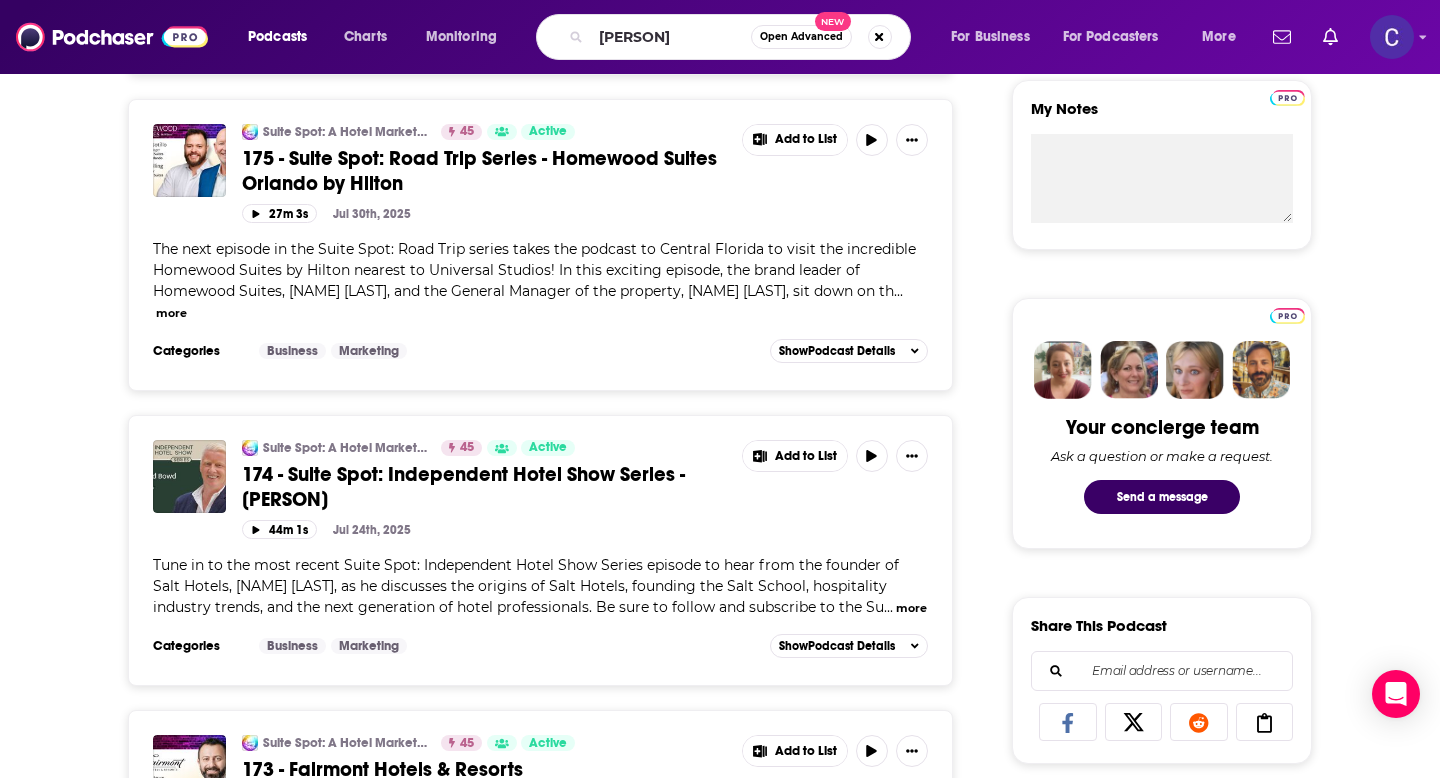 scroll, scrollTop: 0, scrollLeft: 0, axis: both 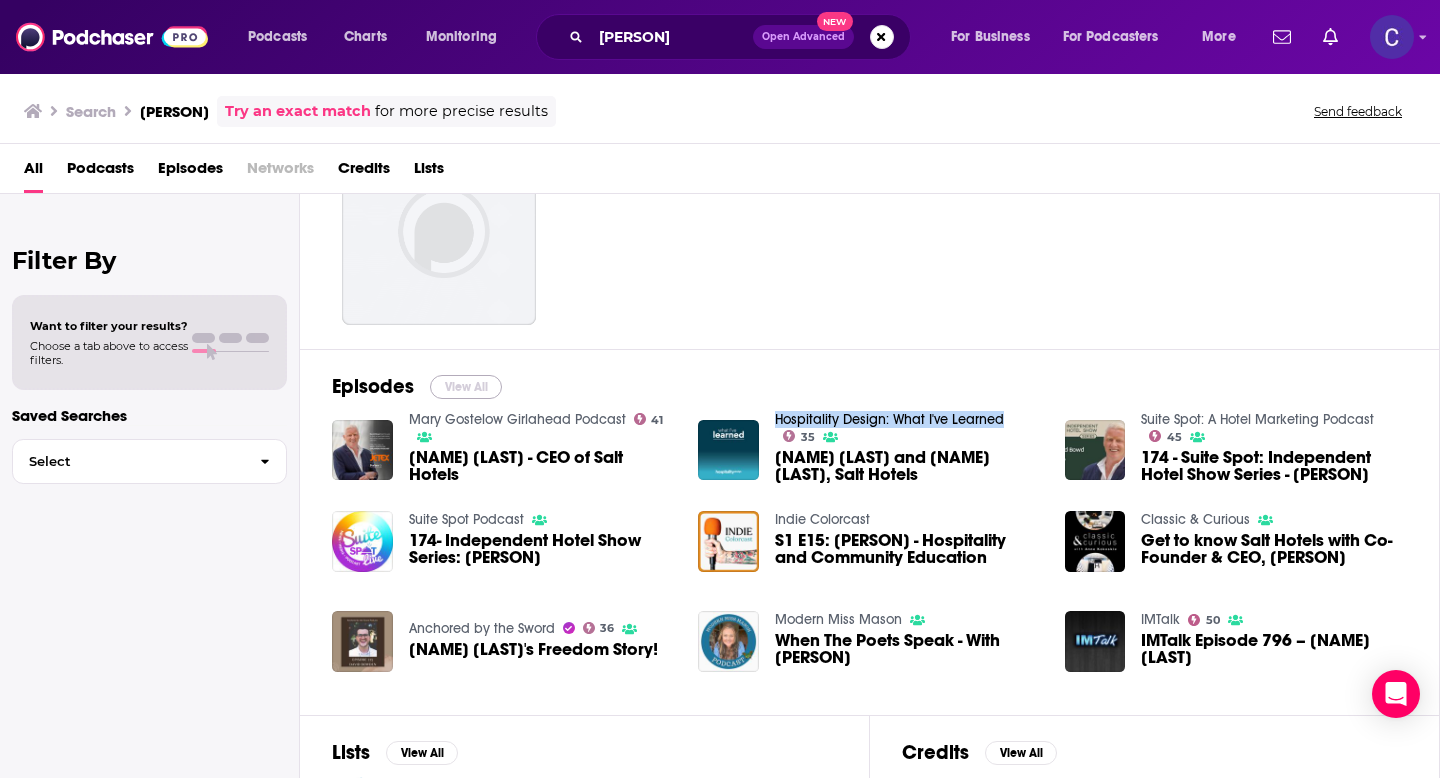 click on "View All" at bounding box center [466, 387] 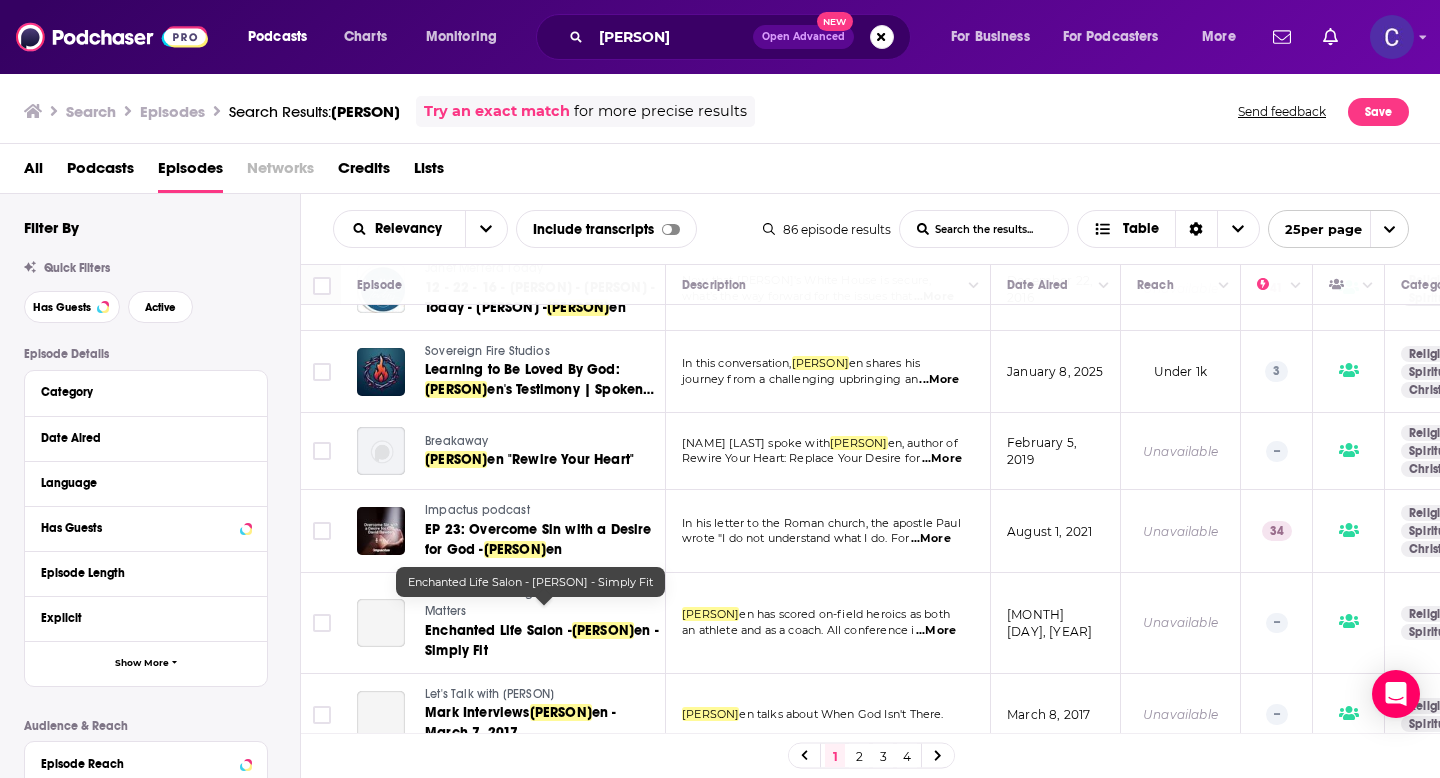 scroll, scrollTop: 1613, scrollLeft: 0, axis: vertical 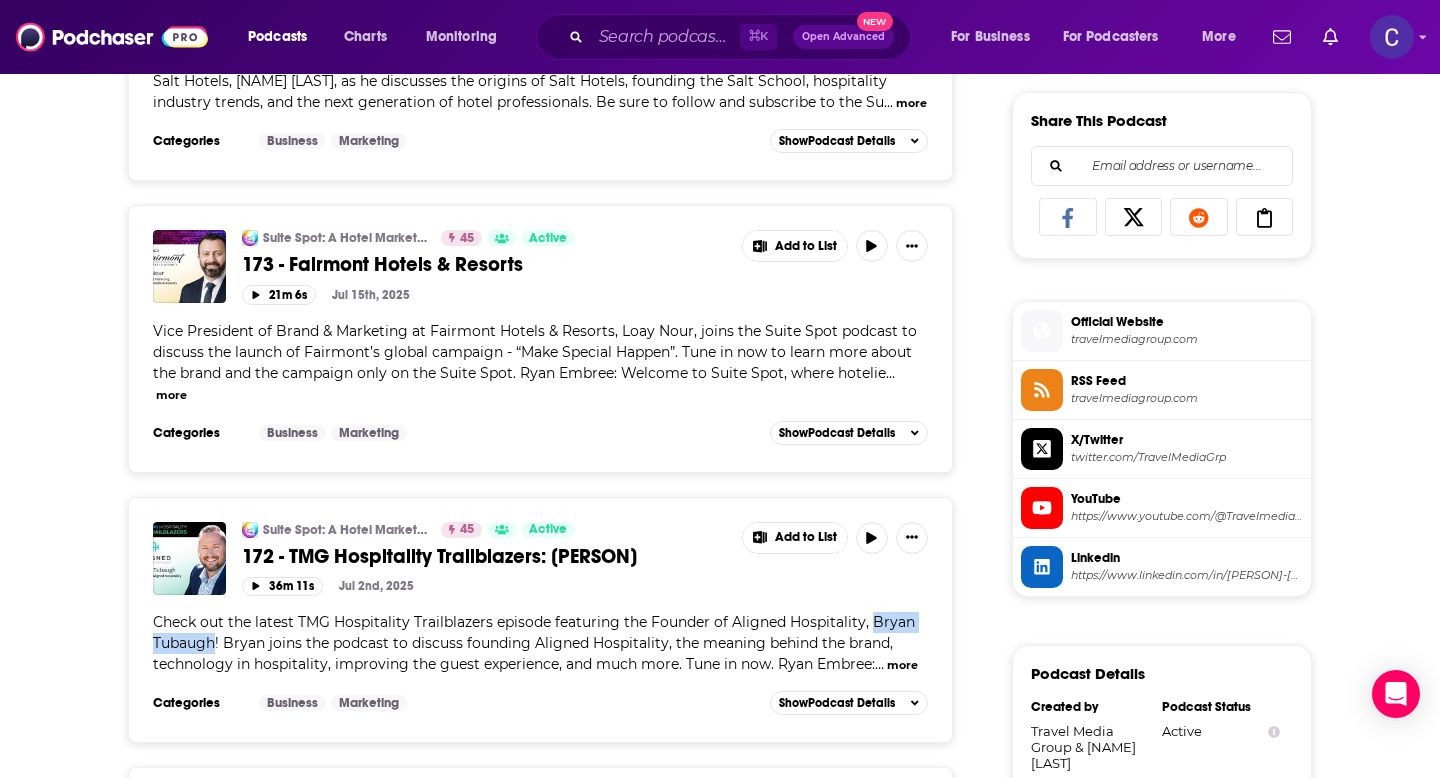 copy on "[FIRST] [LAST]" 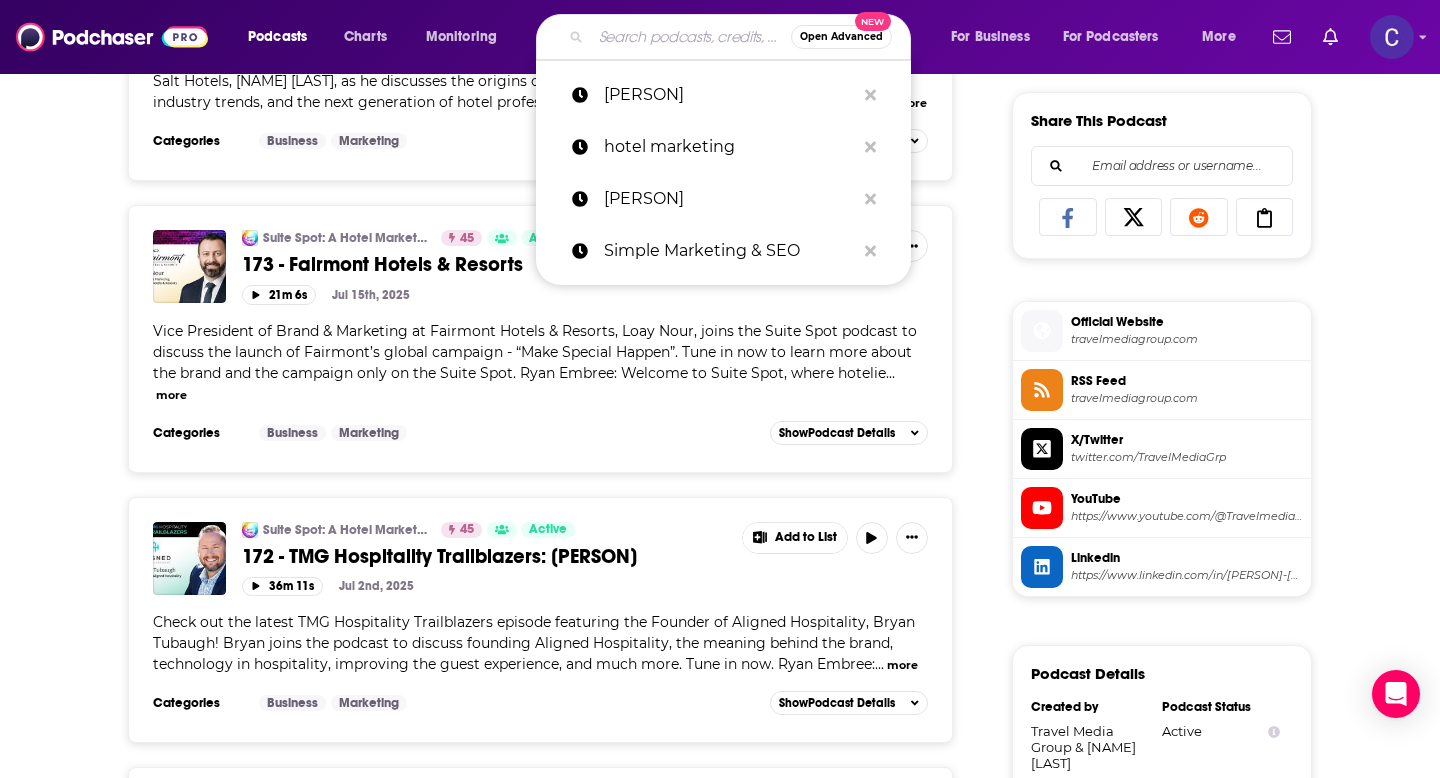 click at bounding box center (691, 37) 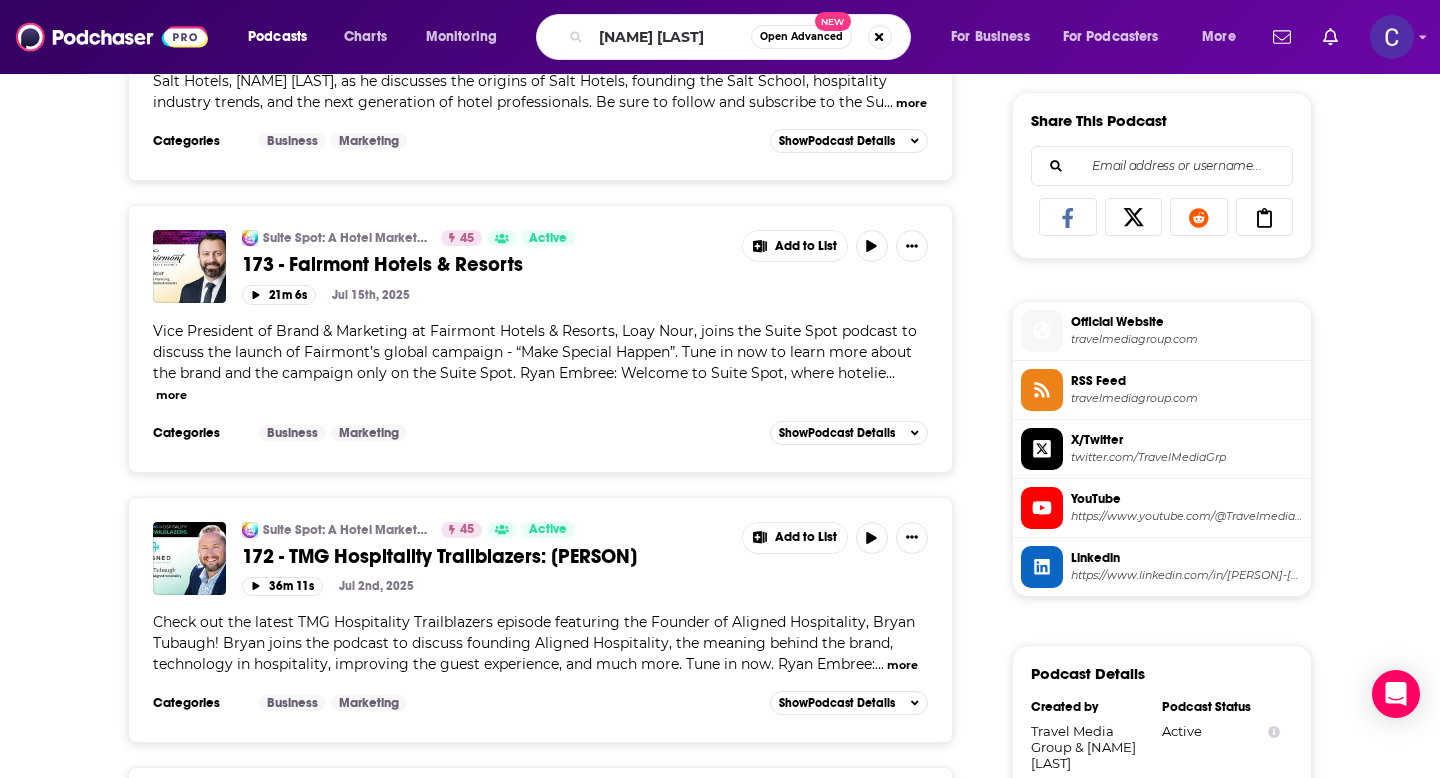 scroll, scrollTop: 0, scrollLeft: 0, axis: both 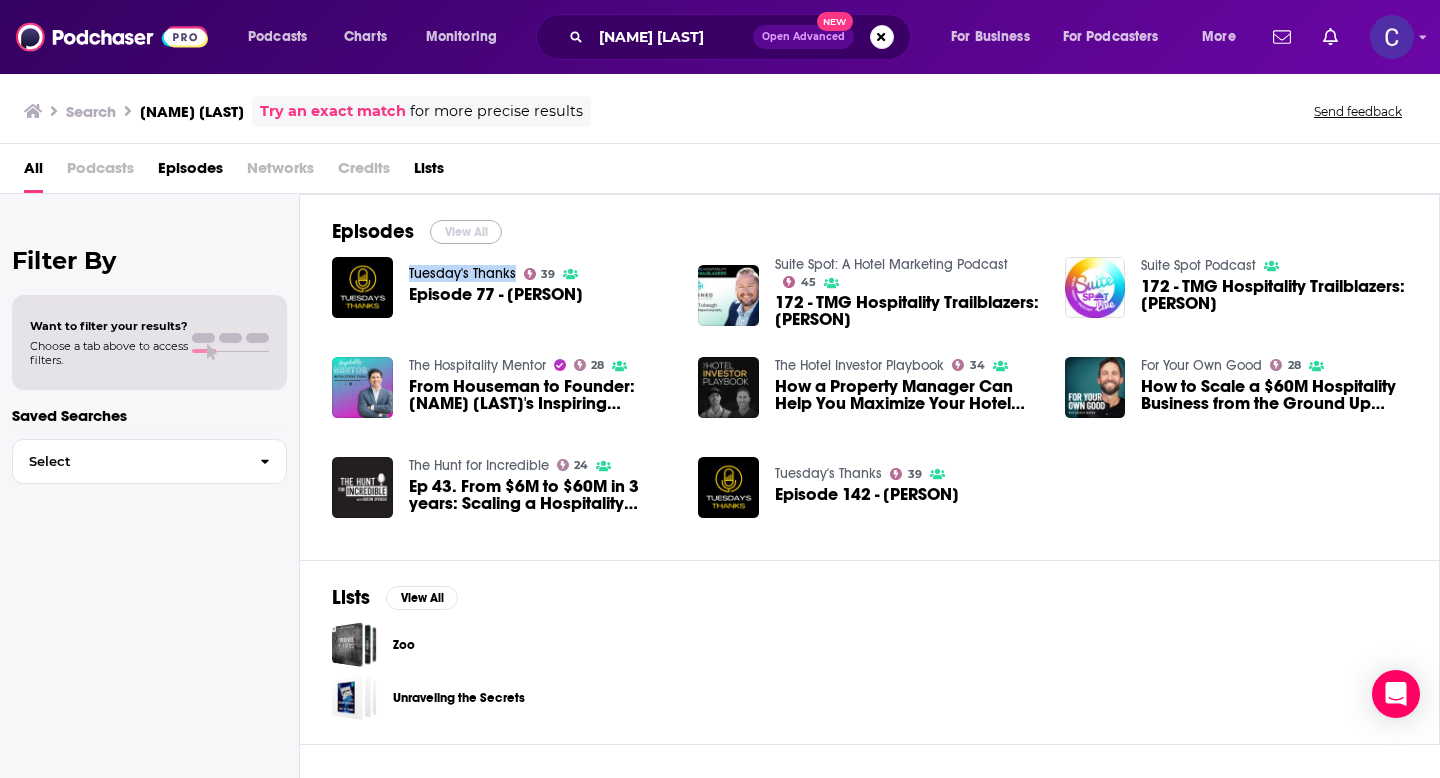 click on "View All" at bounding box center (466, 232) 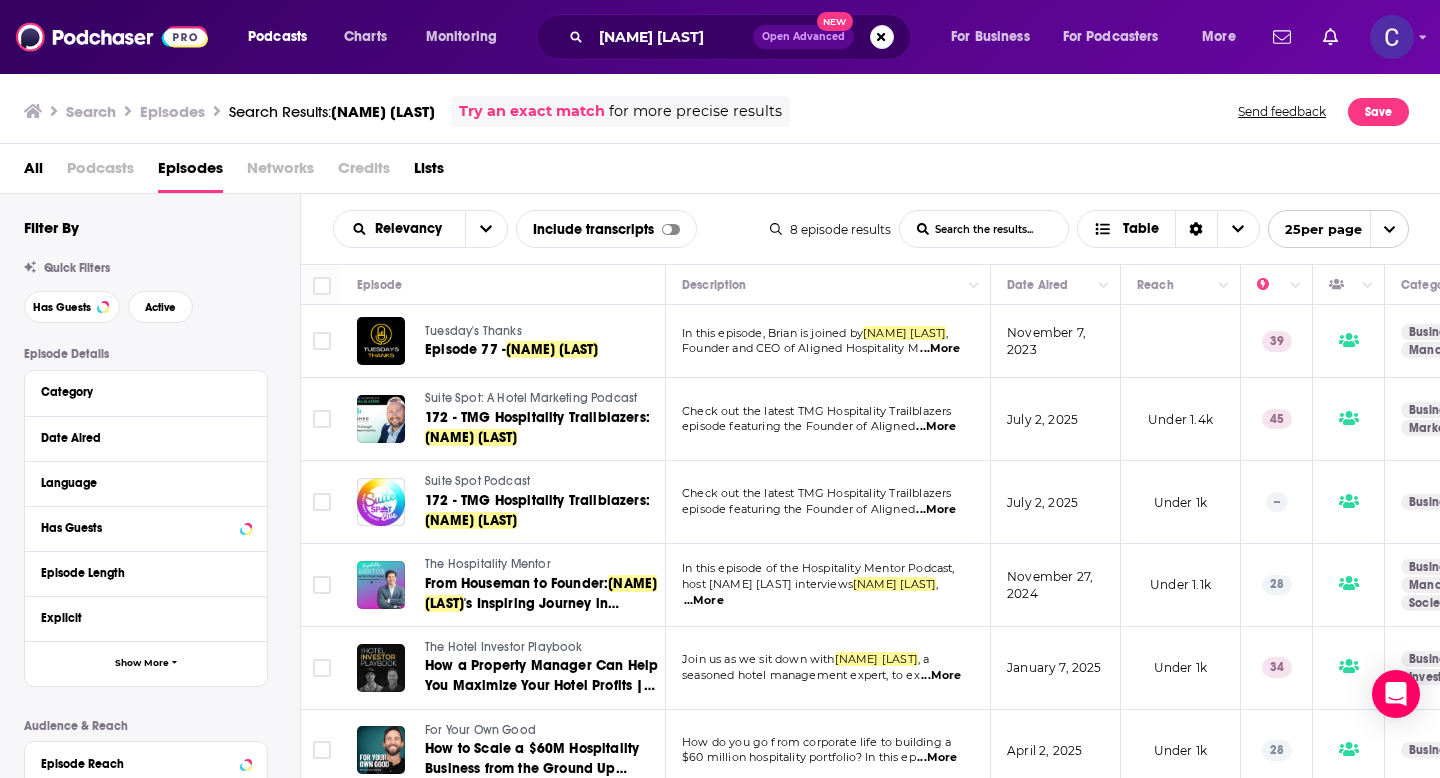 scroll, scrollTop: 164, scrollLeft: 0, axis: vertical 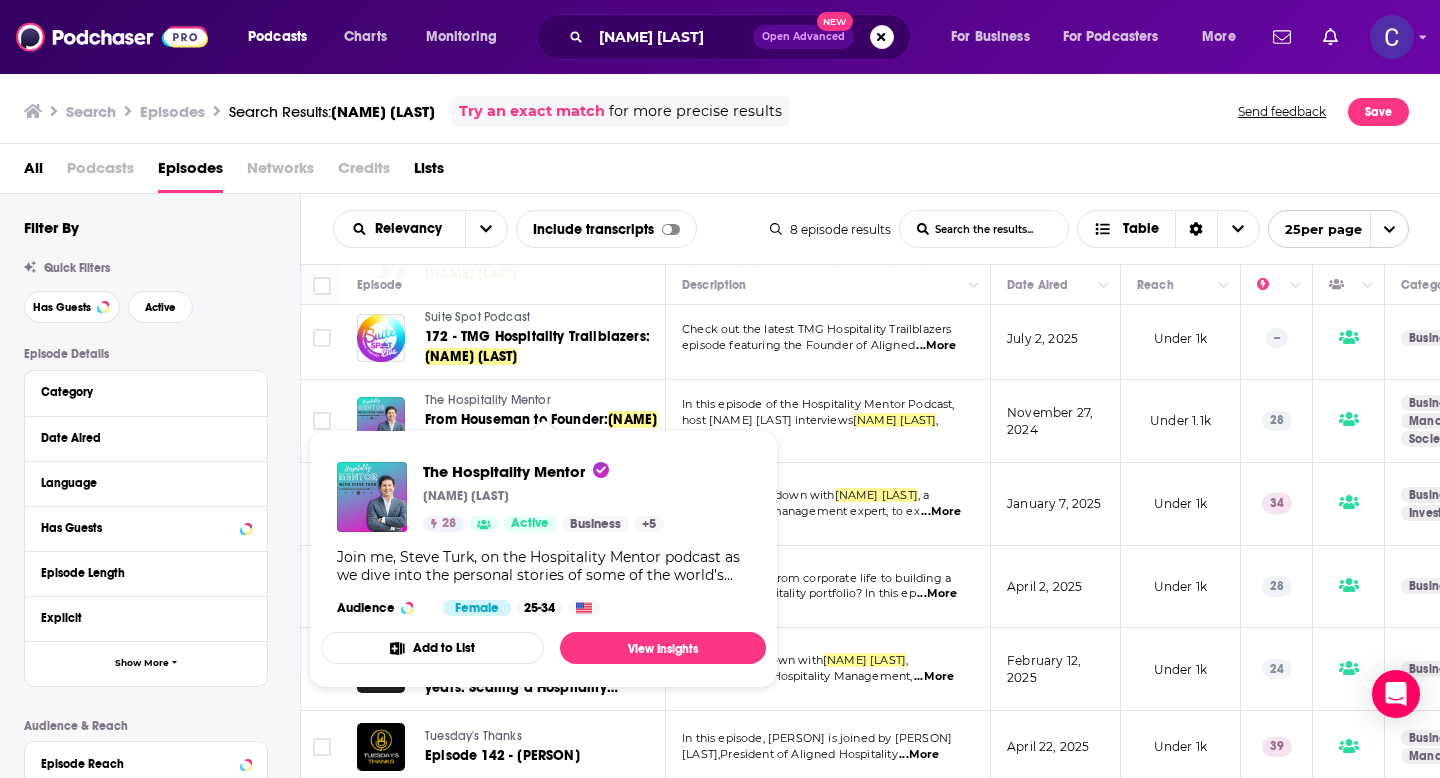 click on "The Hospitality Mentor" at bounding box center [488, 400] 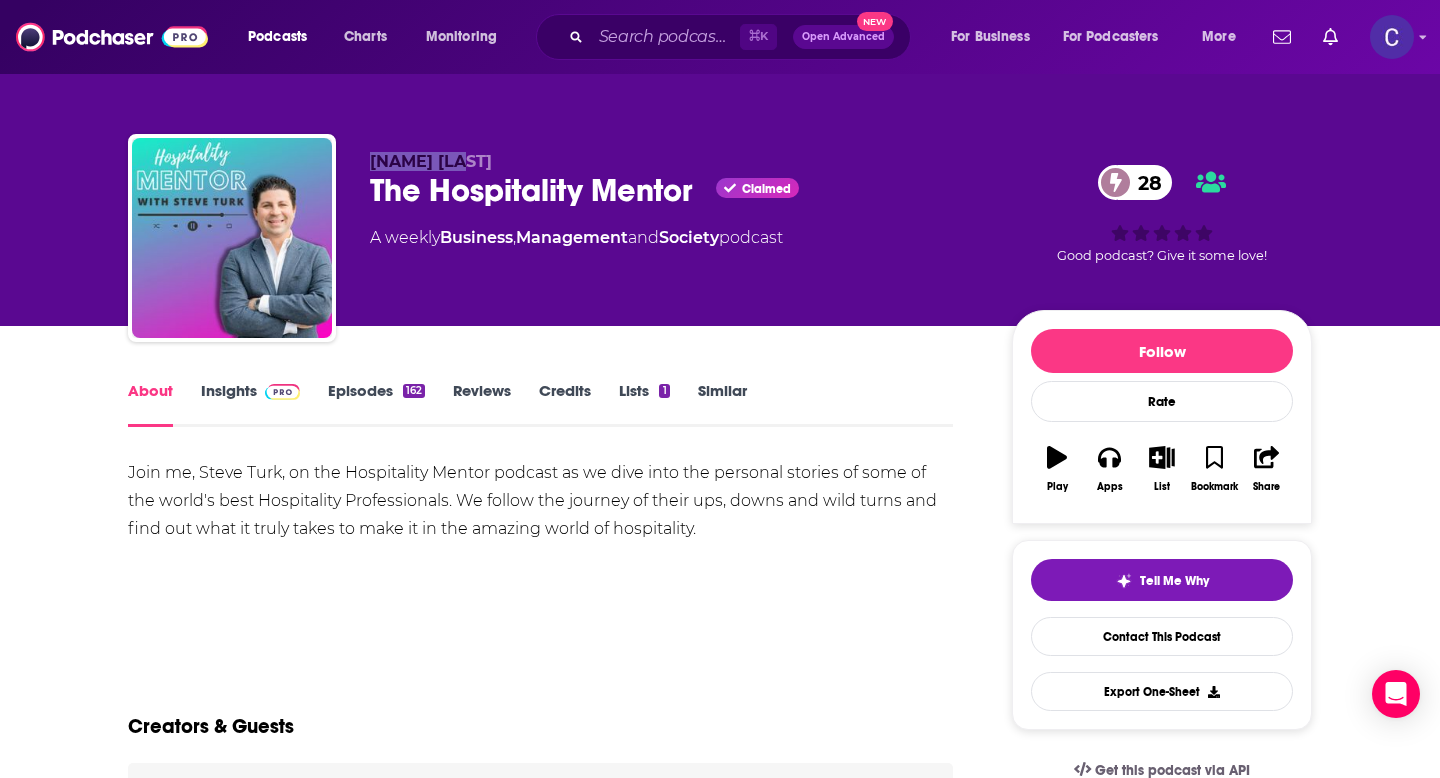 drag, startPoint x: 372, startPoint y: 161, endPoint x: 461, endPoint y: 162, distance: 89.005615 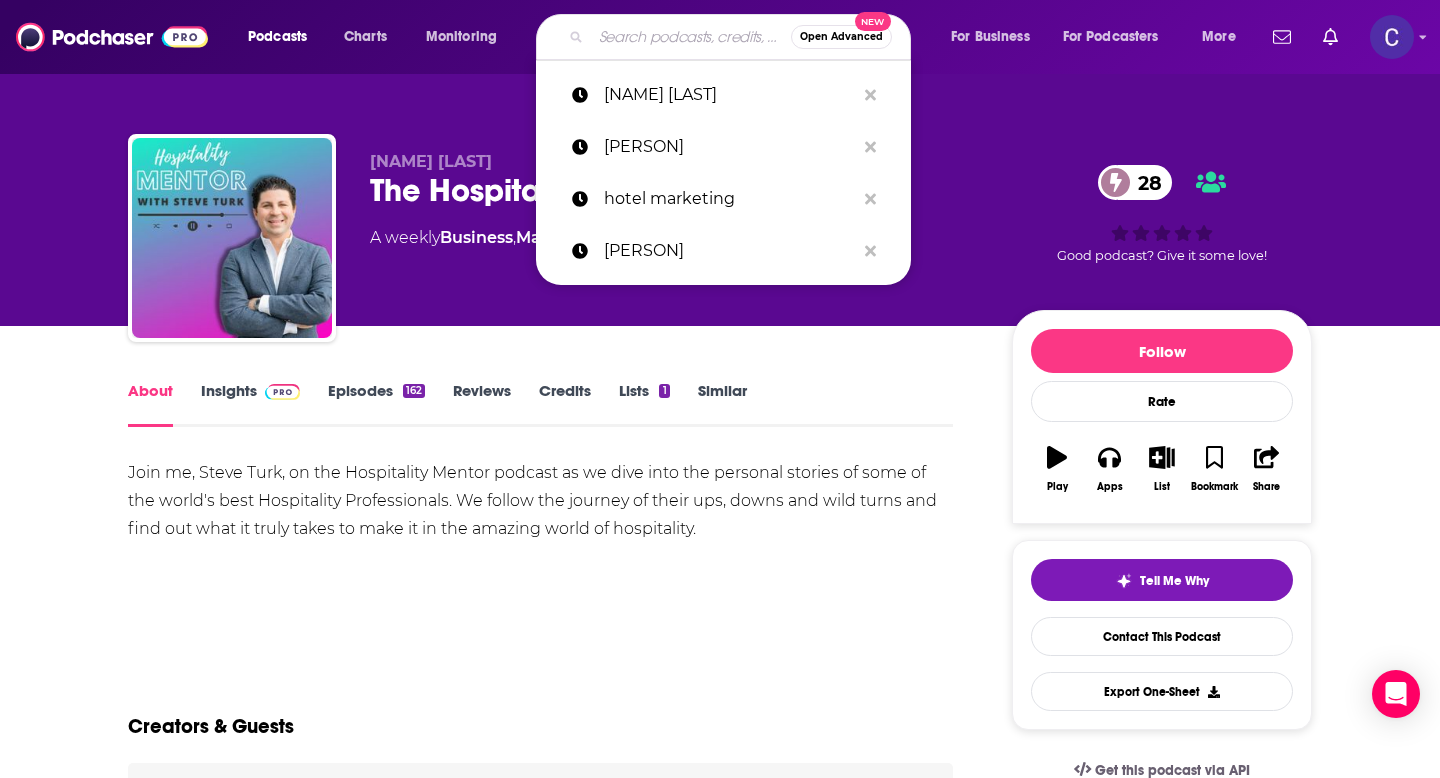 click at bounding box center (691, 37) 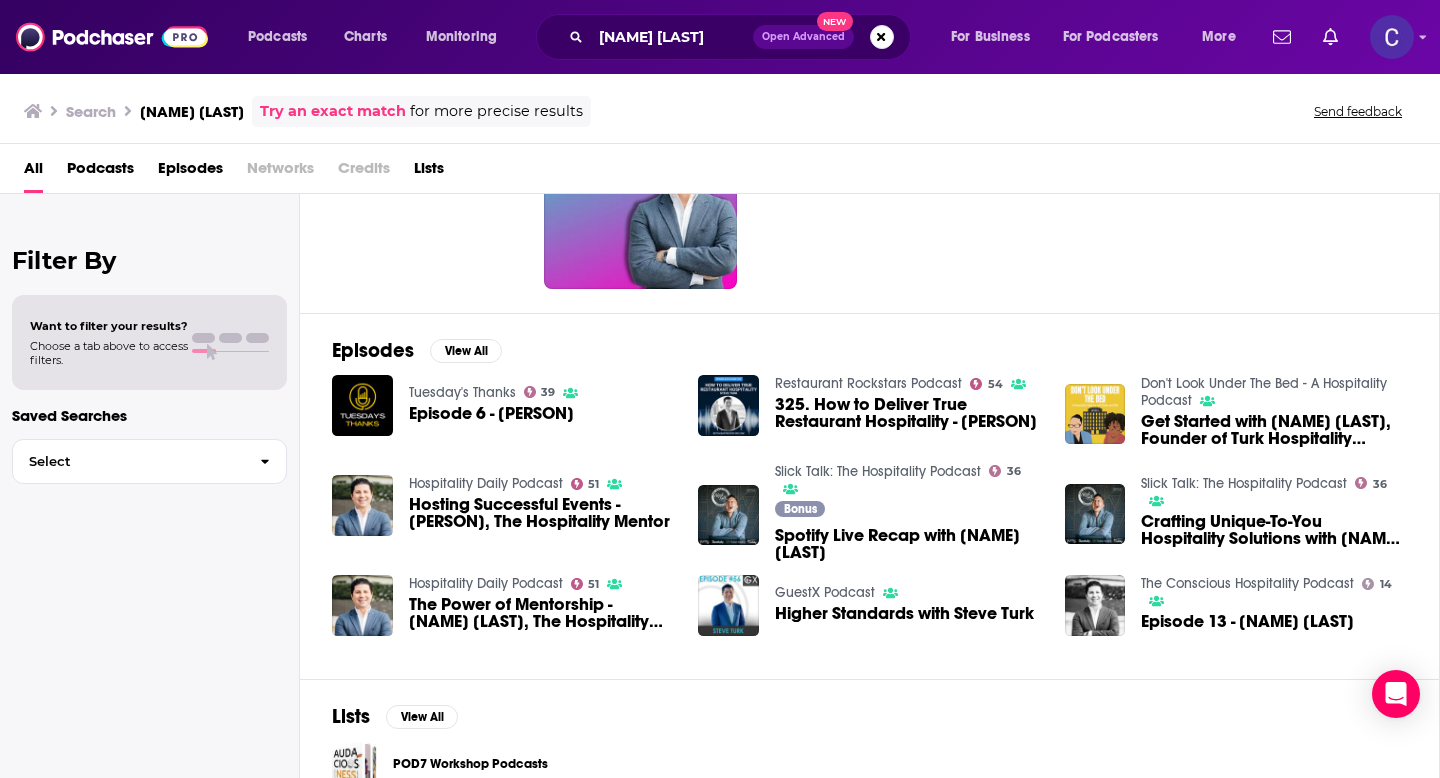scroll, scrollTop: 161, scrollLeft: 0, axis: vertical 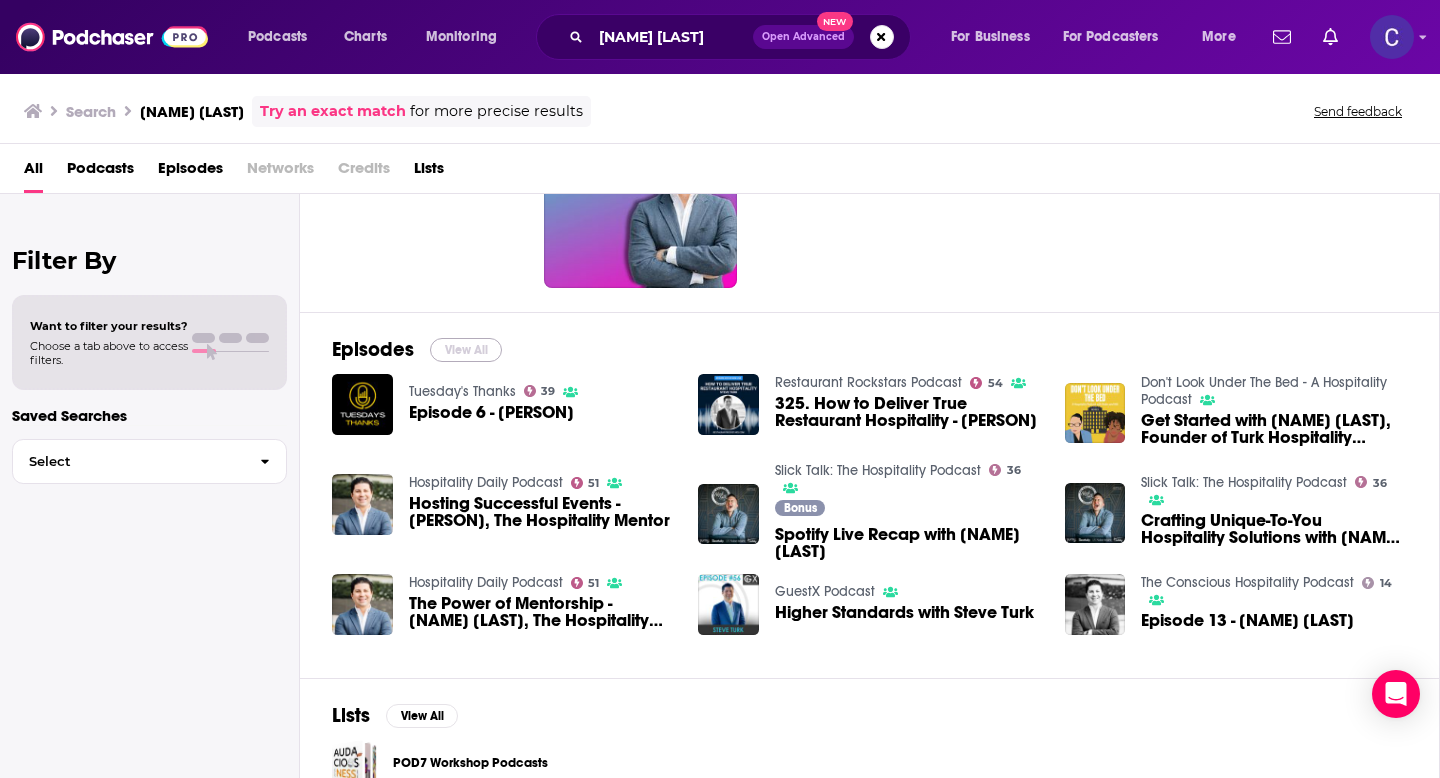 click on "View All" at bounding box center [466, 350] 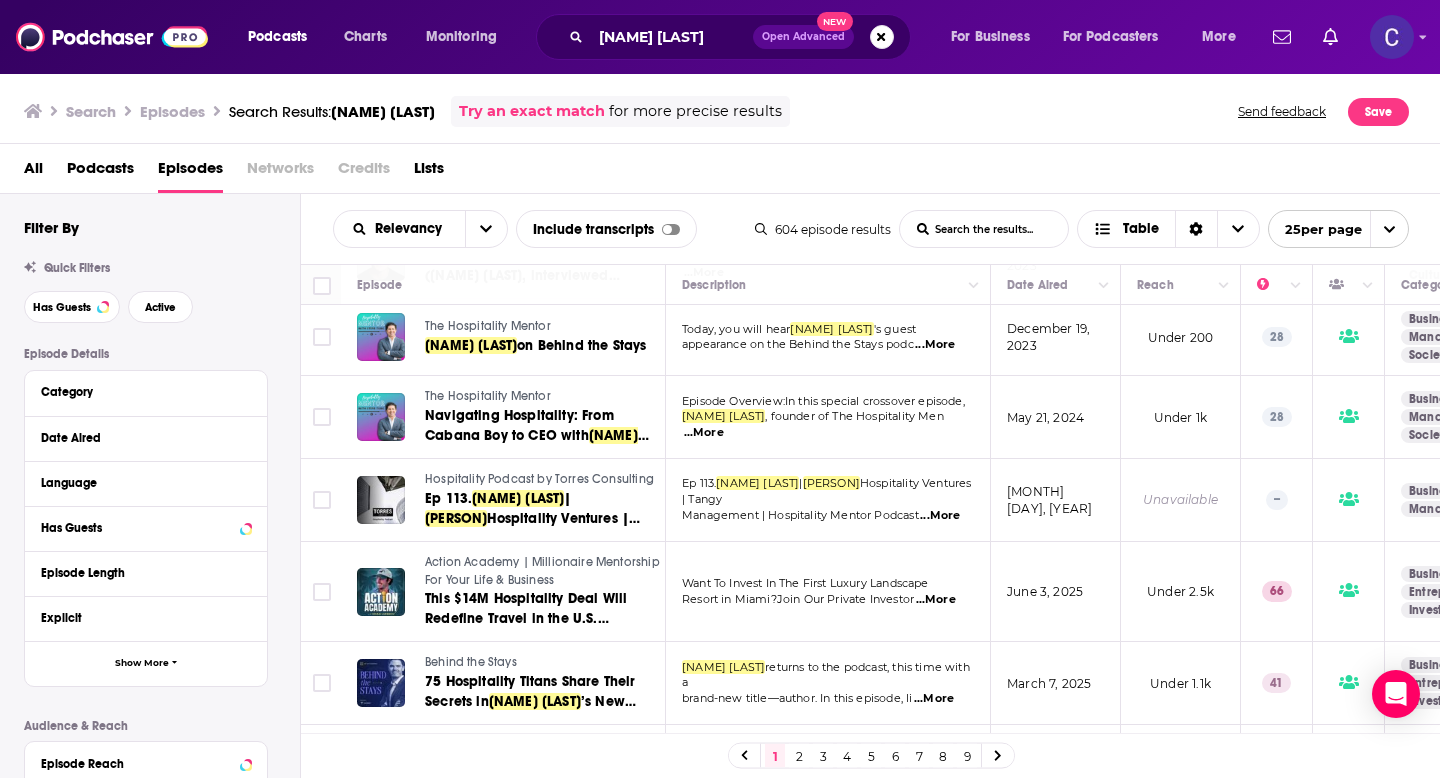 scroll, scrollTop: 921, scrollLeft: 0, axis: vertical 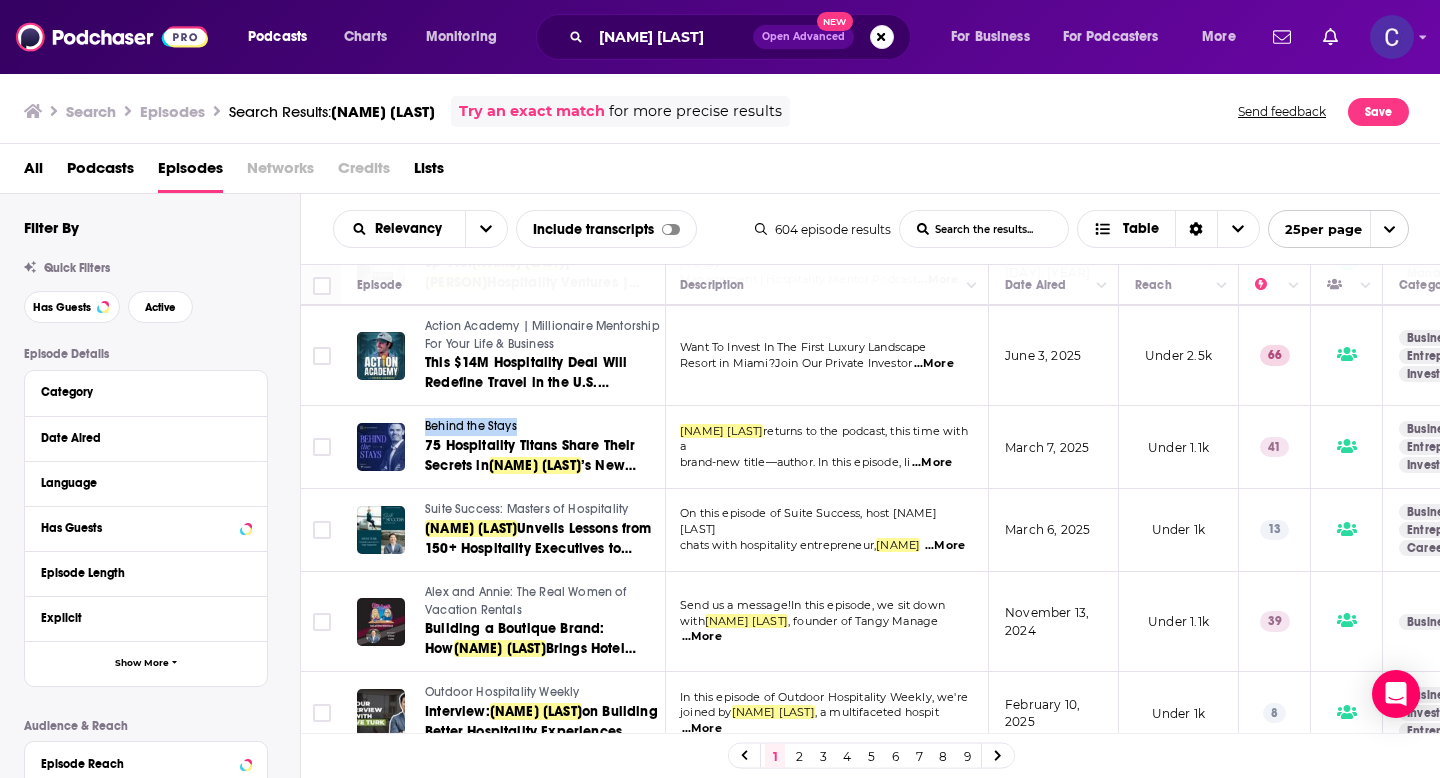click on "Behind the Stays" at bounding box center [471, 426] 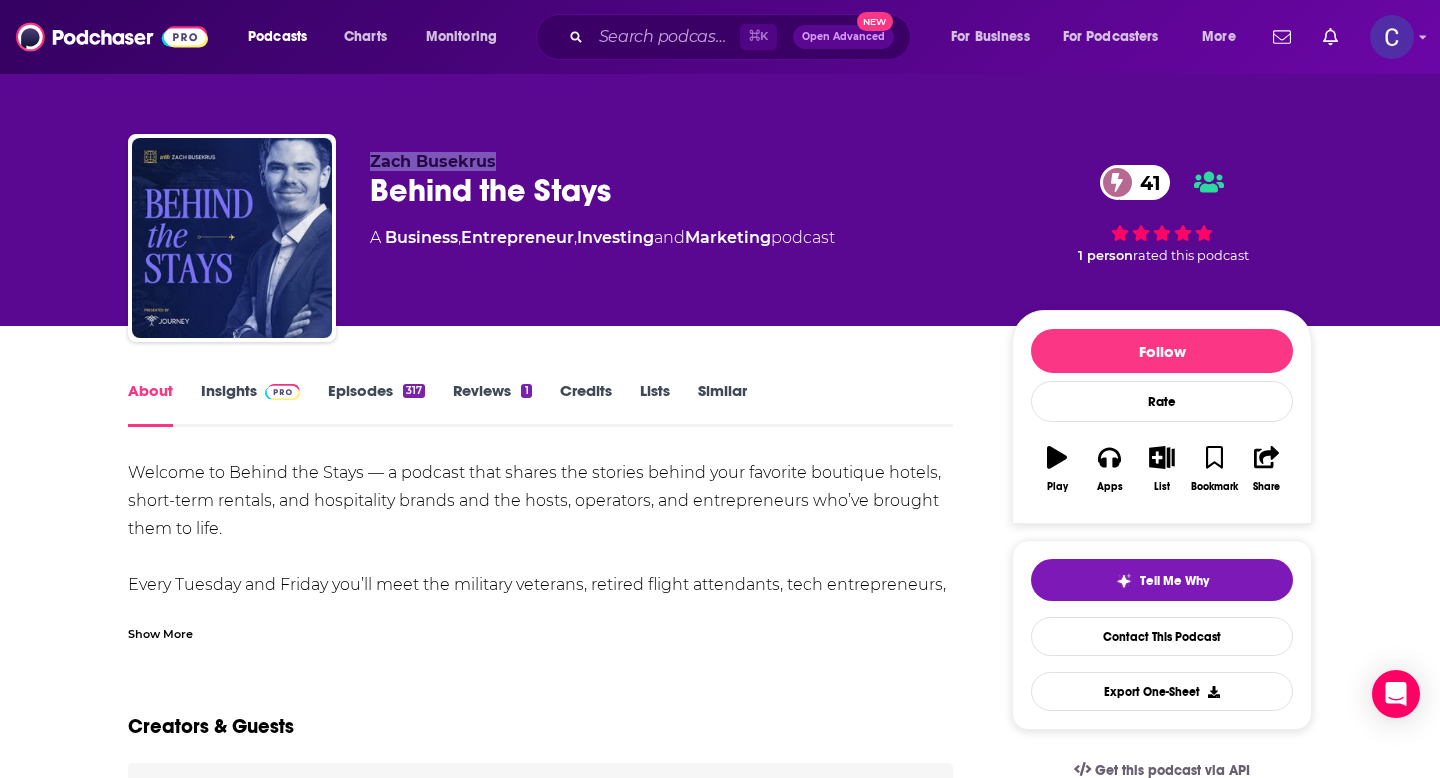 drag, startPoint x: 373, startPoint y: 159, endPoint x: 499, endPoint y: 161, distance: 126.01587 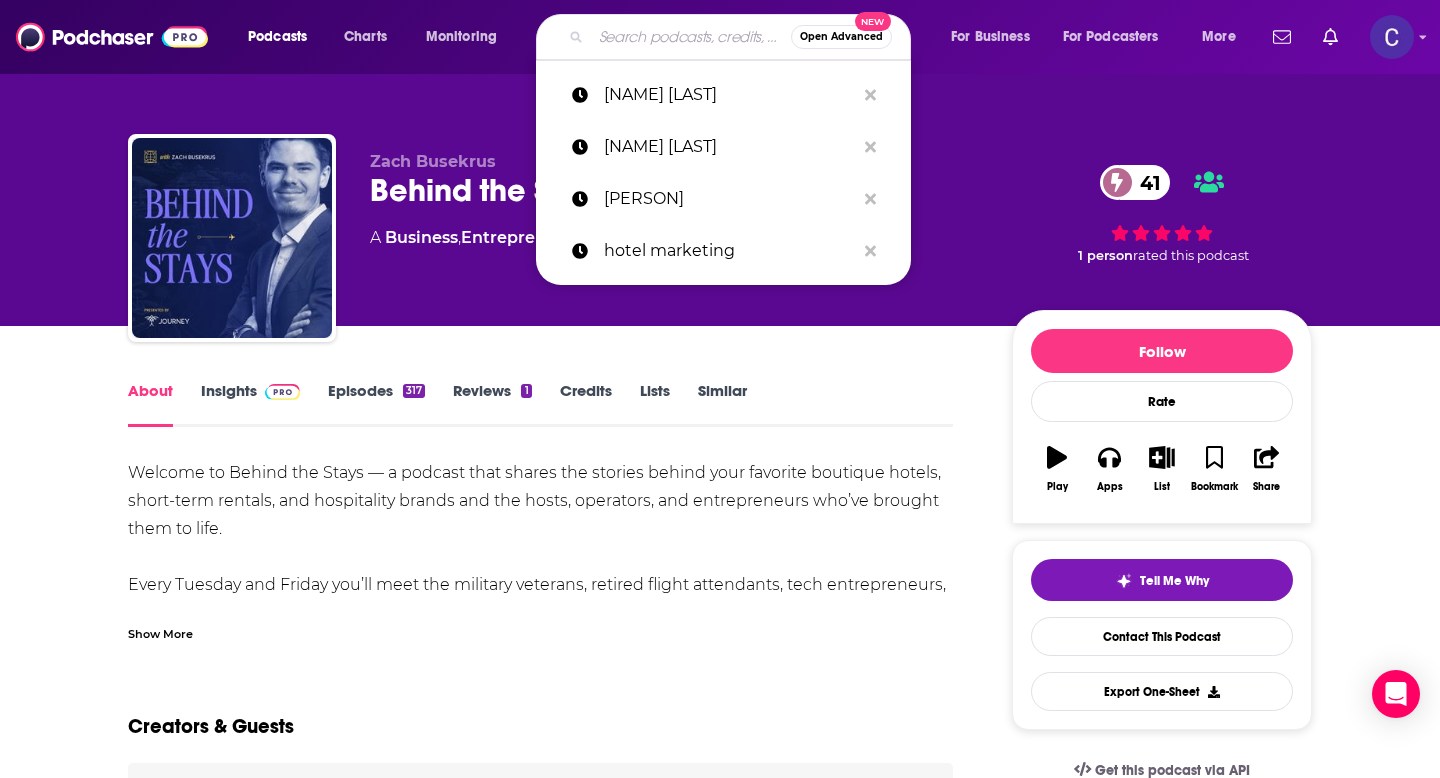click at bounding box center [691, 37] 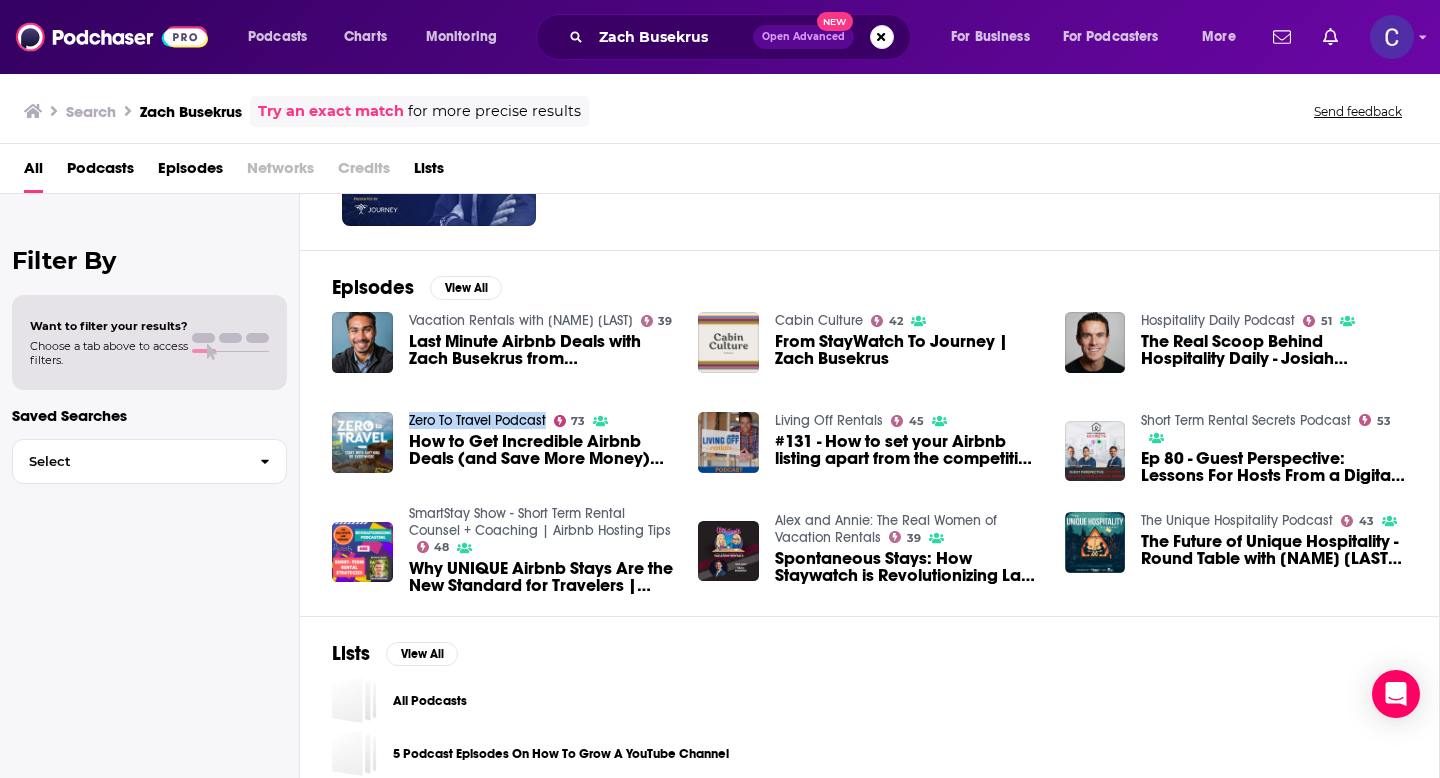 scroll, scrollTop: 233, scrollLeft: 0, axis: vertical 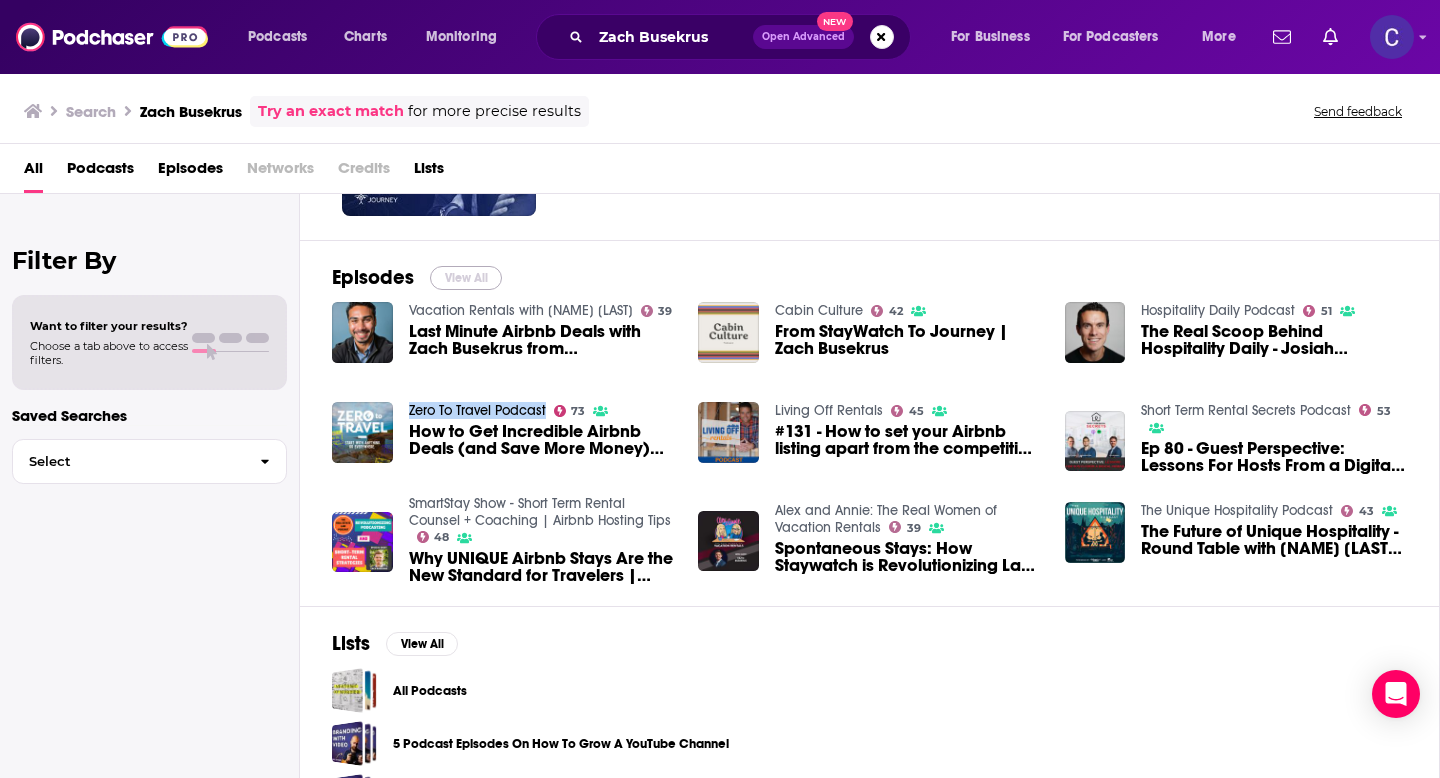 click on "View All" at bounding box center [466, 278] 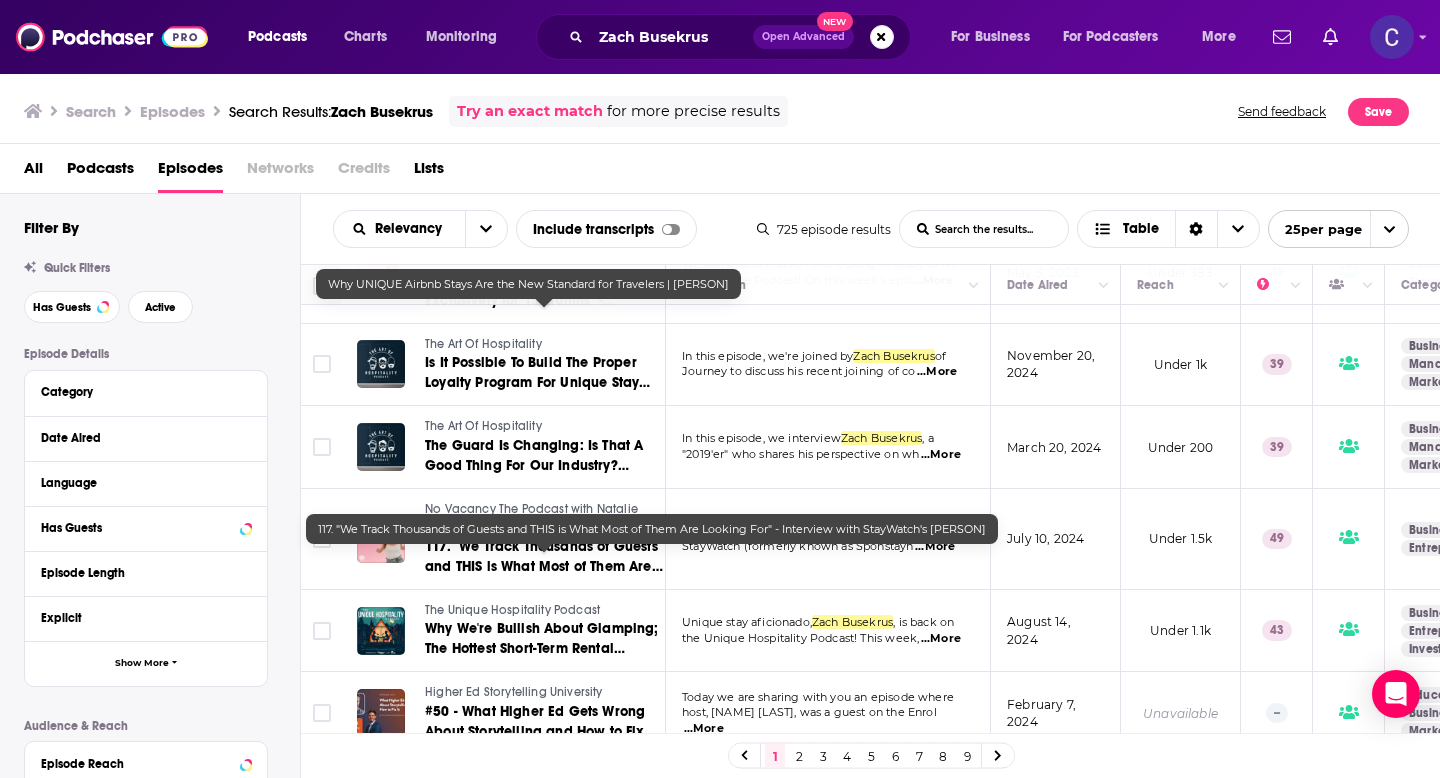 scroll, scrollTop: 1097, scrollLeft: 0, axis: vertical 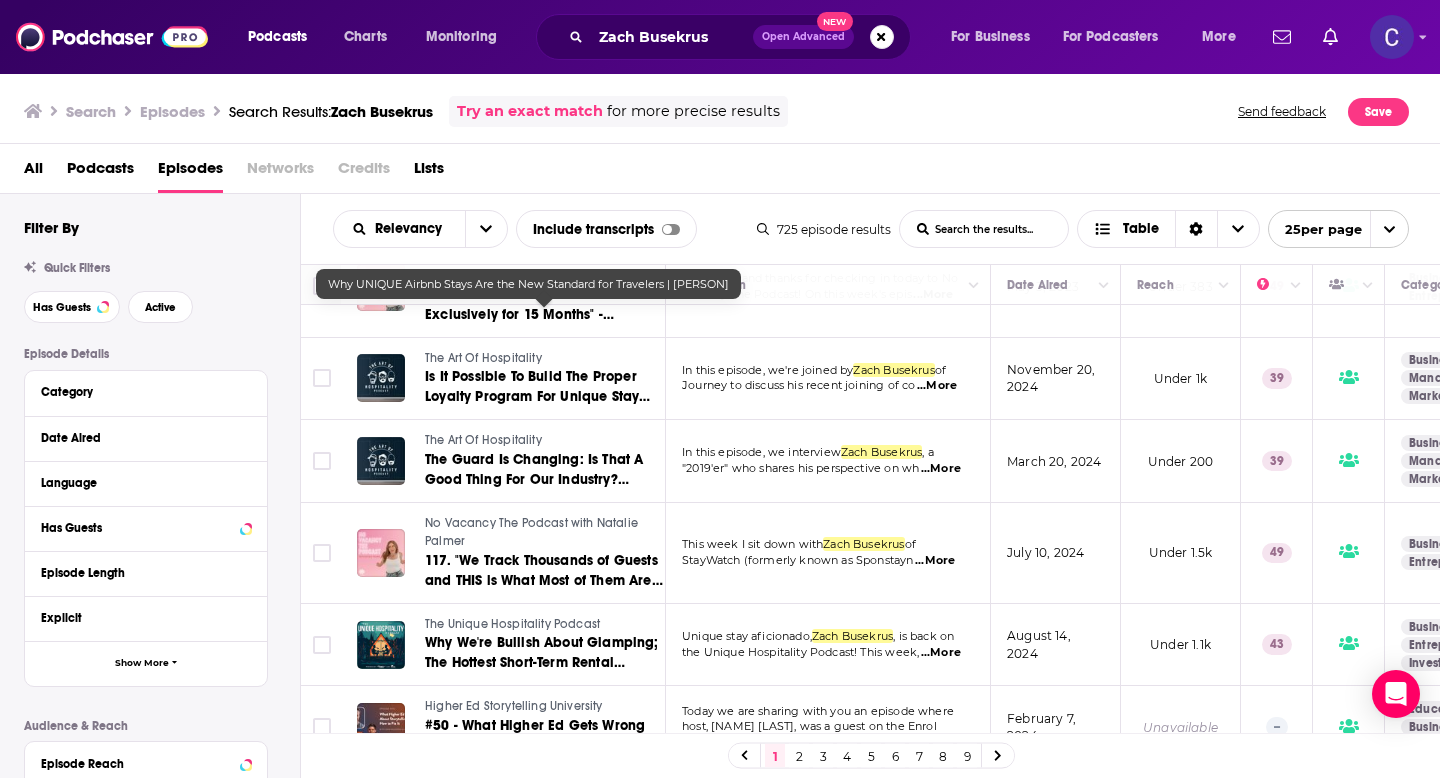 click on "The Art Of Hospitality" at bounding box center (483, 440) 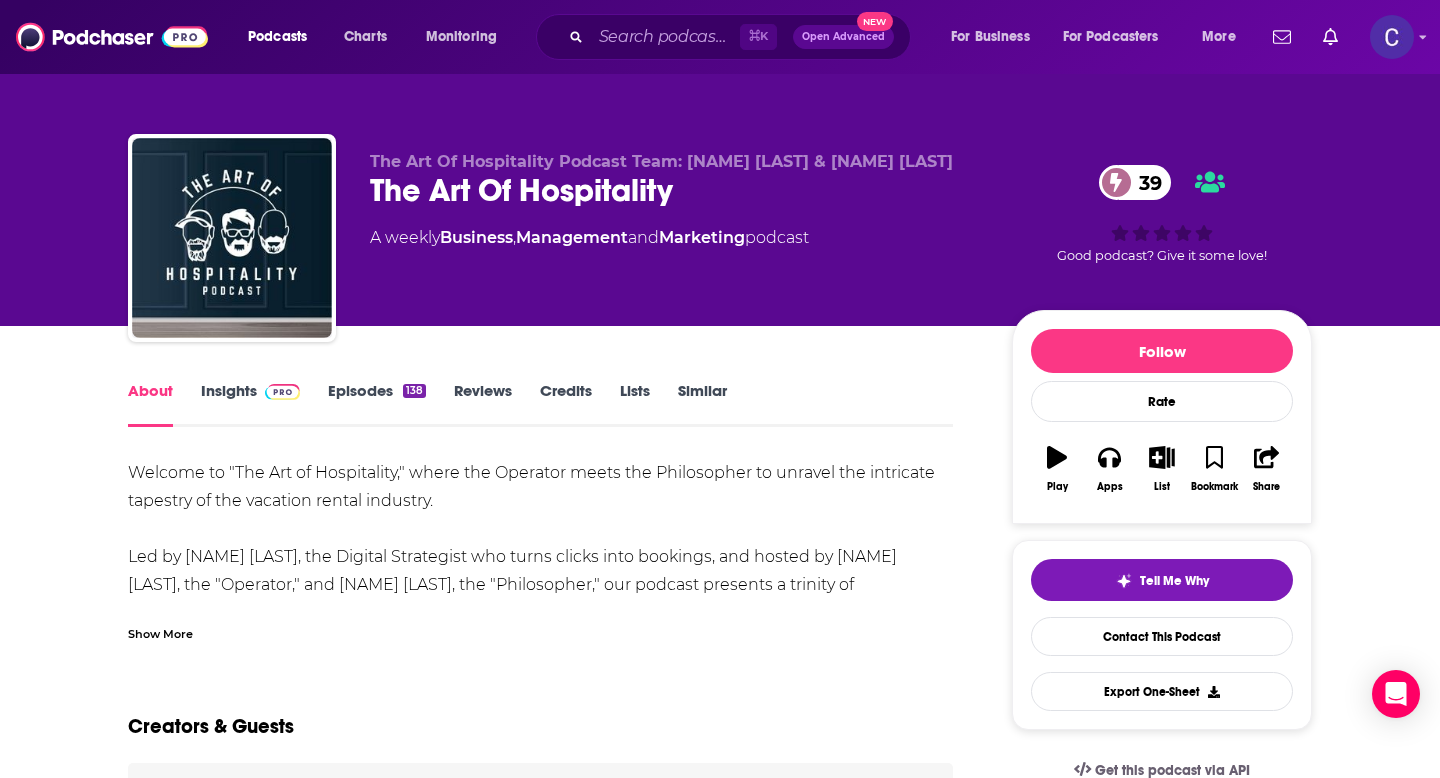 click on "Episodes 138" at bounding box center (377, 404) 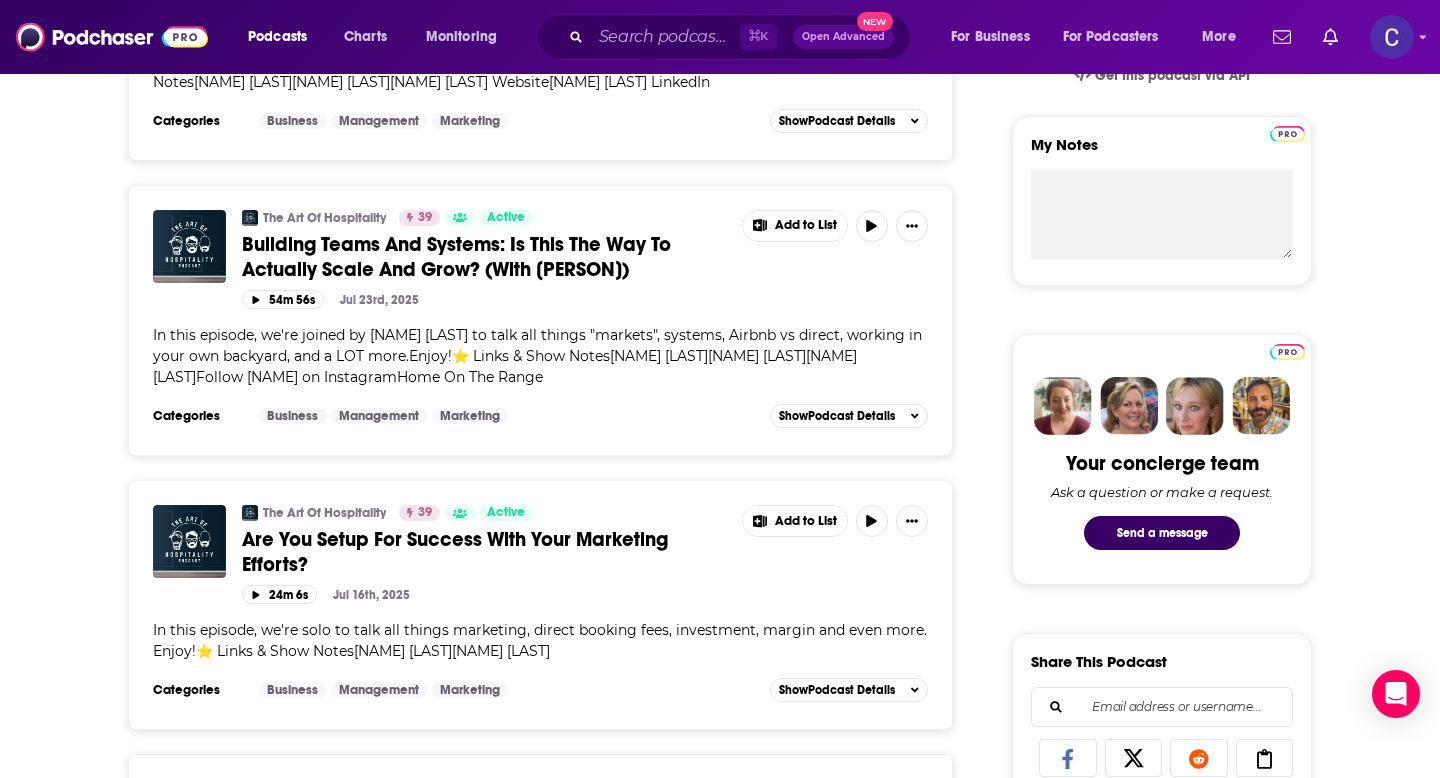 scroll, scrollTop: 0, scrollLeft: 0, axis: both 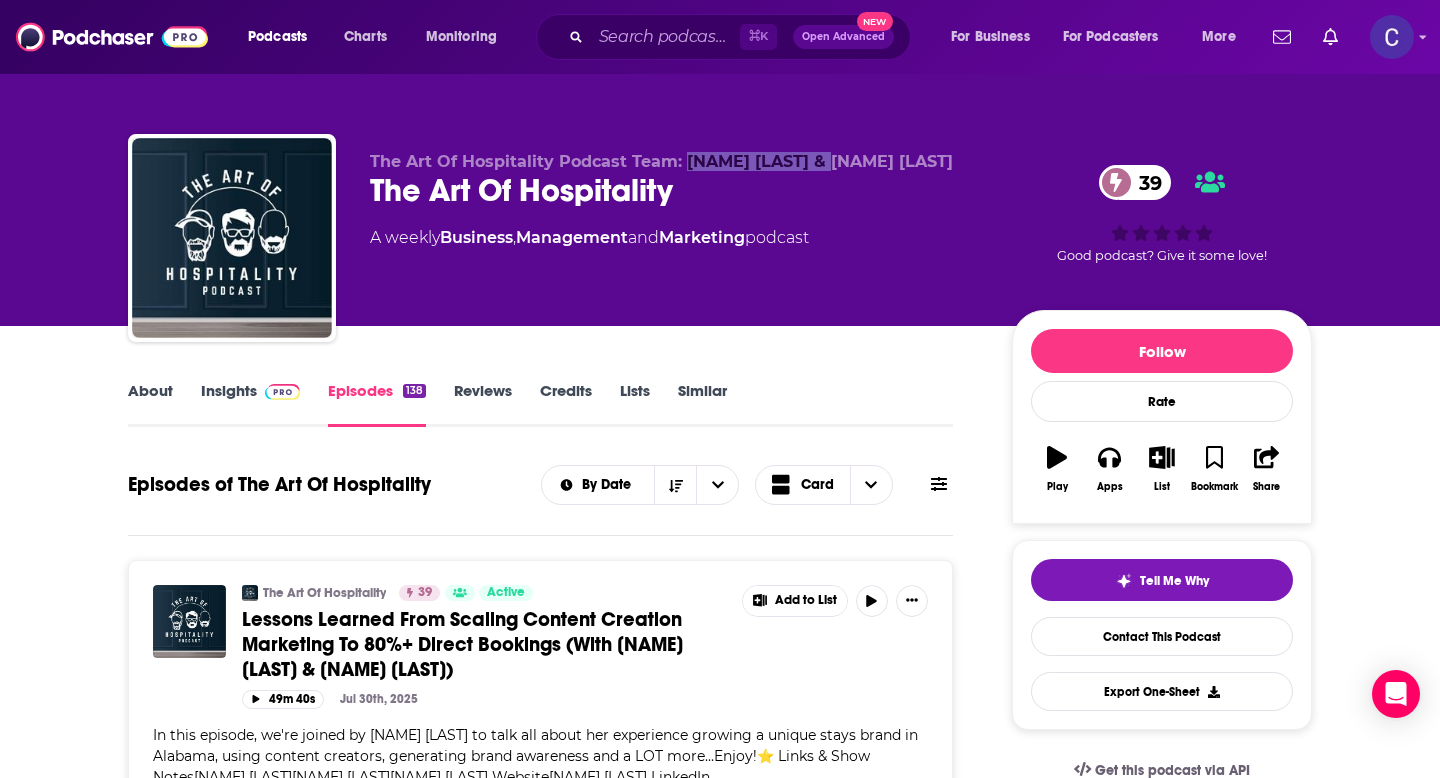 drag, startPoint x: 686, startPoint y: 161, endPoint x: 827, endPoint y: 165, distance: 141.05673 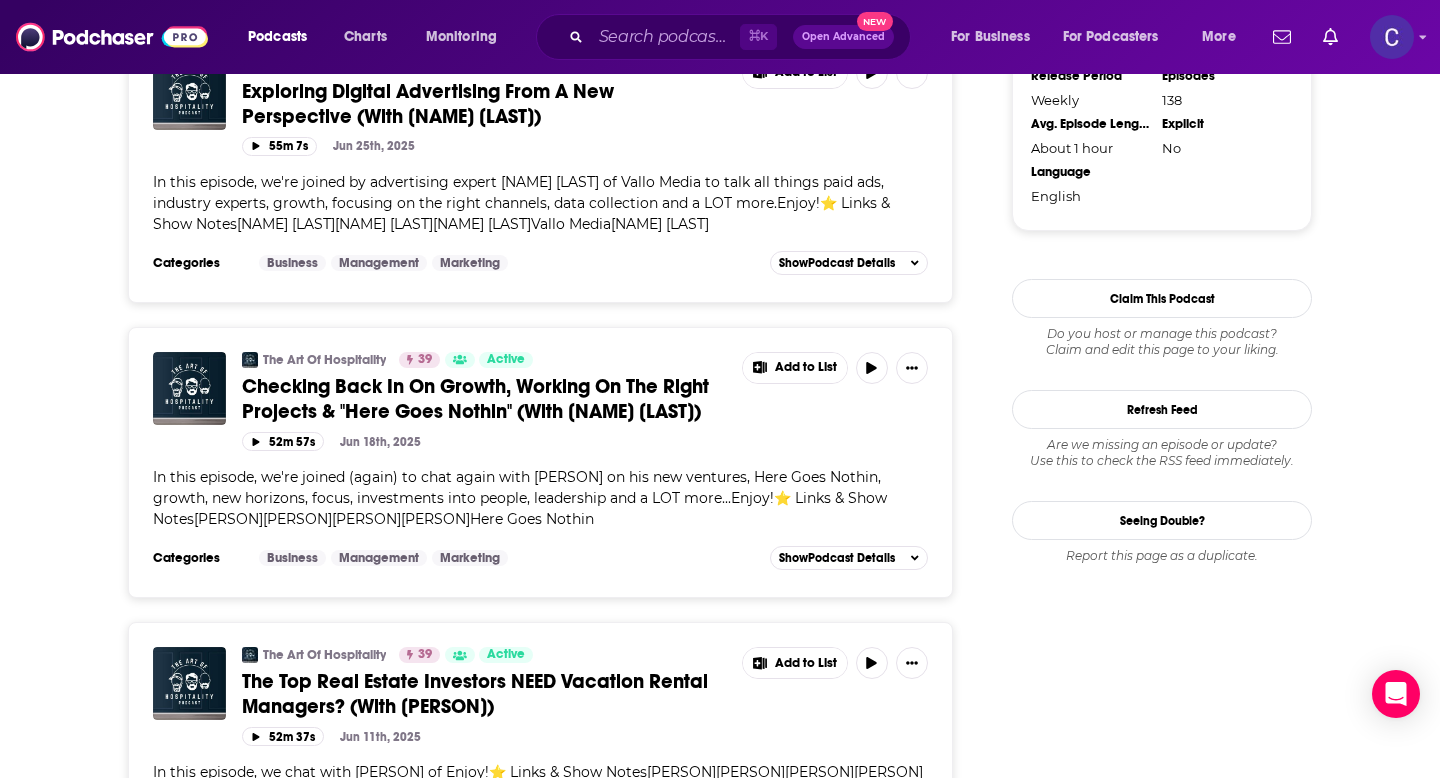 scroll, scrollTop: 2067, scrollLeft: 0, axis: vertical 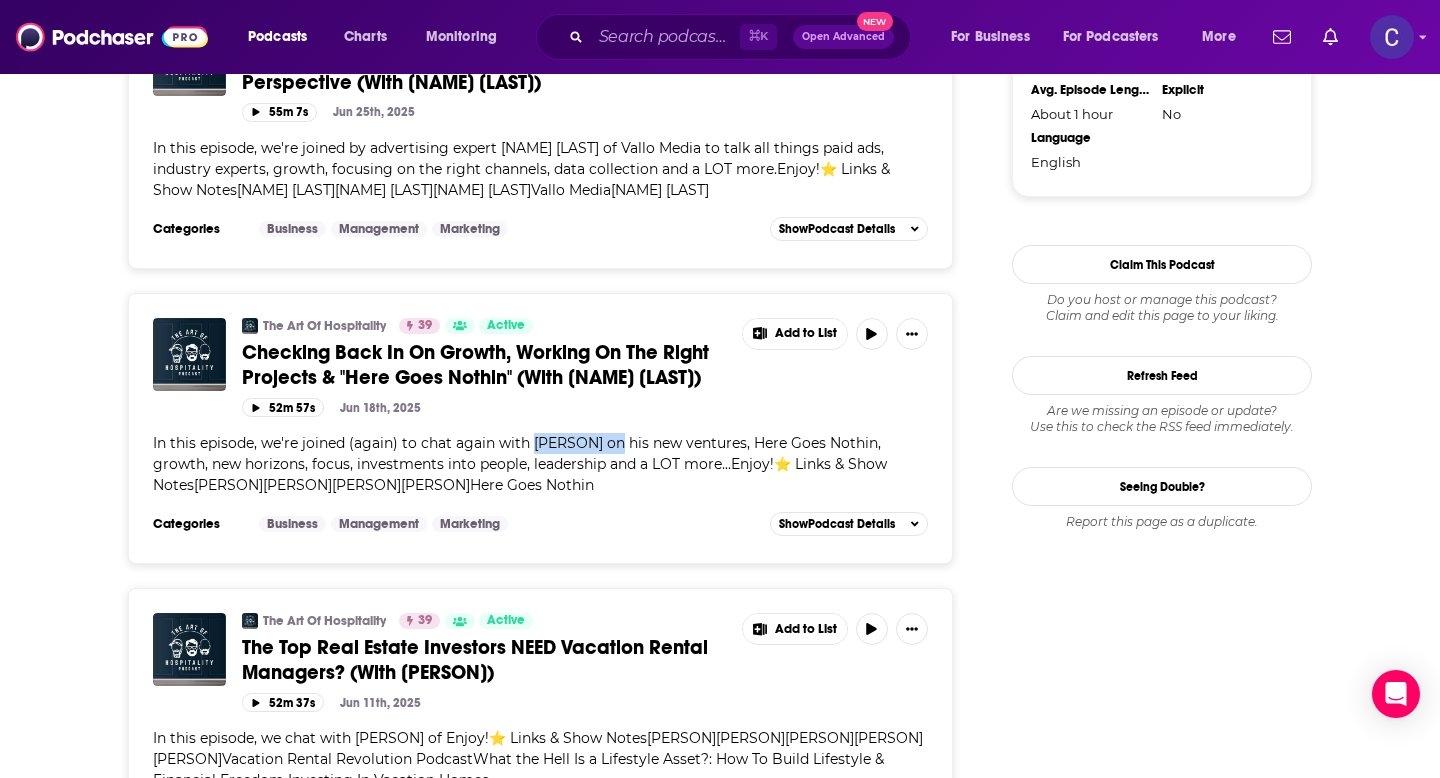 drag, startPoint x: 621, startPoint y: 444, endPoint x: 537, endPoint y: 444, distance: 84 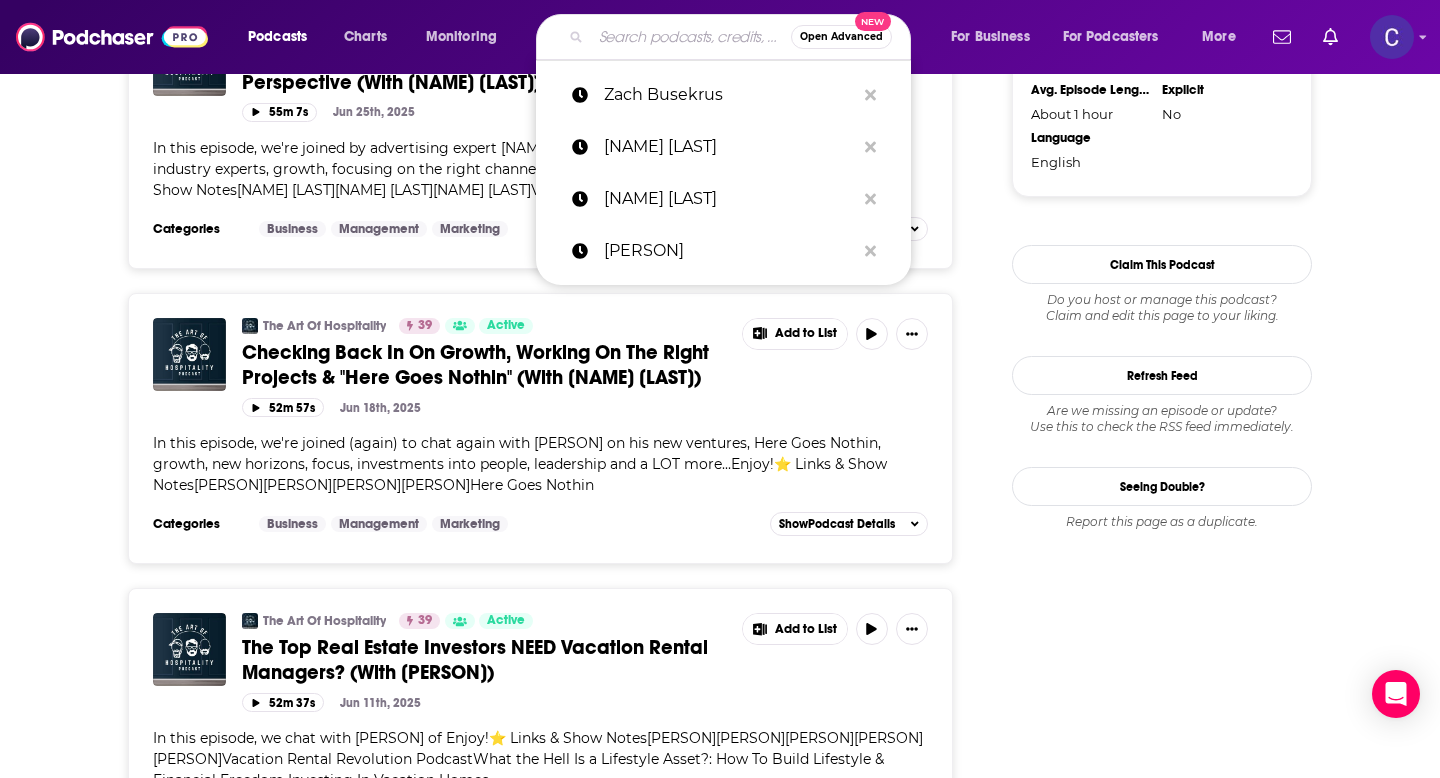 click at bounding box center [691, 37] 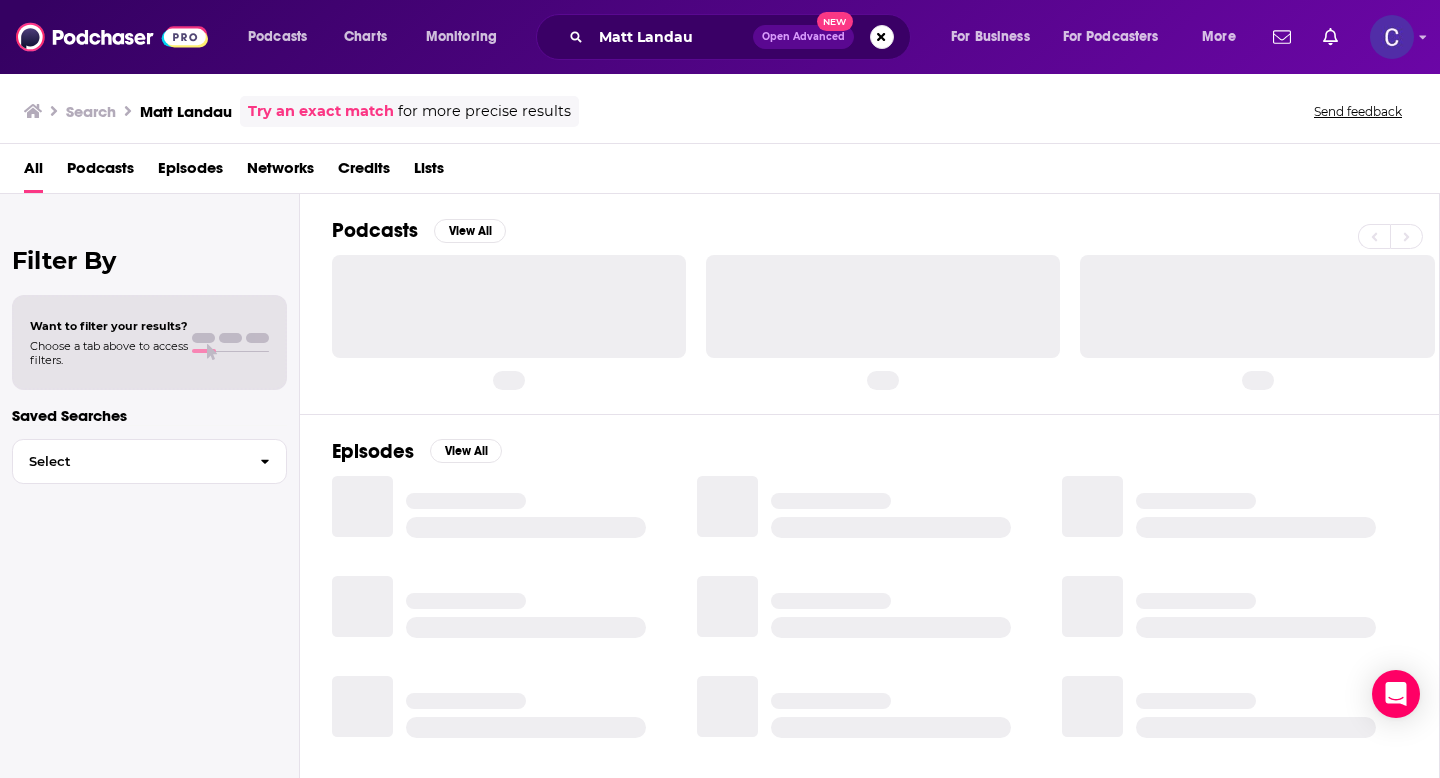 scroll, scrollTop: 0, scrollLeft: 0, axis: both 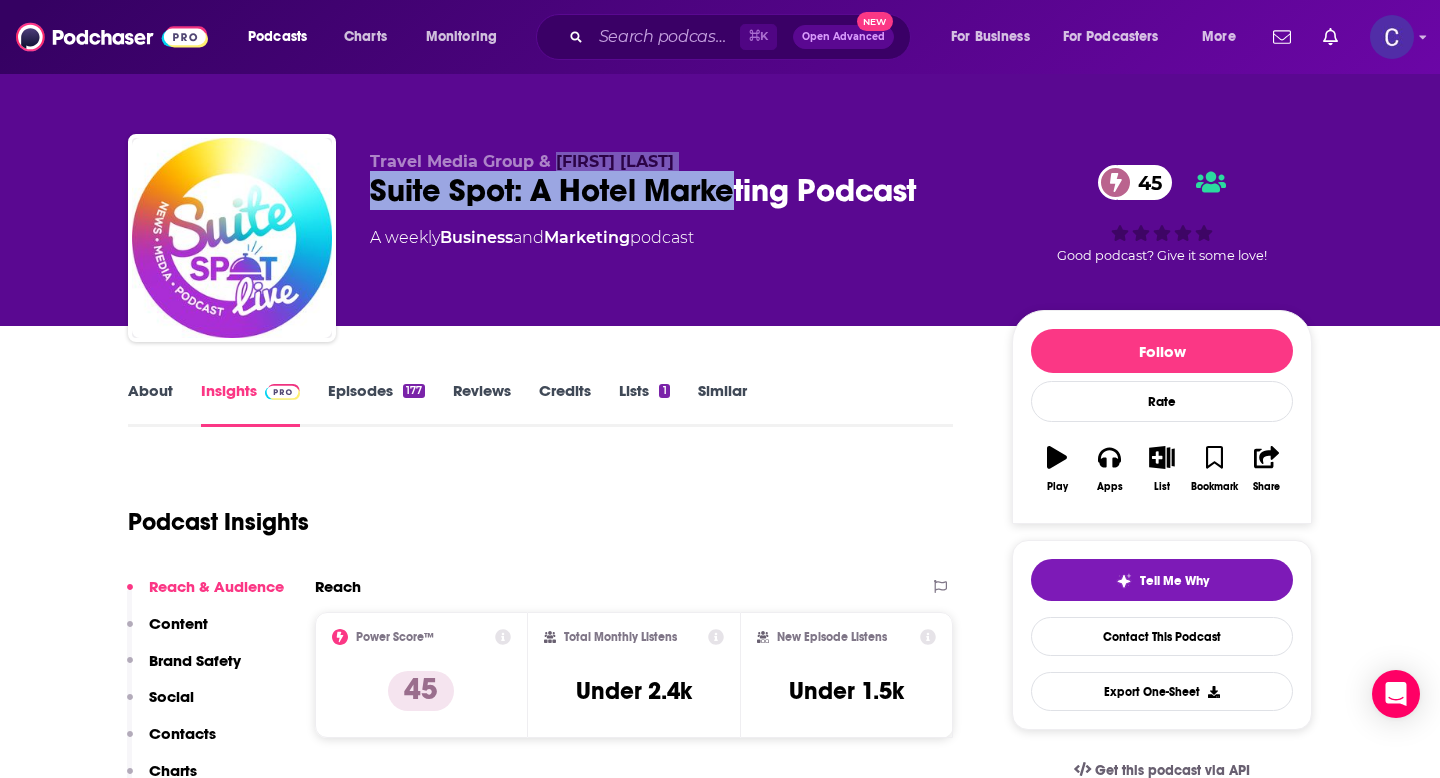 drag, startPoint x: 554, startPoint y: 160, endPoint x: 729, endPoint y: 172, distance: 175.41095 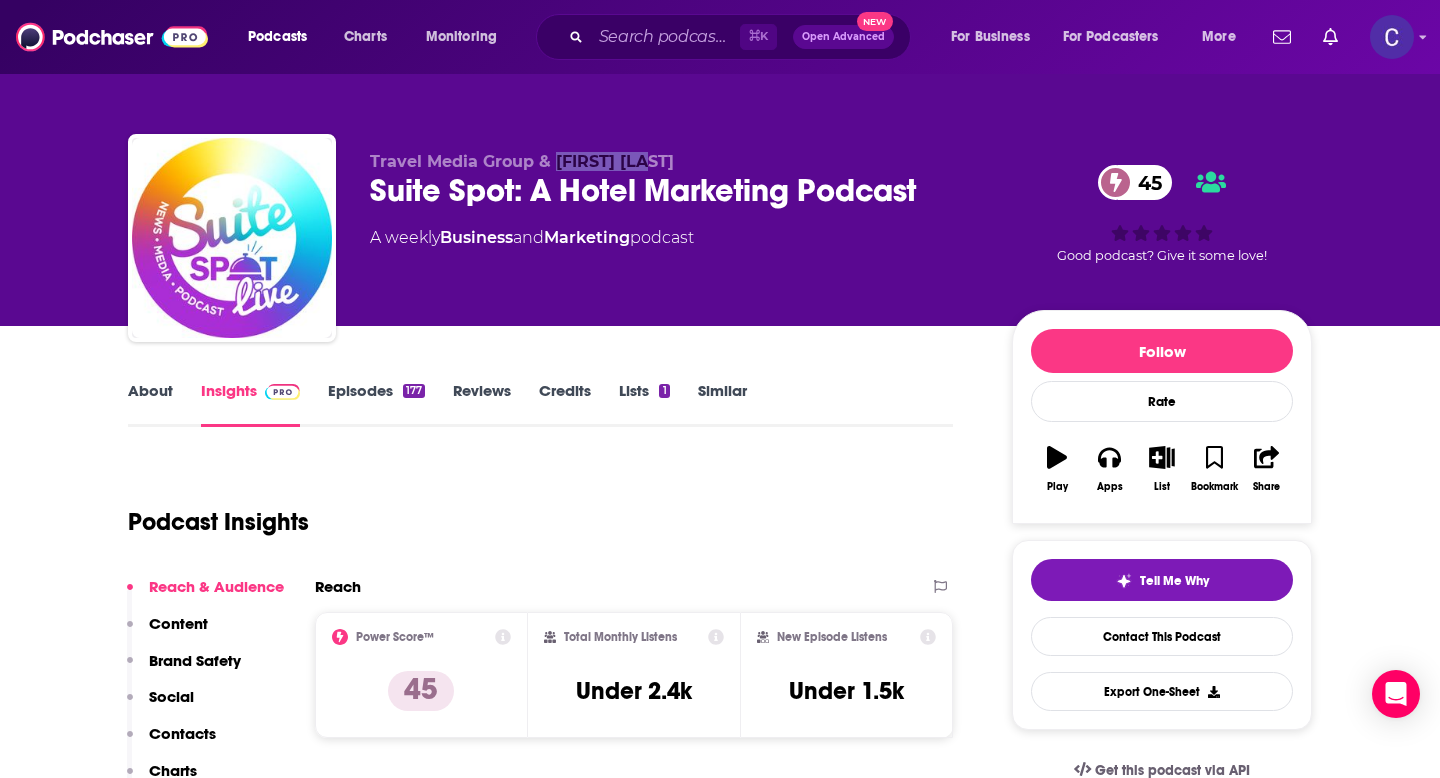 drag, startPoint x: 672, startPoint y: 166, endPoint x: 554, endPoint y: 164, distance: 118.016945 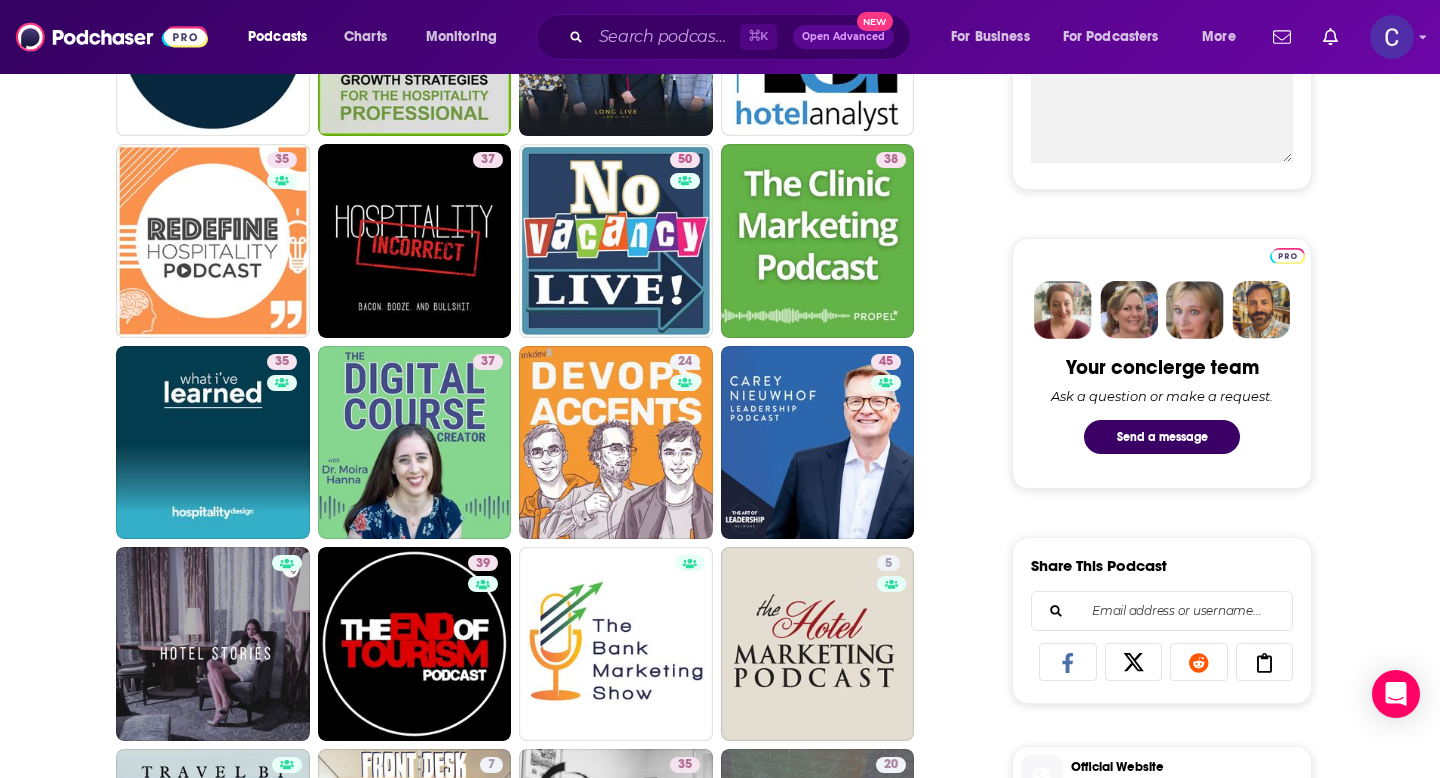 scroll, scrollTop: 808, scrollLeft: 0, axis: vertical 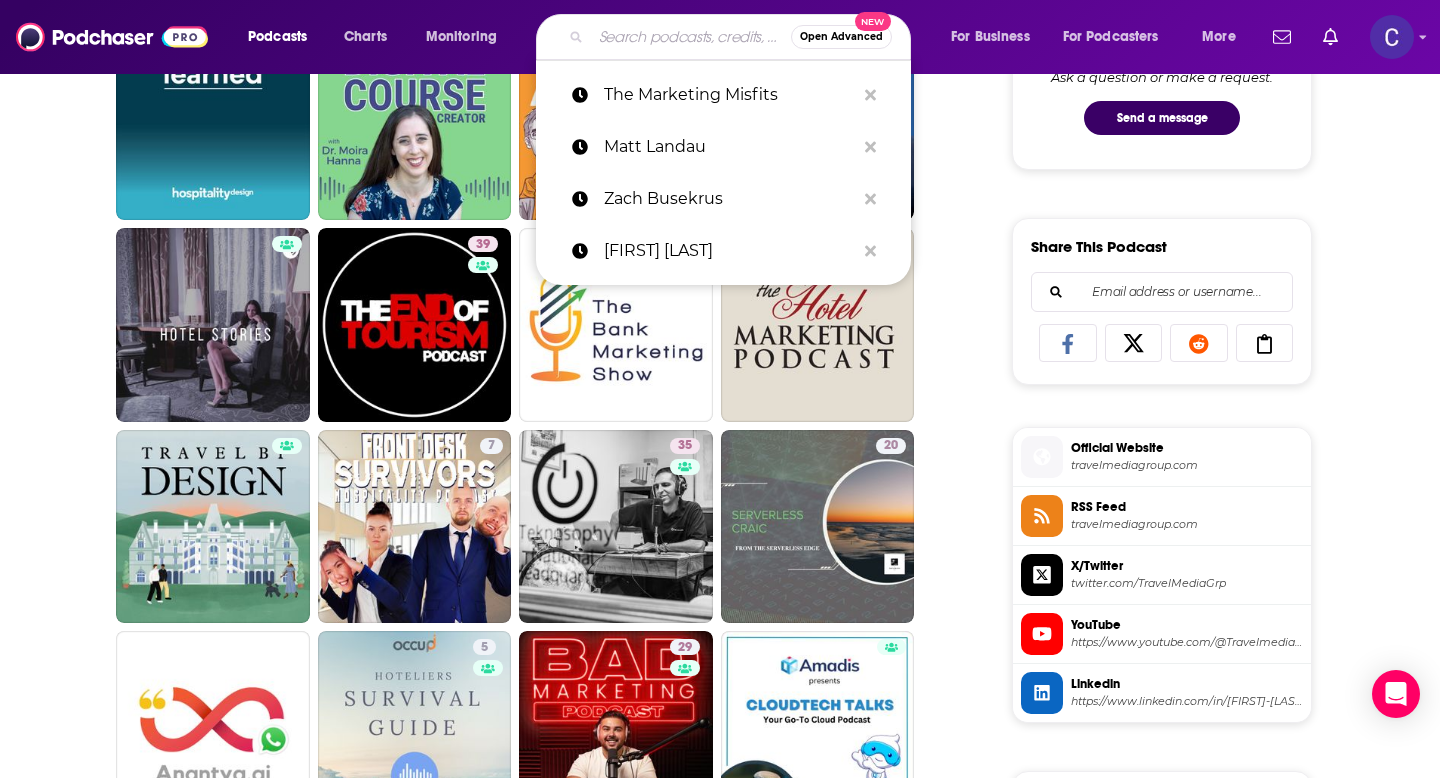click at bounding box center (691, 37) 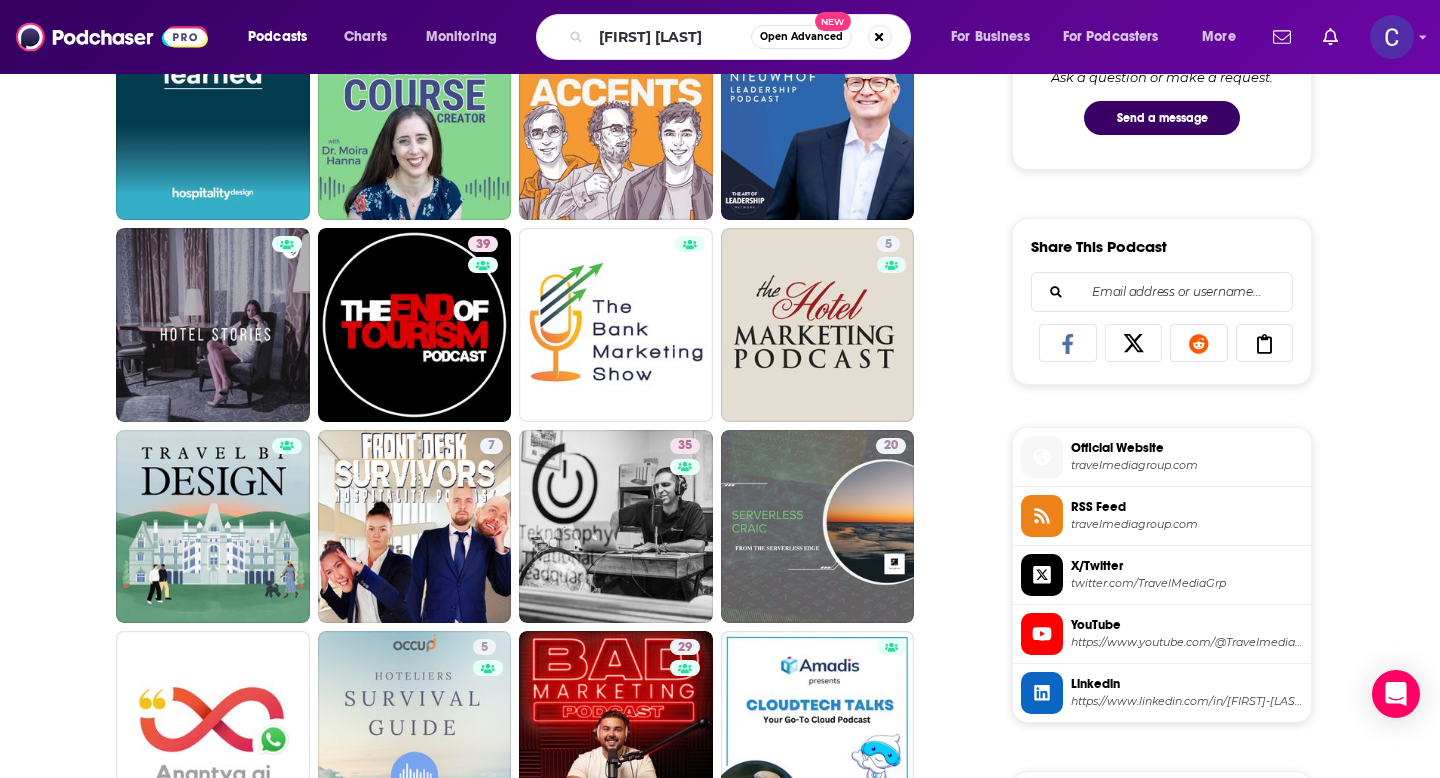 scroll, scrollTop: 0, scrollLeft: 0, axis: both 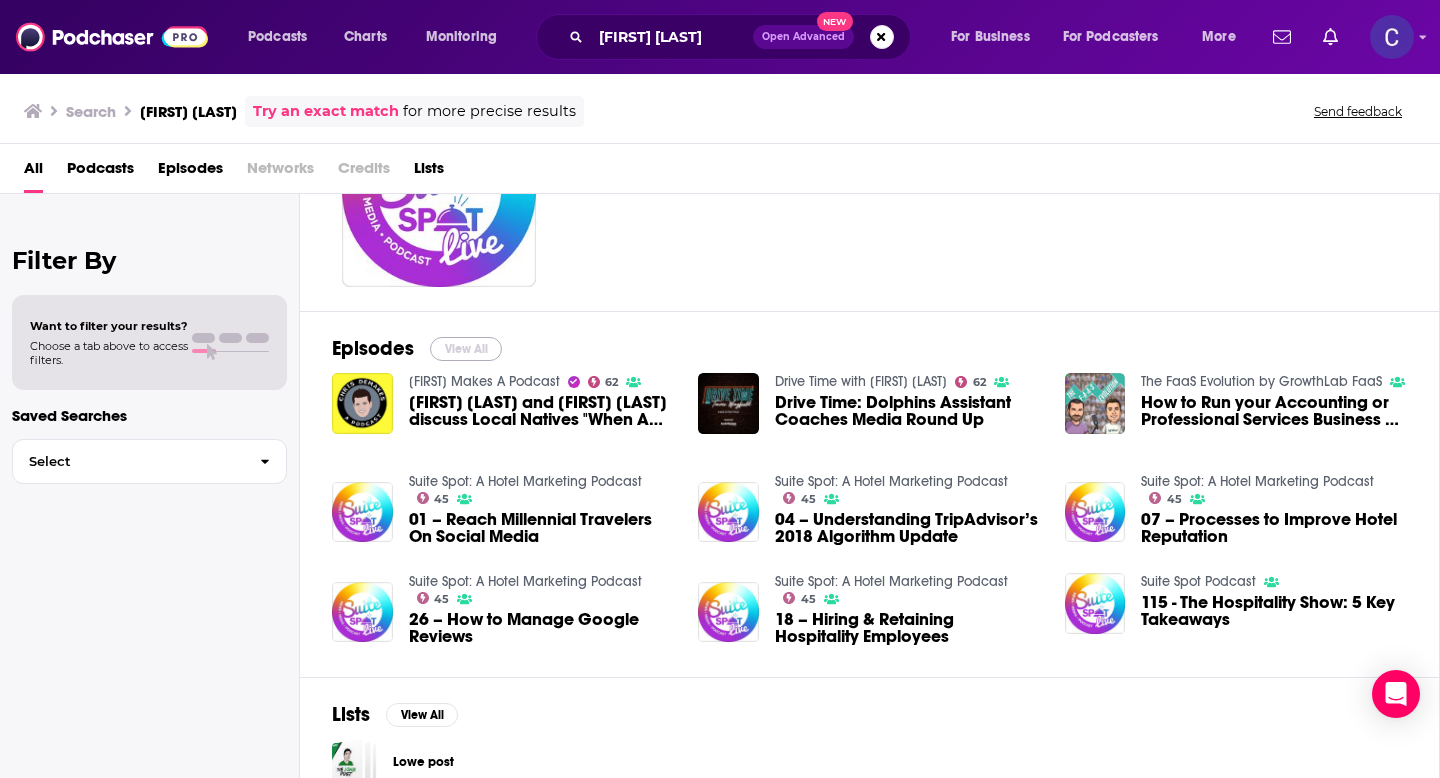 click on "View All" at bounding box center (466, 349) 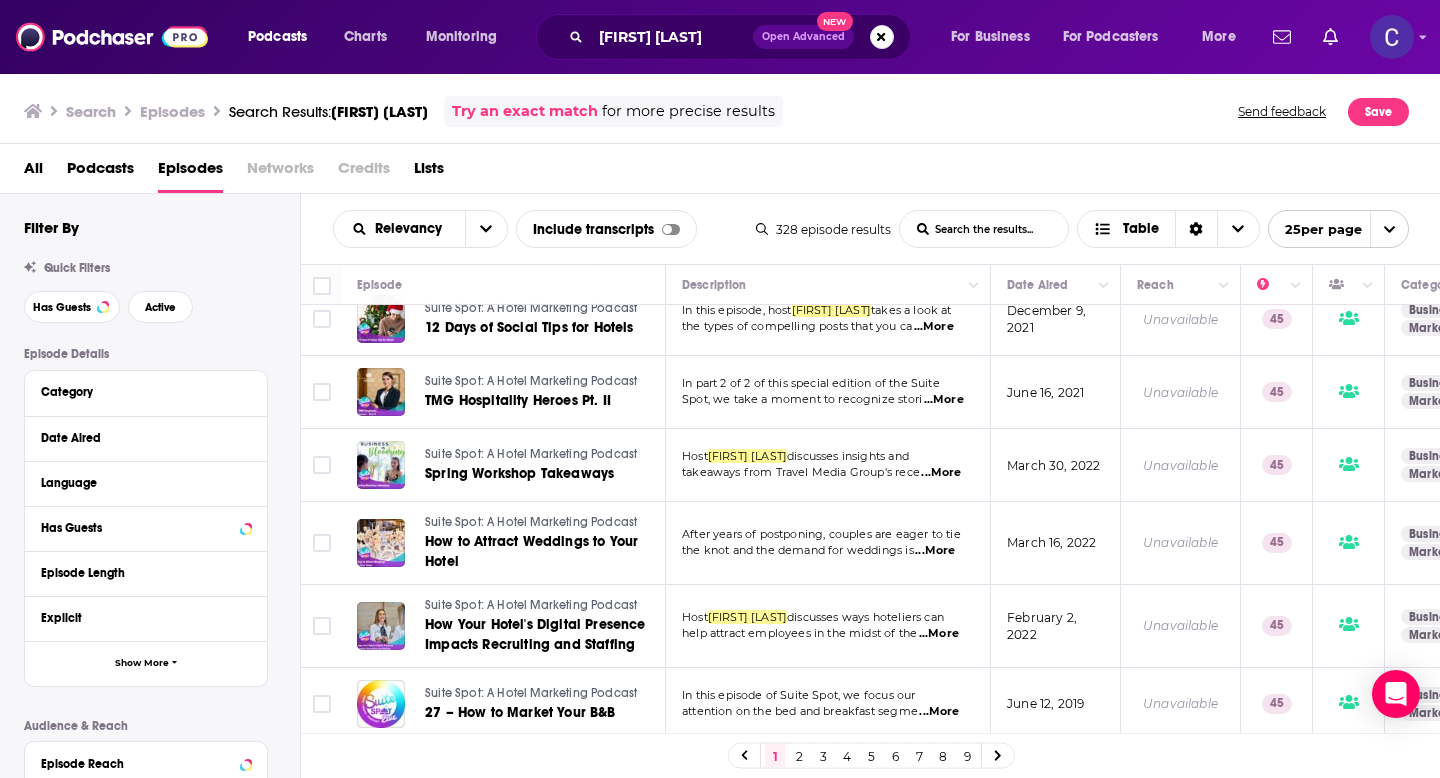 scroll, scrollTop: 1548, scrollLeft: 0, axis: vertical 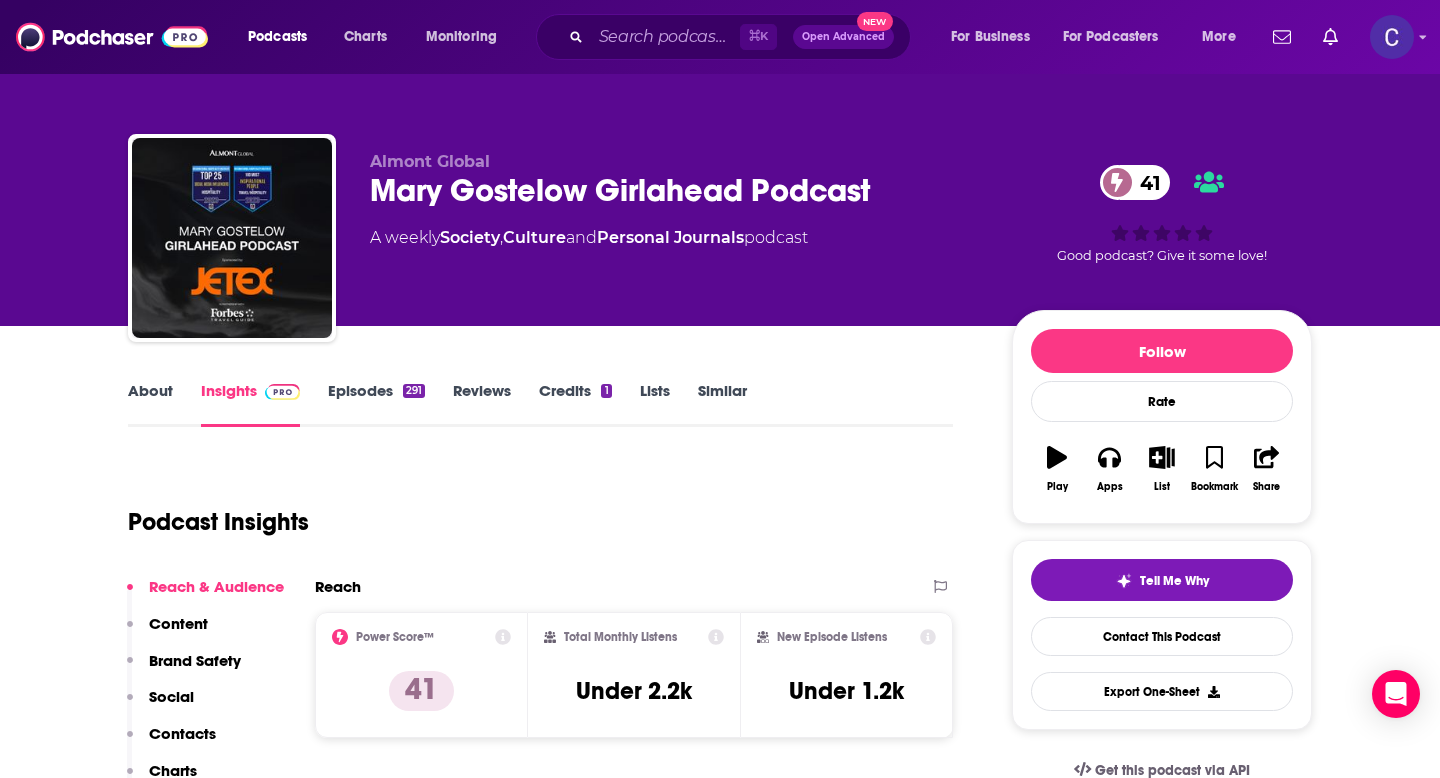 click on "About" at bounding box center (150, 404) 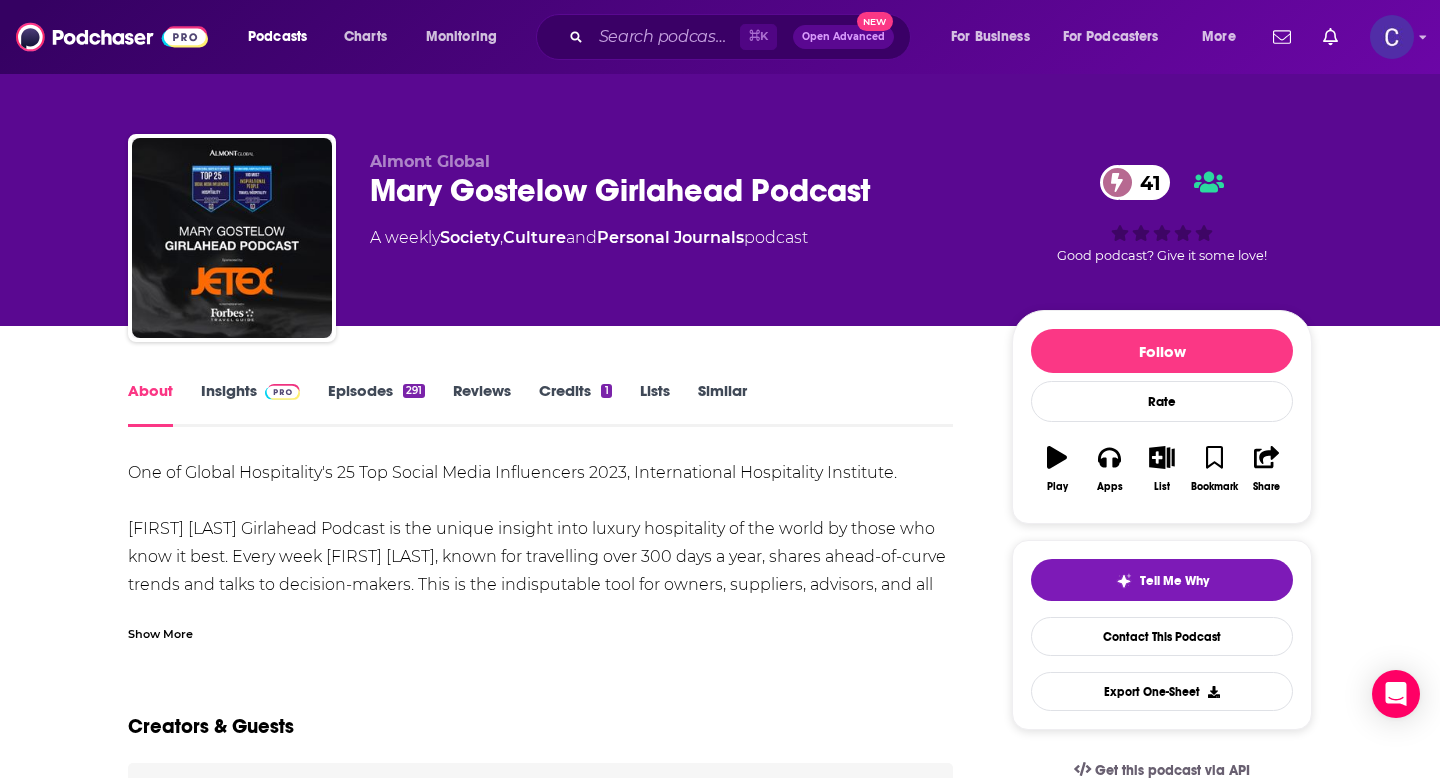 click on "Show More" at bounding box center [160, 632] 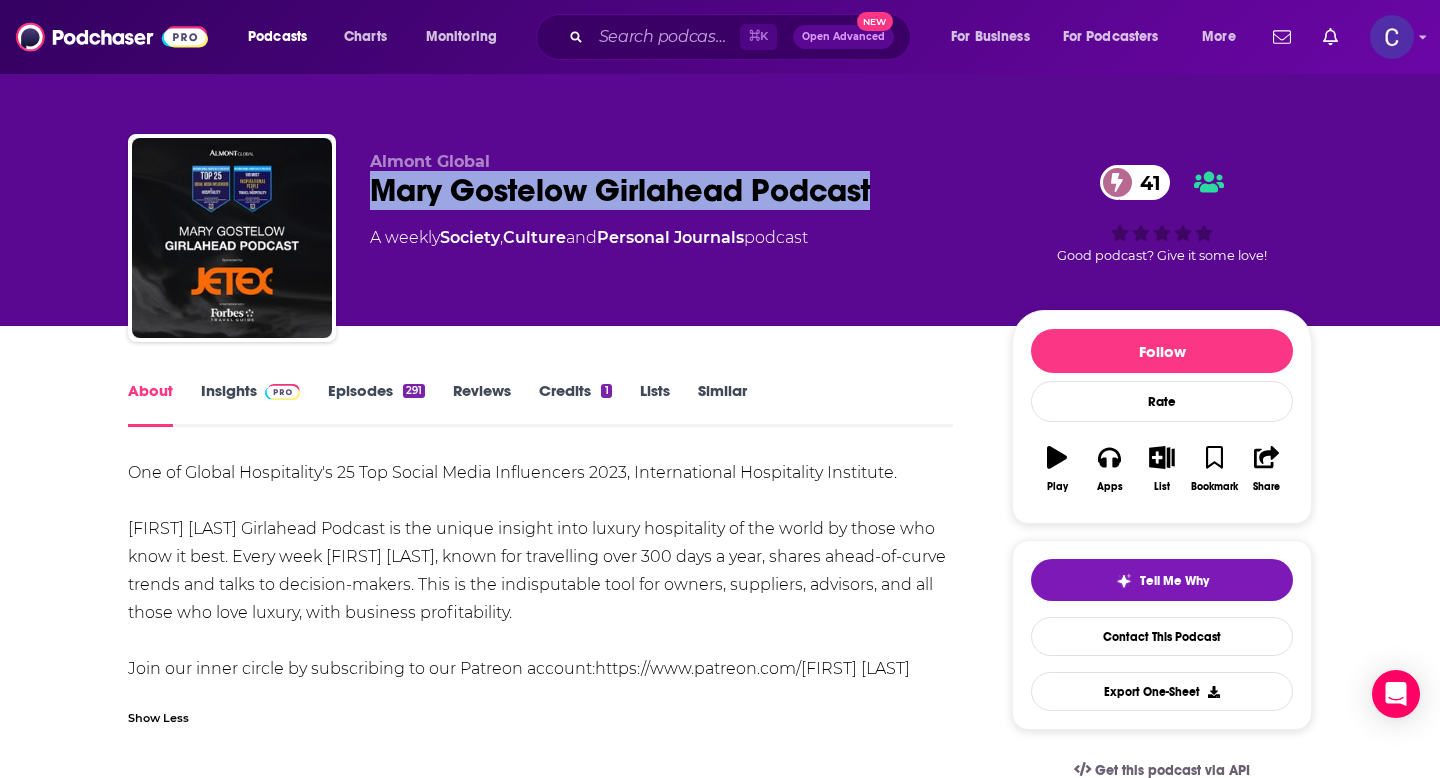 drag, startPoint x: 365, startPoint y: 184, endPoint x: 927, endPoint y: 194, distance: 562.089 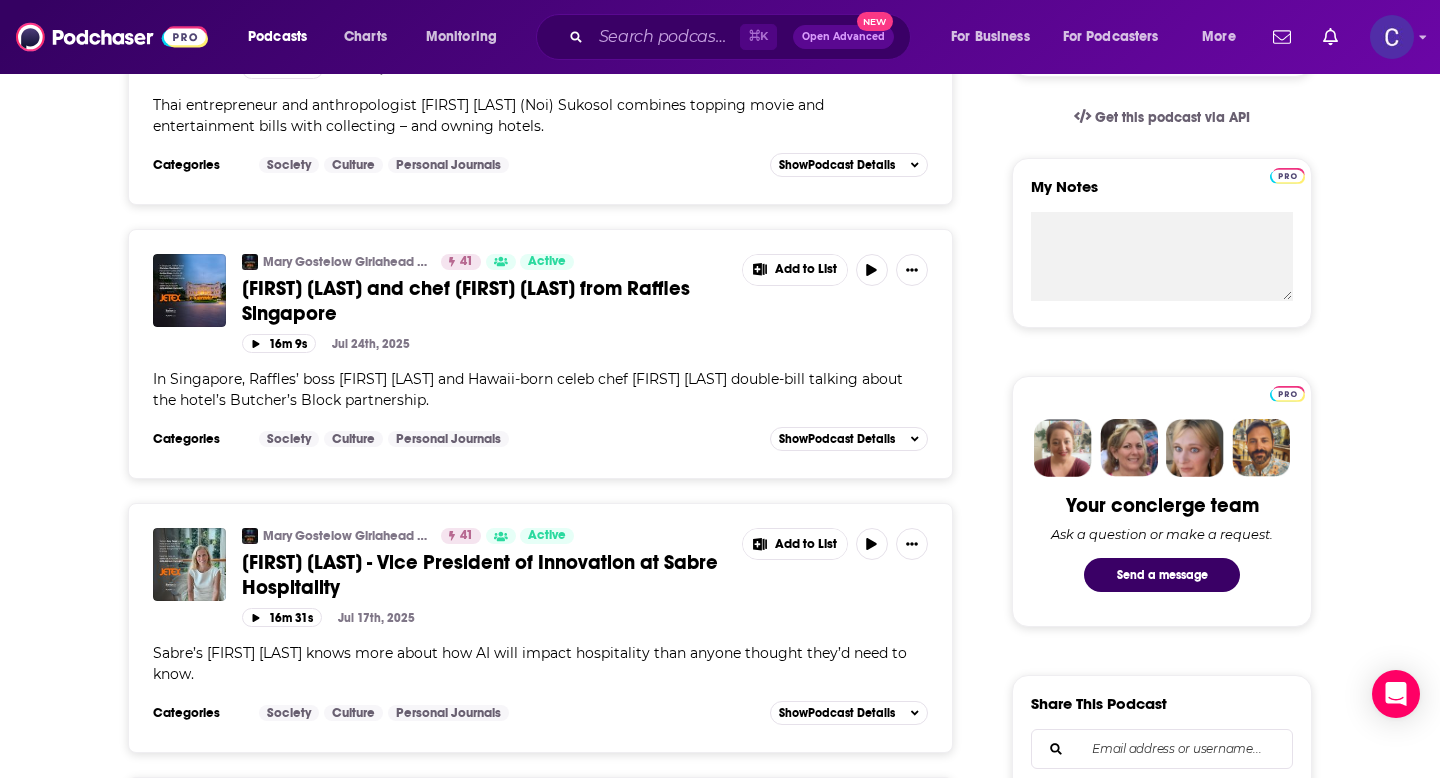 scroll, scrollTop: 0, scrollLeft: 0, axis: both 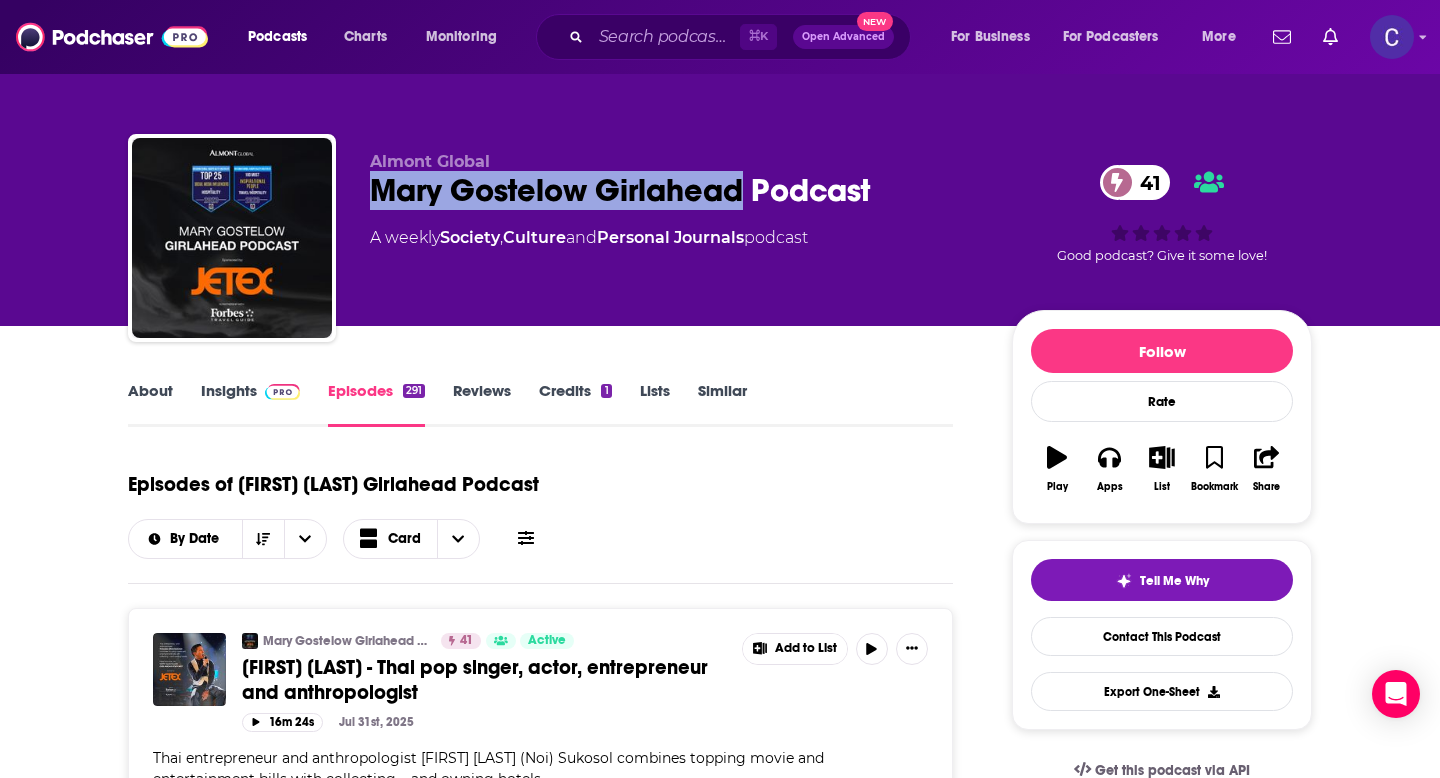 drag, startPoint x: 749, startPoint y: 200, endPoint x: 379, endPoint y: 194, distance: 370.04865 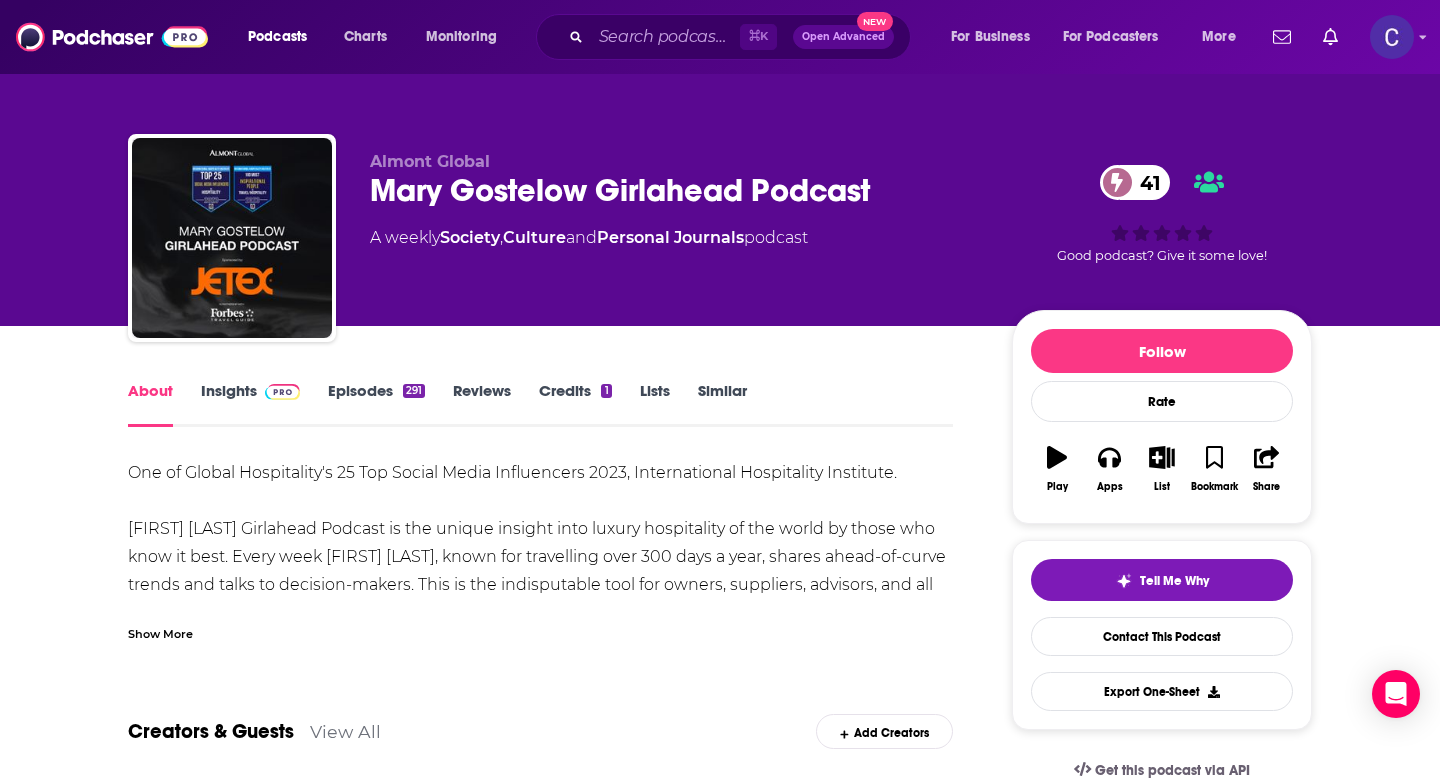 click on "Show More" at bounding box center (160, 632) 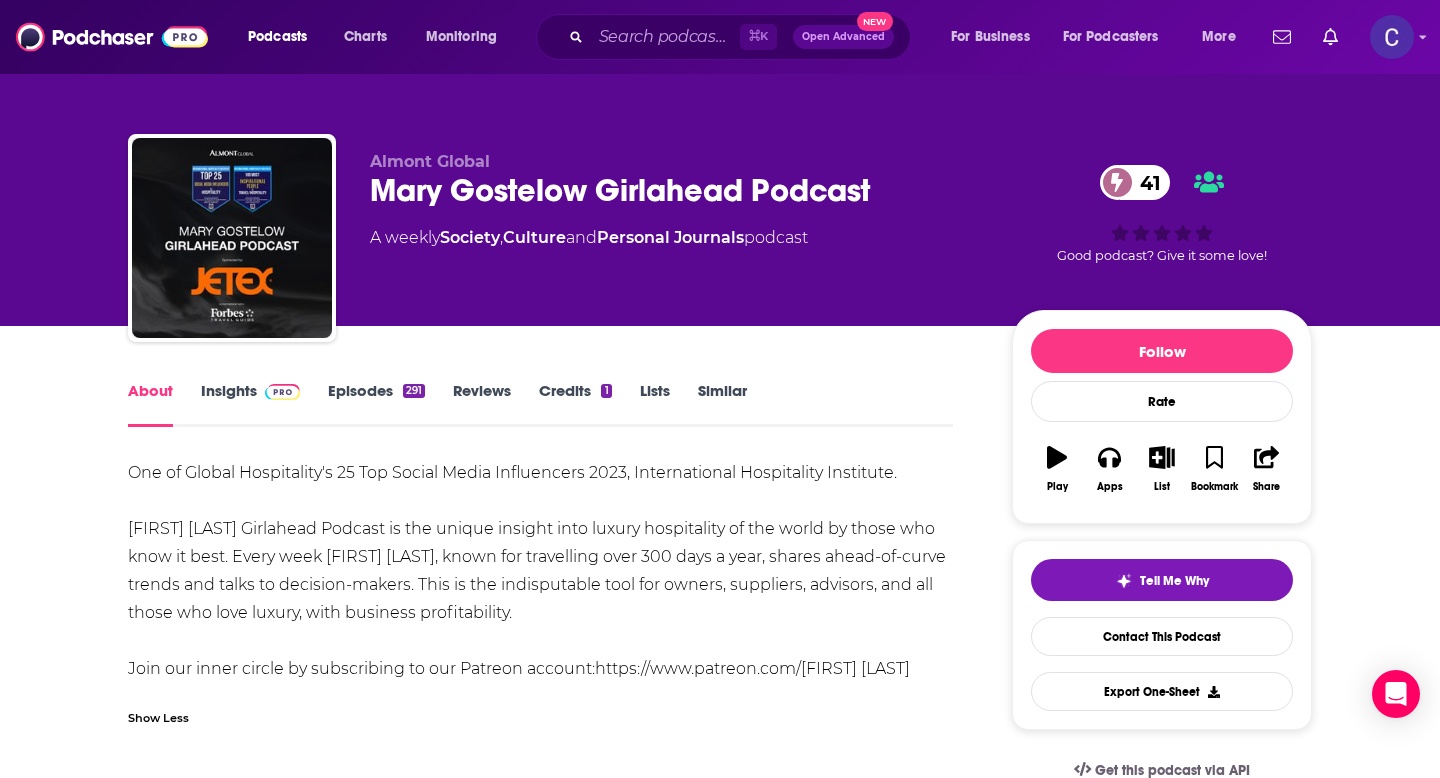 click on "Episodes 291" at bounding box center [376, 404] 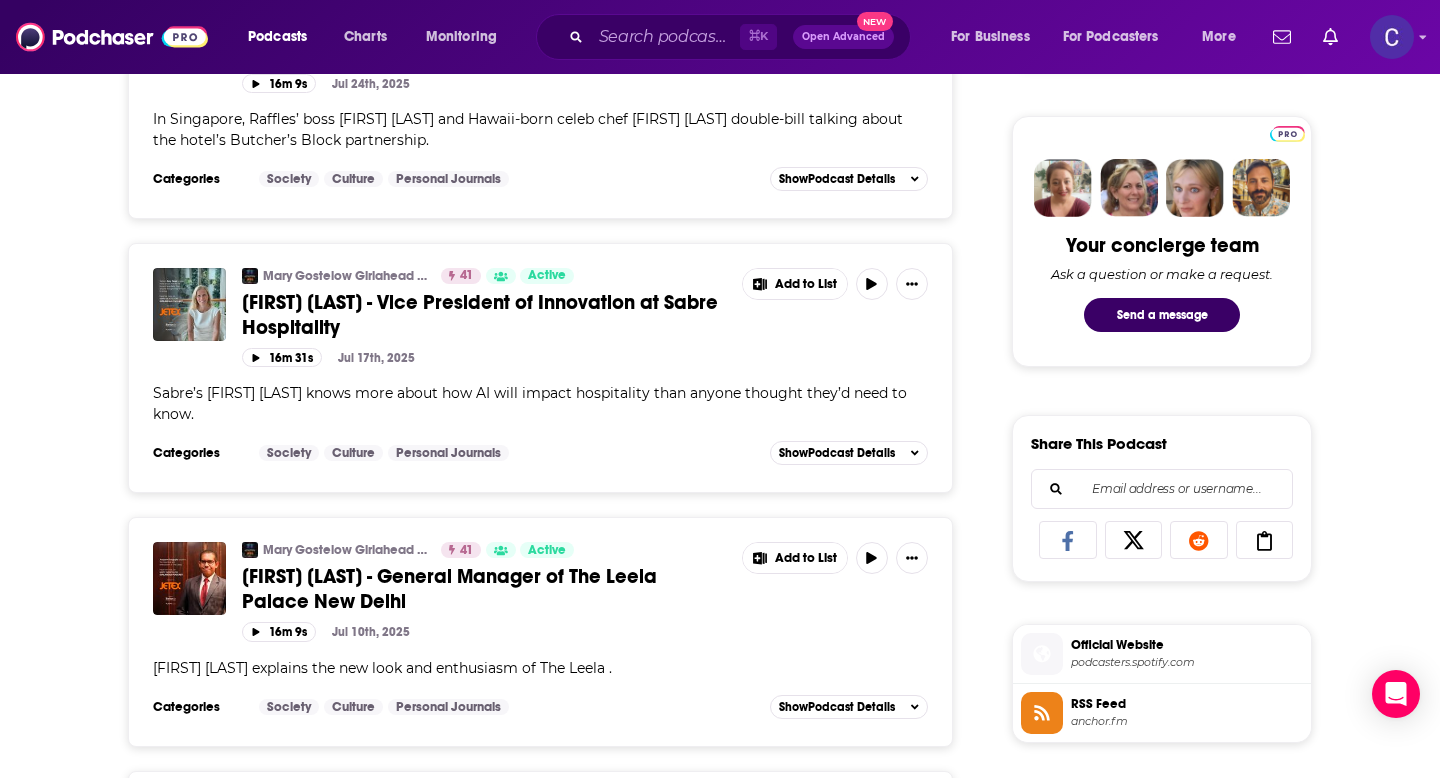 scroll, scrollTop: 0, scrollLeft: 0, axis: both 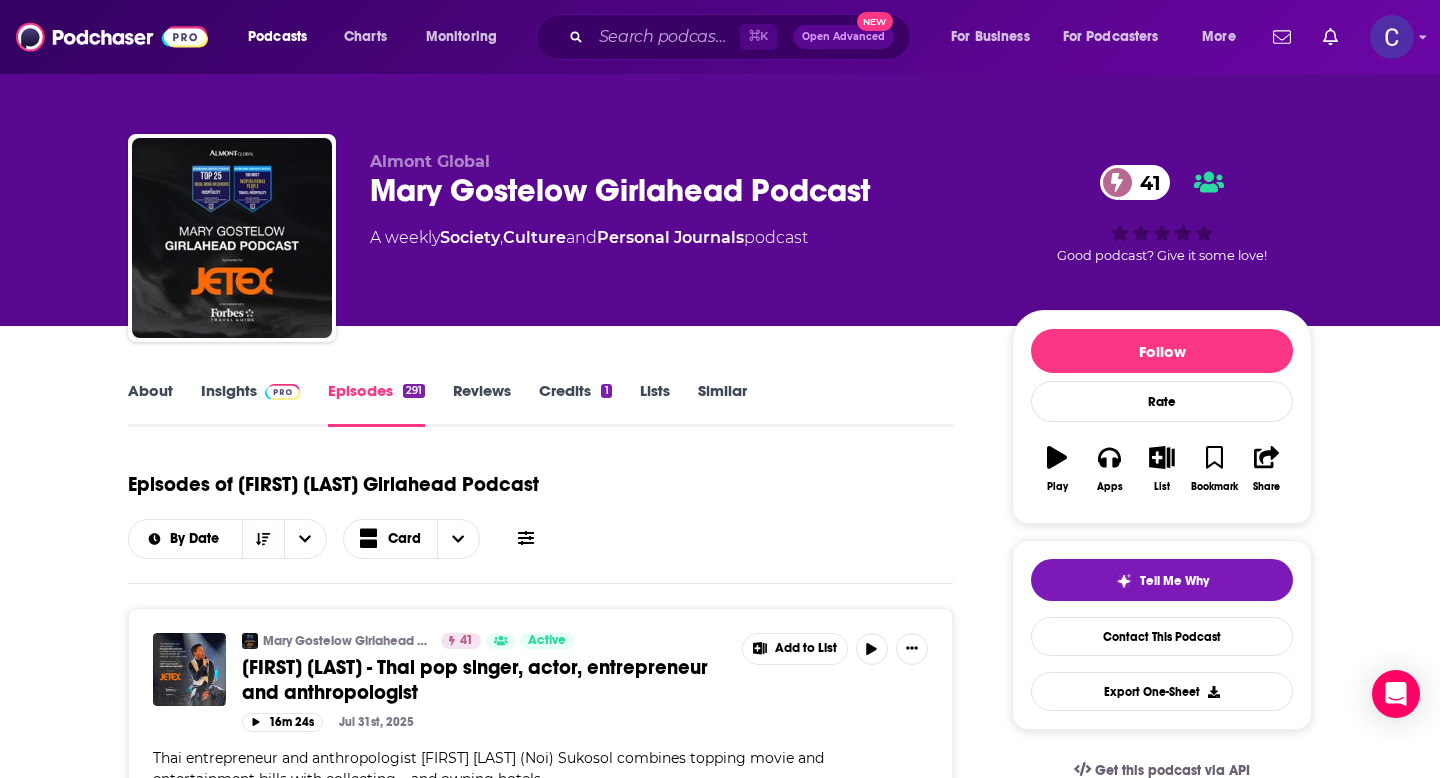 click on "Insights" at bounding box center [250, 404] 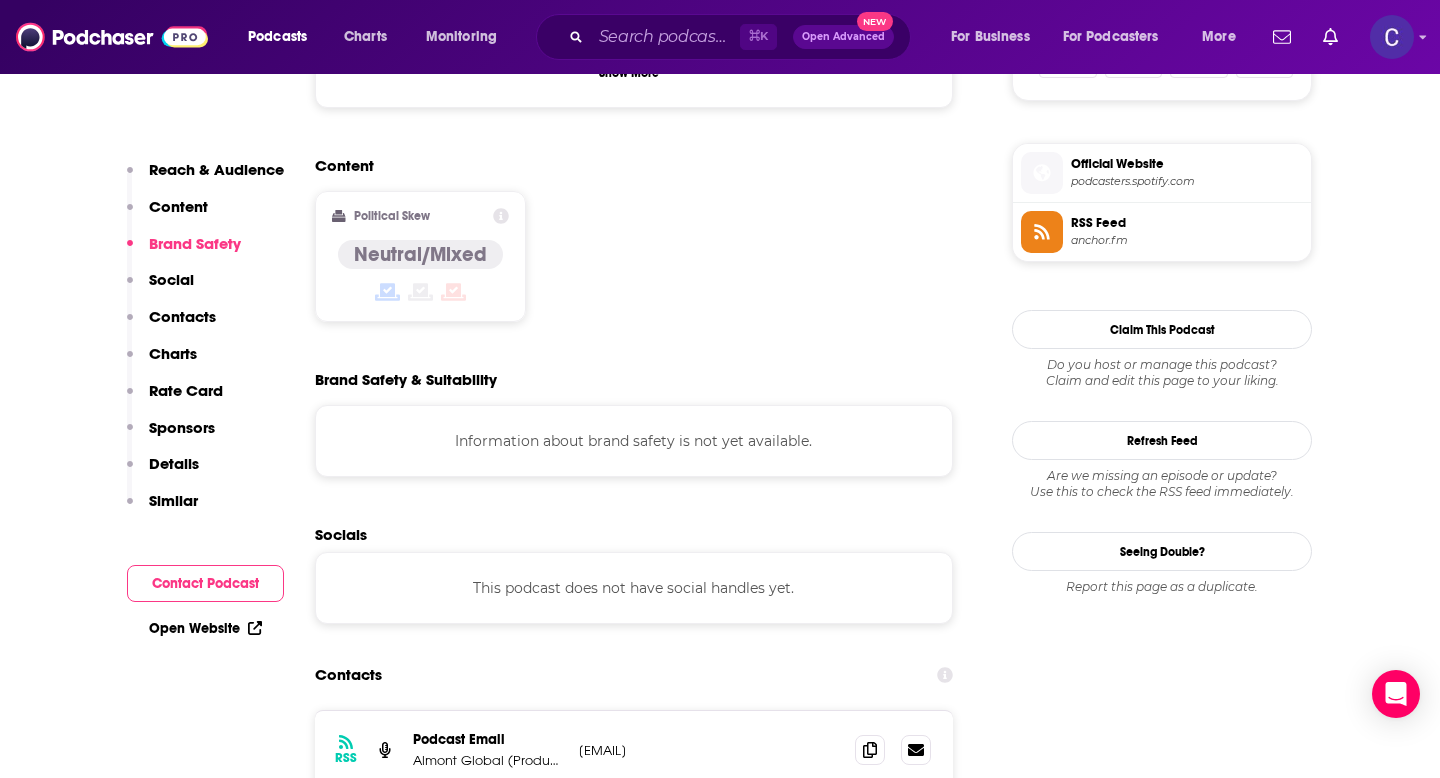 scroll, scrollTop: 1679, scrollLeft: 0, axis: vertical 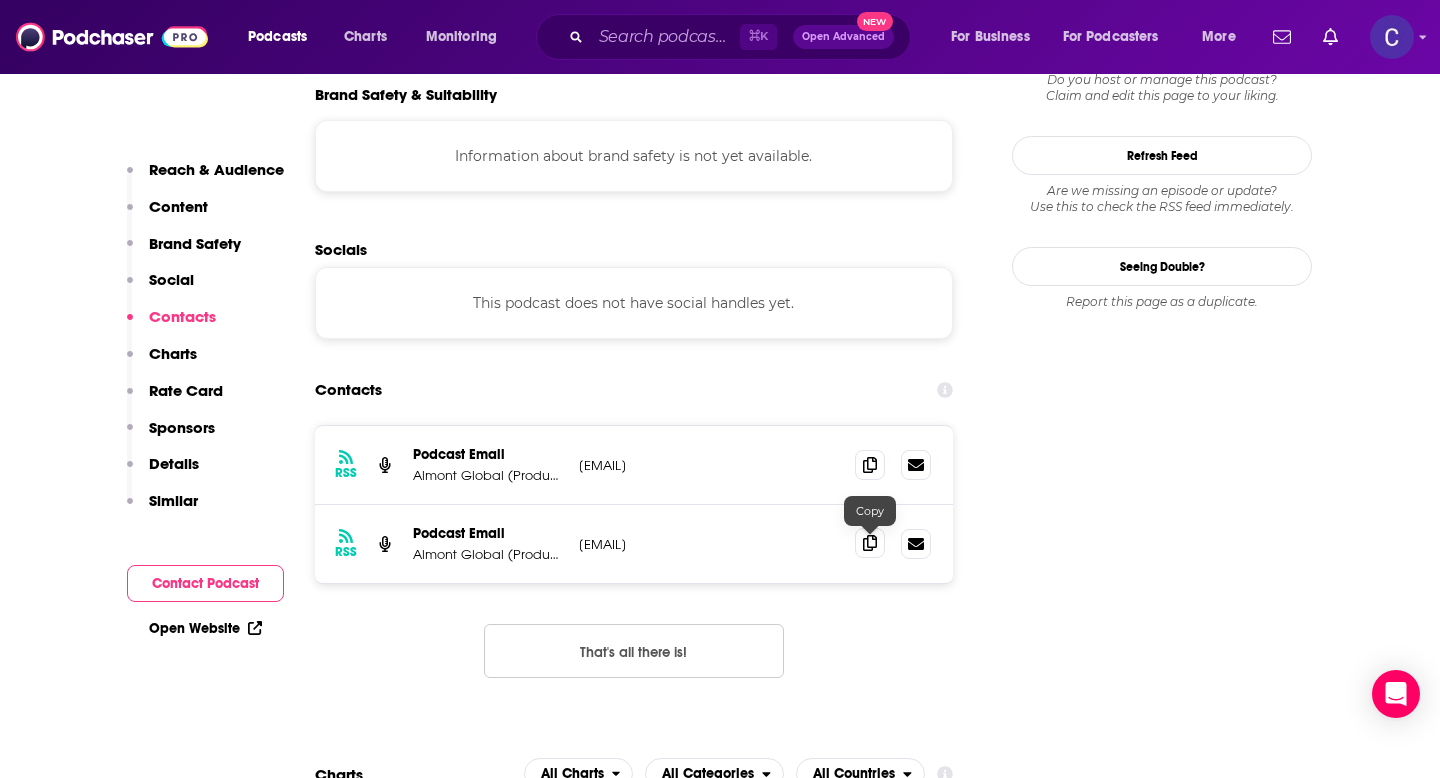 click 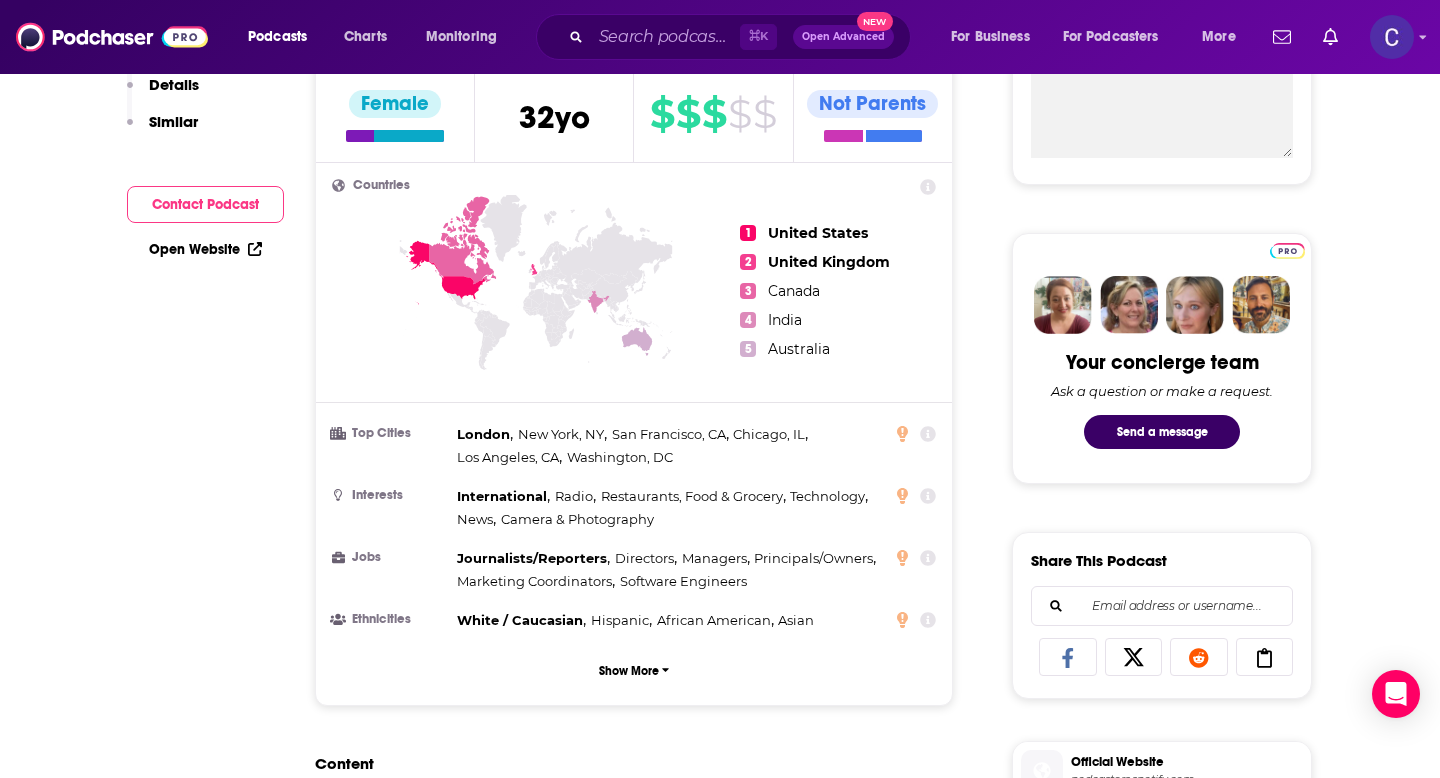scroll, scrollTop: 0, scrollLeft: 0, axis: both 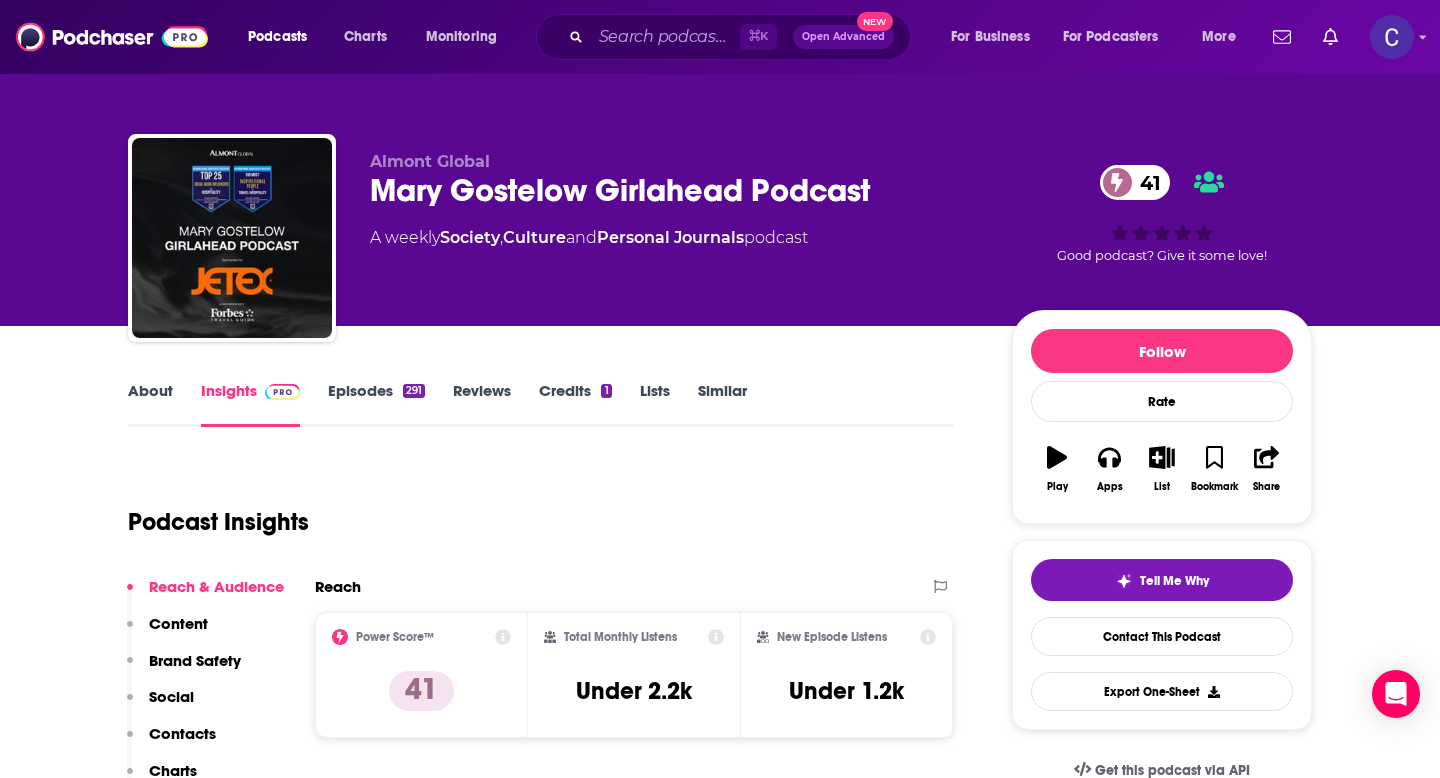 click on "Similar" at bounding box center (722, 404) 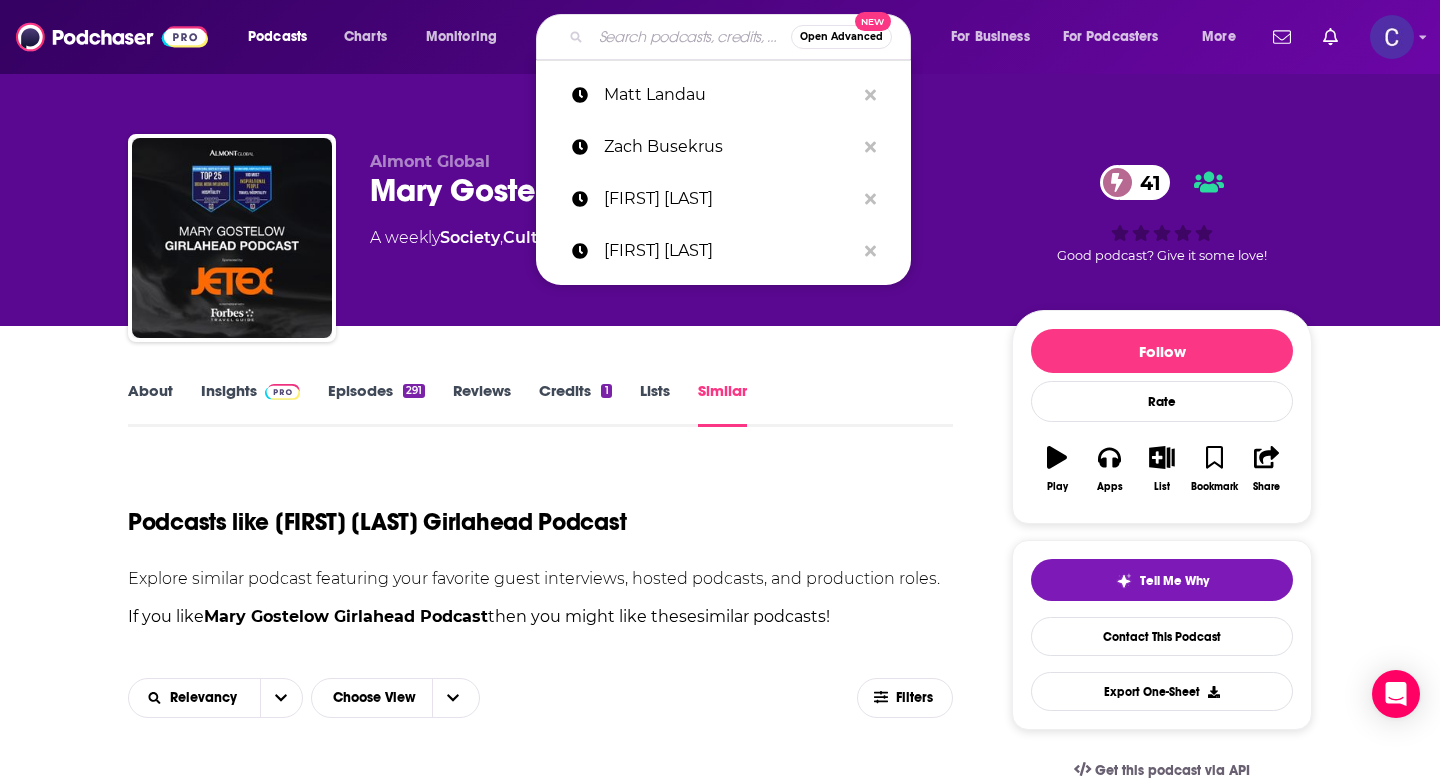 click at bounding box center (691, 37) 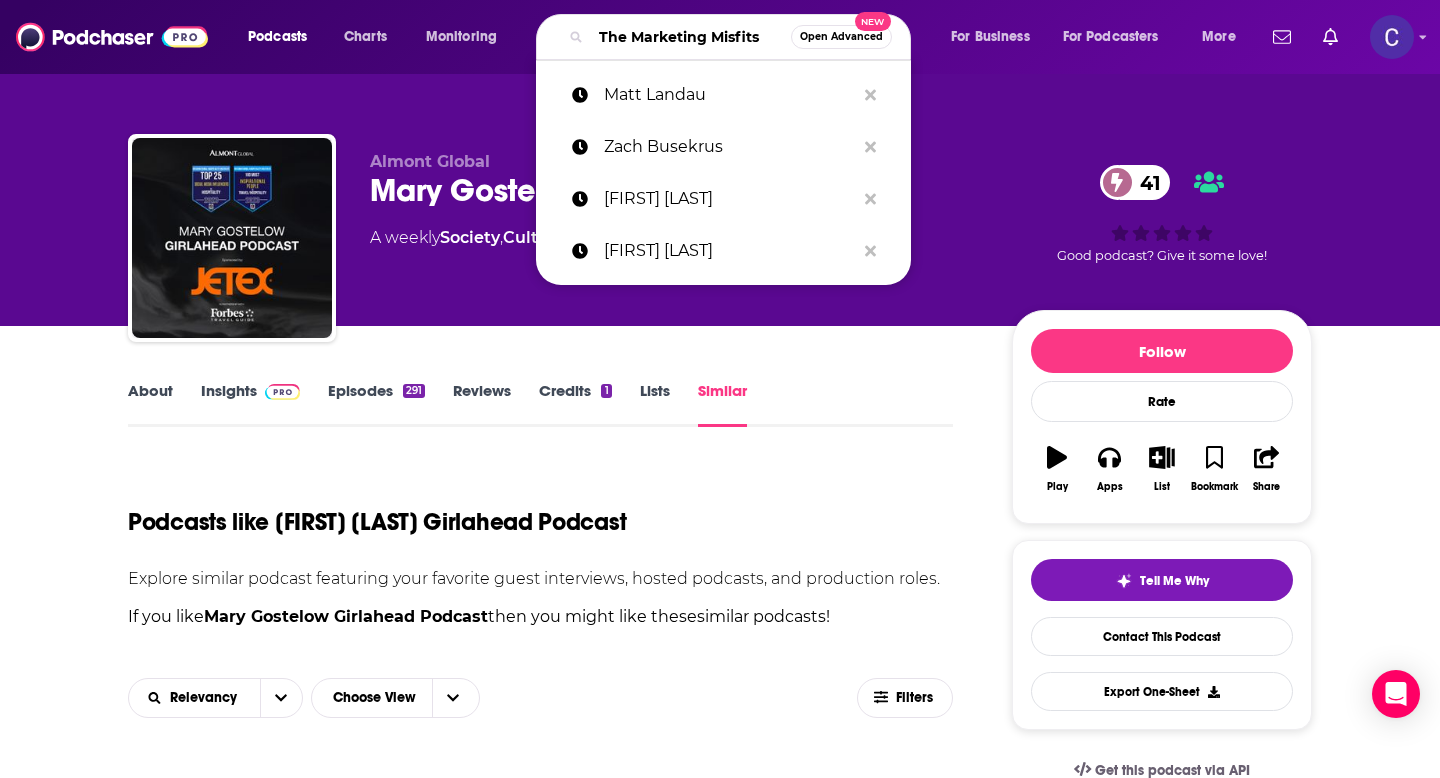 scroll, scrollTop: 0, scrollLeft: 18, axis: horizontal 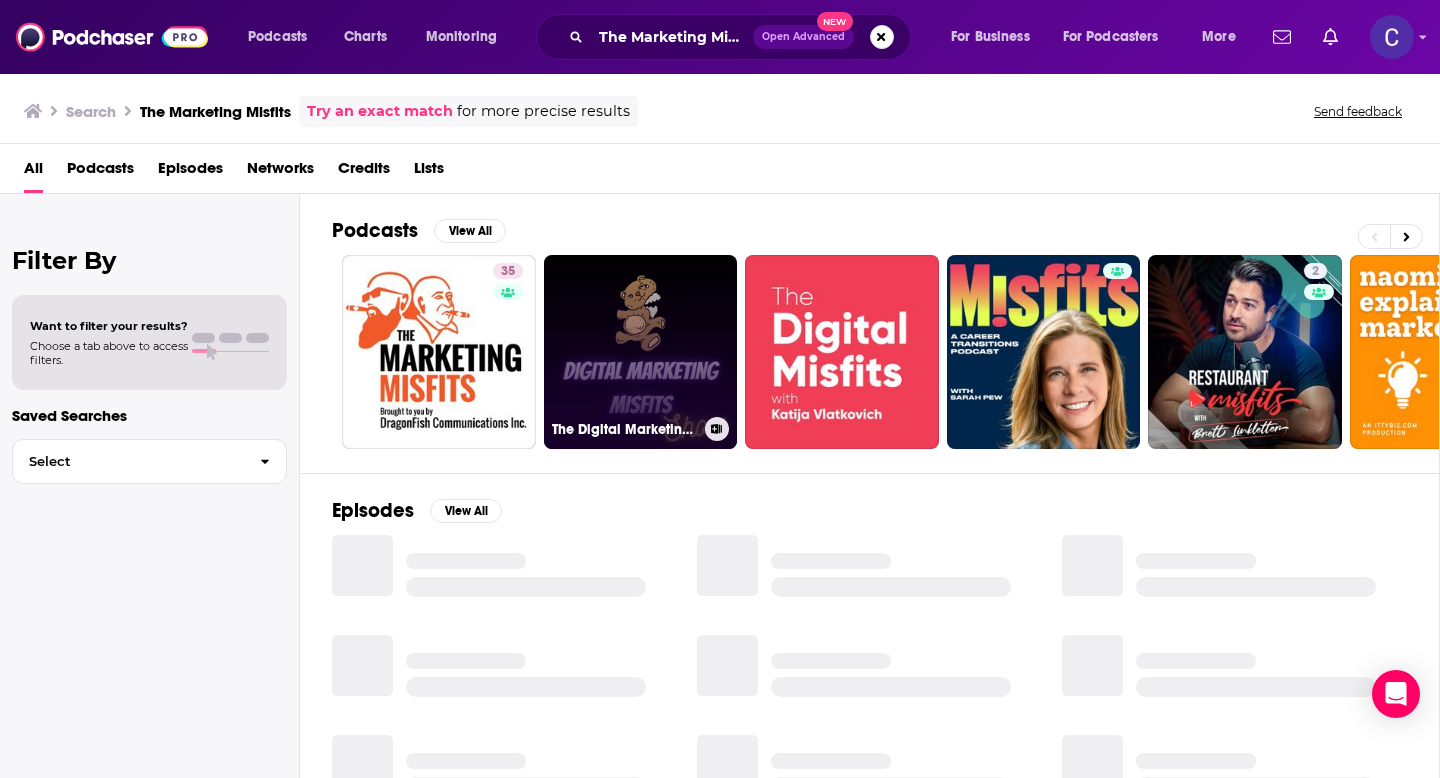 click on "The Digital Marketing Misfits Show" at bounding box center [641, 352] 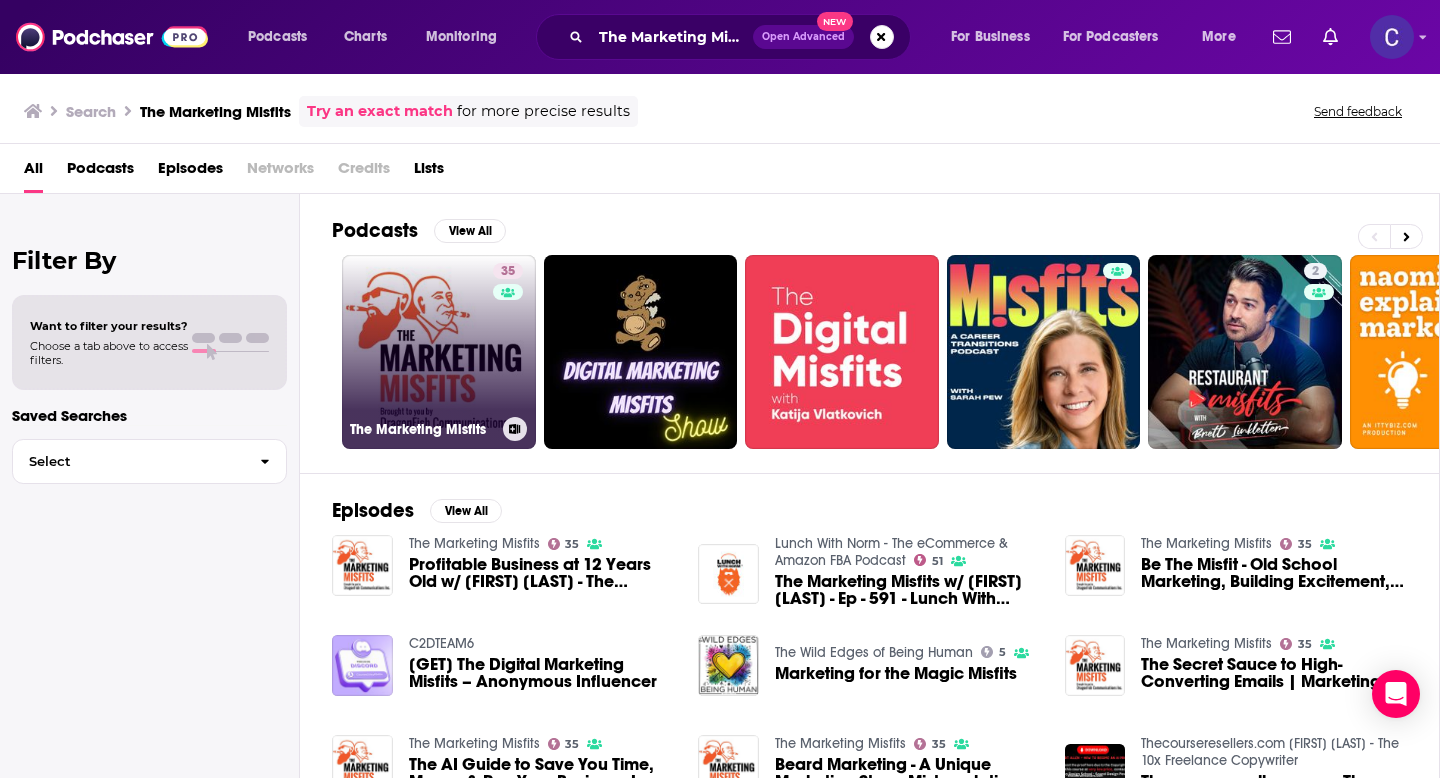 click on "35 The Marketing Misfits" at bounding box center [439, 352] 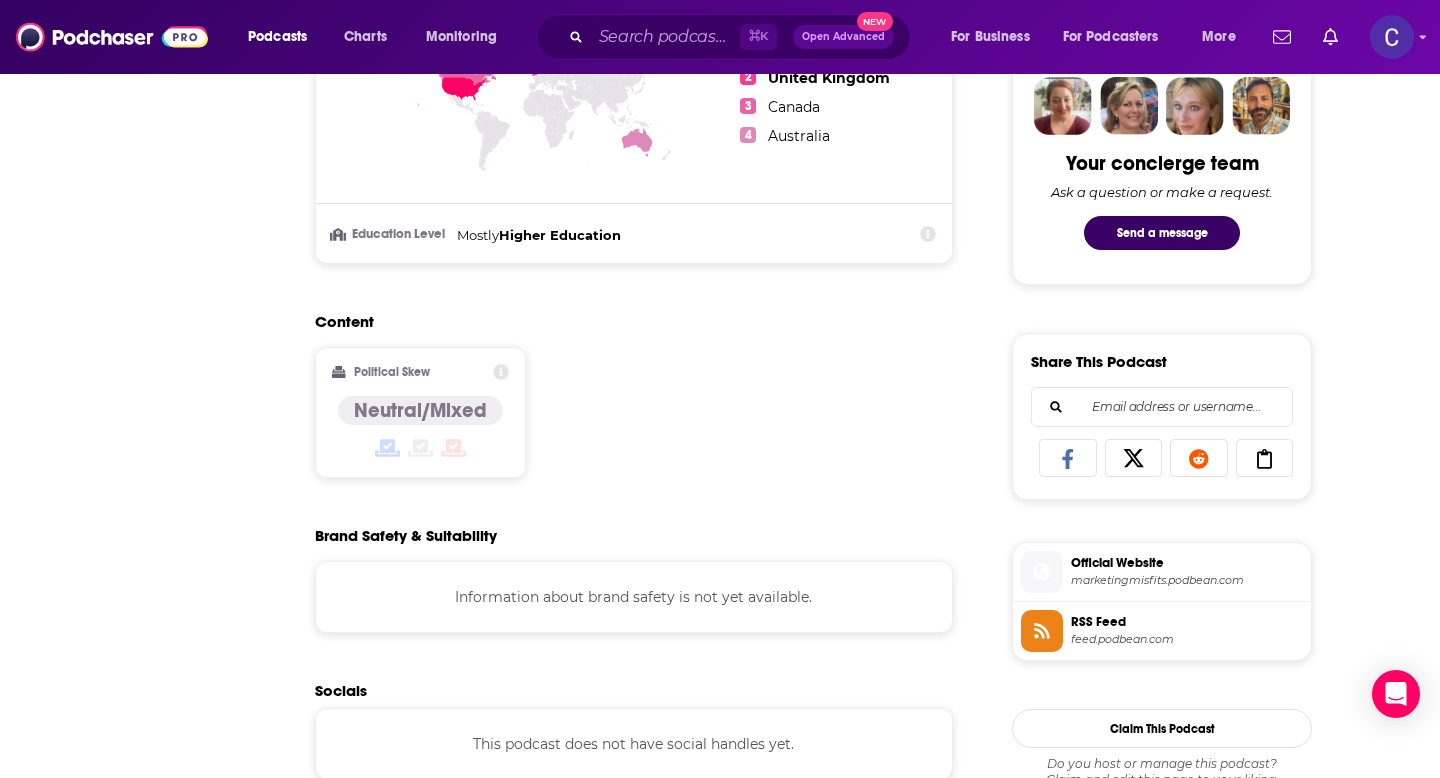scroll, scrollTop: 0, scrollLeft: 0, axis: both 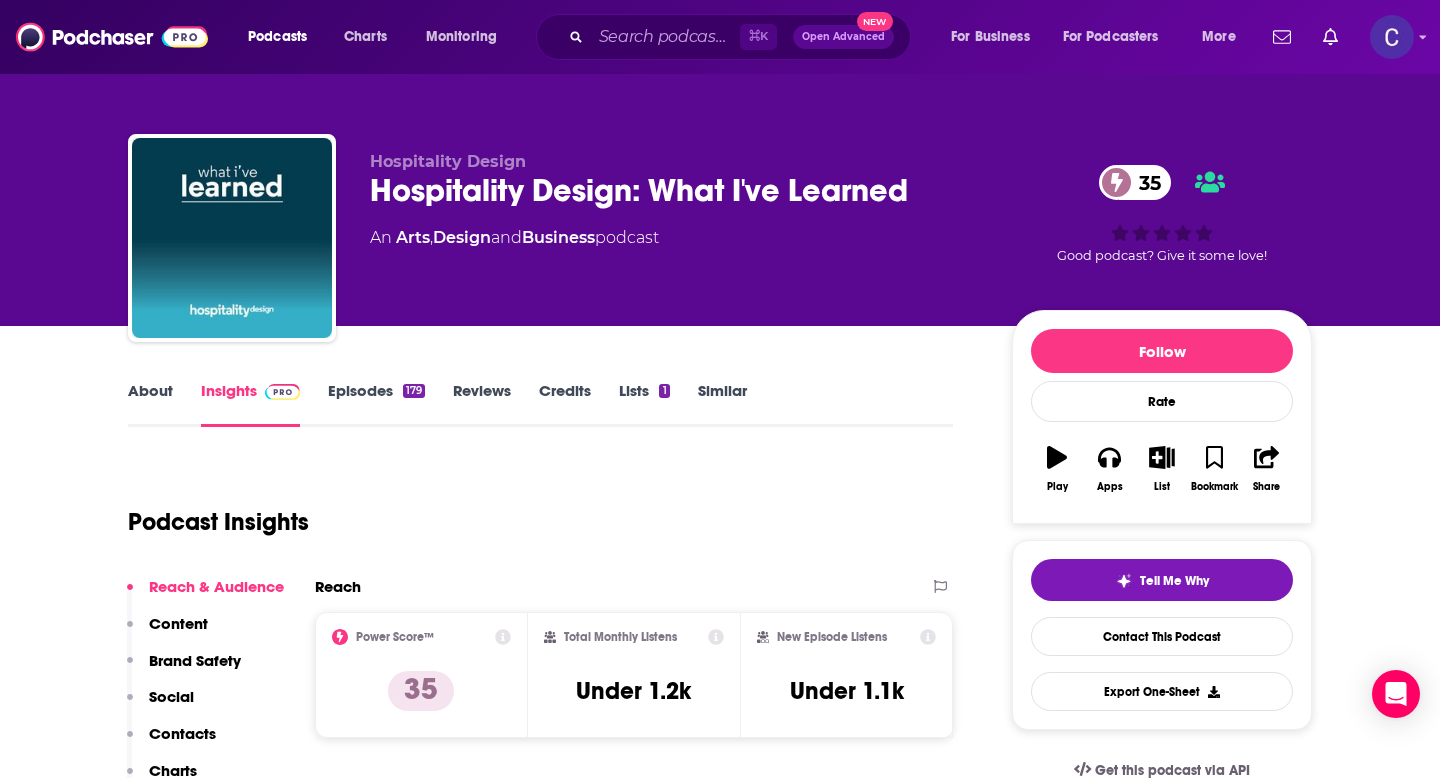 click on "About" at bounding box center (150, 404) 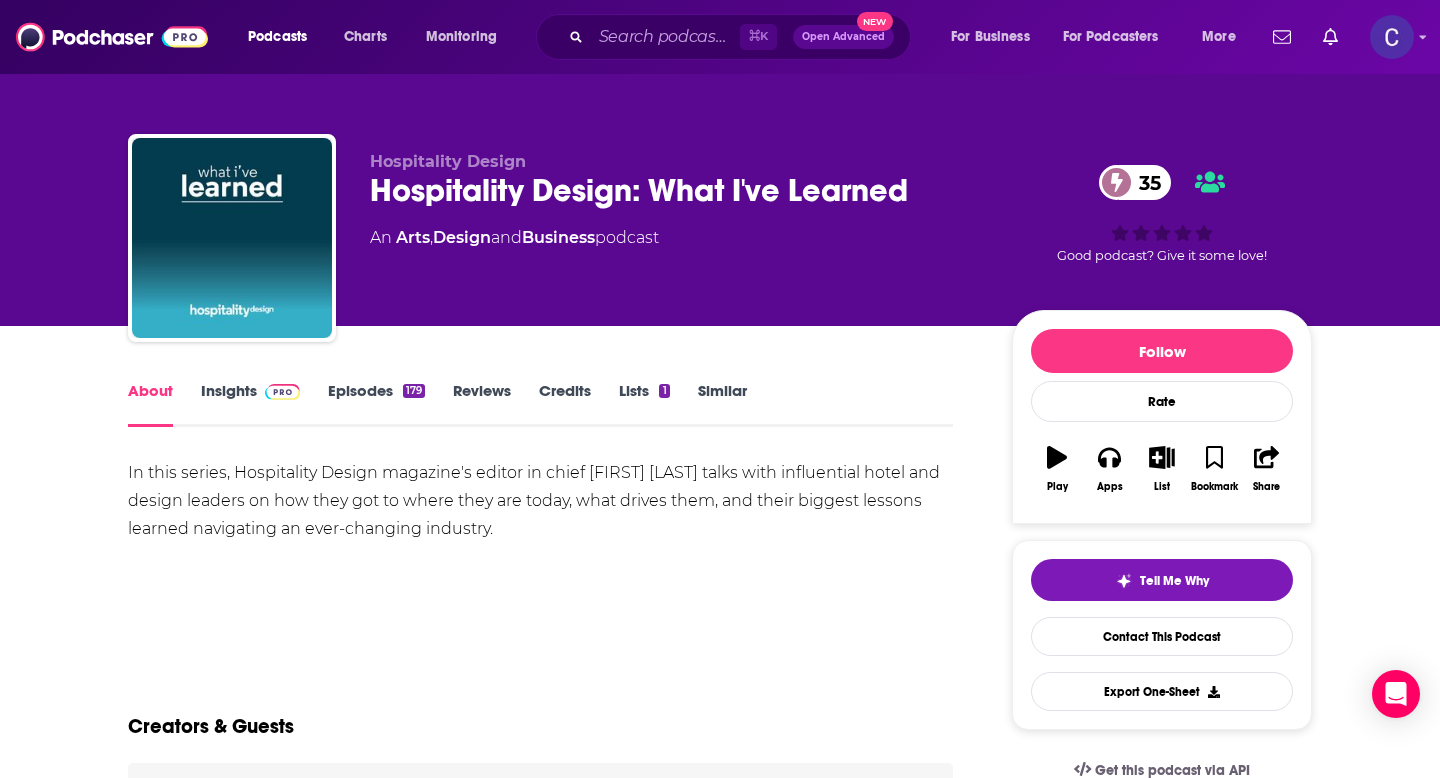 click on "Similar" at bounding box center (722, 404) 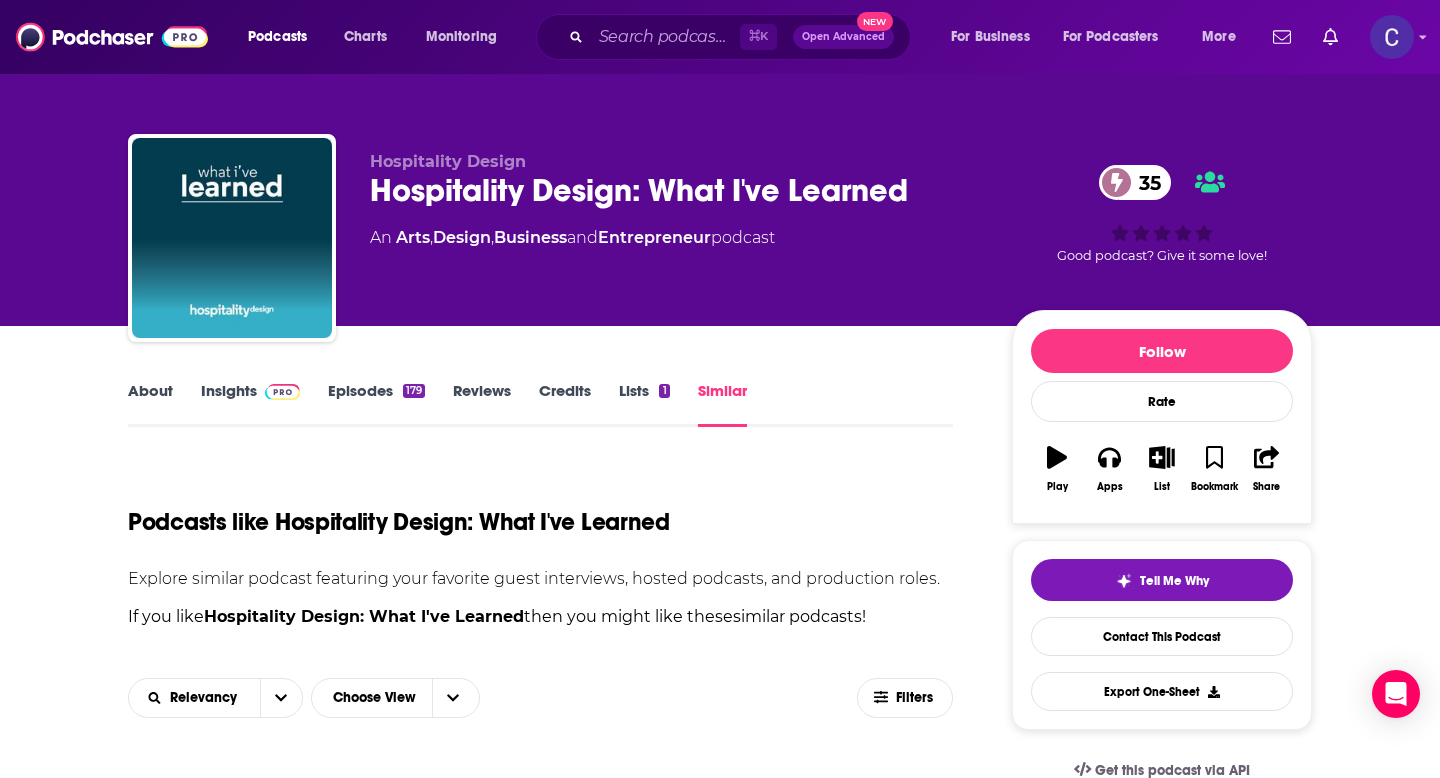 scroll, scrollTop: 408, scrollLeft: 0, axis: vertical 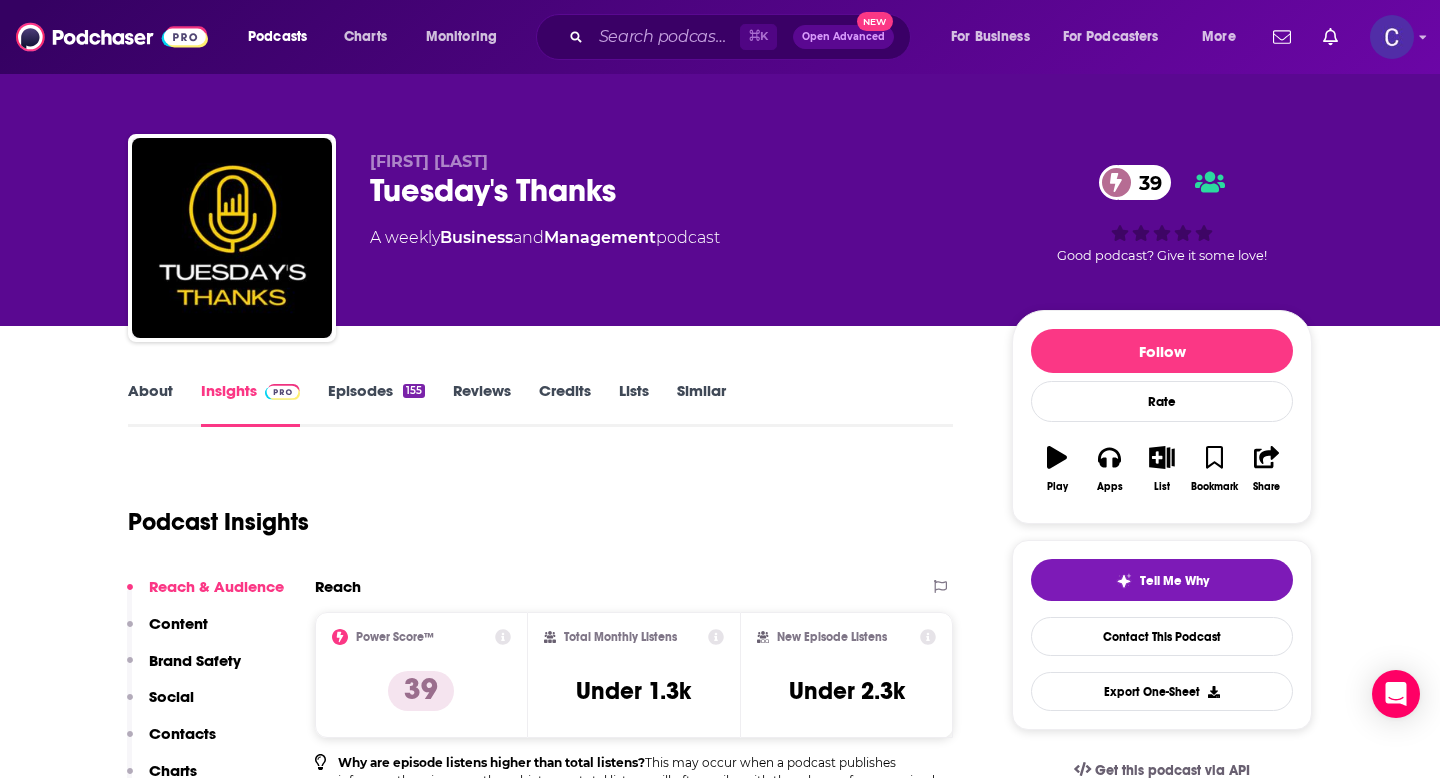 click on "About" at bounding box center [150, 404] 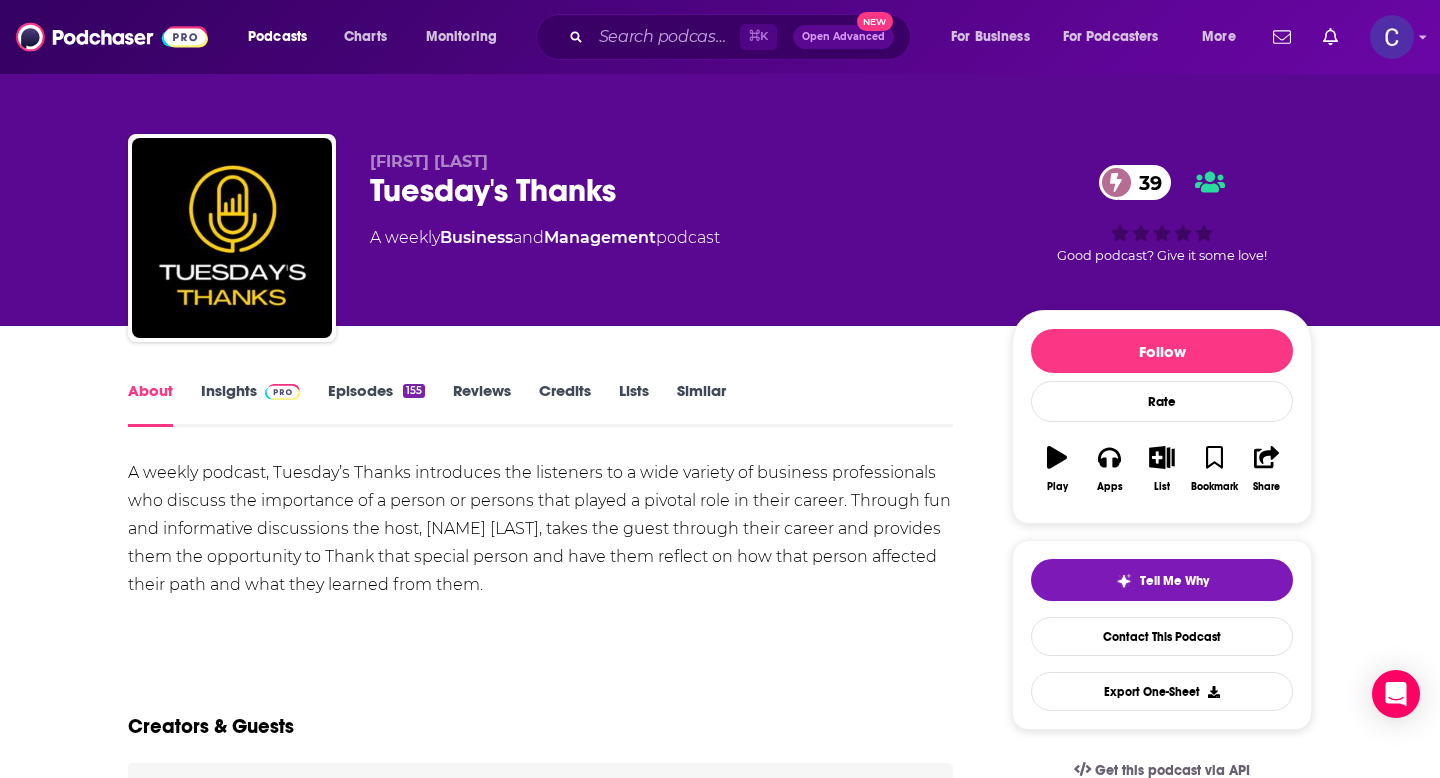 click on "Similar" at bounding box center (701, 404) 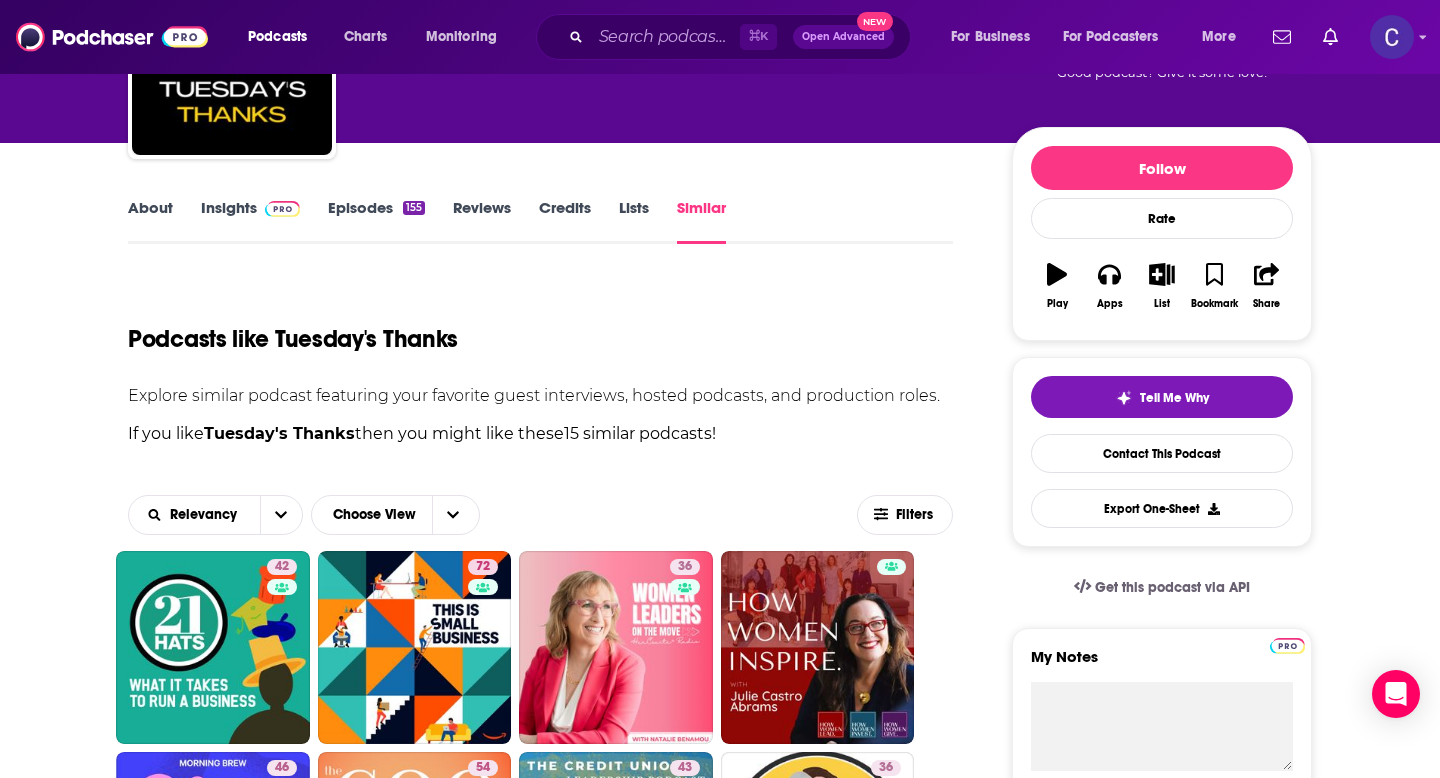 scroll, scrollTop: 0, scrollLeft: 0, axis: both 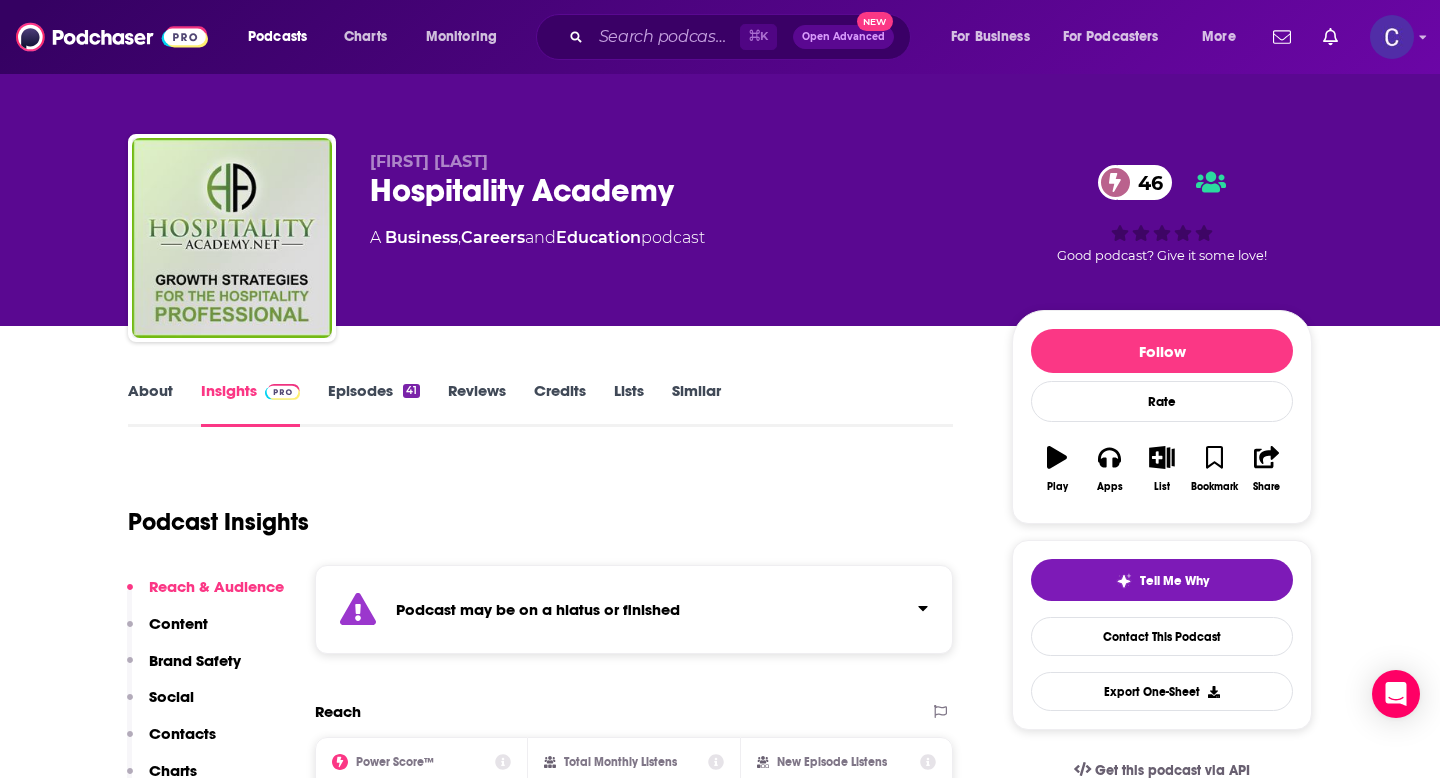 click on "Similar" at bounding box center [696, 404] 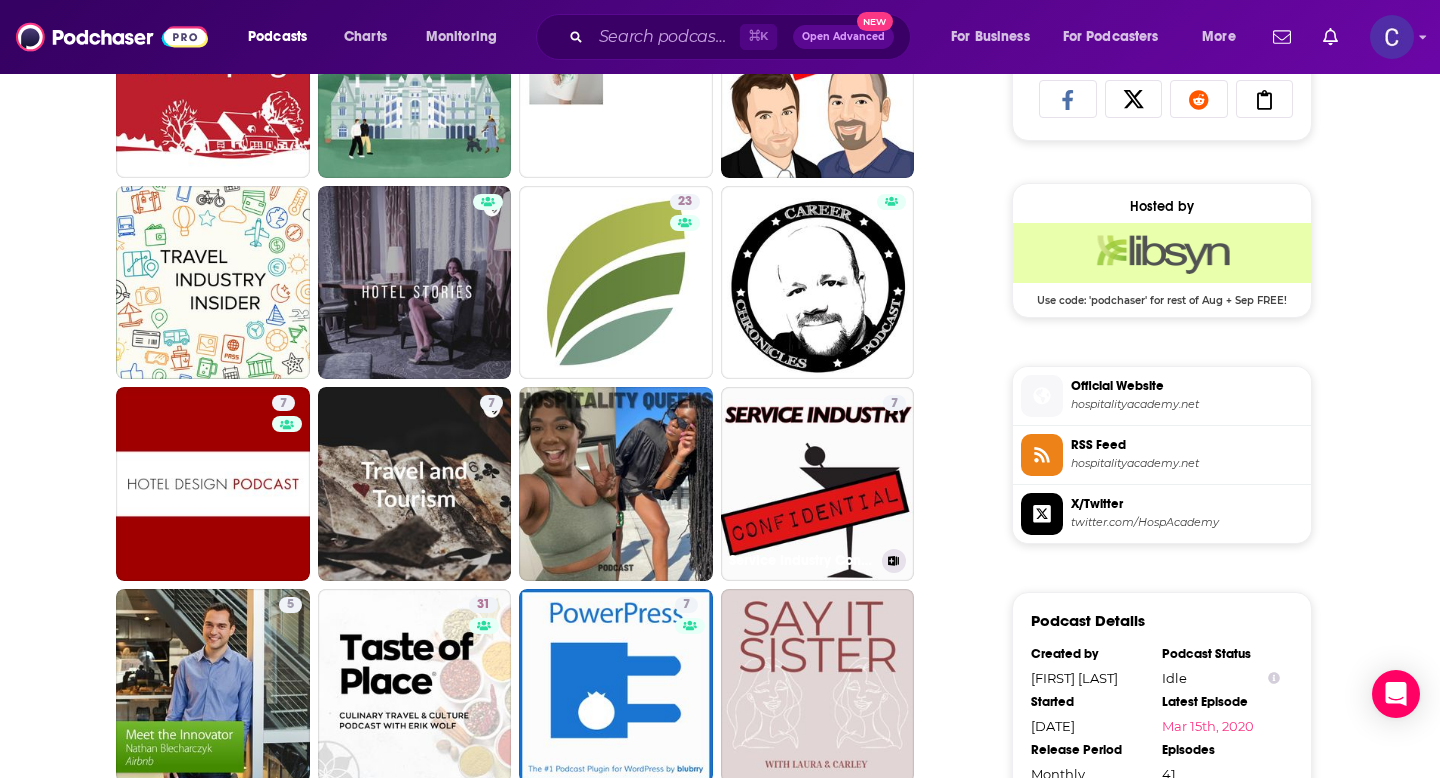 scroll, scrollTop: 1403, scrollLeft: 0, axis: vertical 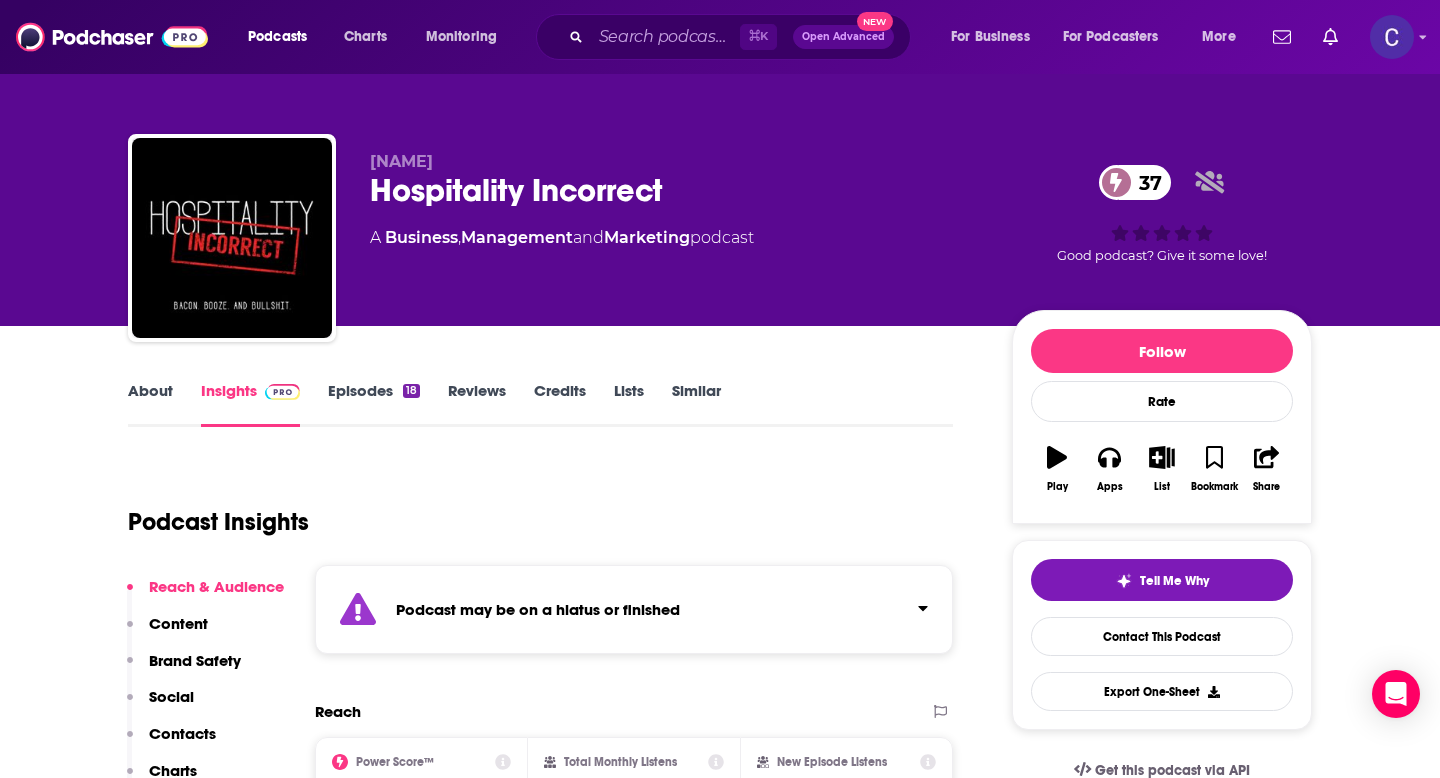 click on "Similar" at bounding box center (696, 404) 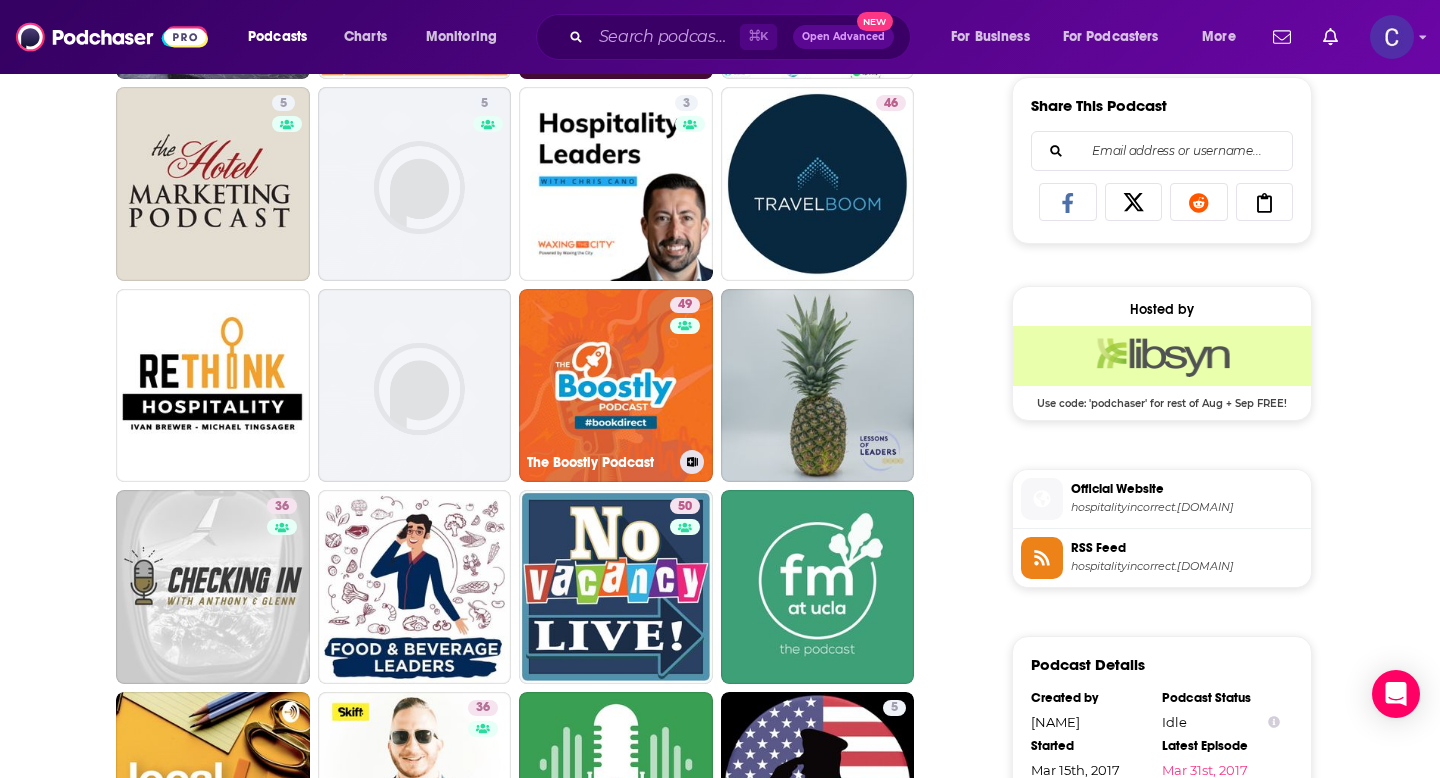 scroll, scrollTop: 1361, scrollLeft: 0, axis: vertical 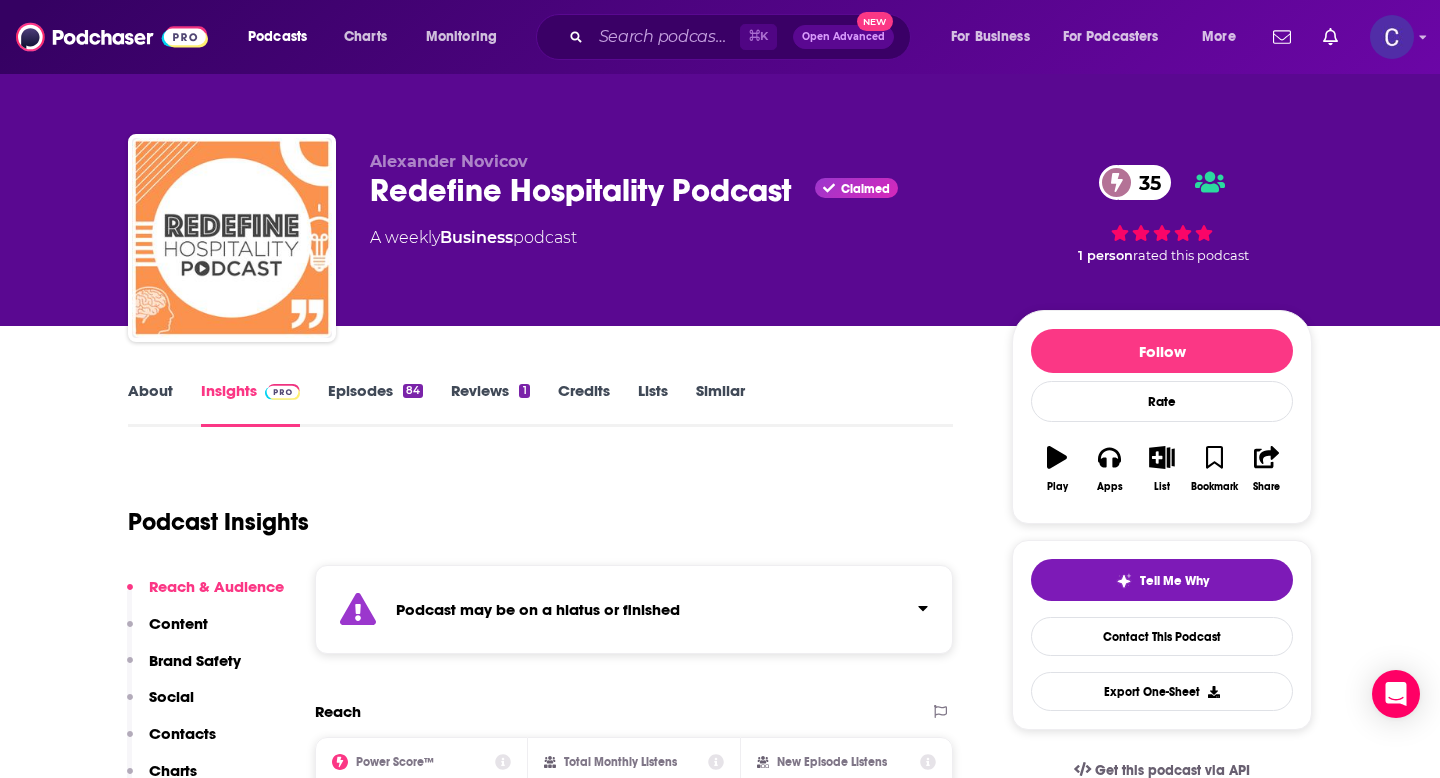 click on "Similar" at bounding box center (720, 404) 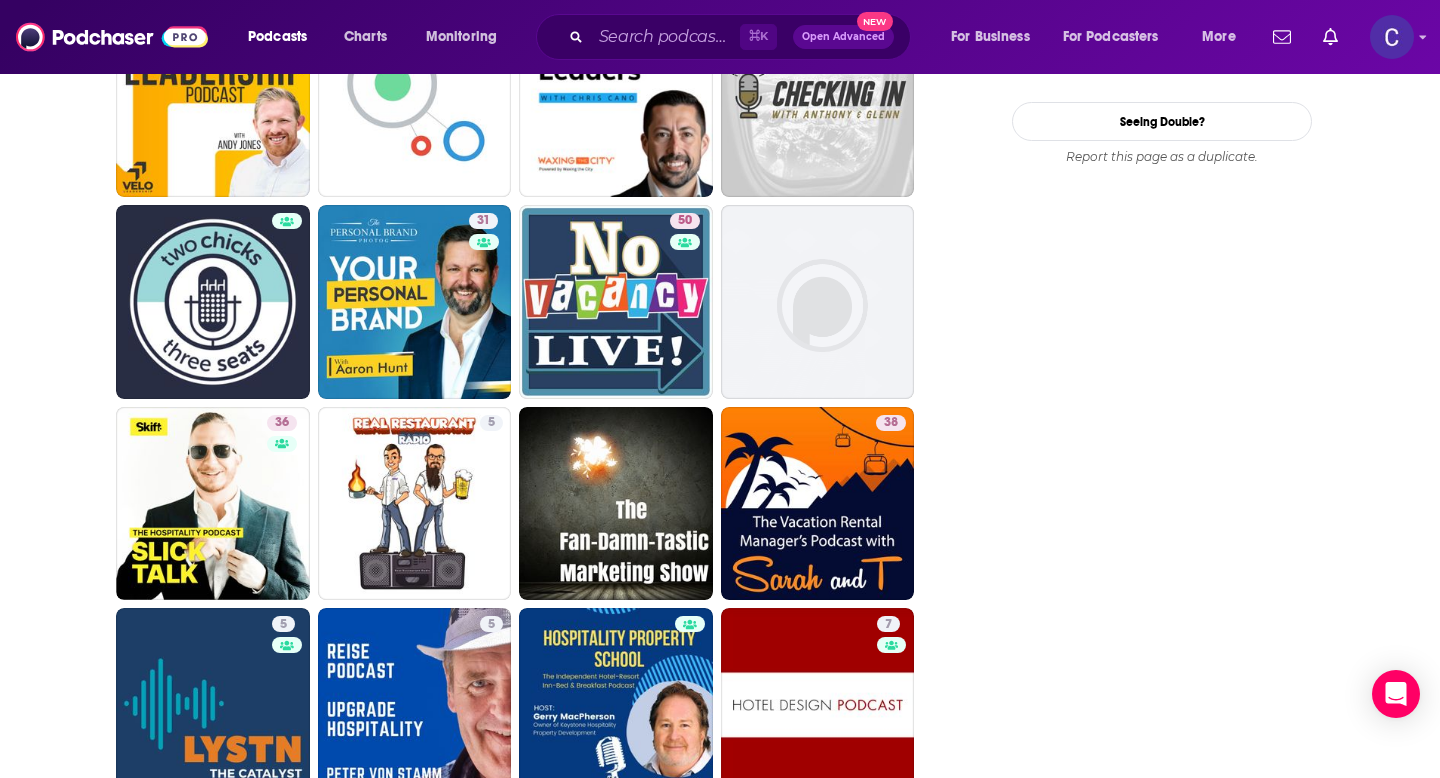 scroll, scrollTop: 2543, scrollLeft: 0, axis: vertical 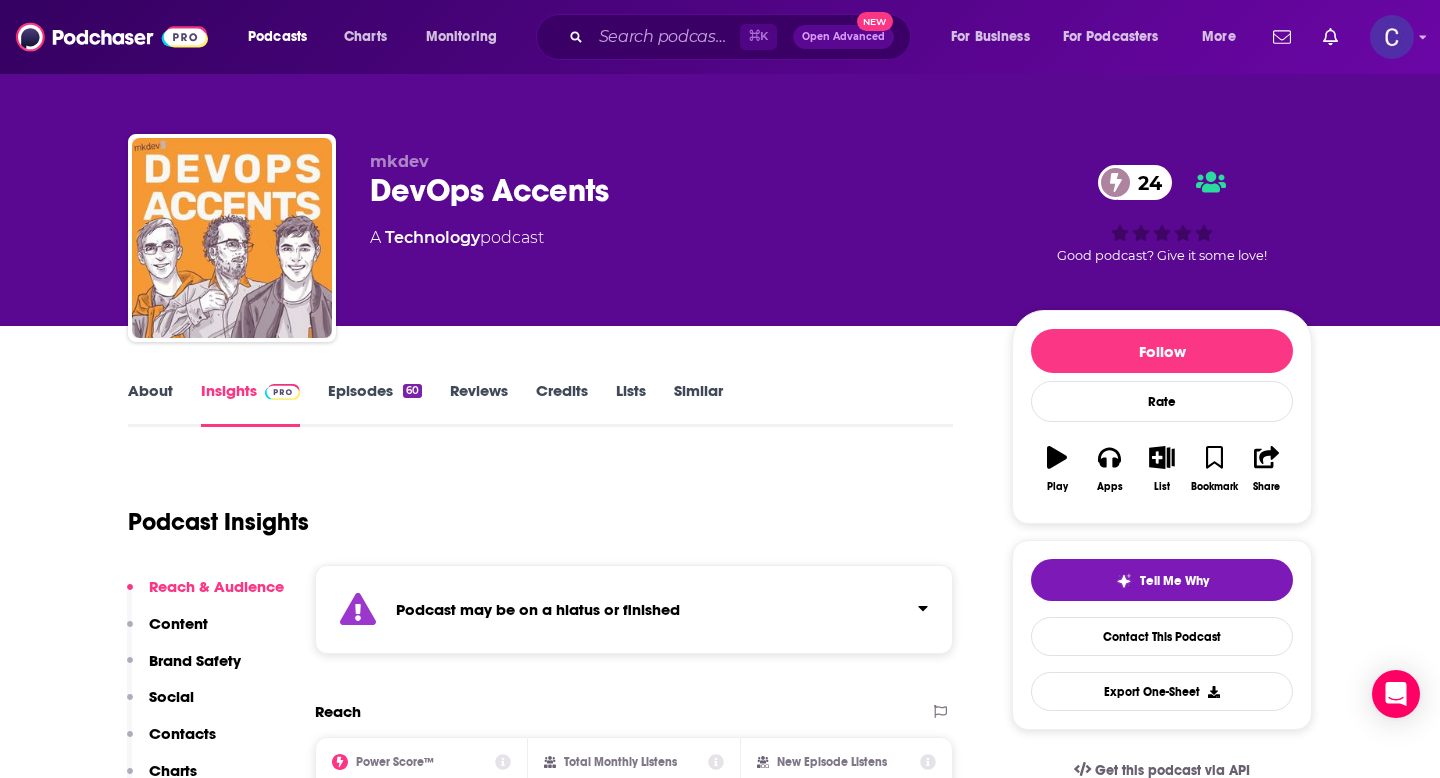 click on "Similar" at bounding box center (698, 404) 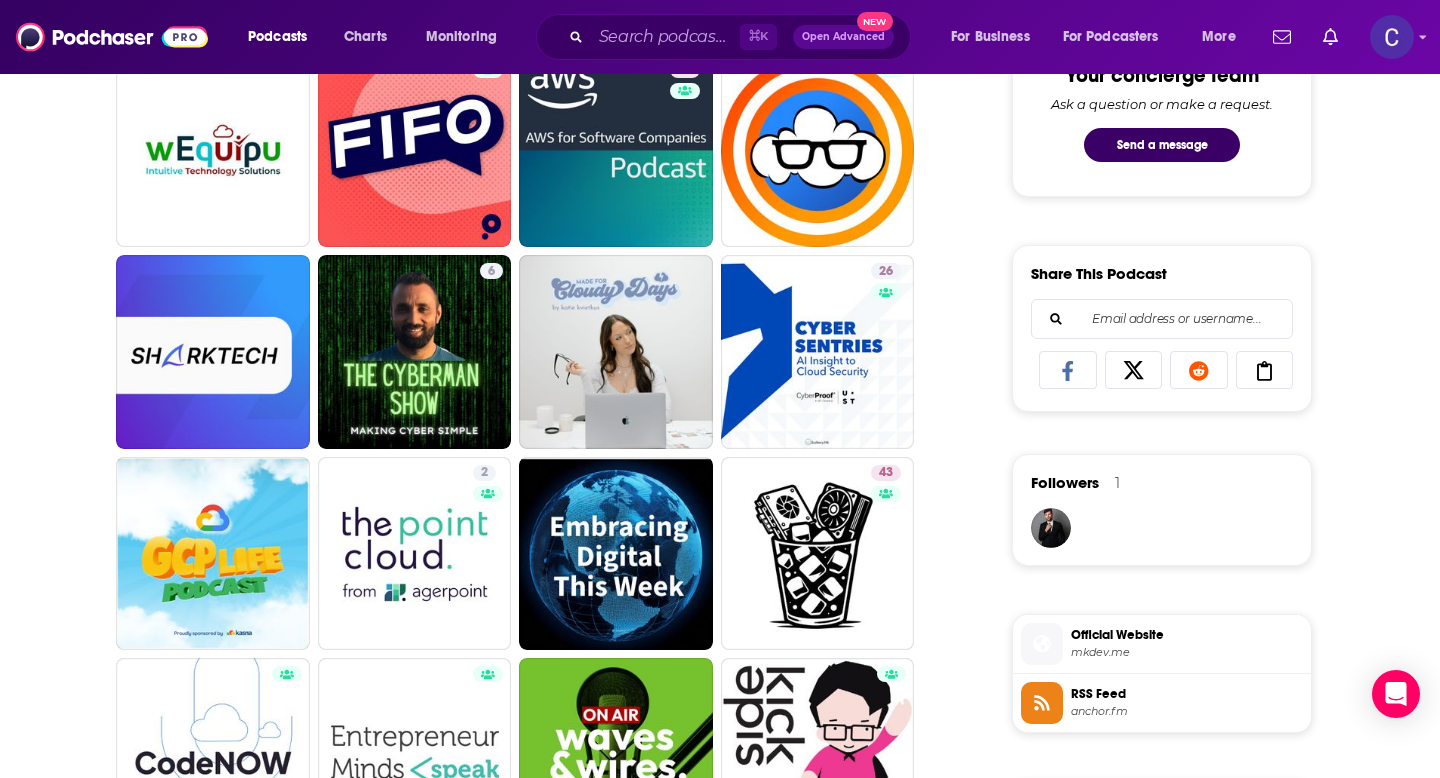 scroll, scrollTop: 1123, scrollLeft: 0, axis: vertical 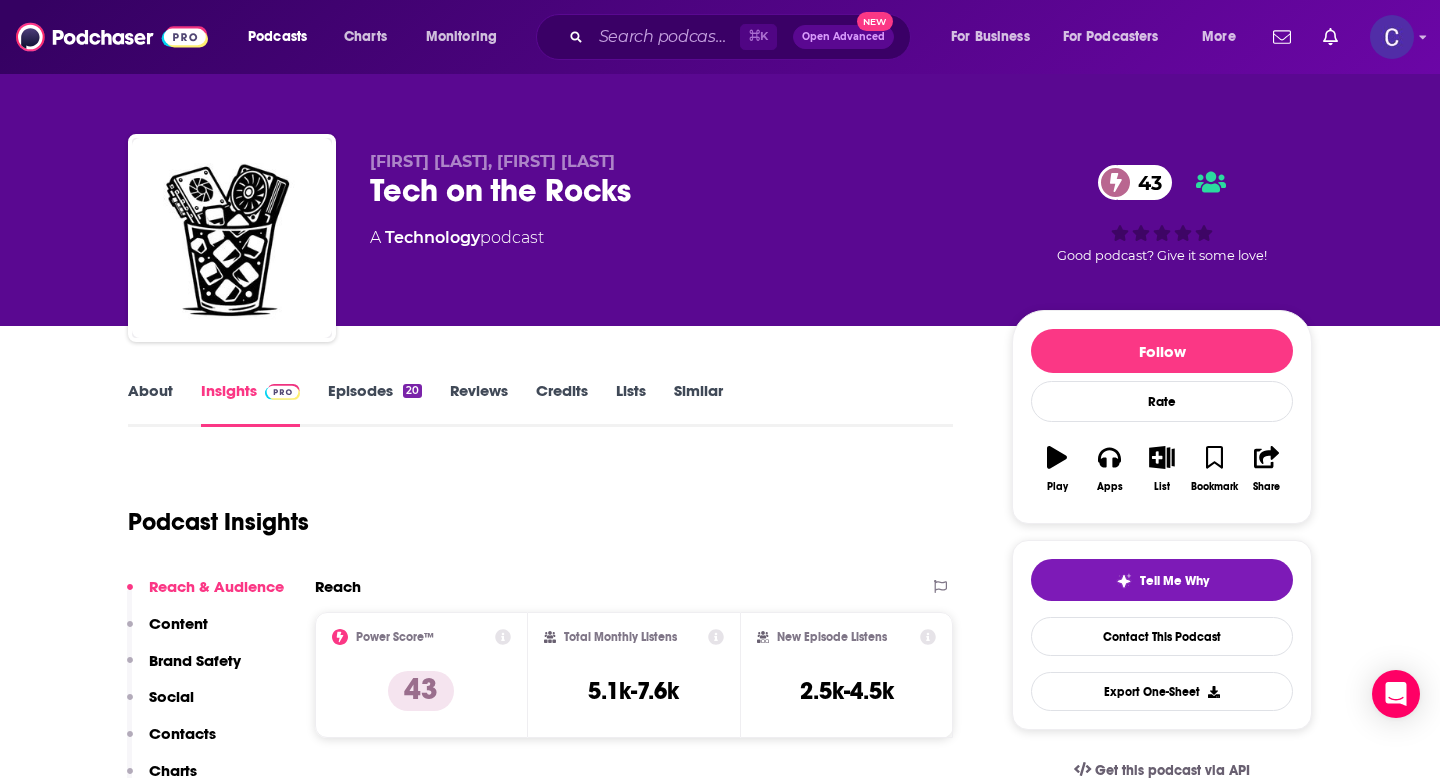 click on "About" at bounding box center [150, 404] 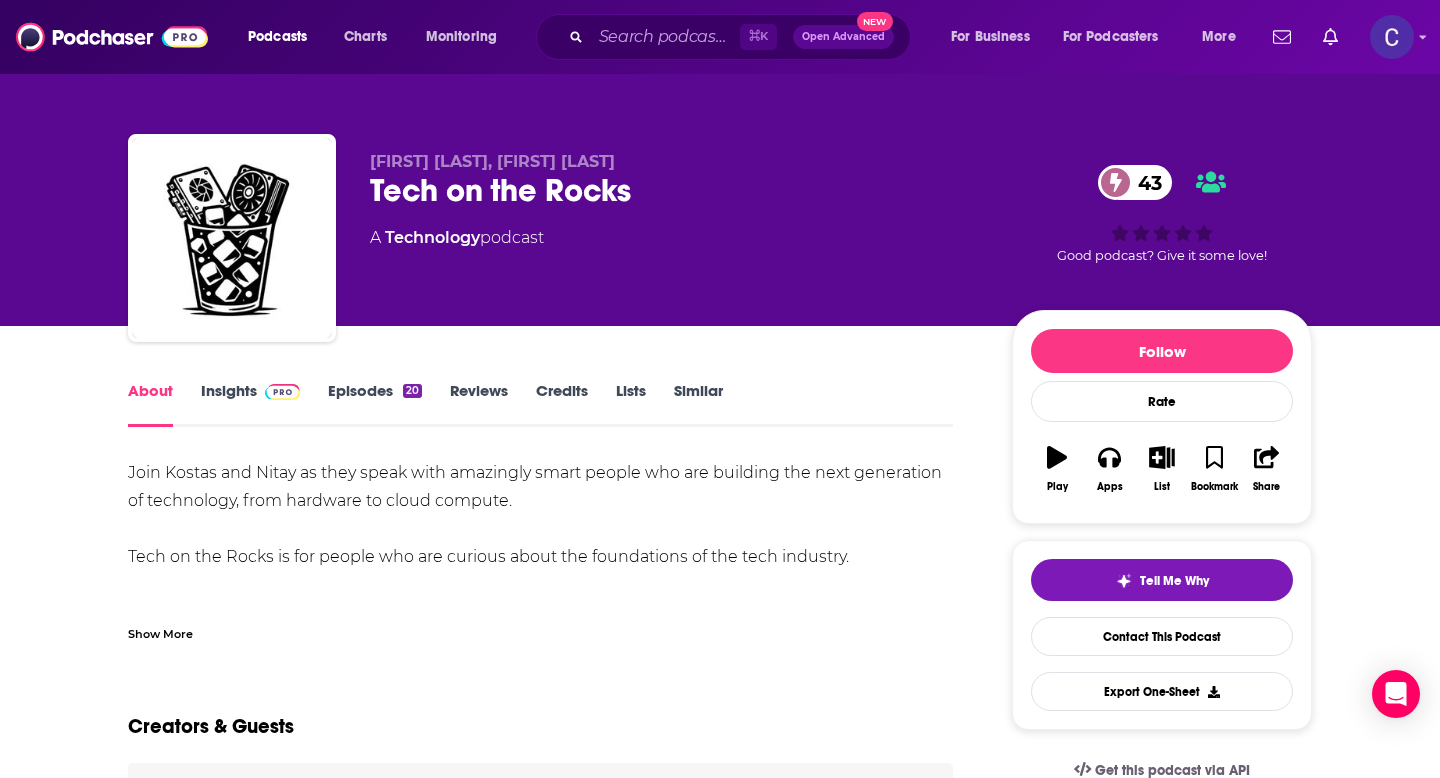 click on "Episodes 20" at bounding box center (375, 404) 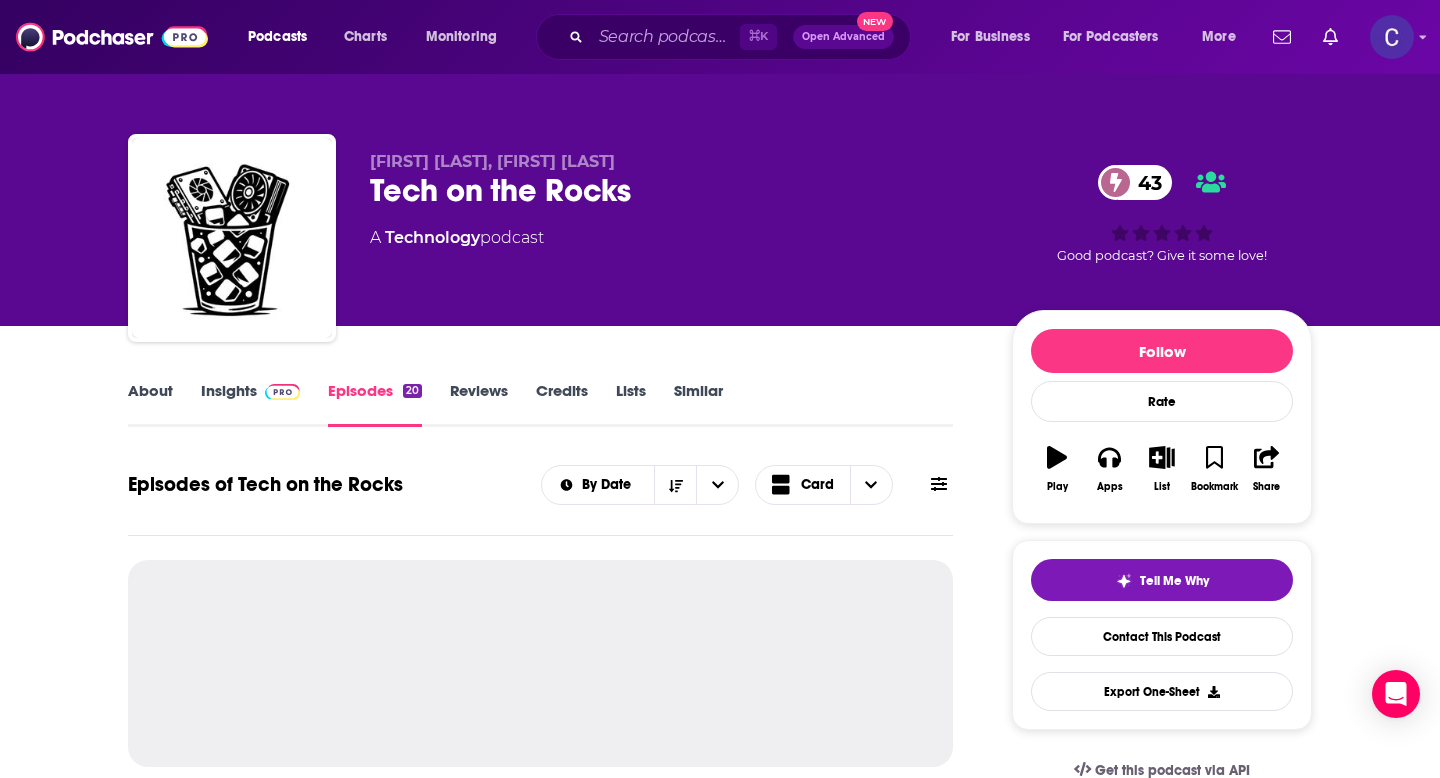 click on "About" at bounding box center (150, 404) 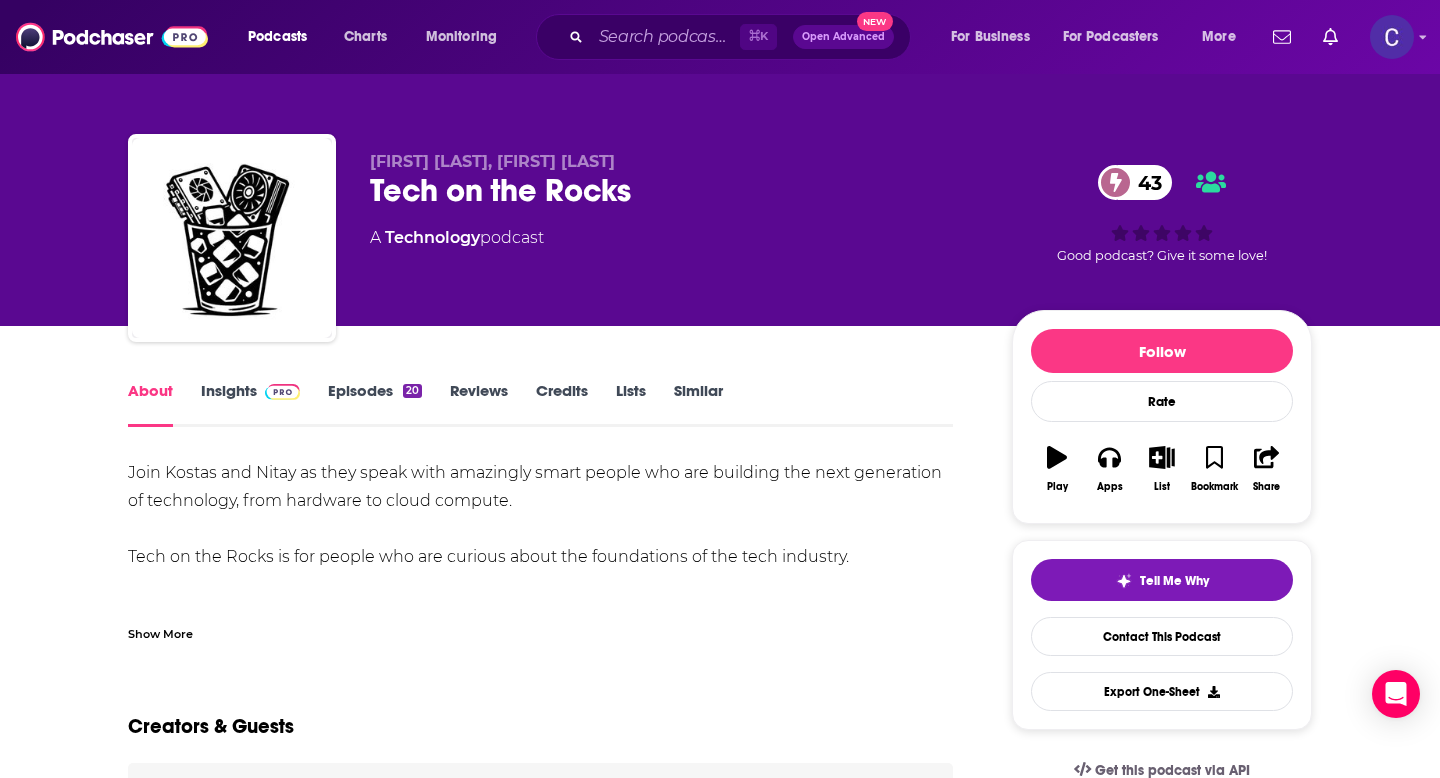click on "Show More" at bounding box center (160, 632) 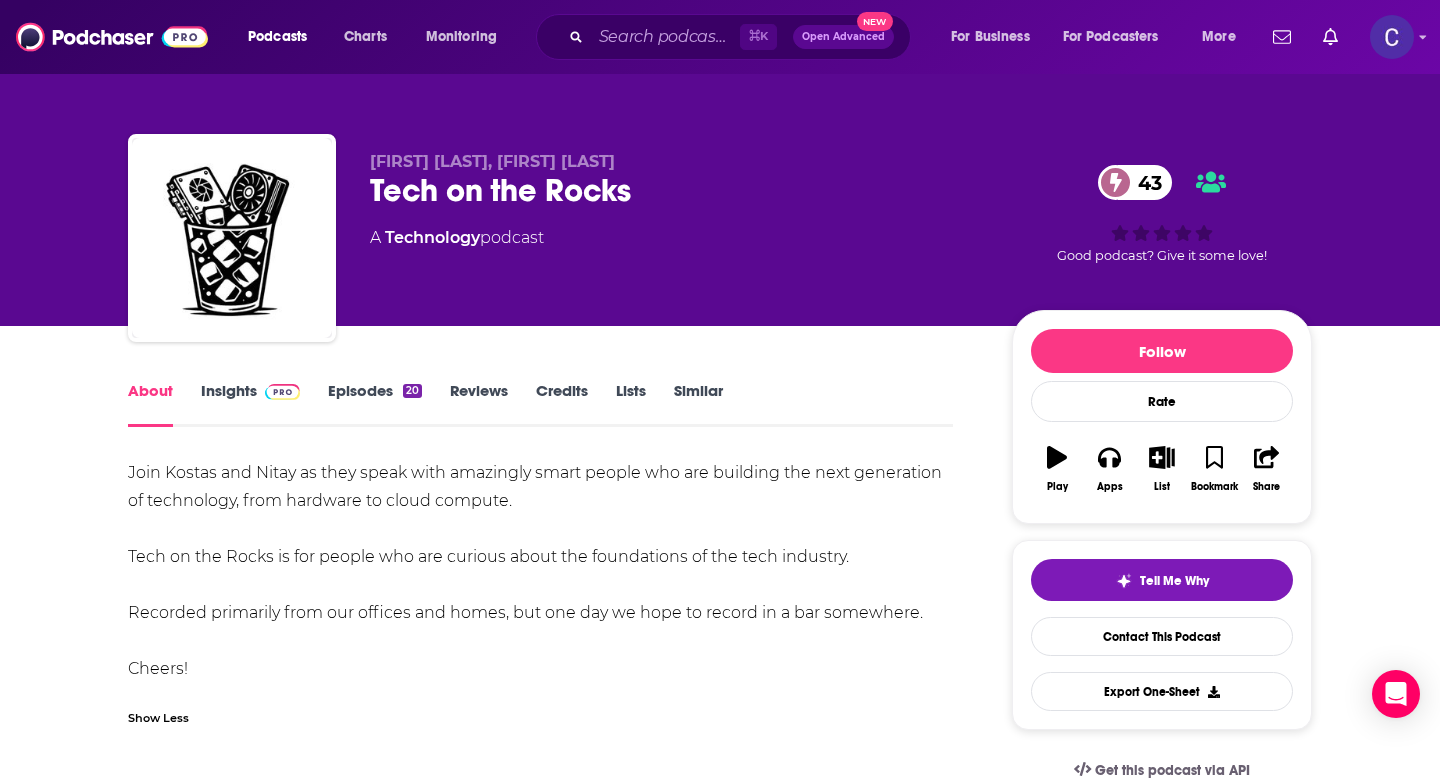click on "Episodes 20" at bounding box center [375, 404] 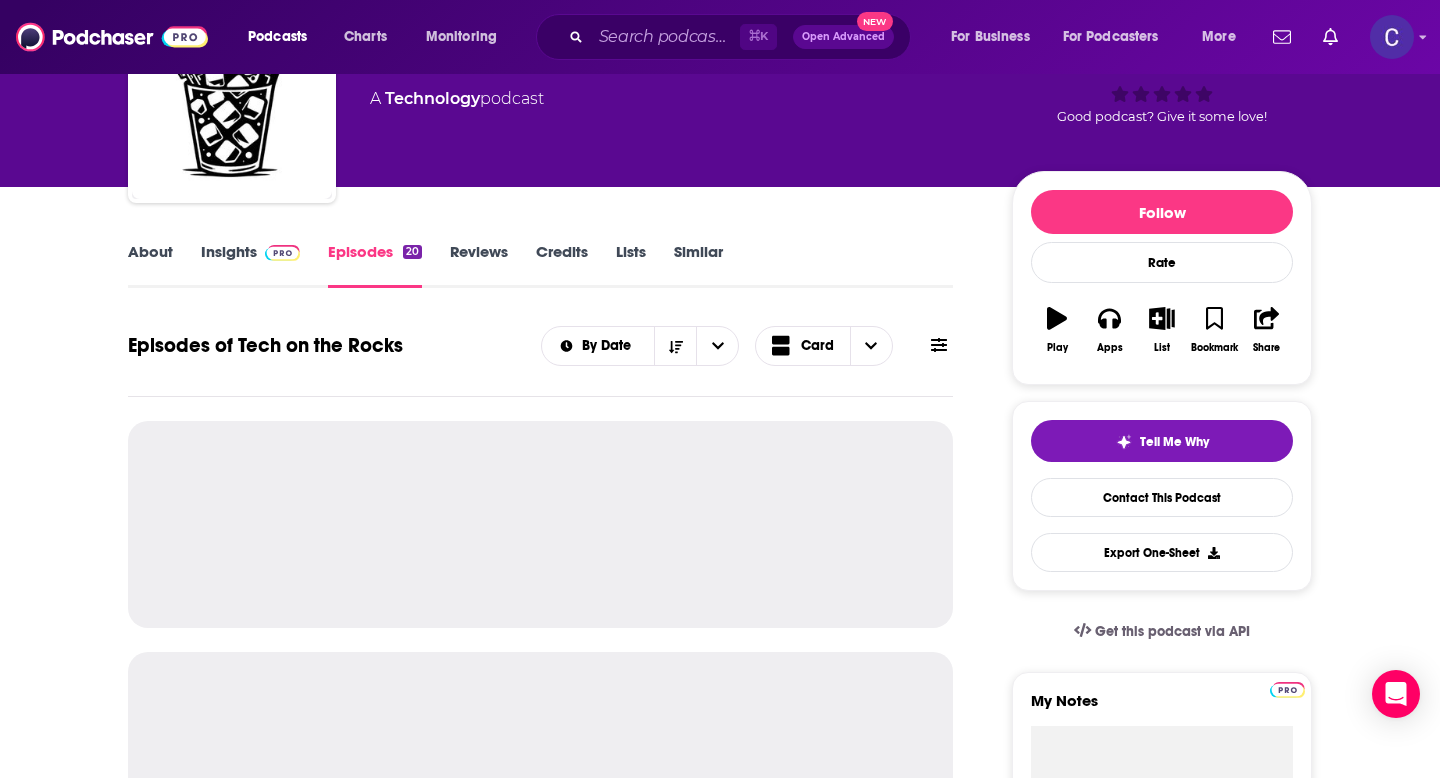scroll, scrollTop: 83, scrollLeft: 0, axis: vertical 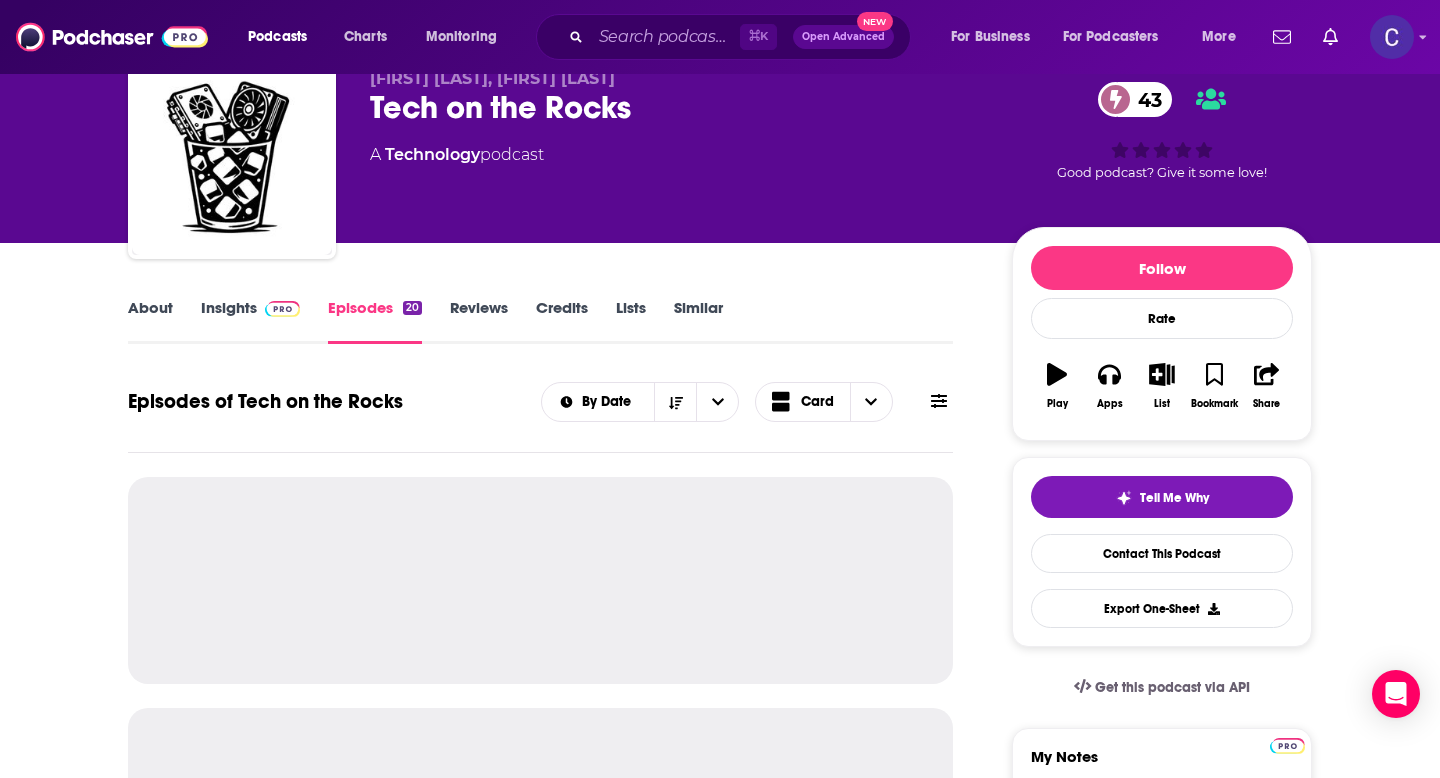 click on "Insights" at bounding box center [250, 321] 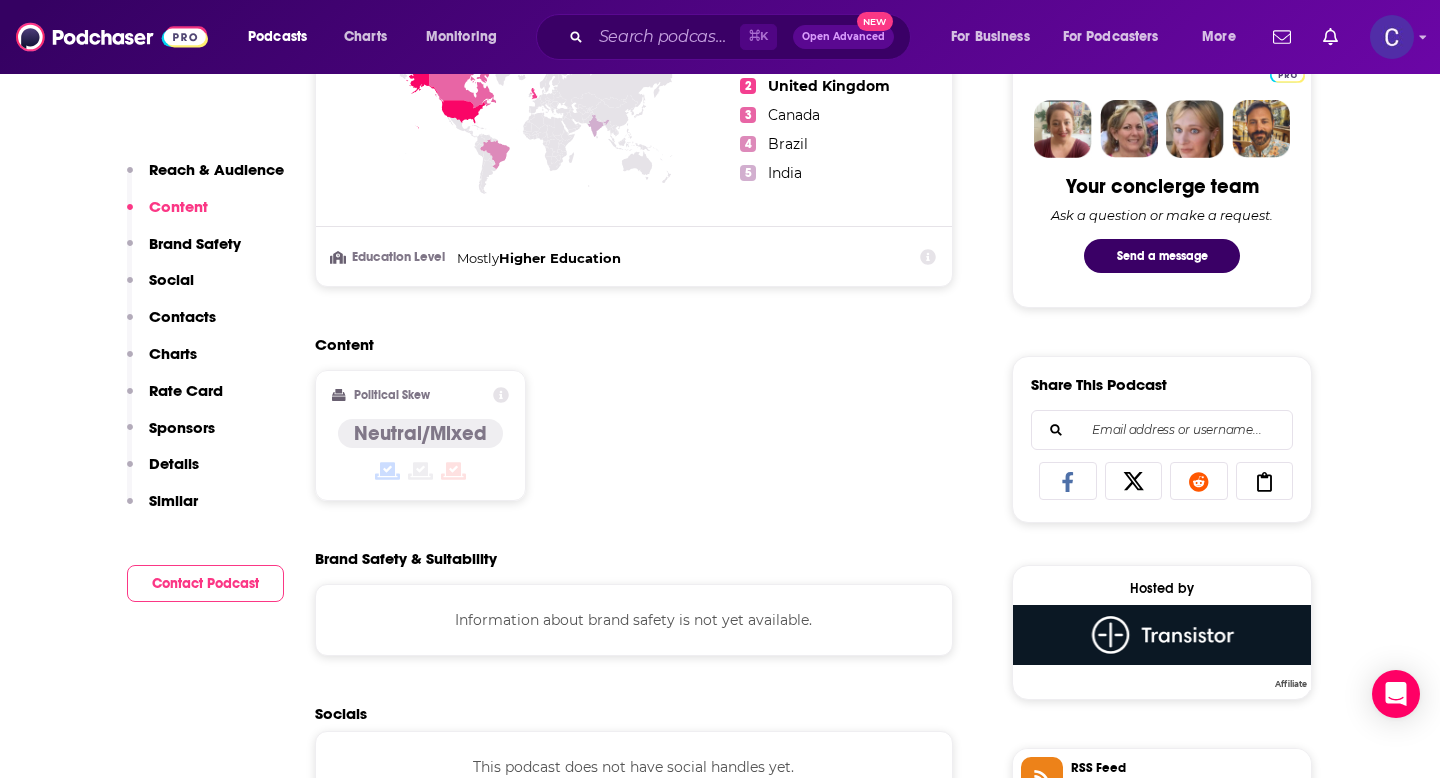 scroll, scrollTop: 0, scrollLeft: 0, axis: both 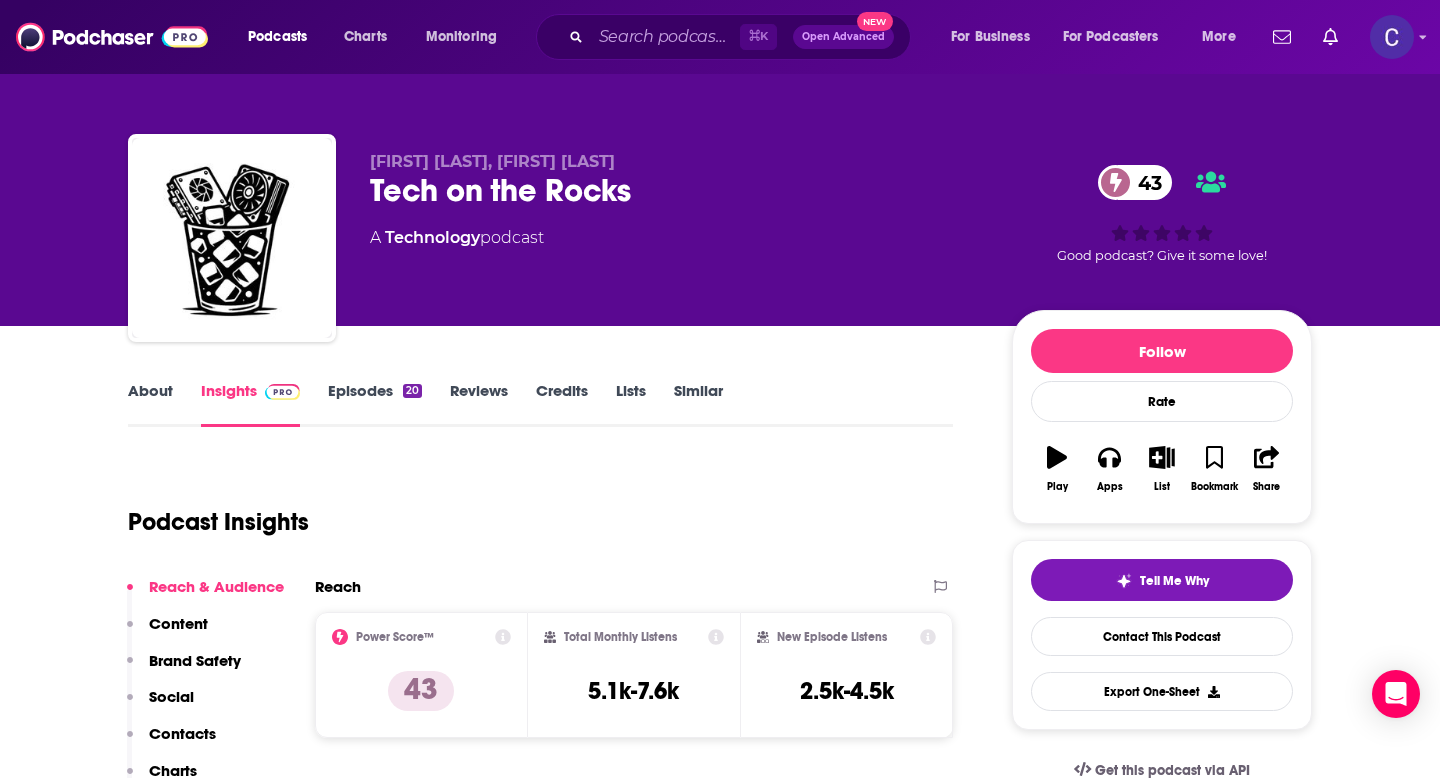click on "Episodes 20" at bounding box center [375, 404] 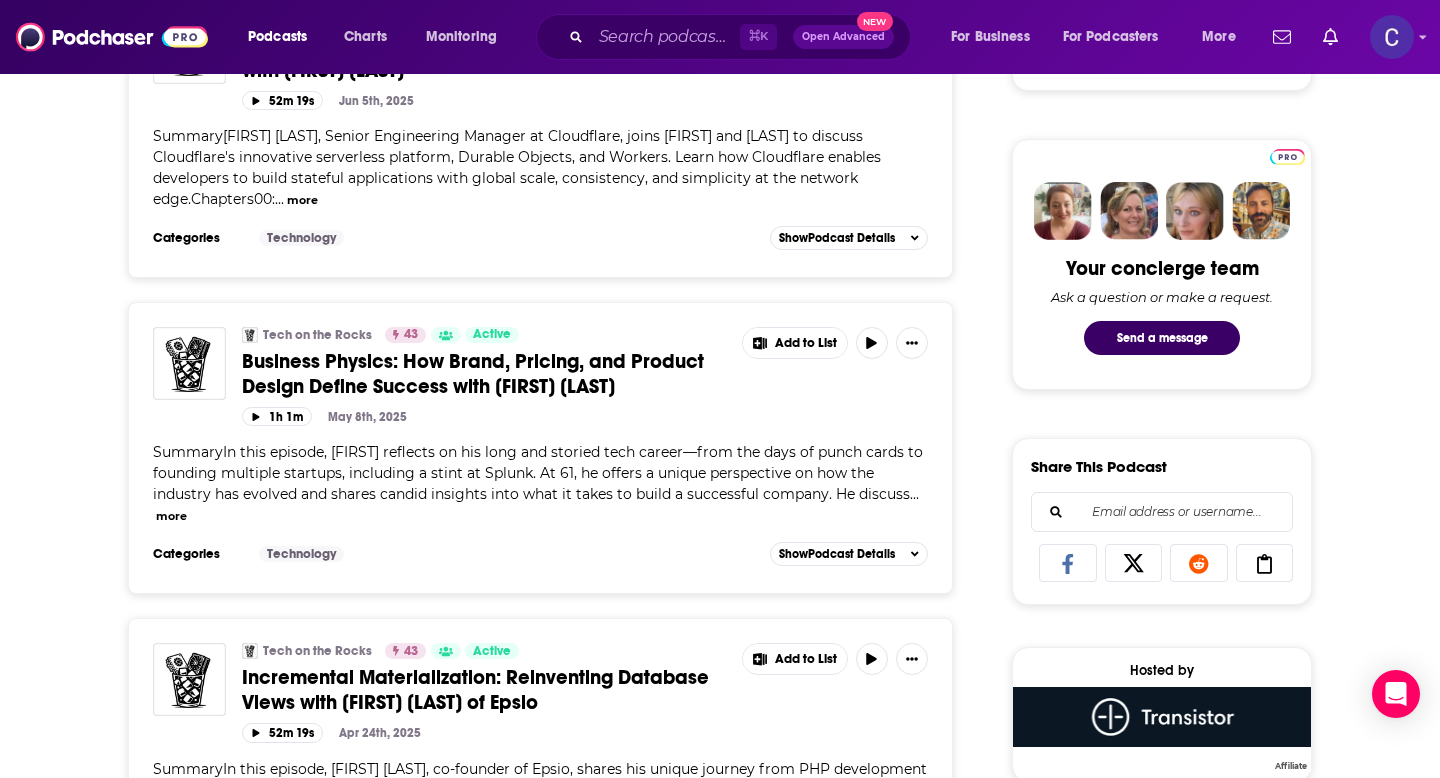 scroll, scrollTop: 0, scrollLeft: 0, axis: both 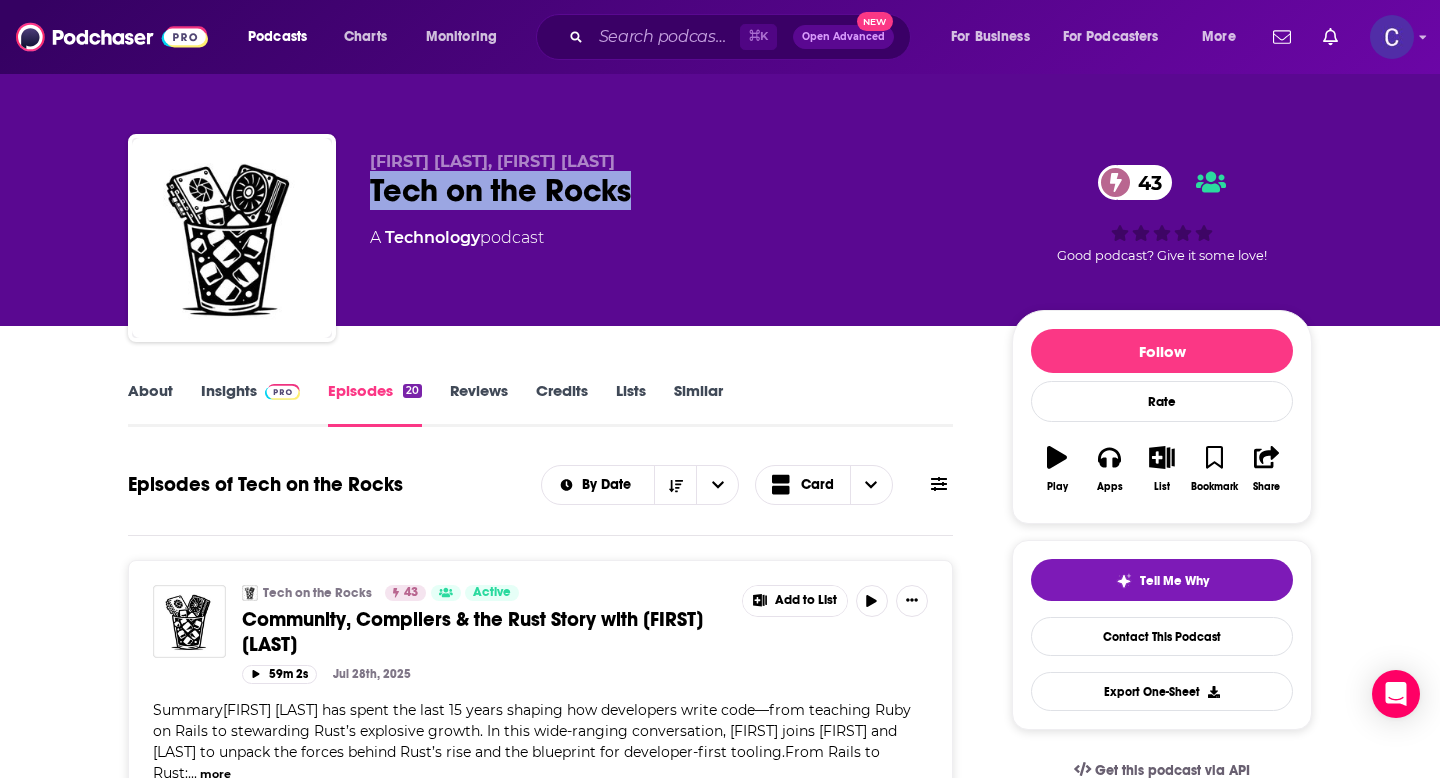 drag, startPoint x: 368, startPoint y: 193, endPoint x: 744, endPoint y: 193, distance: 376 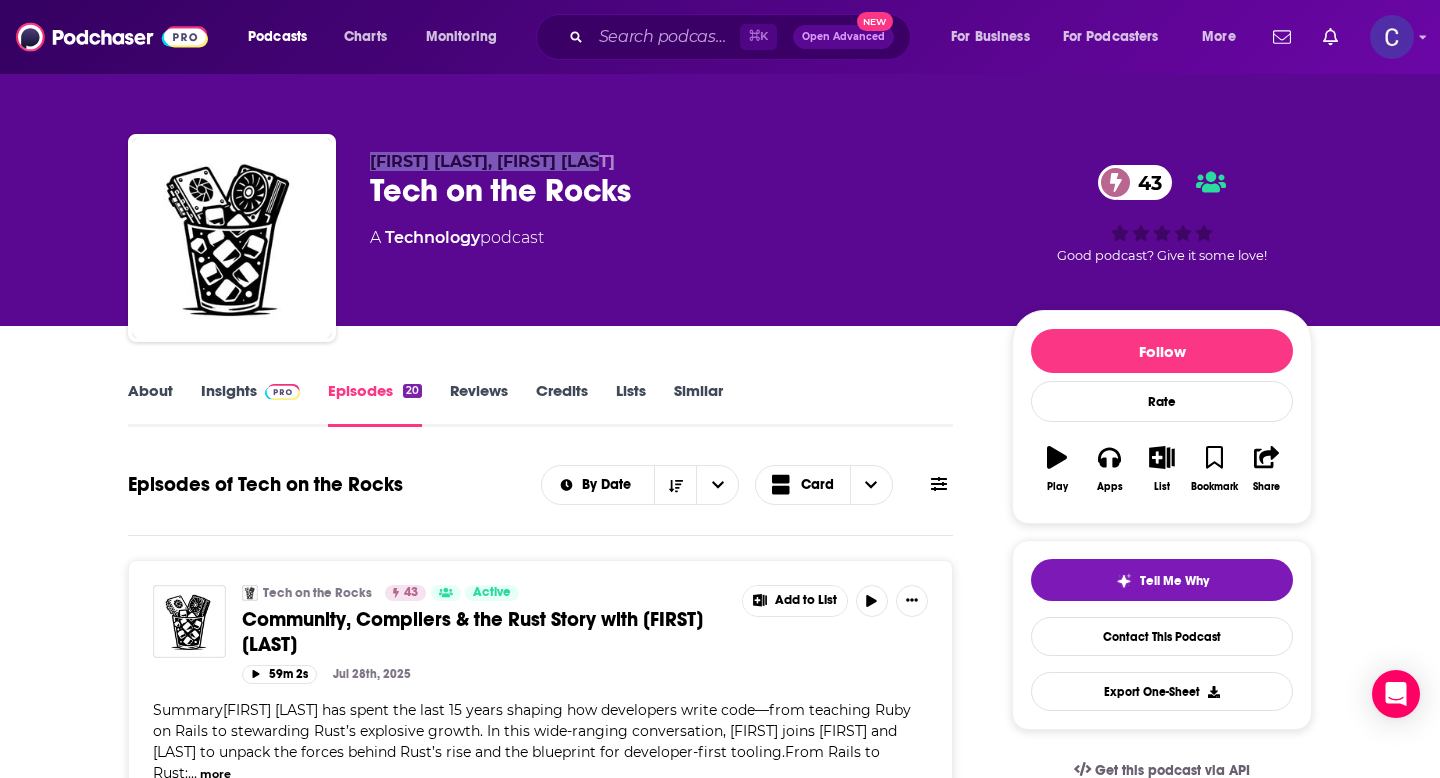 drag, startPoint x: 372, startPoint y: 149, endPoint x: 626, endPoint y: 157, distance: 254.12595 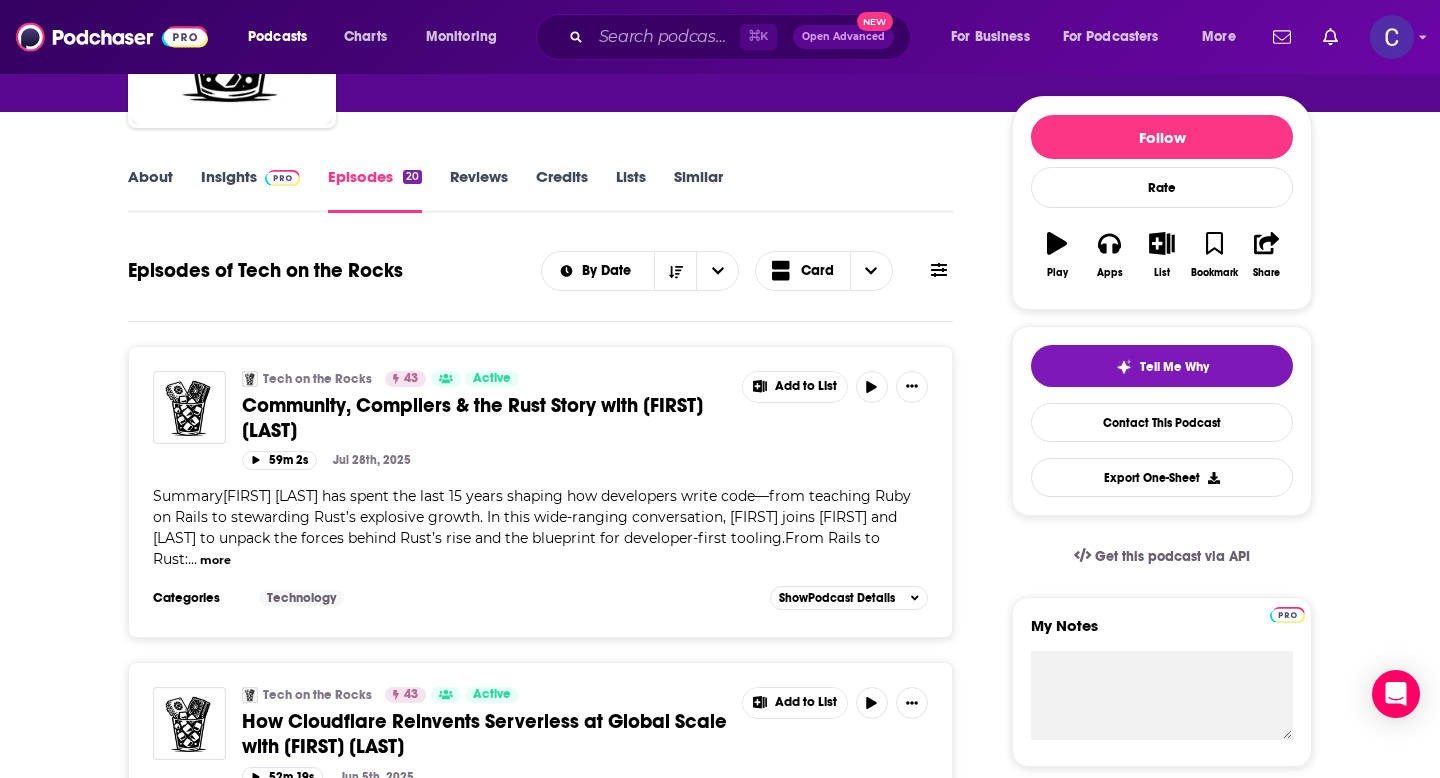 scroll, scrollTop: 243, scrollLeft: 0, axis: vertical 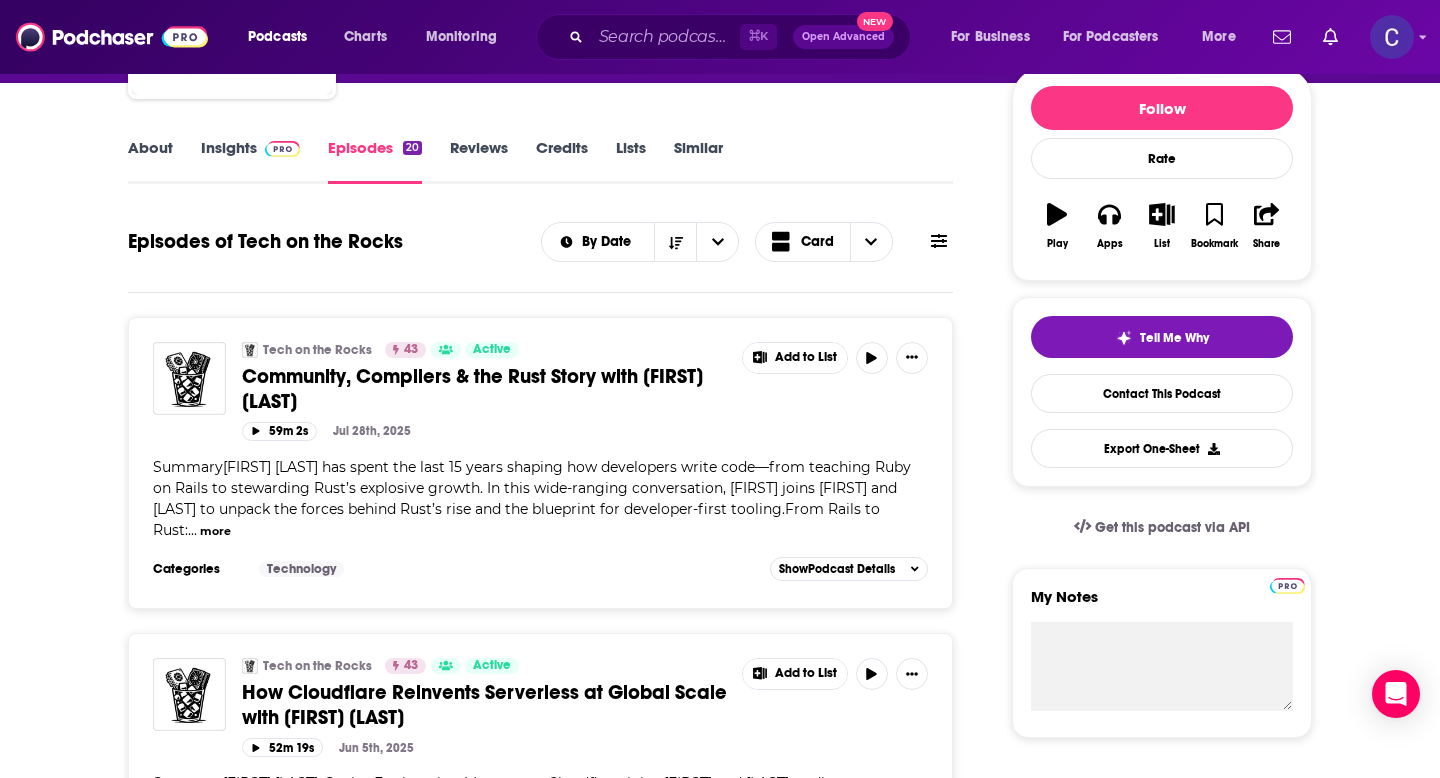 click on "Insights" at bounding box center (250, 161) 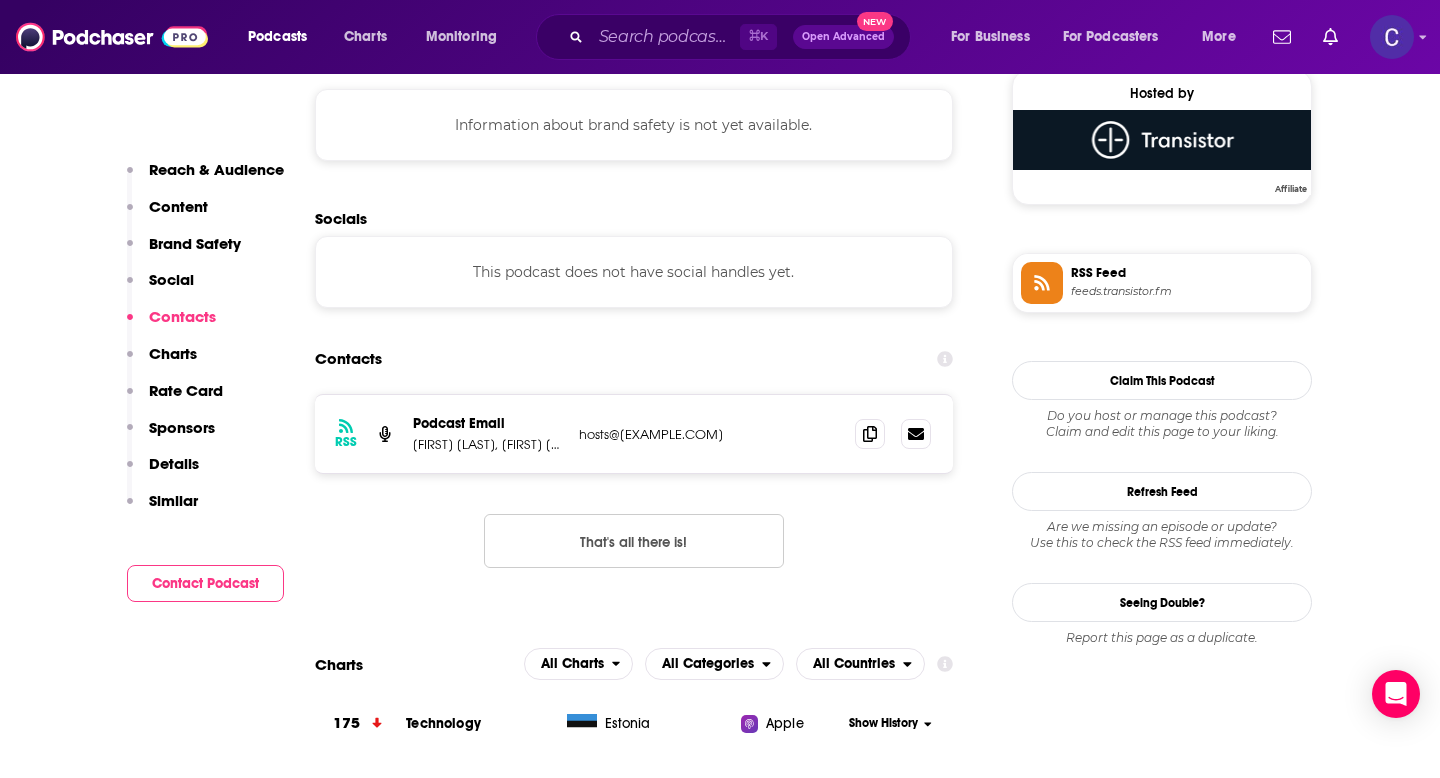 scroll, scrollTop: 1466, scrollLeft: 0, axis: vertical 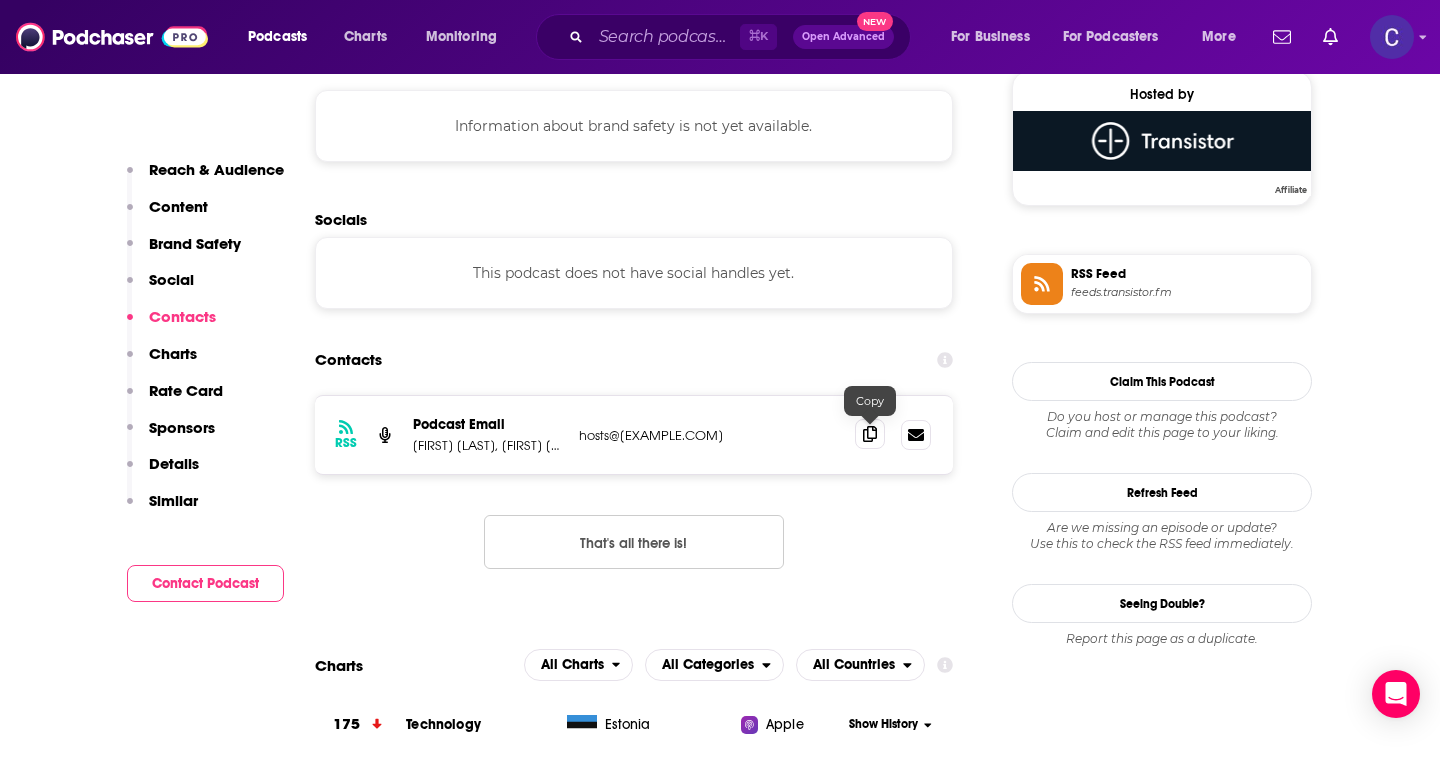 click 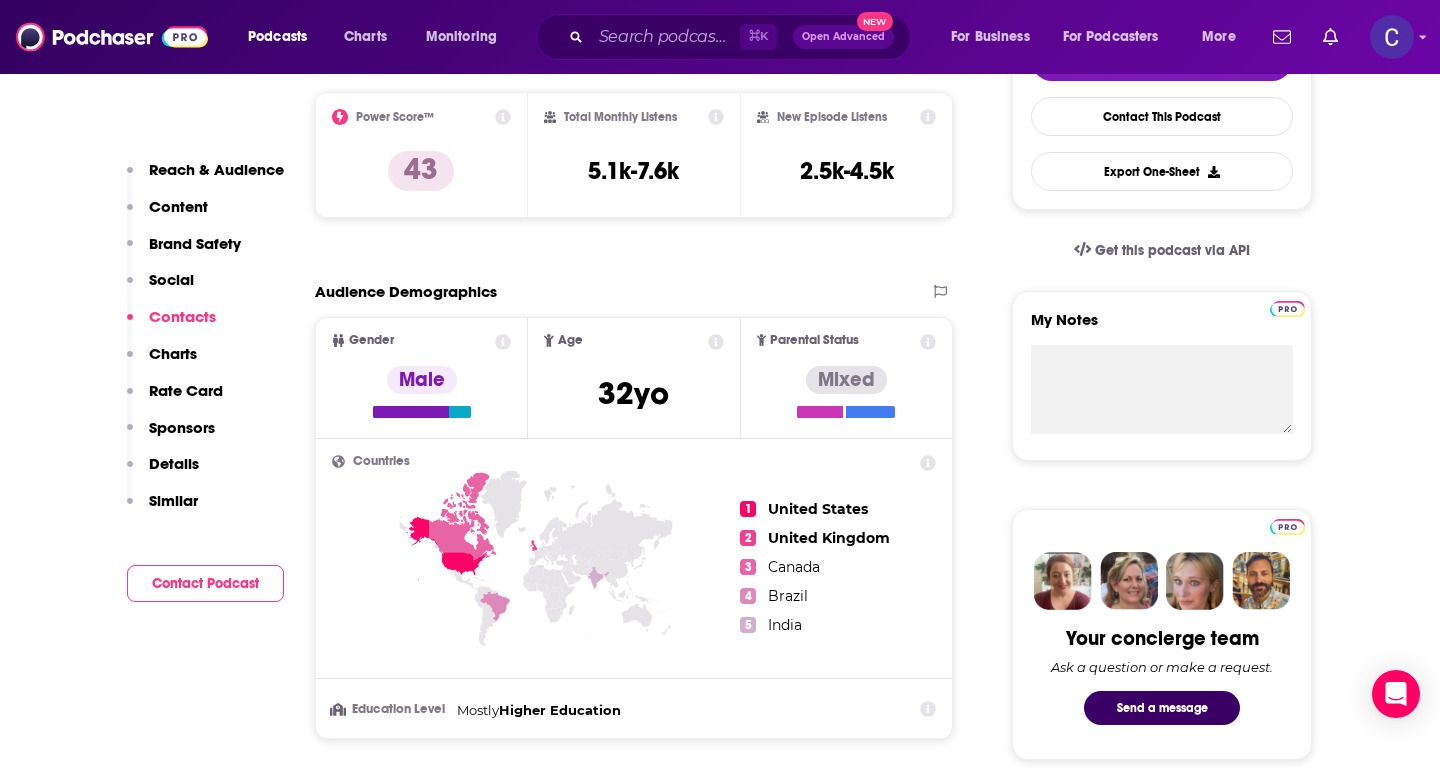 scroll, scrollTop: 0, scrollLeft: 0, axis: both 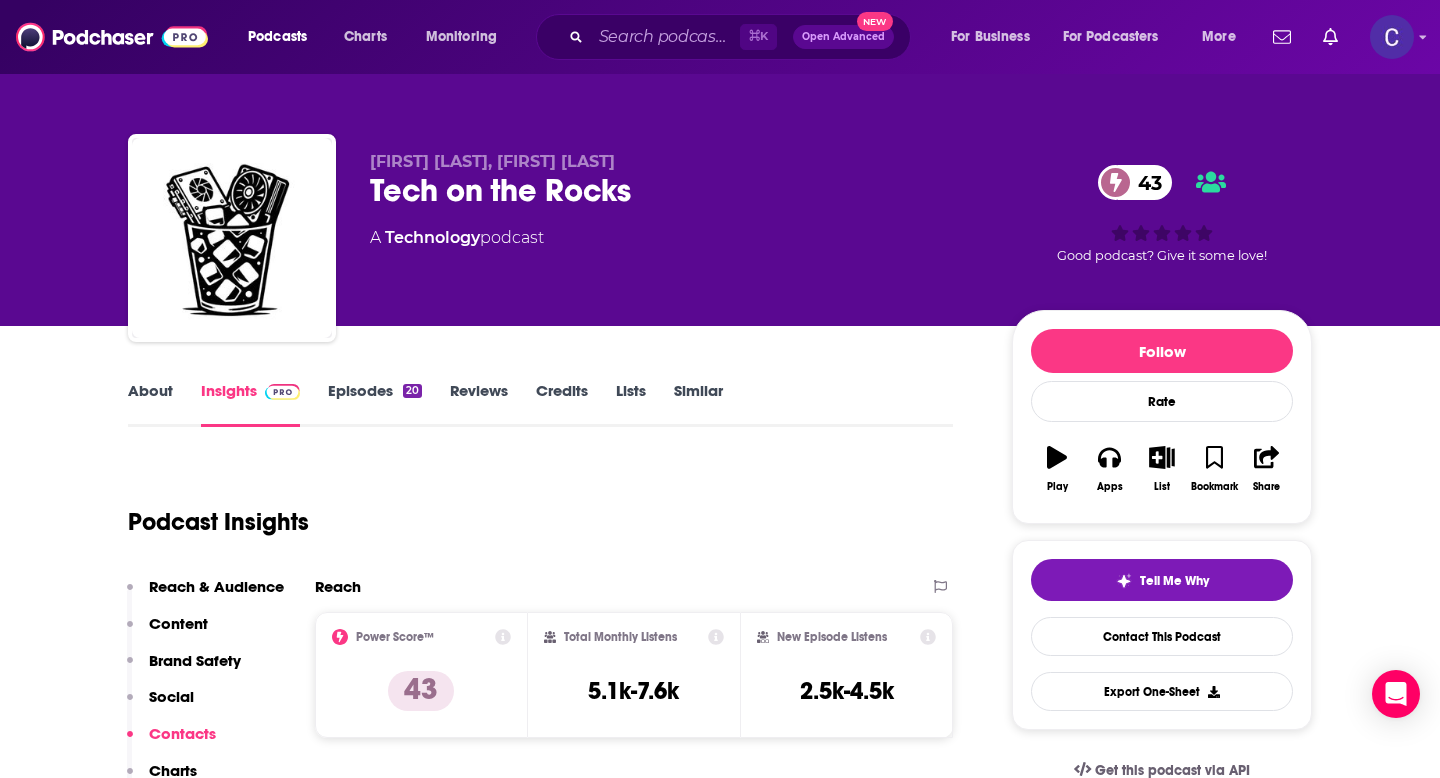 click on "Similar" at bounding box center (698, 404) 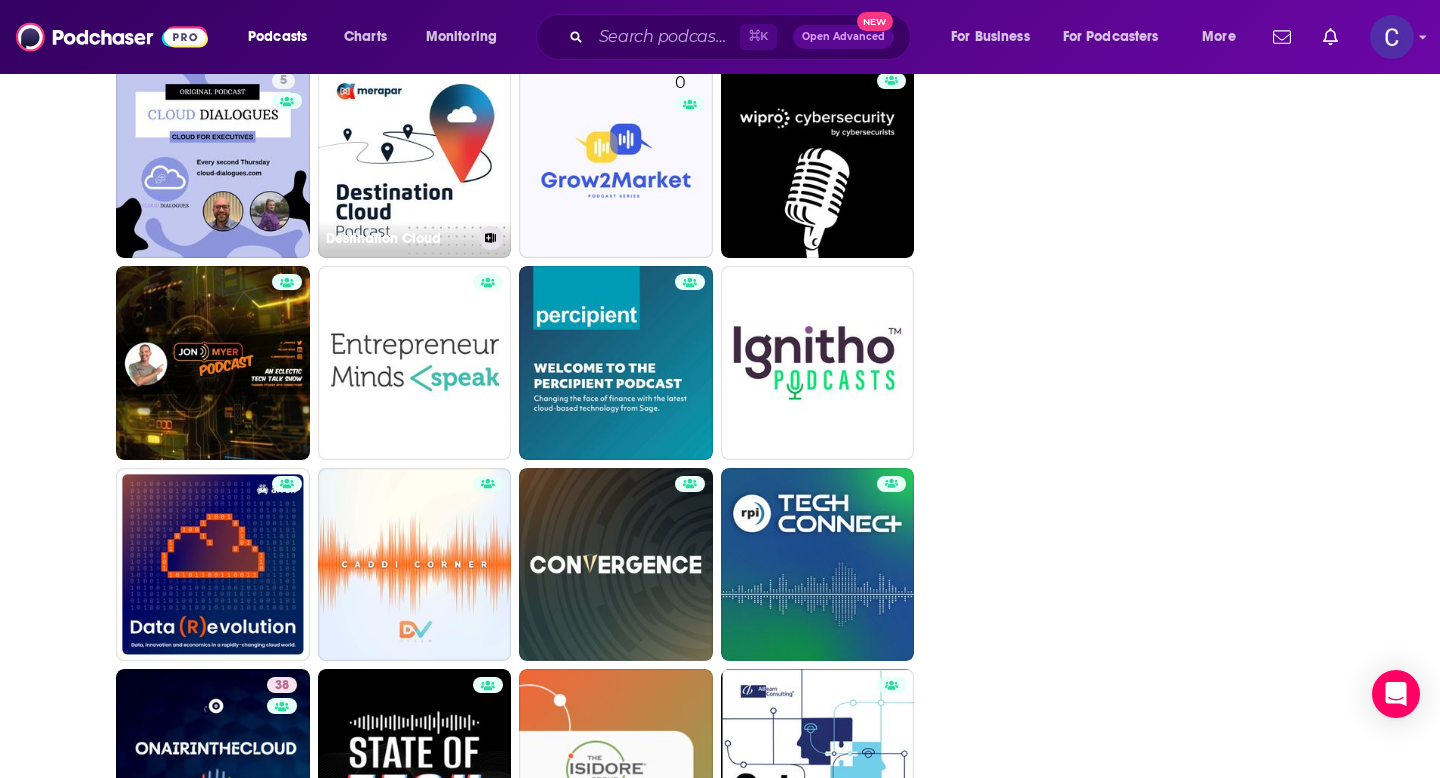 scroll, scrollTop: 2484, scrollLeft: 0, axis: vertical 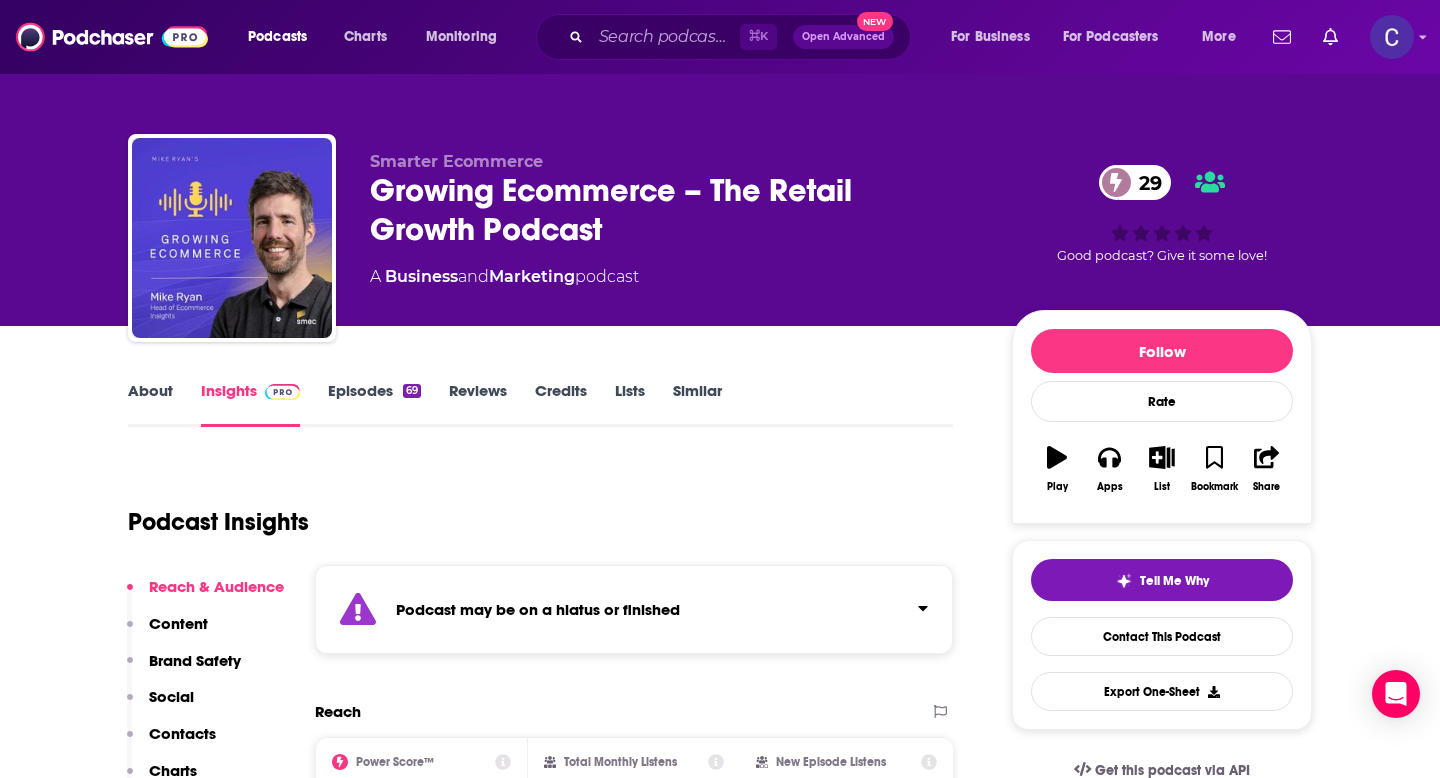 click on "Similar" at bounding box center (697, 404) 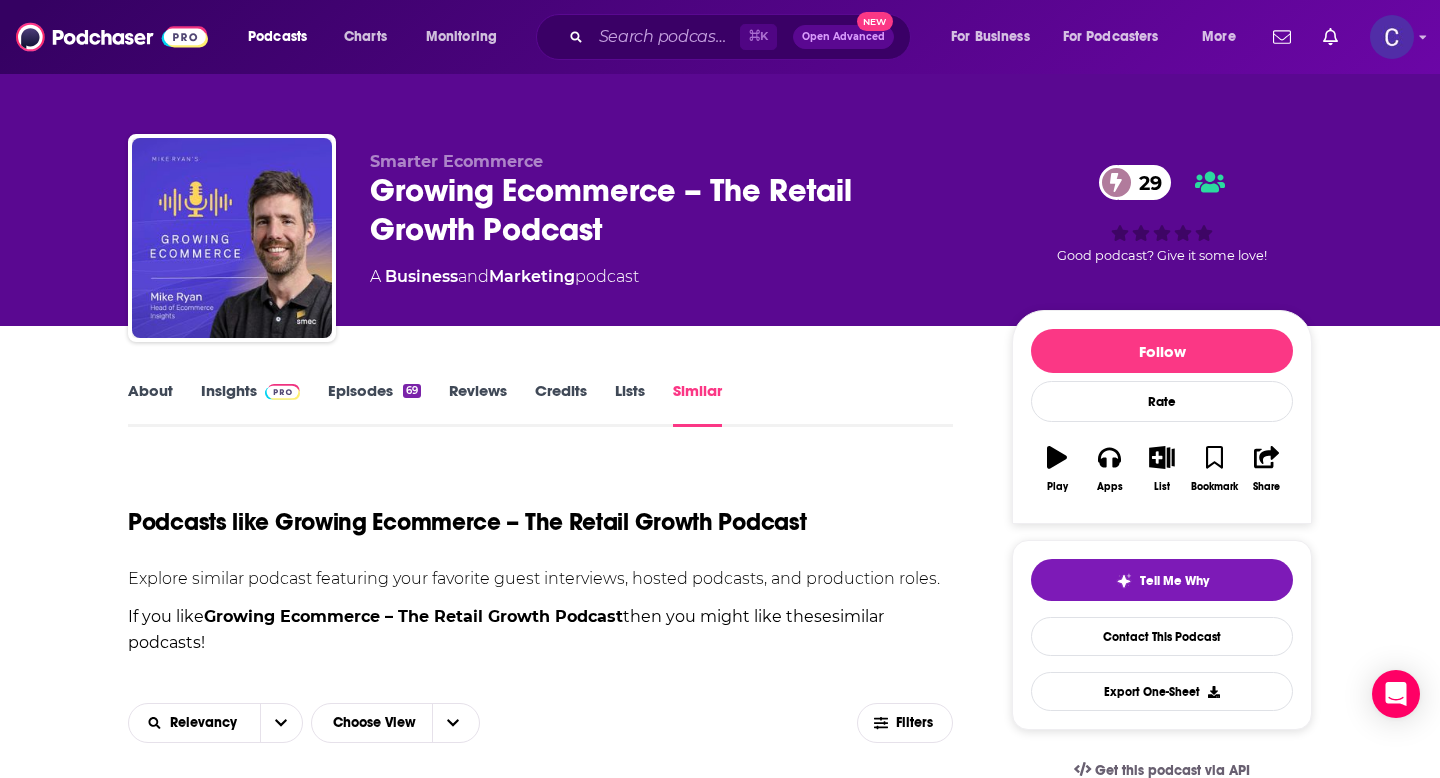 scroll, scrollTop: 380, scrollLeft: 0, axis: vertical 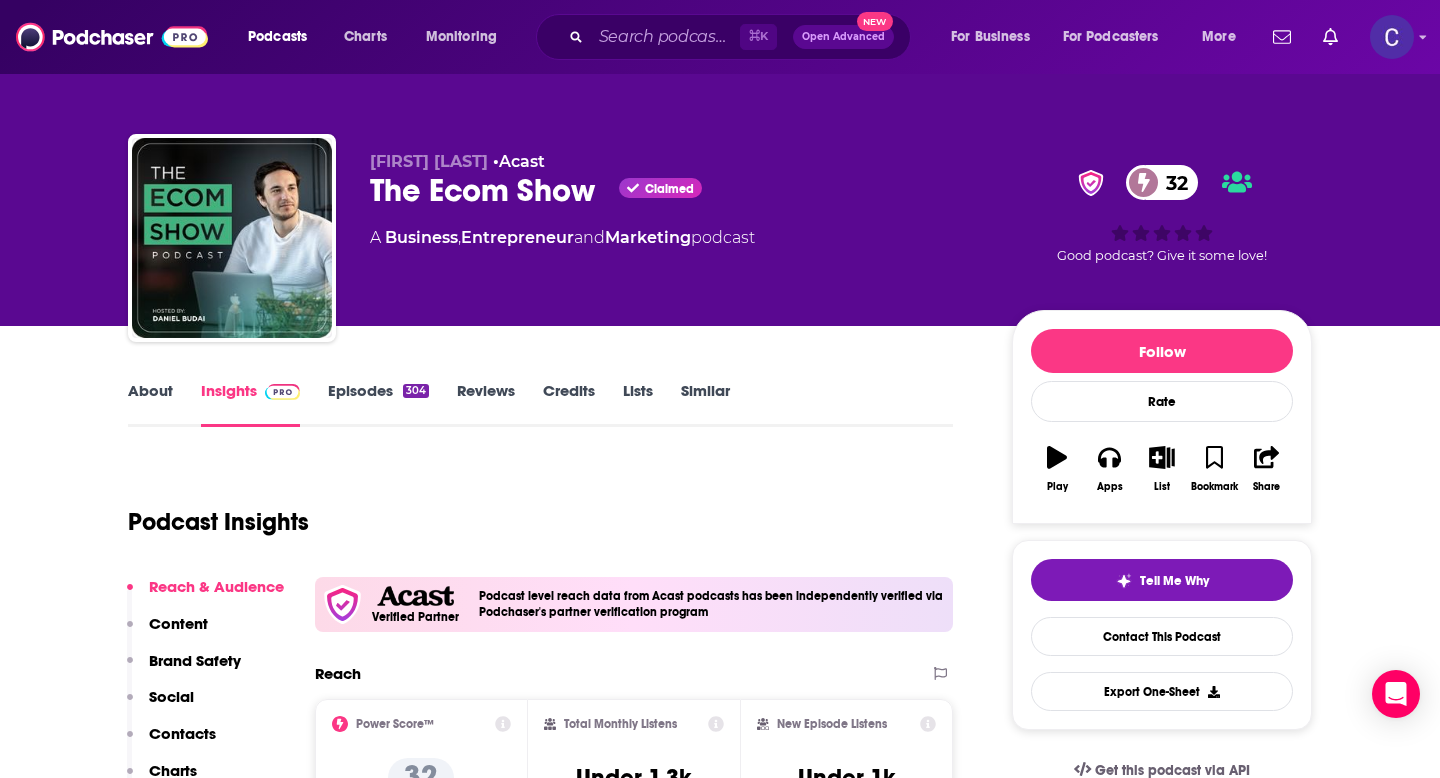click on "About" at bounding box center [150, 404] 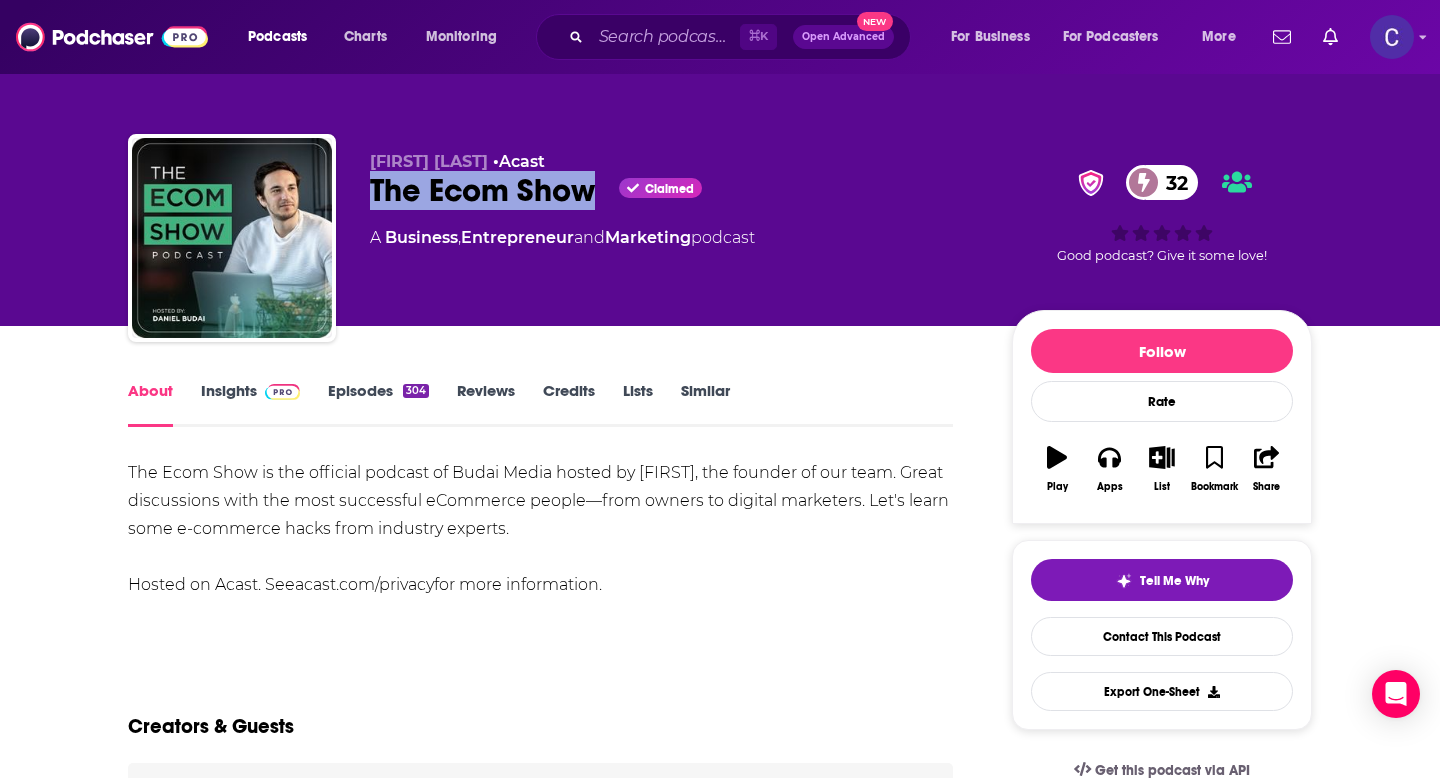 drag, startPoint x: 374, startPoint y: 188, endPoint x: 587, endPoint y: 196, distance: 213.15018 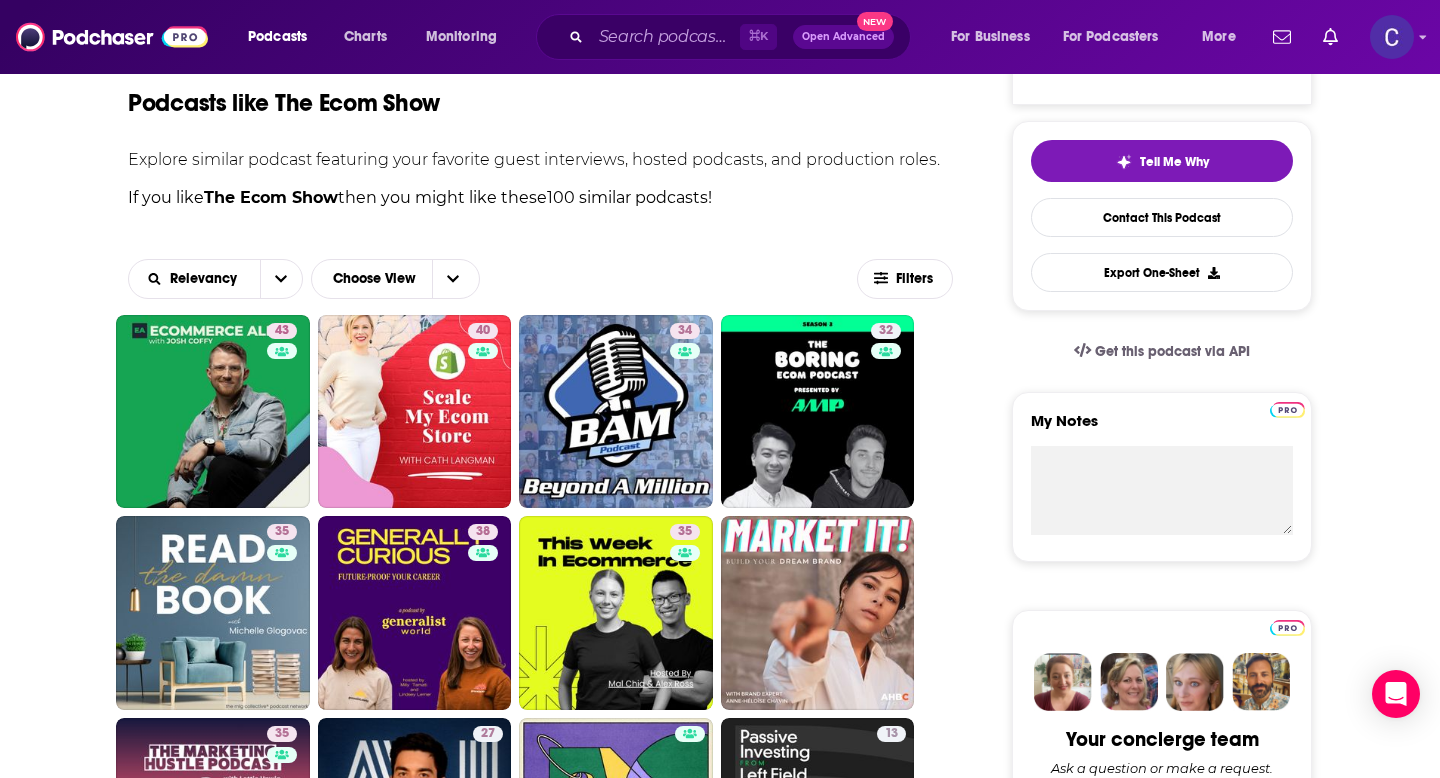 scroll, scrollTop: 439, scrollLeft: 0, axis: vertical 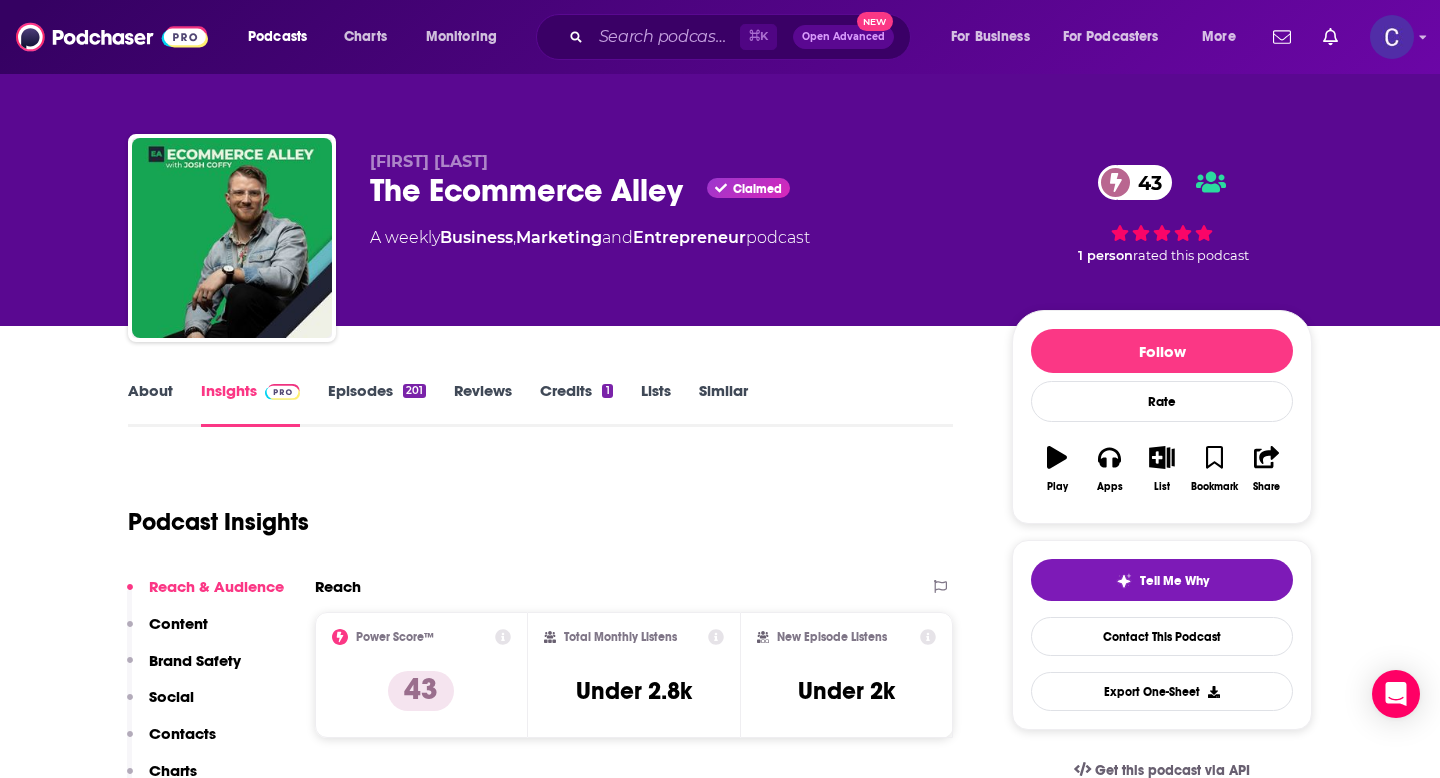 click on "About" at bounding box center [150, 404] 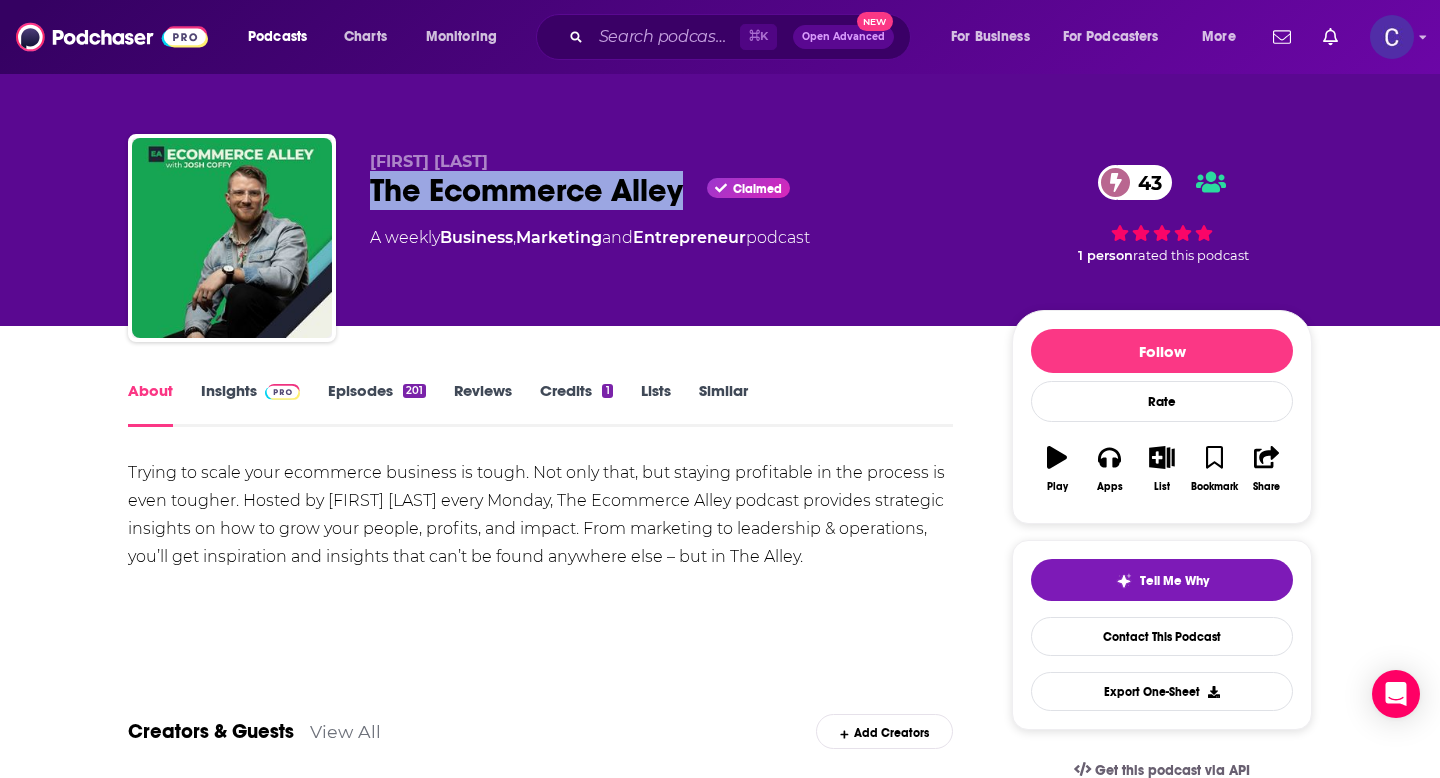 drag, startPoint x: 676, startPoint y: 196, endPoint x: 355, endPoint y: 193, distance: 321.014 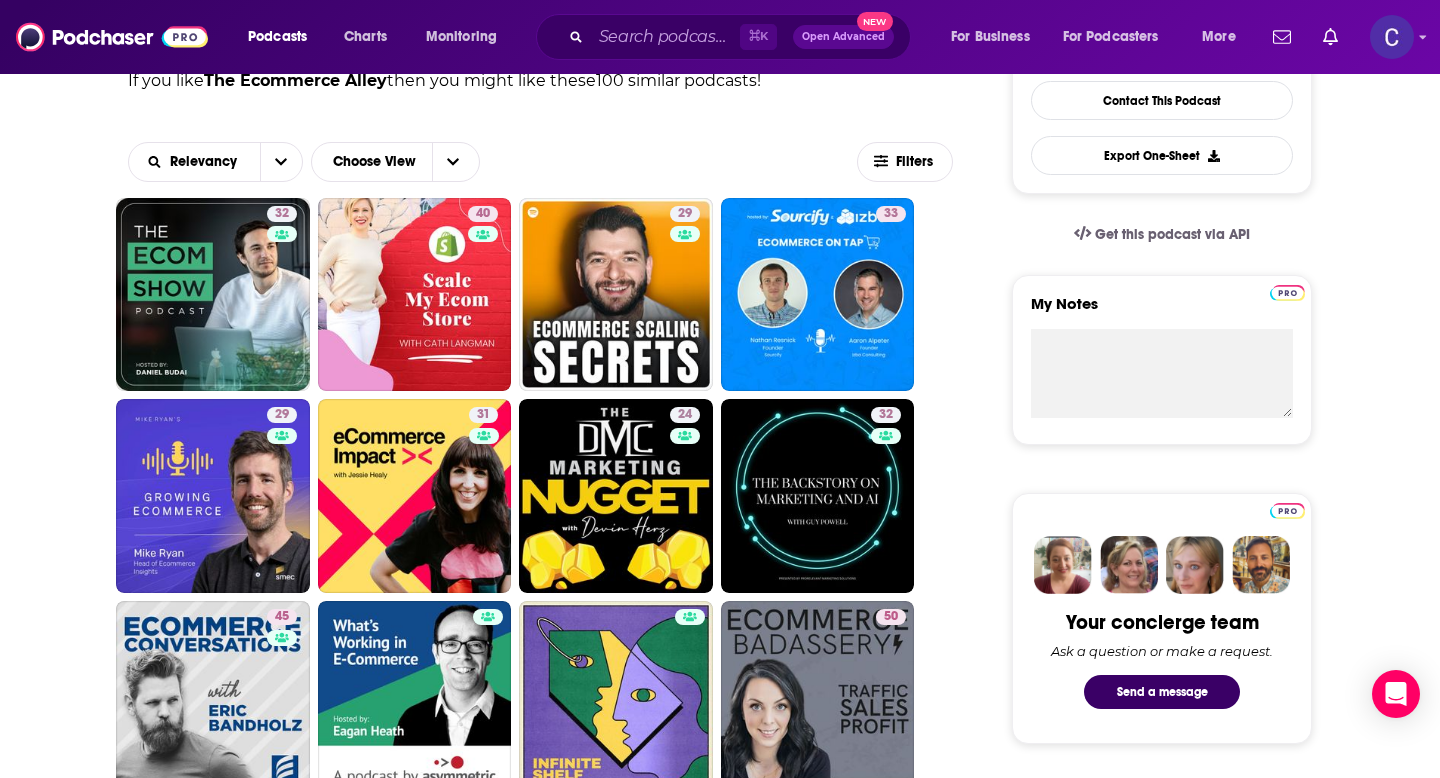 scroll, scrollTop: 543, scrollLeft: 0, axis: vertical 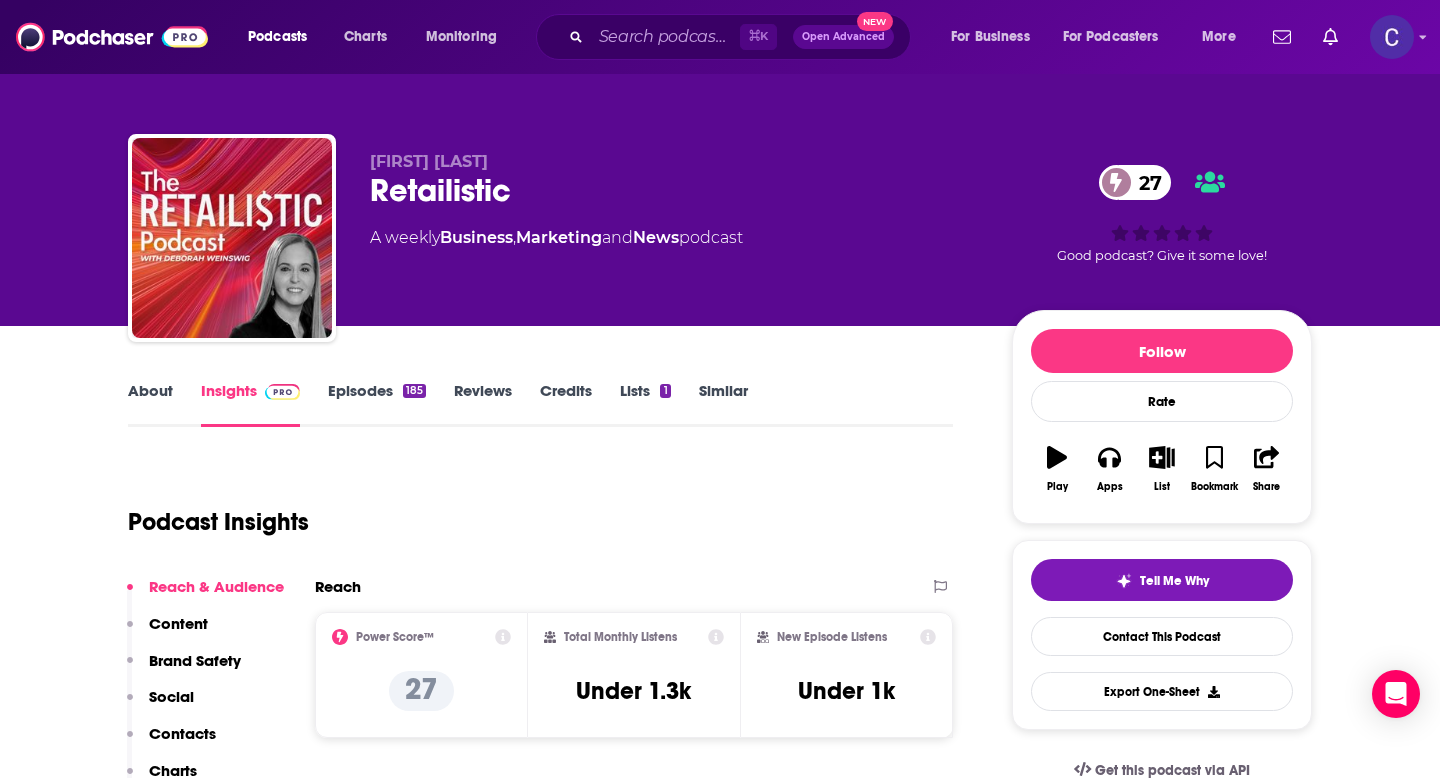 click on "About" at bounding box center [150, 404] 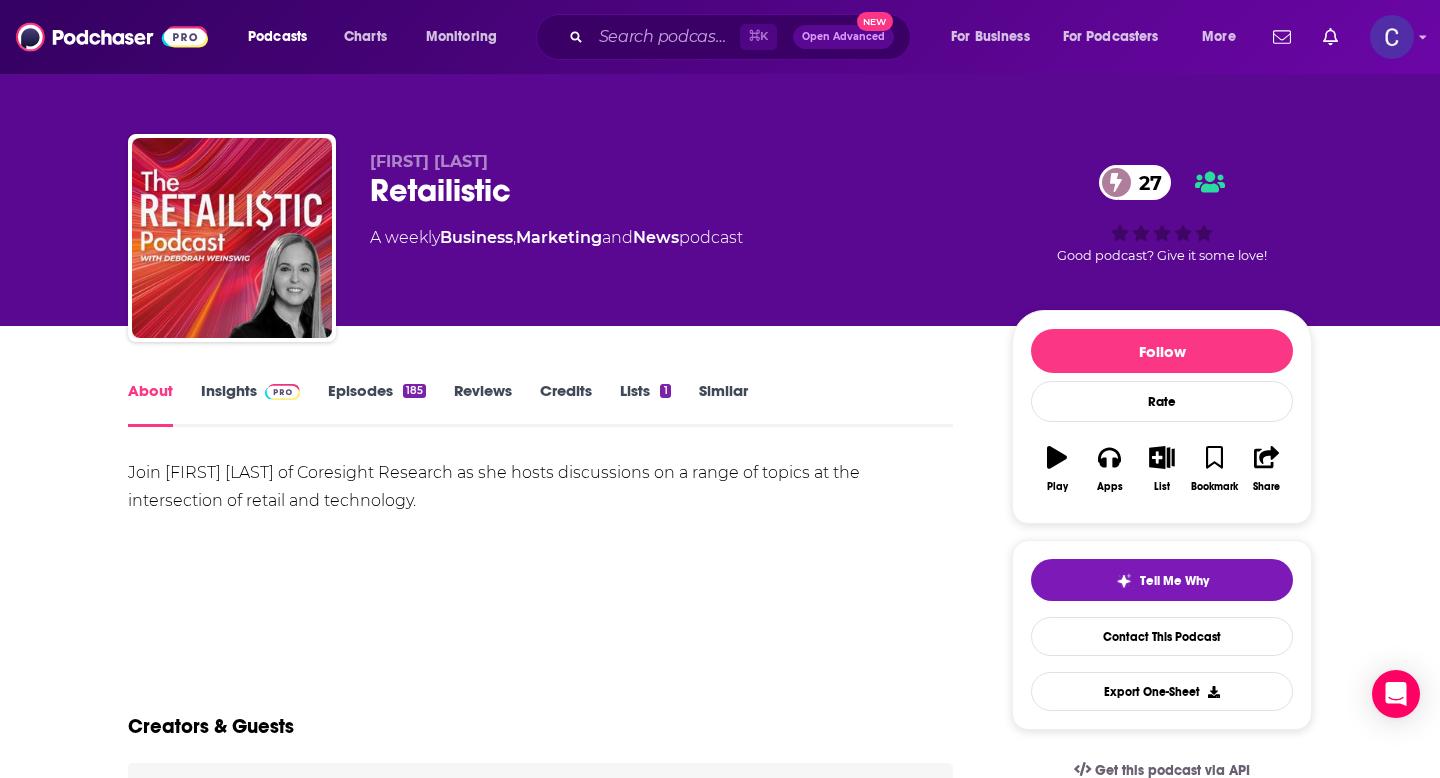 click on "Episodes 185" at bounding box center [377, 404] 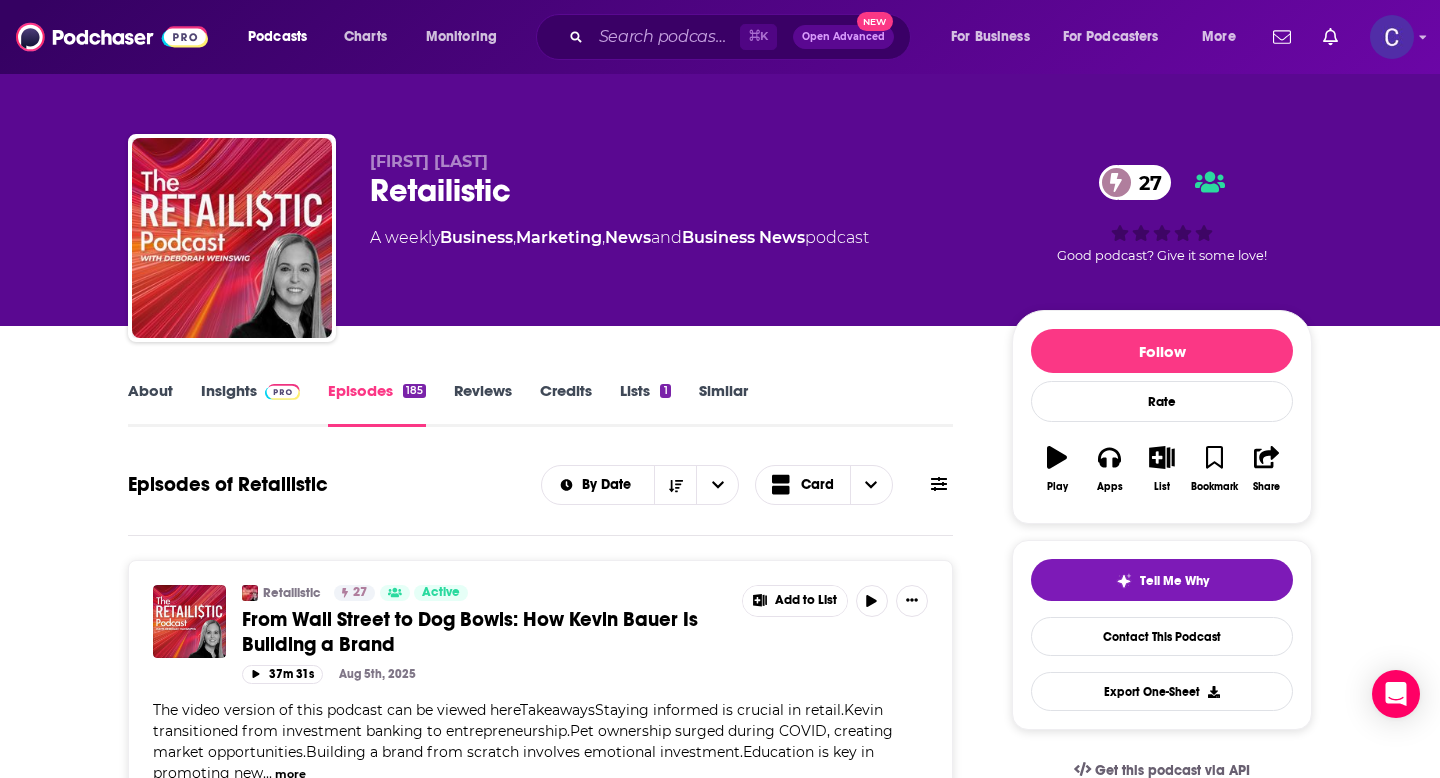 click on "Insights" at bounding box center [250, 404] 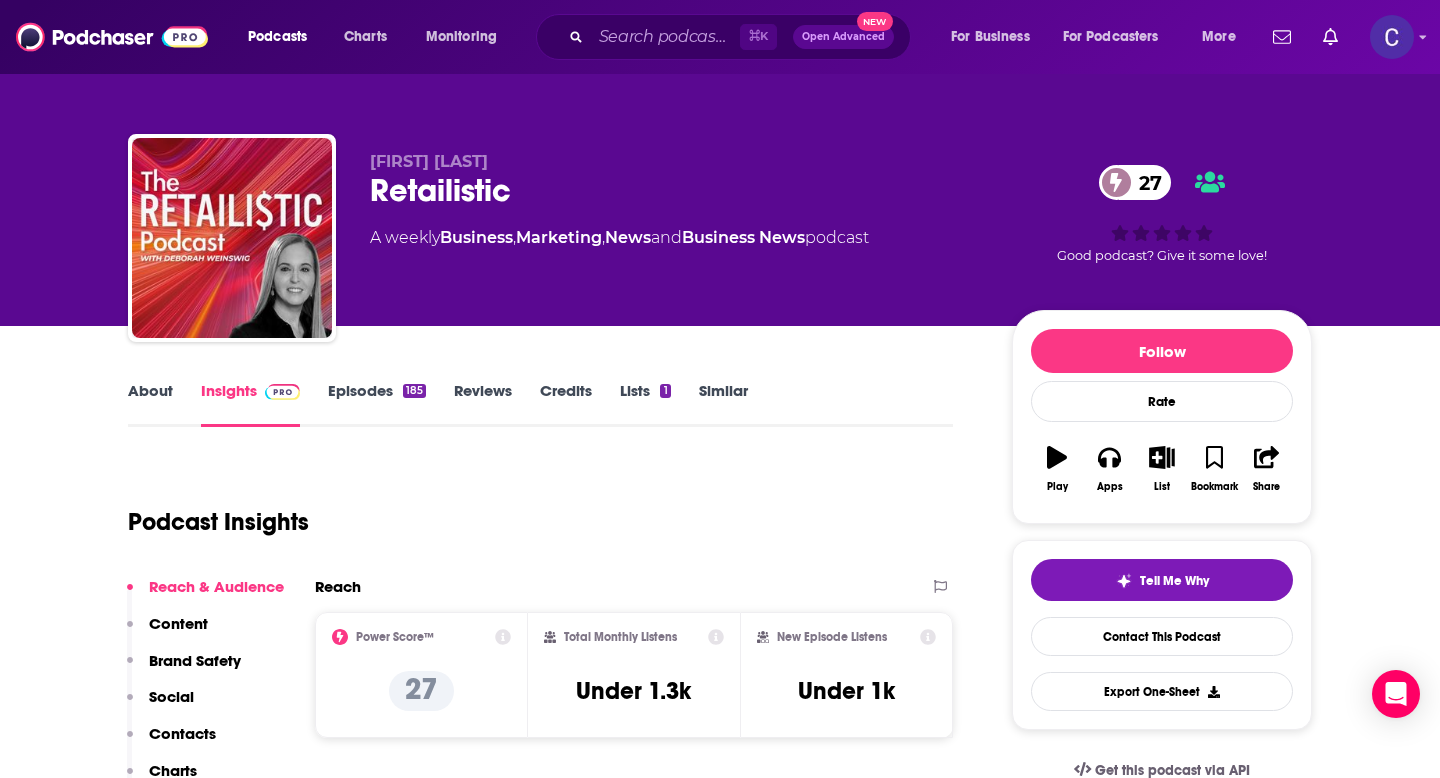 scroll, scrollTop: 163, scrollLeft: 0, axis: vertical 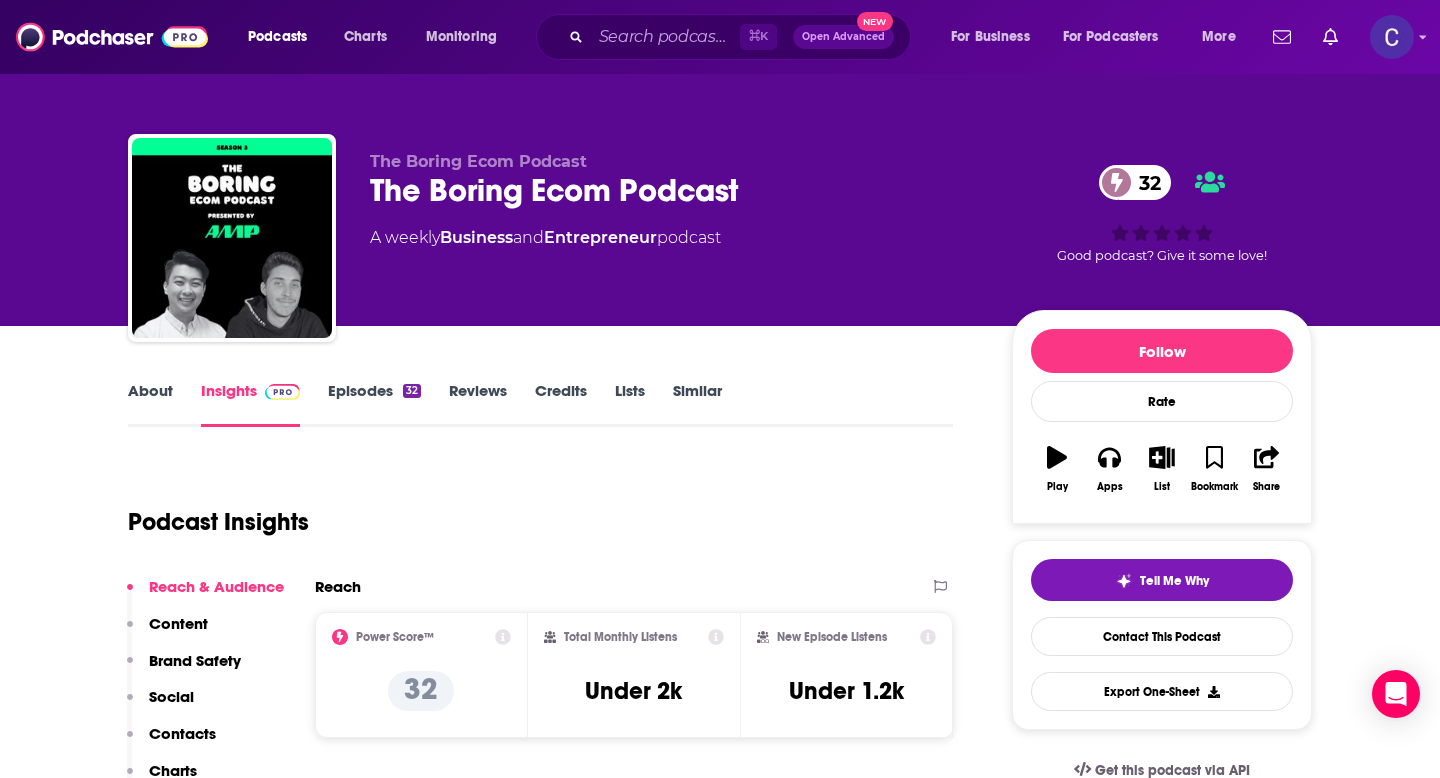 click on "About" at bounding box center (150, 404) 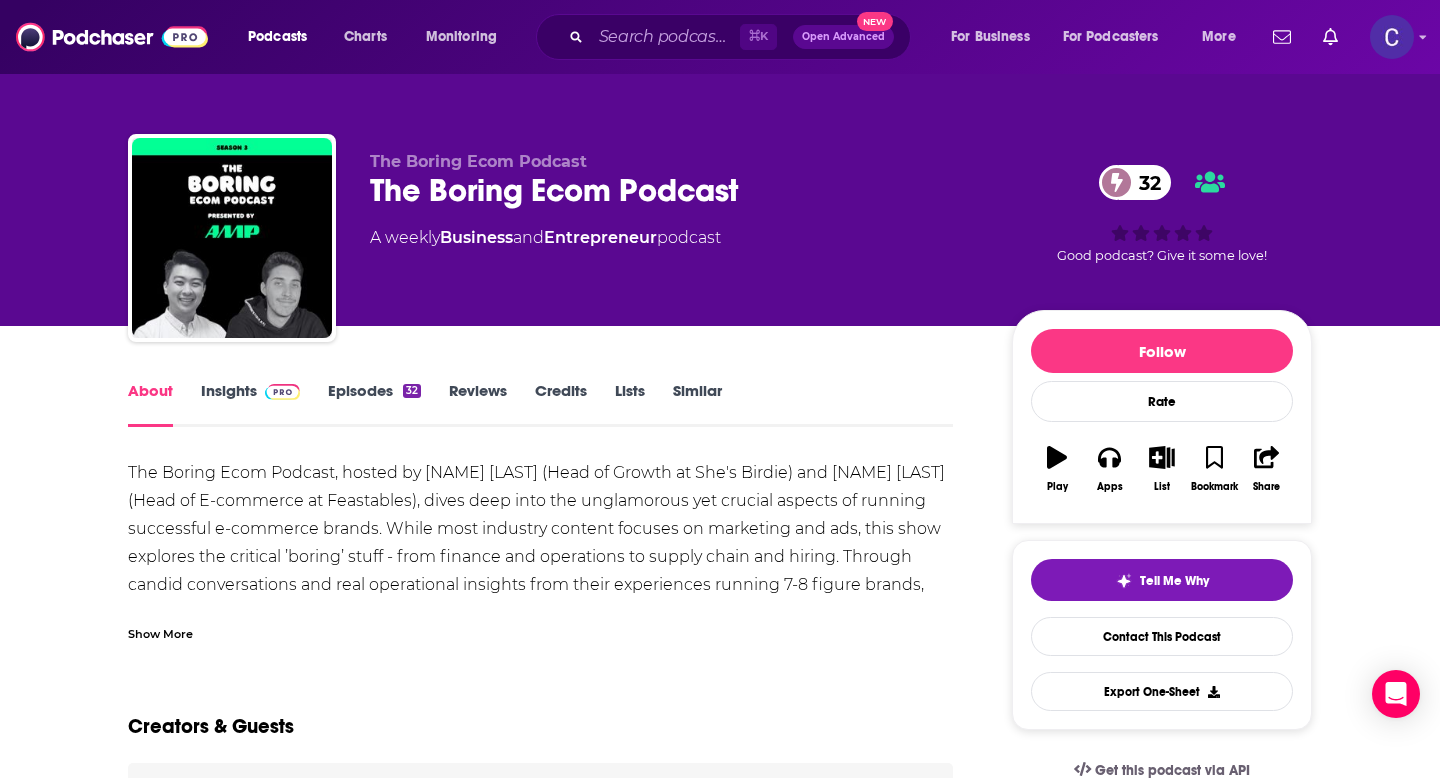 click on "Episodes 32" at bounding box center (374, 404) 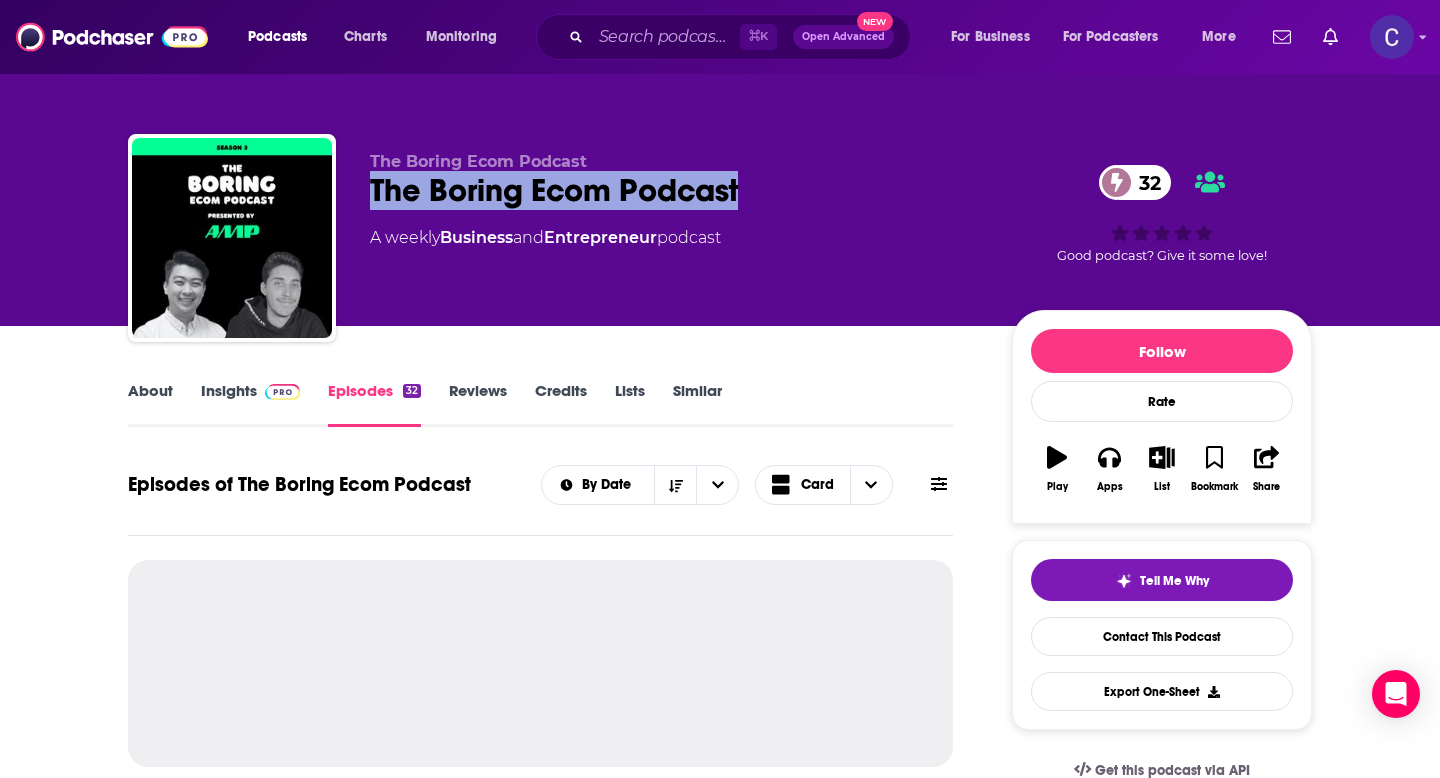 drag, startPoint x: 772, startPoint y: 194, endPoint x: 368, endPoint y: 189, distance: 404.03094 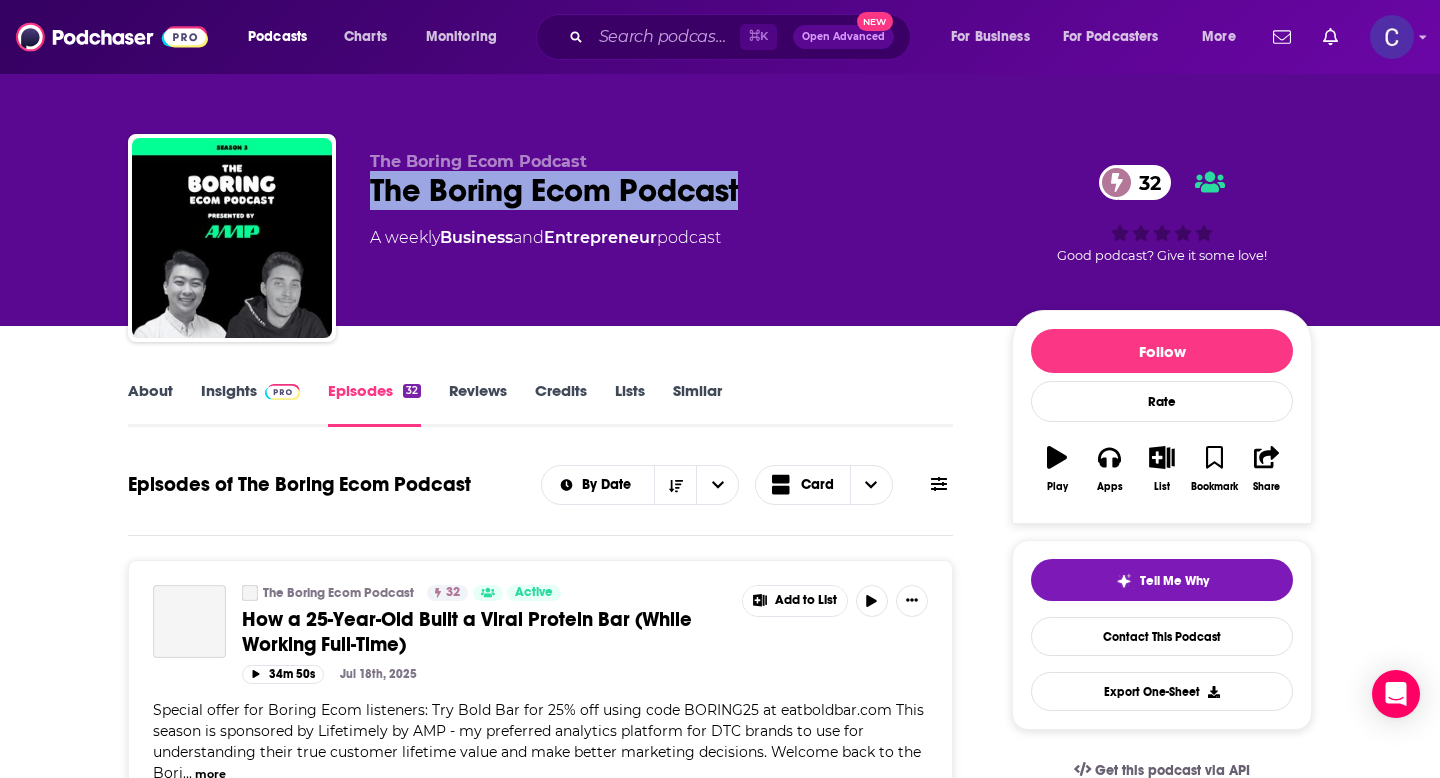 click on "About" at bounding box center [150, 404] 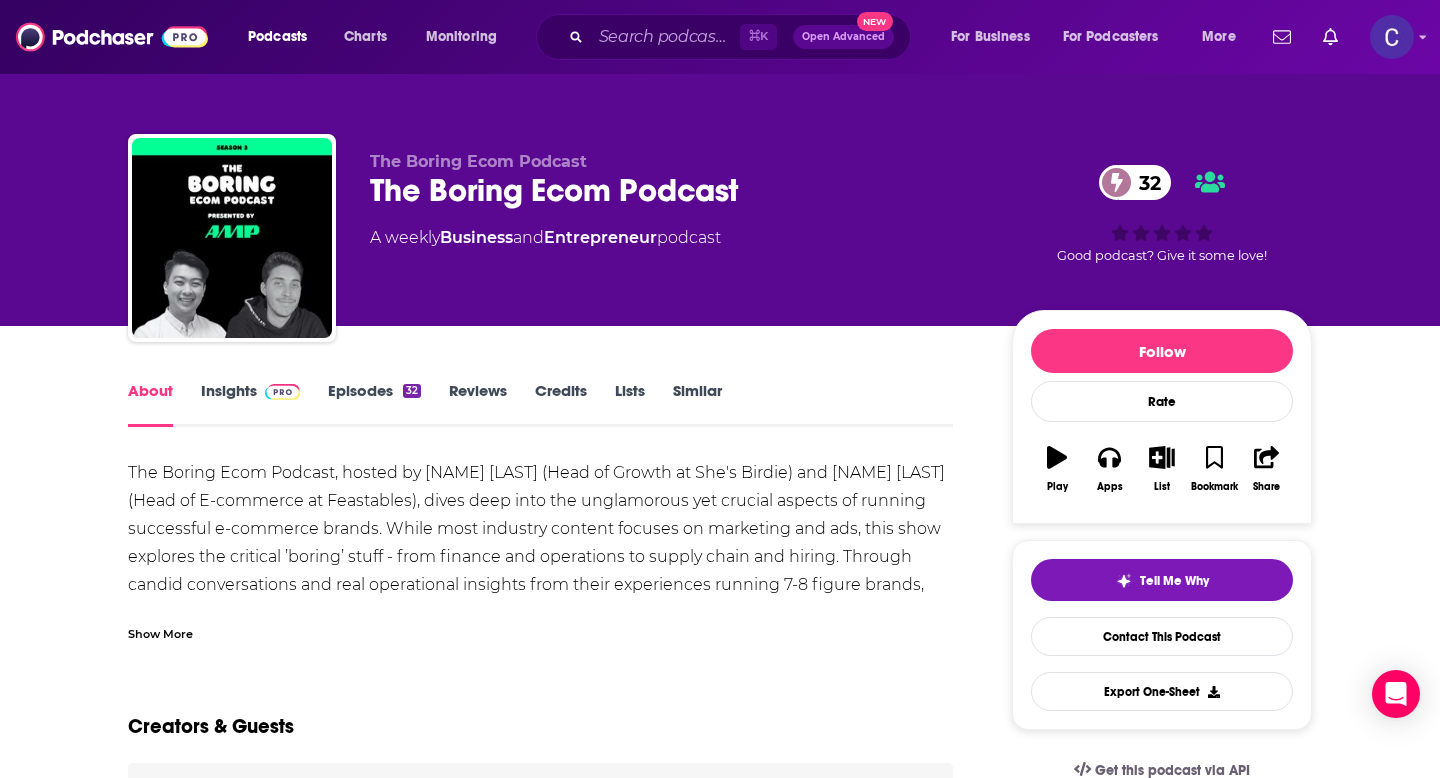 click on "Similar" at bounding box center [697, 404] 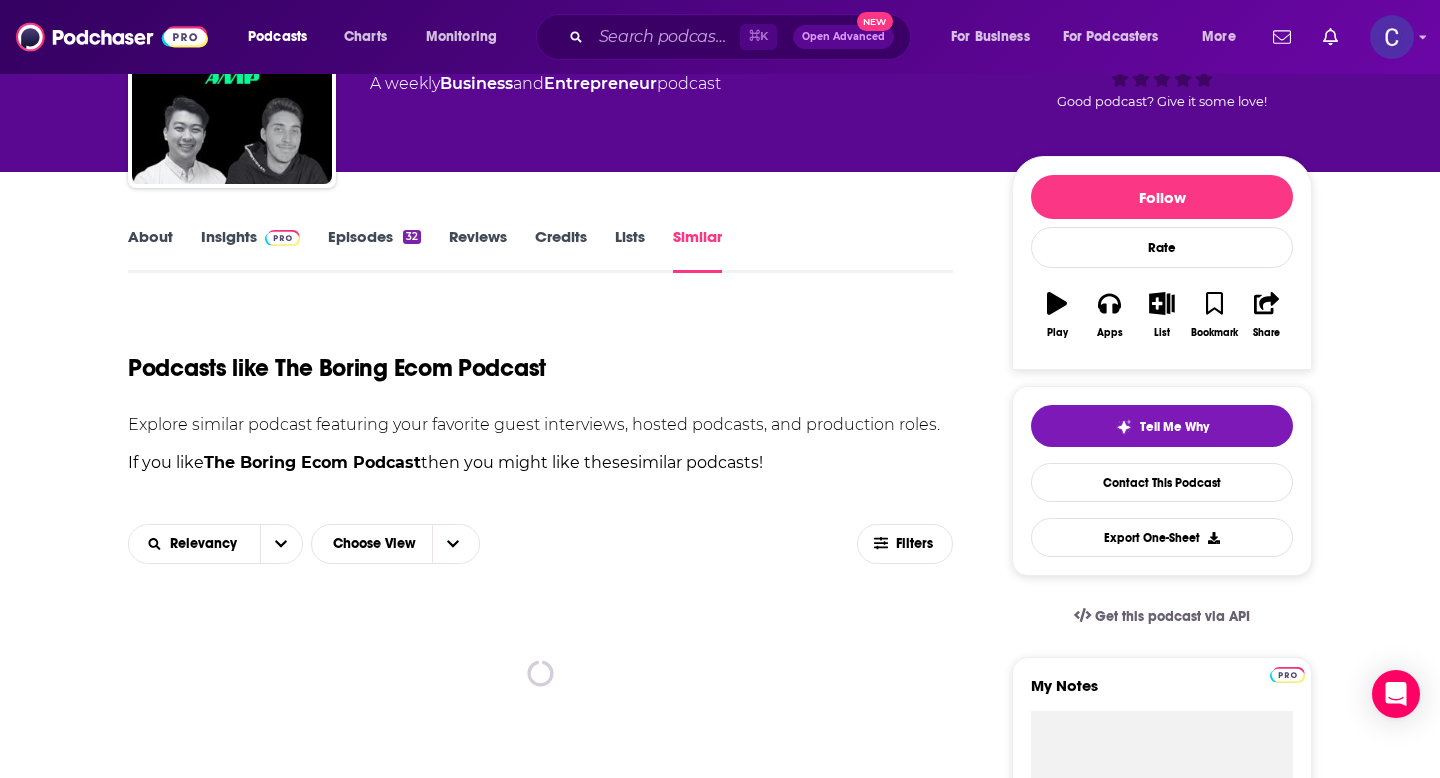 scroll, scrollTop: 104, scrollLeft: 0, axis: vertical 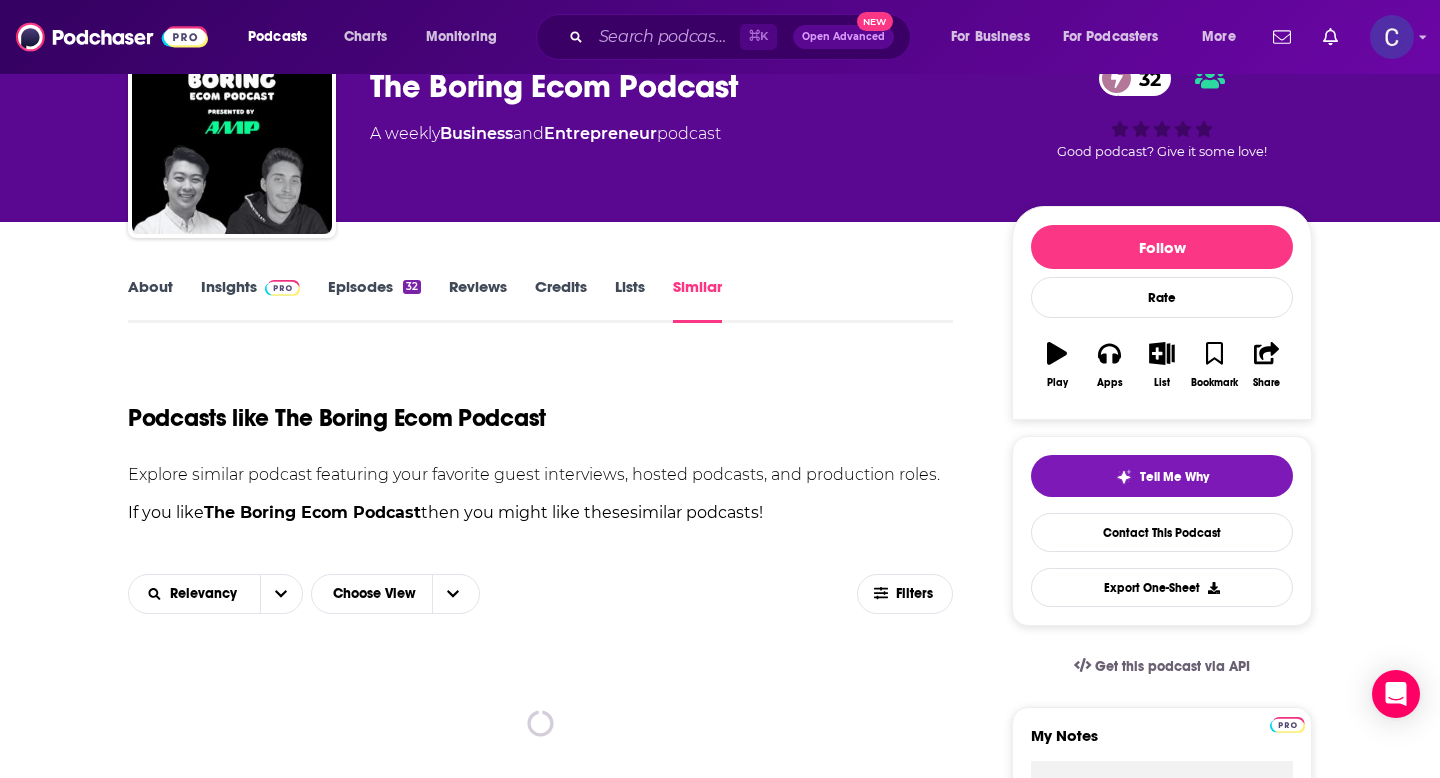 click on "About" at bounding box center (150, 300) 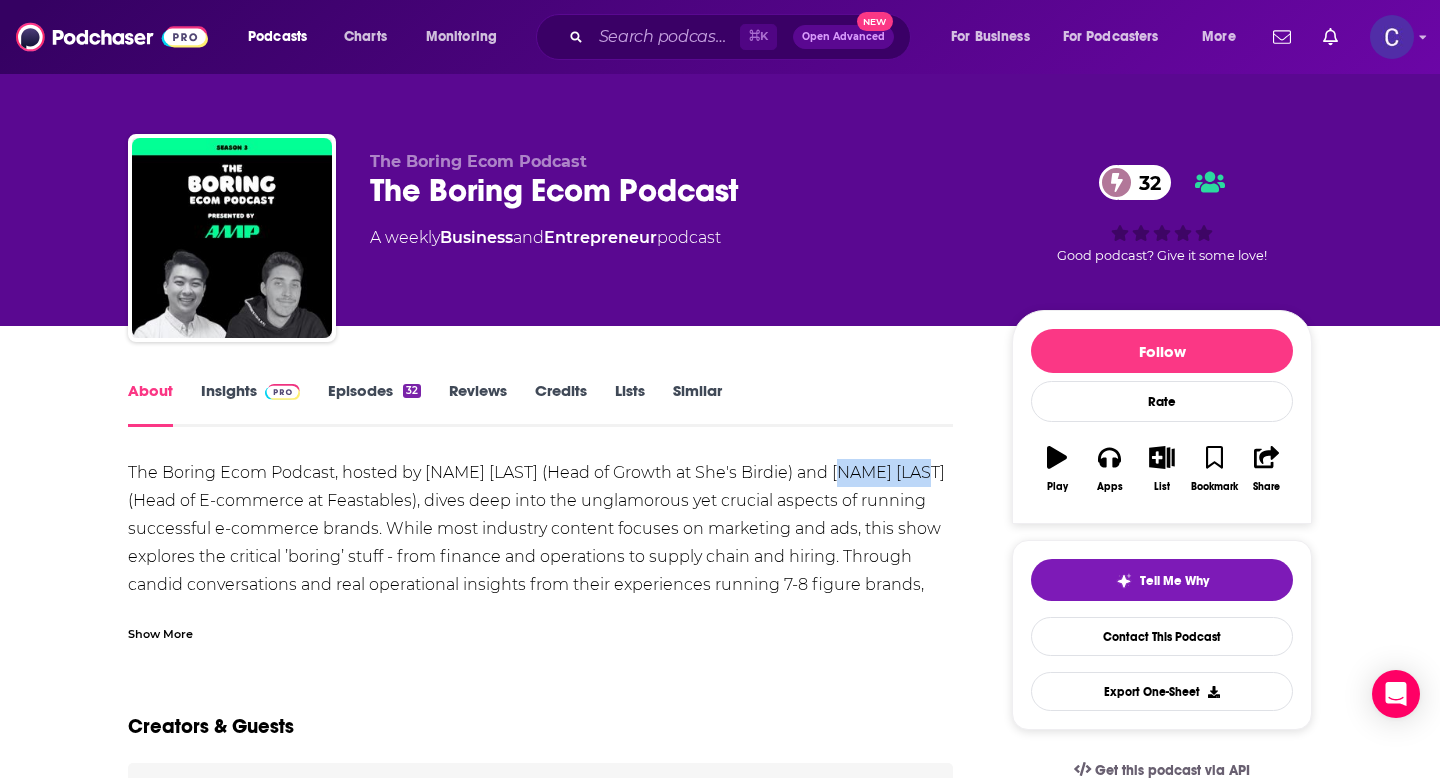 drag, startPoint x: 839, startPoint y: 475, endPoint x: 978, endPoint y: 475, distance: 139 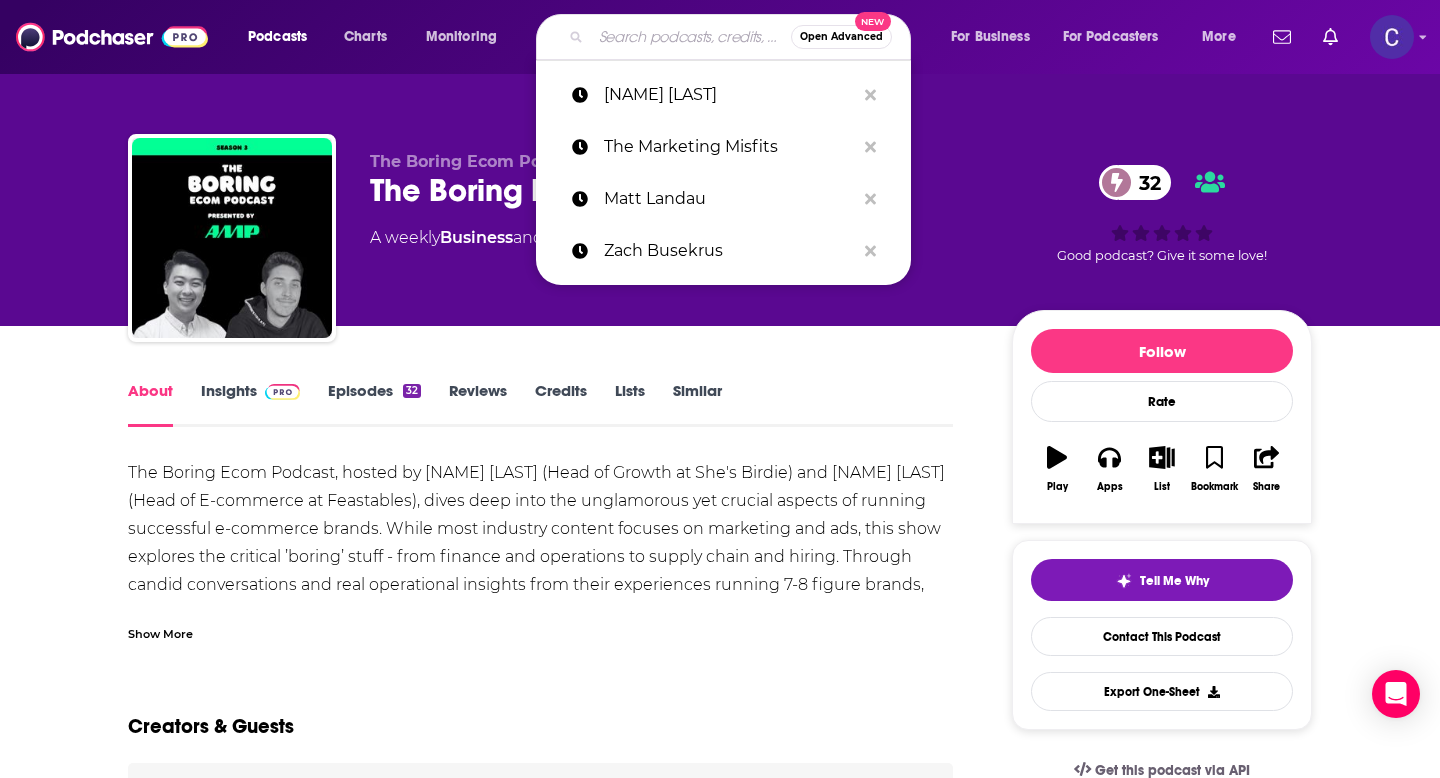 click at bounding box center [691, 37] 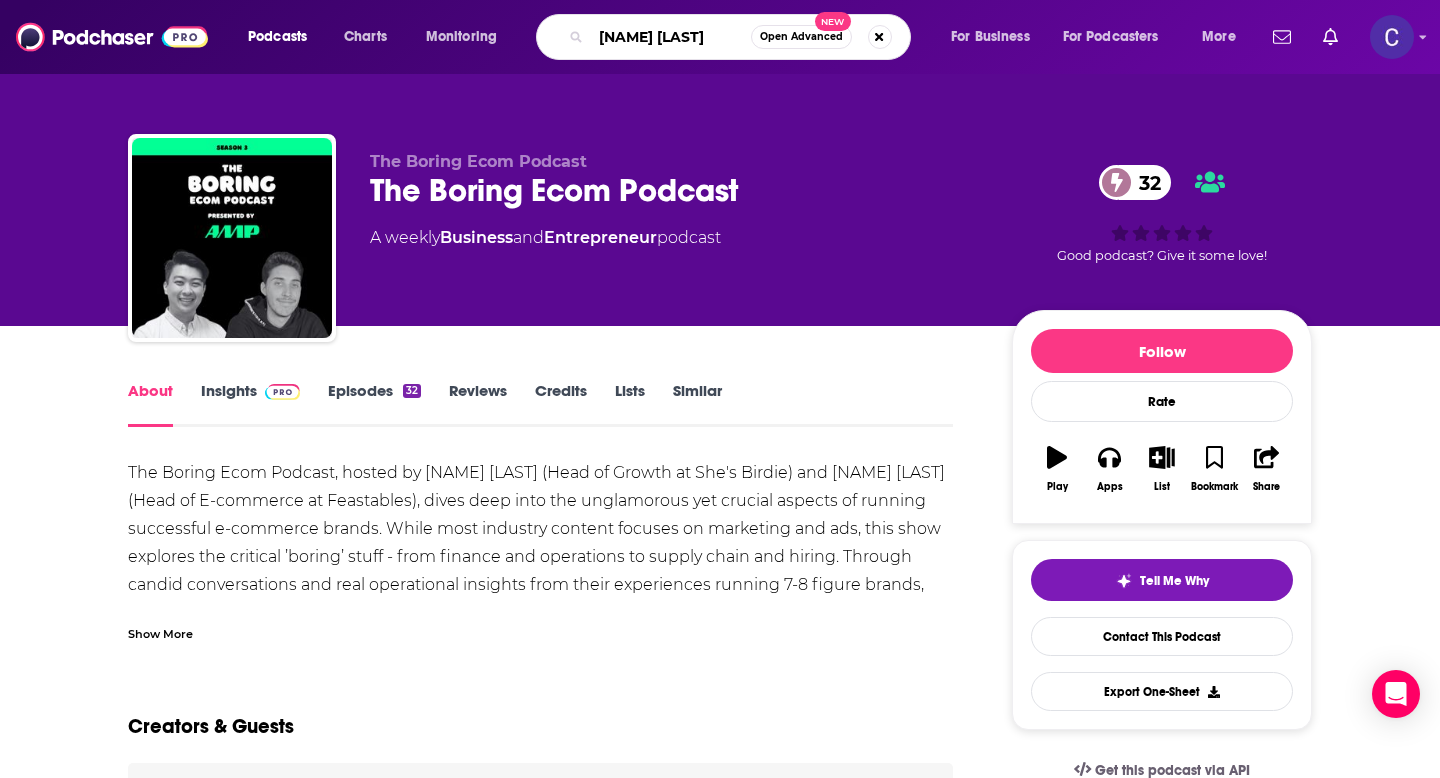 type on "[NAME] [LAST]" 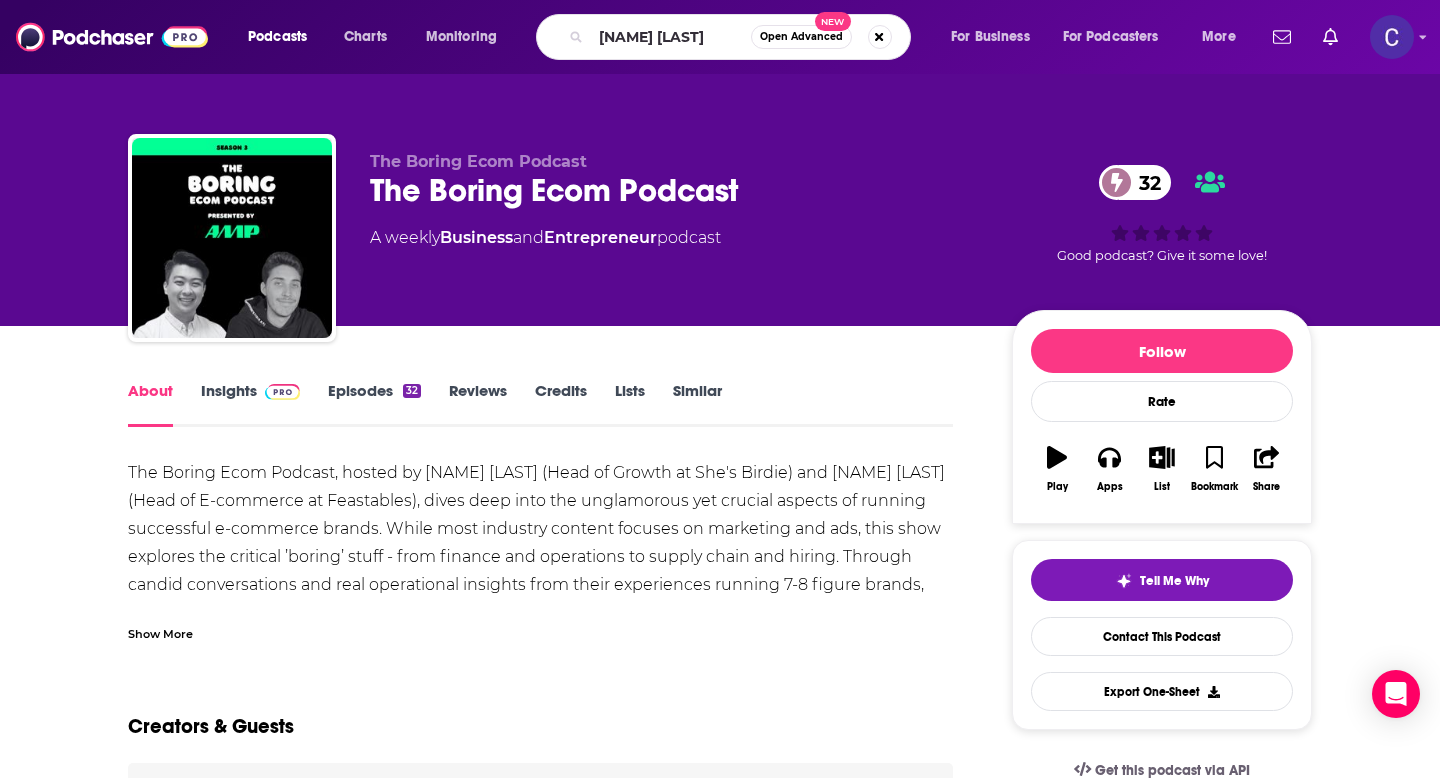 click on "Similar" at bounding box center (697, 404) 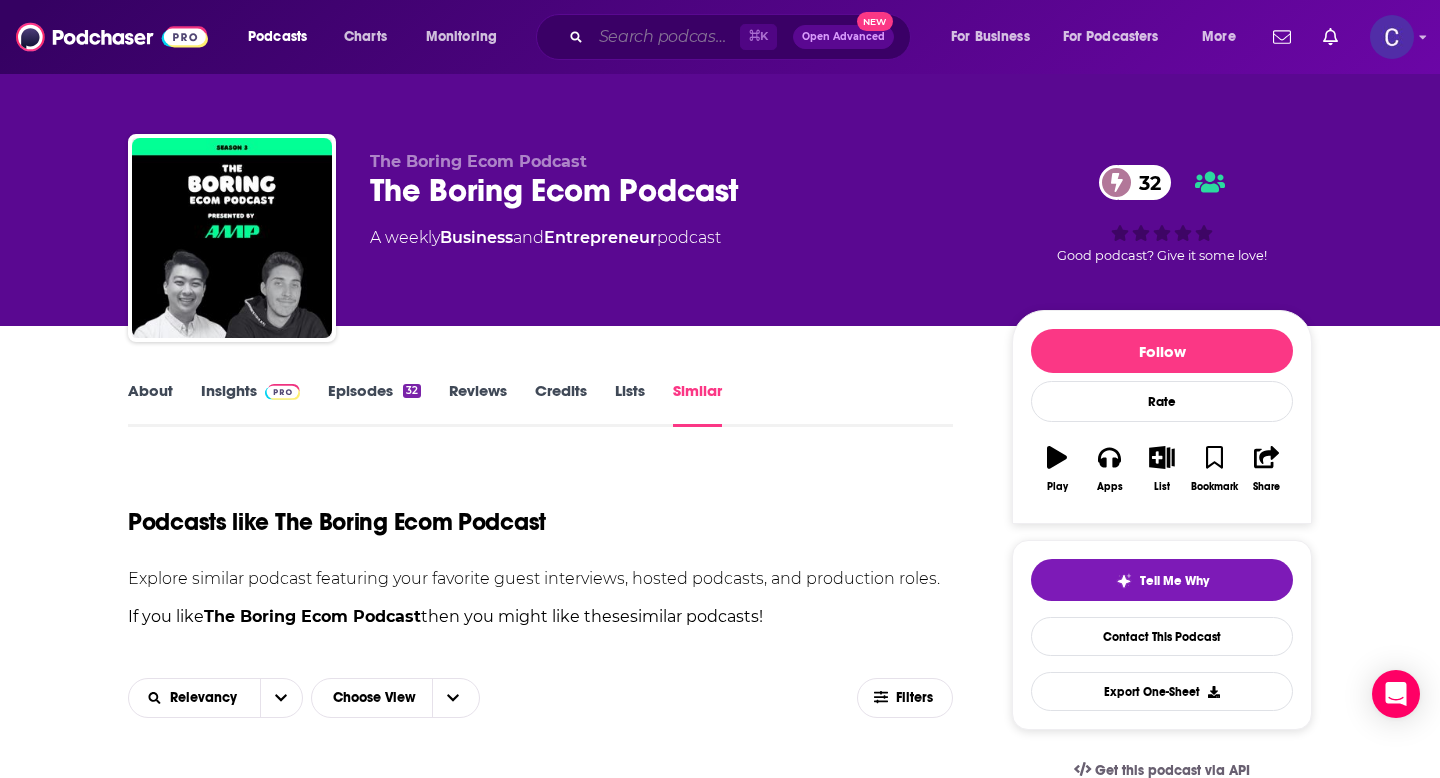 click at bounding box center (665, 37) 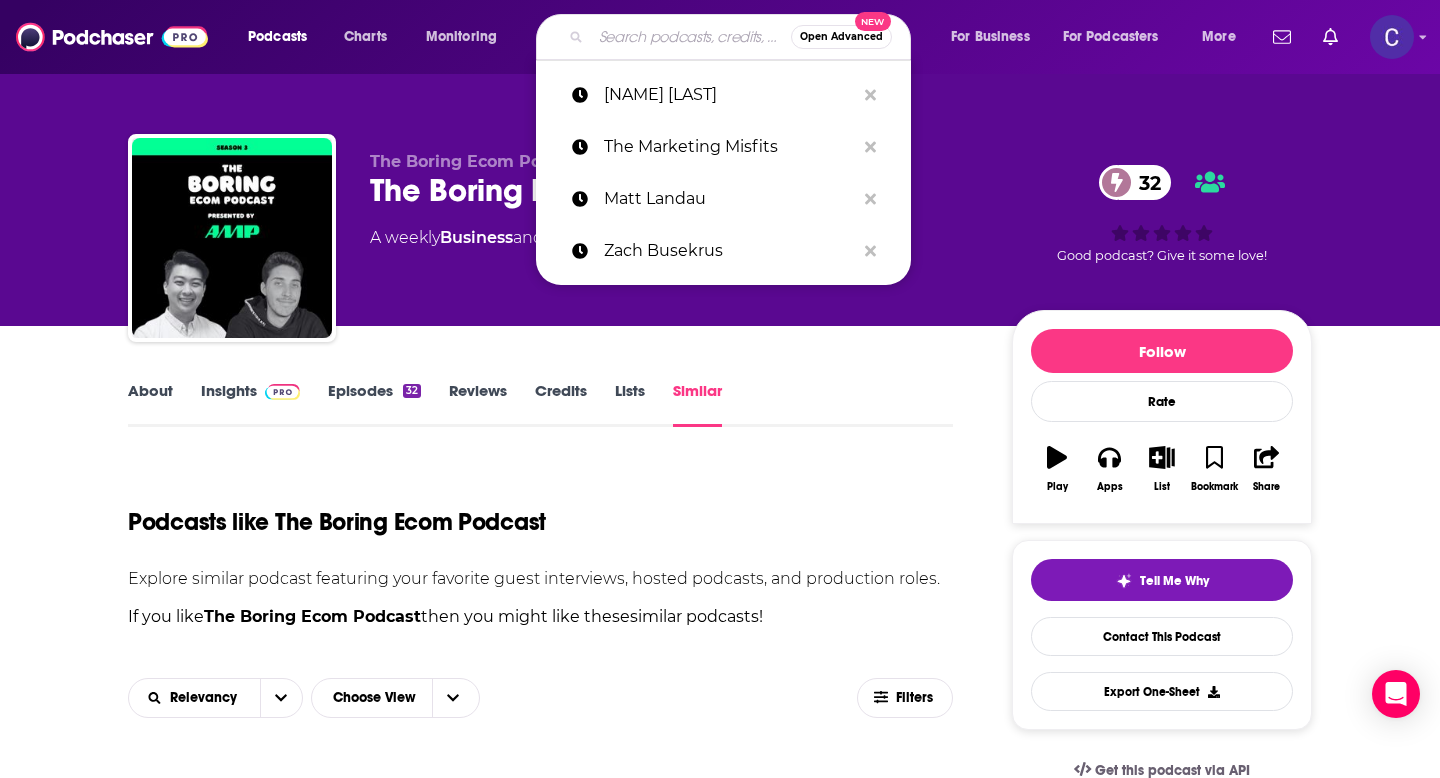 paste on "[NAME] [LAST]" 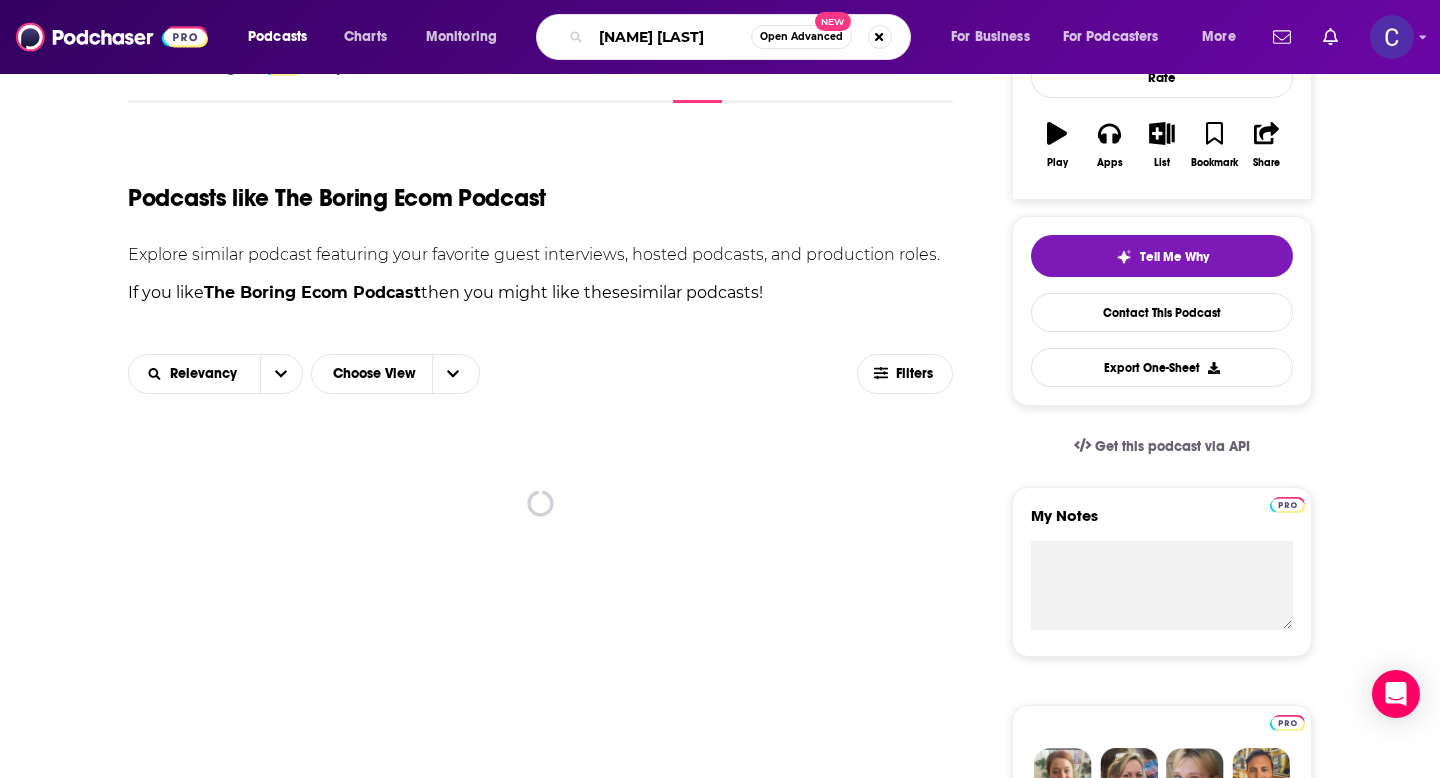 scroll, scrollTop: 397, scrollLeft: 0, axis: vertical 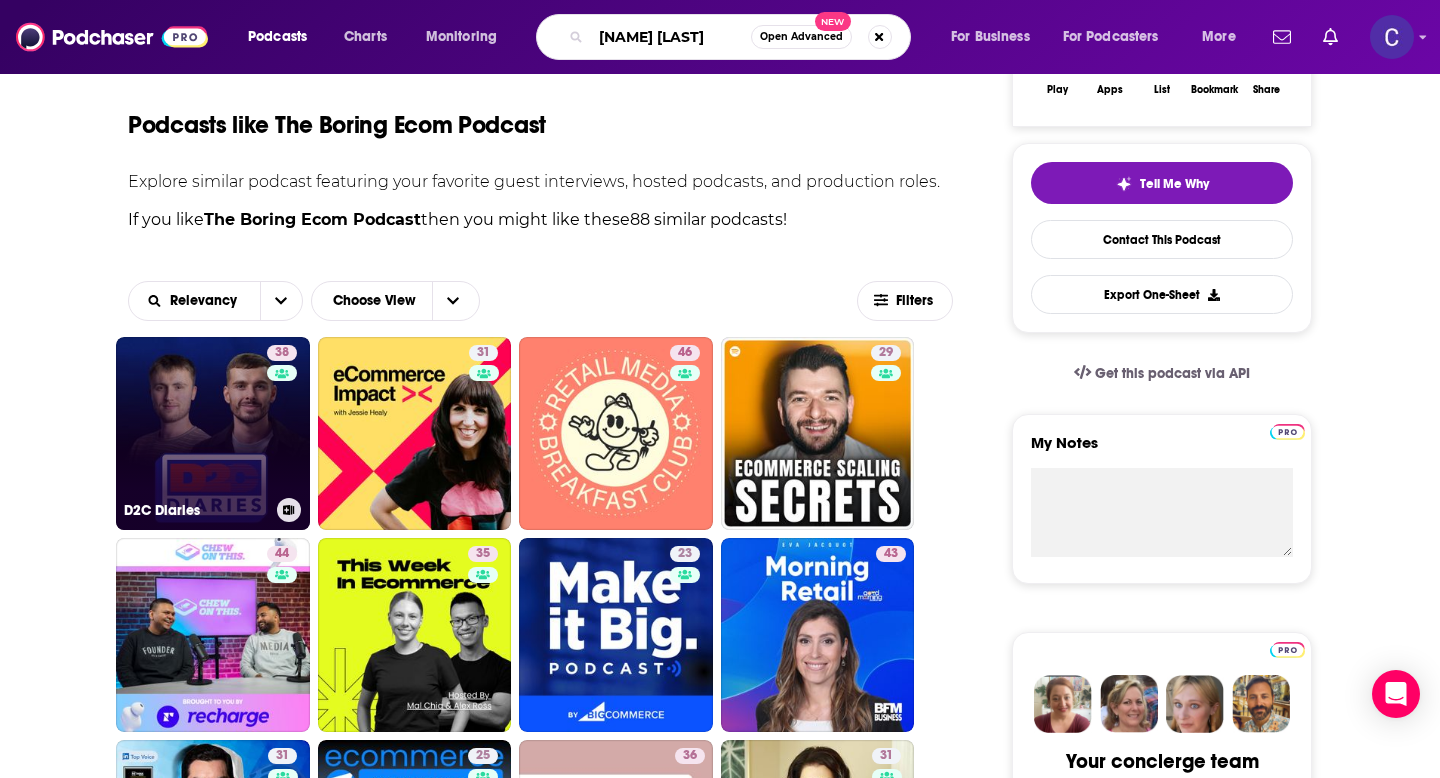 type on "Joe Siegel" 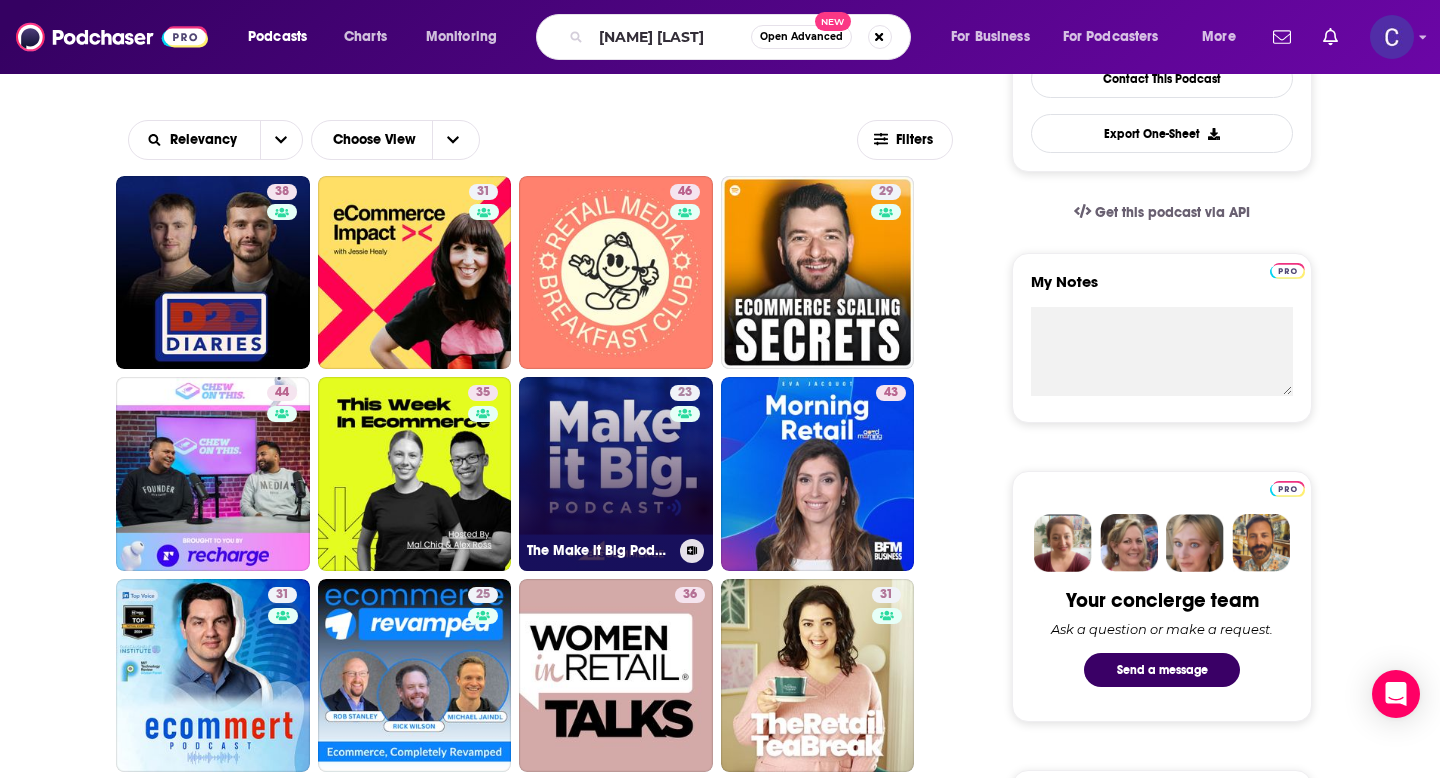 scroll, scrollTop: 592, scrollLeft: 0, axis: vertical 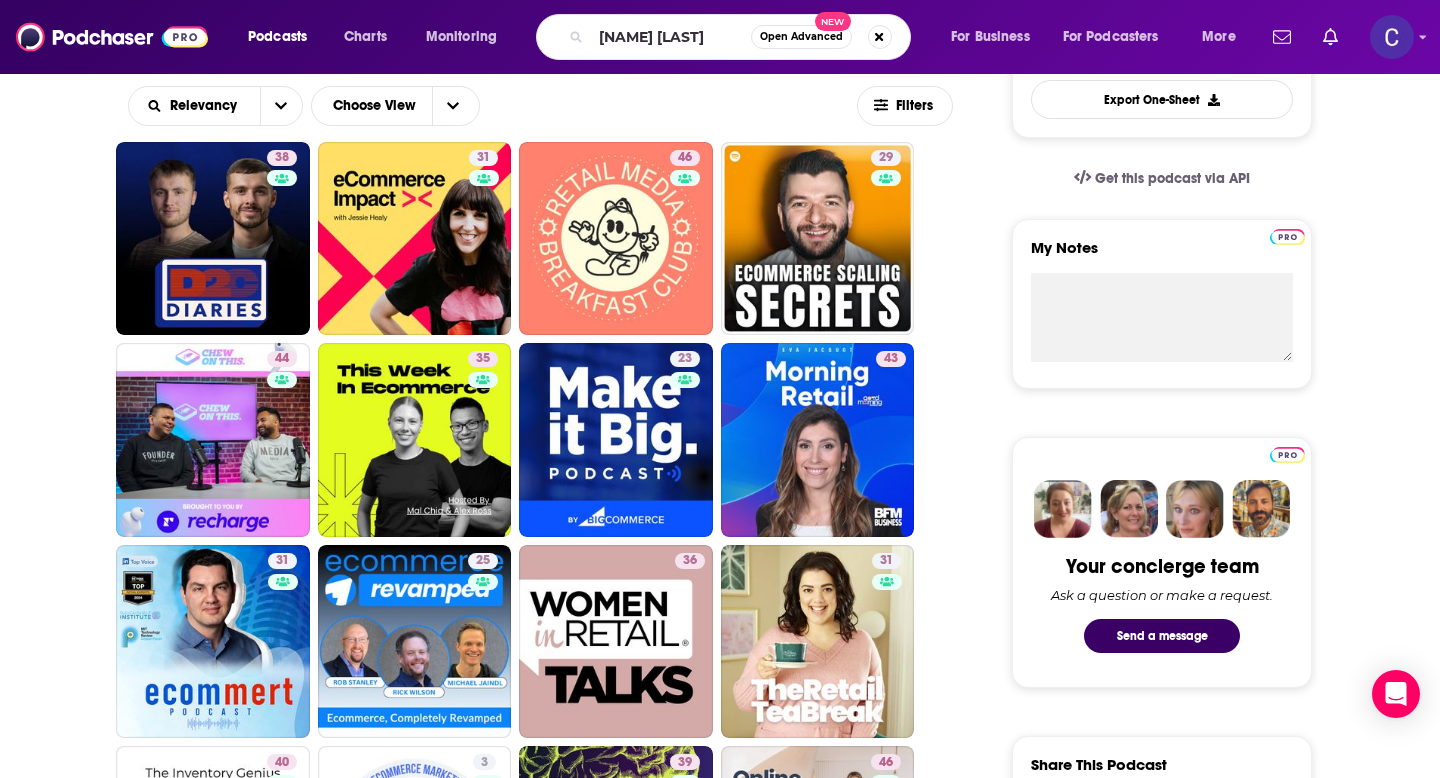 click on "Joe Siegel Open Advanced New" at bounding box center (723, 37) 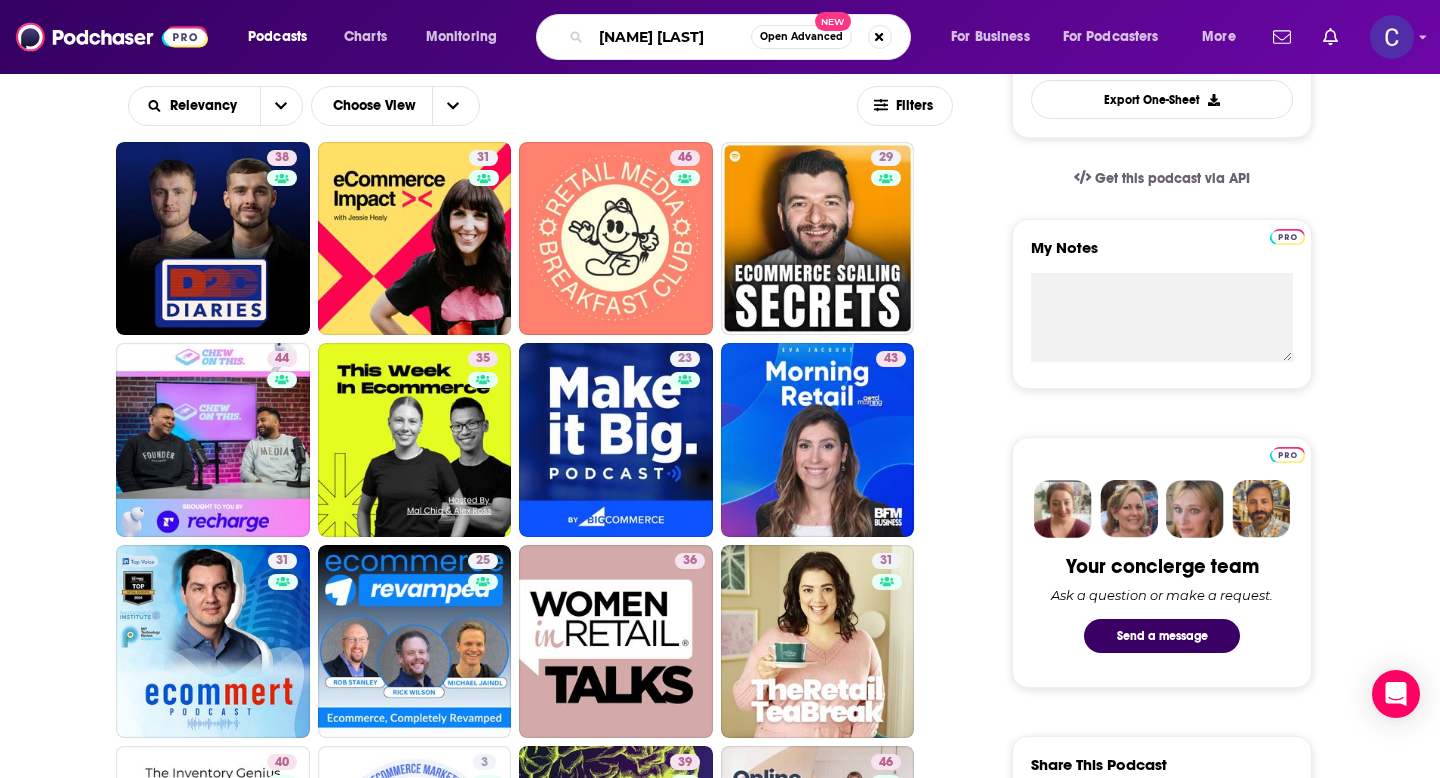 click on "Joe Siegel" at bounding box center (671, 37) 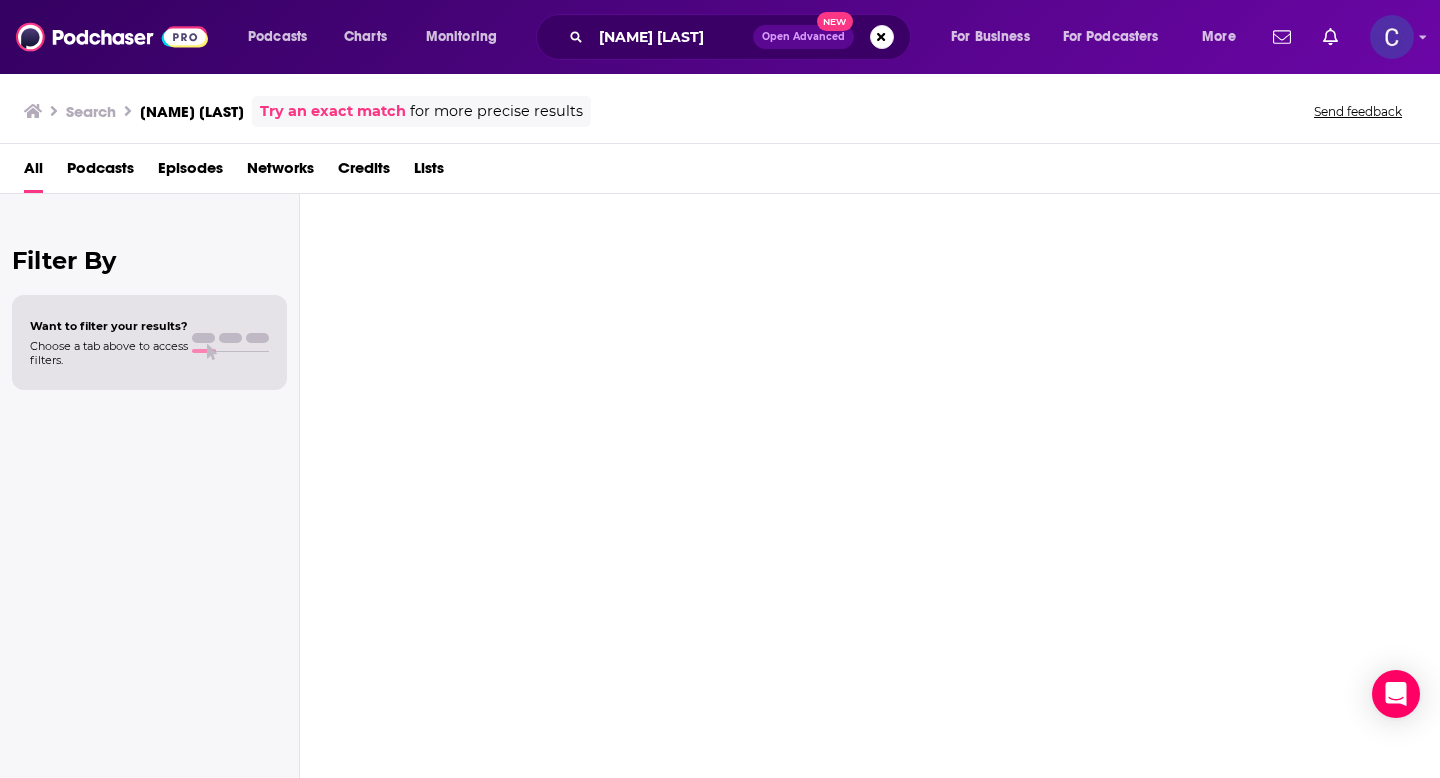scroll, scrollTop: 0, scrollLeft: 0, axis: both 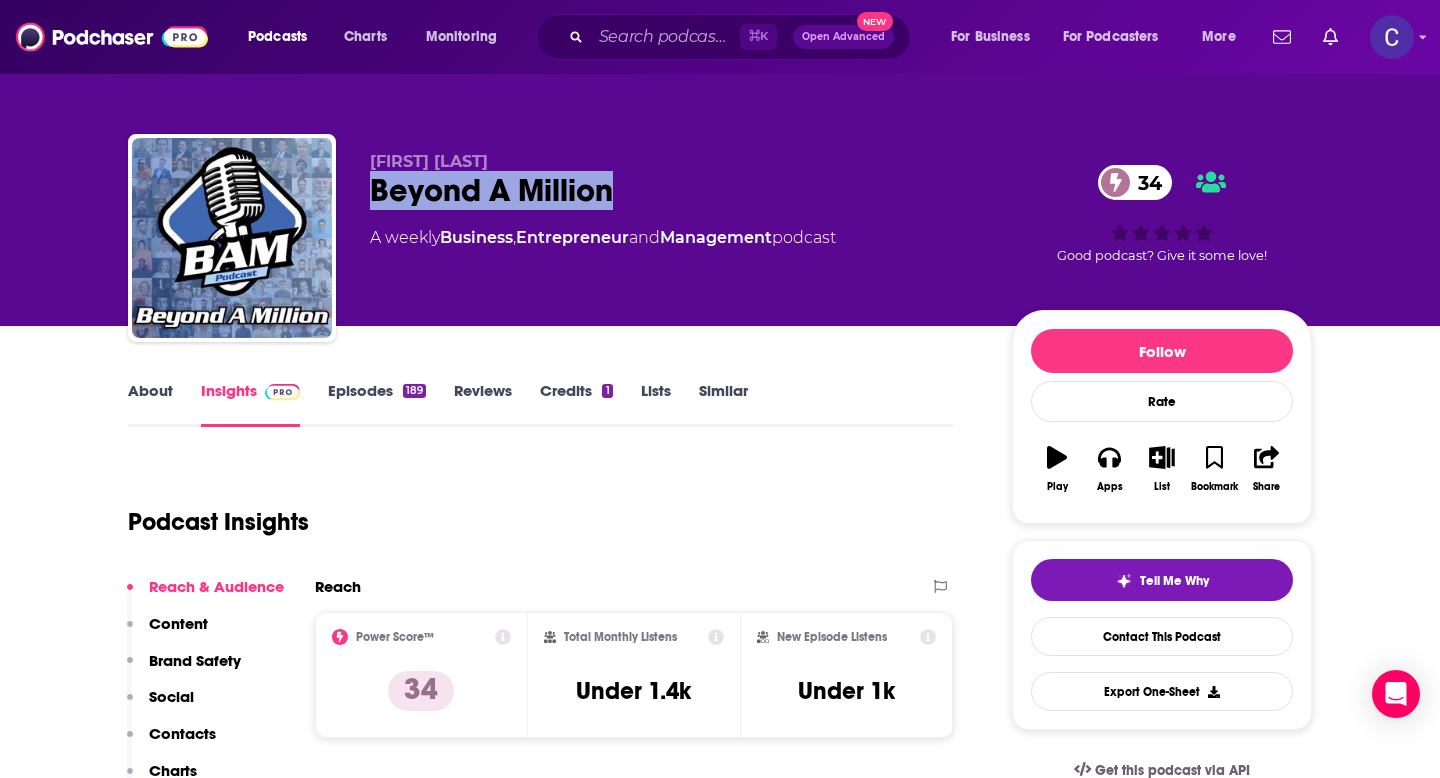 drag, startPoint x: 368, startPoint y: 197, endPoint x: 630, endPoint y: 198, distance: 262.00192 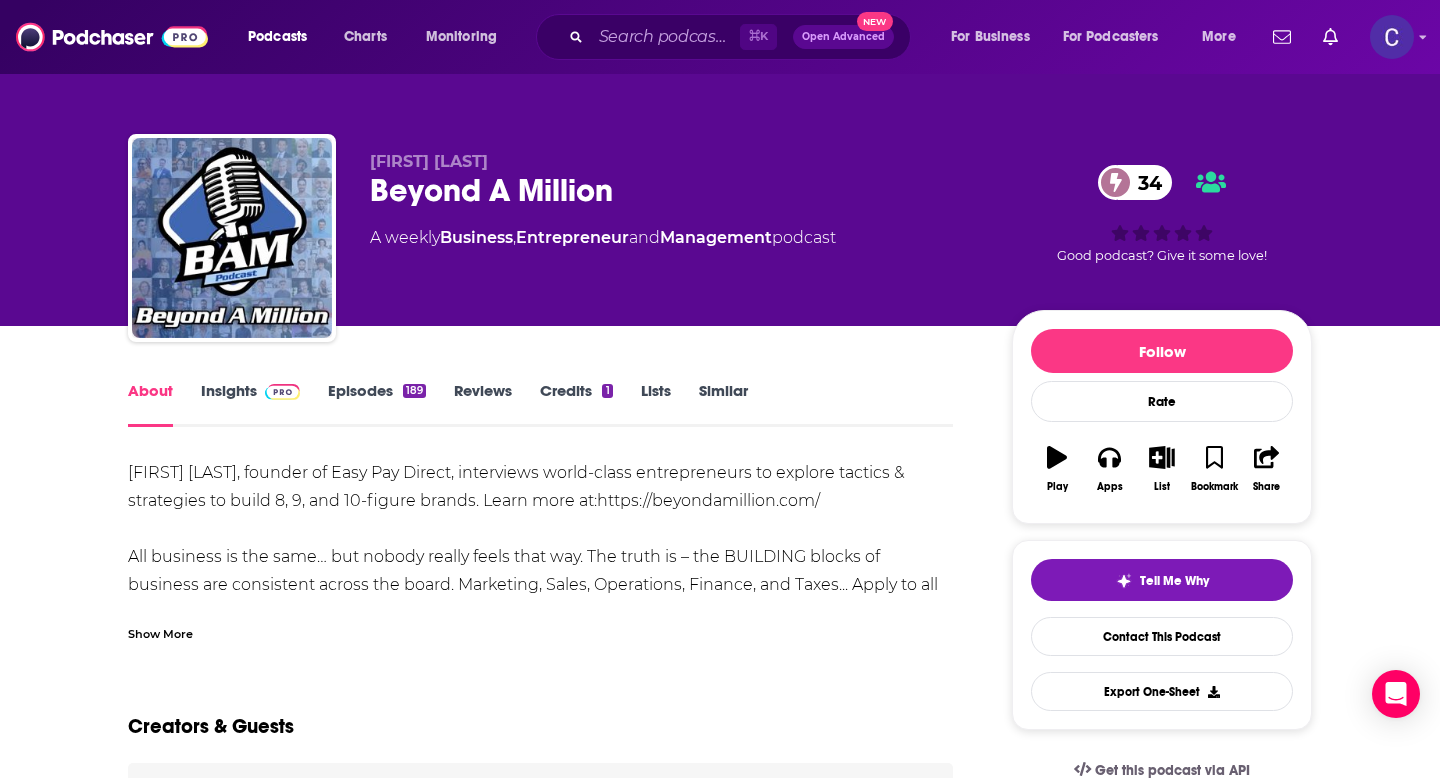 click on "Show More" at bounding box center [160, 632] 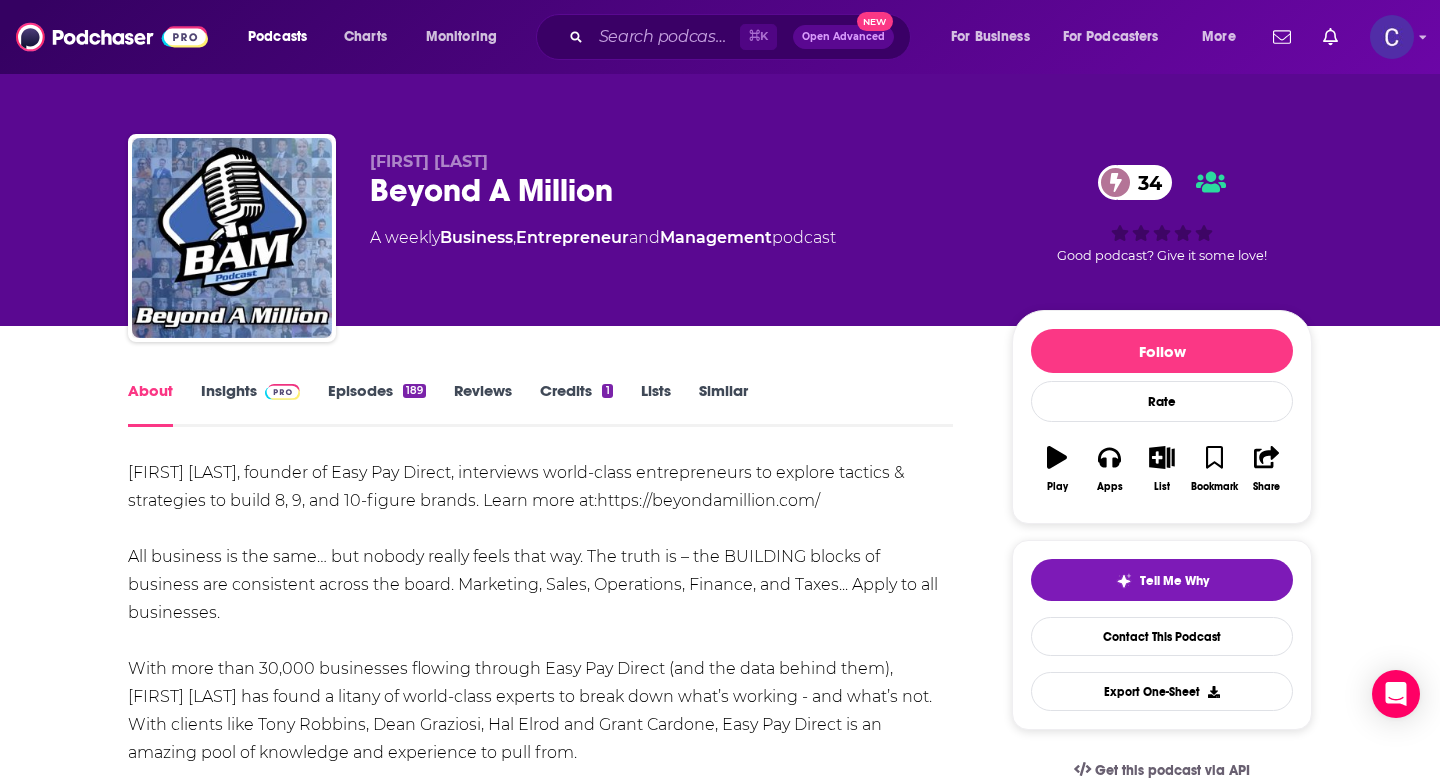 scroll, scrollTop: 192, scrollLeft: 0, axis: vertical 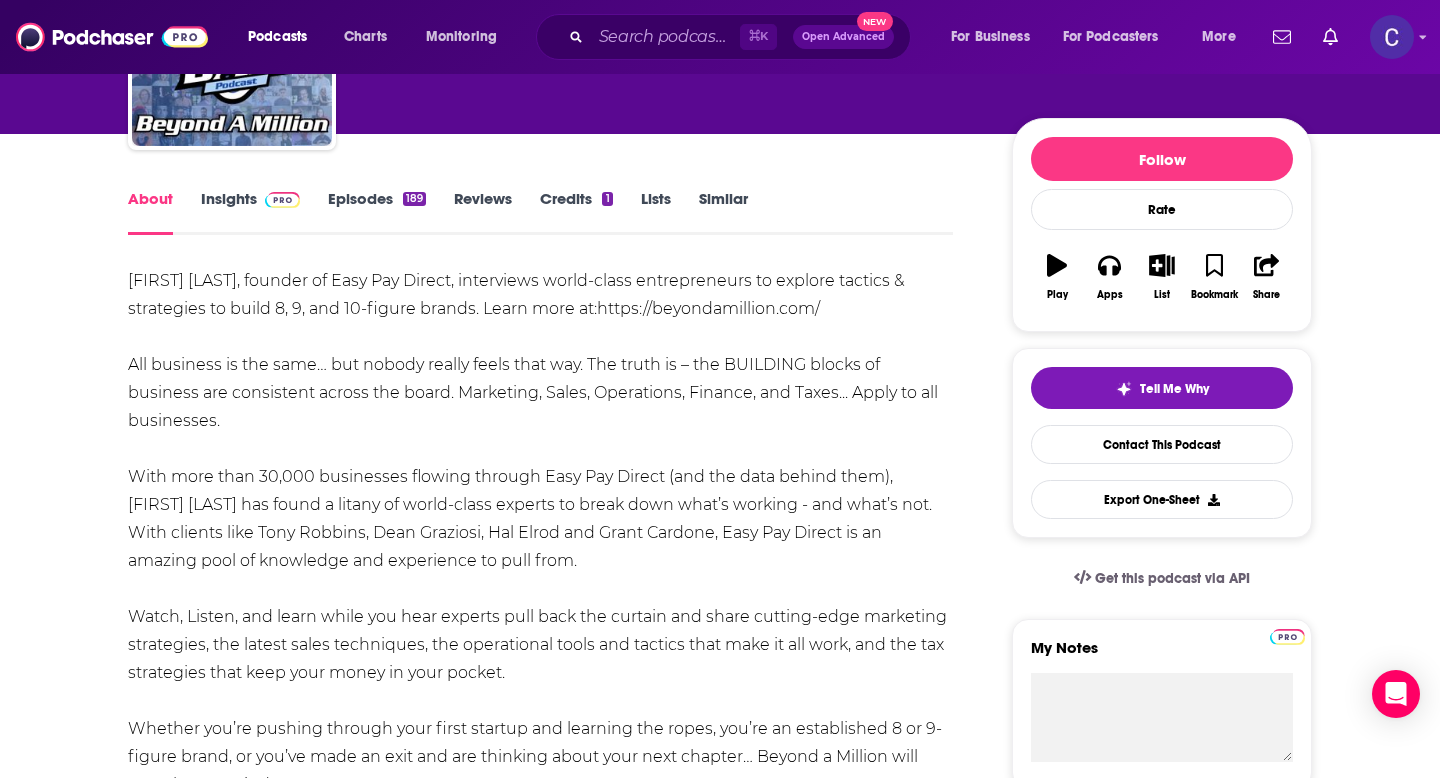 click on "Episodes 189" at bounding box center (377, 212) 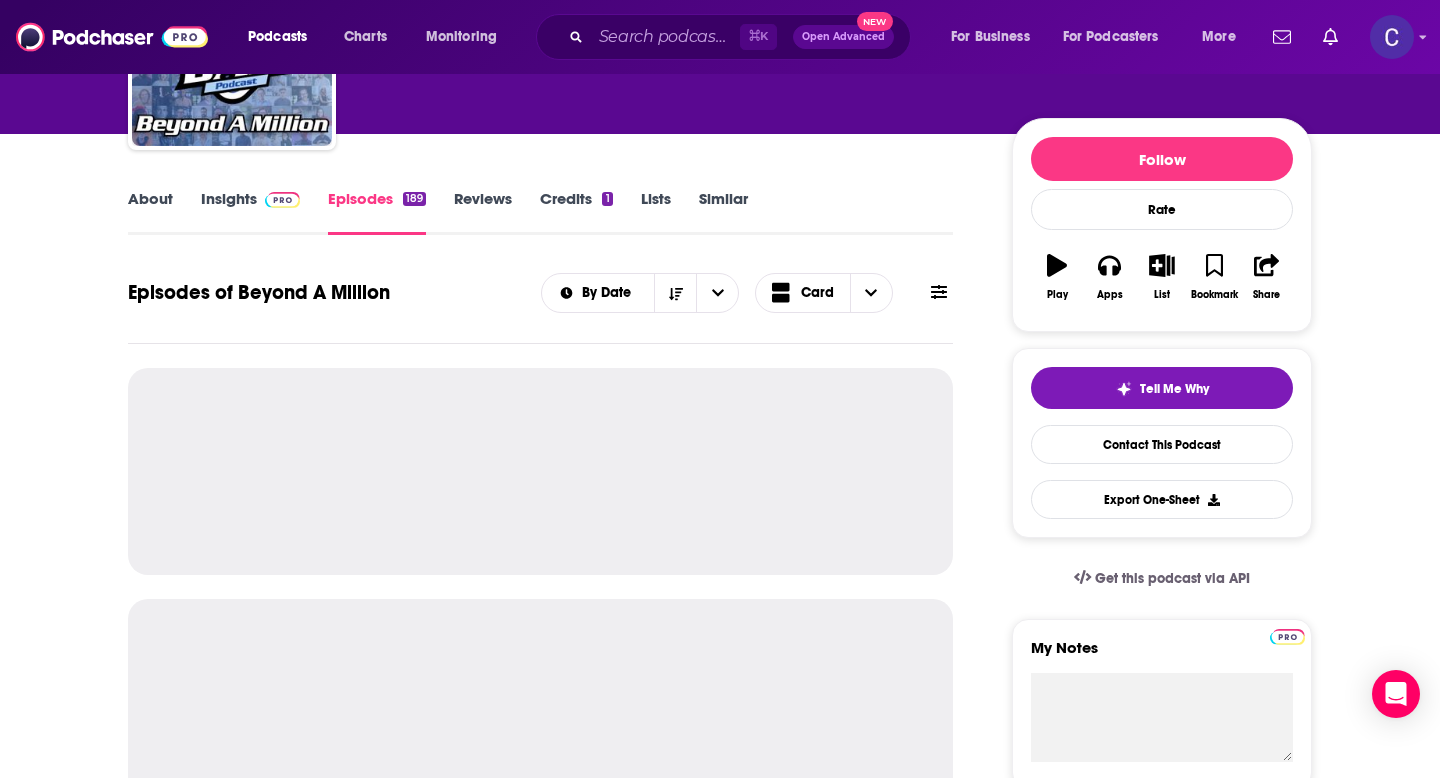 scroll, scrollTop: 0, scrollLeft: 0, axis: both 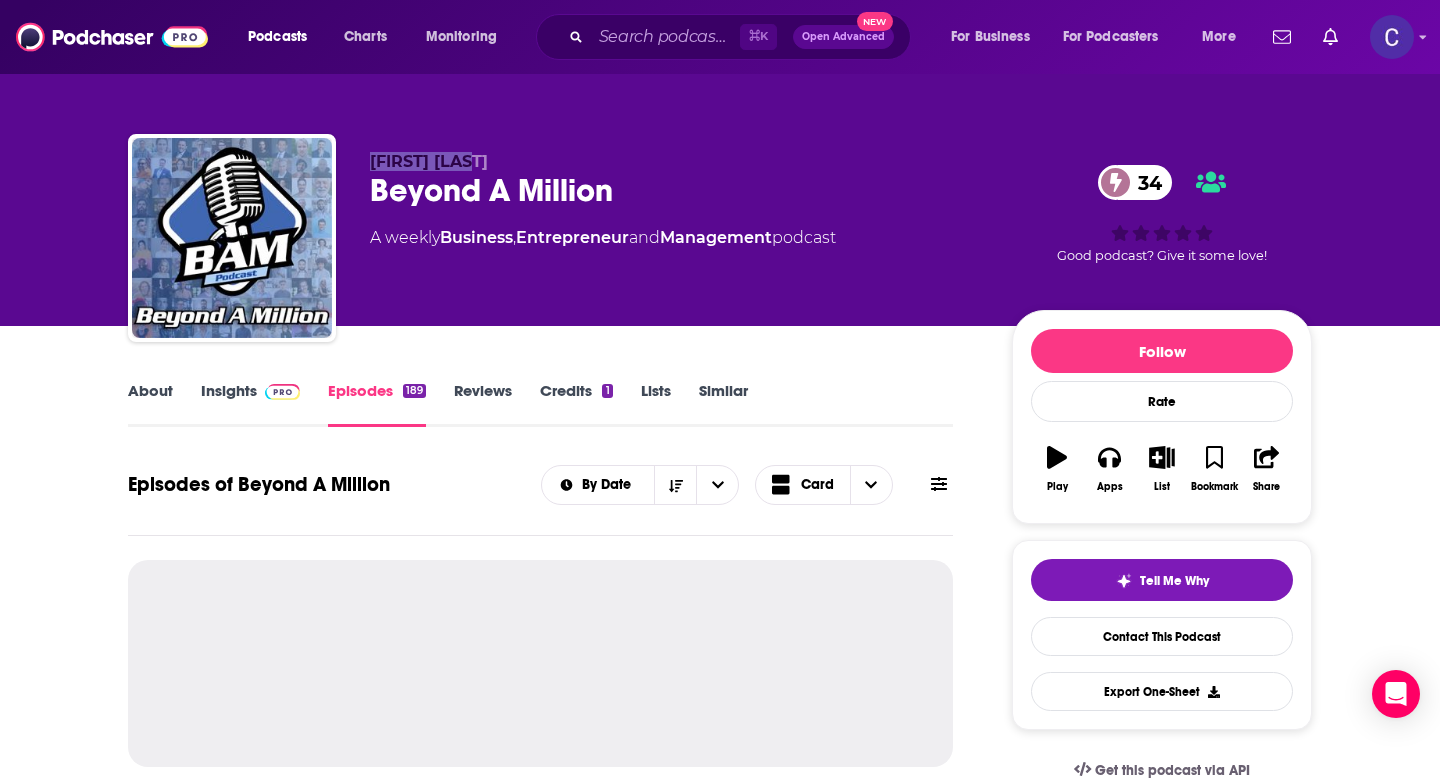 drag, startPoint x: 369, startPoint y: 157, endPoint x: 527, endPoint y: 157, distance: 158 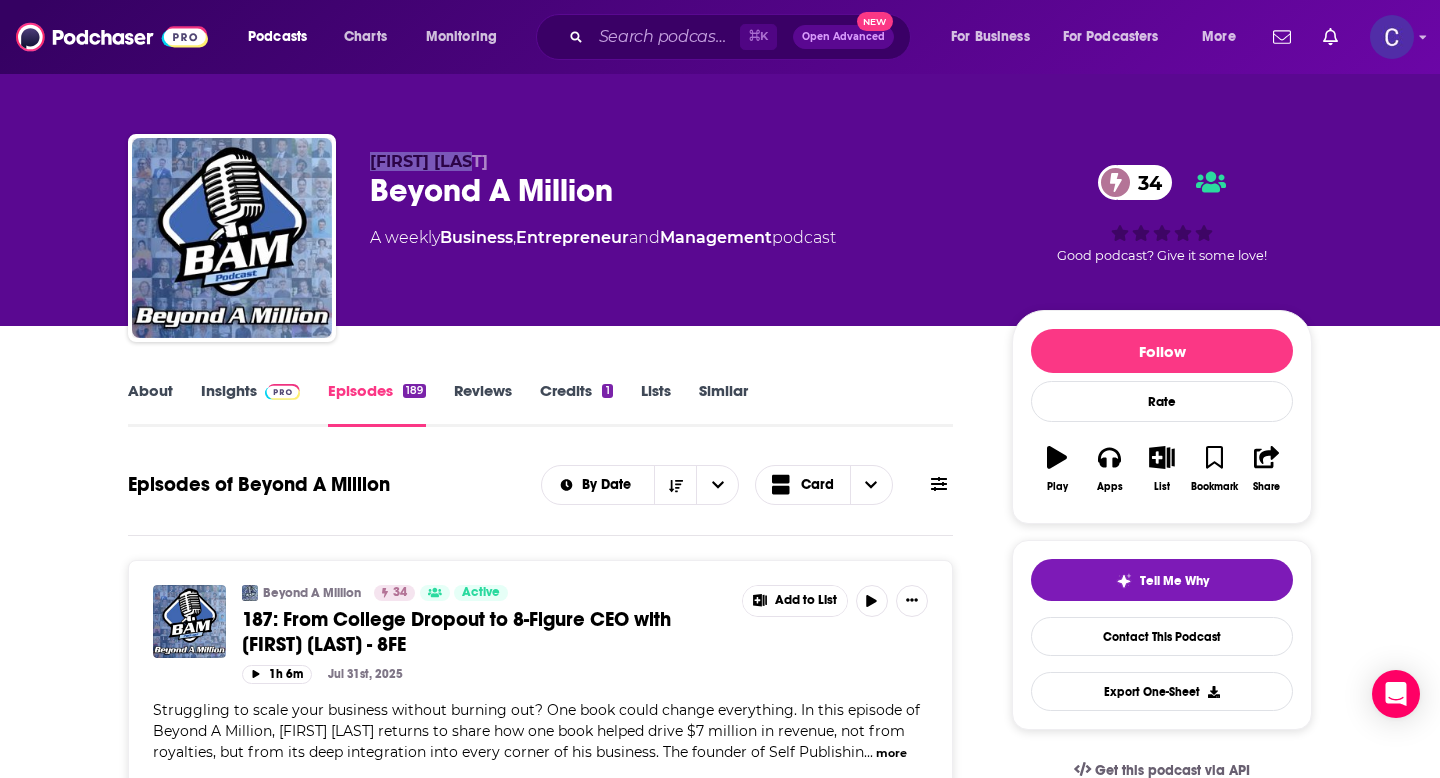 click on "Insights" at bounding box center (250, 404) 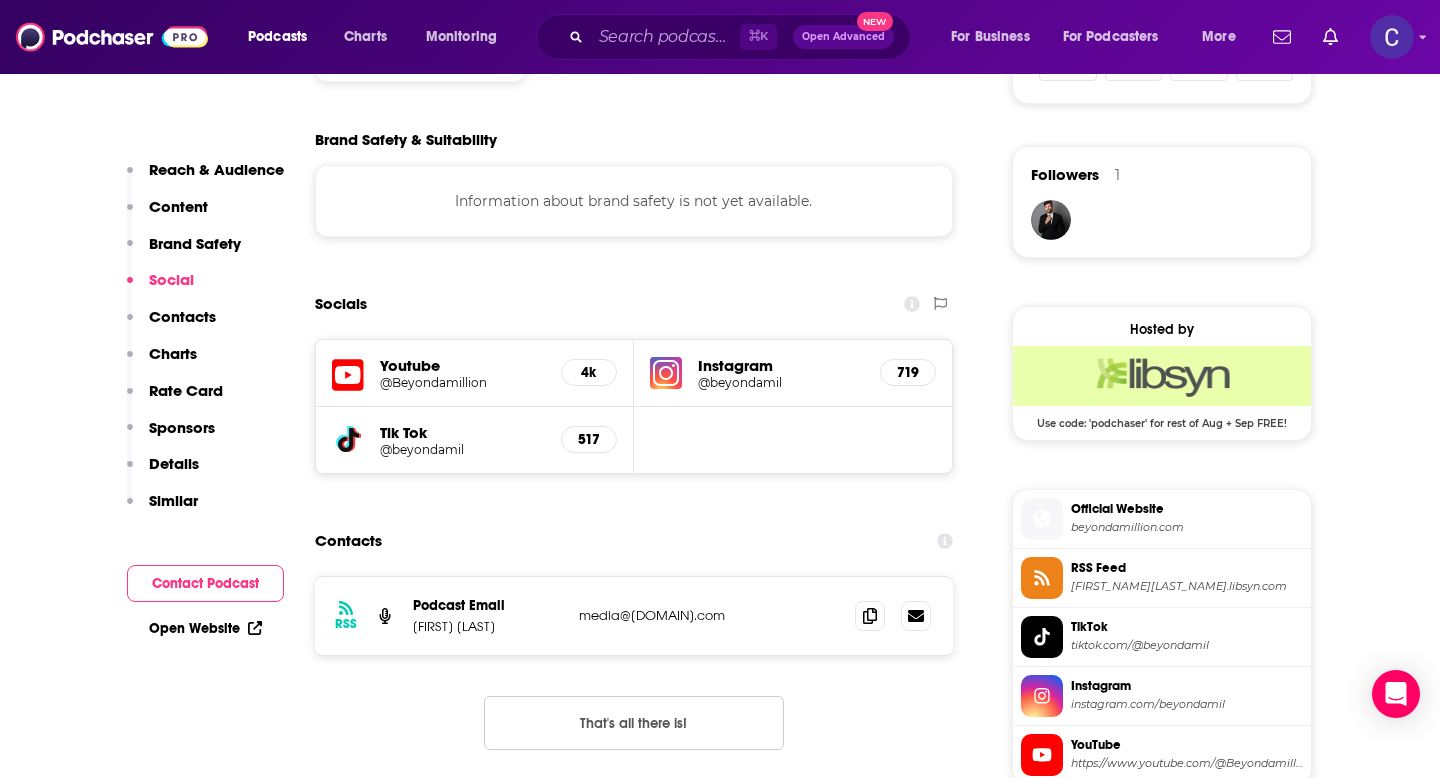 scroll, scrollTop: 1416, scrollLeft: 0, axis: vertical 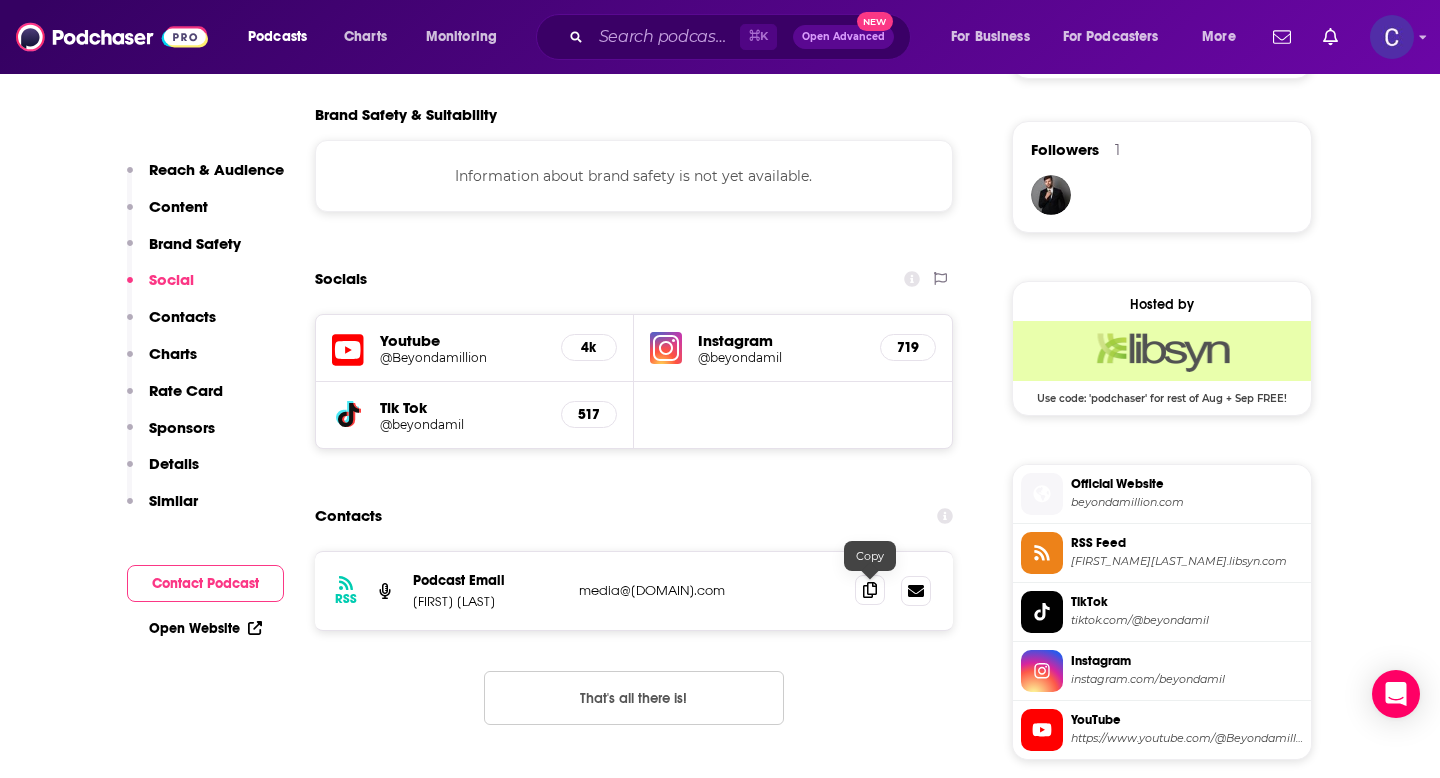 click 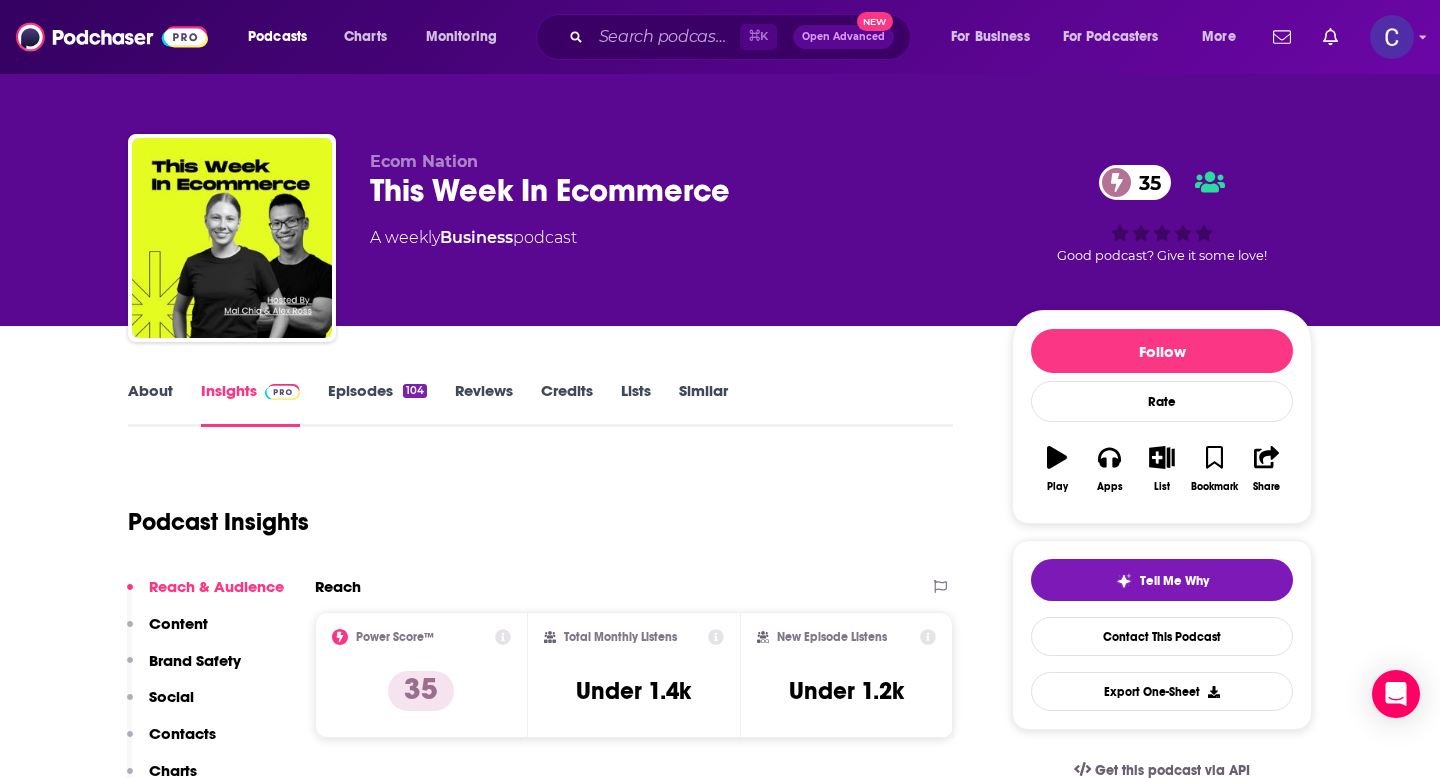 scroll, scrollTop: 0, scrollLeft: 0, axis: both 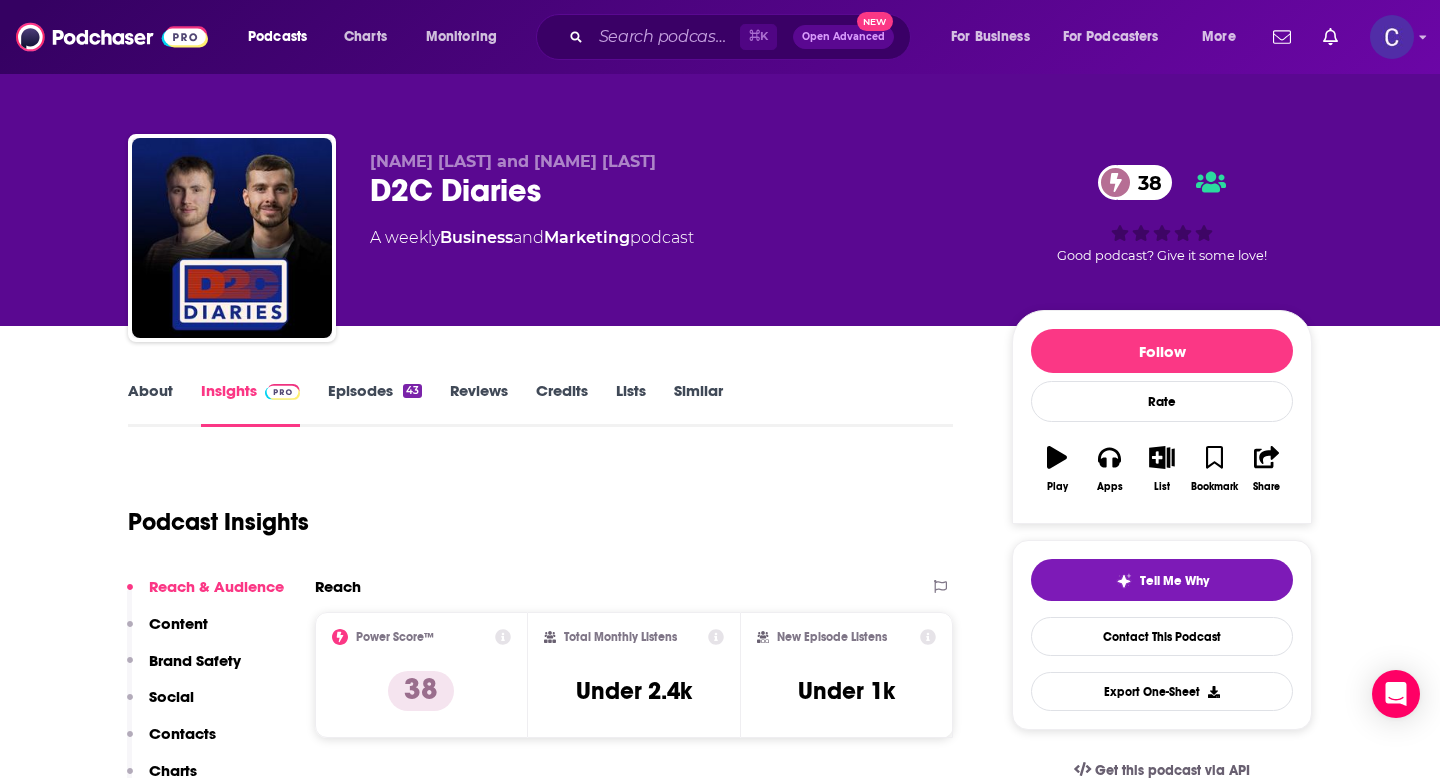 click on "About Insights Episodes [NUMBER] Reviews Credits Lists Similar Podcast Insights Reach & Audience Content Brand Safety Social Contacts Charts Rate Card Sponsors Details Similar Contact Podcast Open Website Reach Power Score™ [NUMBER] Total Monthly Listens Under [NUMBER] New Episode Listens Under [NUMBER] Export One-Sheet Audience Demographics Gender Male Age [NUMBER] yo Income $ $ $ $ $ Parental Status Not Parents Countries [NUMBER] United States [NUMBER] United Kingdom [NUMBER] Canada [NUMBER] India [NUMBER] Australia Top Cities [CITY], [STATE] , [CITY], [COUNTRY] , [CITY] , [CITY], [STATE] , [CITY] , [CITY], [STATE] Interests Finance , News , Friends, Family & Relationships , Camera & Photography , Travel, Tourism & Aviation , Sports Jobs Sports Coaches , Pastors/Ministers , Investment/Asset Managers , Journalists/Reporters , Editors , Software Engineers Ethnicities White / Caucasian , African American , Hispanic , Asian Show More Content Political Skew Neutral/Mixed Brand Safety & Suitability Information about brand safety is not yet available. Socials Youtube [NUMBER]k" at bounding box center [720, 5670] 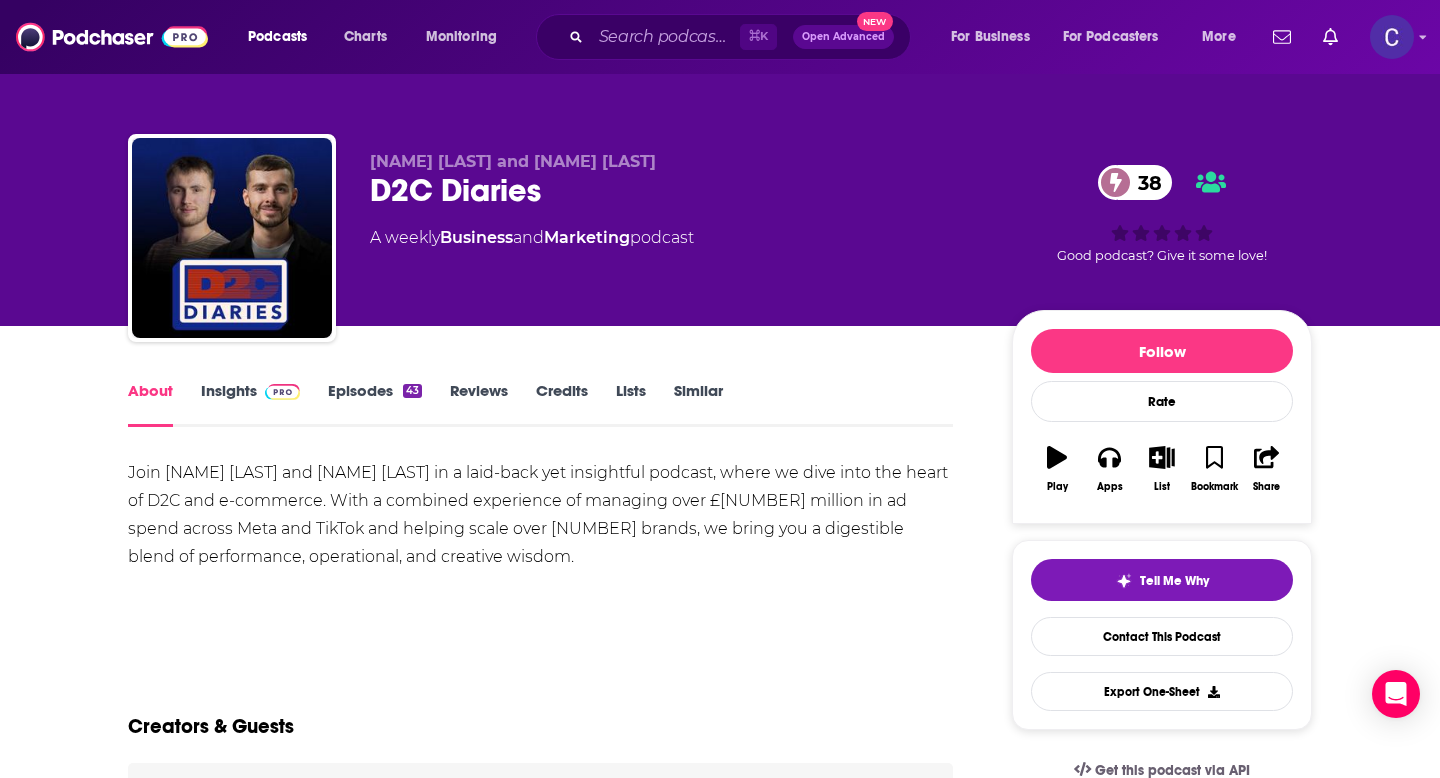 click on "Episodes 43" at bounding box center (375, 404) 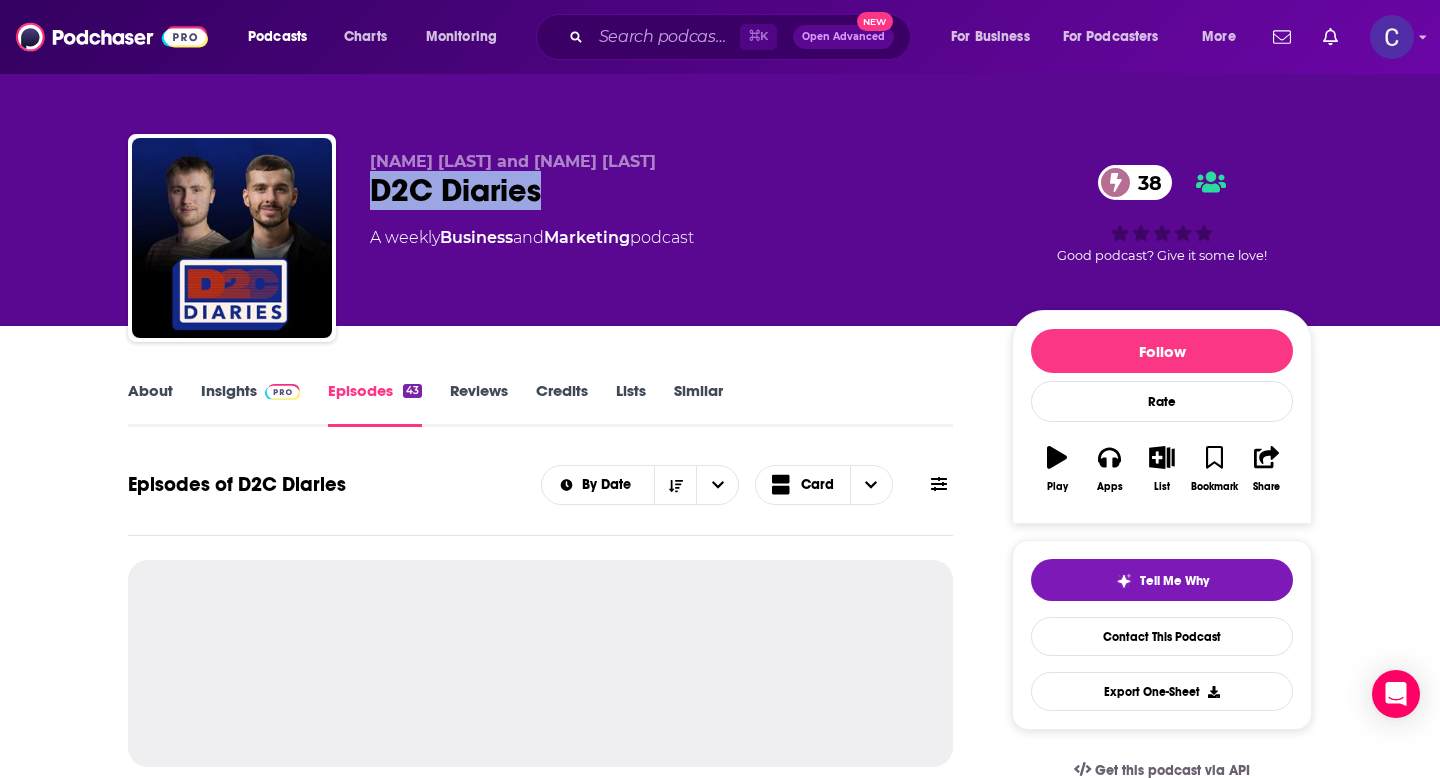 drag, startPoint x: 541, startPoint y: 194, endPoint x: 372, endPoint y: 193, distance: 169.00296 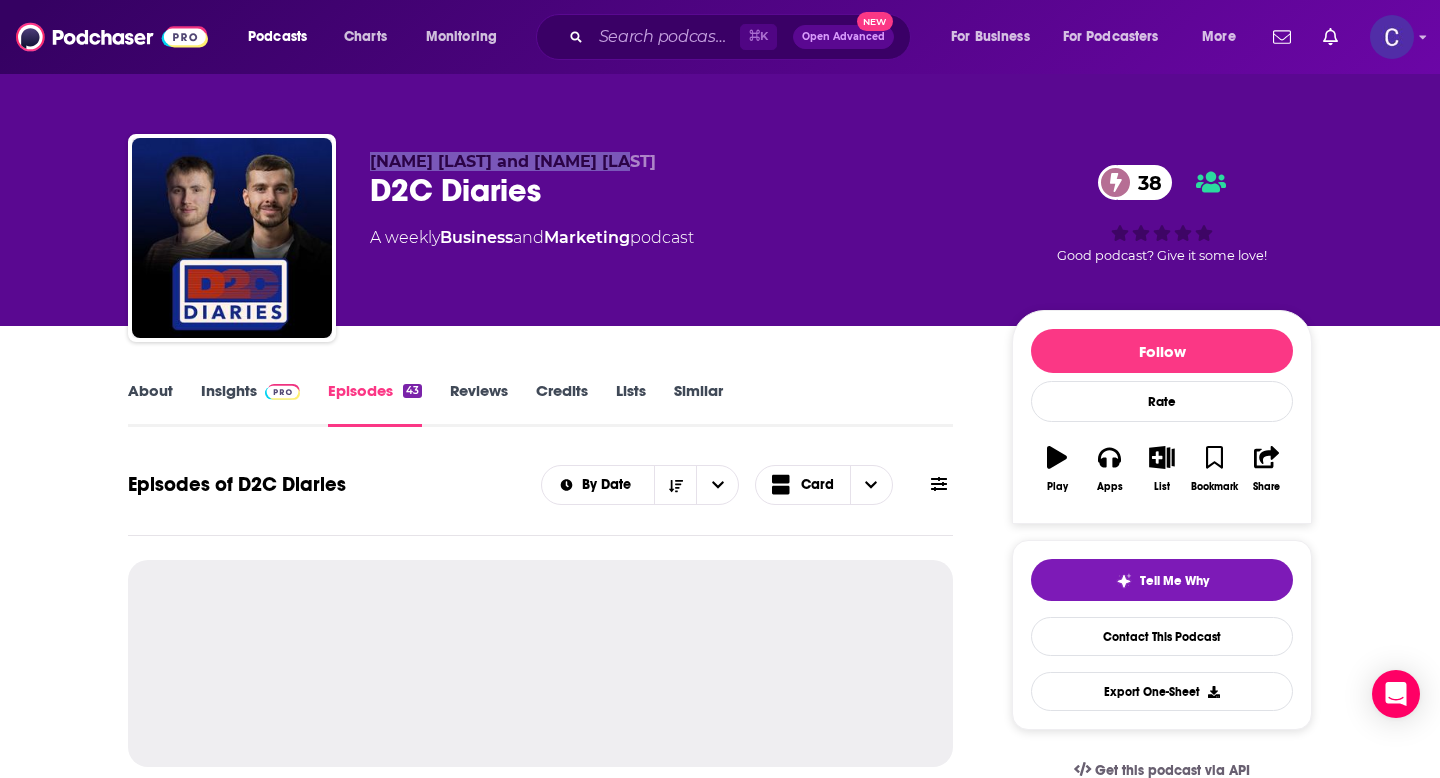 drag, startPoint x: 364, startPoint y: 164, endPoint x: 677, endPoint y: 163, distance: 313.0016 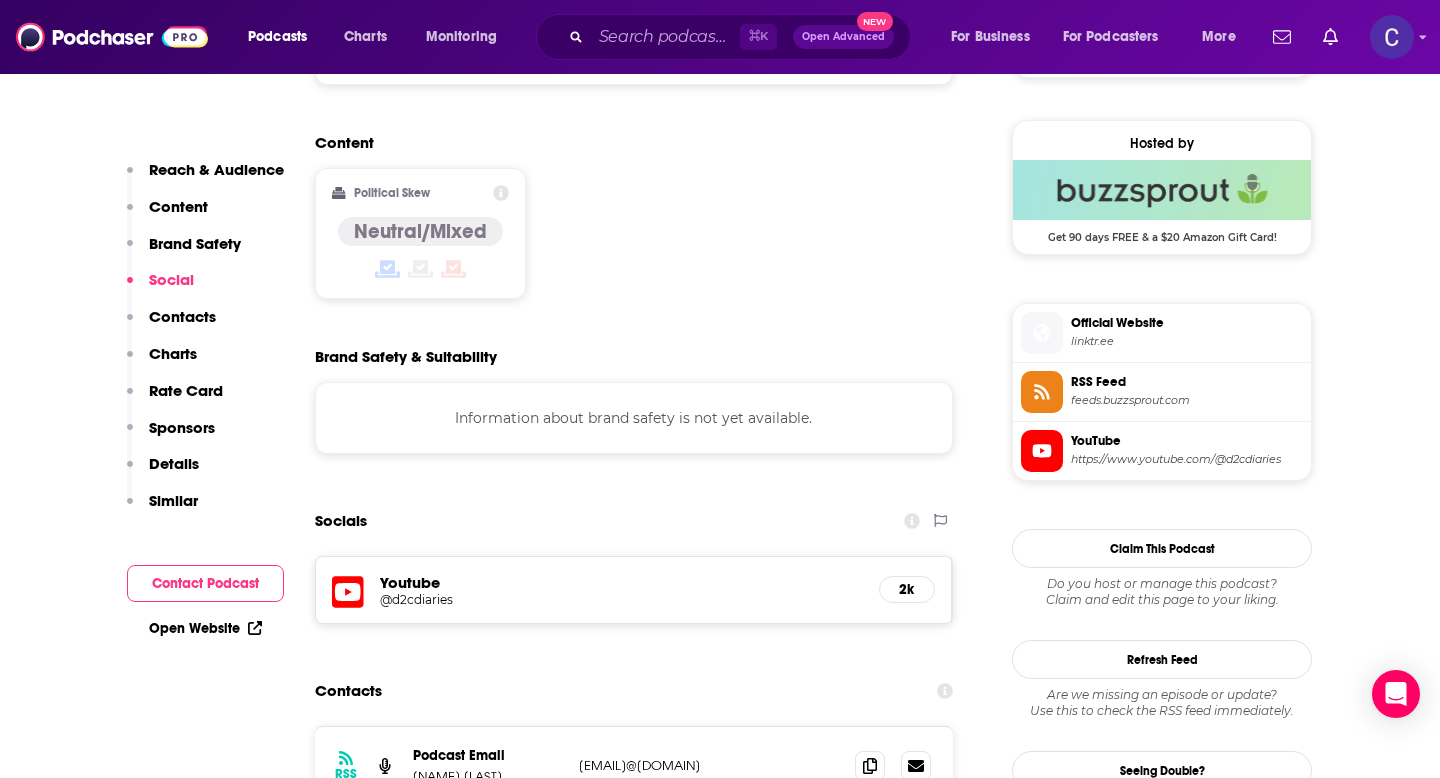 scroll, scrollTop: 1624, scrollLeft: 0, axis: vertical 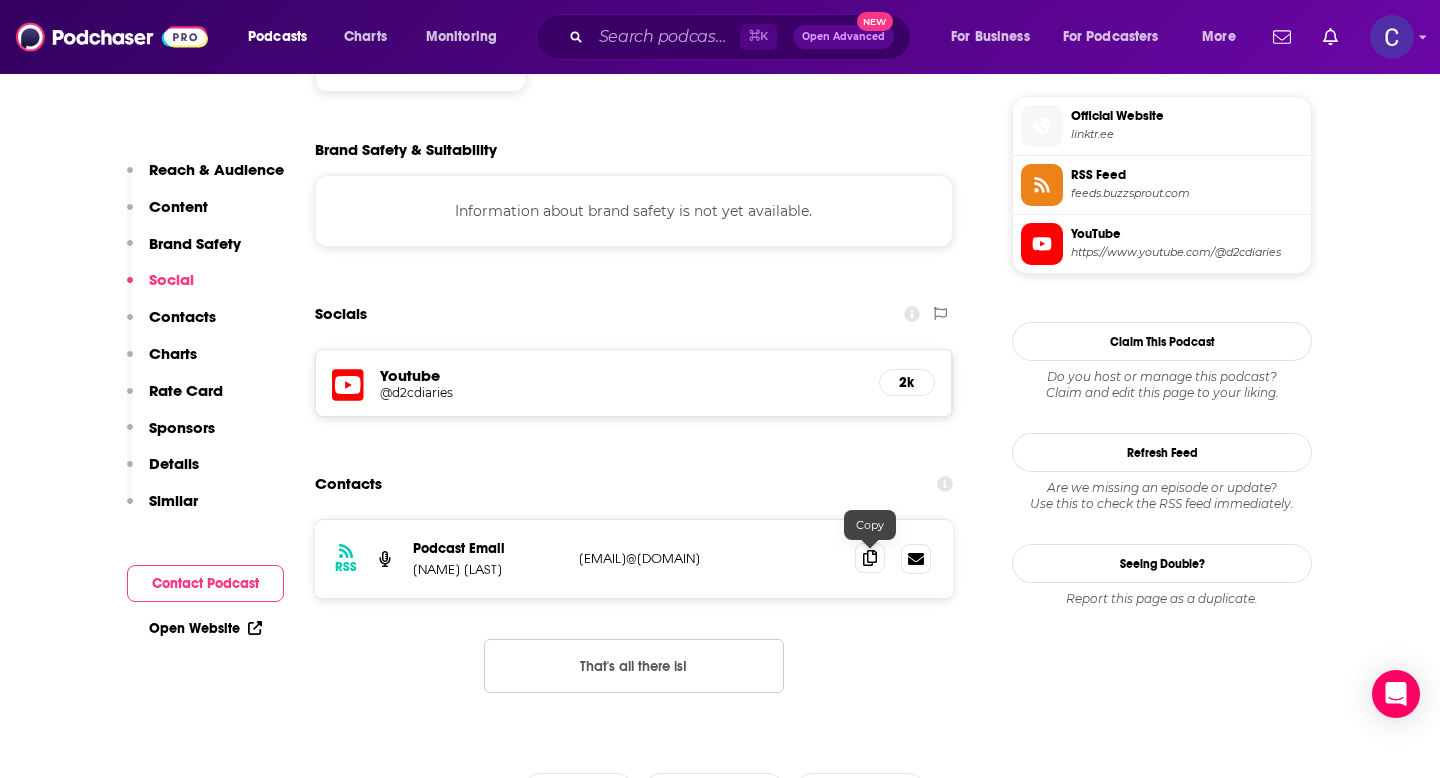click 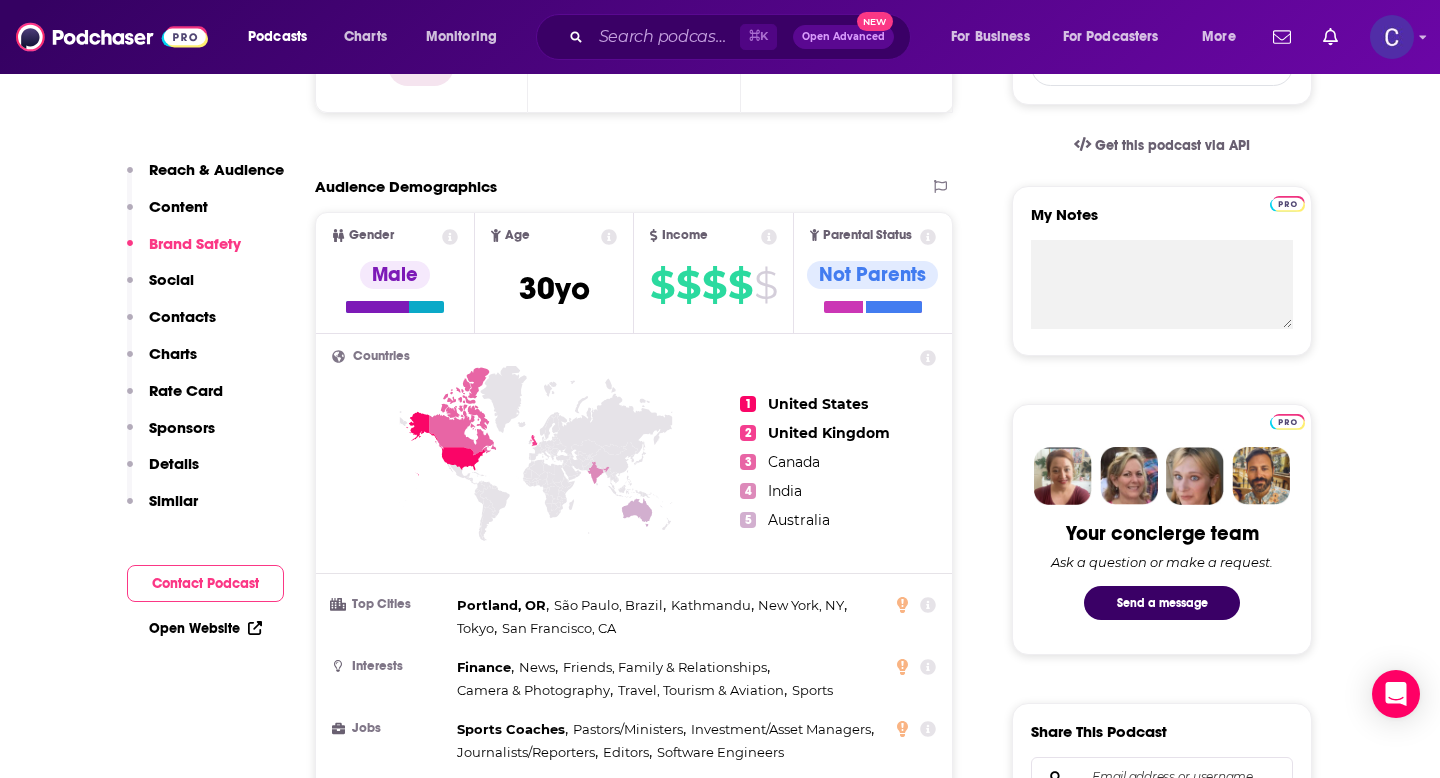 scroll, scrollTop: 0, scrollLeft: 0, axis: both 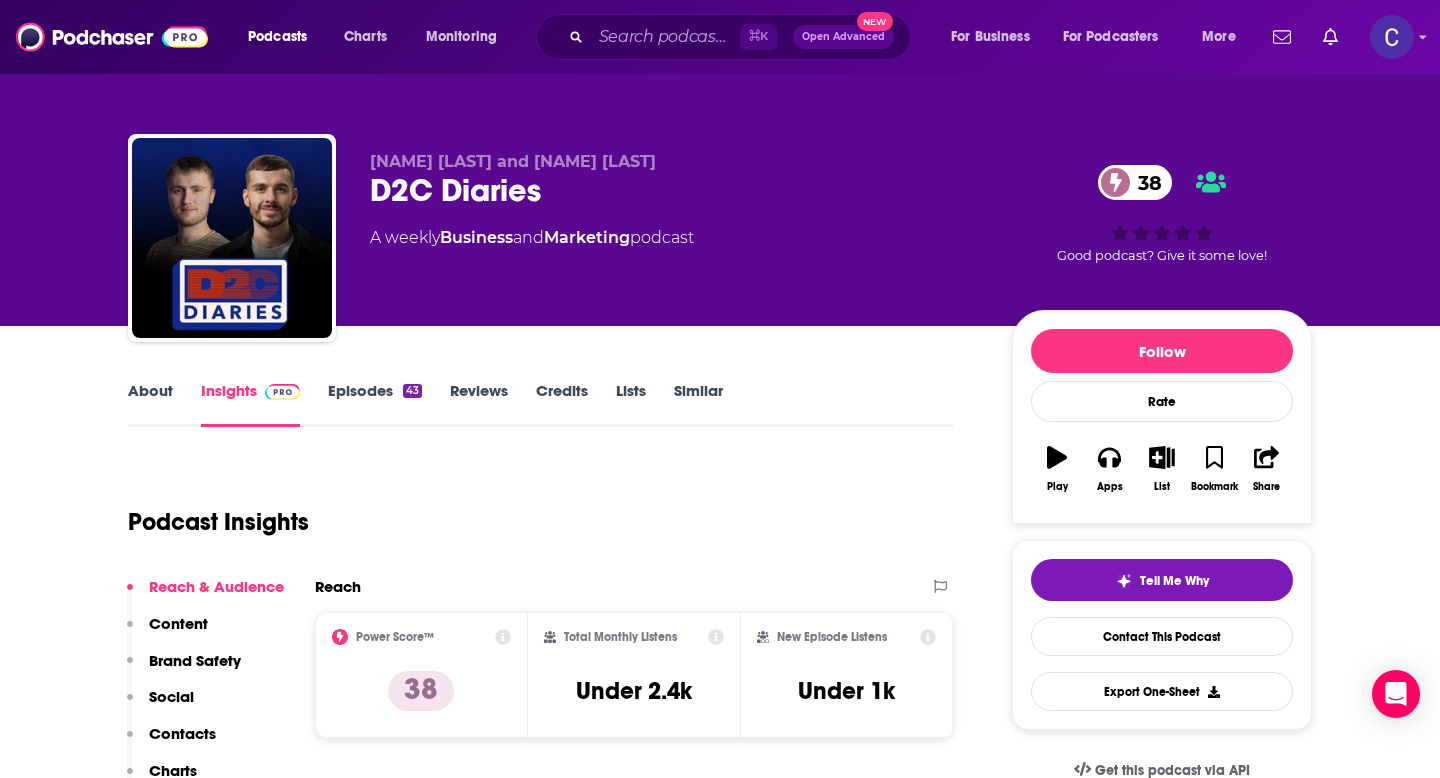 click on "Episodes 43" at bounding box center [375, 404] 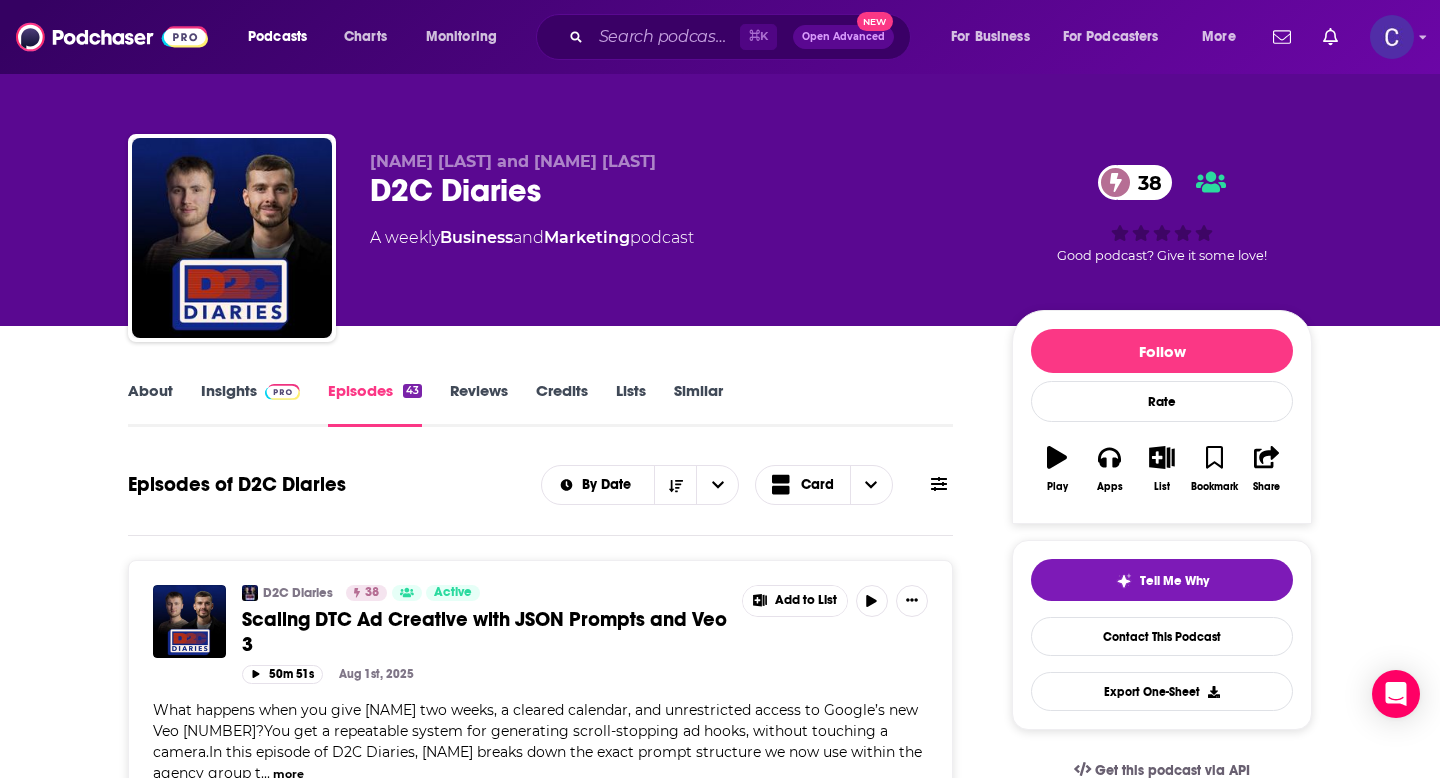 click on "Similar" at bounding box center (698, 404) 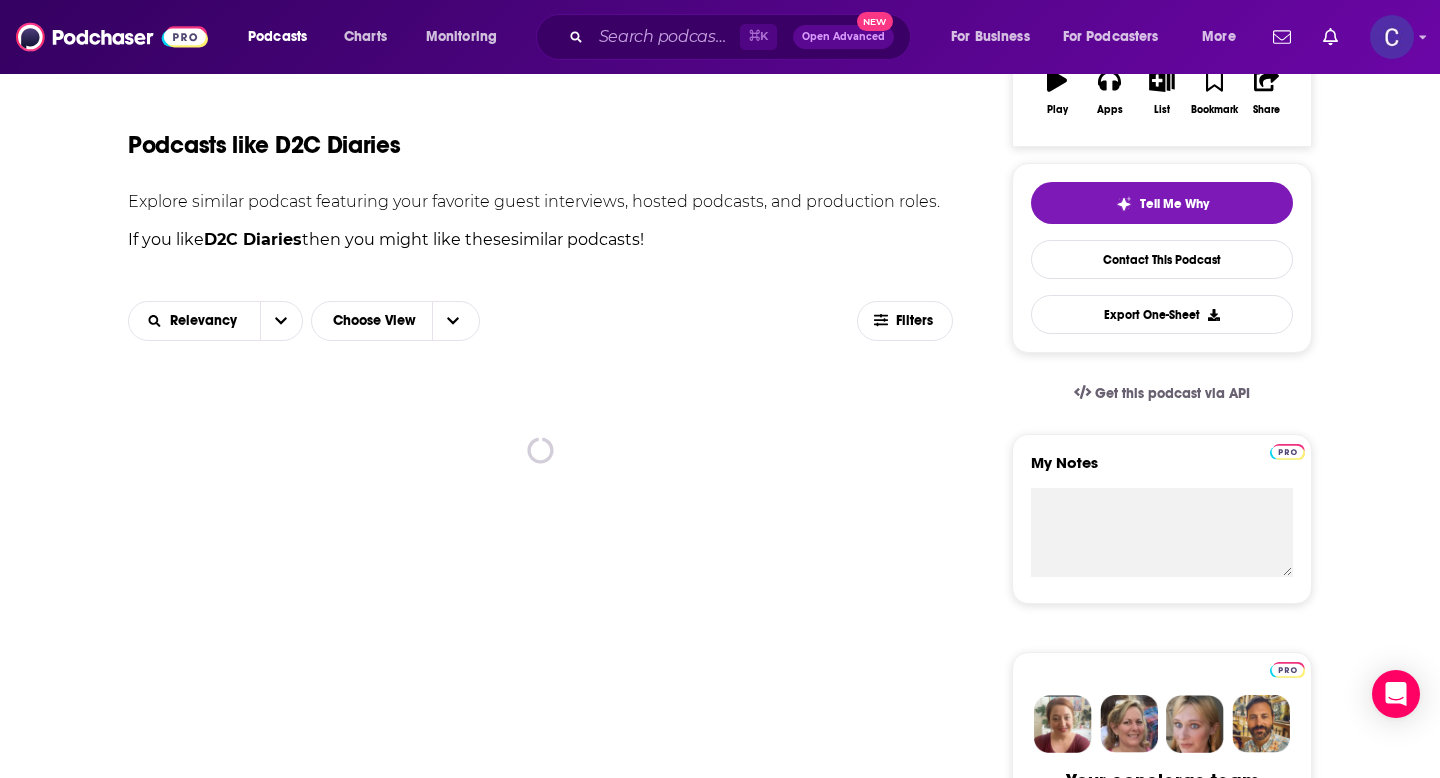 scroll, scrollTop: 383, scrollLeft: 0, axis: vertical 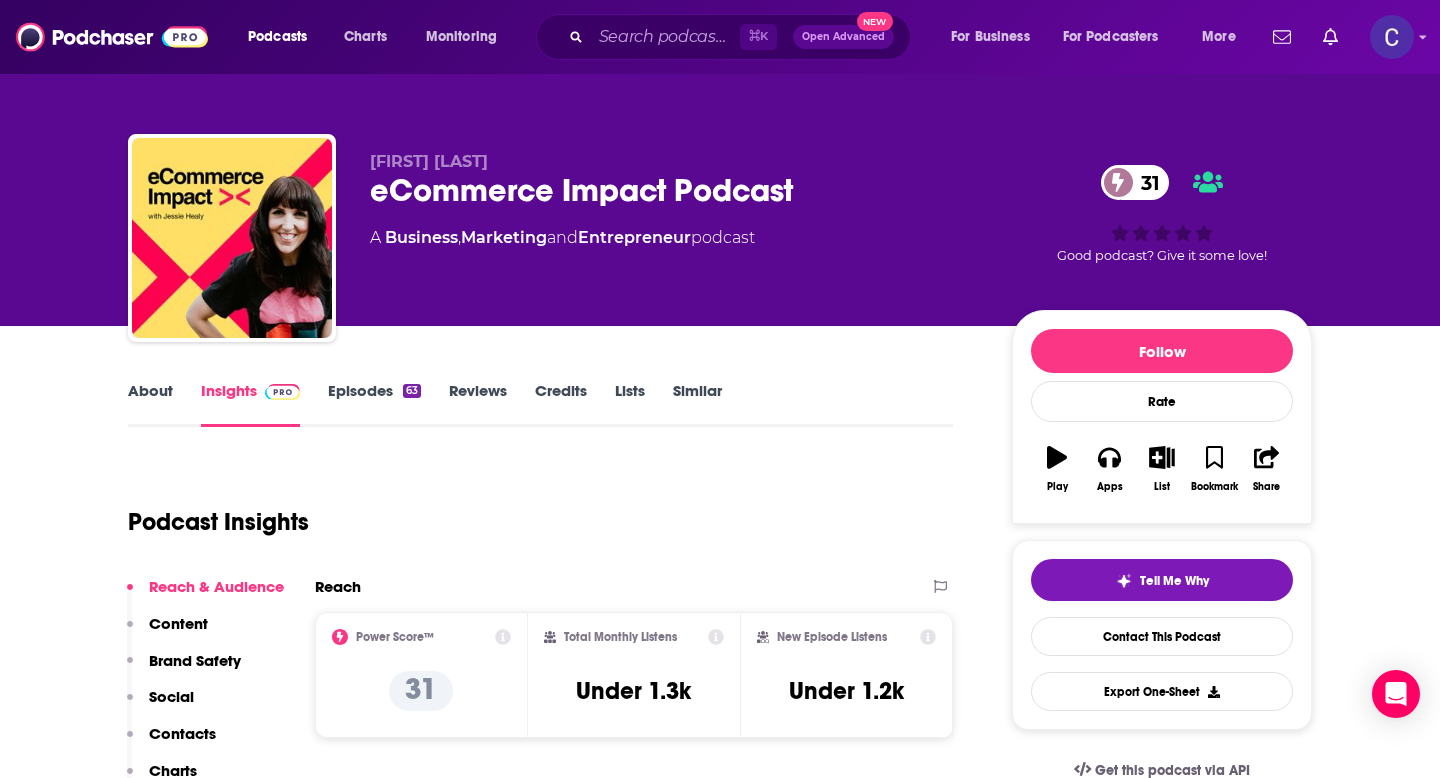 click on "About" at bounding box center [150, 404] 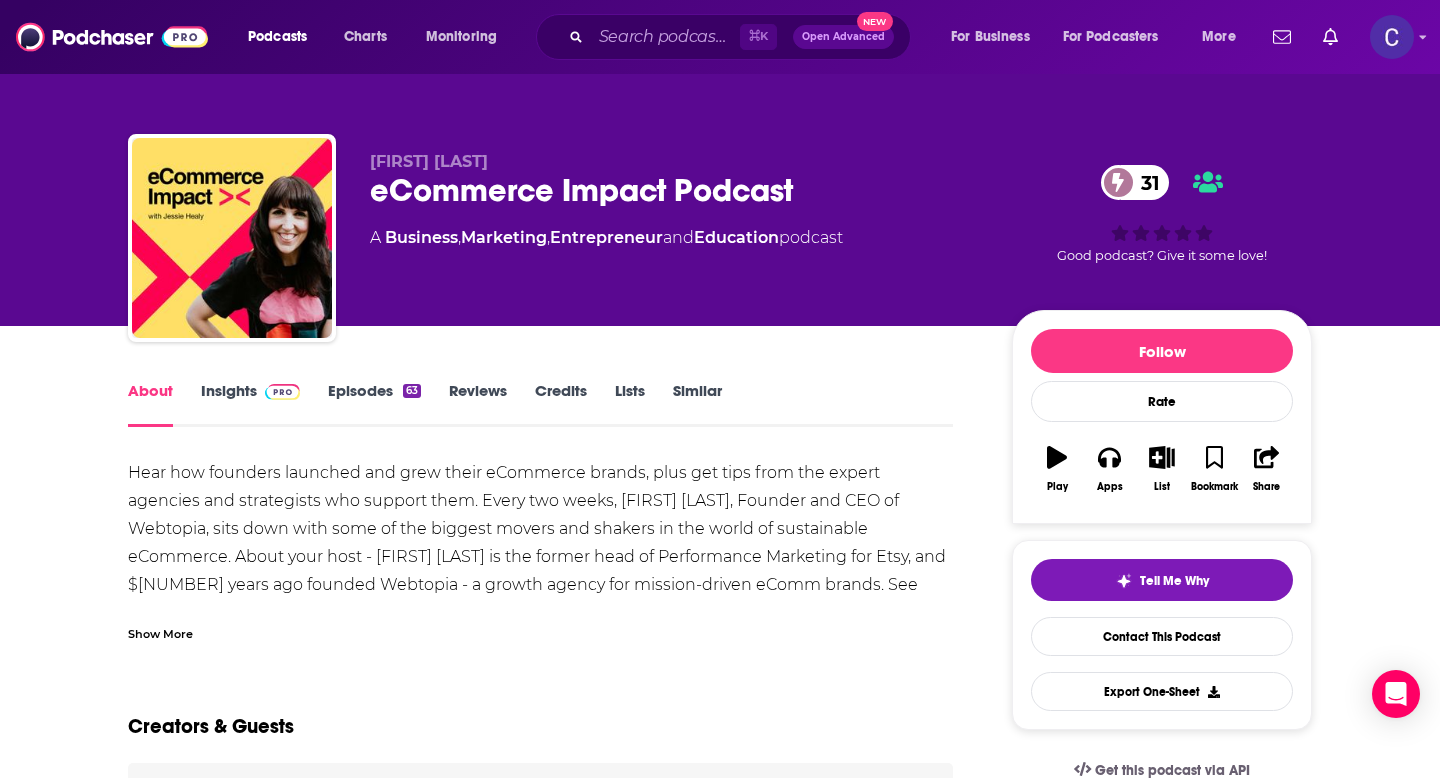 click on "Show More" at bounding box center [160, 632] 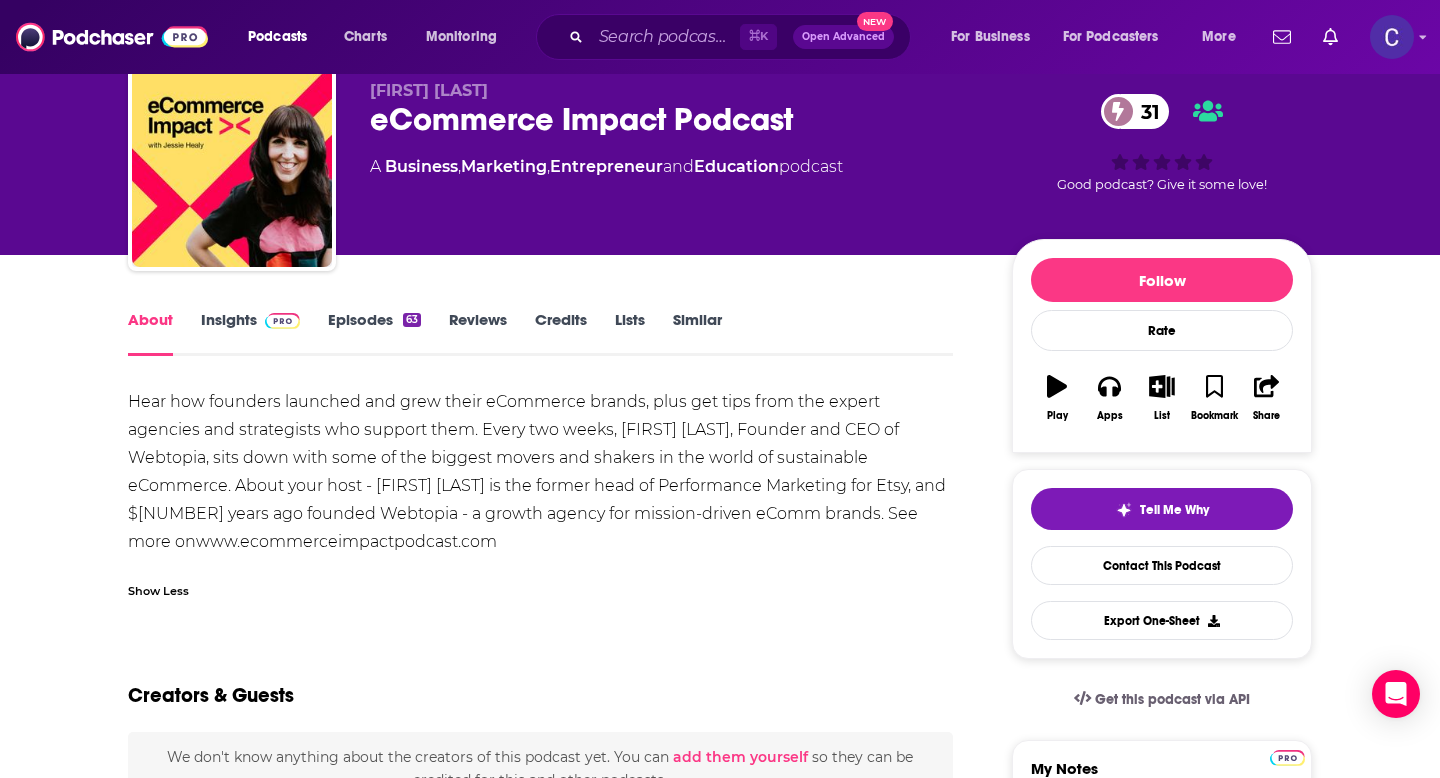 scroll, scrollTop: 4, scrollLeft: 0, axis: vertical 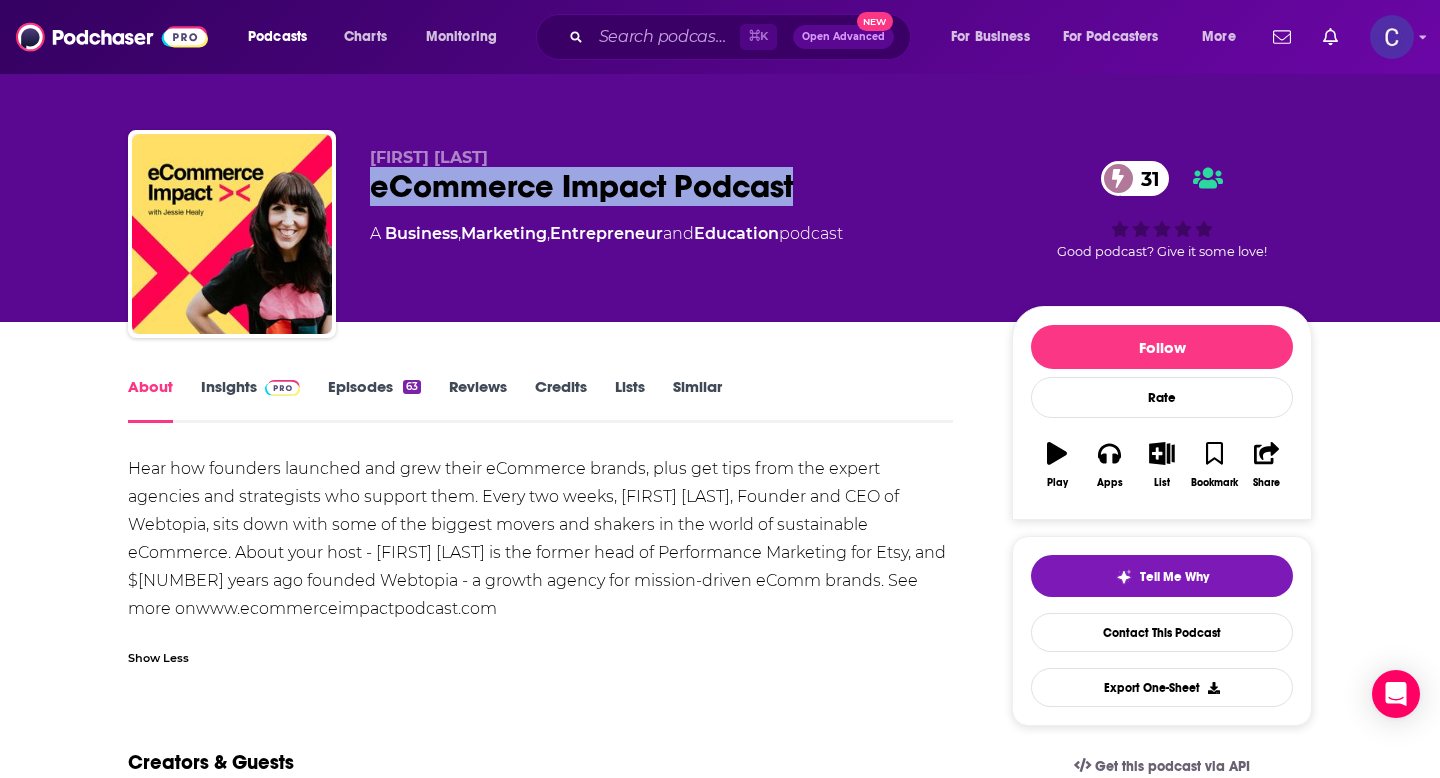 drag, startPoint x: 820, startPoint y: 188, endPoint x: 369, endPoint y: 193, distance: 451.0277 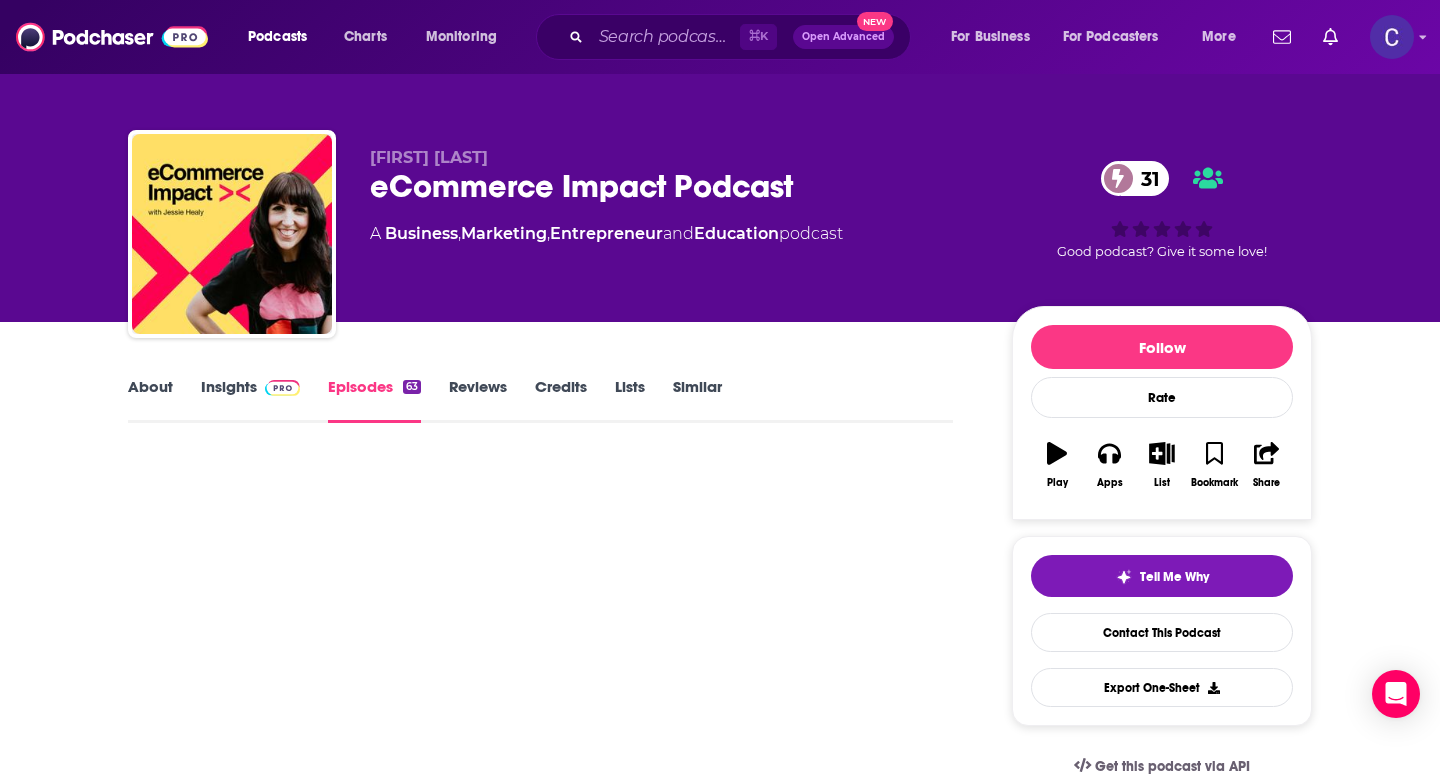 scroll, scrollTop: 0, scrollLeft: 0, axis: both 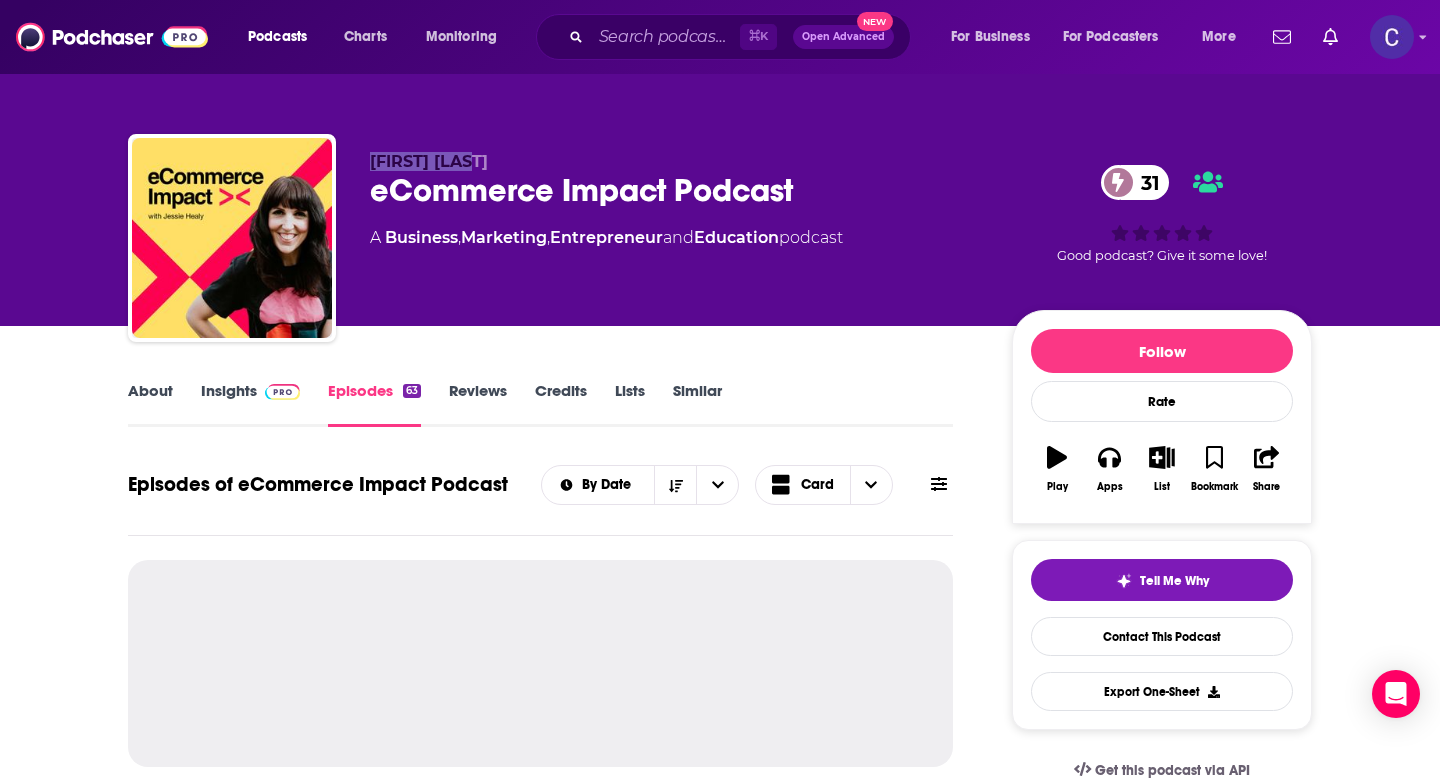 drag, startPoint x: 368, startPoint y: 164, endPoint x: 485, endPoint y: 164, distance: 117 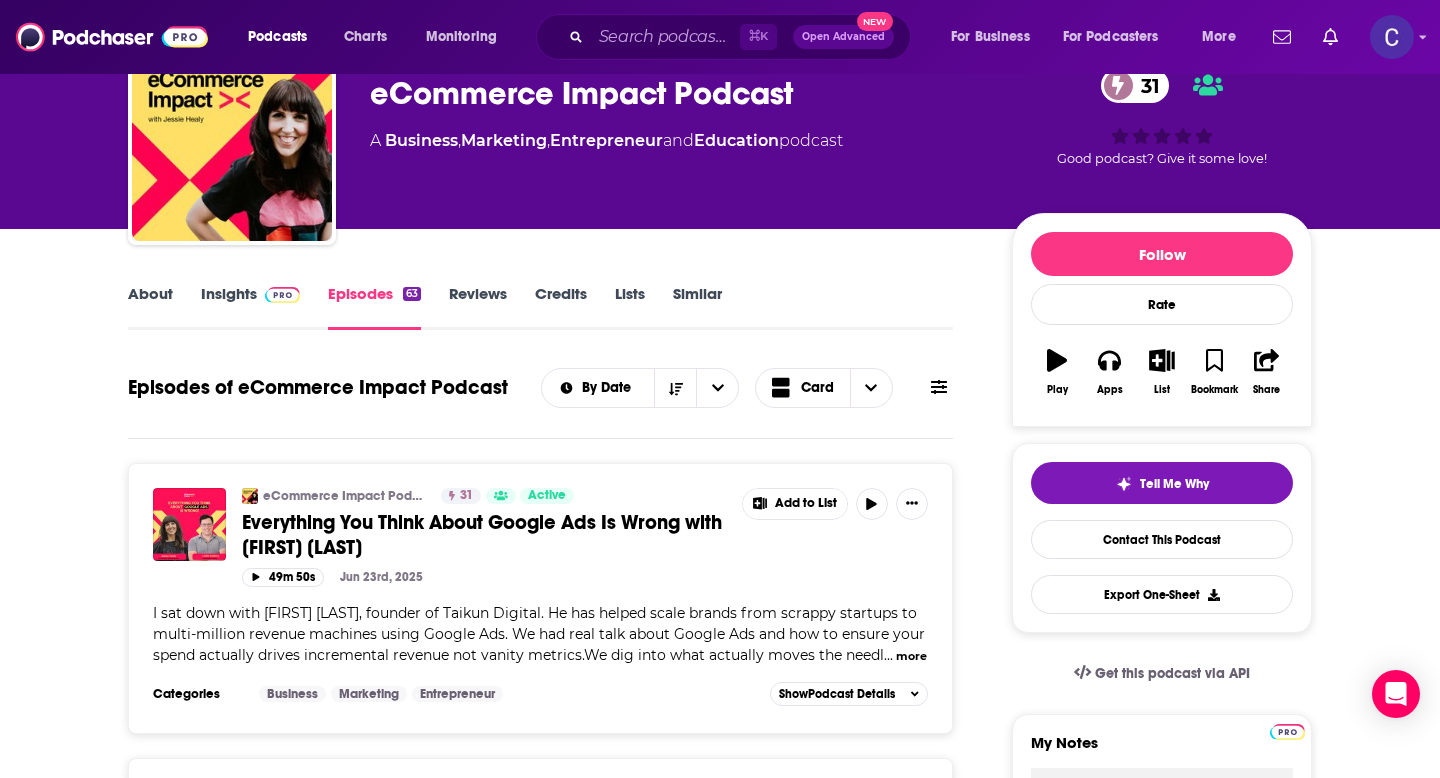 scroll, scrollTop: 0, scrollLeft: 0, axis: both 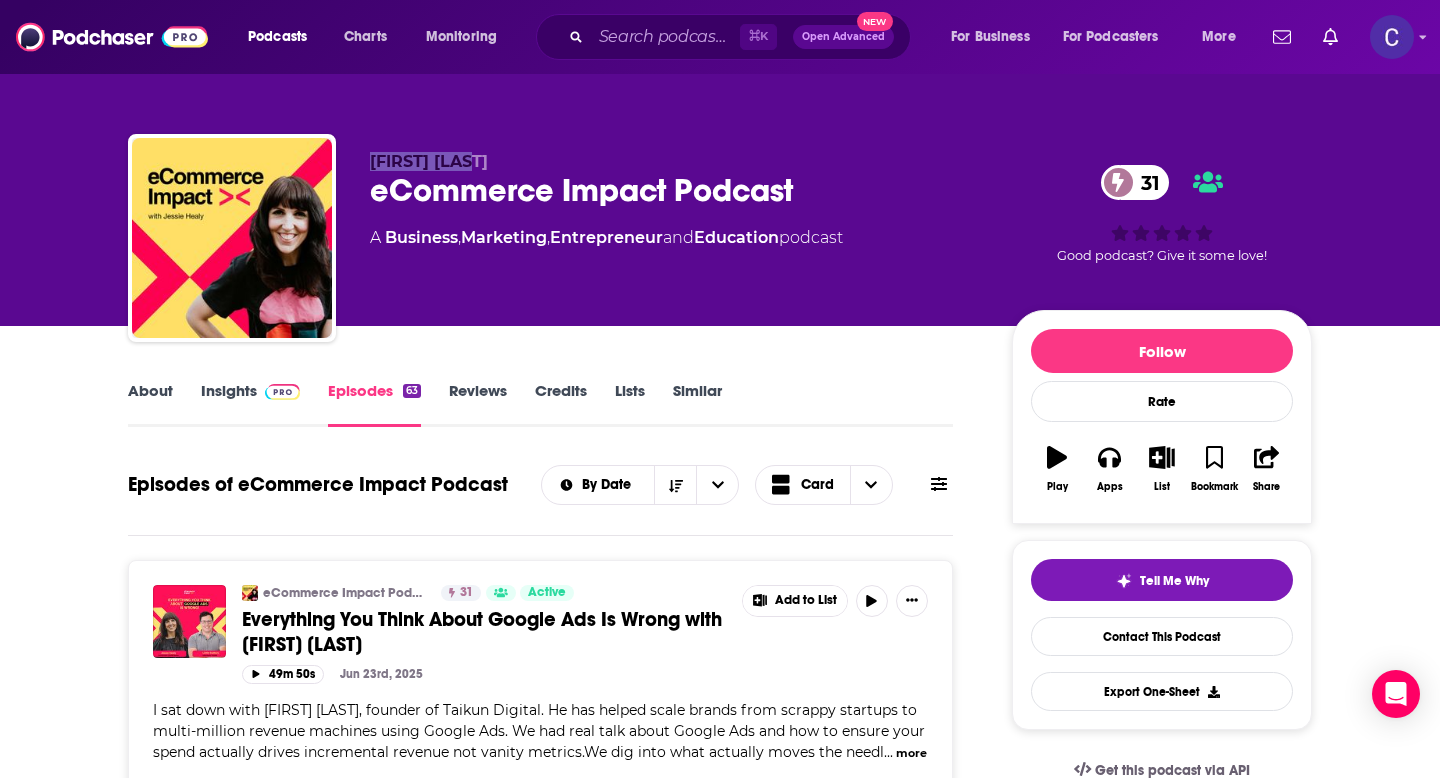 click on "Insights" at bounding box center (250, 404) 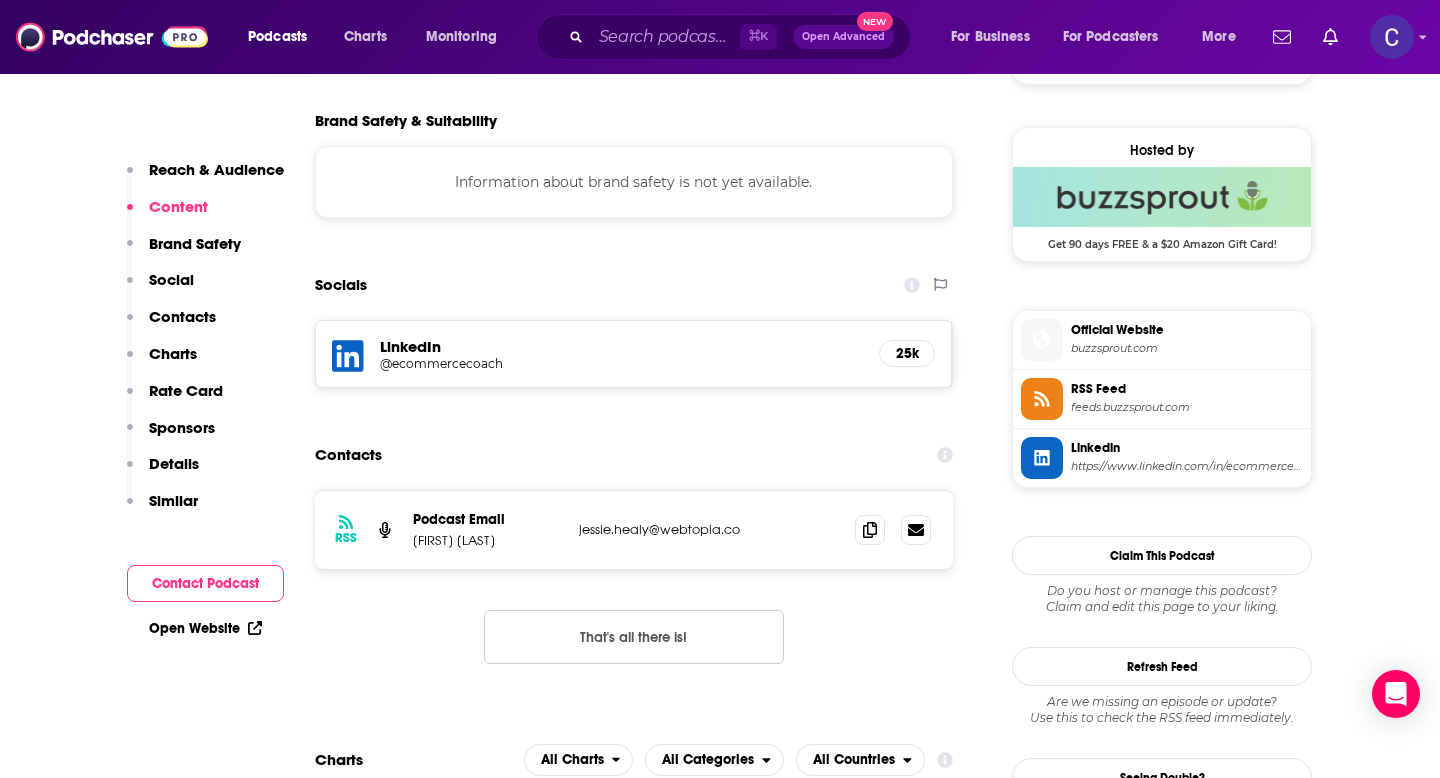 scroll, scrollTop: 1449, scrollLeft: 0, axis: vertical 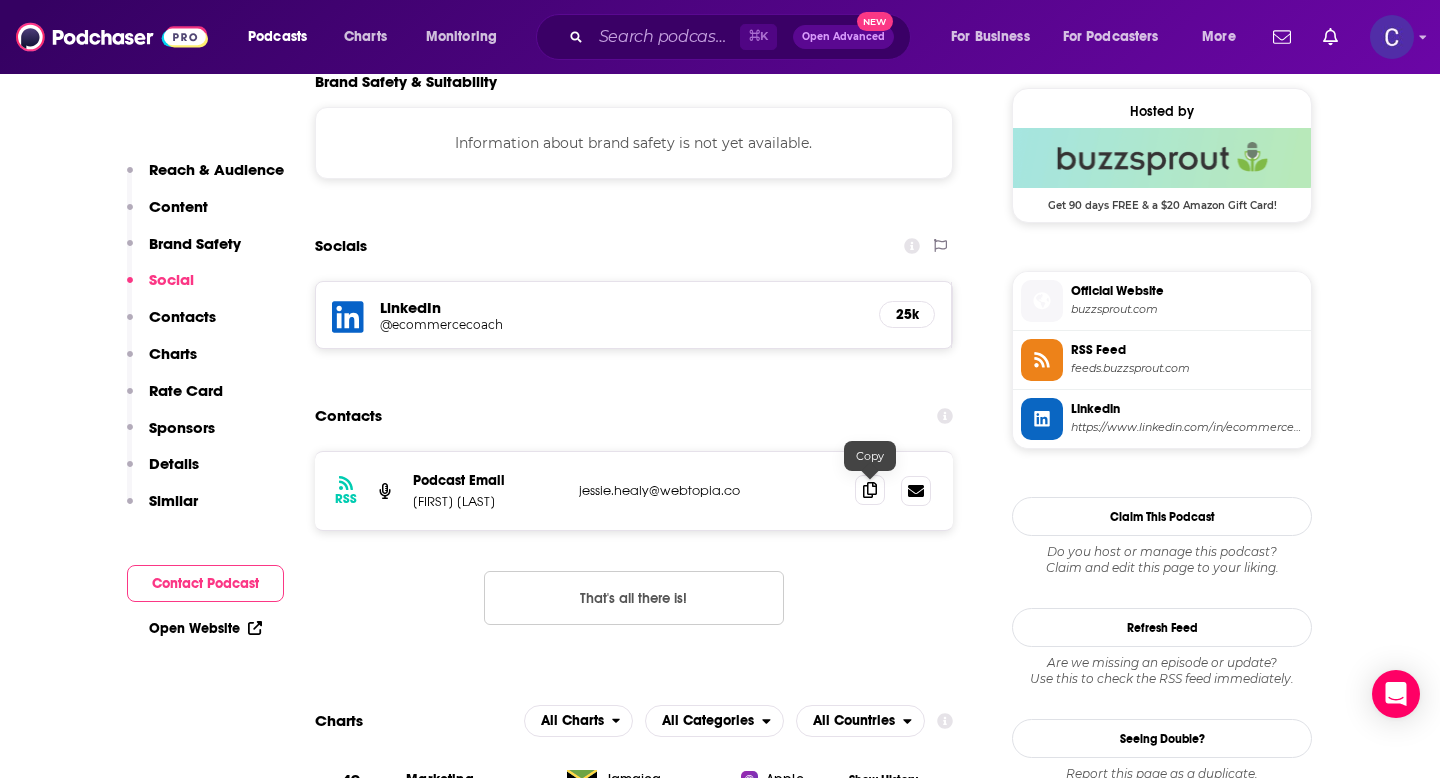 click 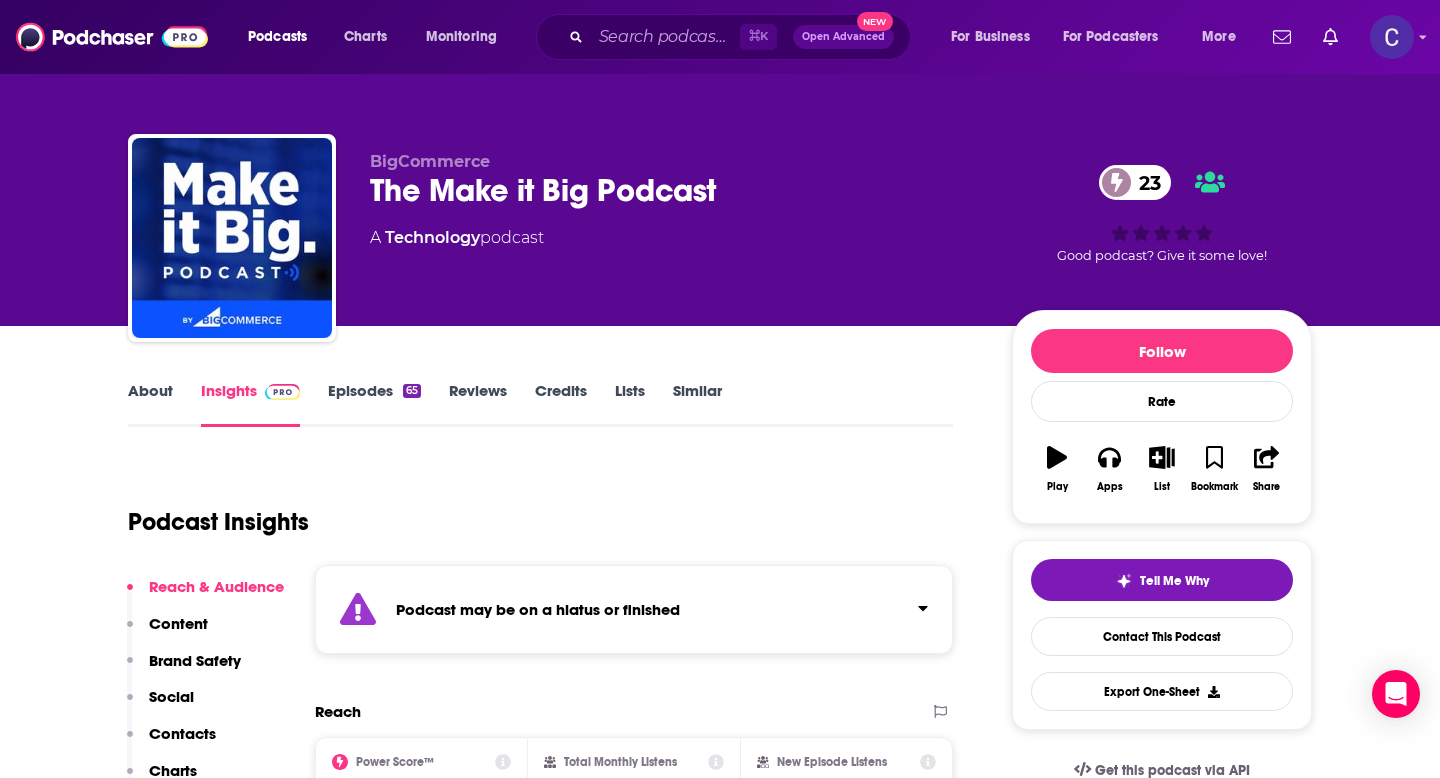 scroll, scrollTop: 0, scrollLeft: 0, axis: both 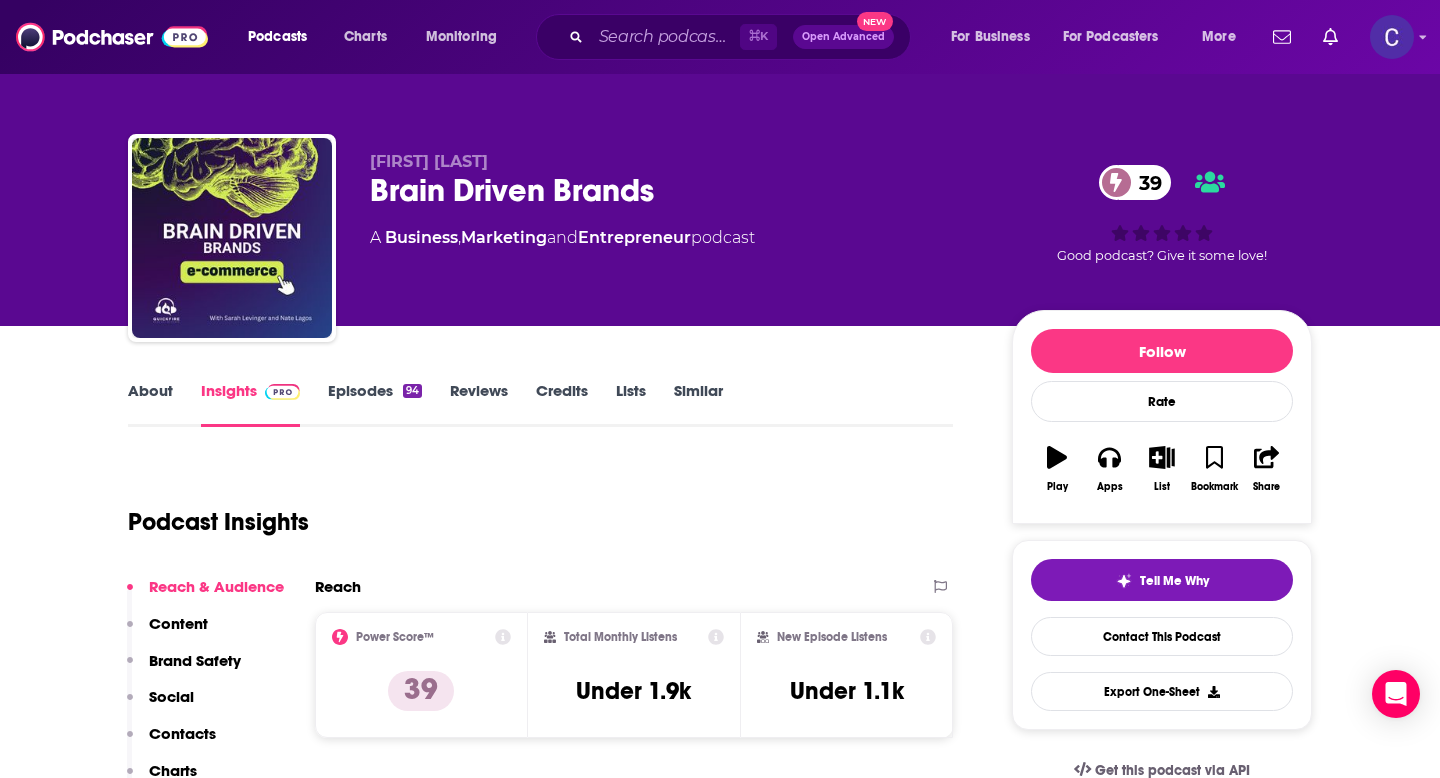 click on "About" at bounding box center (150, 404) 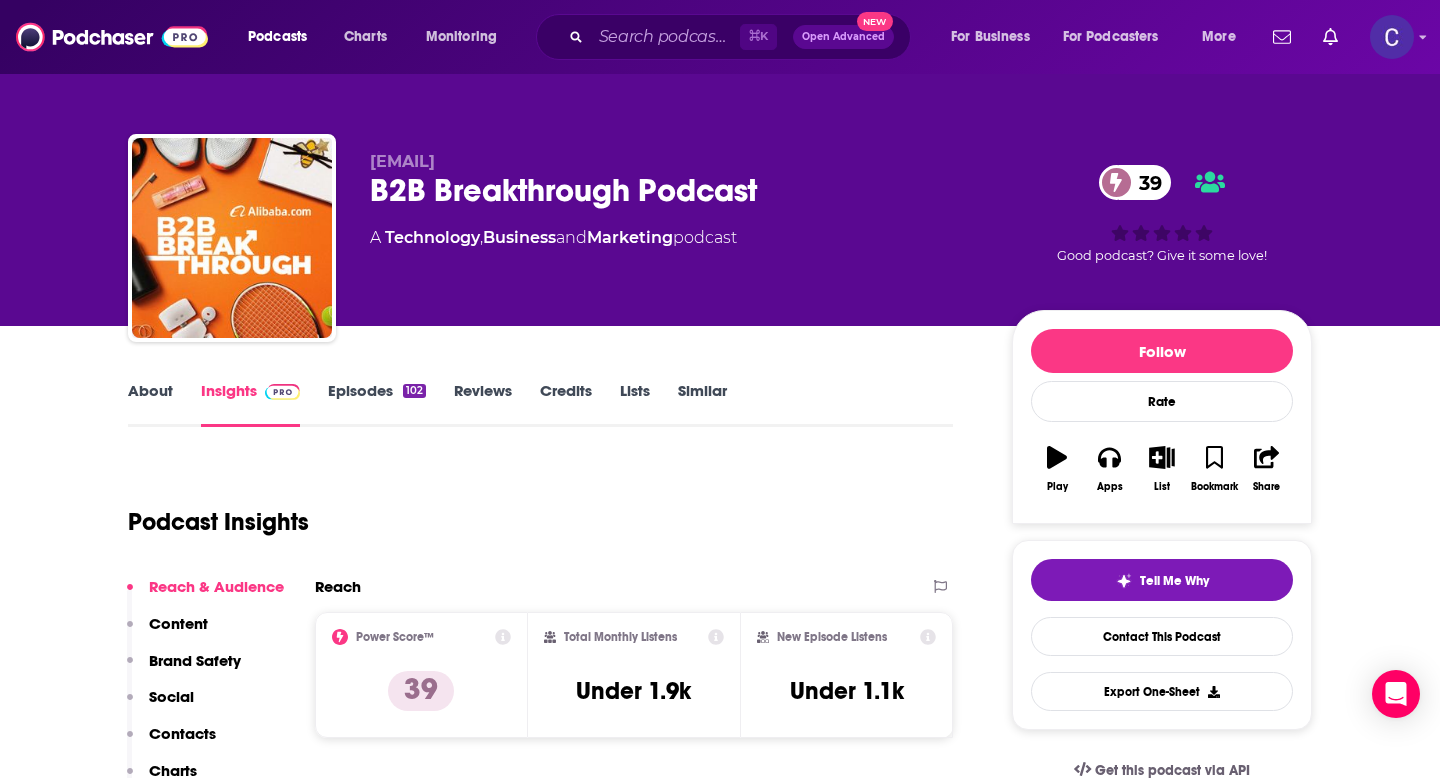scroll, scrollTop: 0, scrollLeft: 0, axis: both 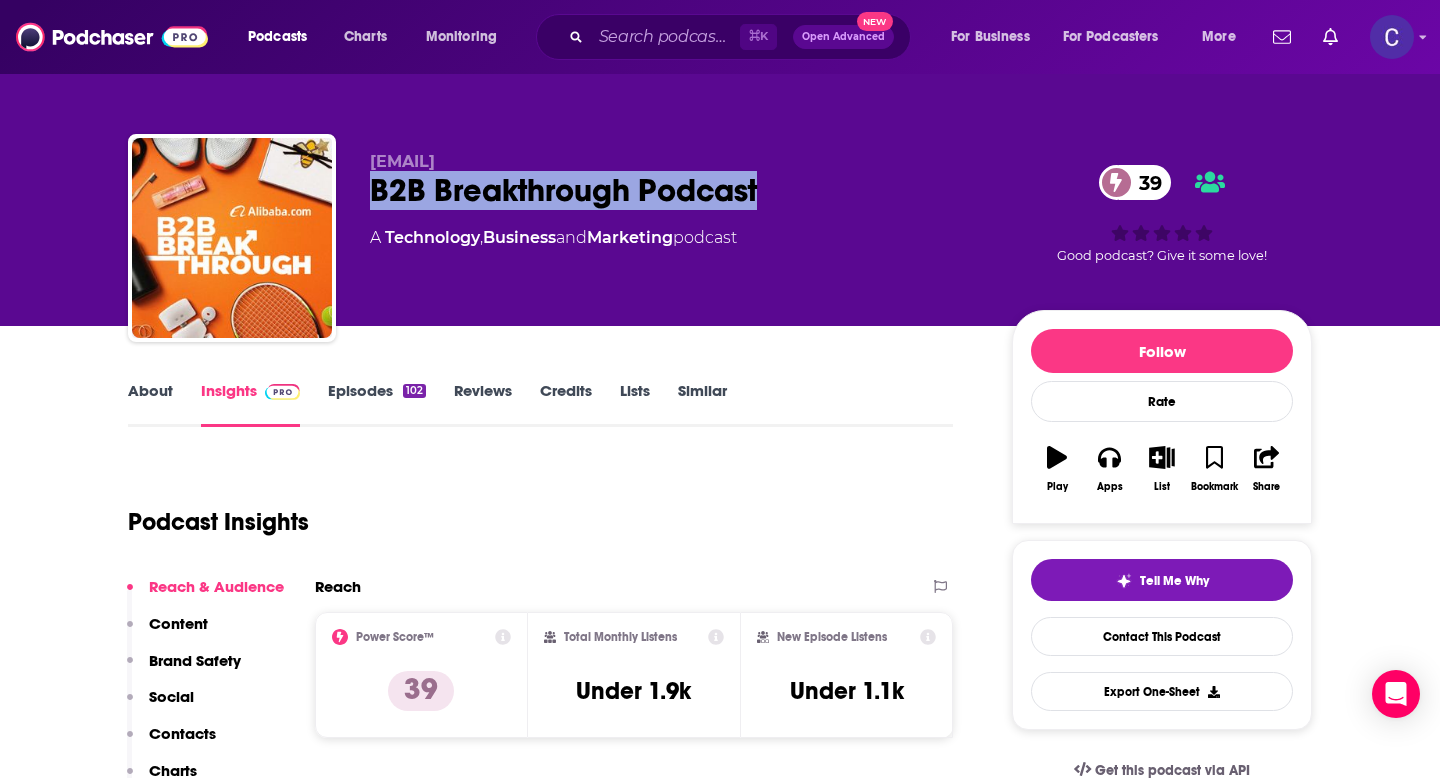 drag, startPoint x: 364, startPoint y: 185, endPoint x: 821, endPoint y: 185, distance: 457 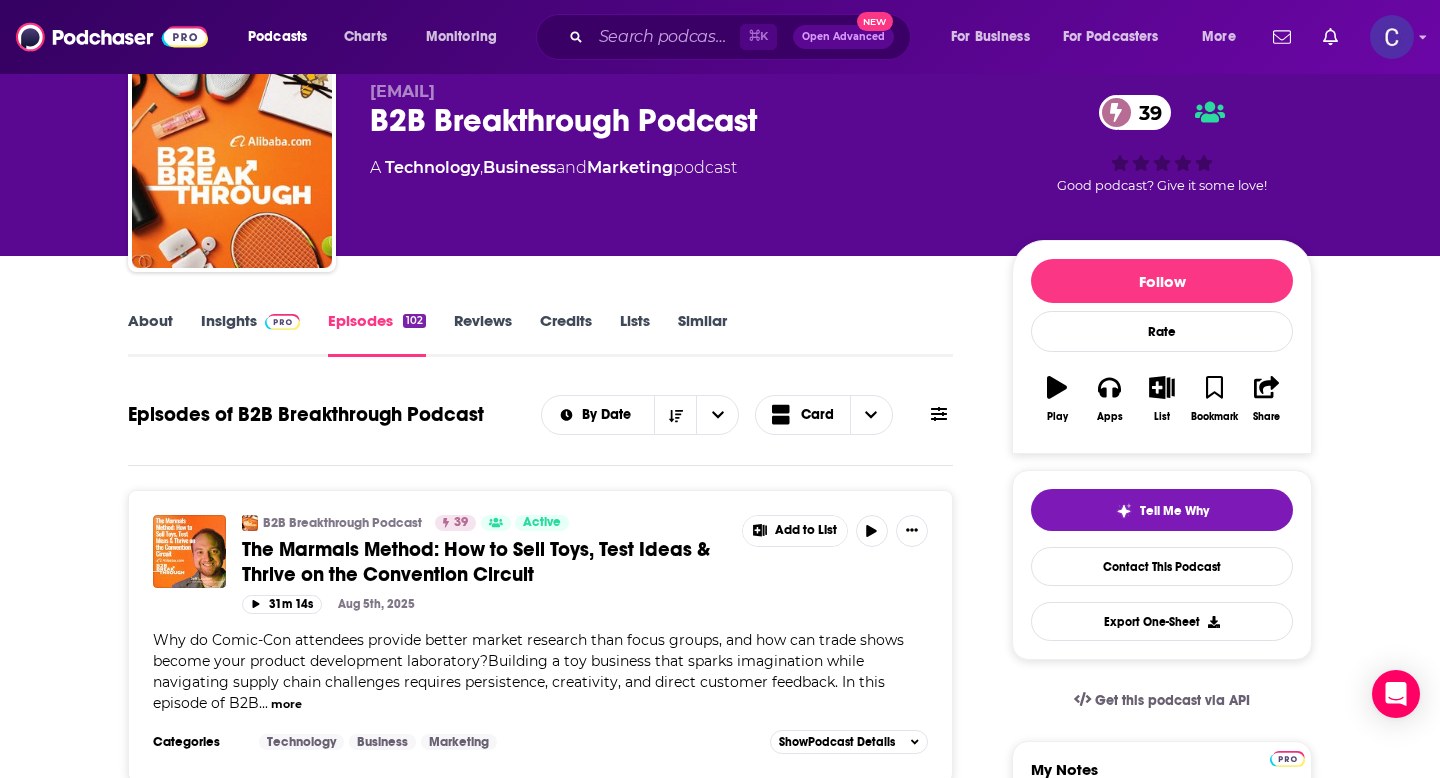 scroll, scrollTop: 0, scrollLeft: 0, axis: both 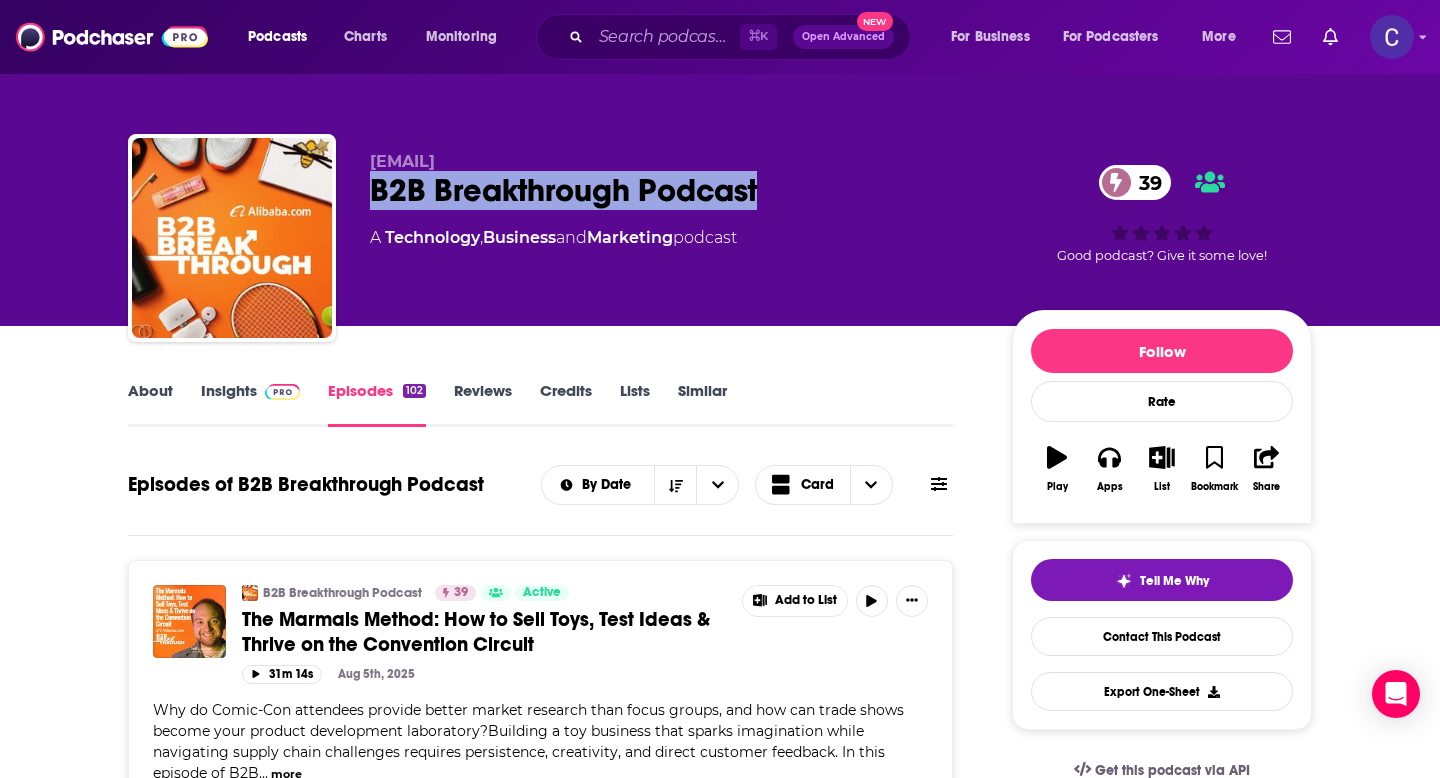 drag, startPoint x: 371, startPoint y: 191, endPoint x: 834, endPoint y: 191, distance: 463 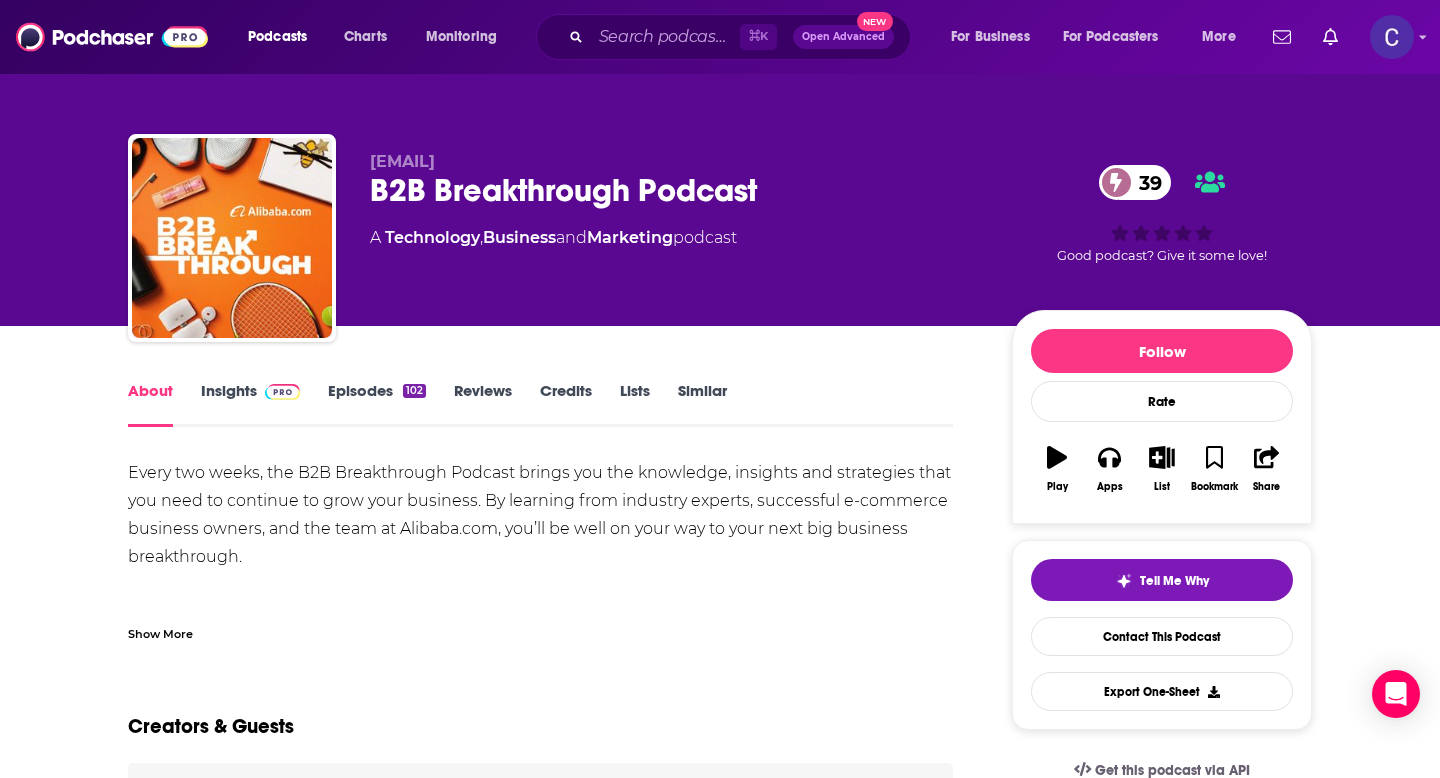 click on "Show More" at bounding box center [160, 632] 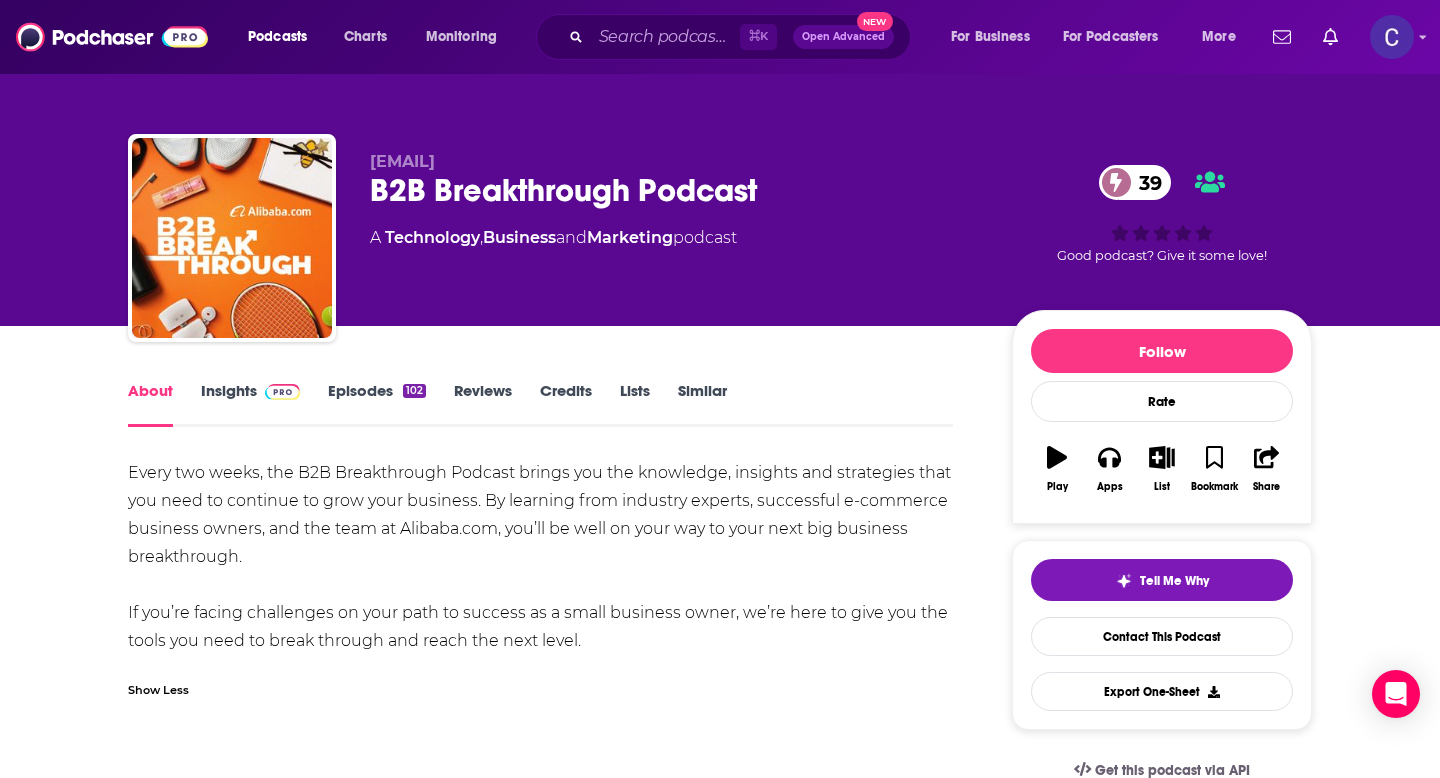 scroll, scrollTop: 126, scrollLeft: 0, axis: vertical 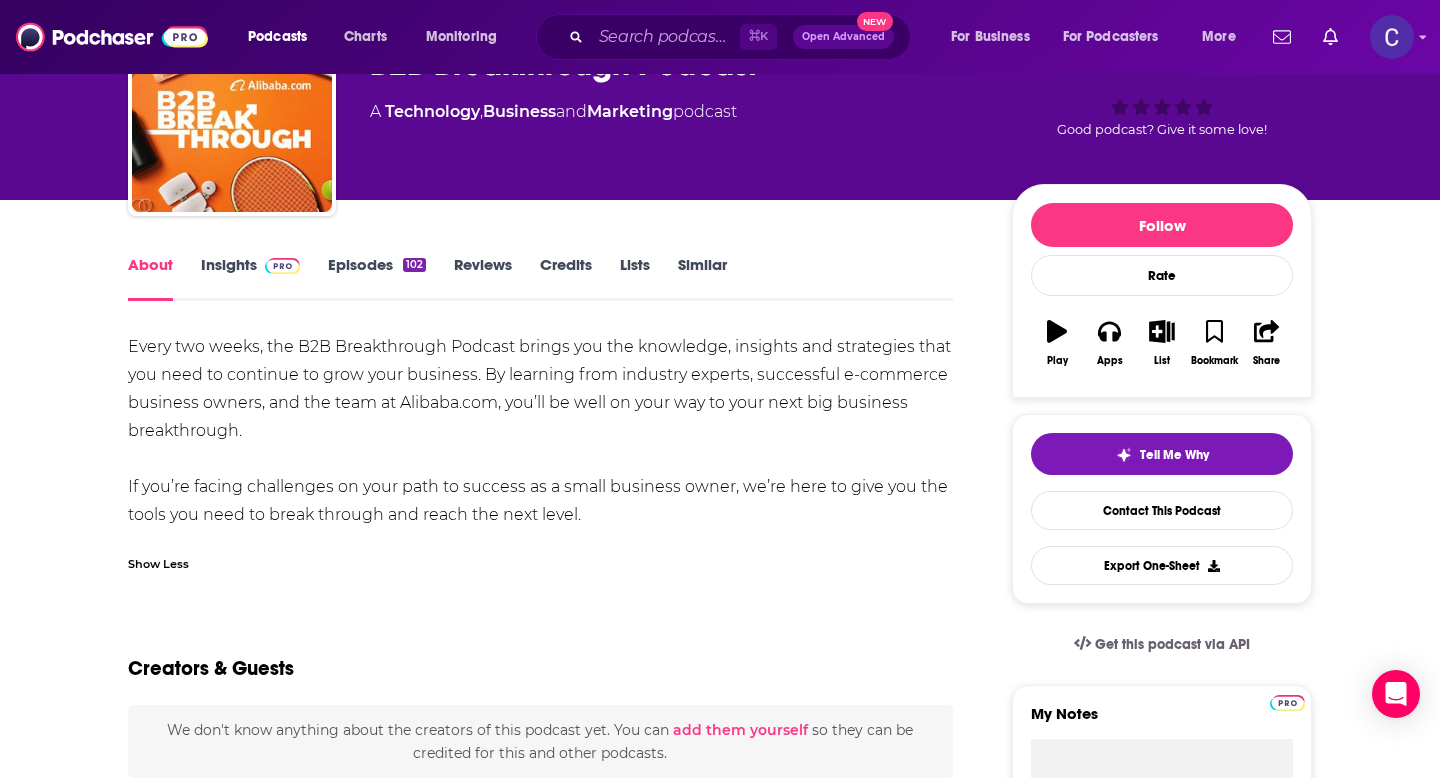 click on "Insights" at bounding box center (250, 278) 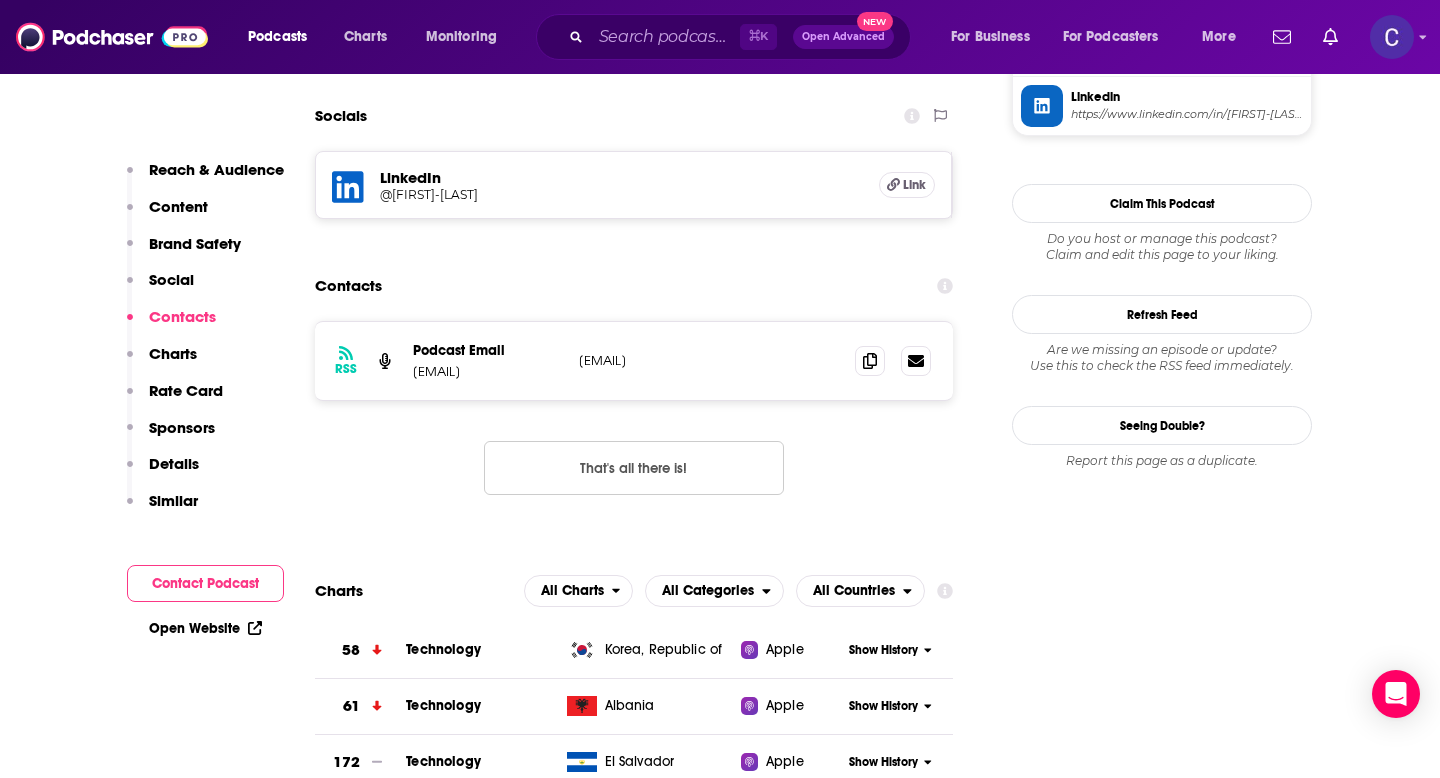 scroll, scrollTop: 1578, scrollLeft: 0, axis: vertical 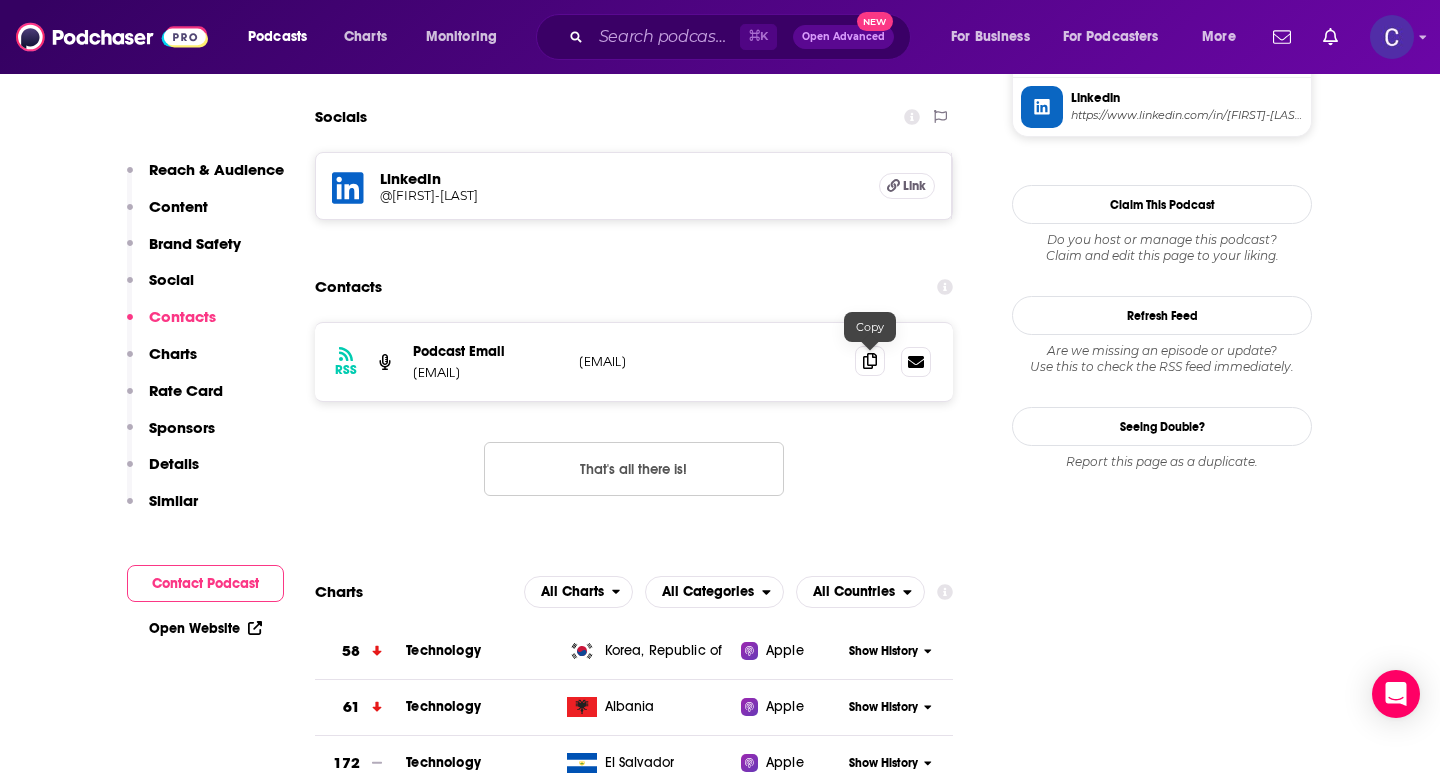 click 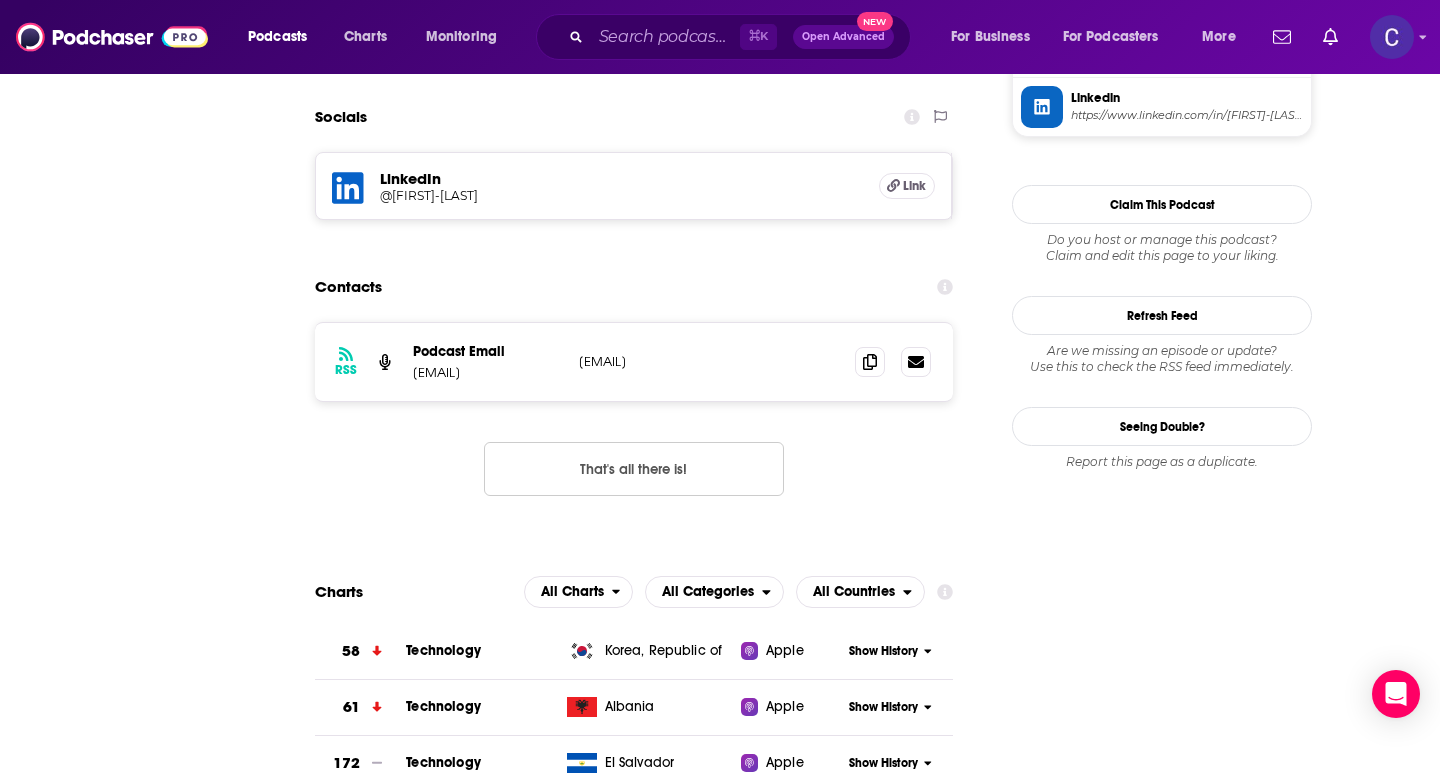 scroll, scrollTop: 0, scrollLeft: 0, axis: both 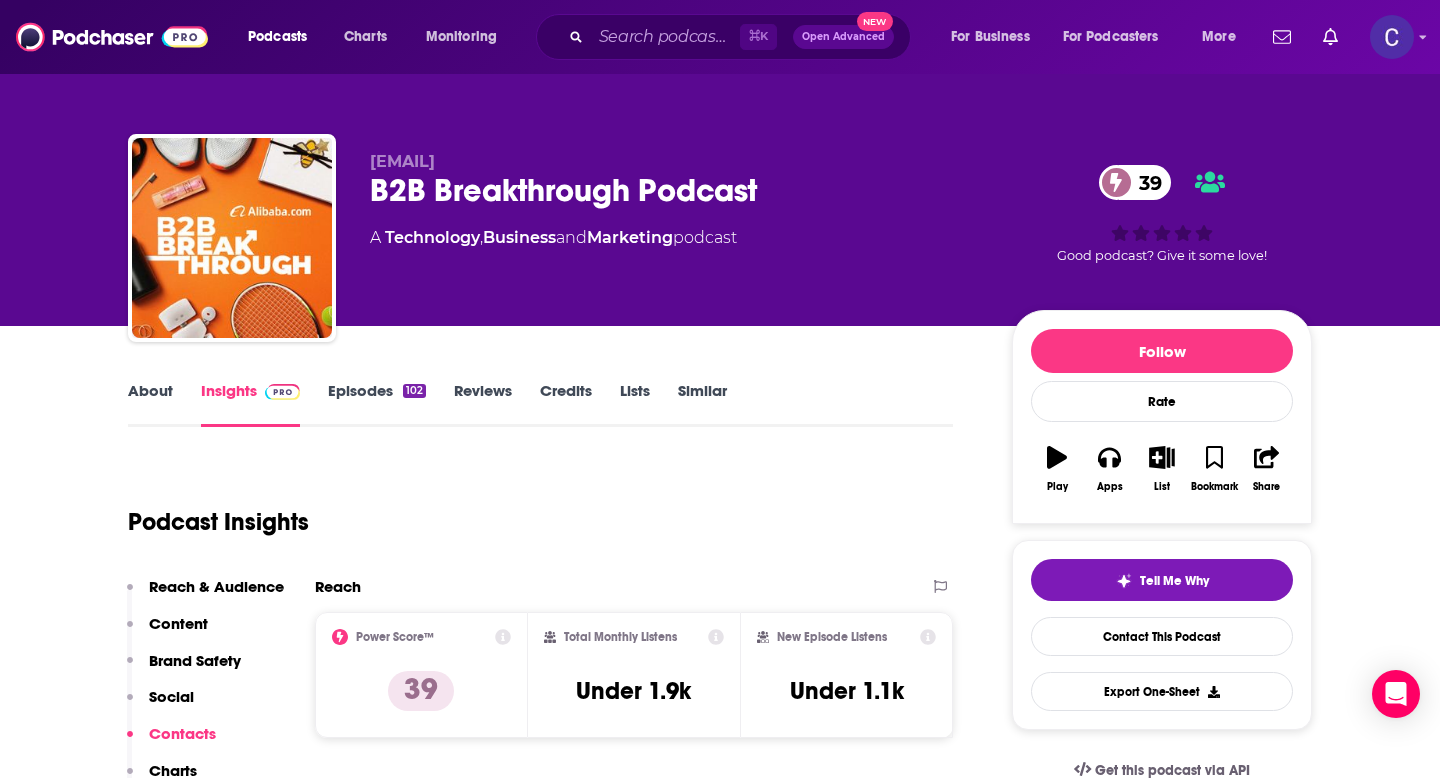 click on "Similar" at bounding box center [702, 404] 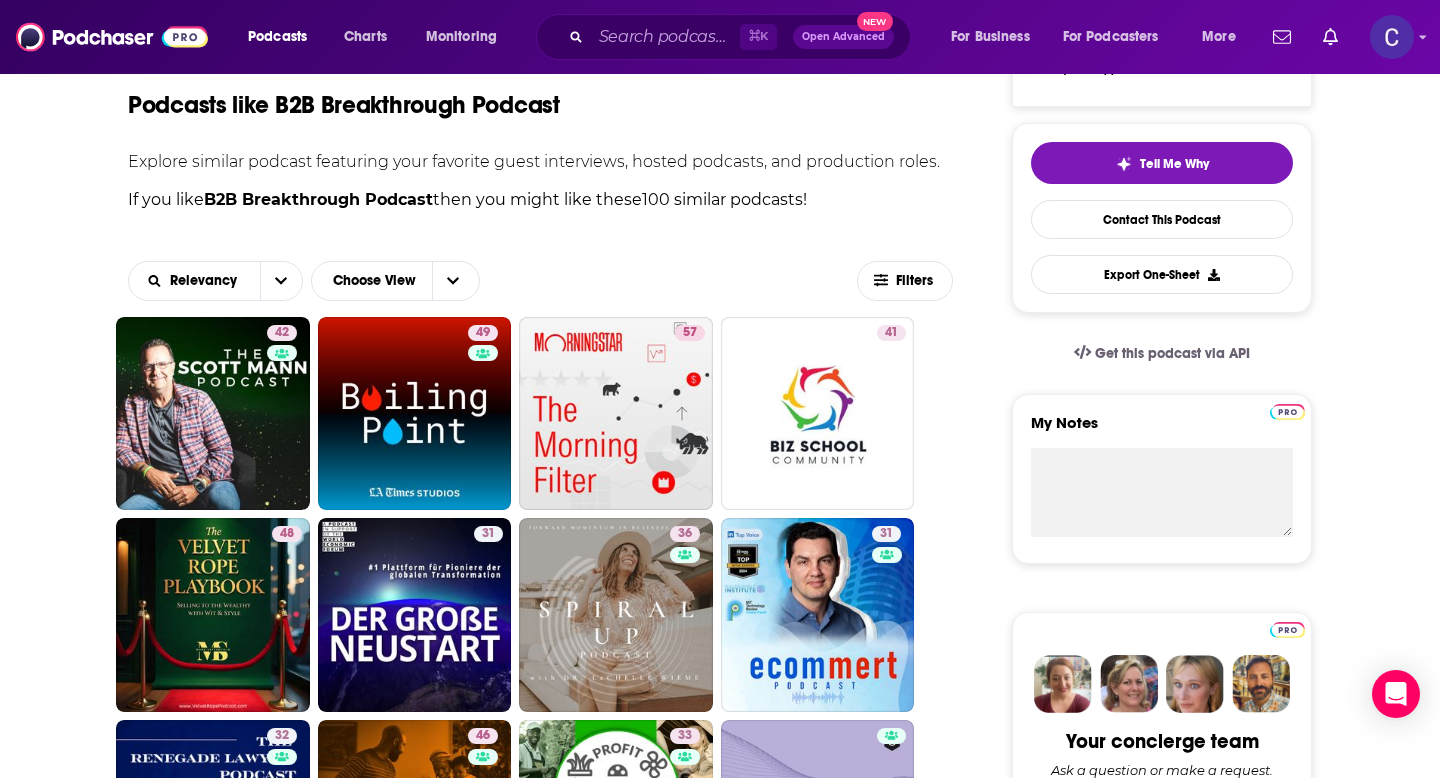 scroll, scrollTop: 425, scrollLeft: 0, axis: vertical 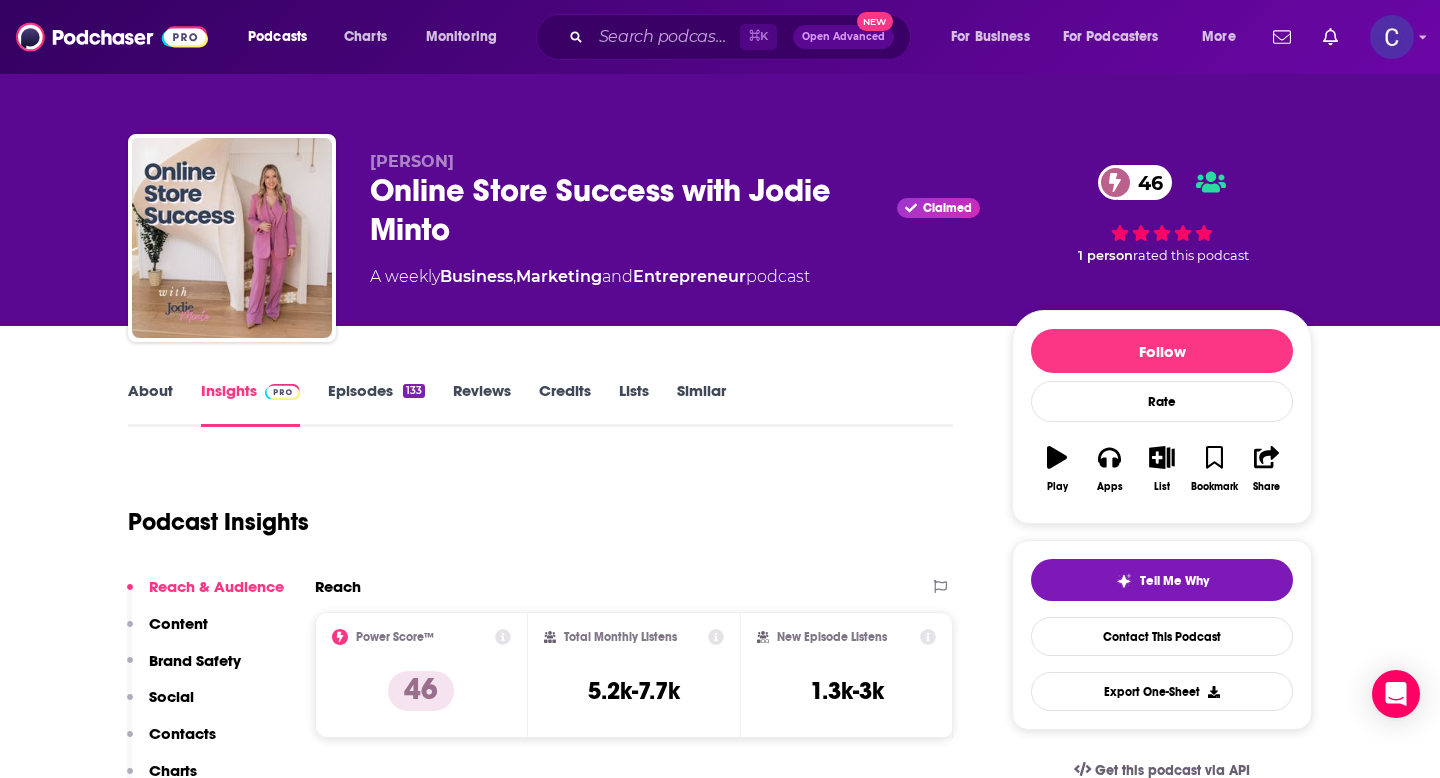 click on "About" at bounding box center [150, 404] 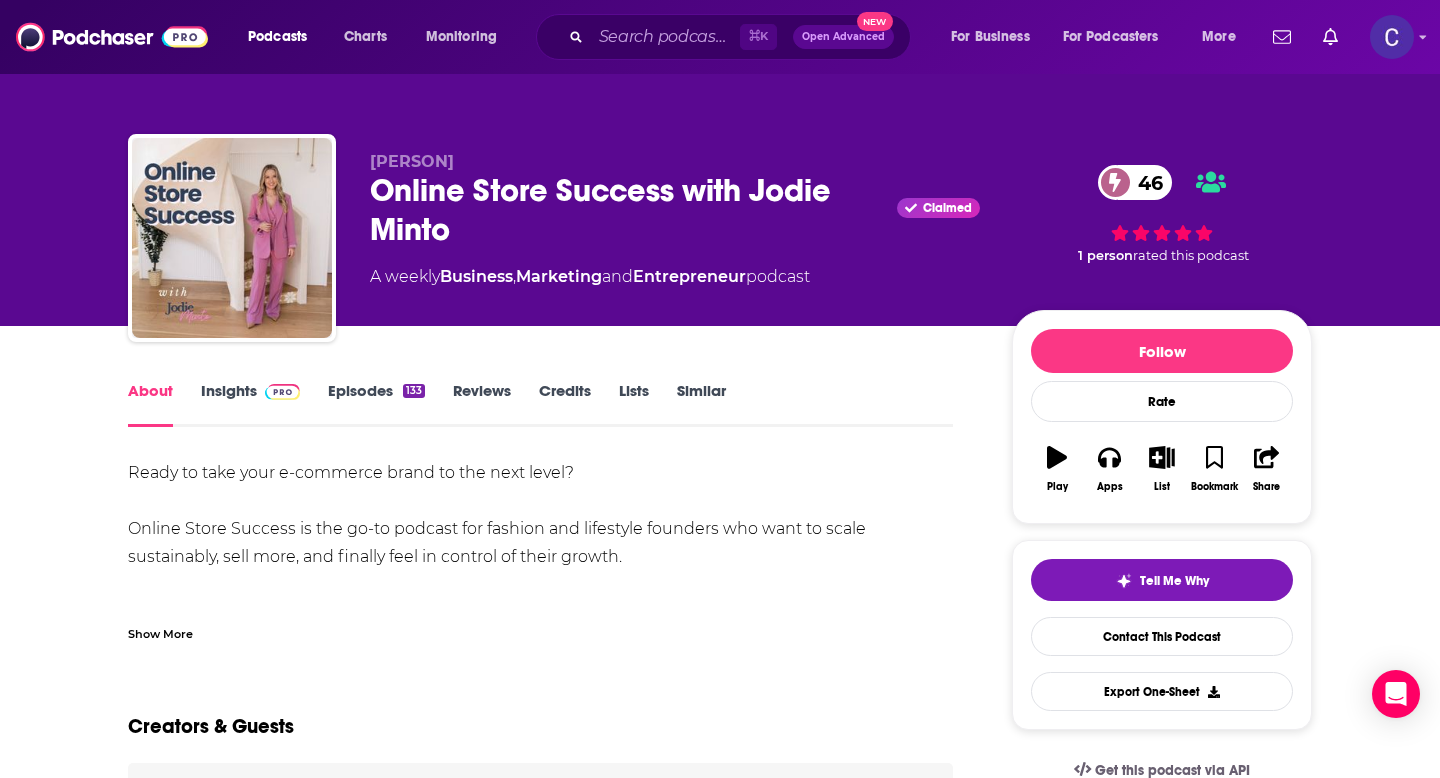 click on "Show More" at bounding box center [540, 626] 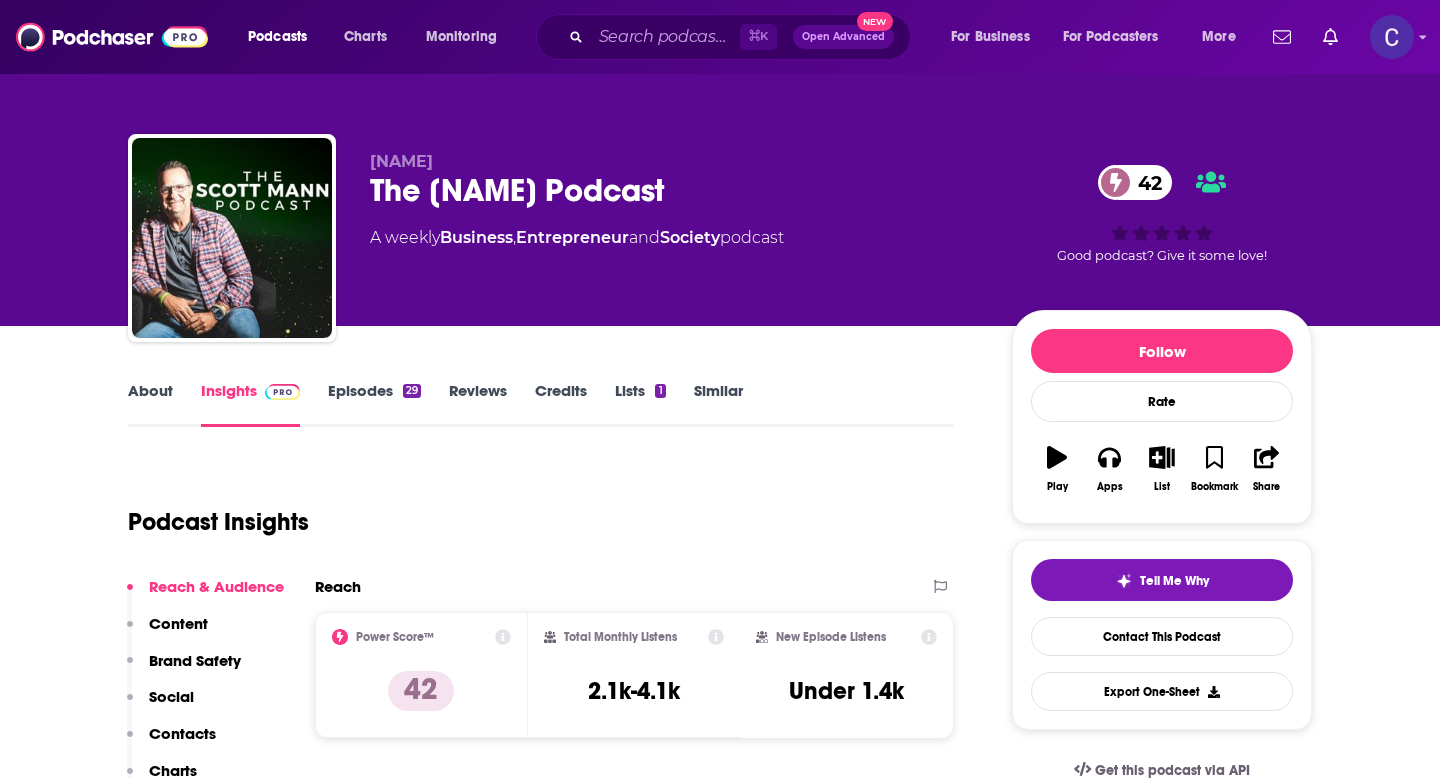 scroll, scrollTop: 0, scrollLeft: 0, axis: both 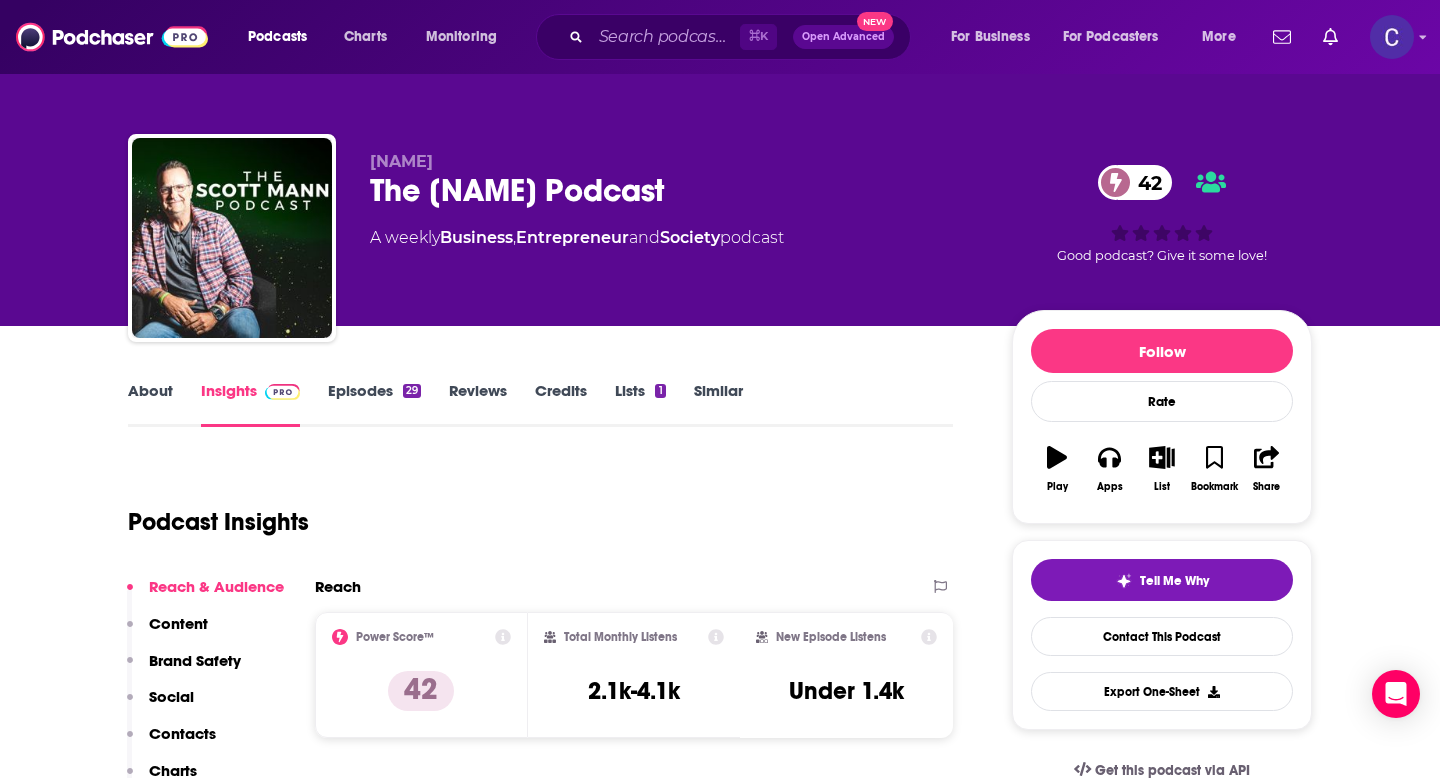click on "About" at bounding box center (150, 404) 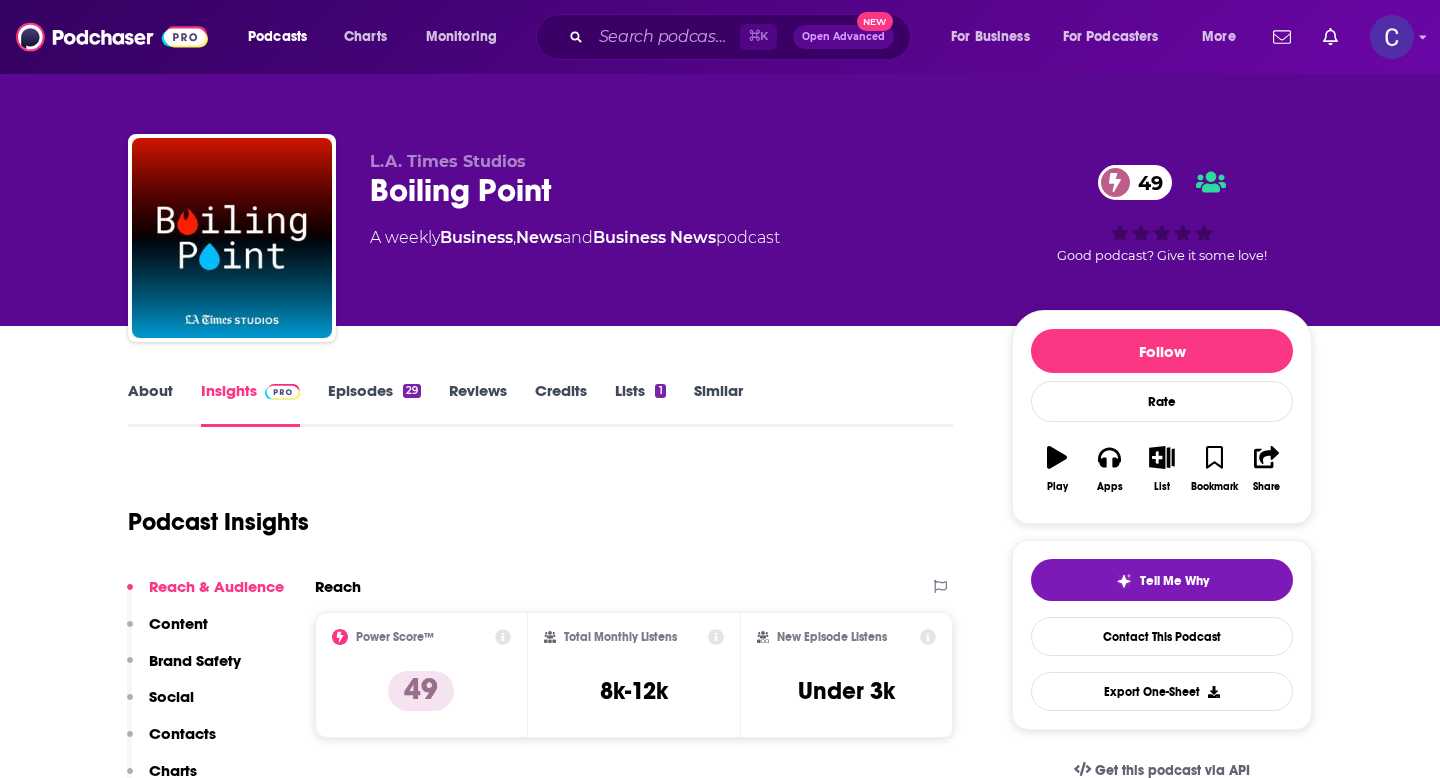 scroll, scrollTop: 0, scrollLeft: 0, axis: both 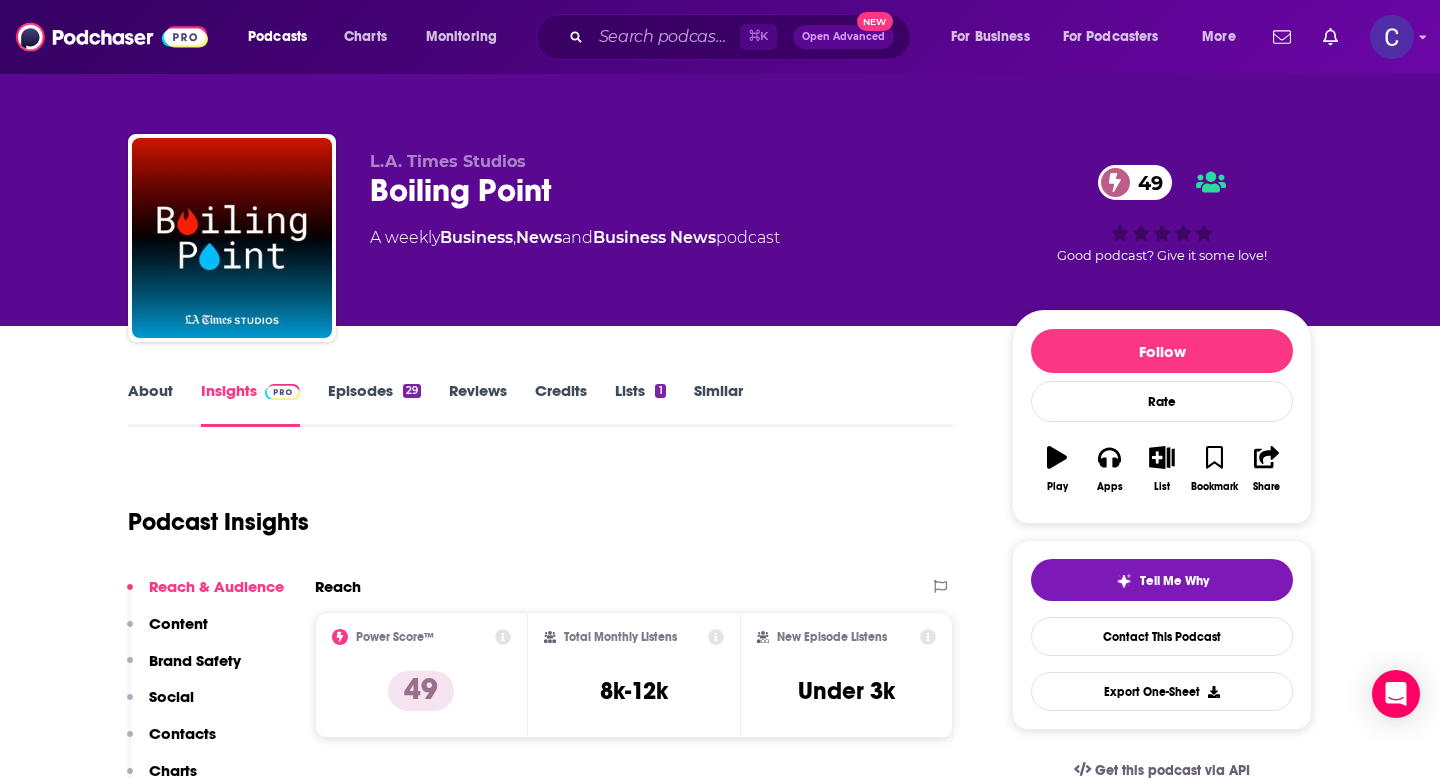 click on "About" at bounding box center (150, 404) 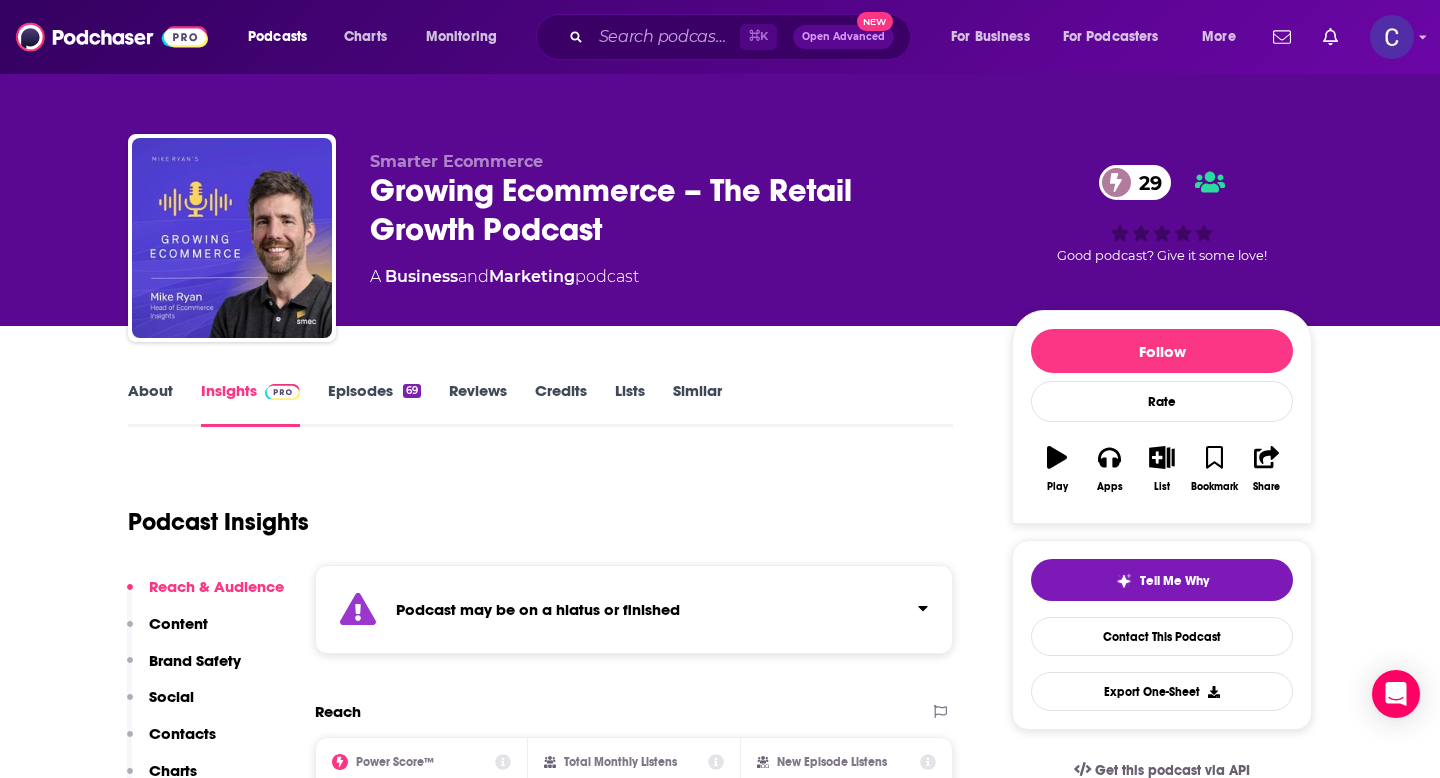 scroll, scrollTop: 0, scrollLeft: 0, axis: both 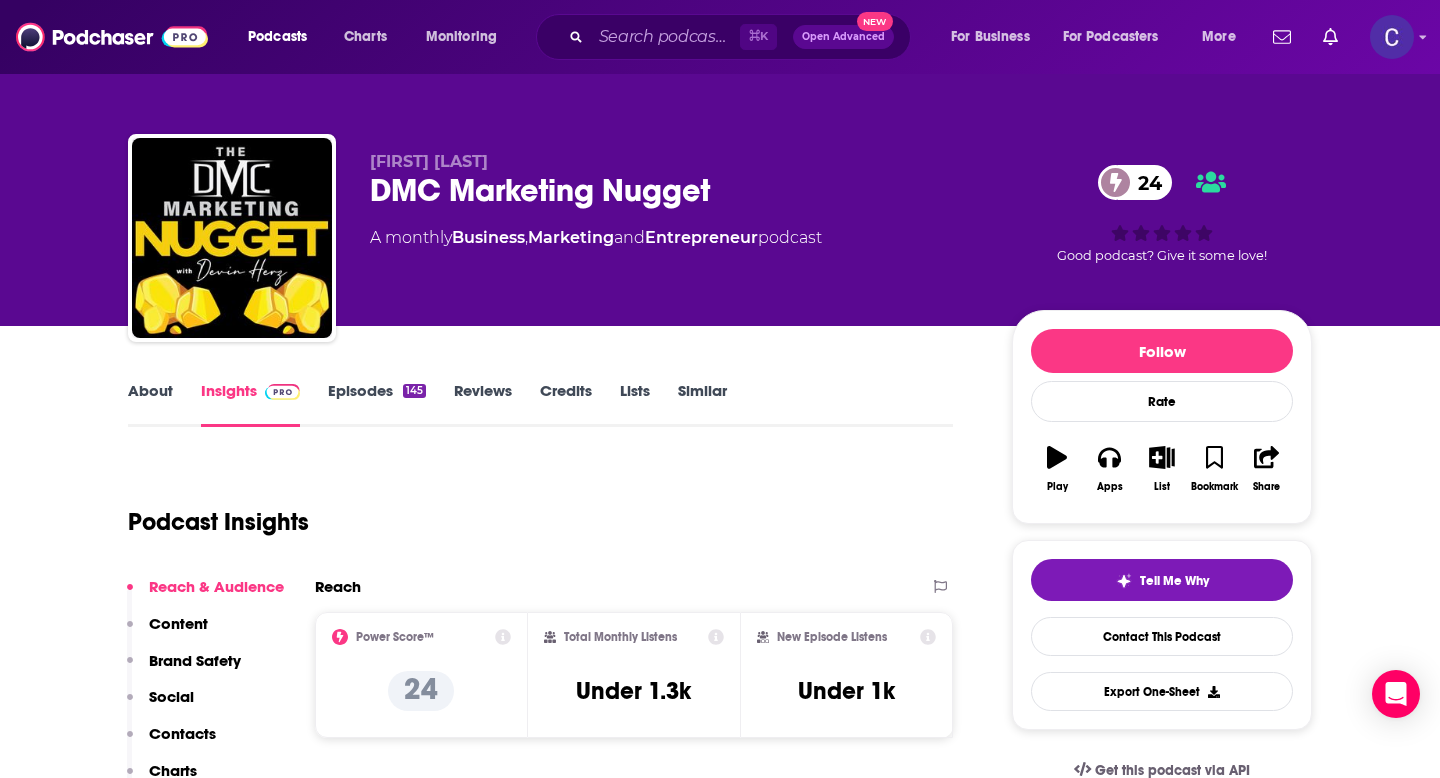 click on "About" at bounding box center (150, 404) 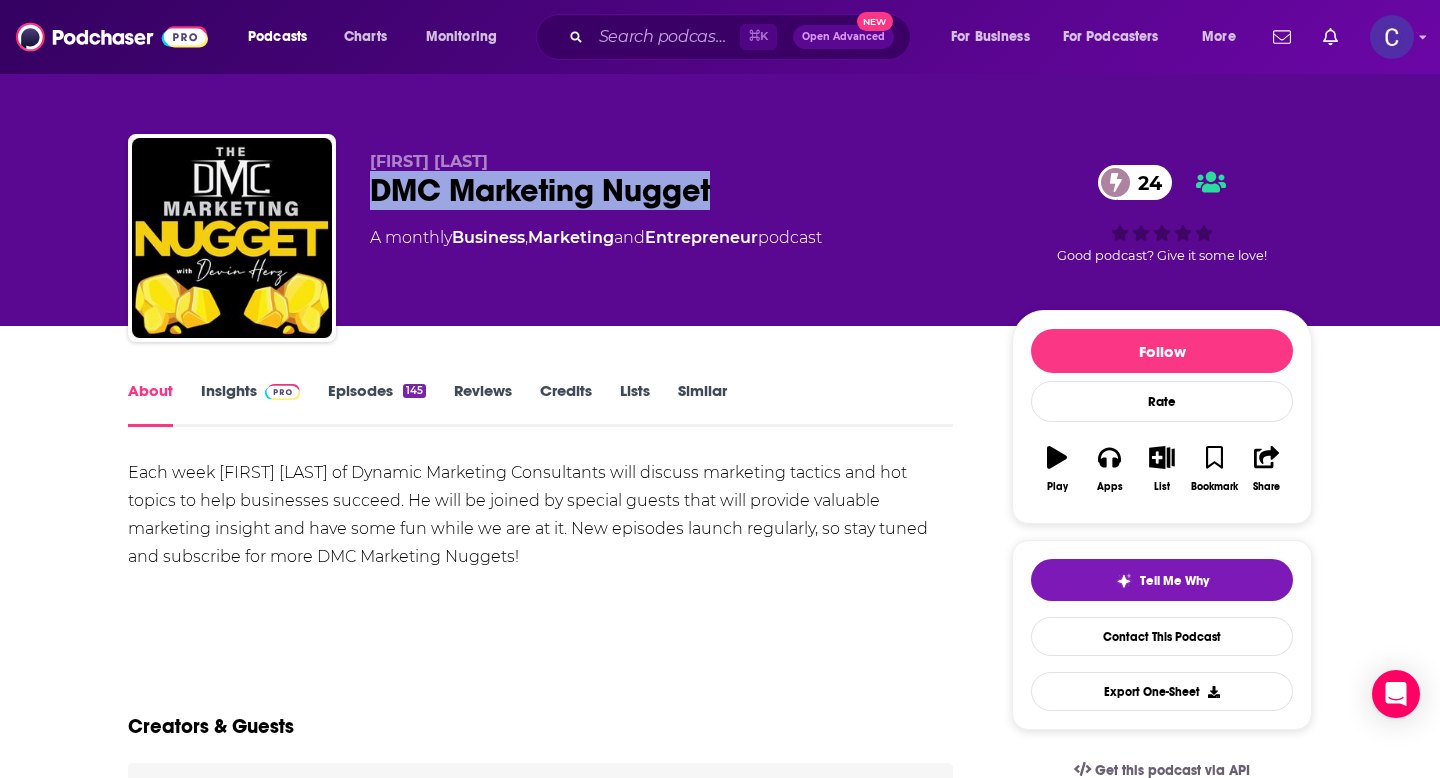 drag, startPoint x: 369, startPoint y: 193, endPoint x: 715, endPoint y: 206, distance: 346.24414 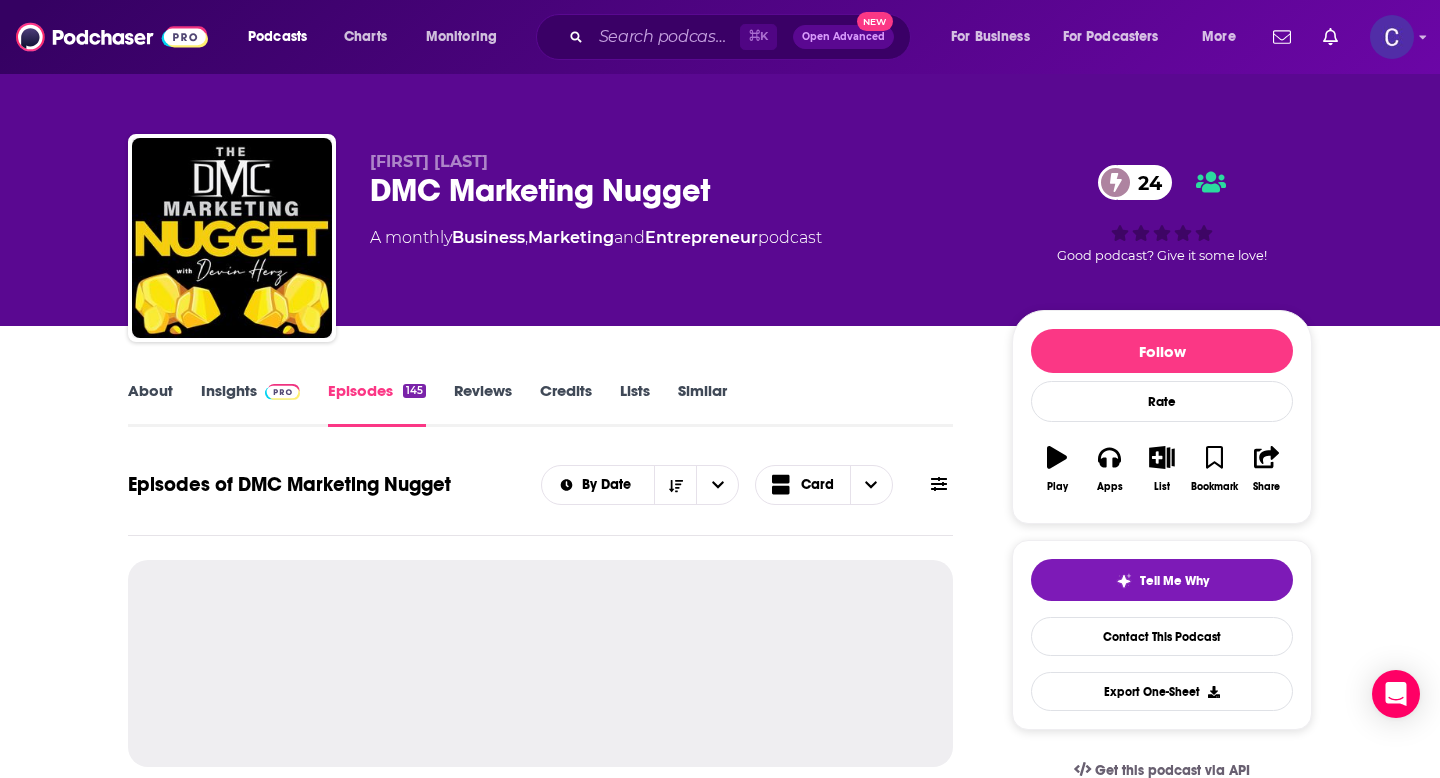 click on "About" at bounding box center [150, 404] 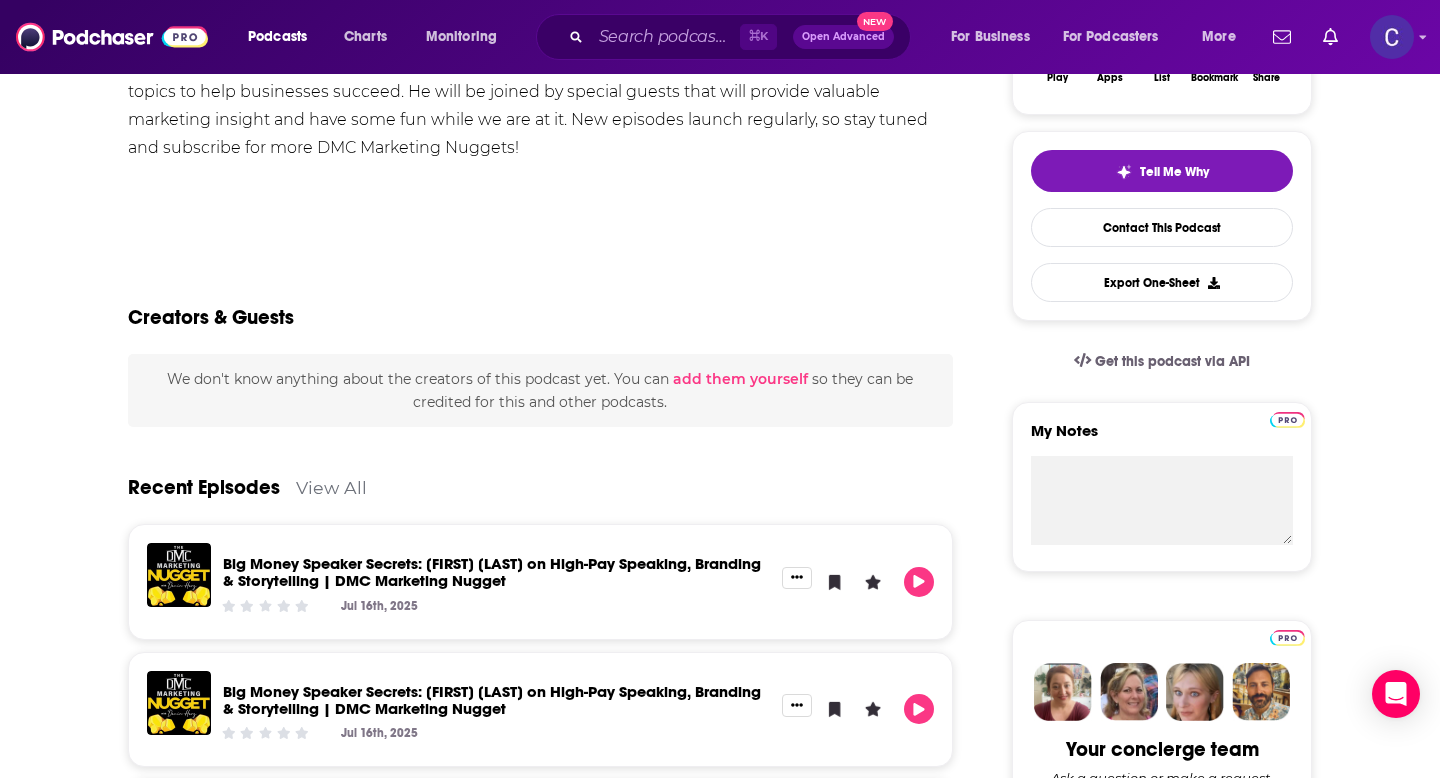 scroll, scrollTop: 0, scrollLeft: 0, axis: both 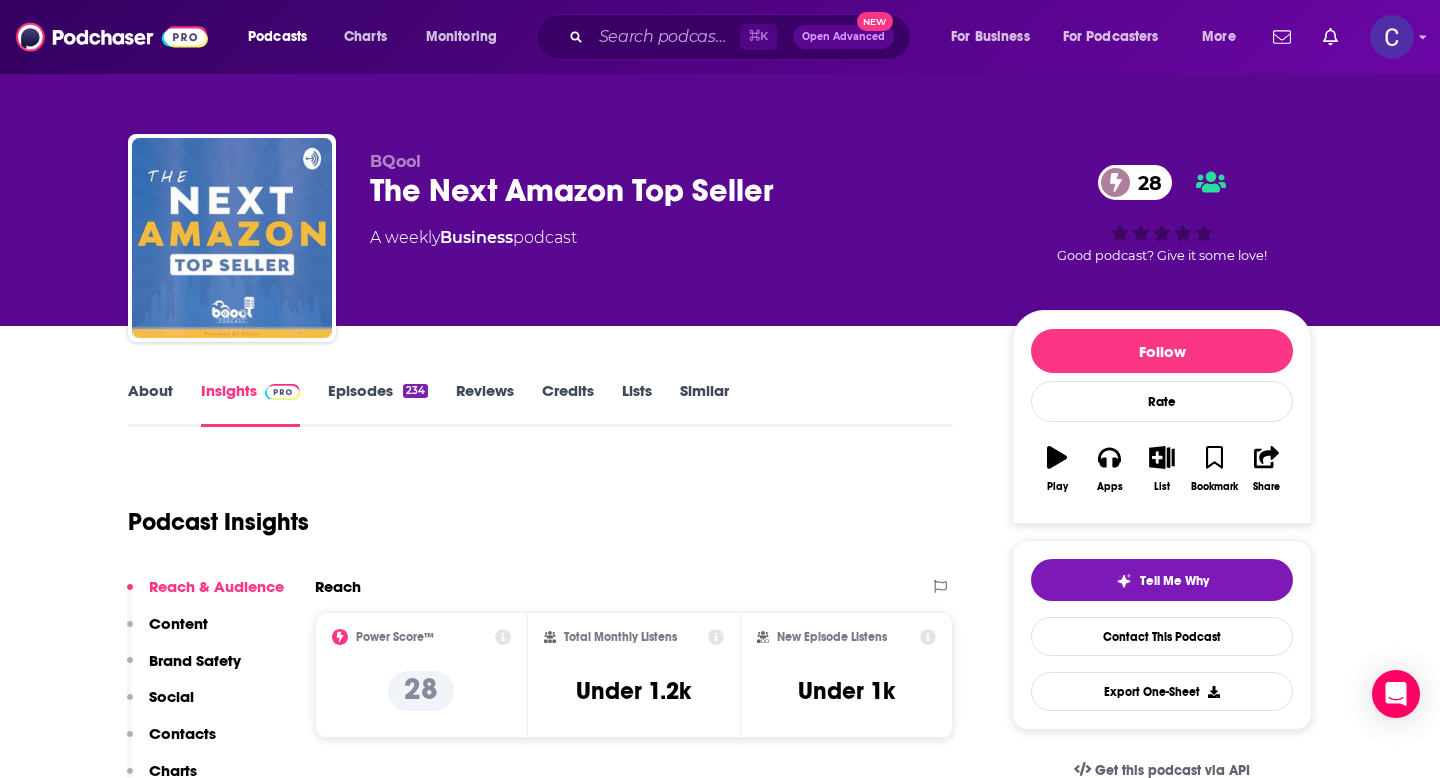 click on "About" at bounding box center (150, 404) 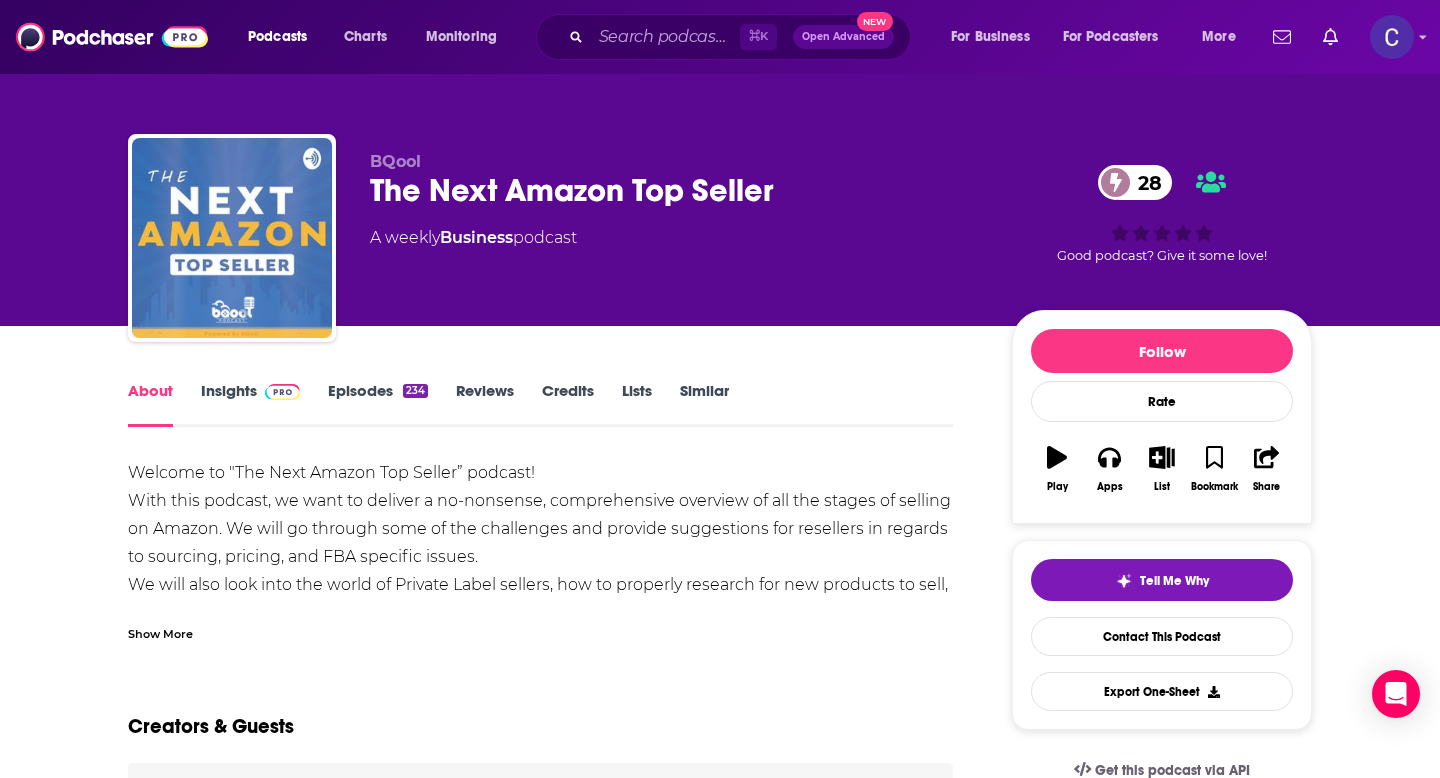 click on "Show More" at bounding box center [160, 632] 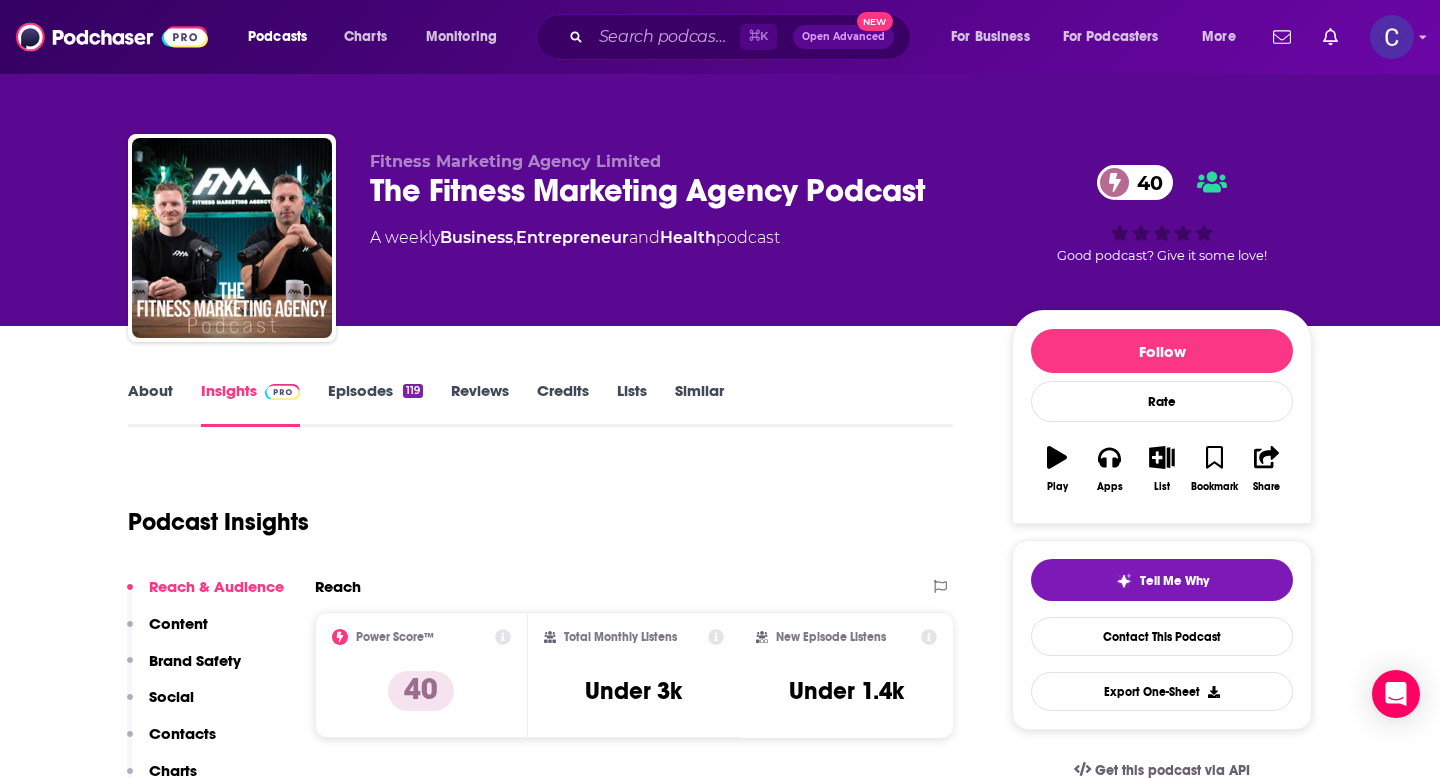 scroll, scrollTop: 0, scrollLeft: 0, axis: both 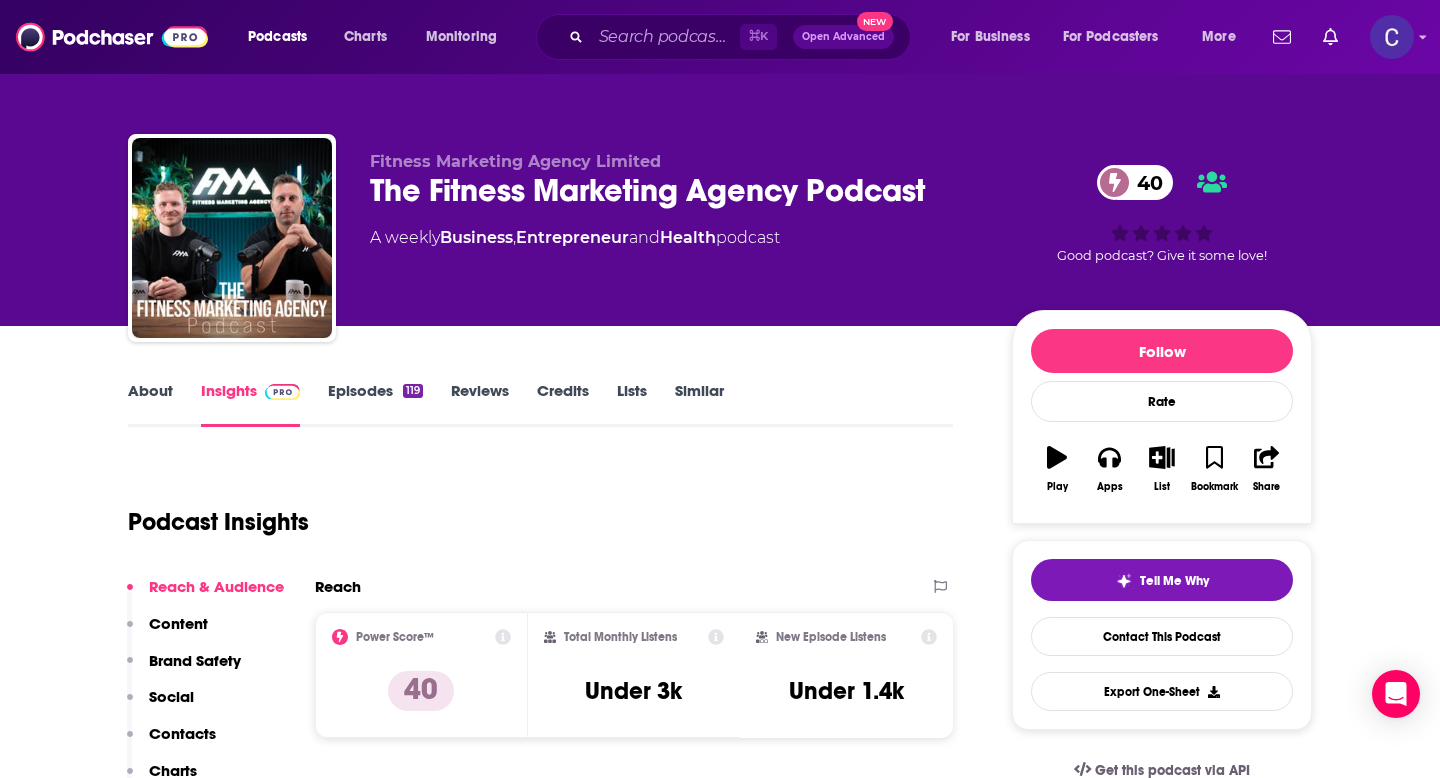 click on "About" at bounding box center (150, 404) 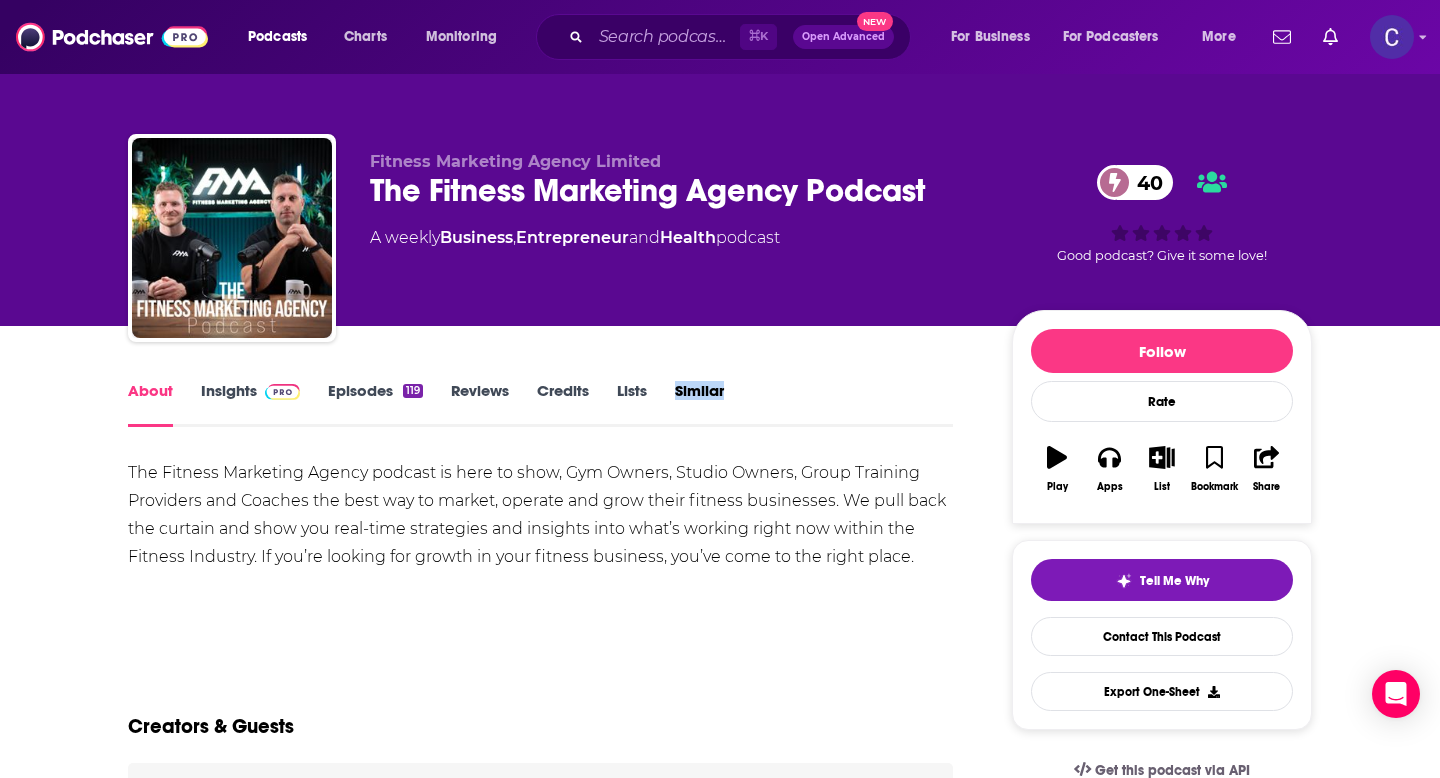 click on "Similar" at bounding box center [699, 404] 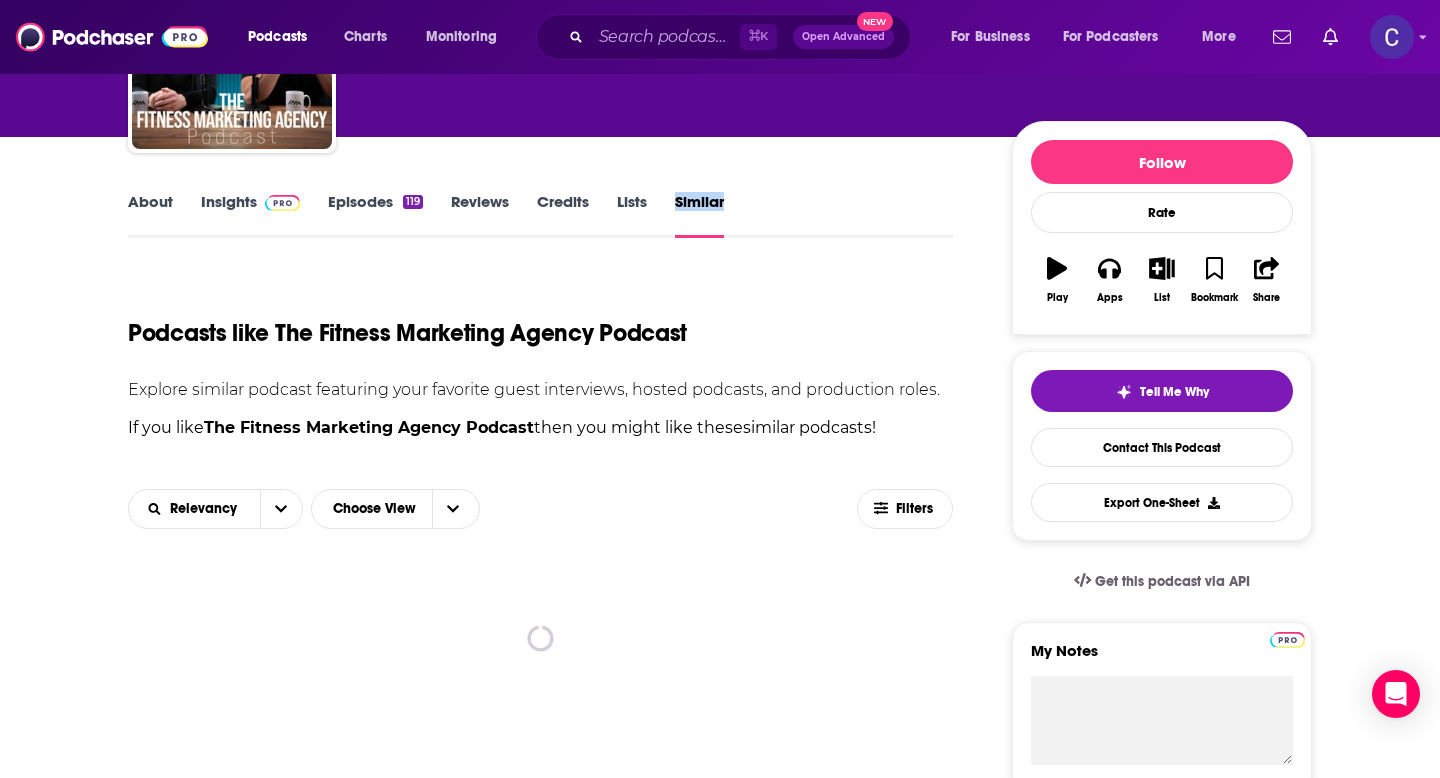 scroll, scrollTop: 299, scrollLeft: 0, axis: vertical 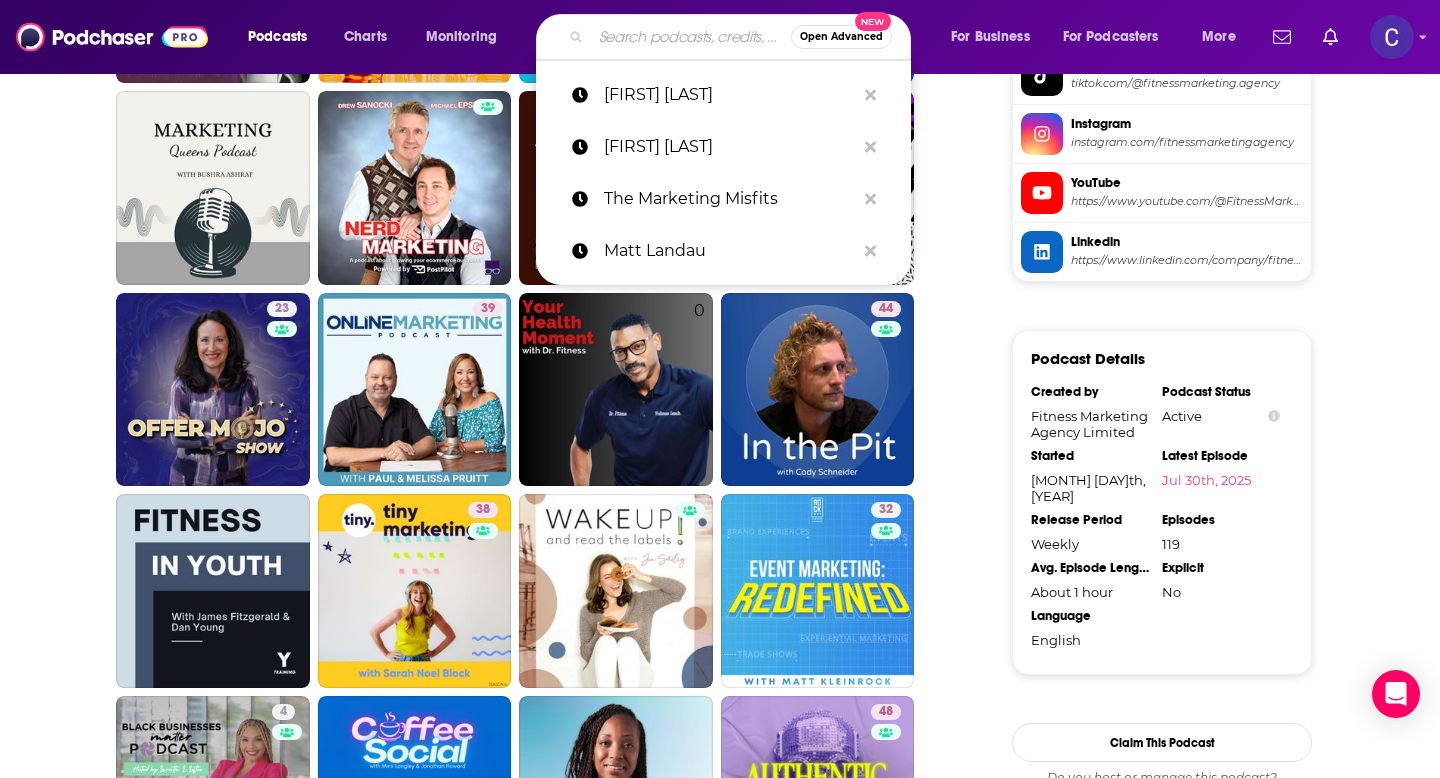 click at bounding box center (691, 37) 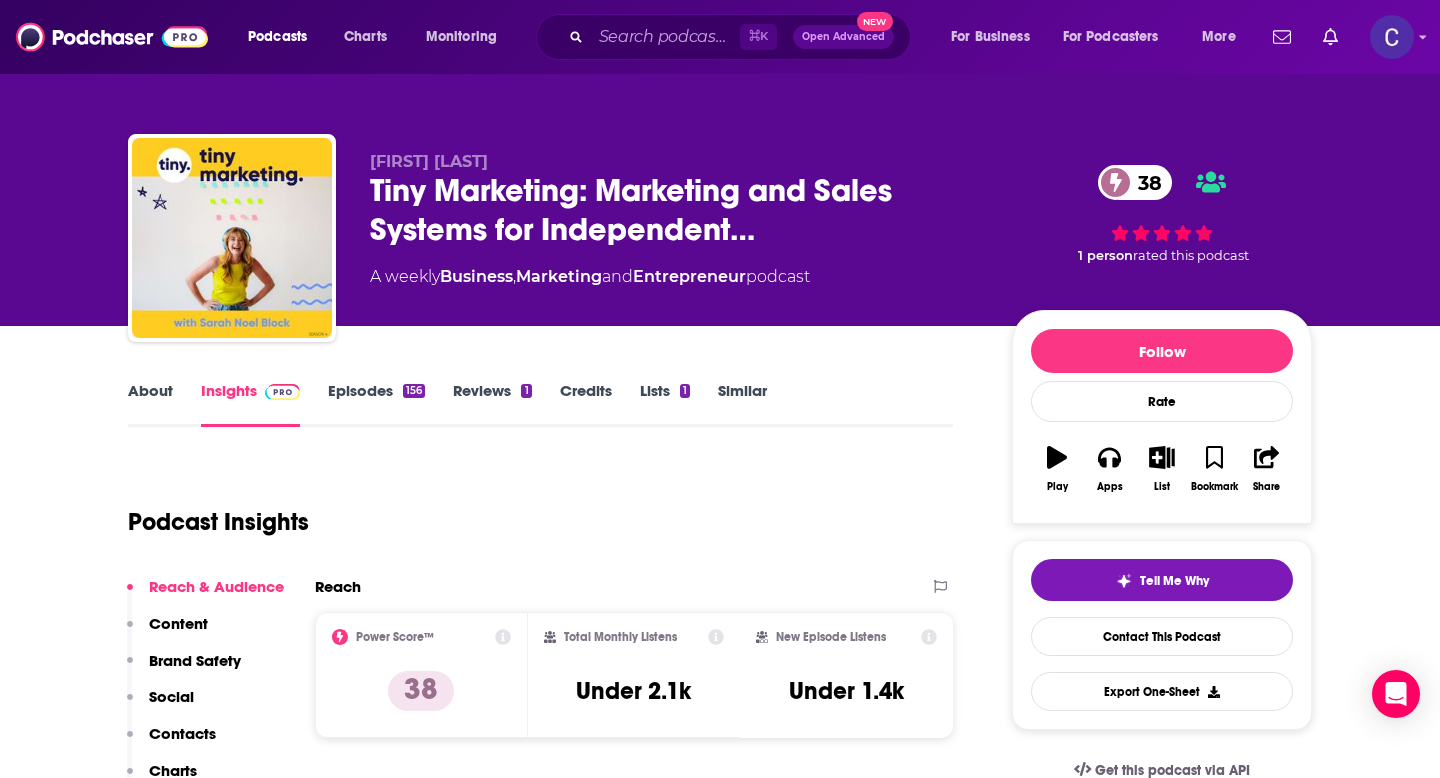 scroll, scrollTop: 0, scrollLeft: 0, axis: both 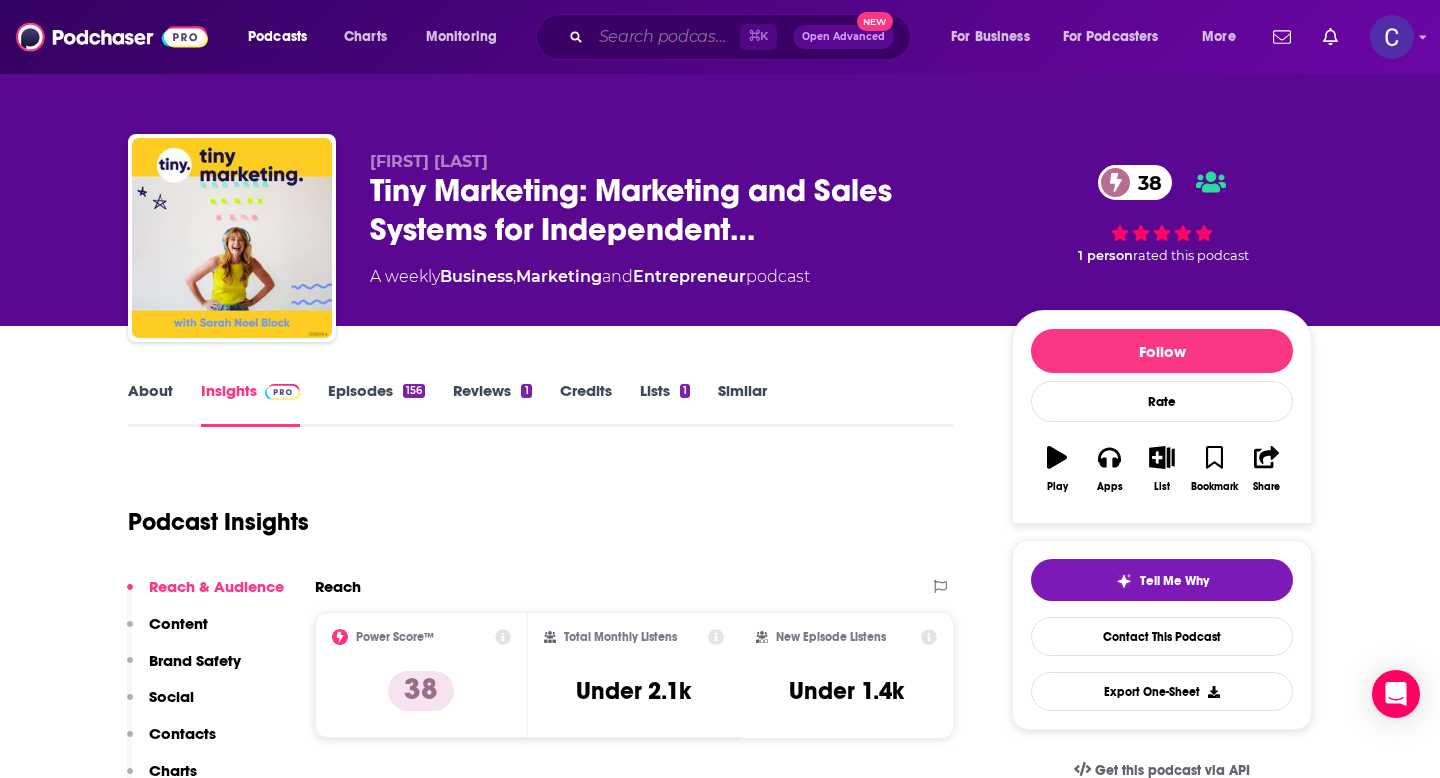click at bounding box center (665, 37) 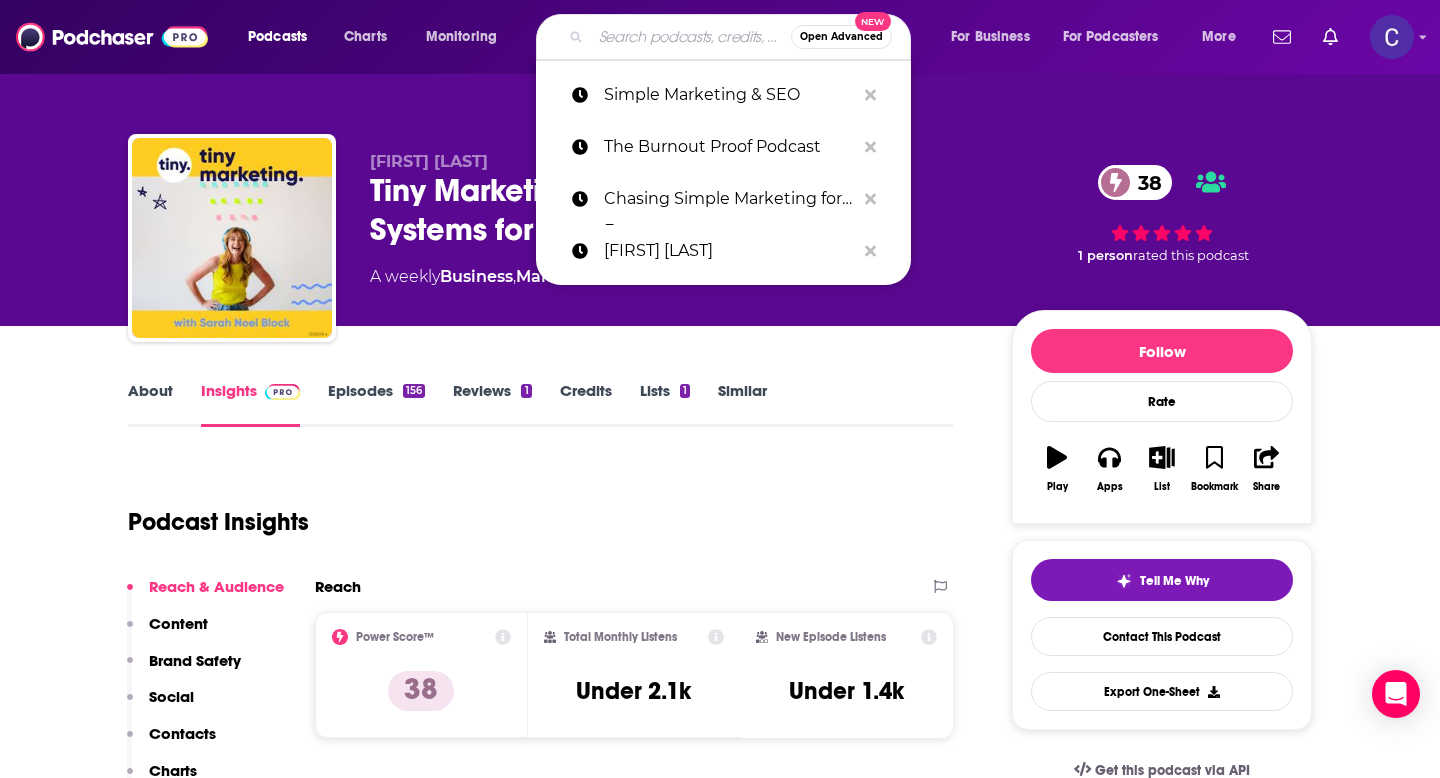 paste on "High Marketing Spend" 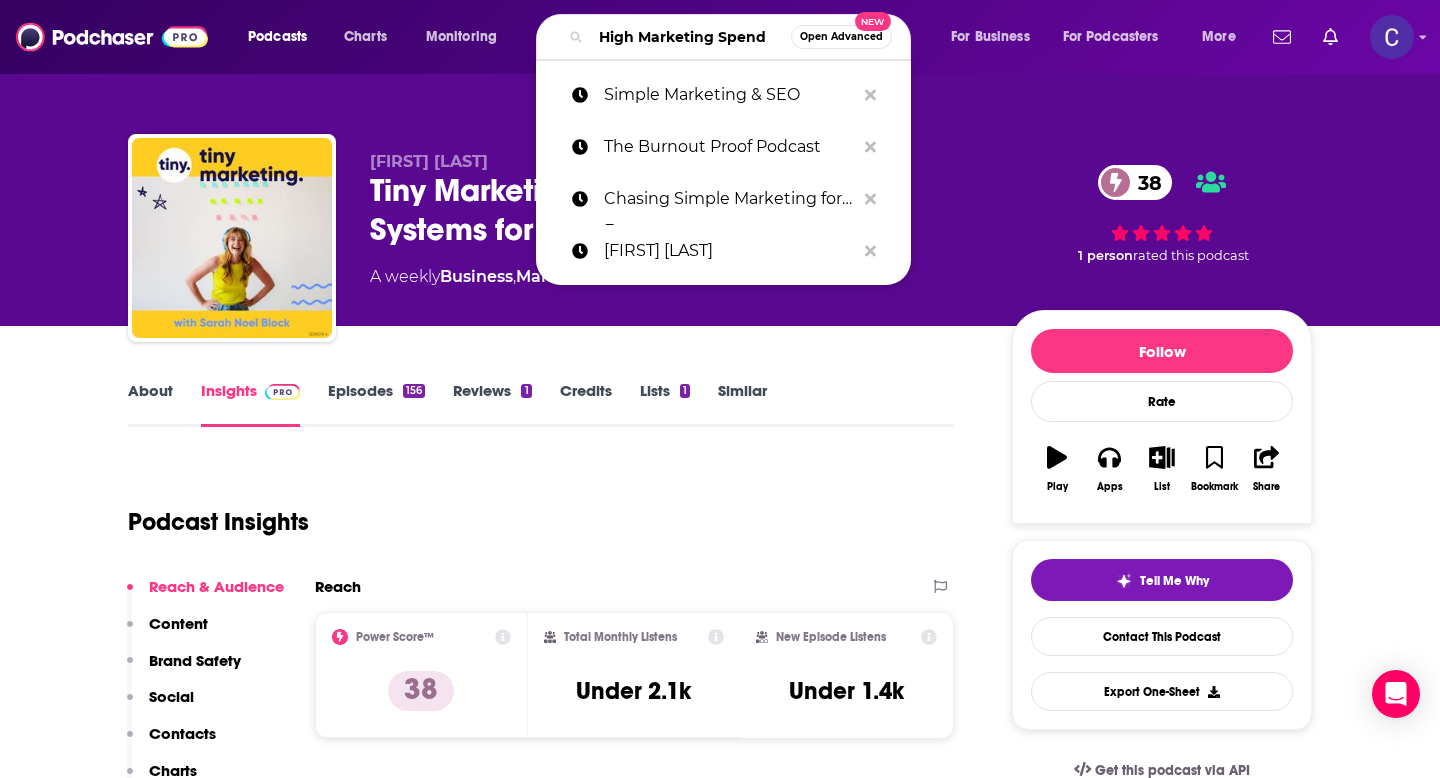 scroll, scrollTop: 0, scrollLeft: 23, axis: horizontal 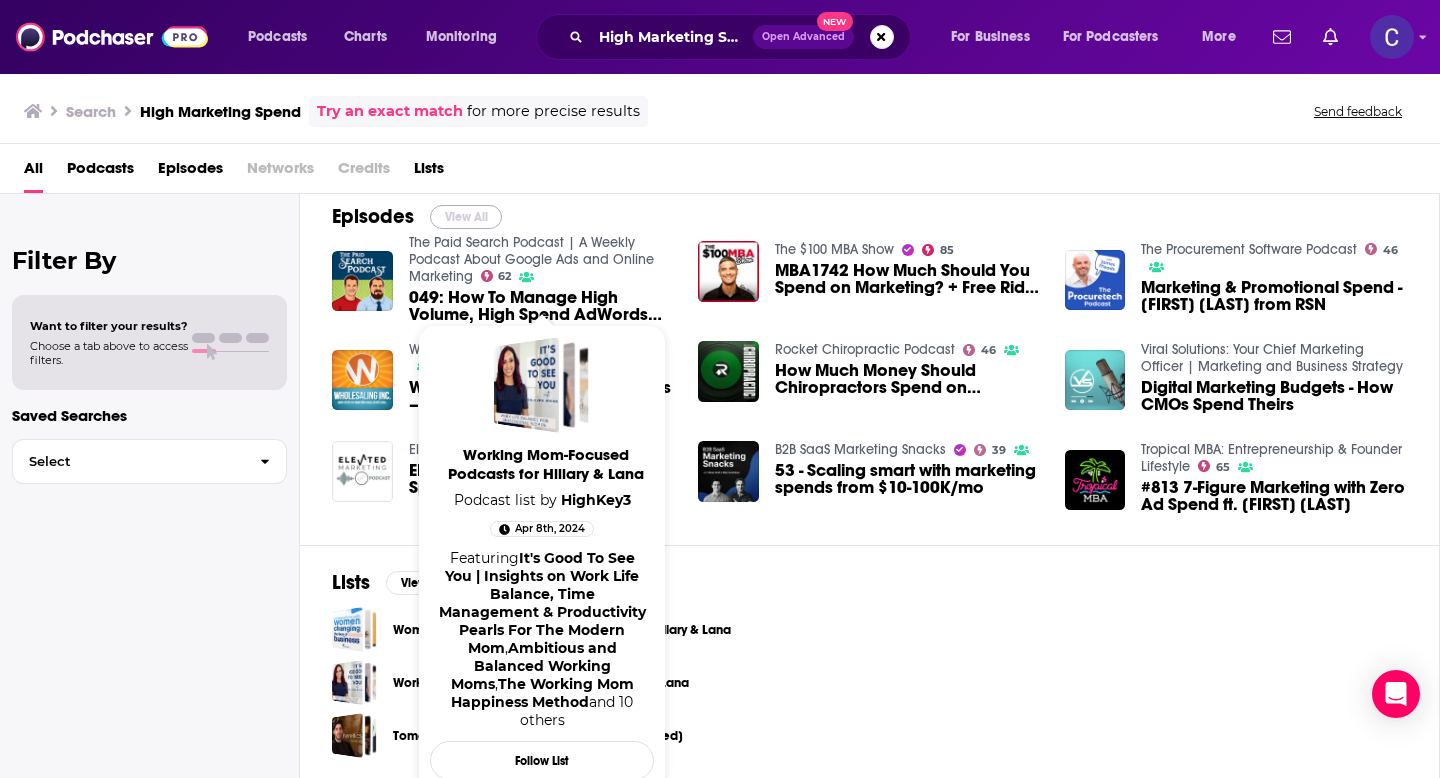 click on "View All" at bounding box center (466, 217) 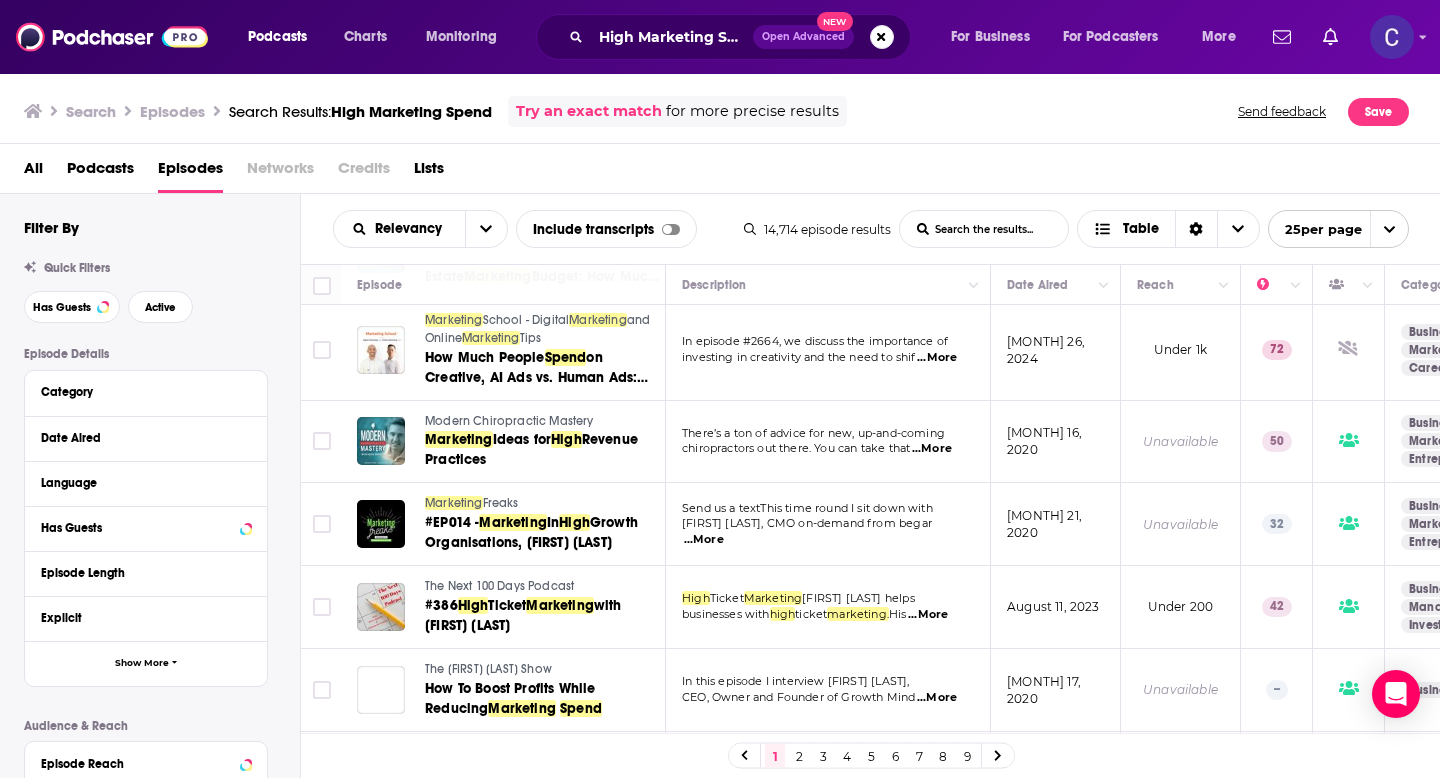 scroll, scrollTop: 1575, scrollLeft: 0, axis: vertical 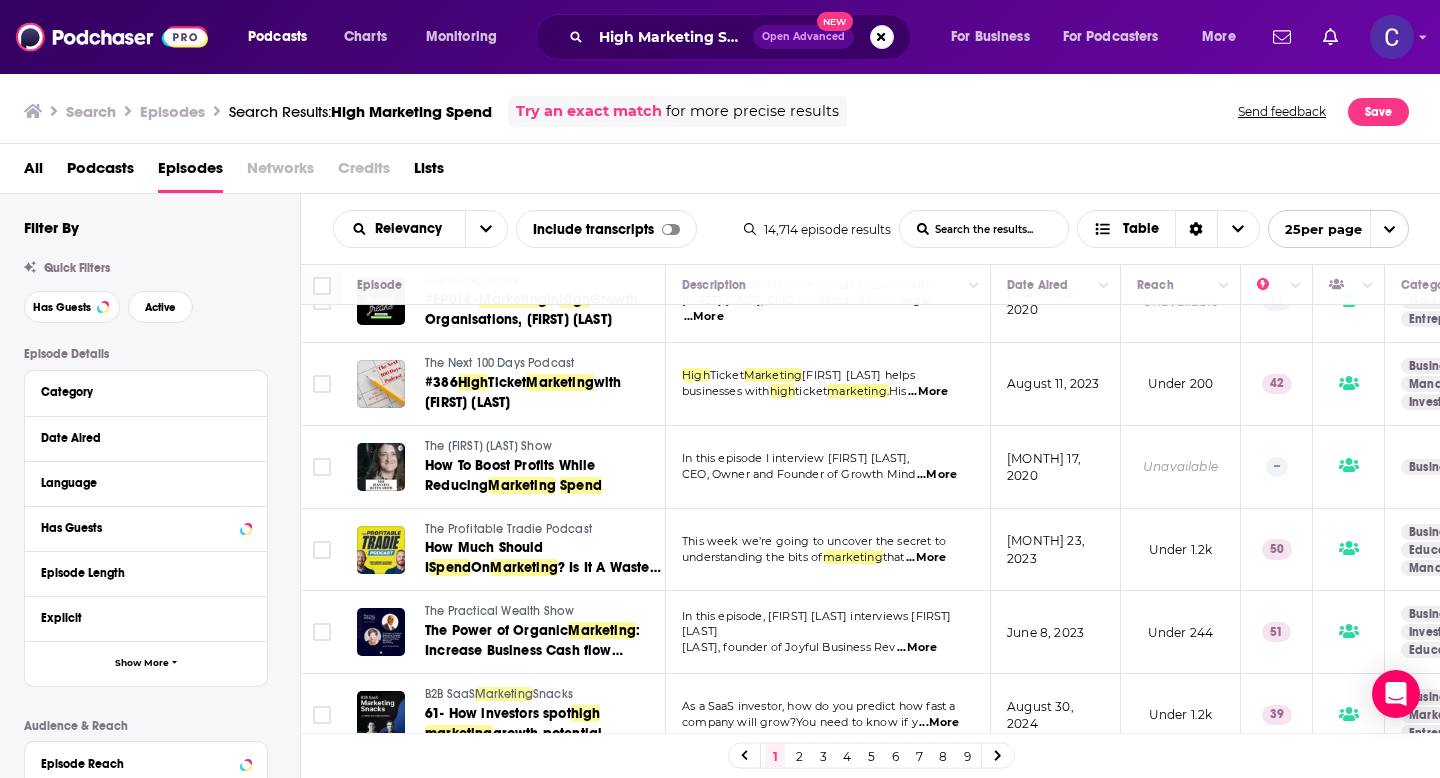 click on "2" at bounding box center (799, 756) 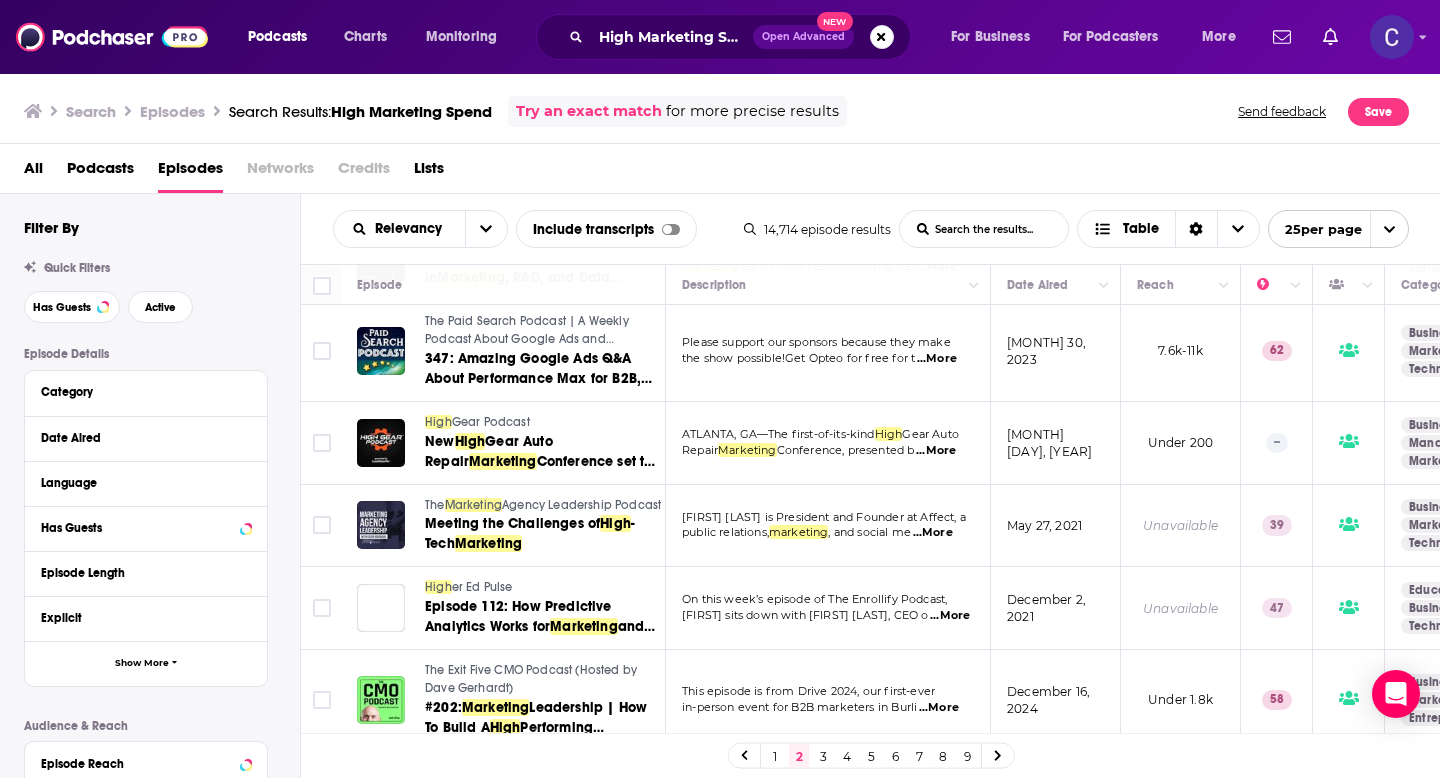 scroll, scrollTop: 1093, scrollLeft: 0, axis: vertical 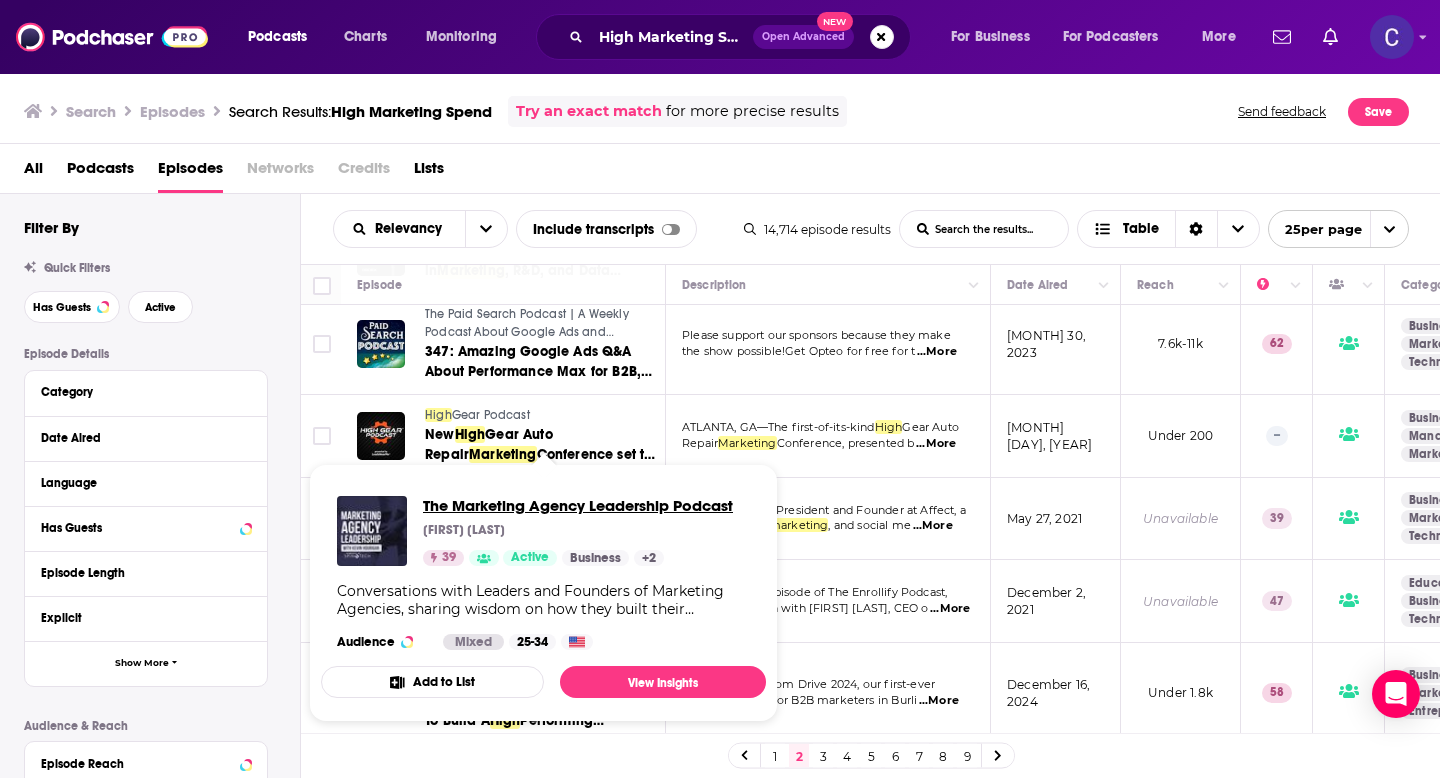 click on "The Marketing Agency Leadership Podcast" at bounding box center (578, 505) 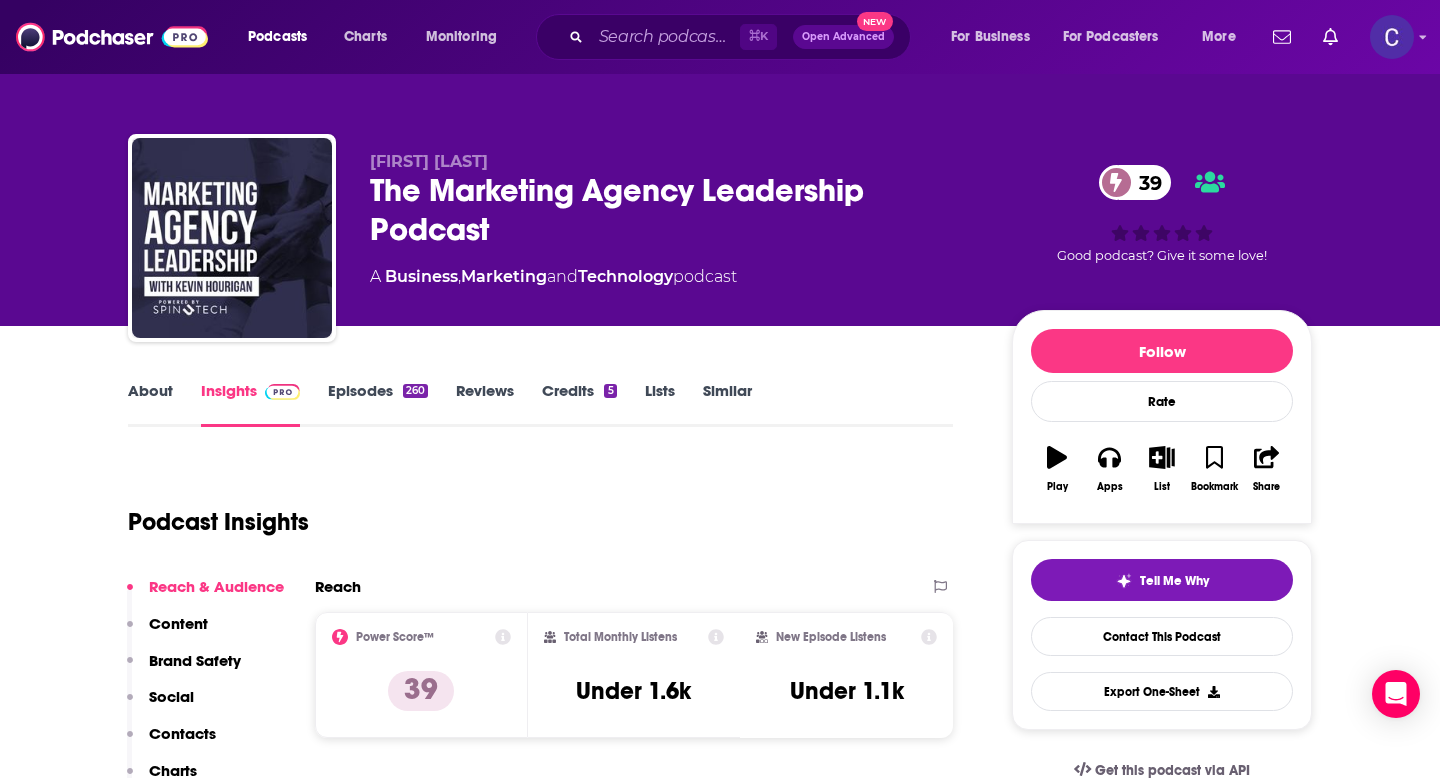 click on "About" at bounding box center [150, 404] 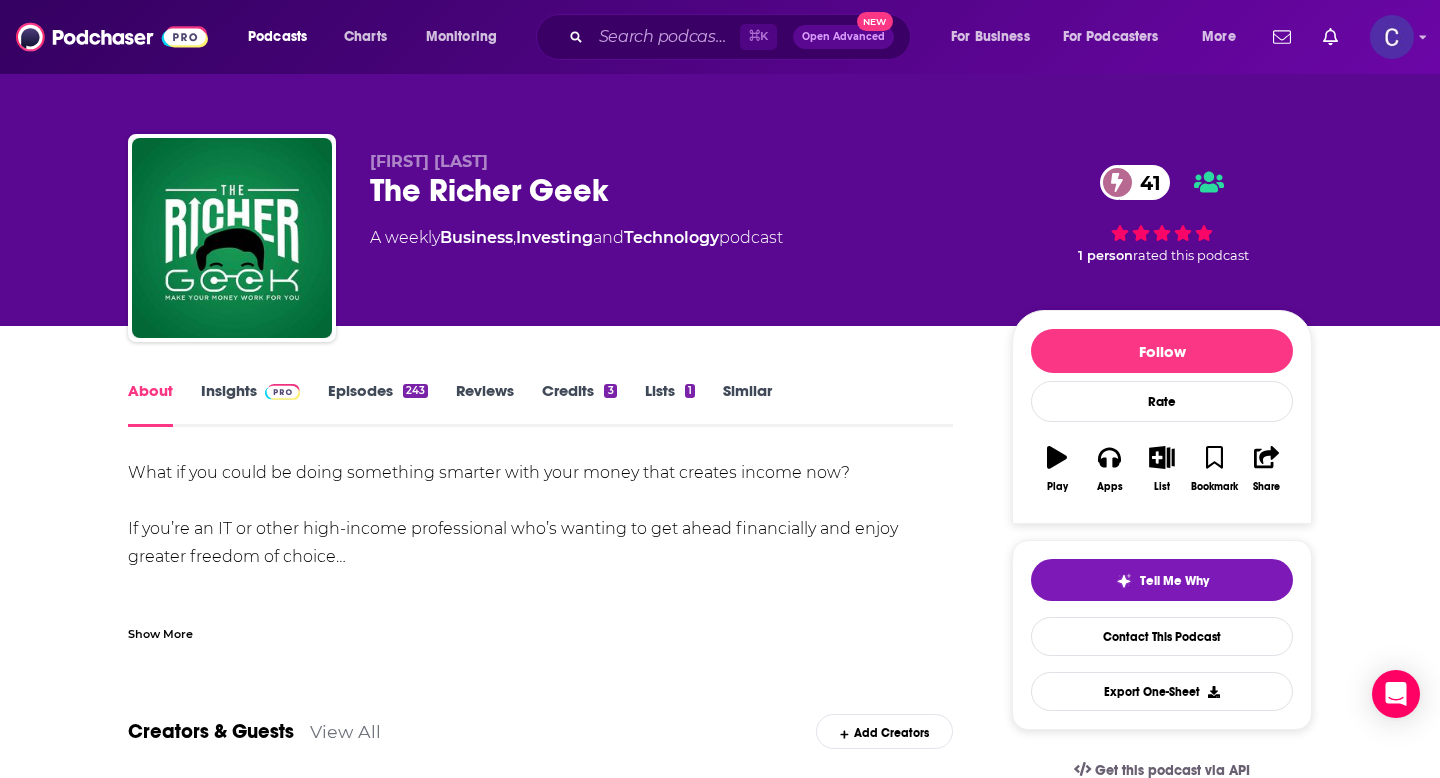 scroll, scrollTop: 0, scrollLeft: 0, axis: both 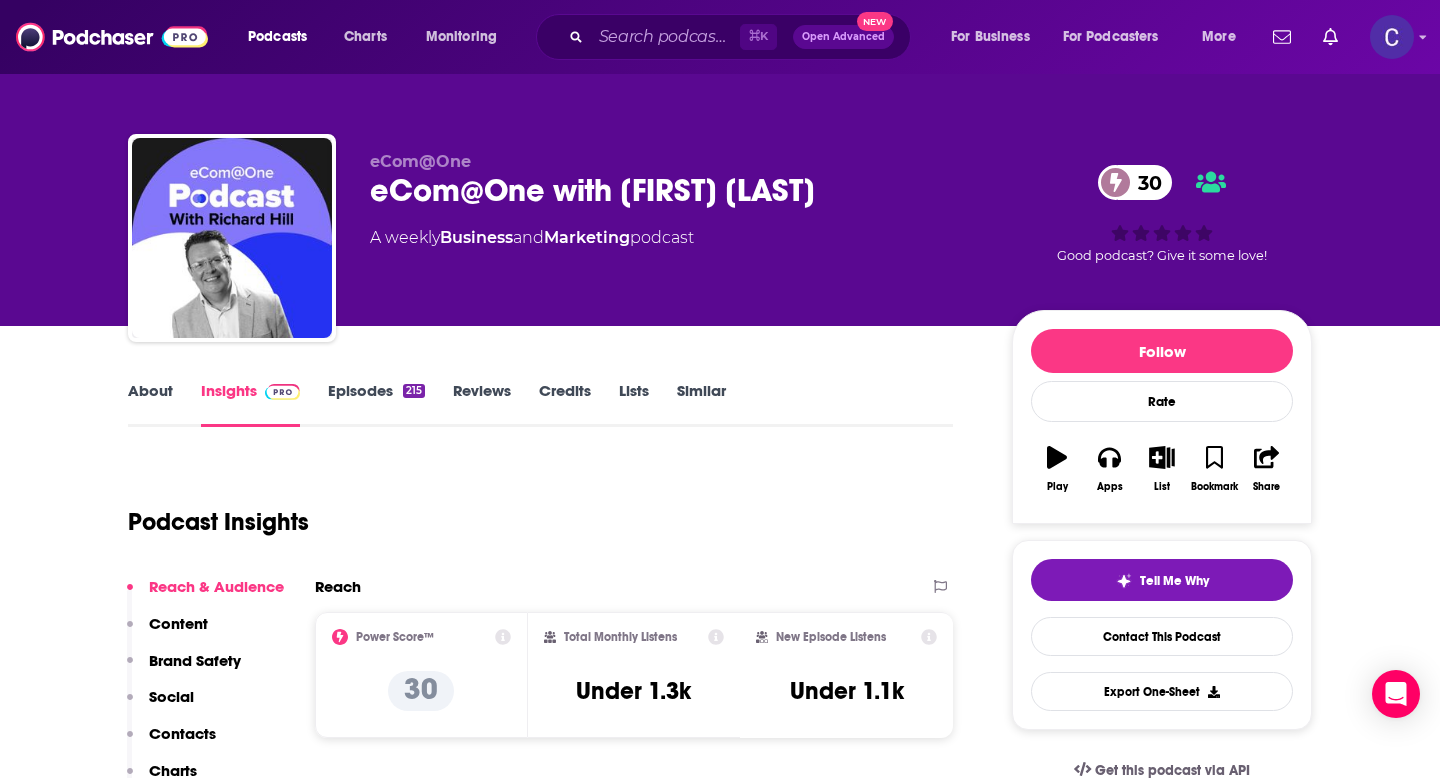 click on "About" at bounding box center [150, 404] 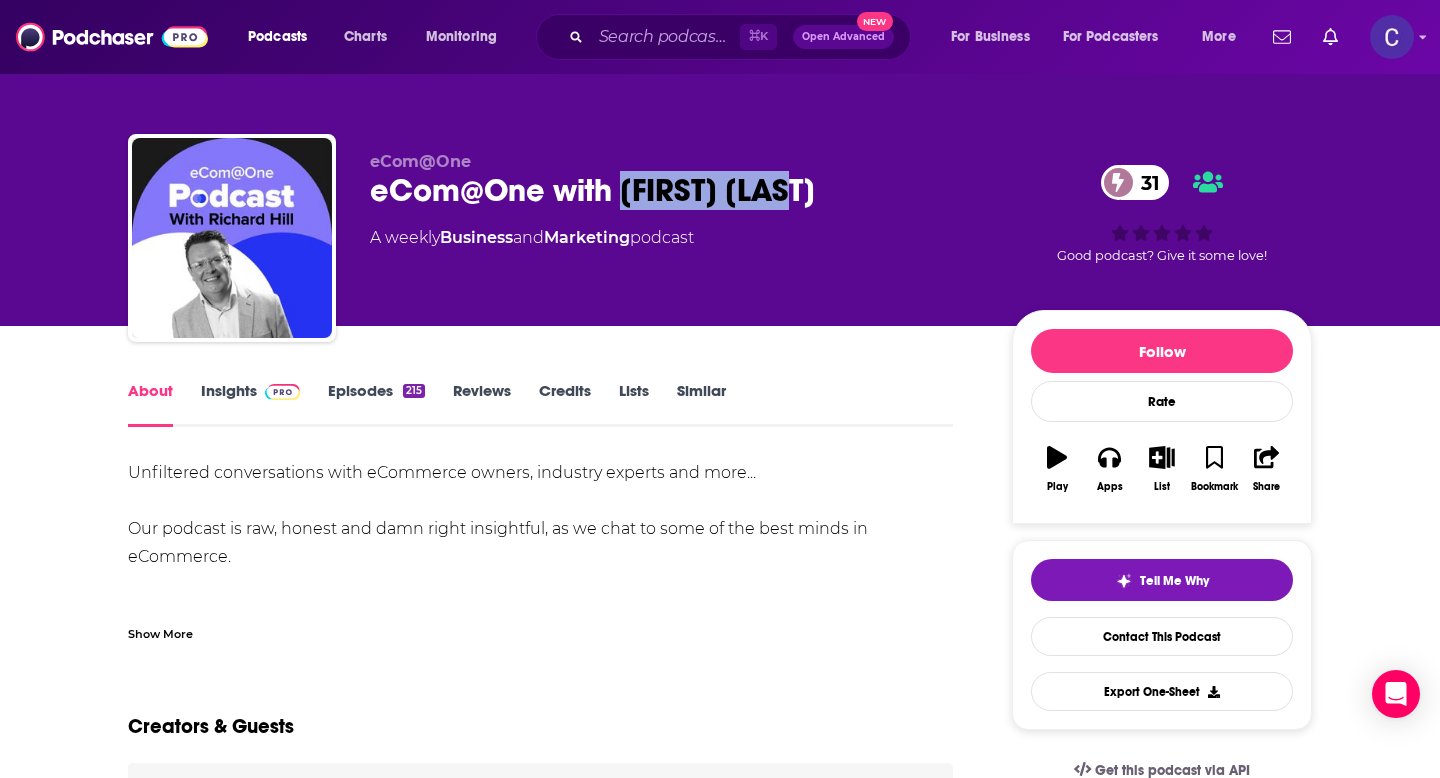 drag, startPoint x: 623, startPoint y: 183, endPoint x: 814, endPoint y: 183, distance: 191 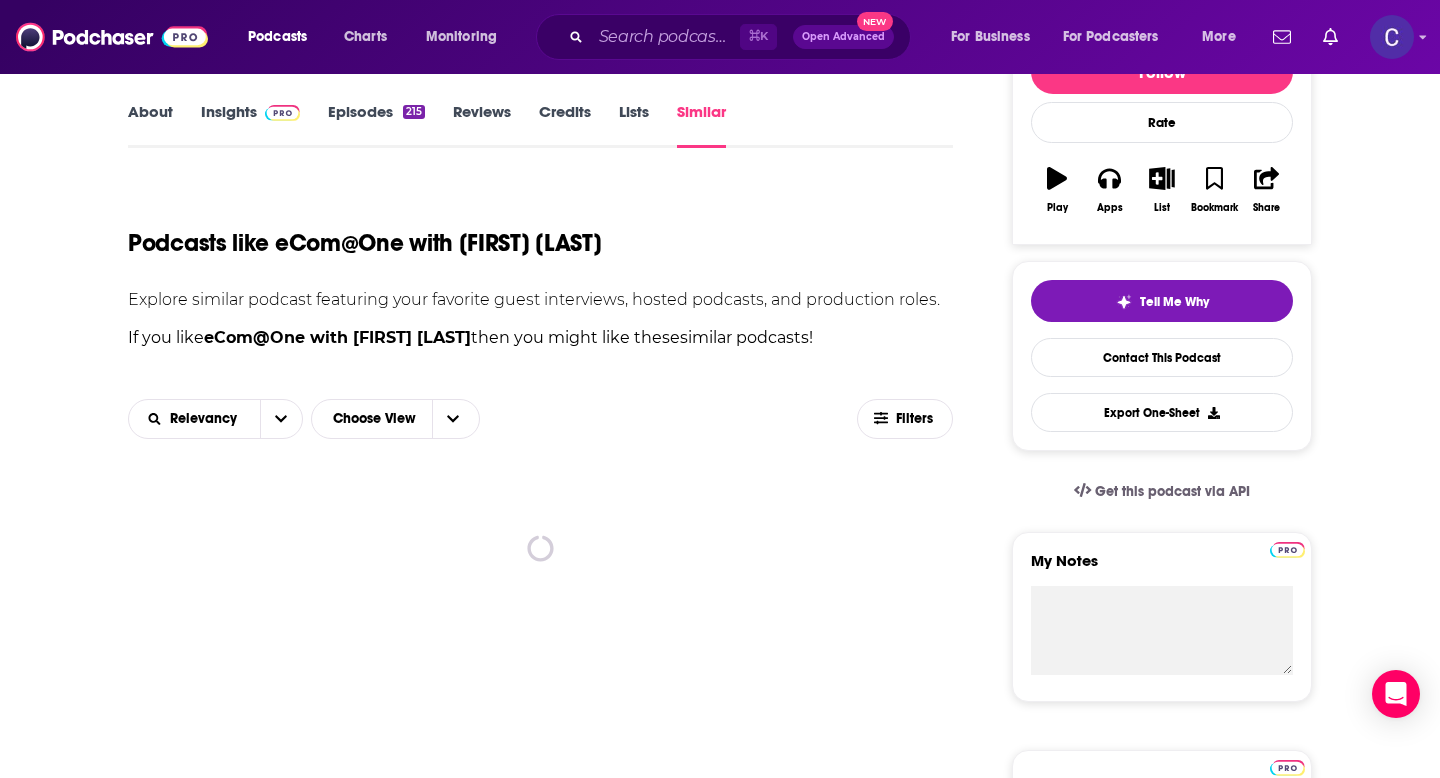 scroll, scrollTop: 334, scrollLeft: 0, axis: vertical 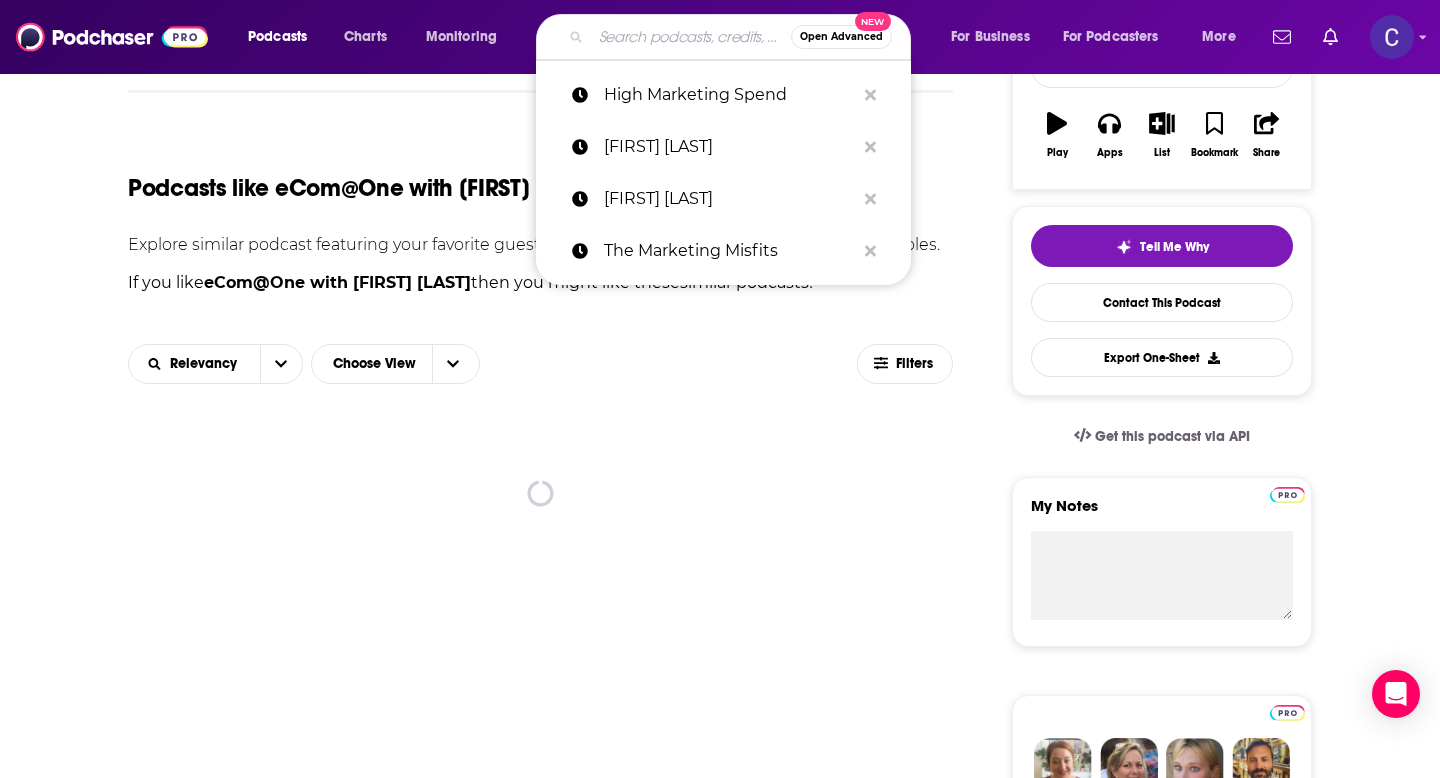 click at bounding box center [691, 37] 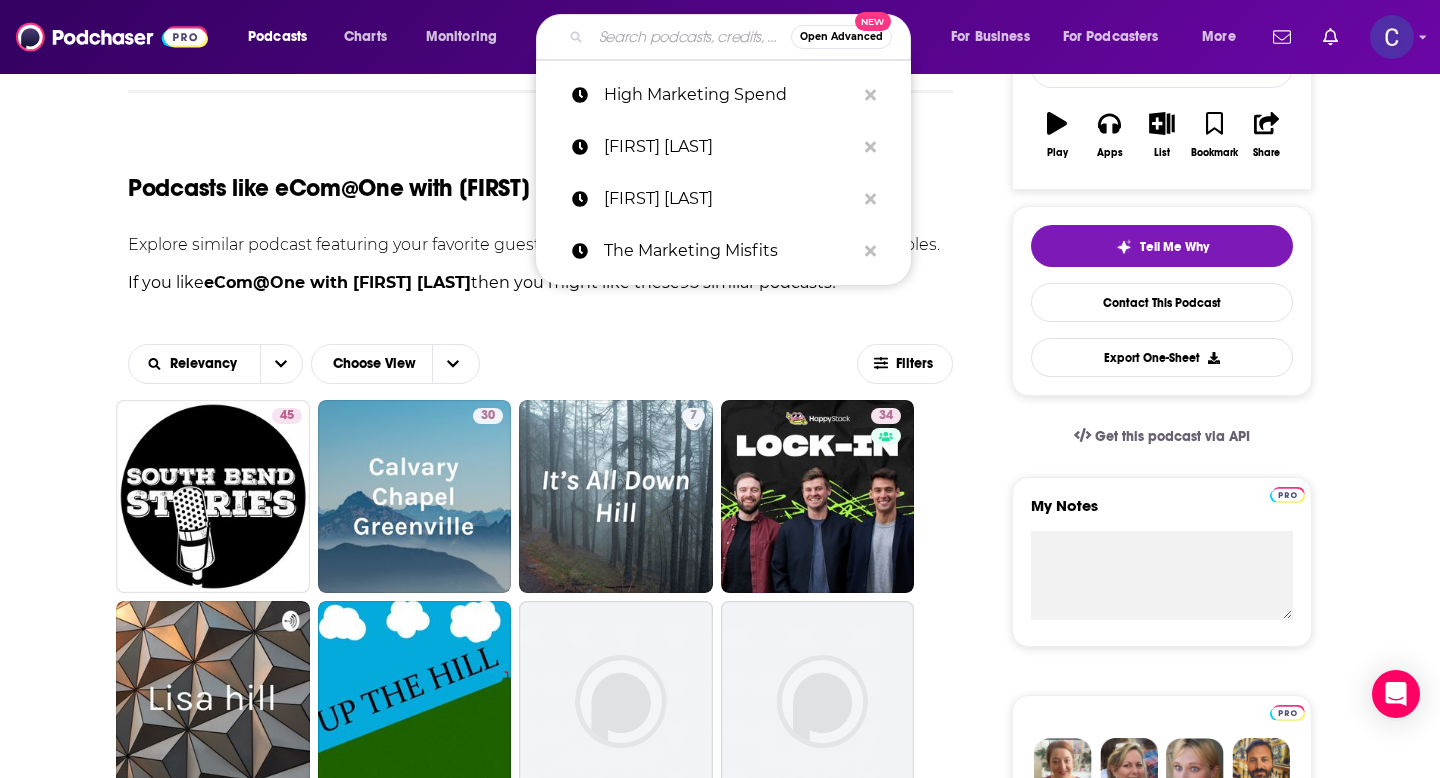 click on "Relevancy Choose View" at bounding box center [492, 364] 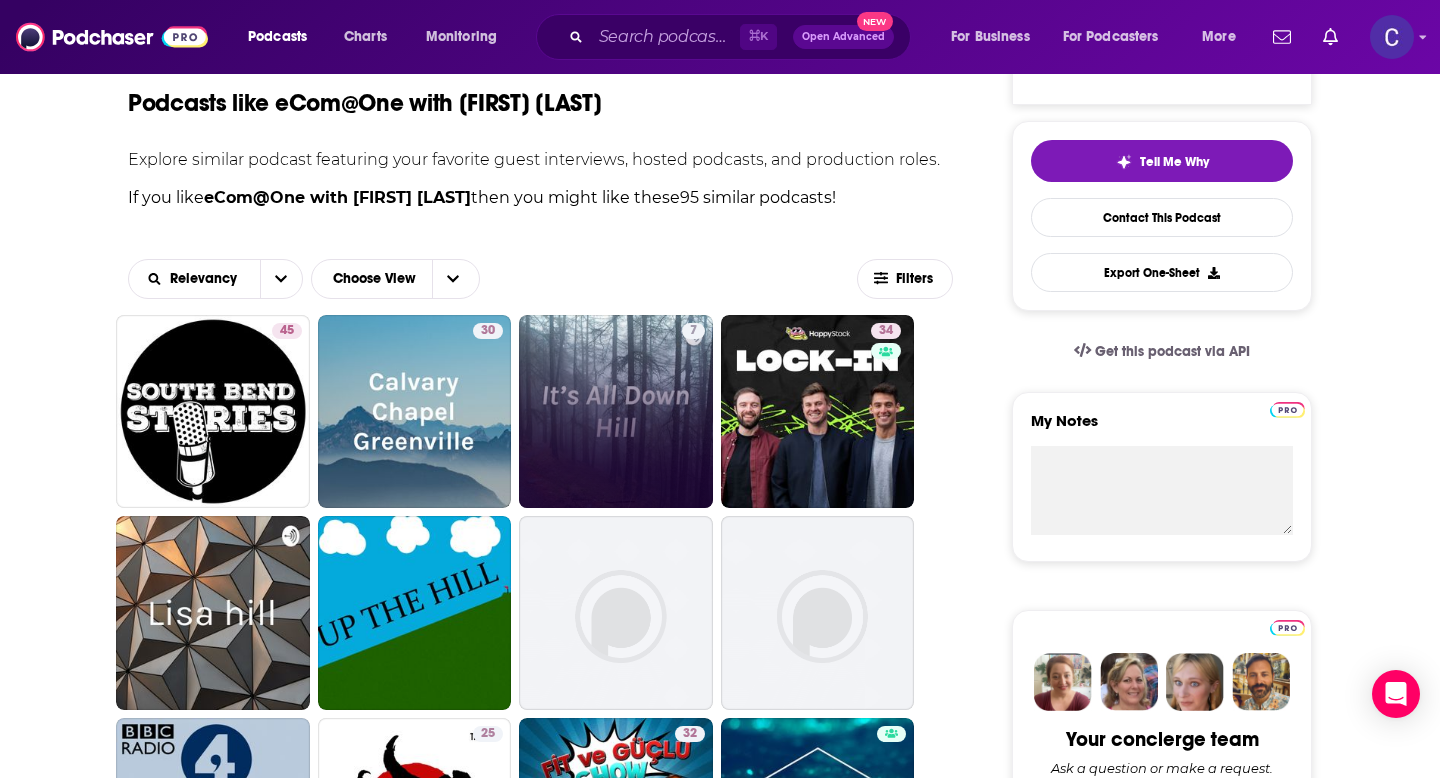 scroll, scrollTop: 0, scrollLeft: 0, axis: both 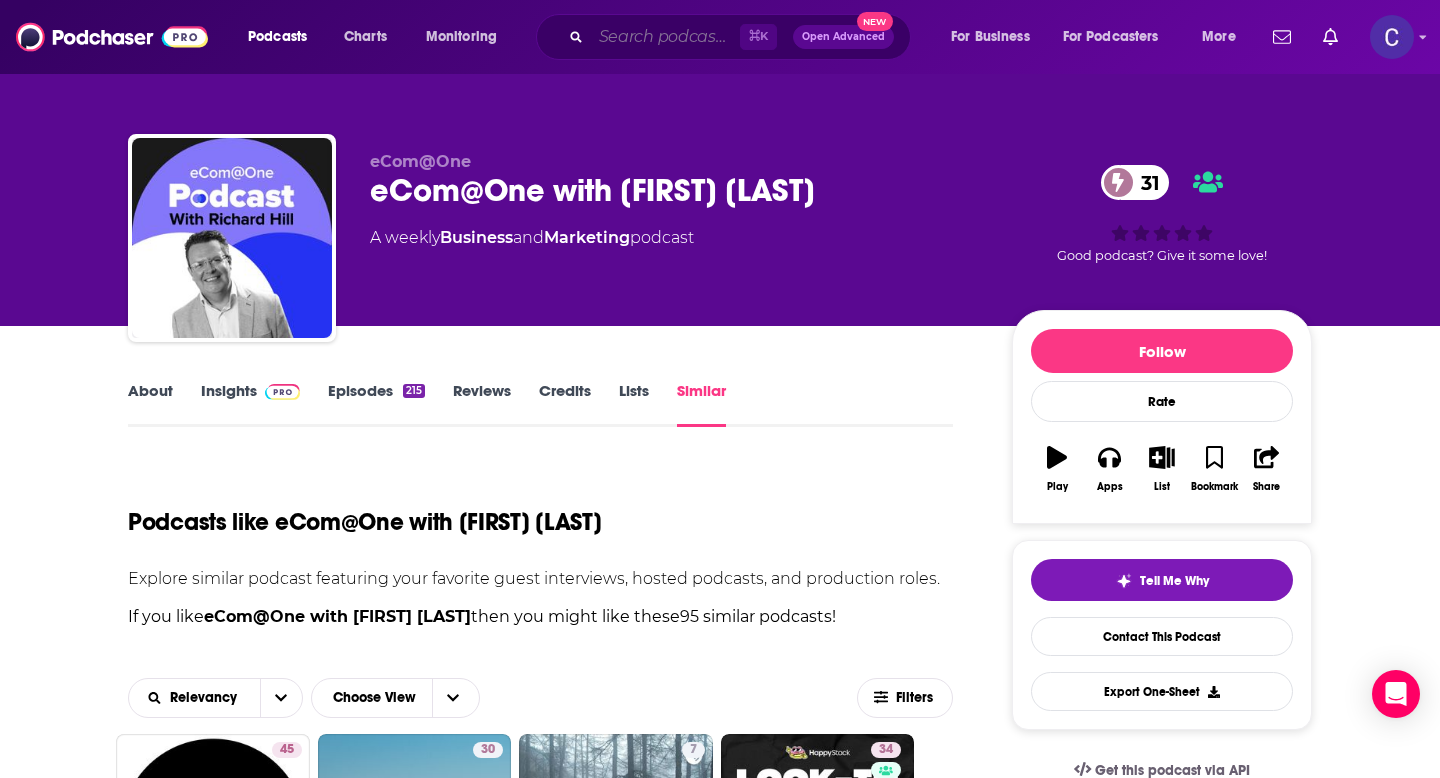 click at bounding box center (665, 37) 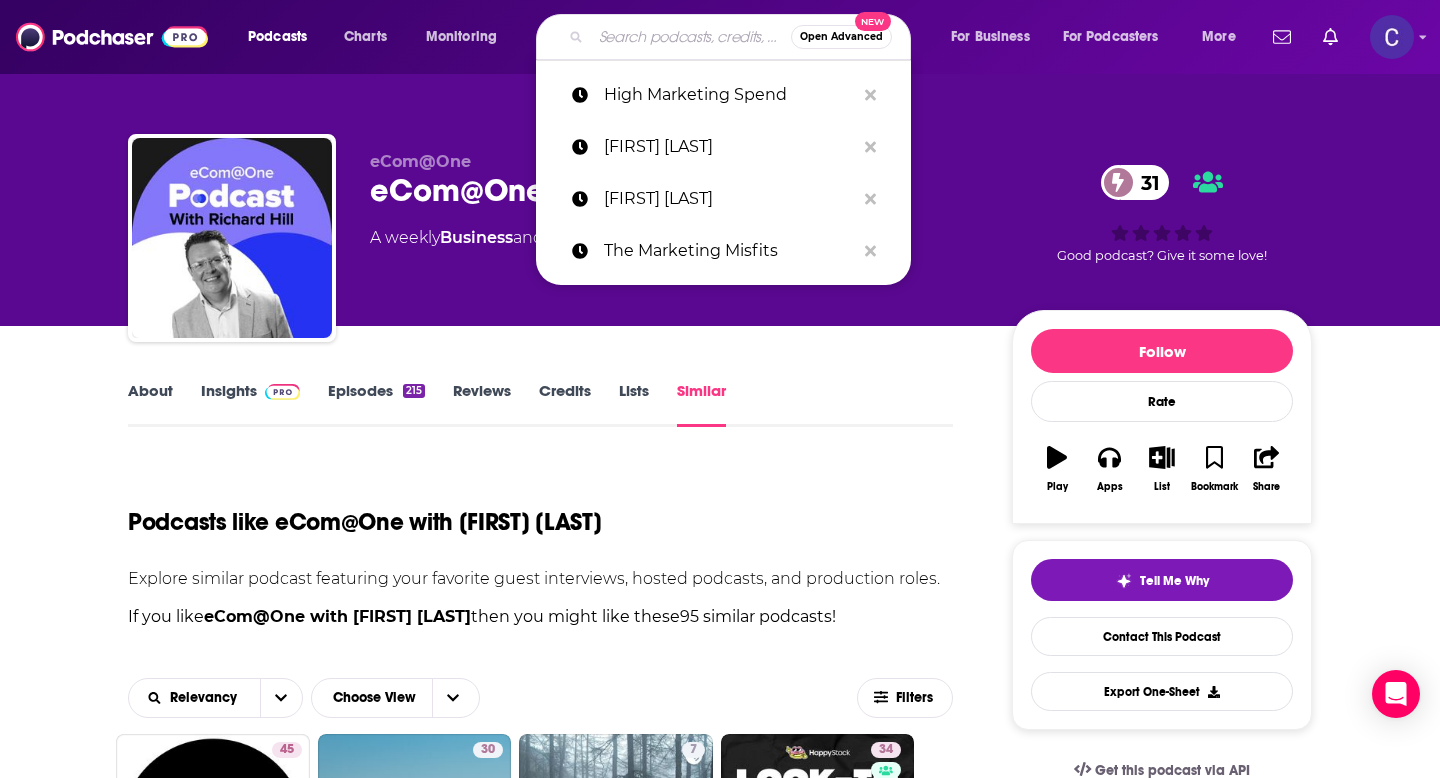 paste on "Richard Hill" 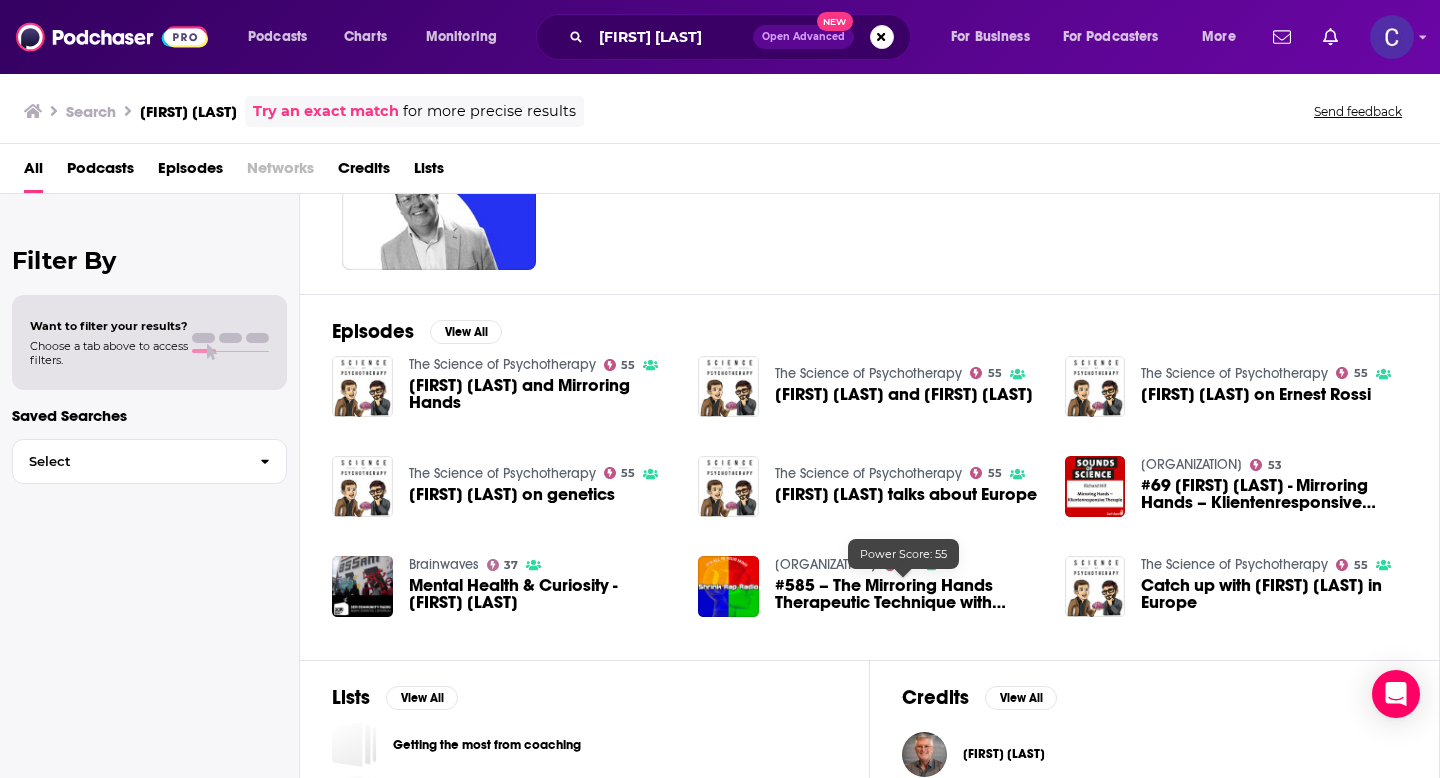 scroll, scrollTop: 181, scrollLeft: 0, axis: vertical 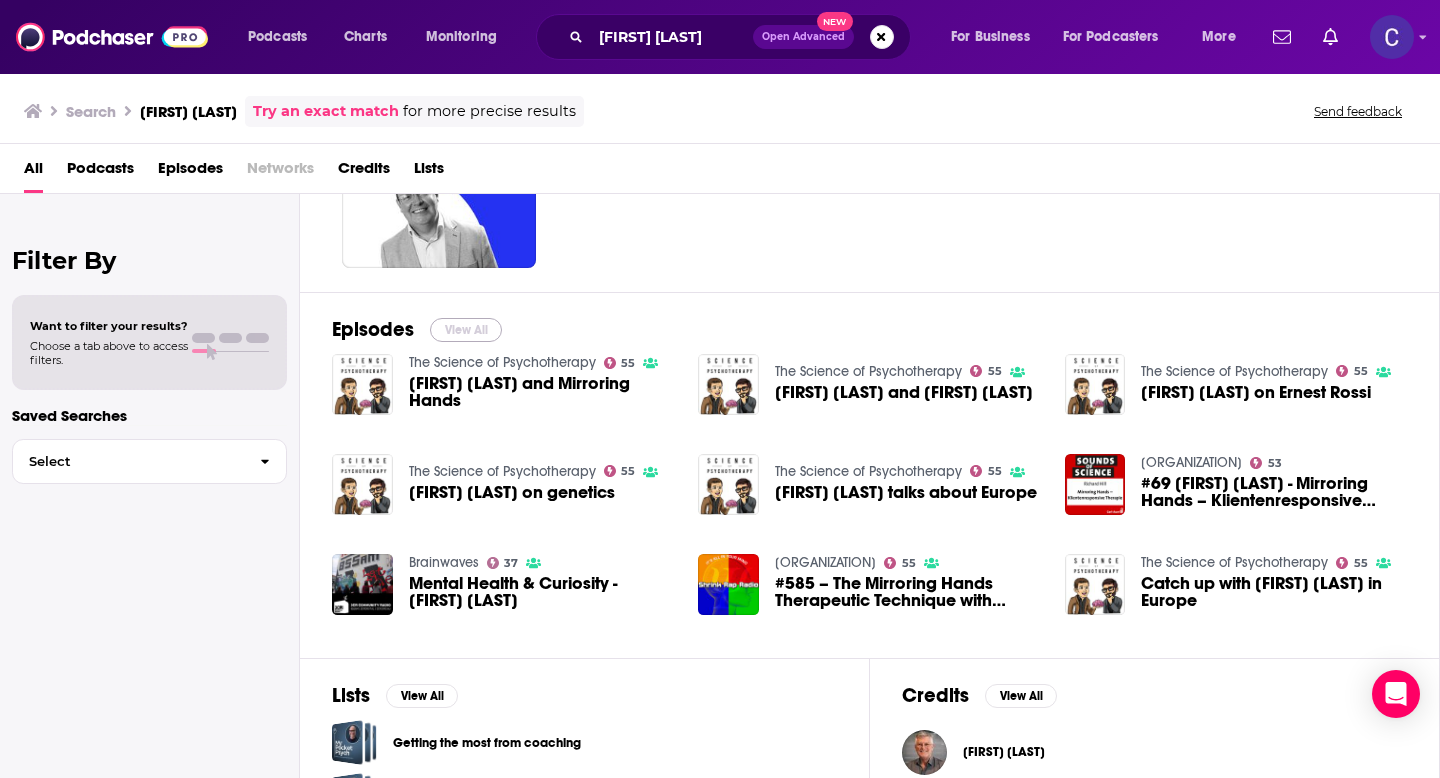 click on "View All" at bounding box center (466, 330) 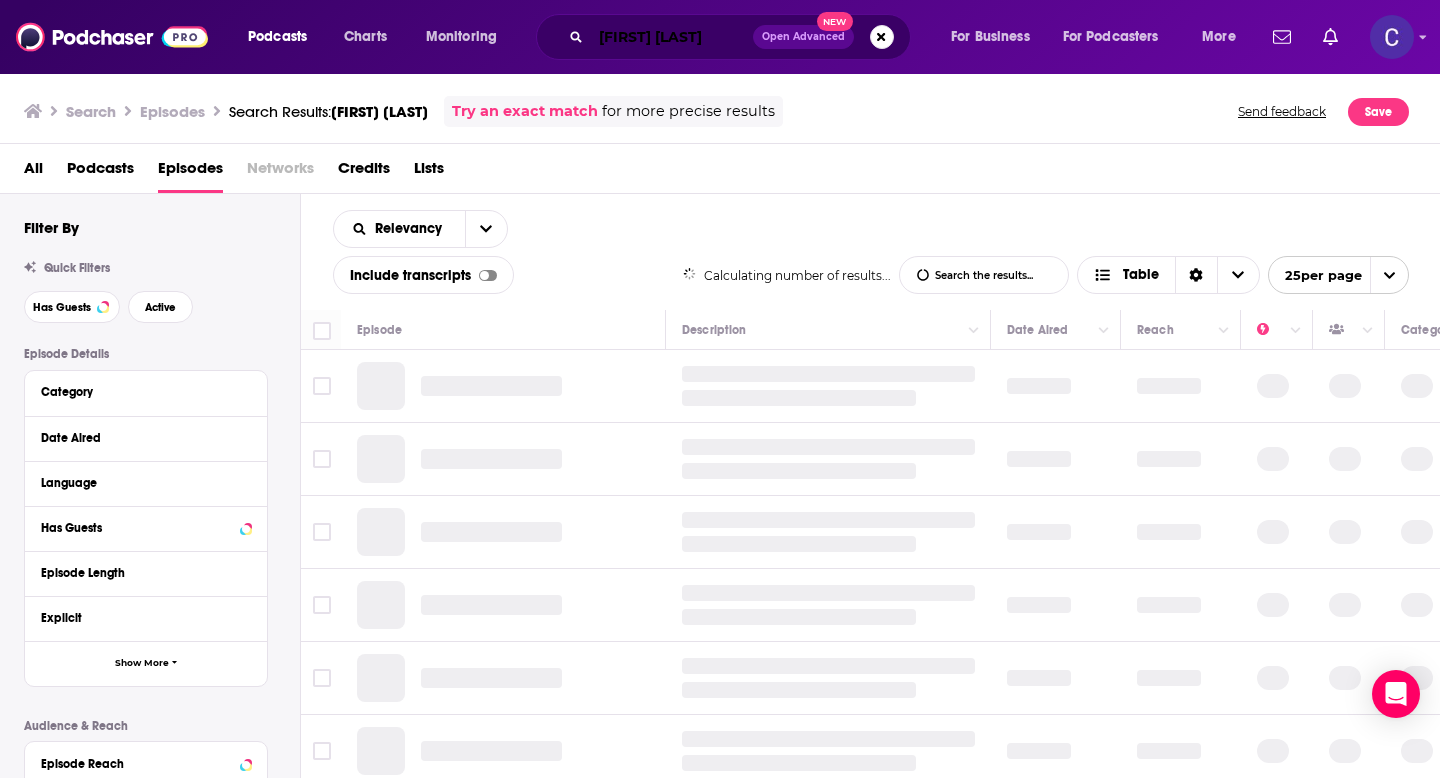 click on "Richard Hill" at bounding box center (672, 37) 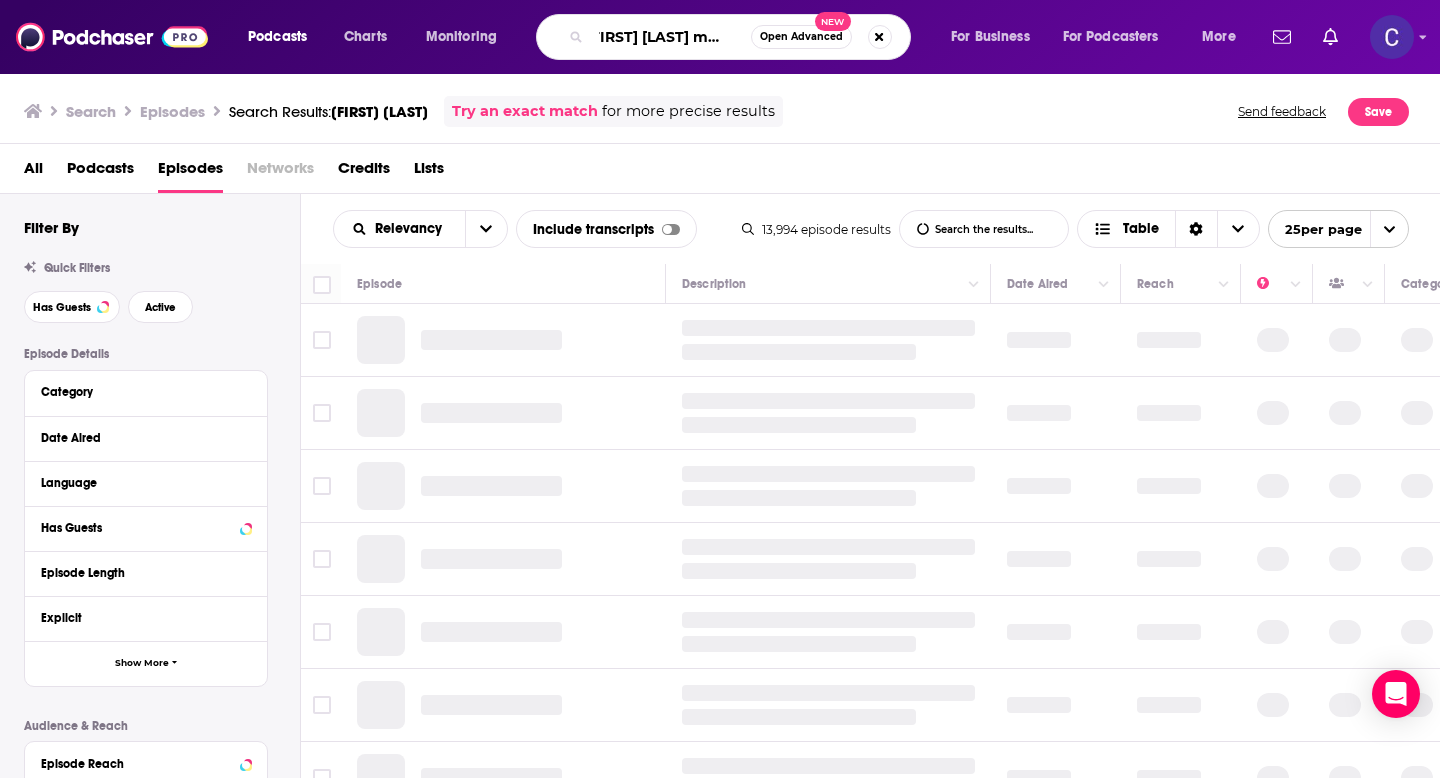 scroll, scrollTop: 0, scrollLeft: 23, axis: horizontal 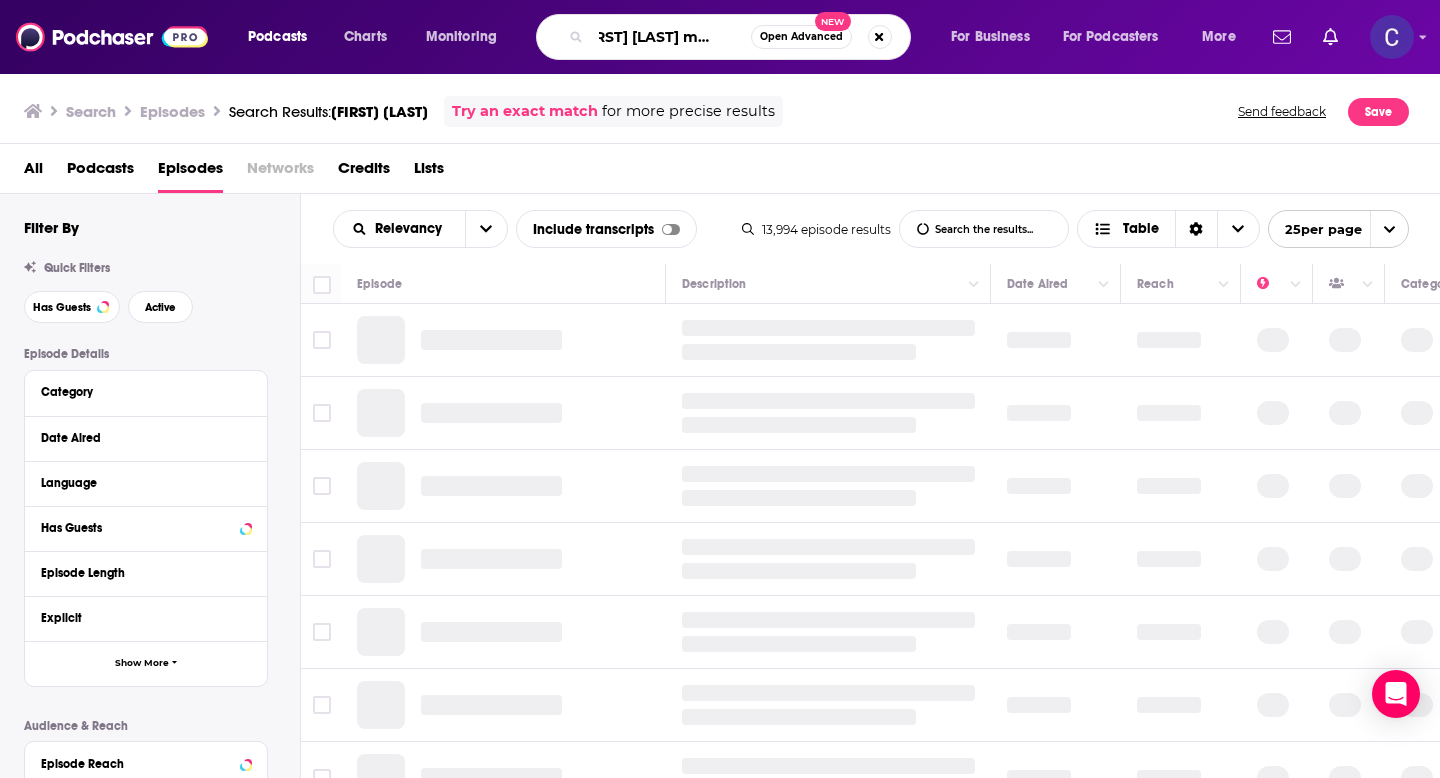 type on "Richard Hill marketing" 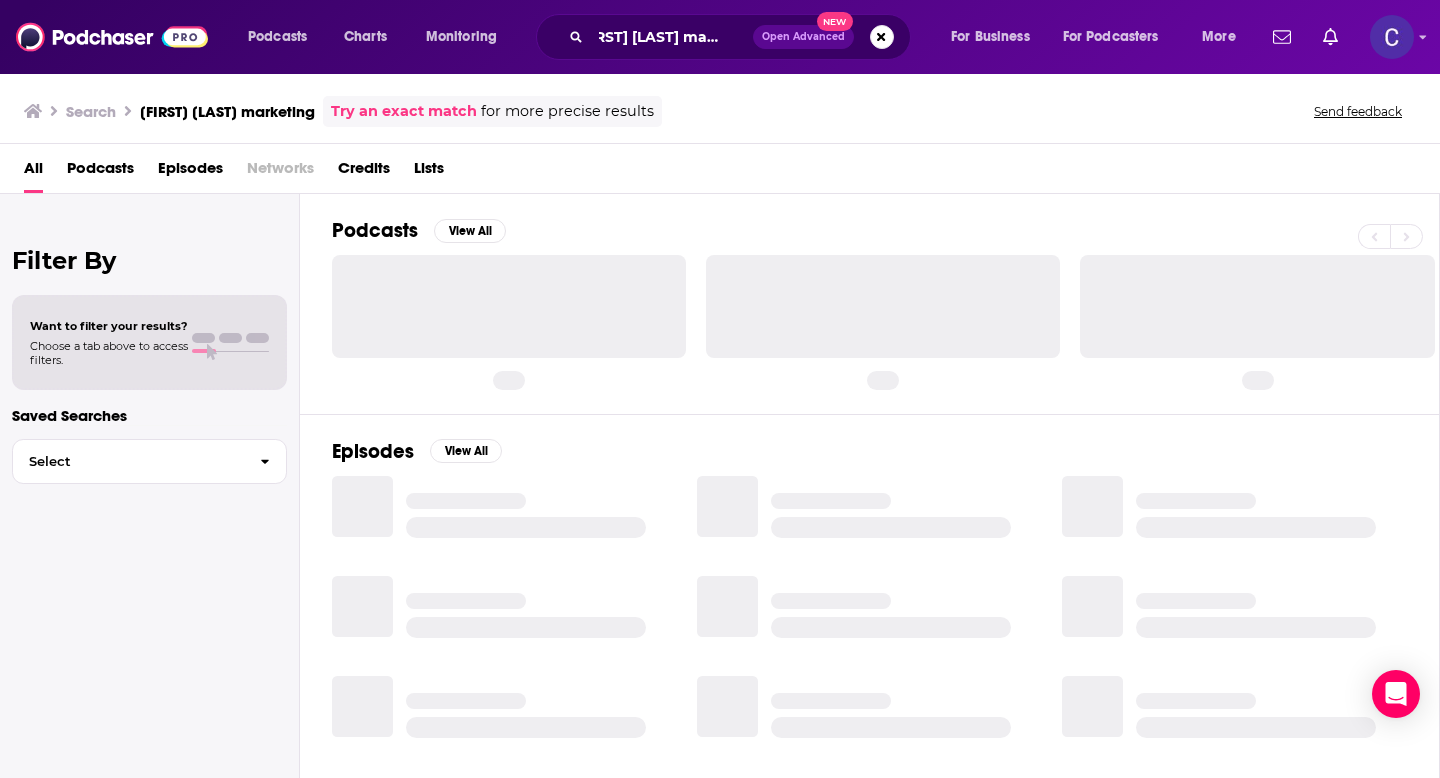 scroll, scrollTop: 0, scrollLeft: 0, axis: both 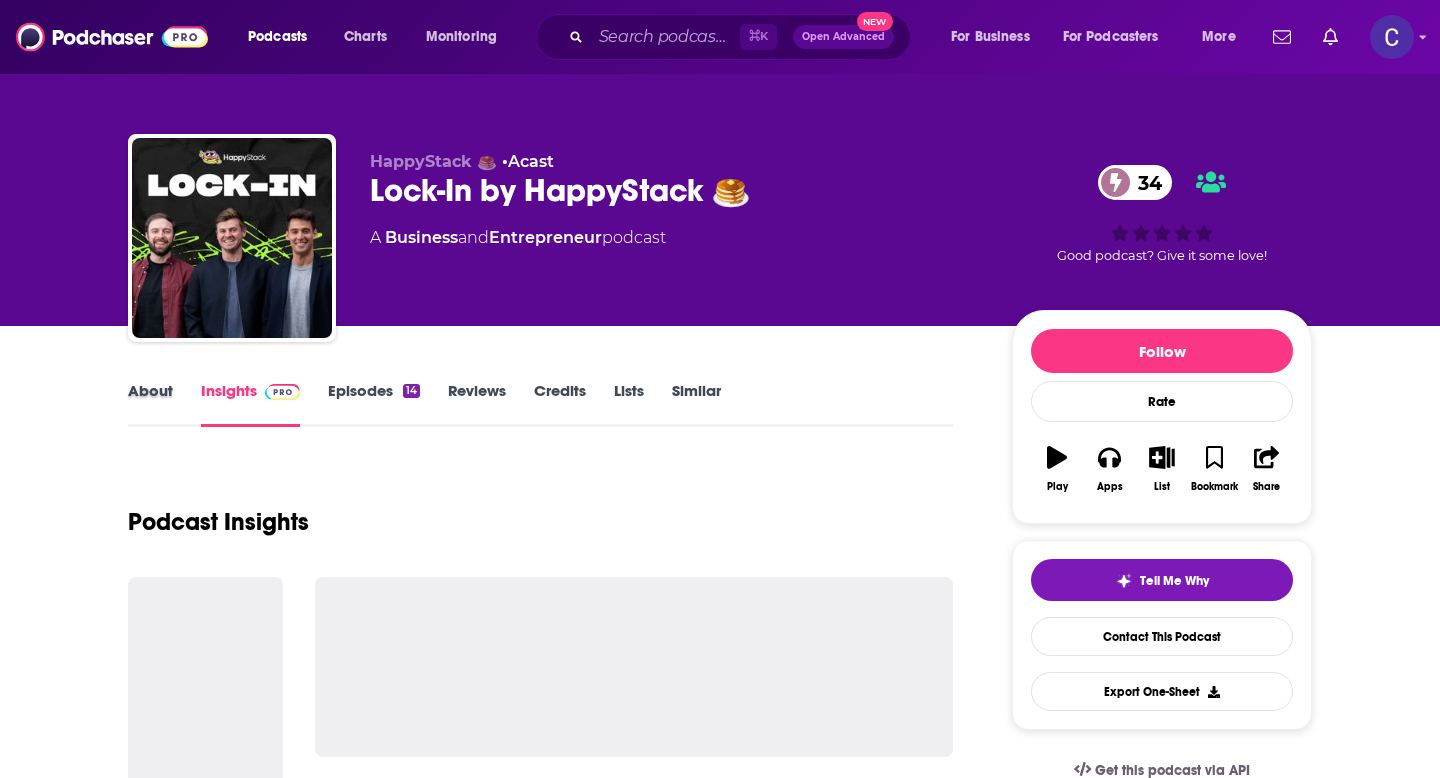 click on "About" at bounding box center [164, 404] 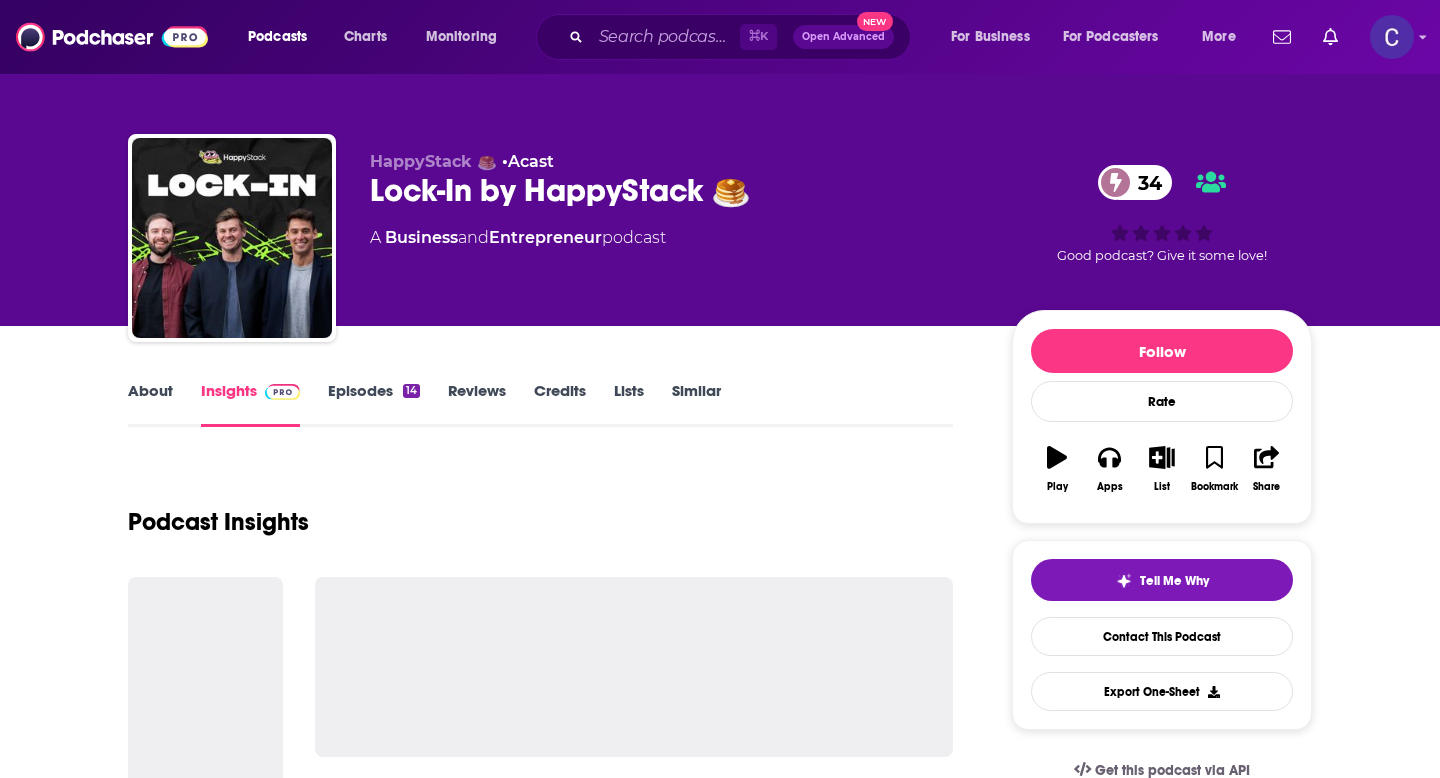 click on "About" at bounding box center (150, 404) 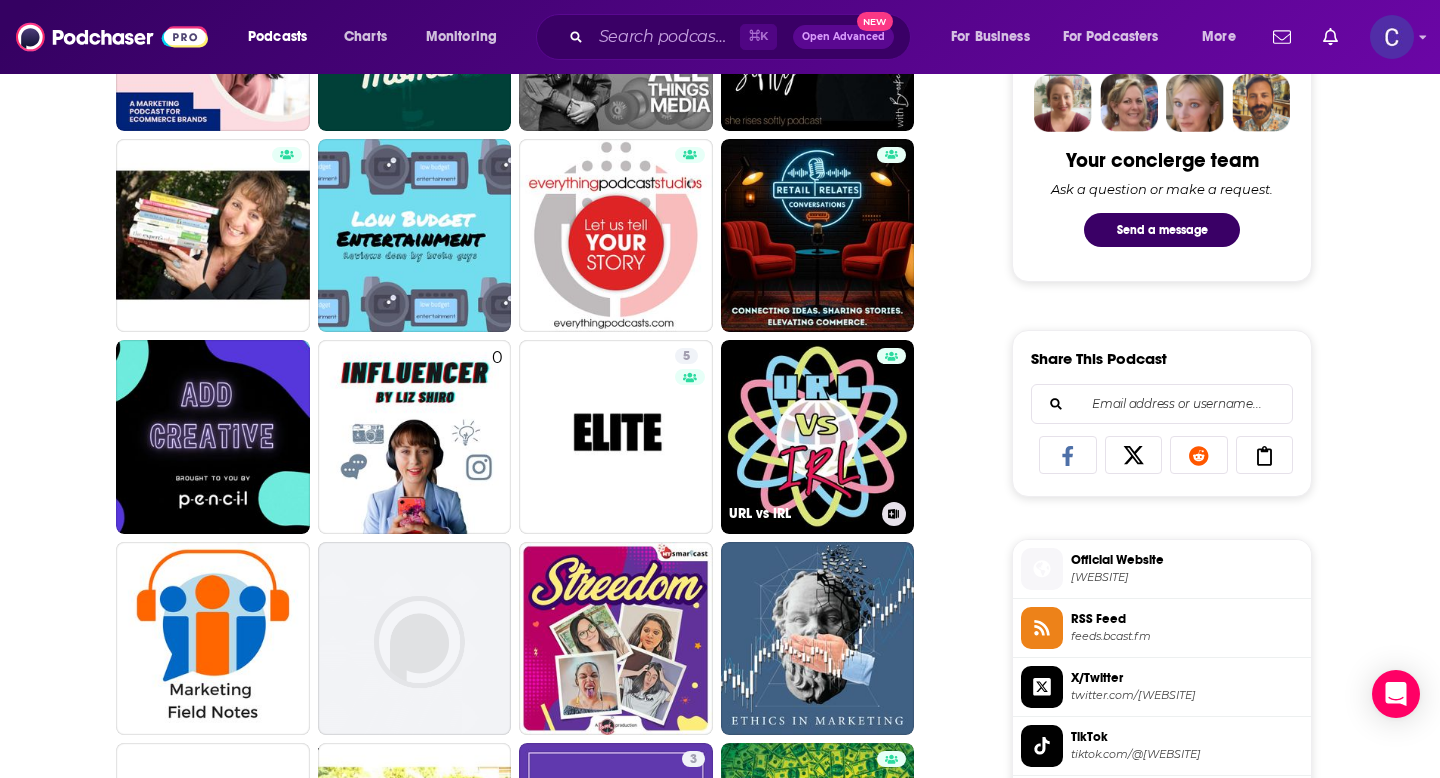 scroll, scrollTop: 0, scrollLeft: 0, axis: both 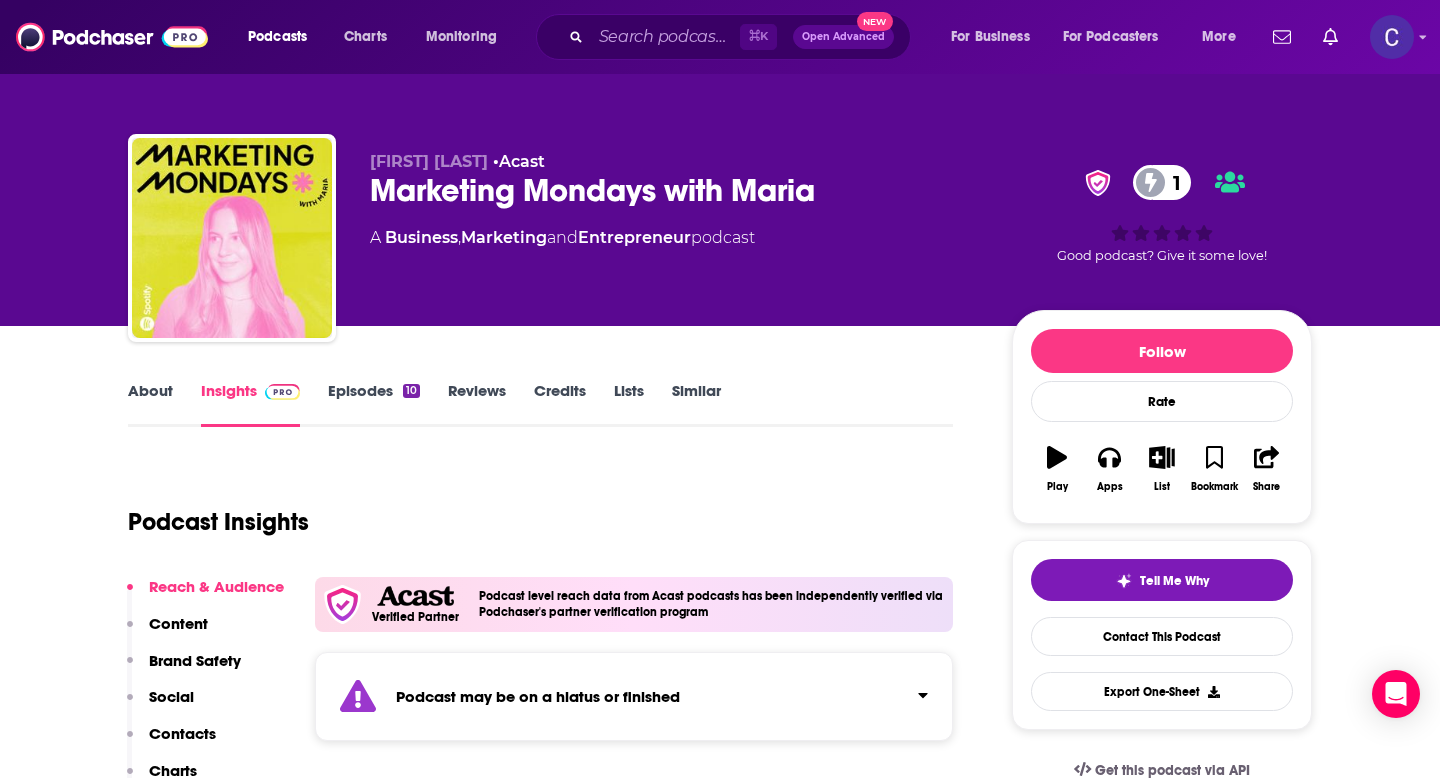 drag, startPoint x: 369, startPoint y: 163, endPoint x: 517, endPoint y: 161, distance: 148.01352 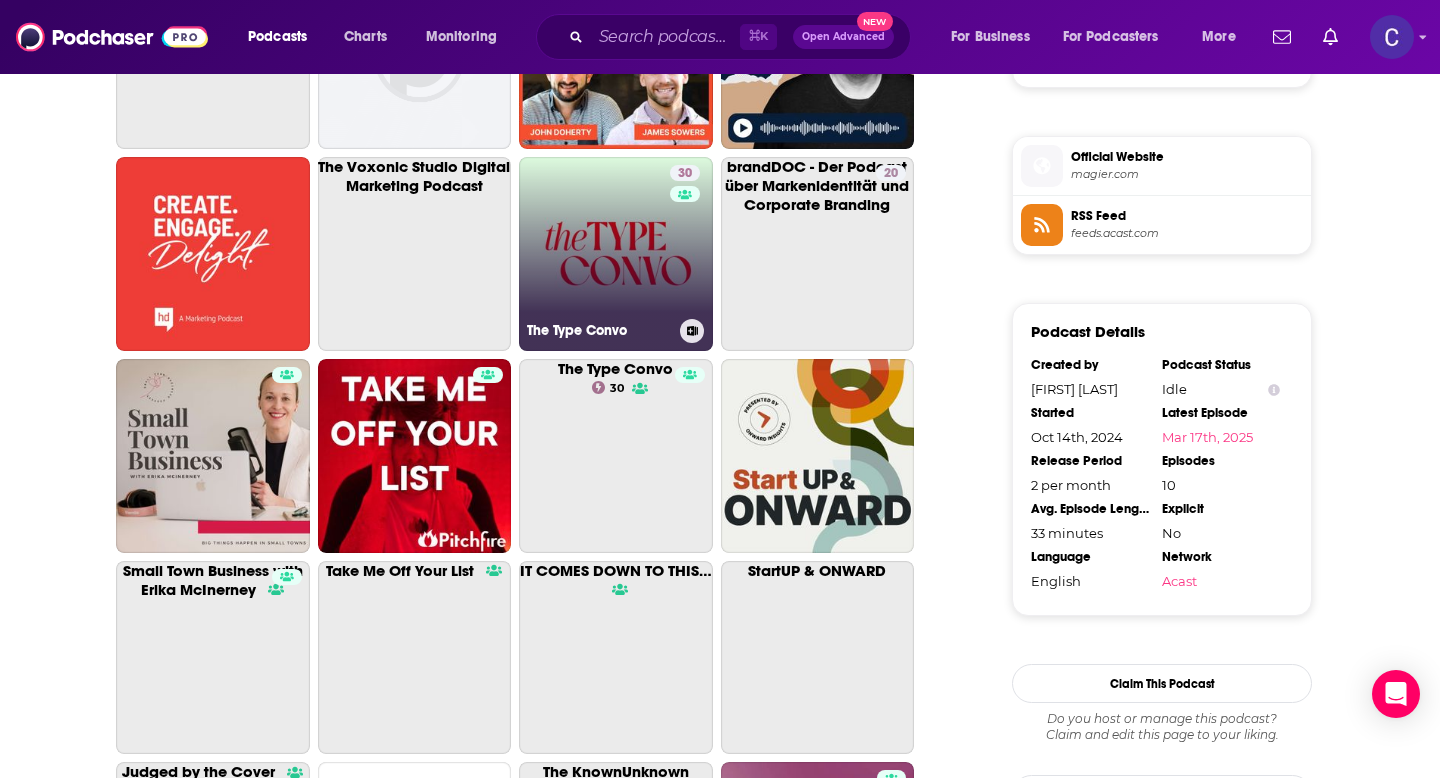 scroll, scrollTop: 1581, scrollLeft: 0, axis: vertical 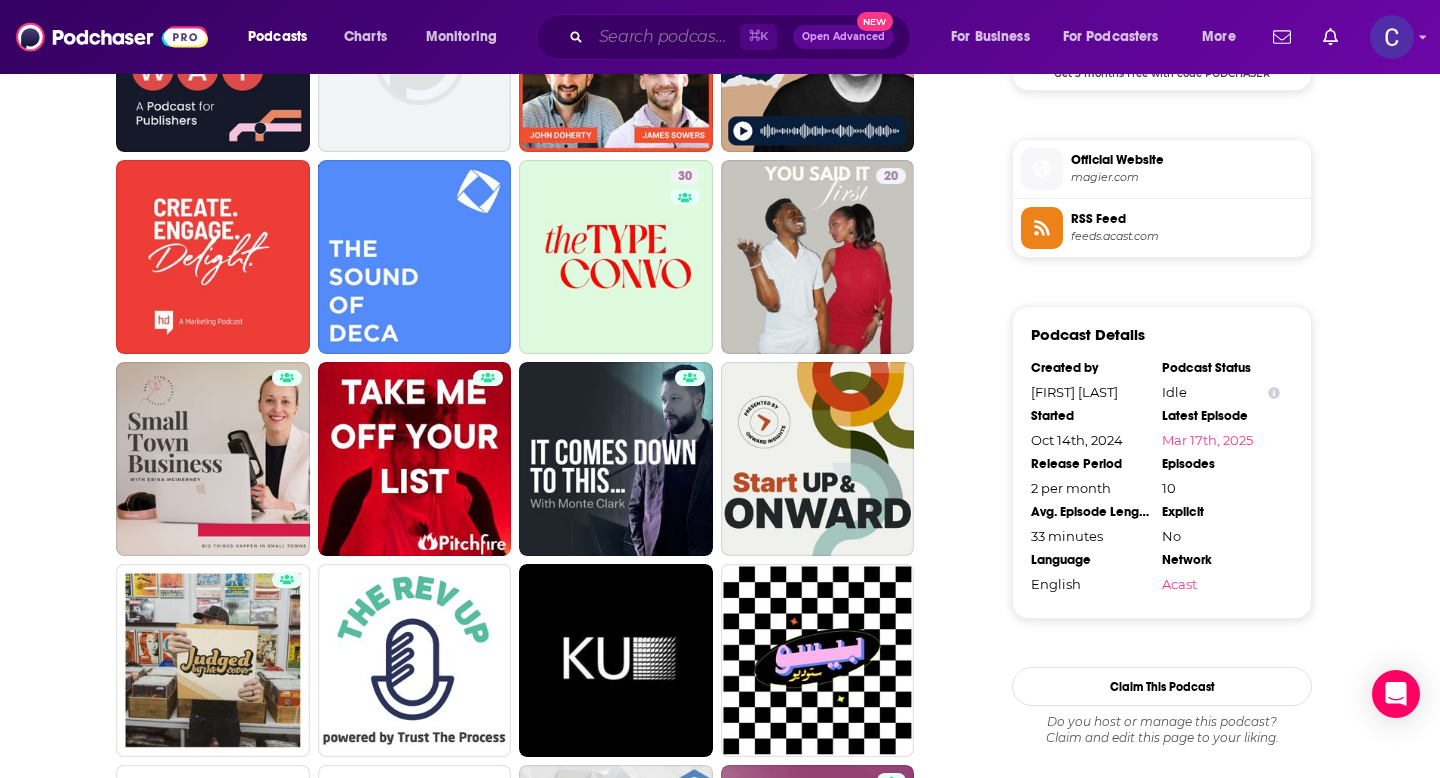 click at bounding box center [665, 37] 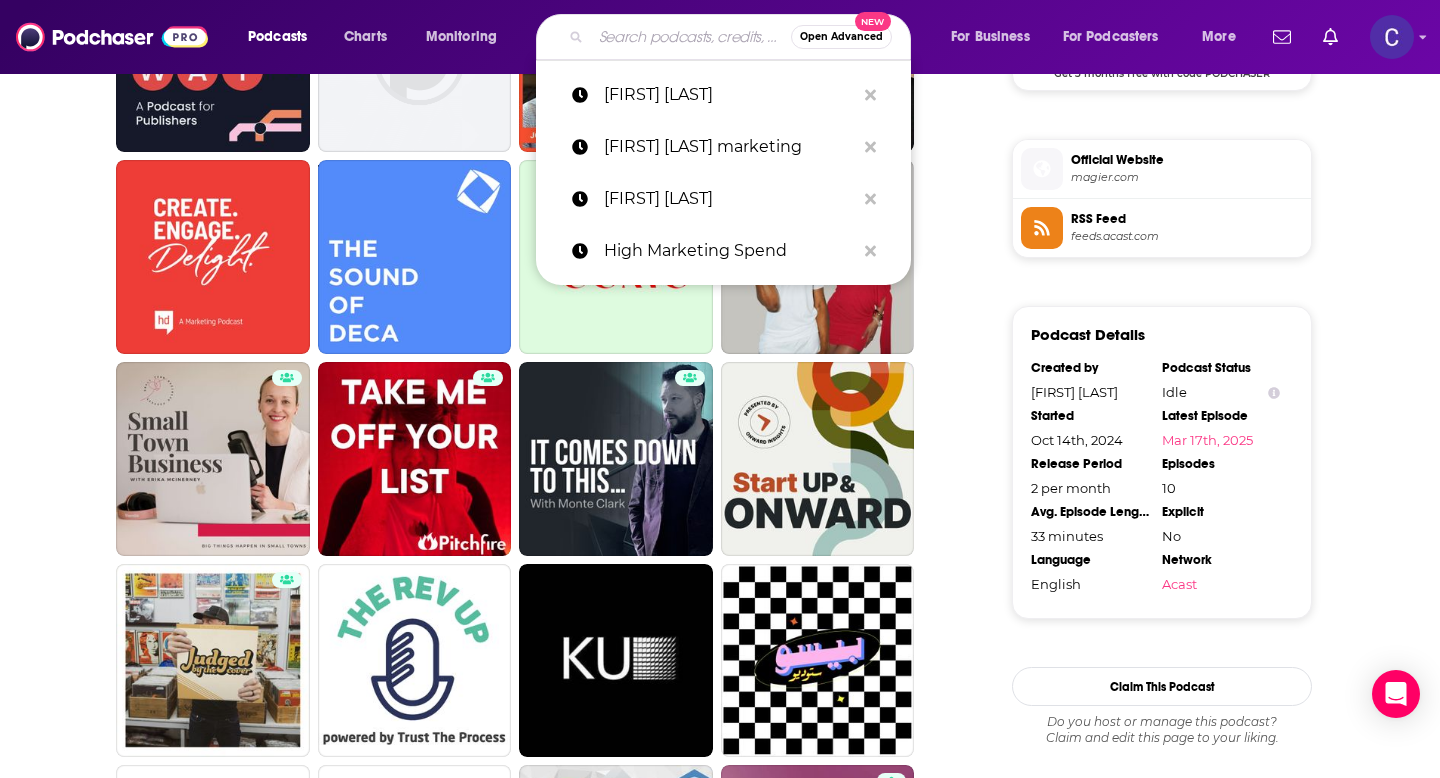 paste on "Maria Ledentsova" 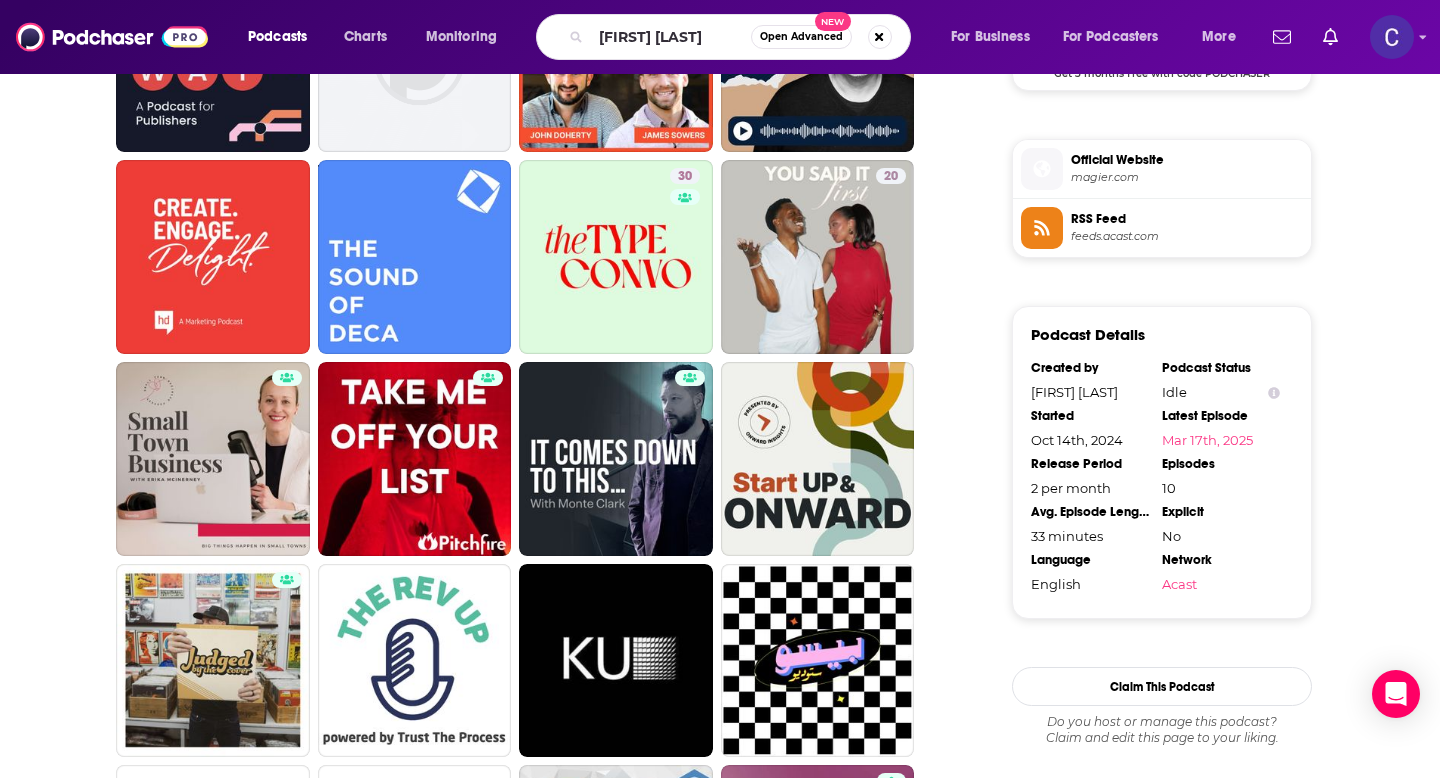 scroll, scrollTop: 0, scrollLeft: 0, axis: both 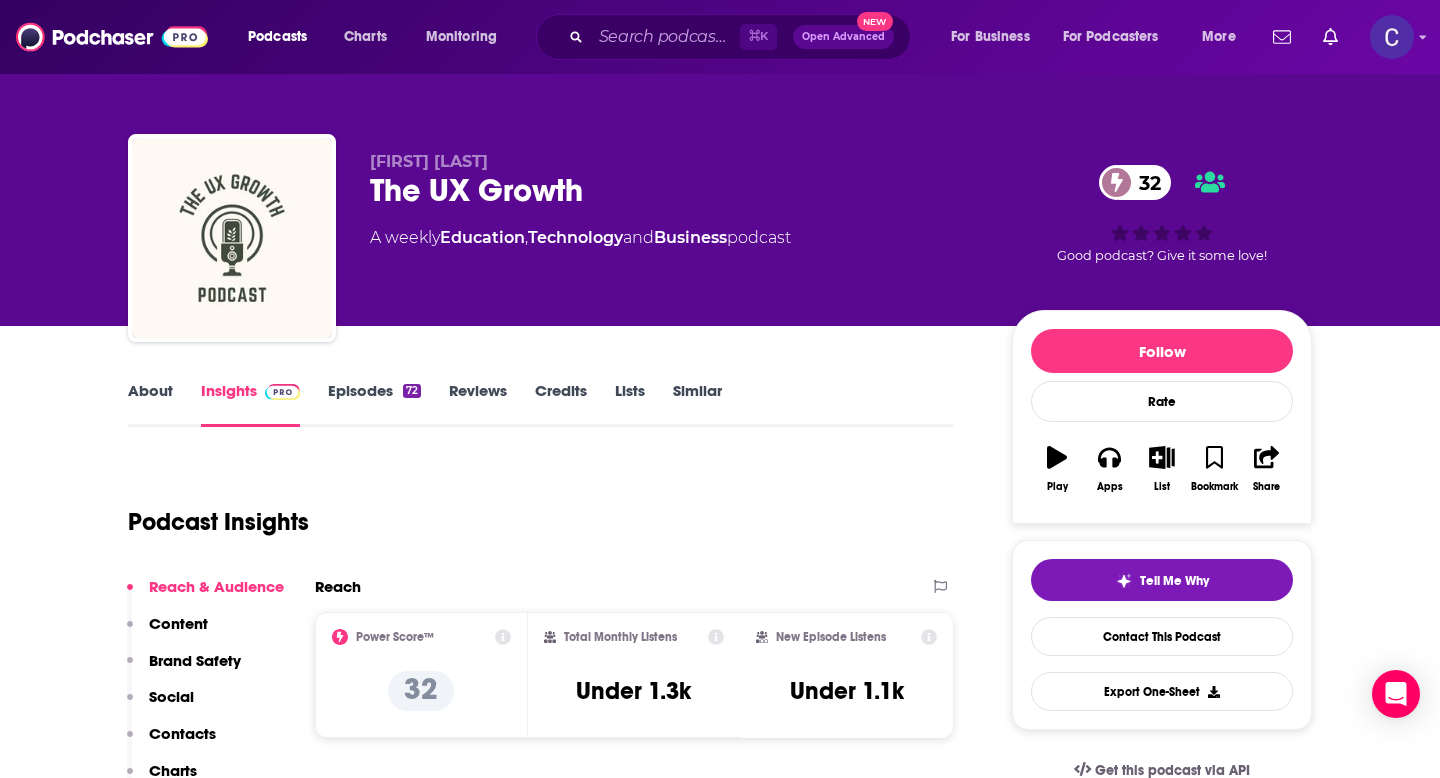 click on "About" at bounding box center [150, 404] 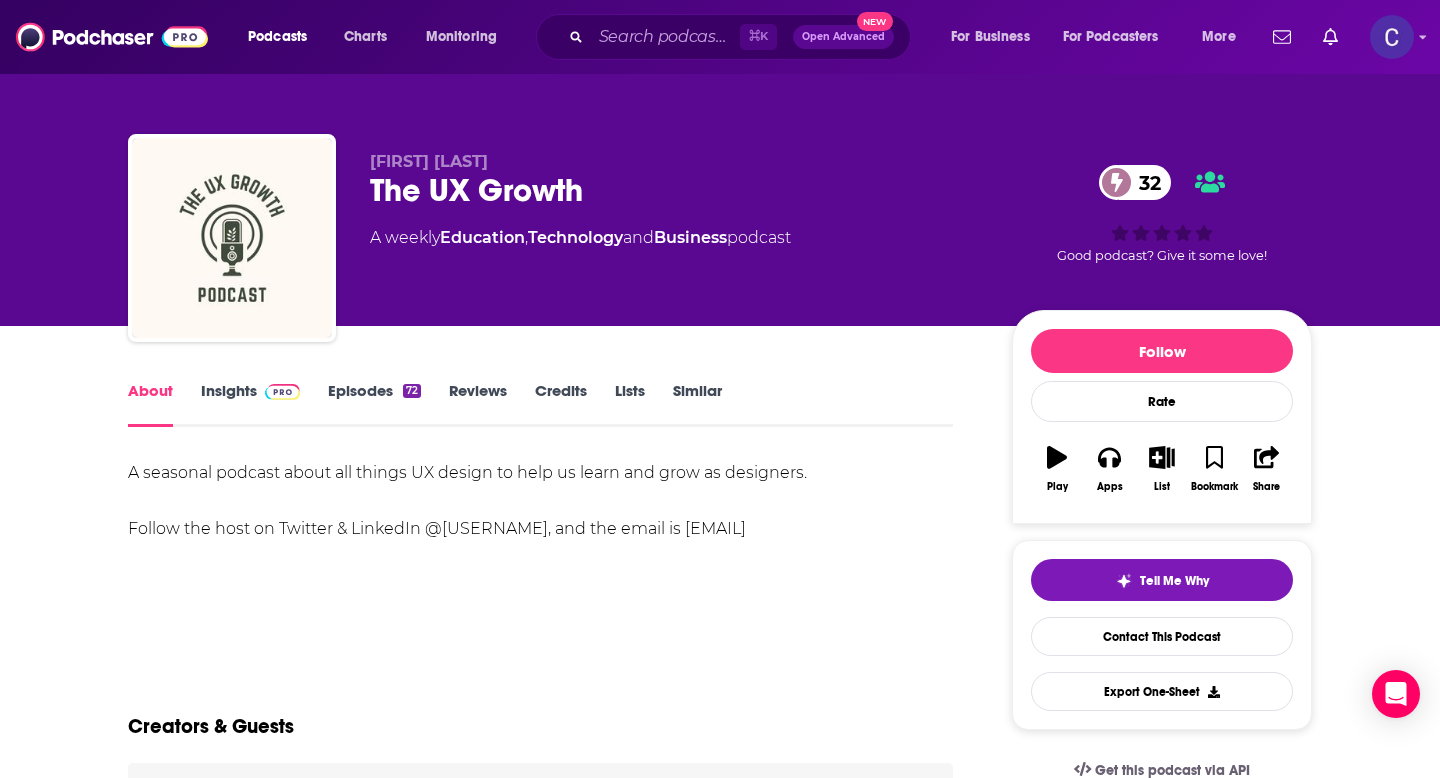 click on "Similar" at bounding box center [697, 404] 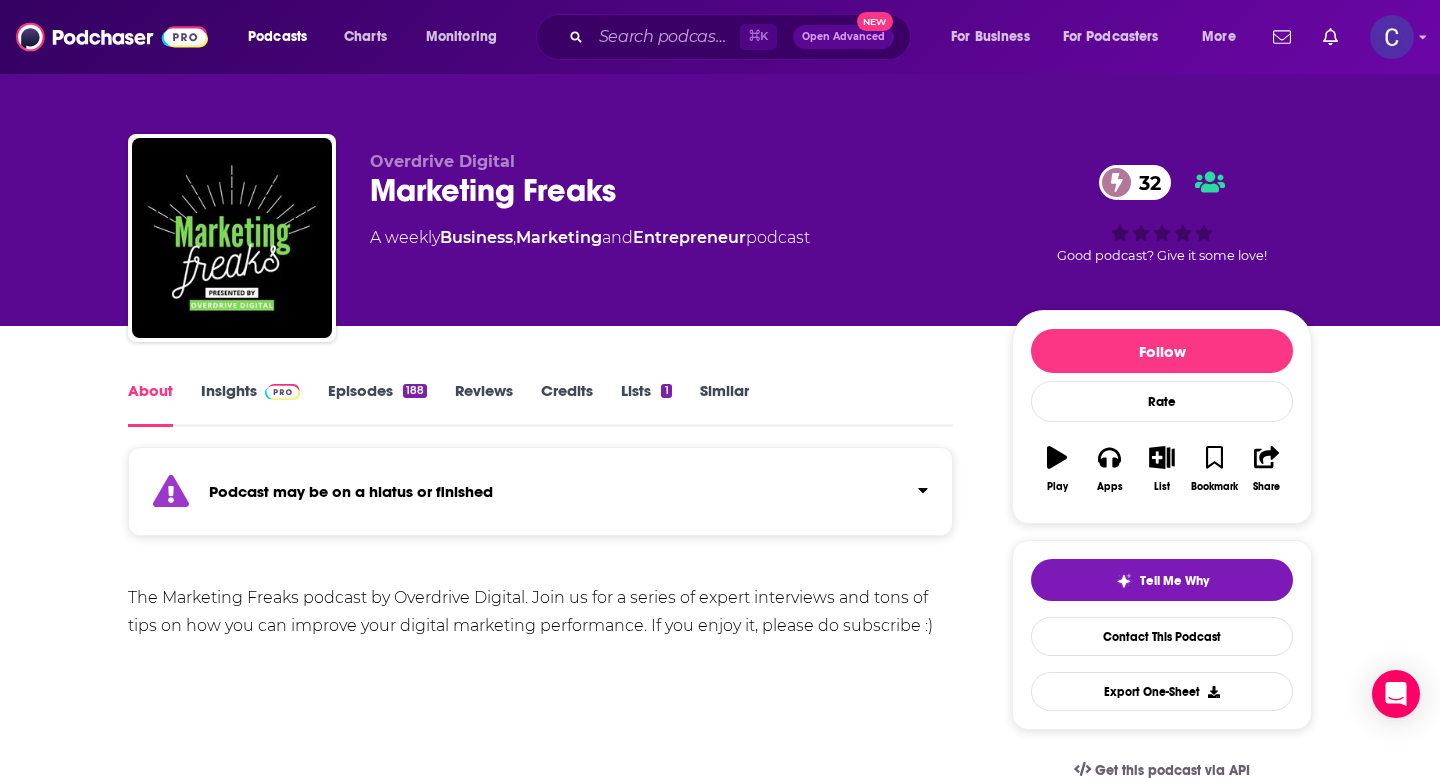 scroll, scrollTop: 0, scrollLeft: 0, axis: both 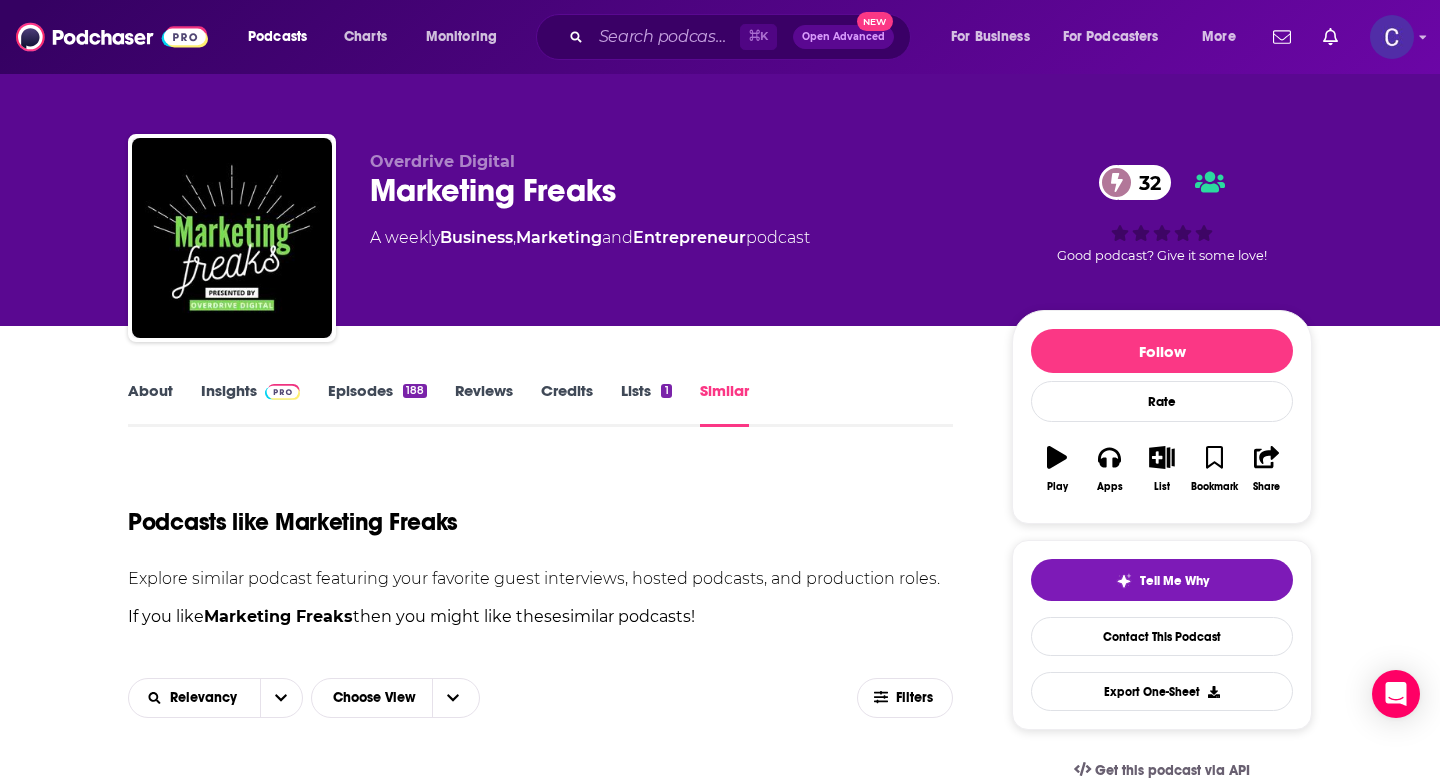click on "About" at bounding box center (150, 404) 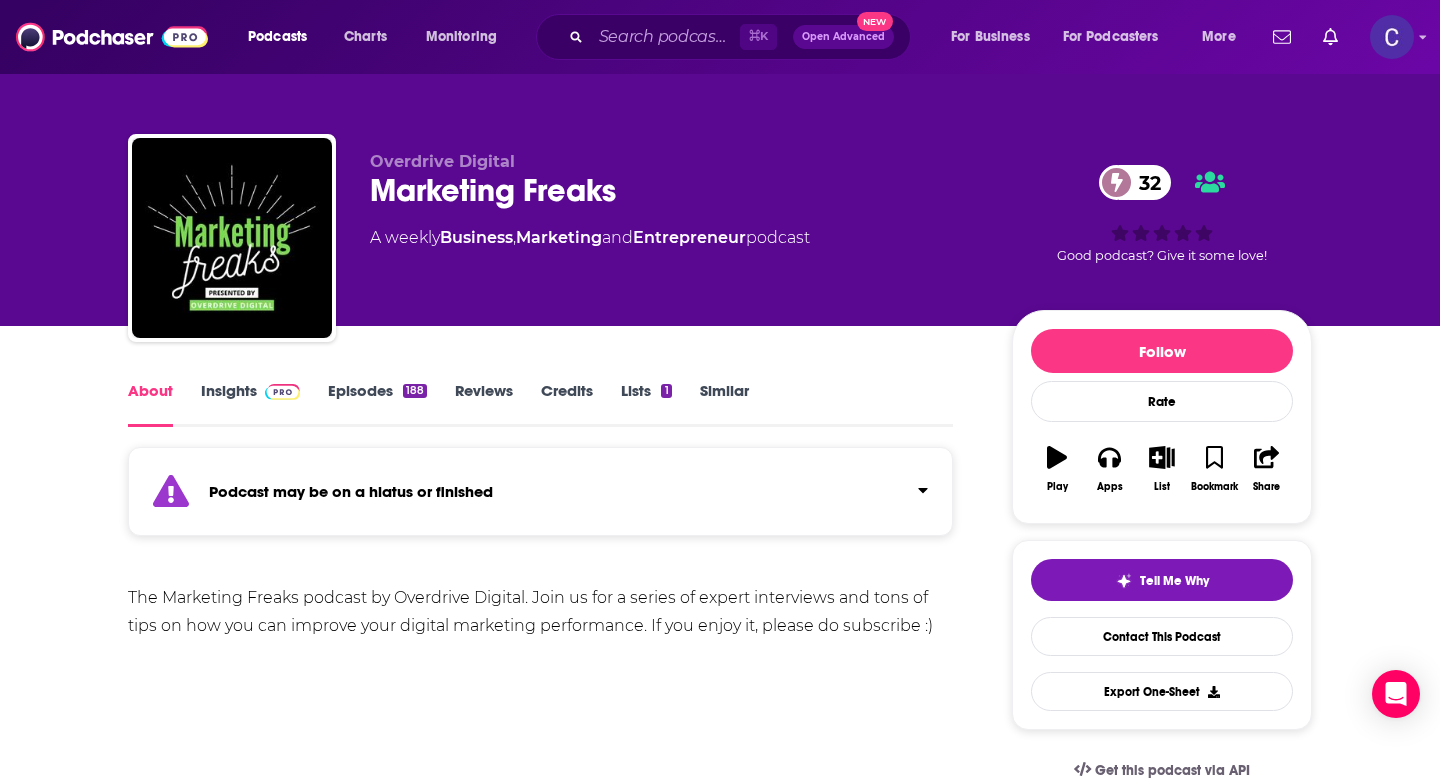click on "Episodes 188" at bounding box center [377, 404] 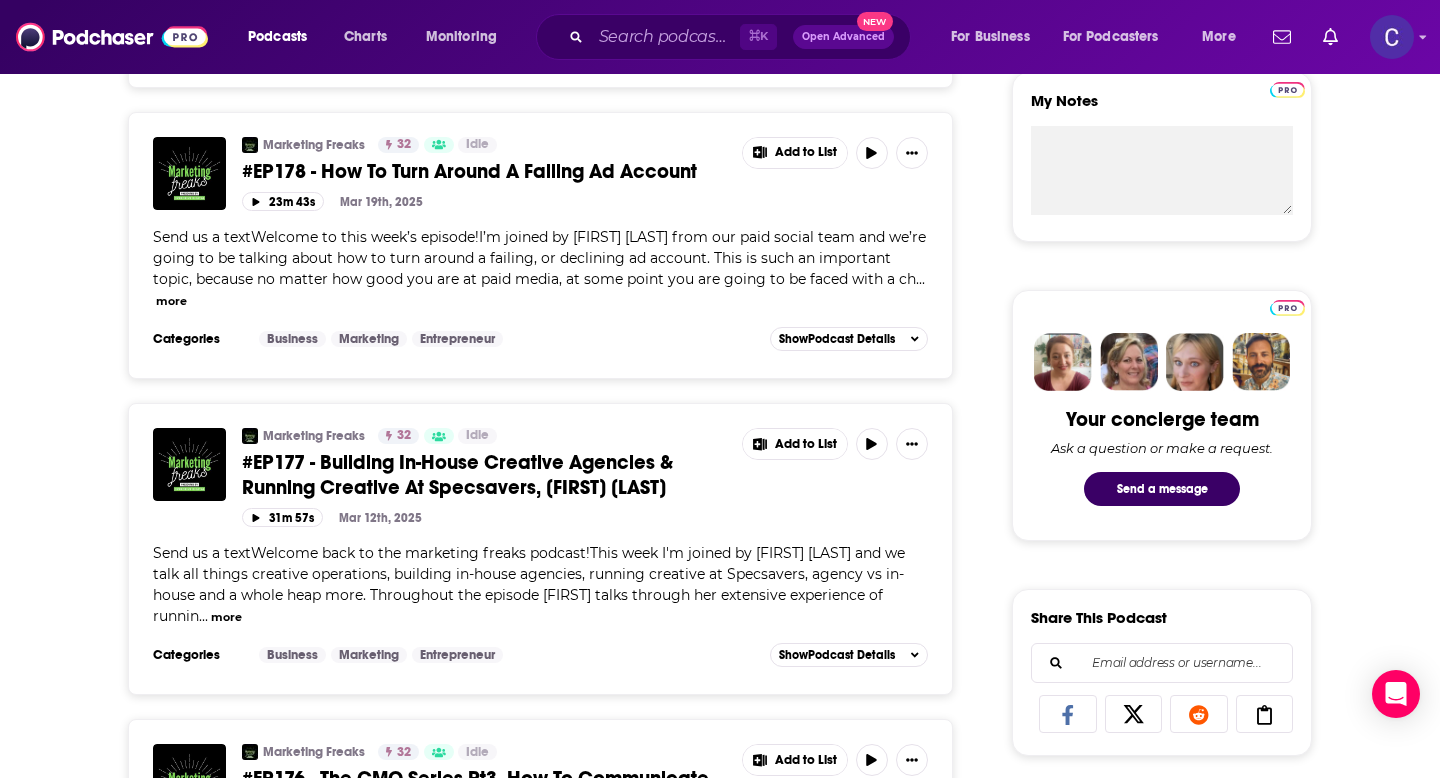 scroll, scrollTop: 768, scrollLeft: 0, axis: vertical 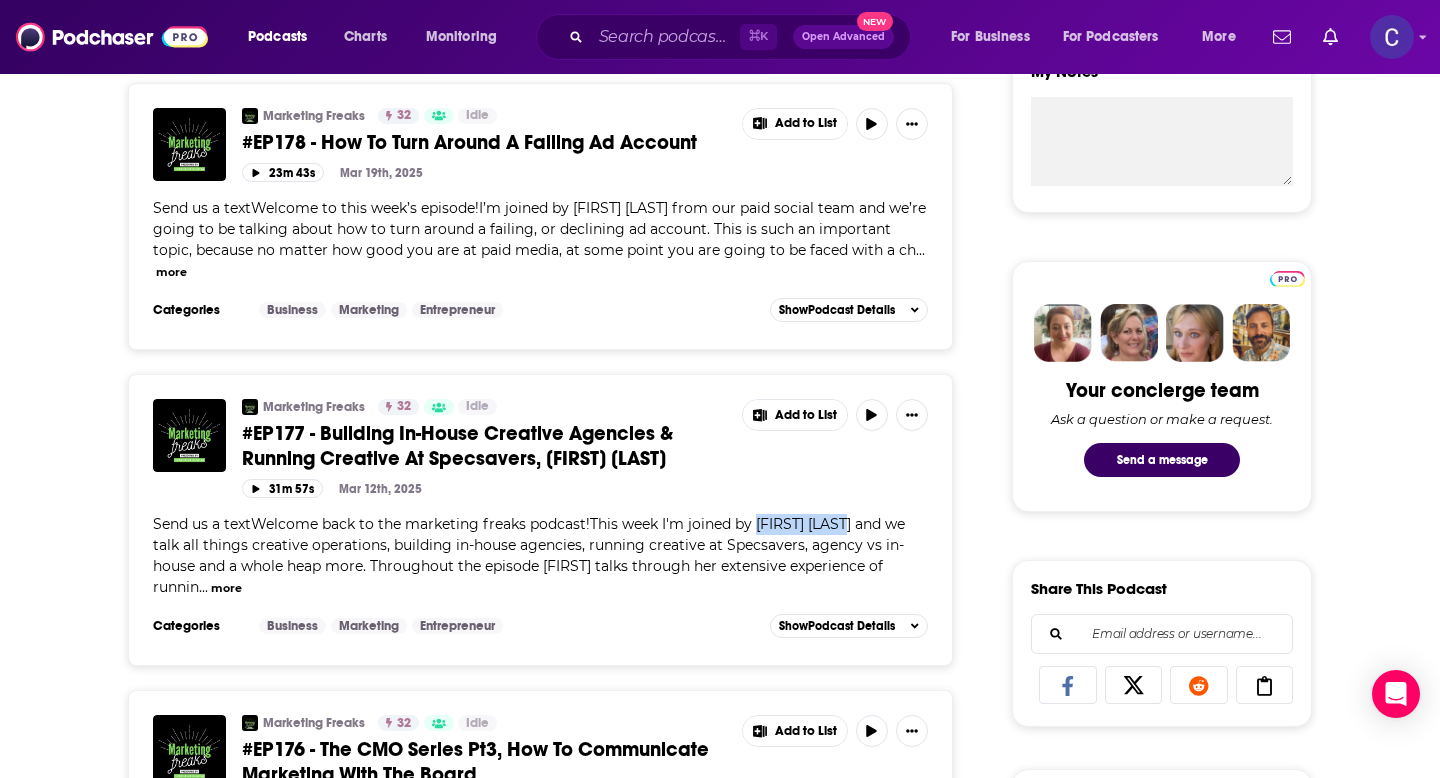 drag, startPoint x: 755, startPoint y: 506, endPoint x: 848, endPoint y: 507, distance: 93.00538 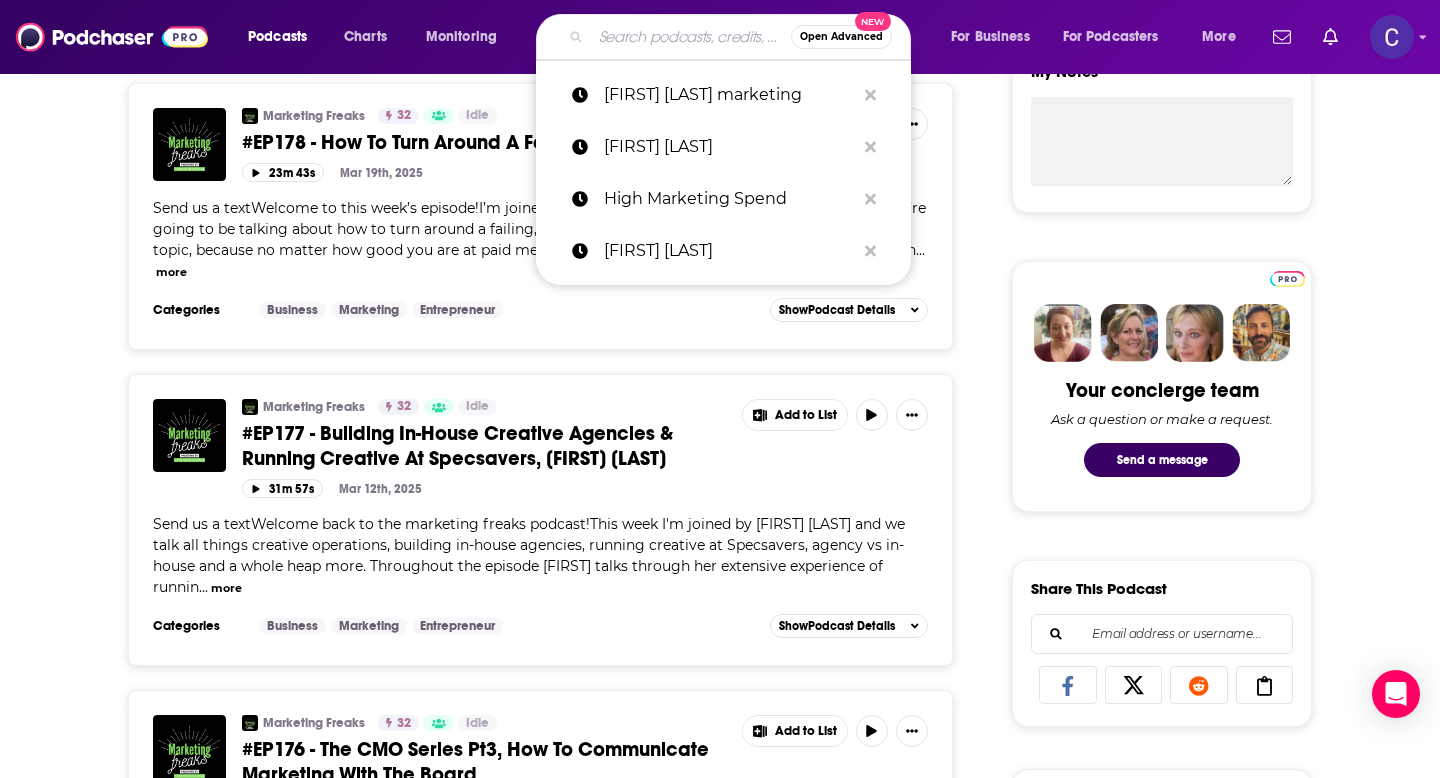 click at bounding box center (691, 37) 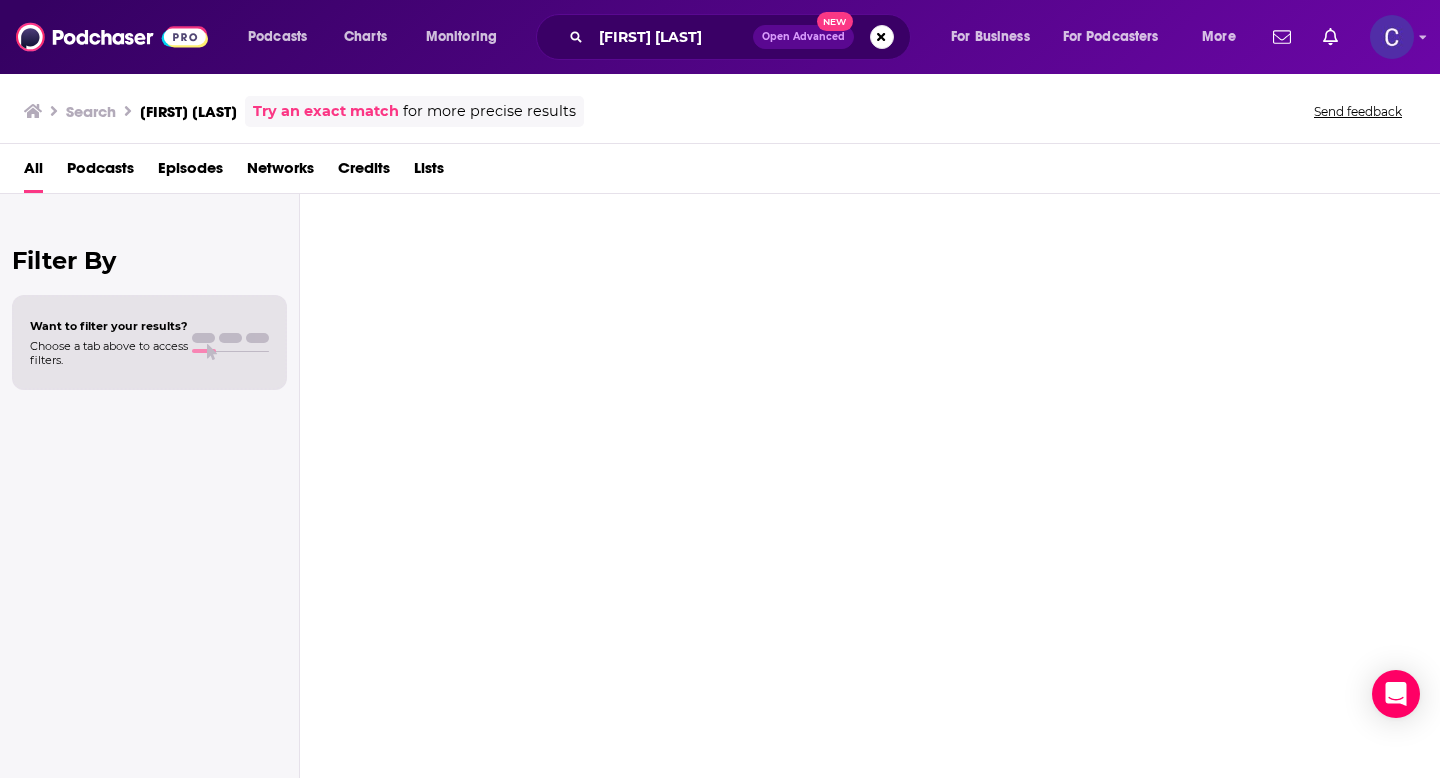 scroll, scrollTop: 0, scrollLeft: 0, axis: both 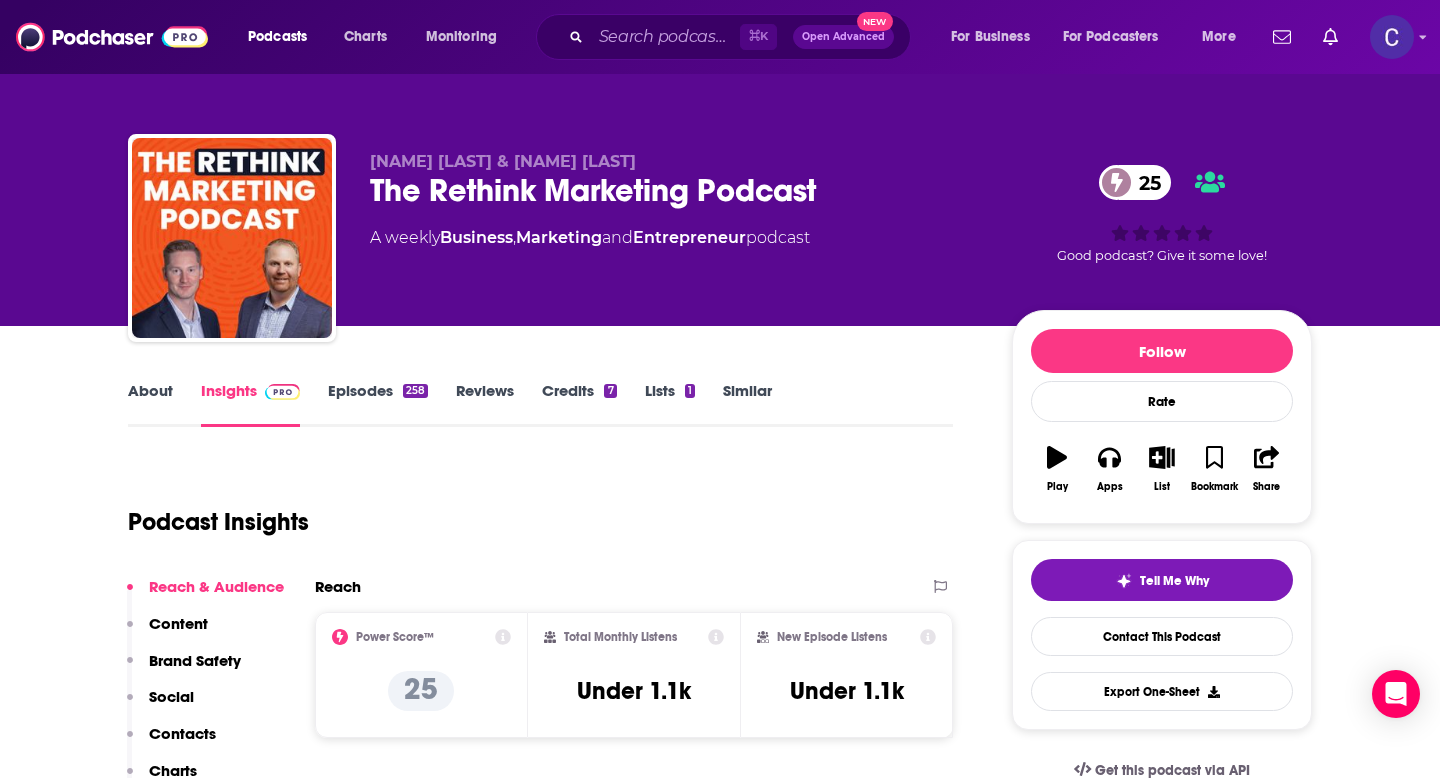 click on "About" at bounding box center (150, 404) 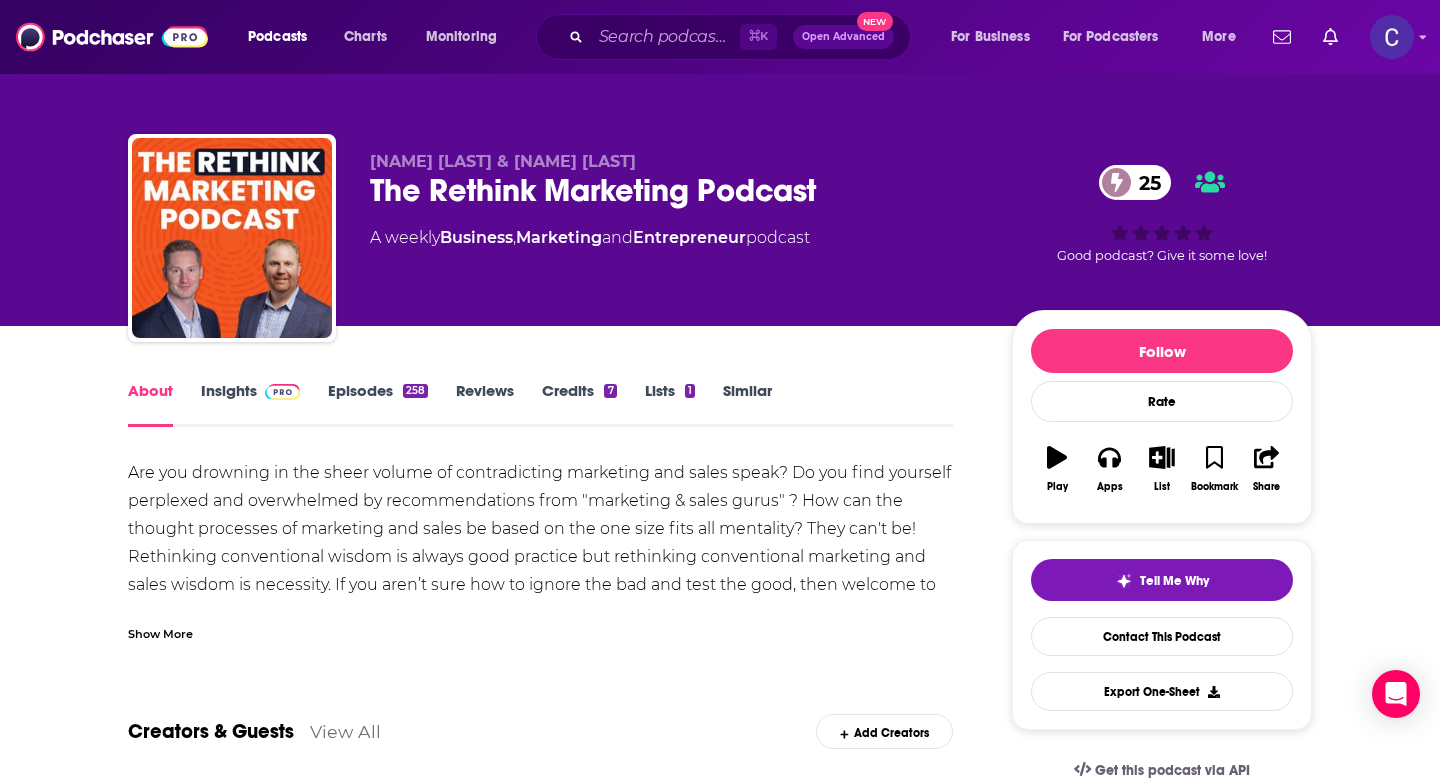 click on "Show More" at bounding box center [160, 632] 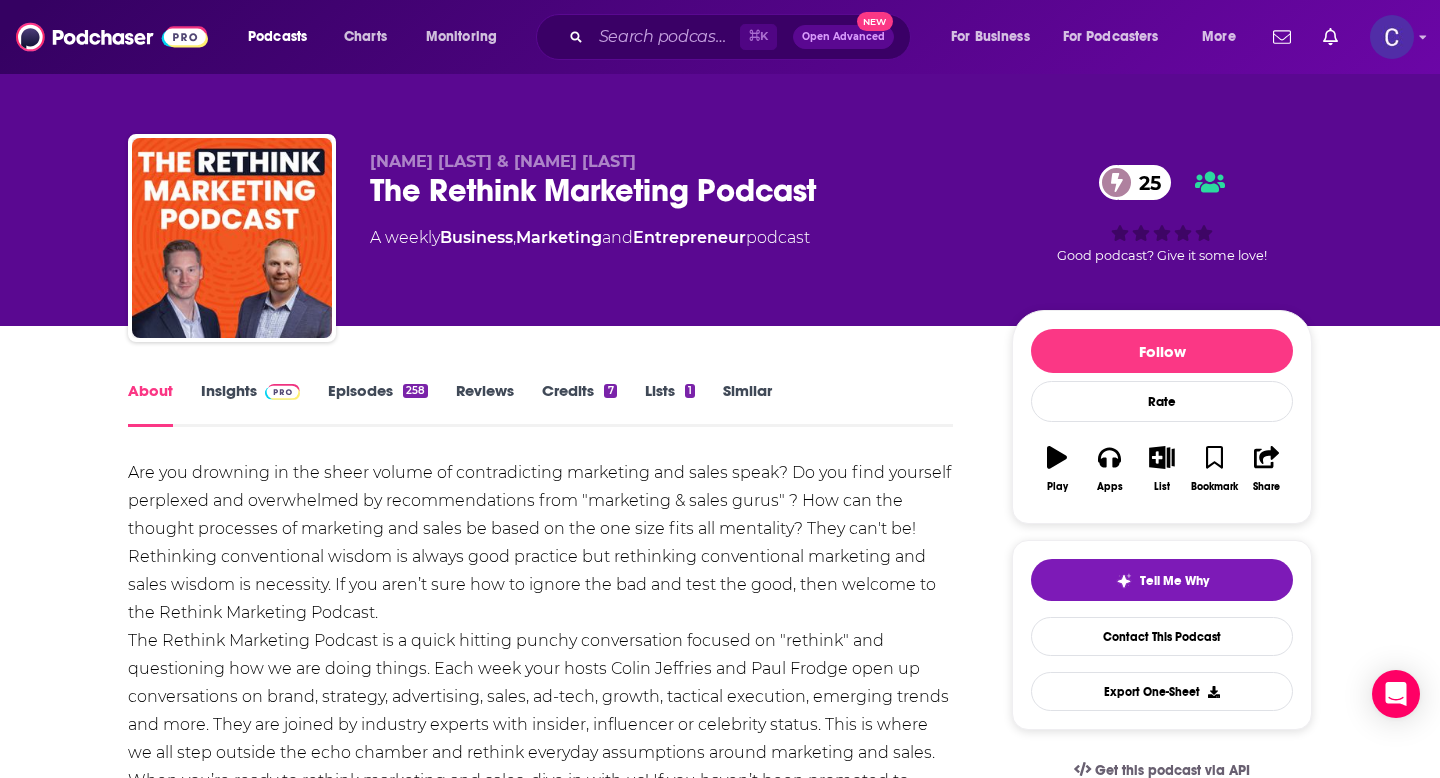 click on "Episodes 258" at bounding box center [378, 404] 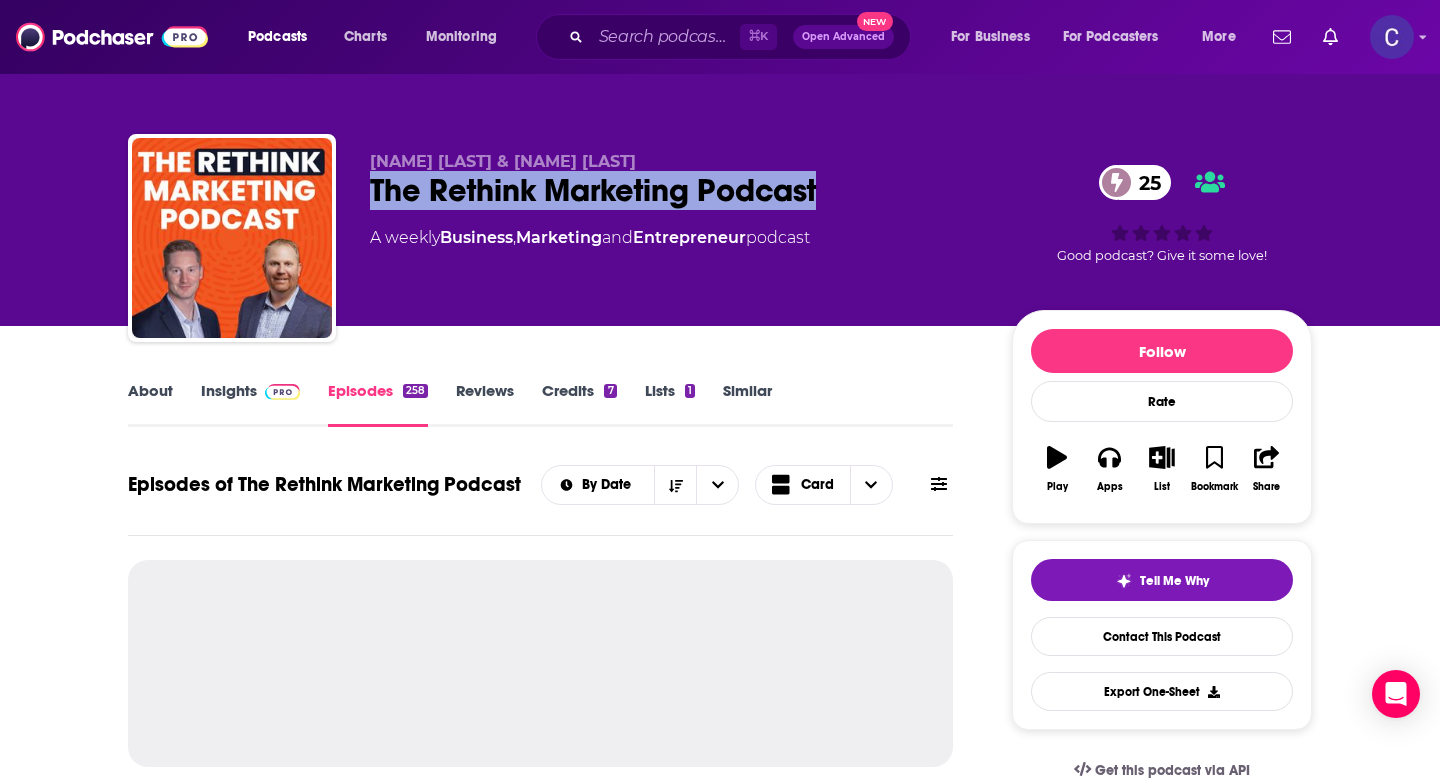 drag, startPoint x: 367, startPoint y: 194, endPoint x: 845, endPoint y: 193, distance: 478.00104 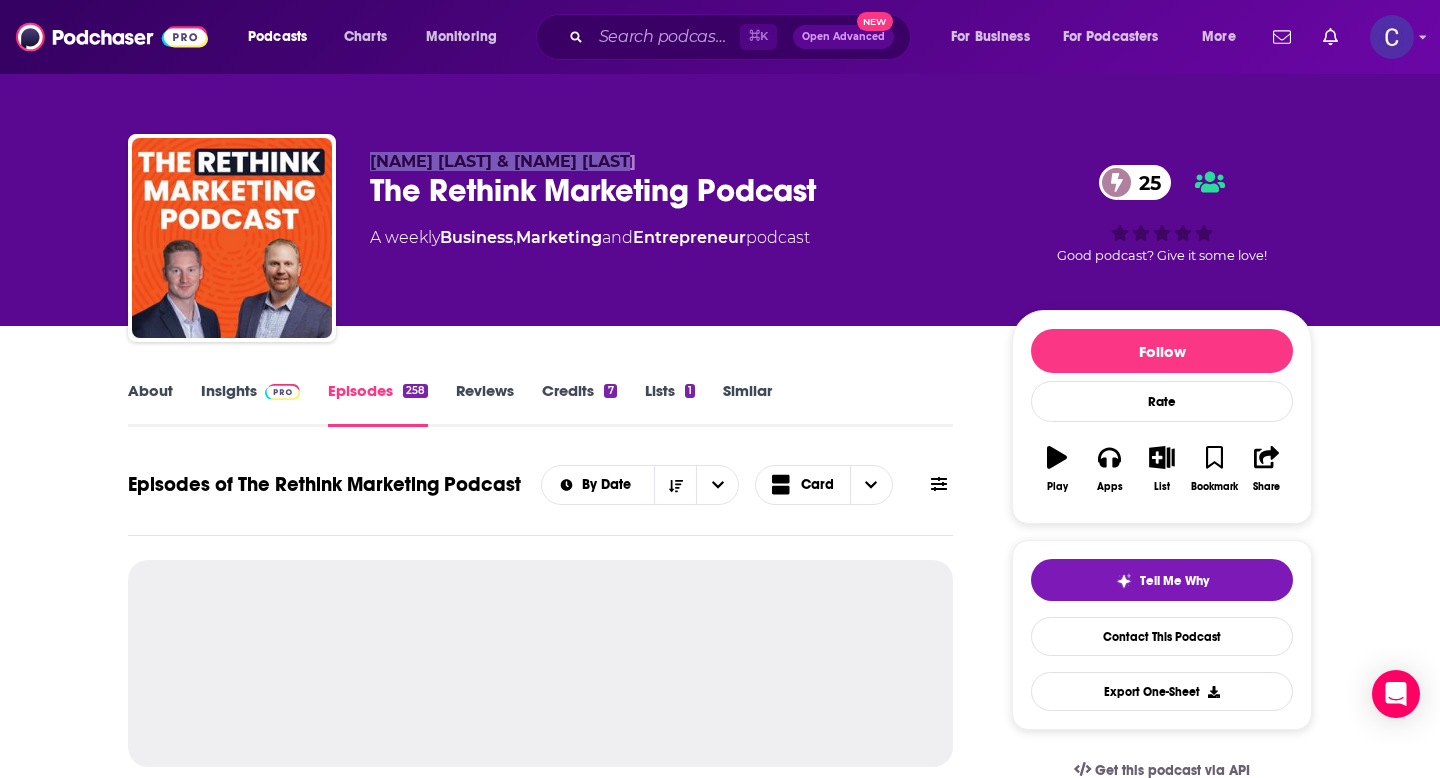 drag, startPoint x: 372, startPoint y: 160, endPoint x: 642, endPoint y: 160, distance: 270 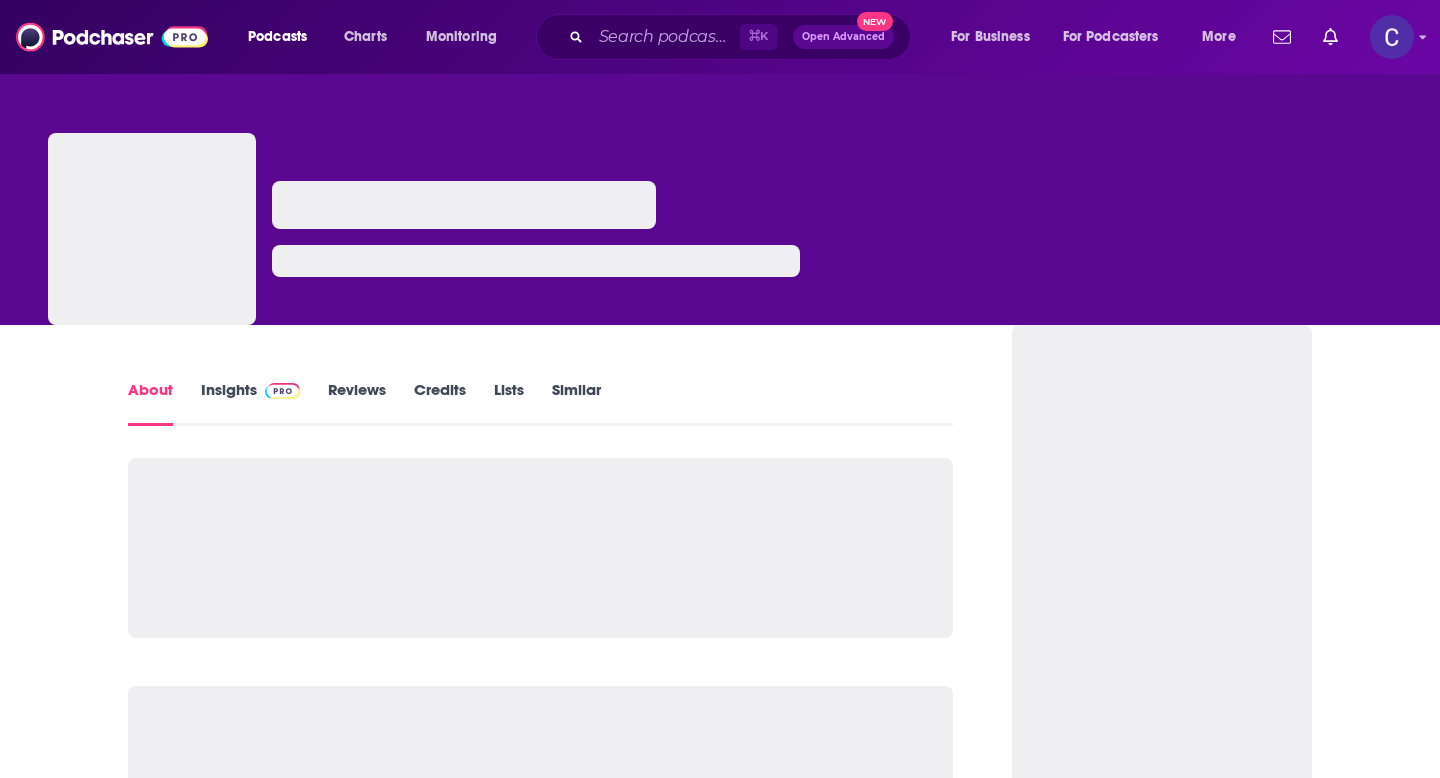 scroll, scrollTop: 0, scrollLeft: 0, axis: both 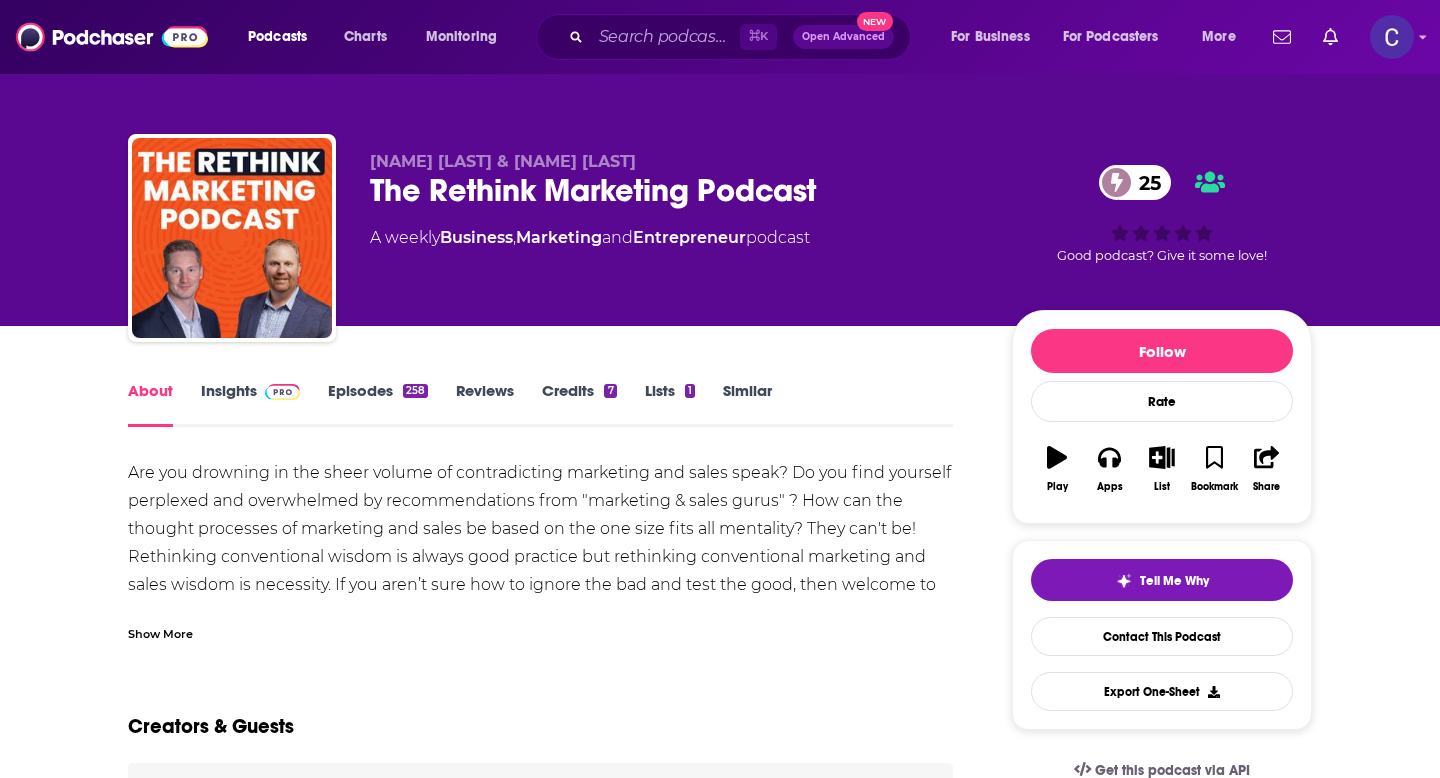 click on "Are you drowning in the sheer volume of contradicting marketing and sales speak? Do you find yourself perplexed and overwhelmed by recommendations from "marketing & sales gurus" ? How can the thought processes of marketing and sales be based on the one size fits all mentality? They can't be! Rethinking conventional wisdom is always good practice but rethinking conventional marketing and sales wisdom is necessity. If you aren’t sure how to ignore the bad and test the good, then welcome to the Rethink Marketing Podcast. When you’re ready to rethink marketing and sales, dive in with us! If you haven’t been promoted to Chief Marketing Officer or Chief Revenue Officer within six months of listening to the Rethink Marketing Podcast, we’ll give you a full refund! Email us at: take5@reed5group.com Or visit us at  www.therethinkmarketingpodcast.com" at bounding box center [540, 669] 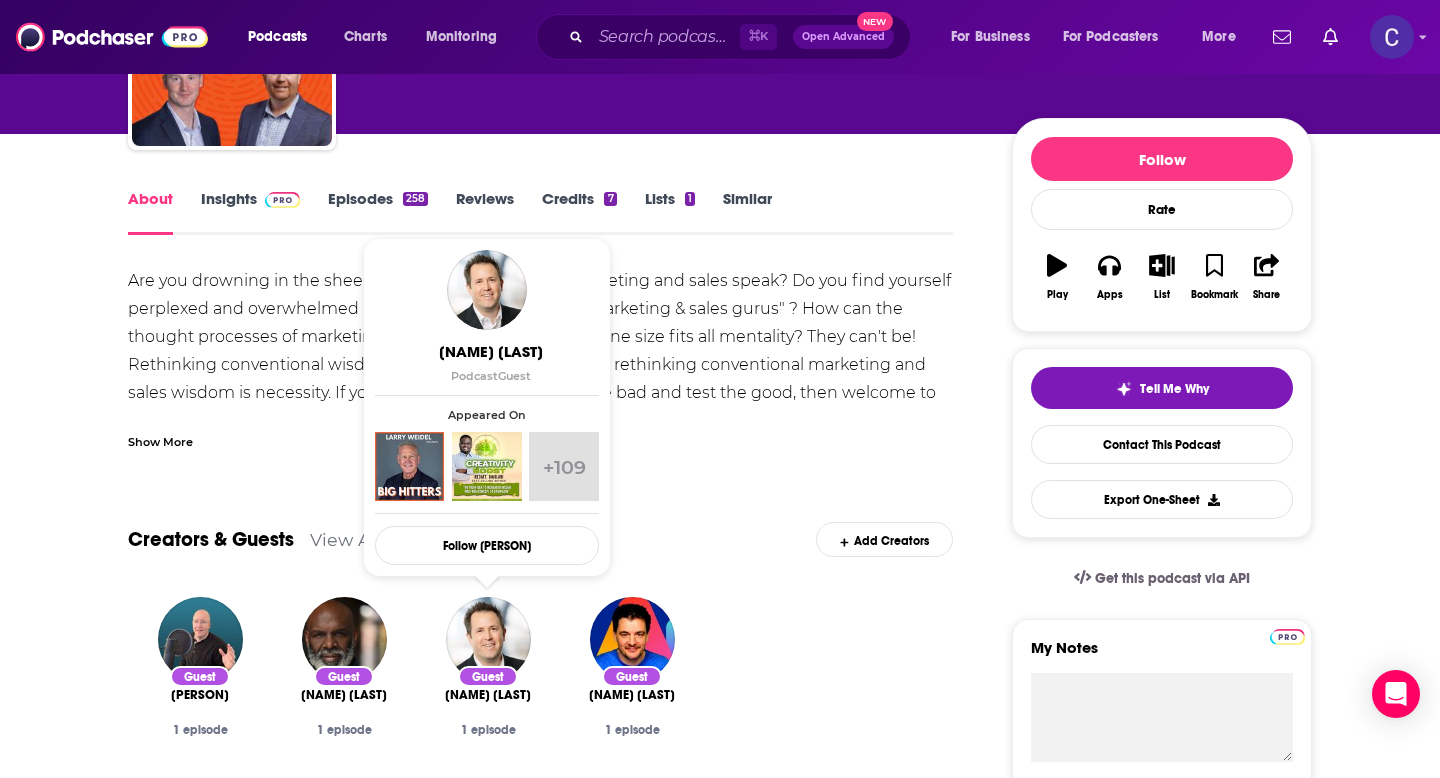 scroll, scrollTop: 127, scrollLeft: 0, axis: vertical 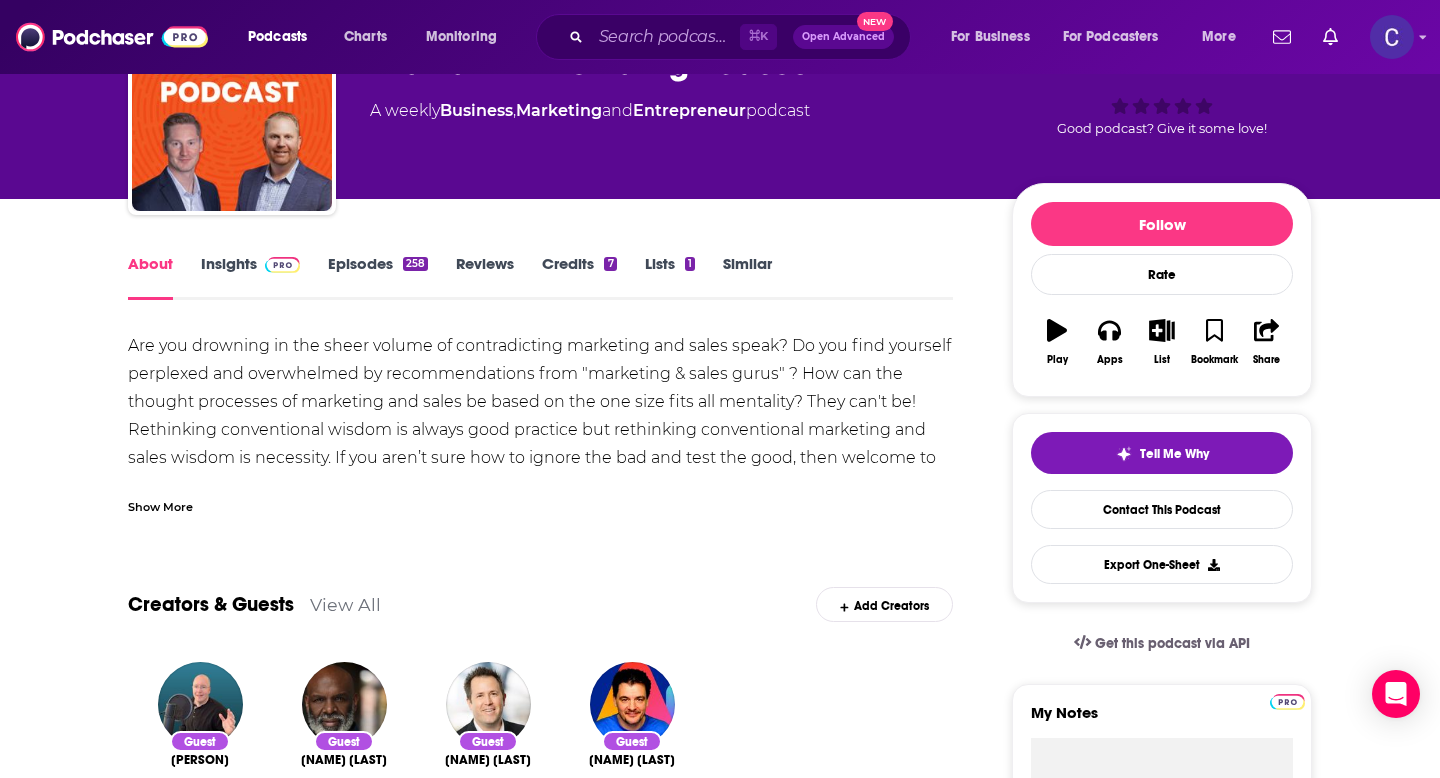 click on "Show More" at bounding box center [160, 505] 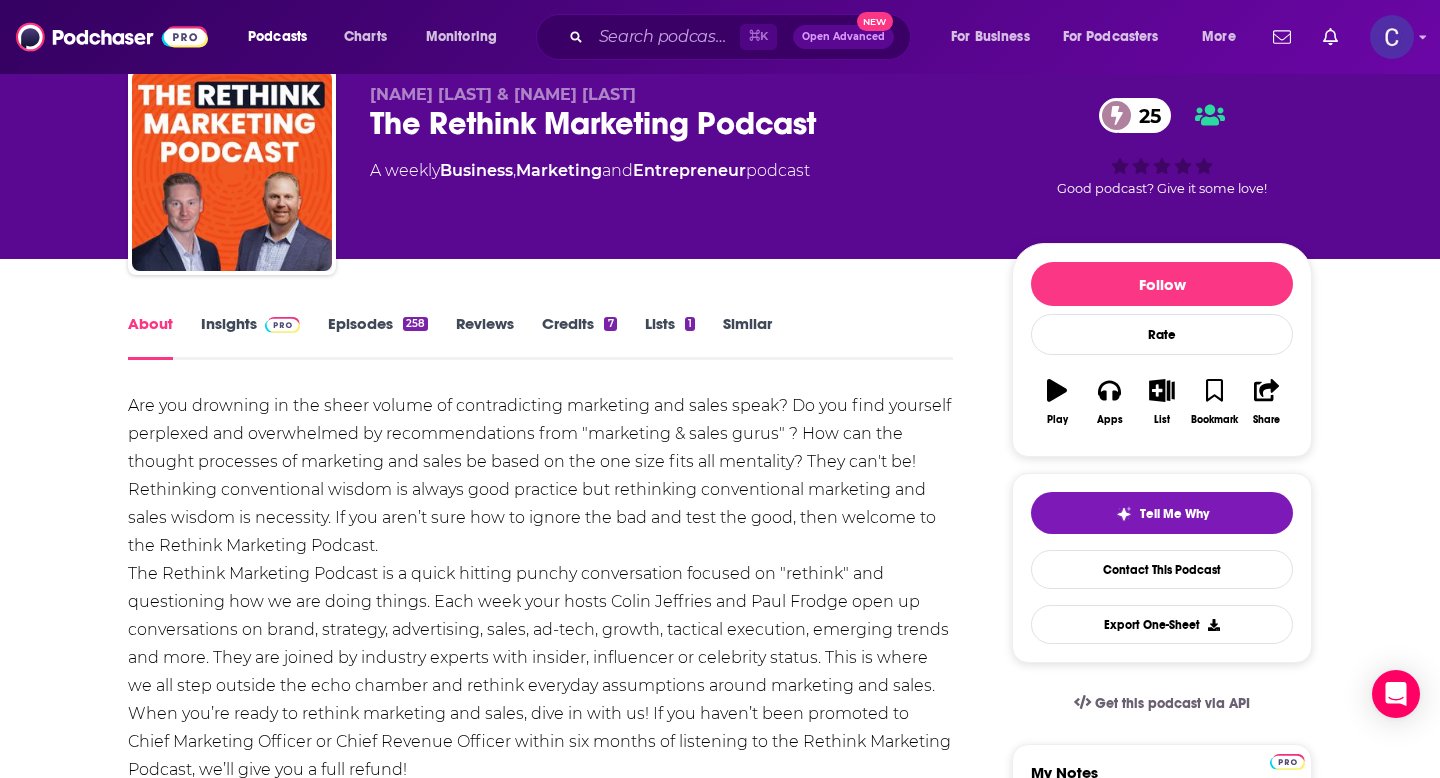 scroll, scrollTop: 82, scrollLeft: 0, axis: vertical 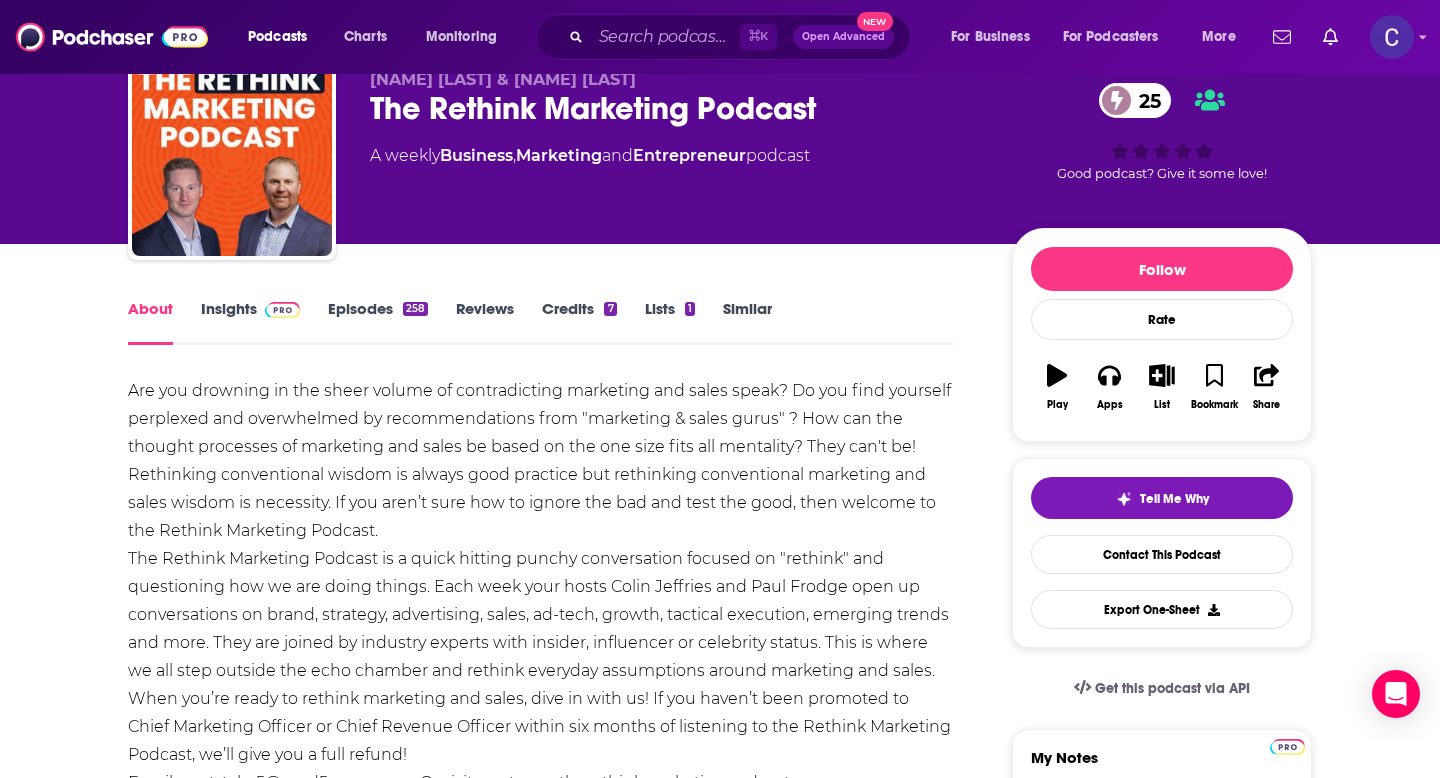 click on "Episodes 258" at bounding box center (378, 322) 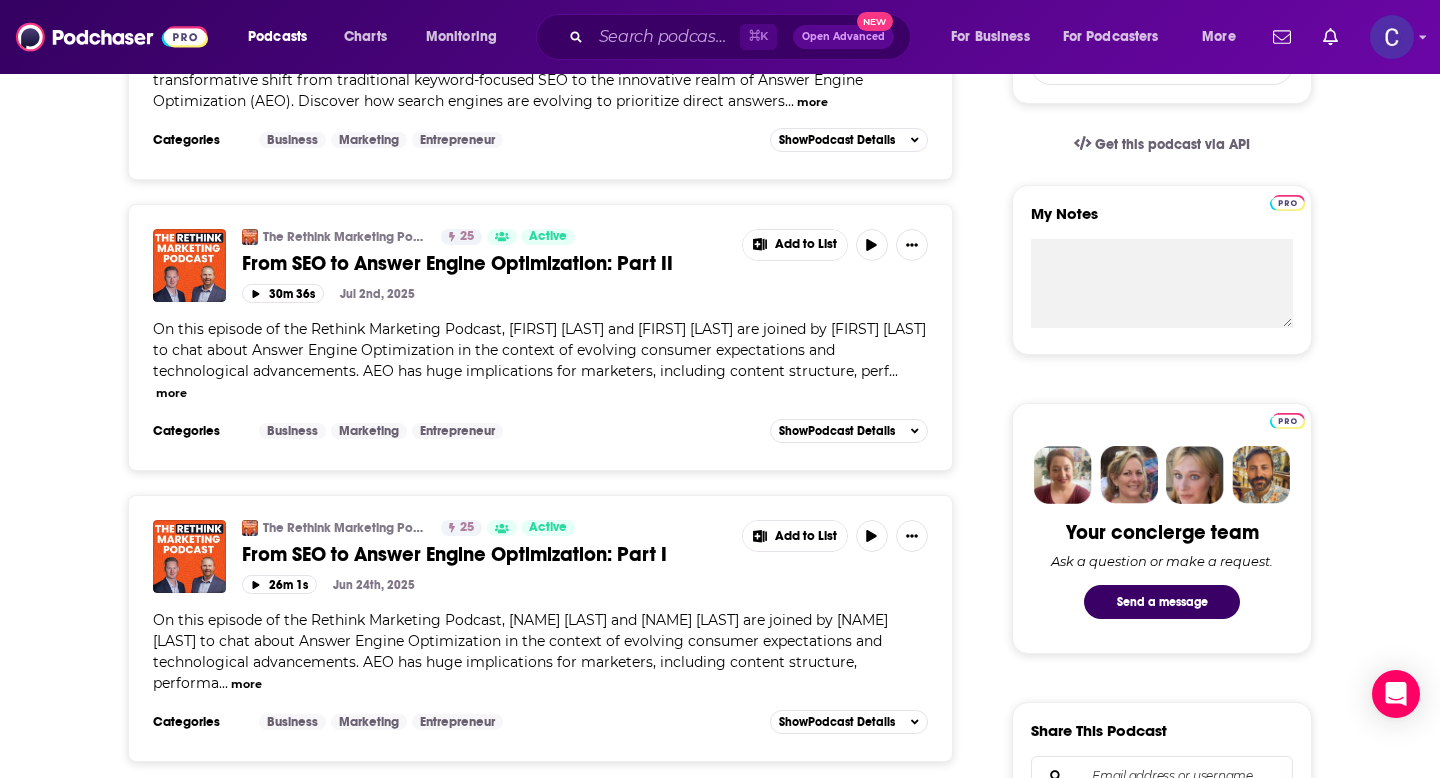 scroll, scrollTop: 0, scrollLeft: 0, axis: both 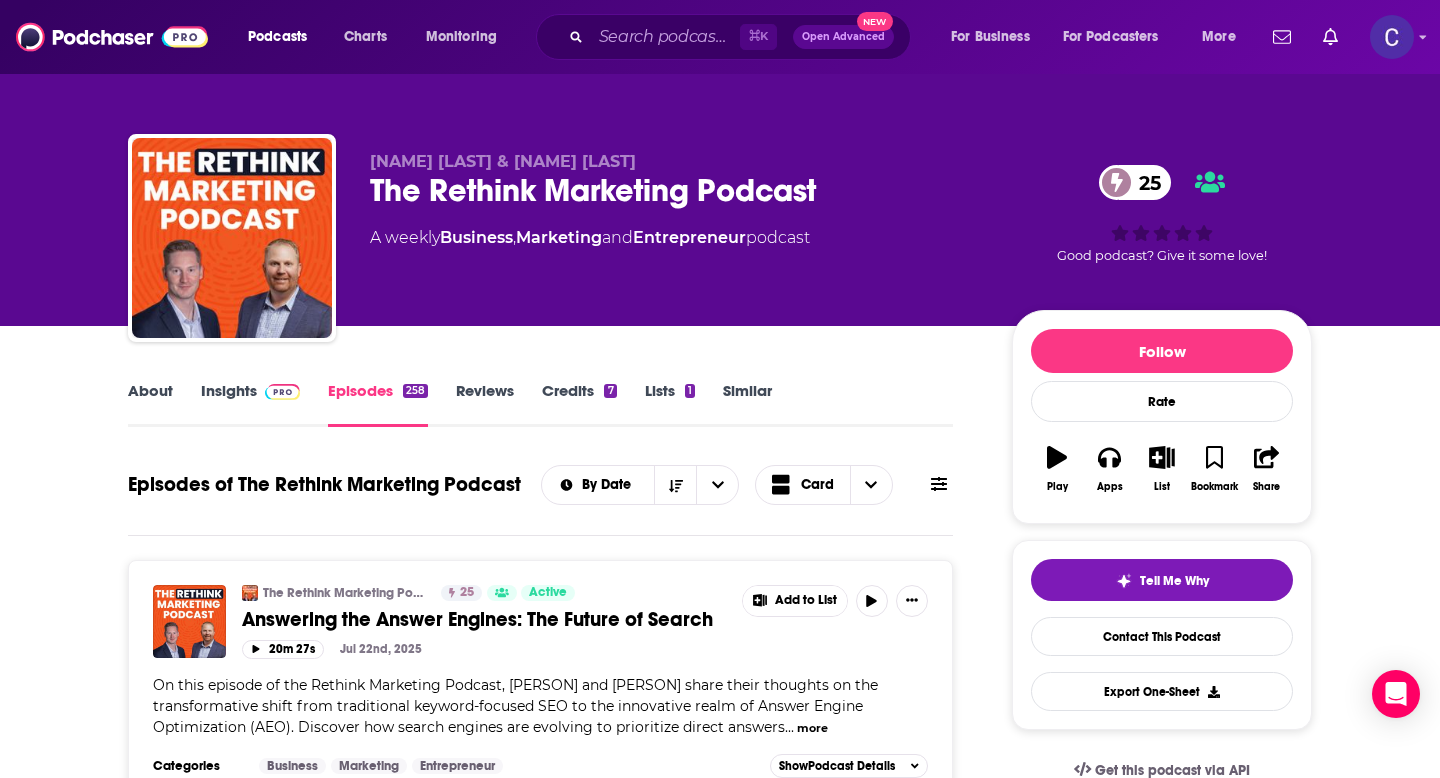 click on "Insights" at bounding box center (250, 404) 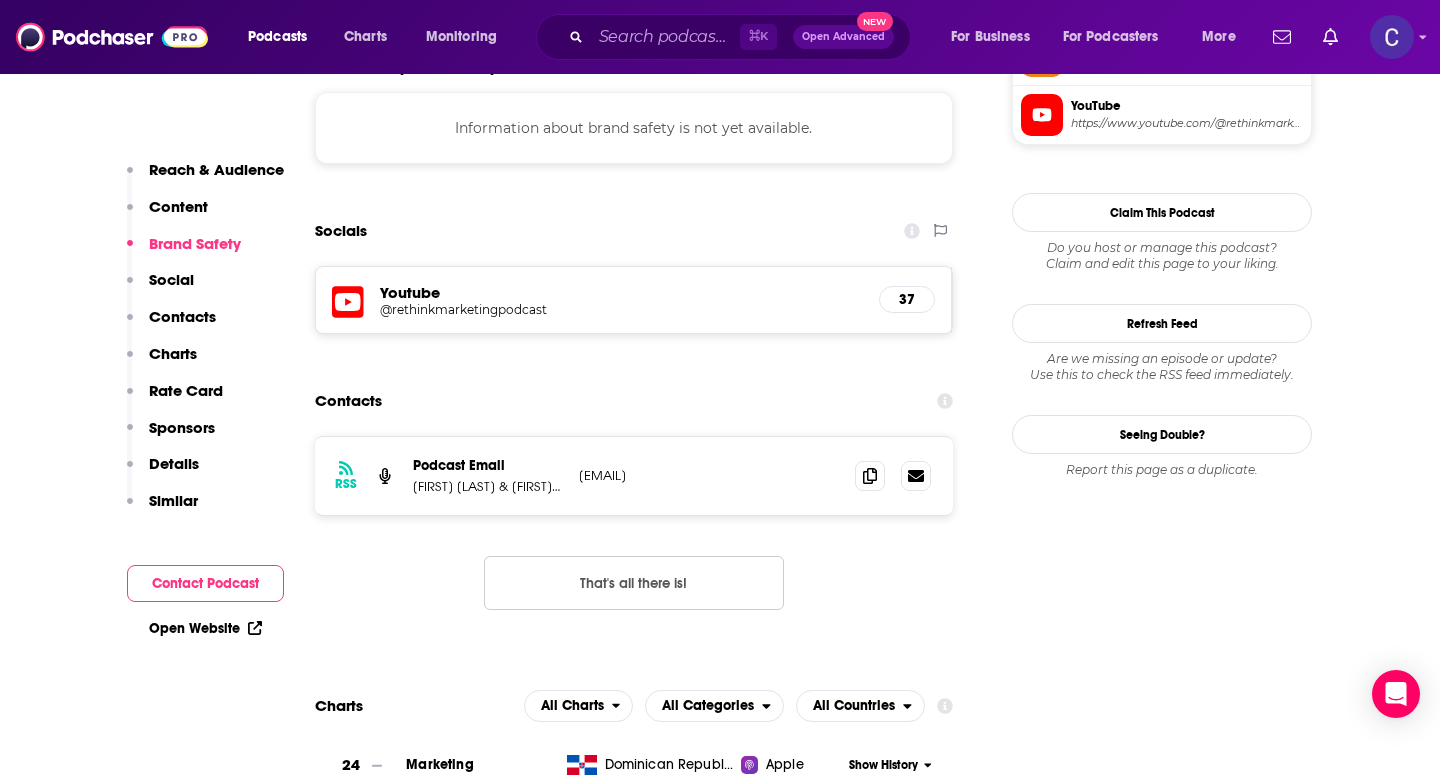 scroll, scrollTop: 1802, scrollLeft: 0, axis: vertical 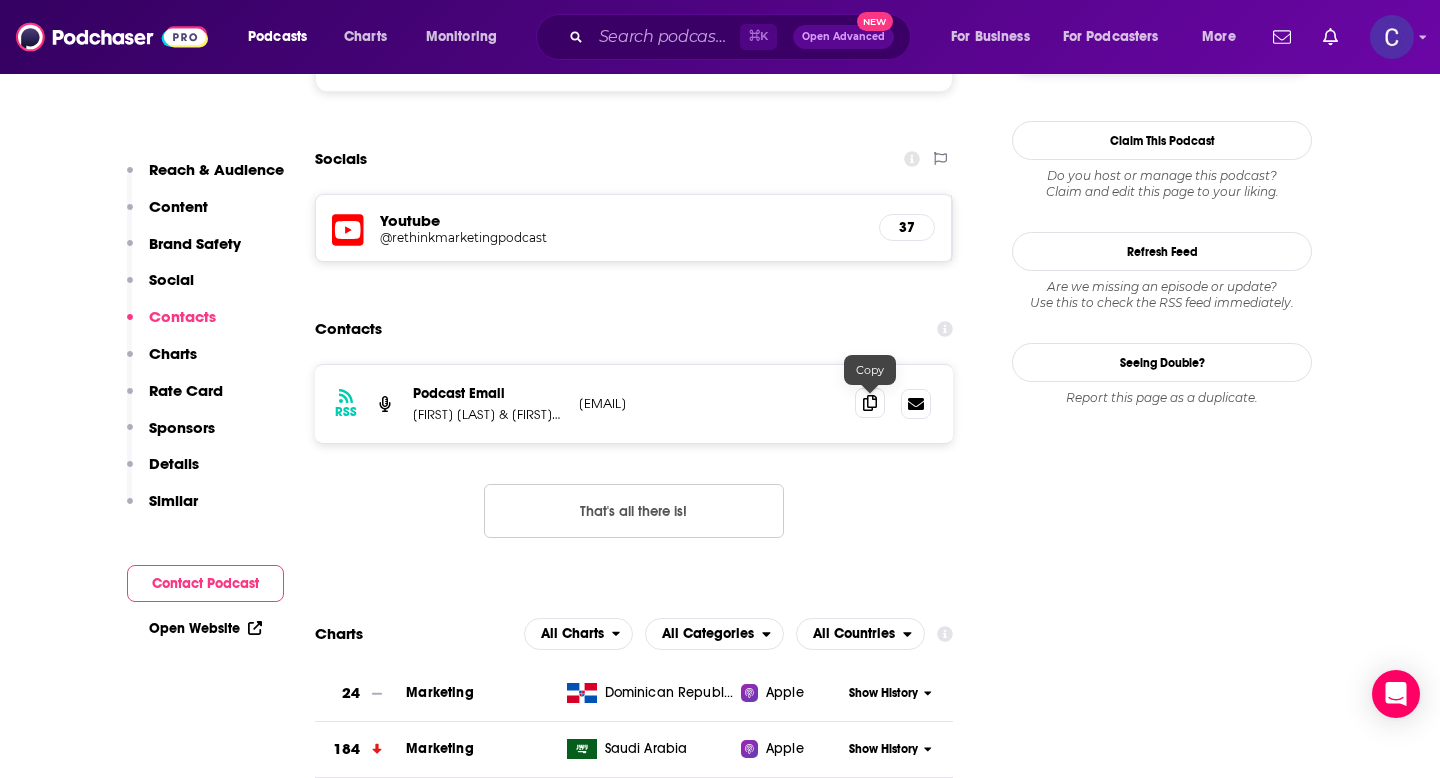 click 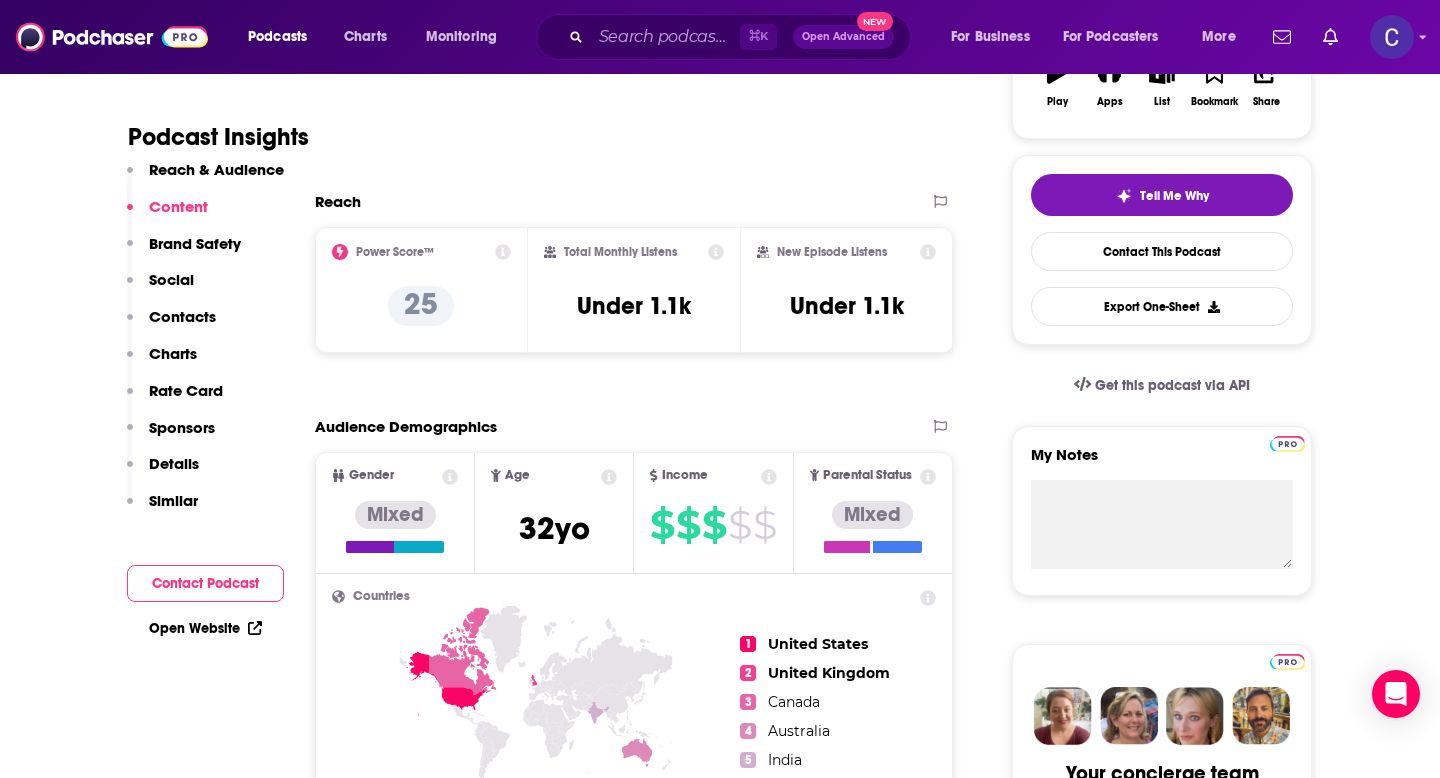 scroll, scrollTop: 0, scrollLeft: 0, axis: both 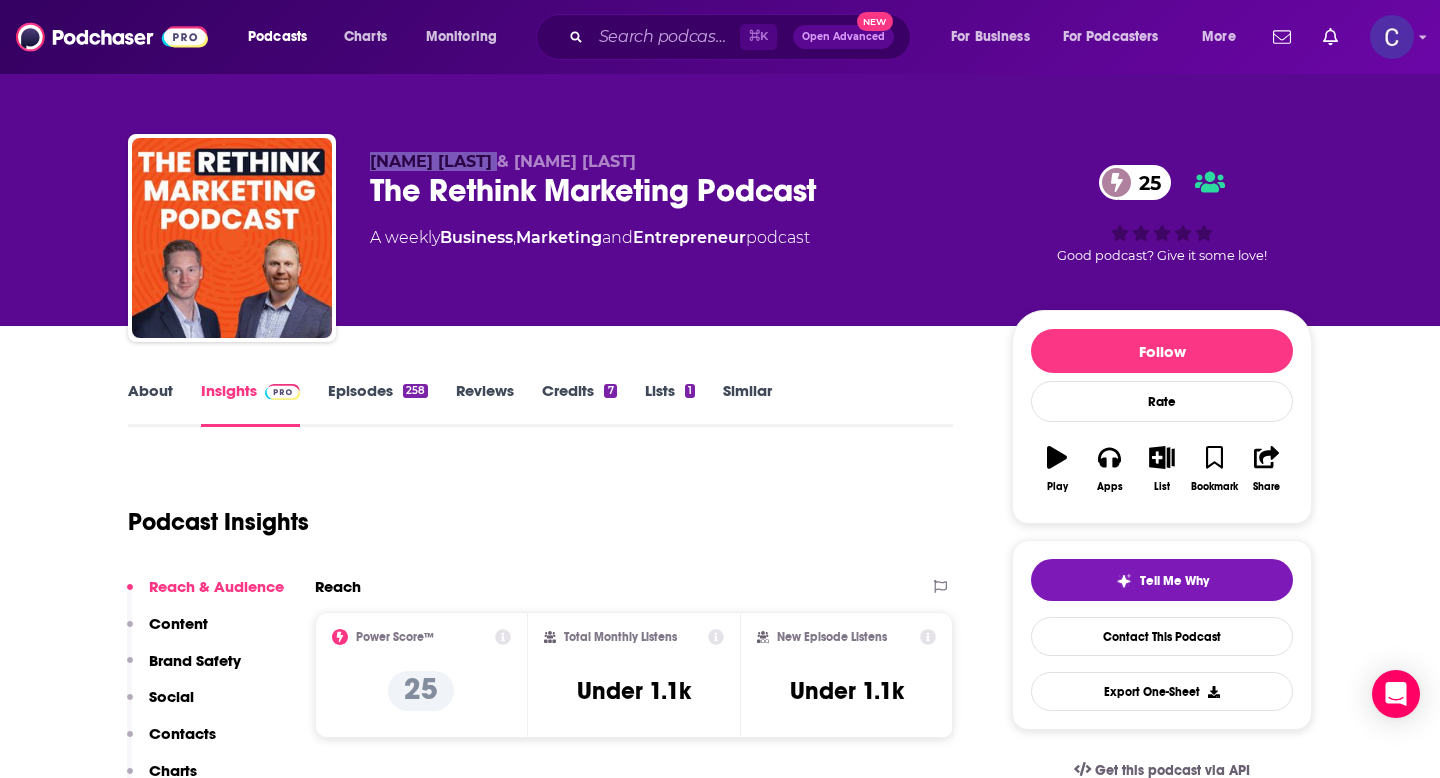 copy on "Colin Jeffries" 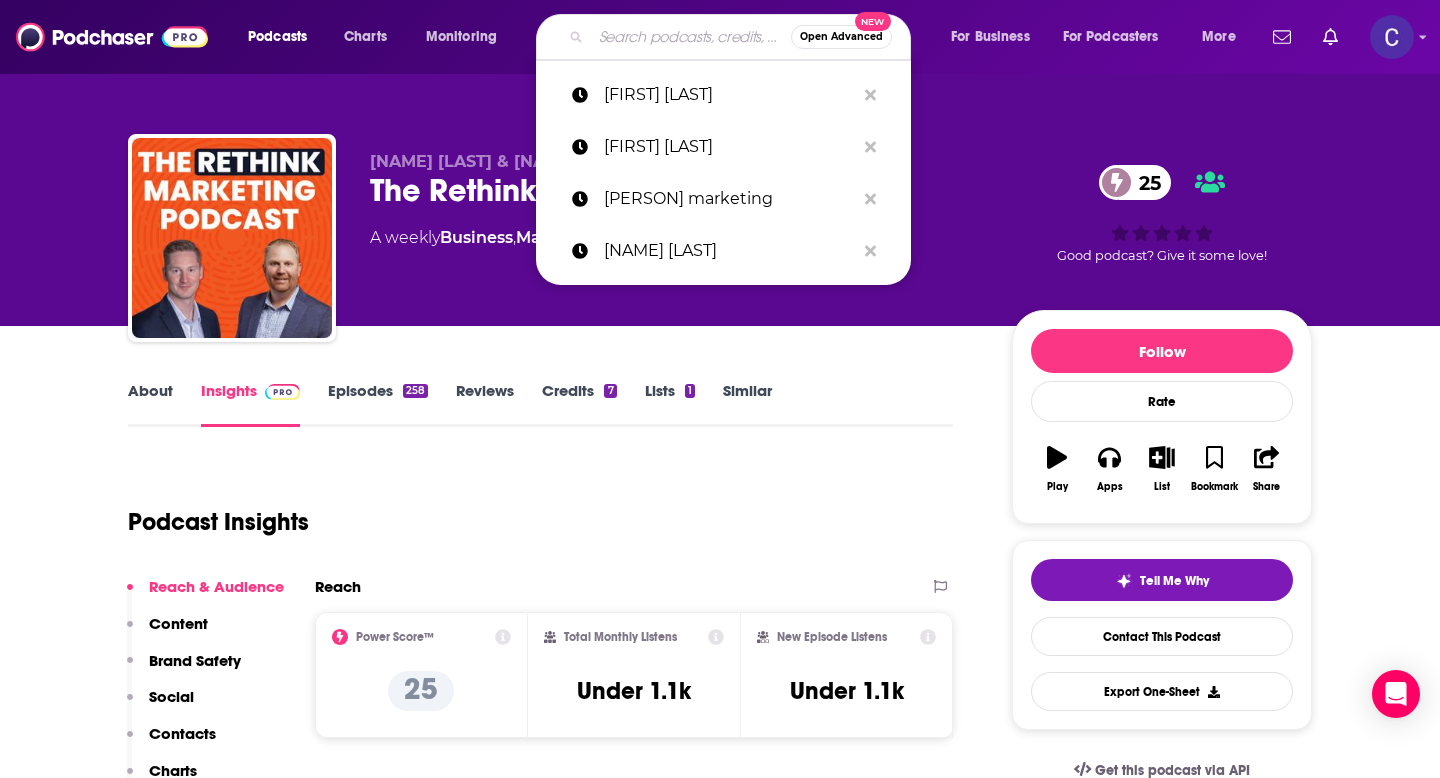 click at bounding box center [691, 37] 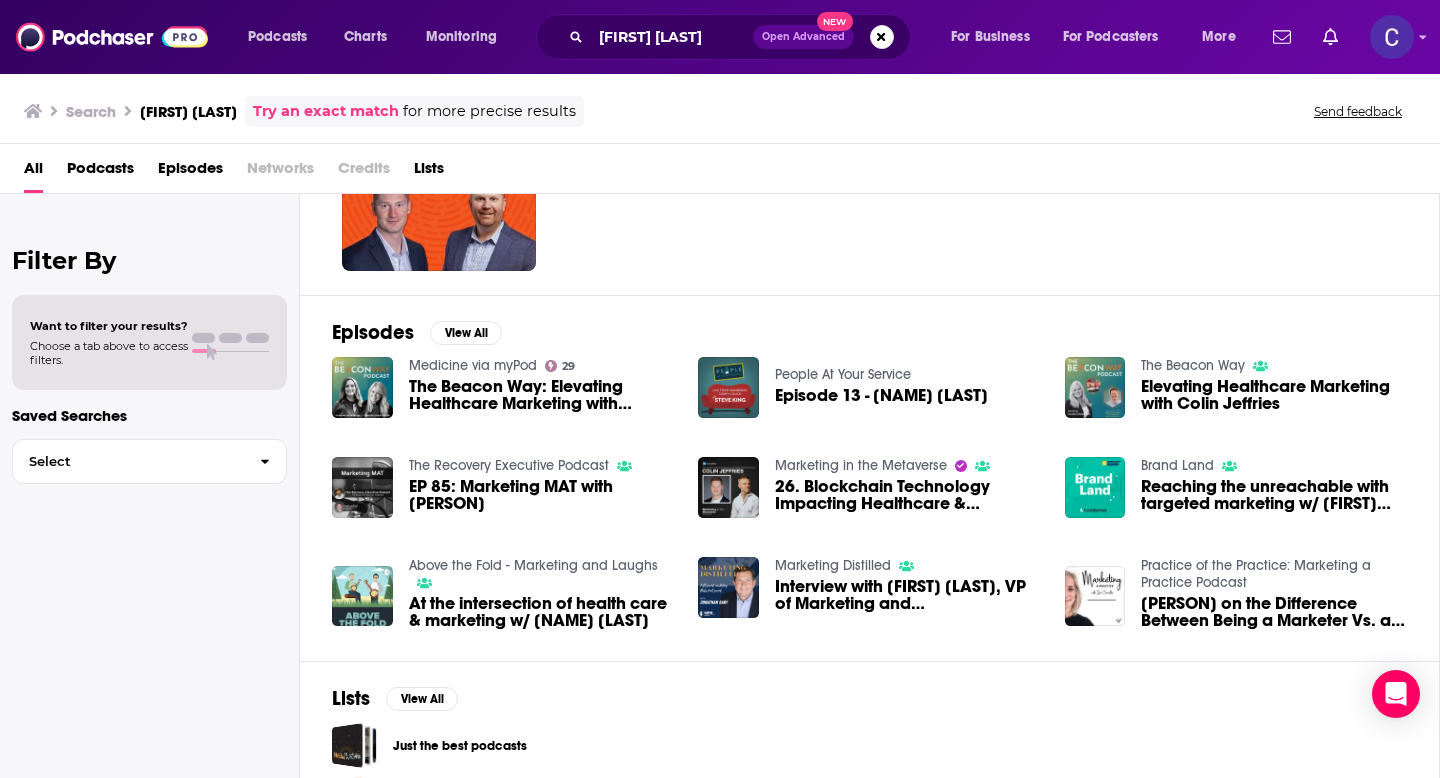 scroll, scrollTop: 0, scrollLeft: 0, axis: both 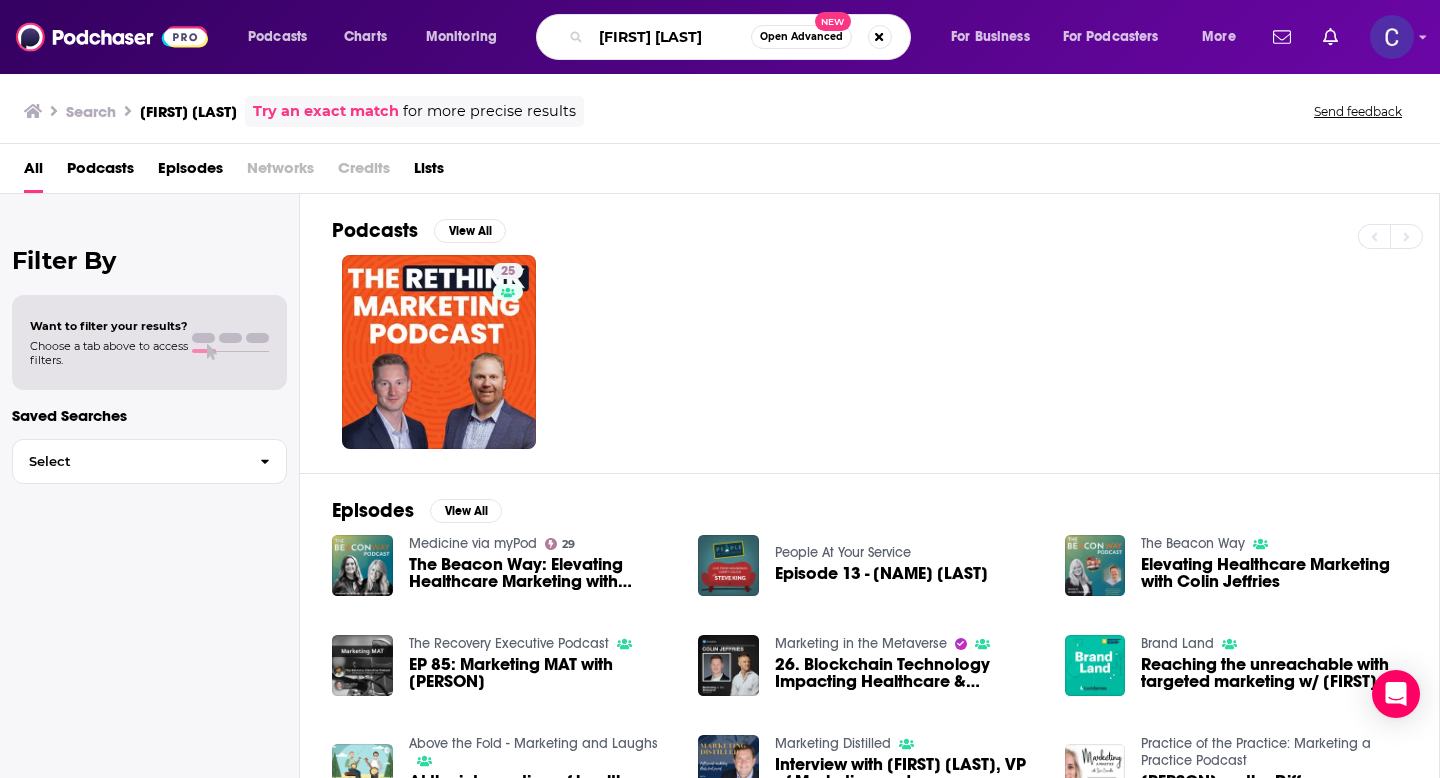 drag, startPoint x: 710, startPoint y: 40, endPoint x: 505, endPoint y: 40, distance: 205 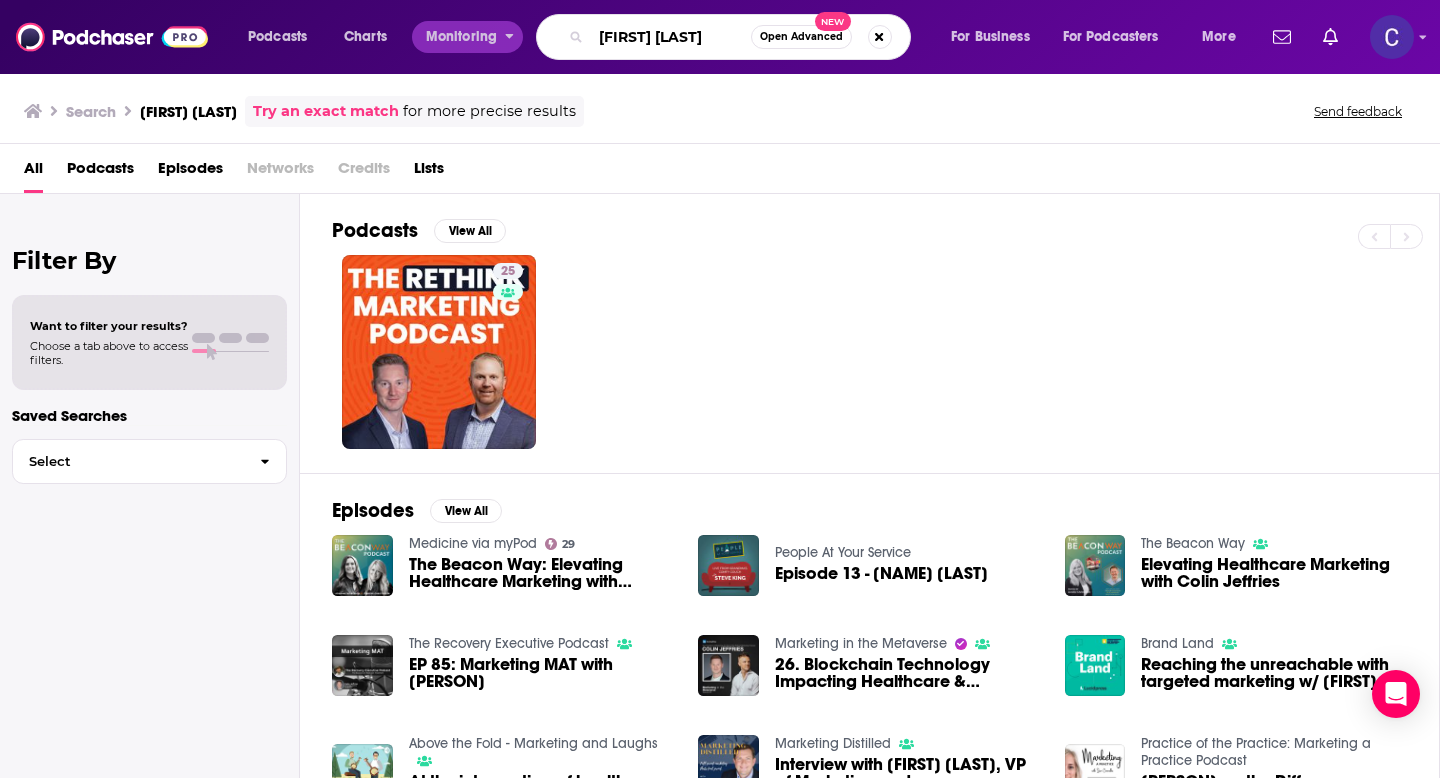 paste on "Paul Frodge" 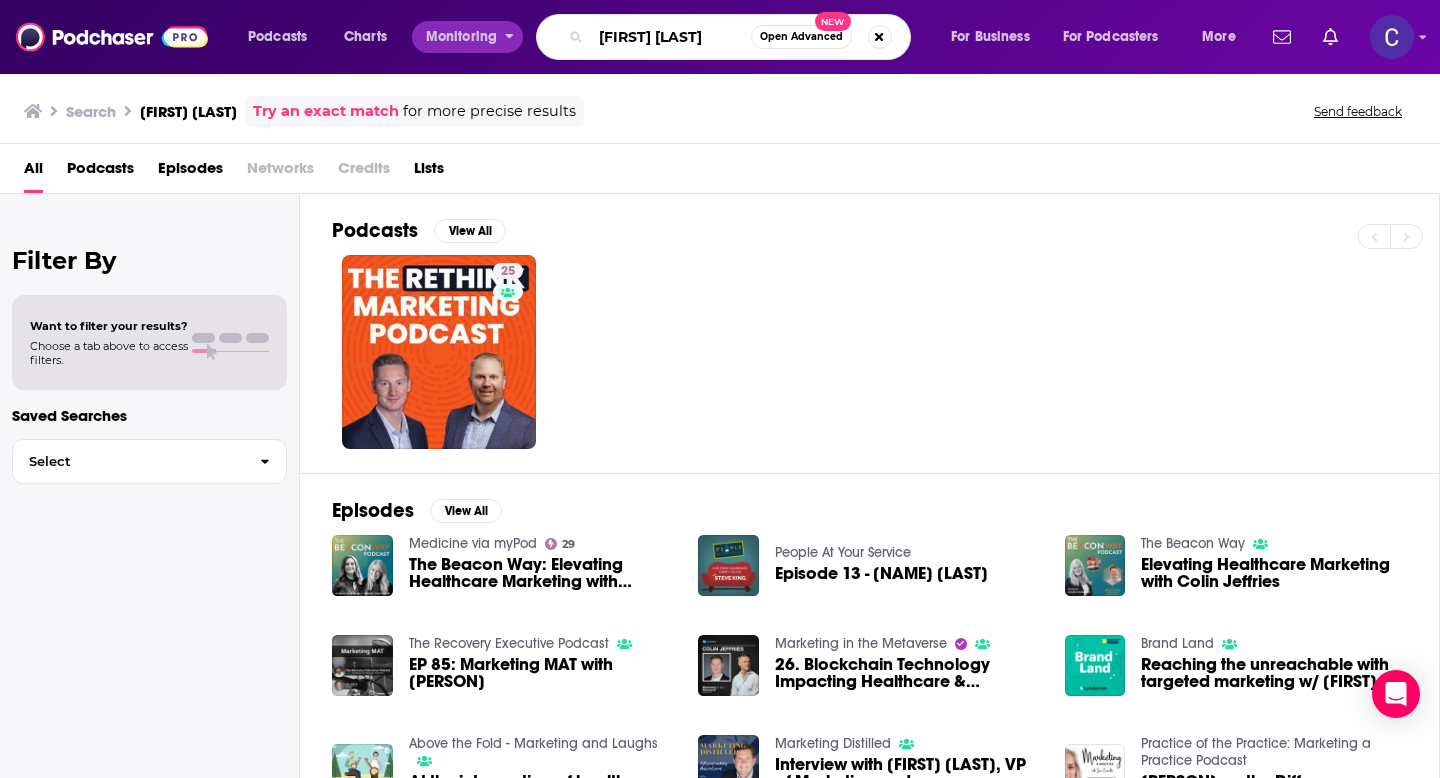 type on "Paul Frodge" 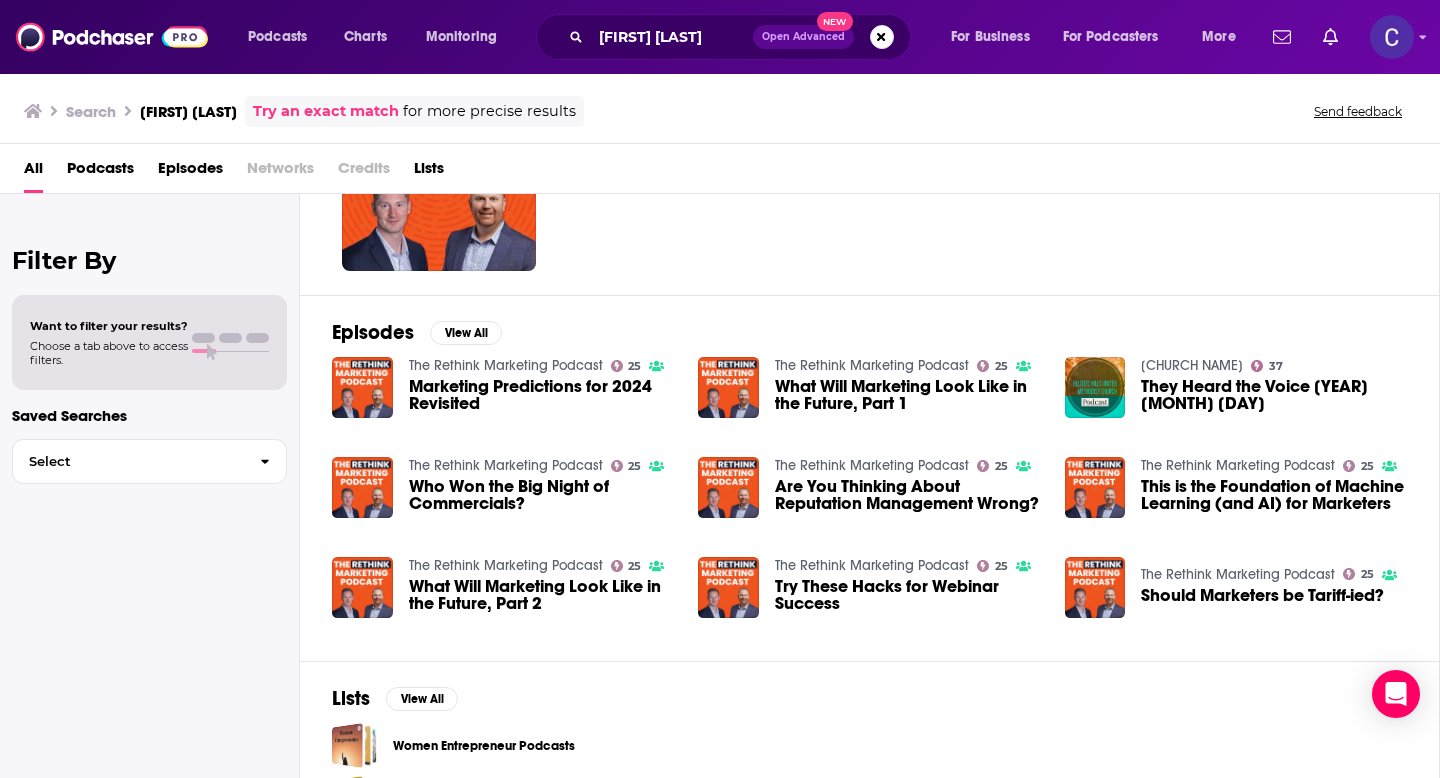 scroll, scrollTop: 179, scrollLeft: 0, axis: vertical 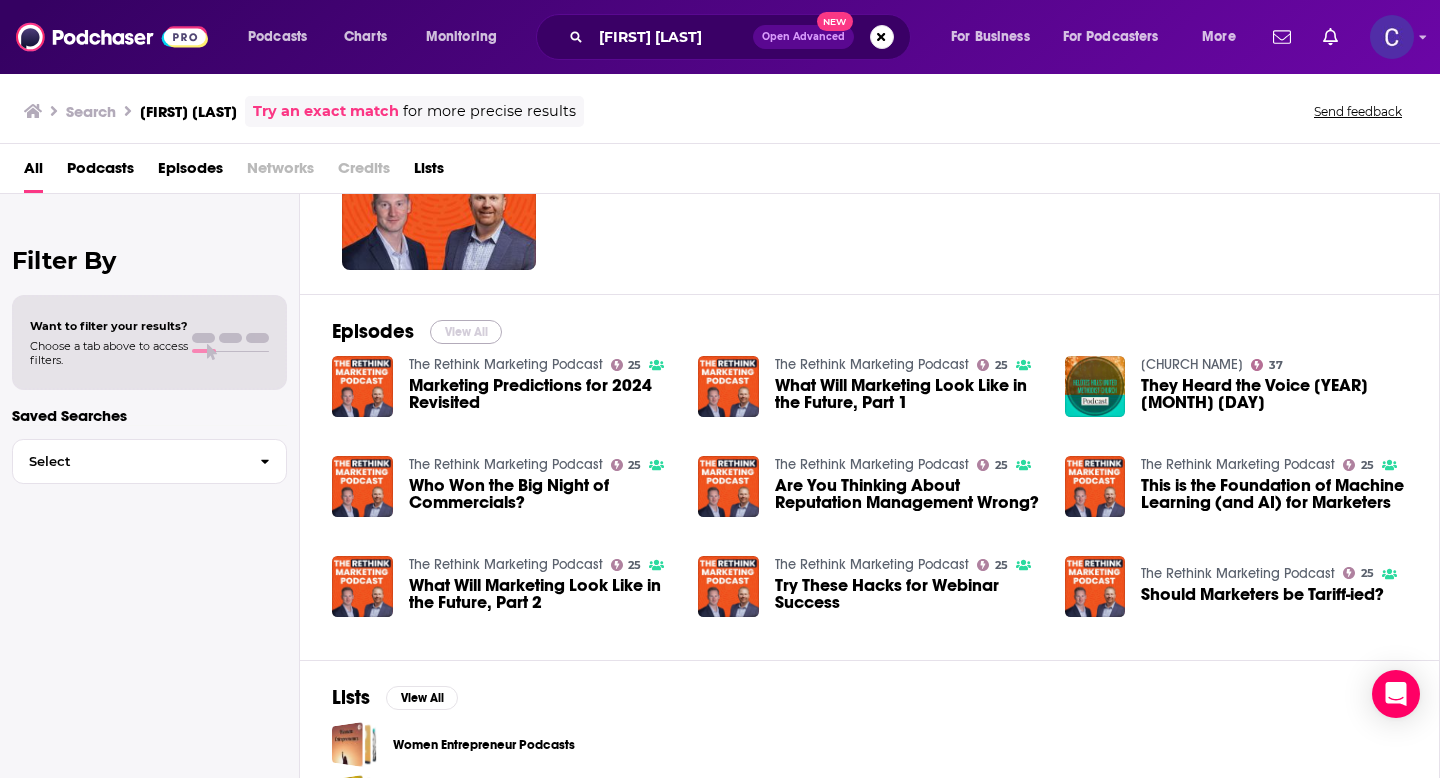click on "View All" at bounding box center [466, 332] 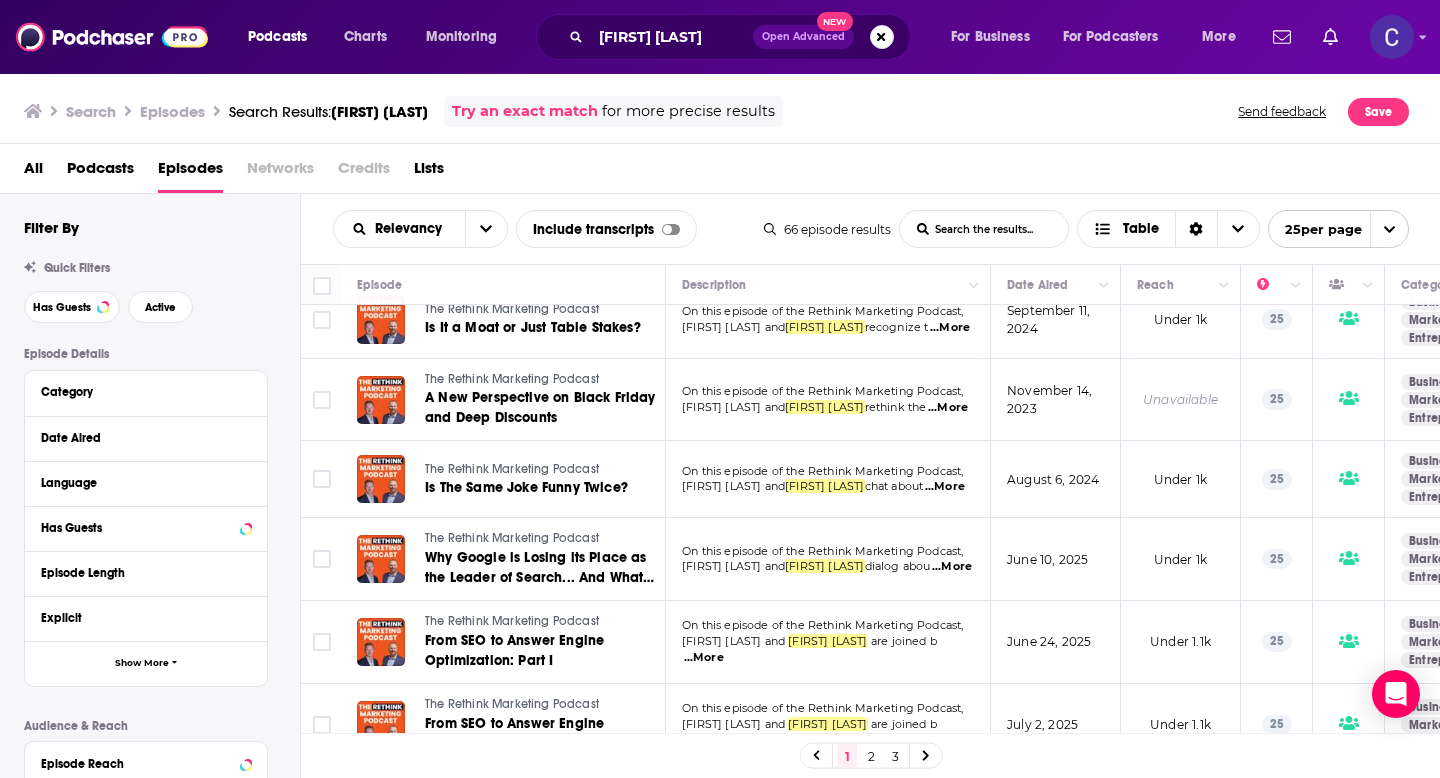 scroll, scrollTop: 1586, scrollLeft: 0, axis: vertical 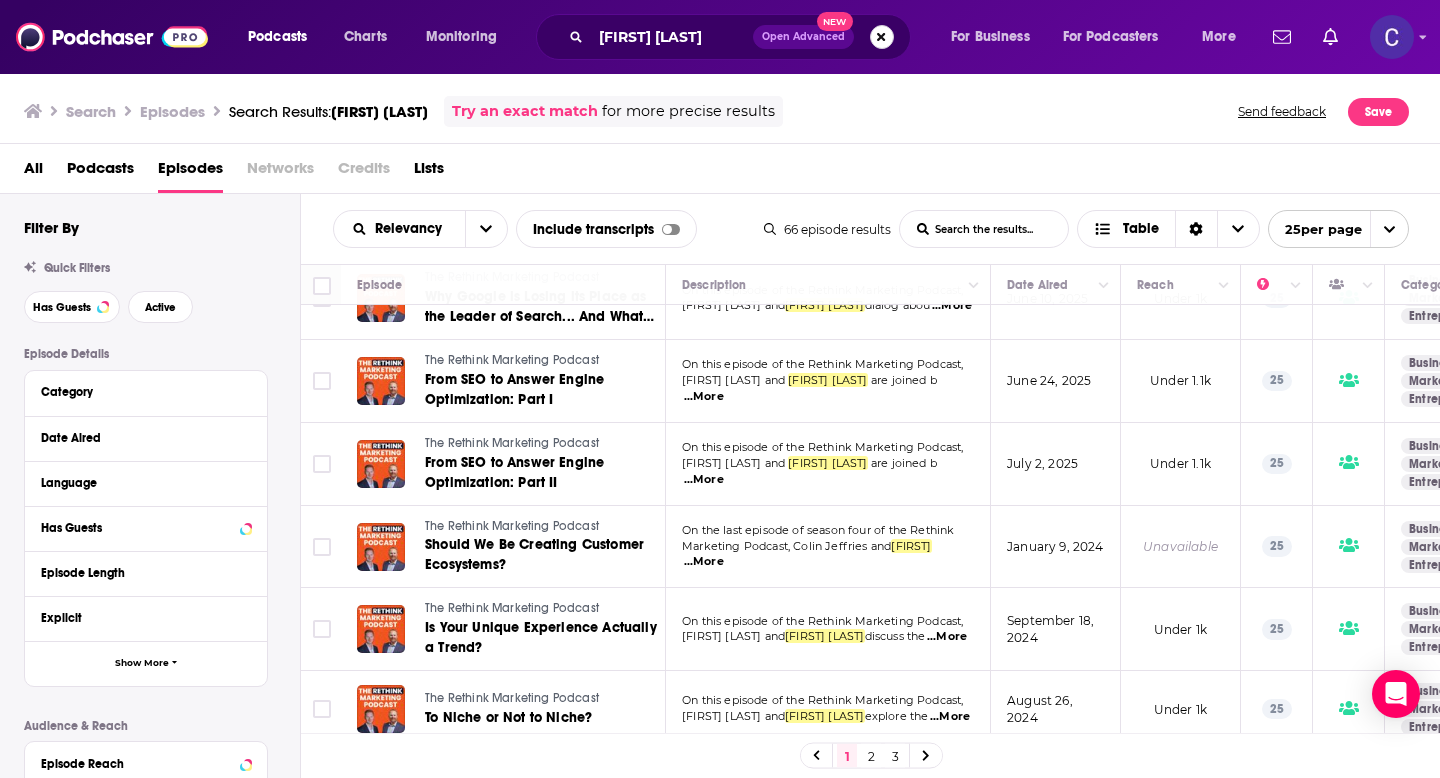 click at bounding box center [882, 37] 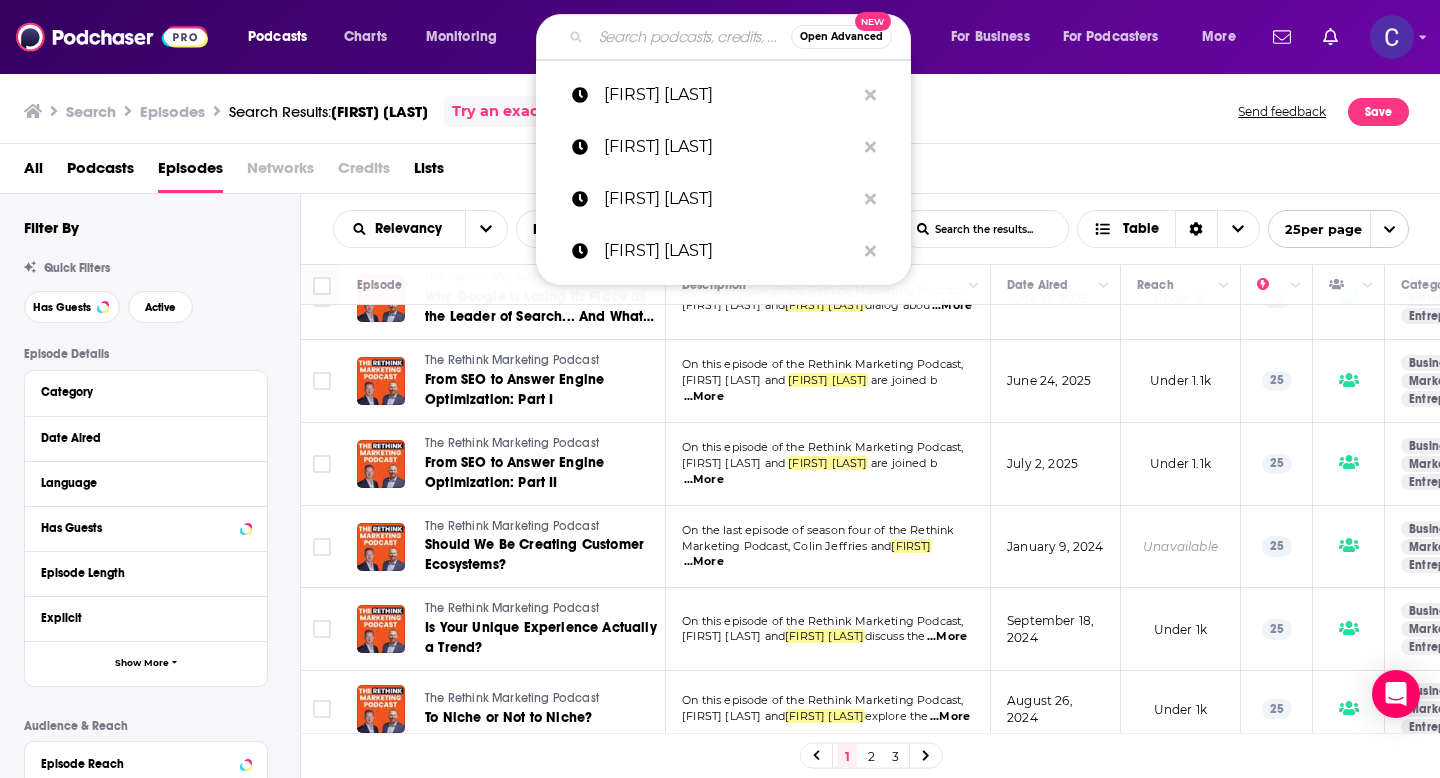 click at bounding box center (691, 37) 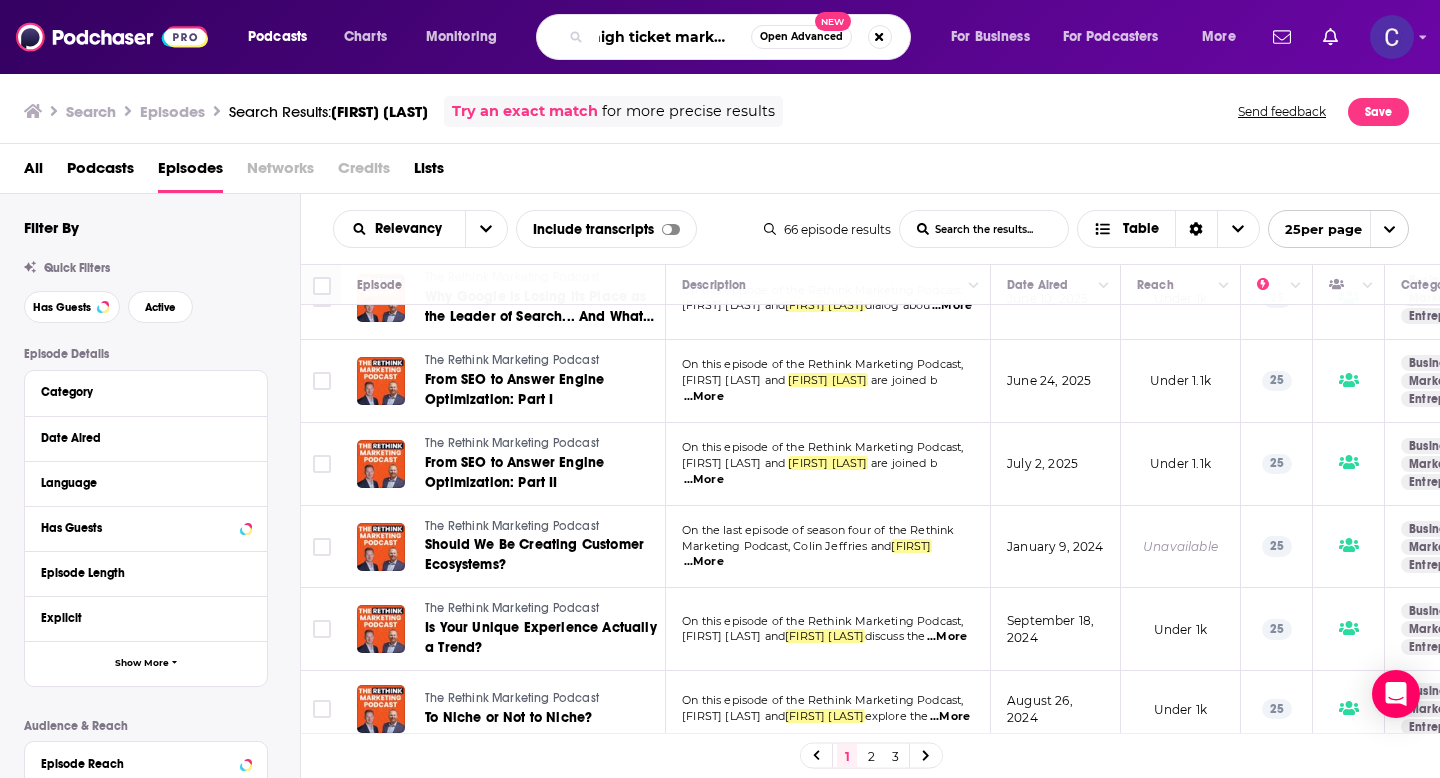 scroll, scrollTop: 0, scrollLeft: 18, axis: horizontal 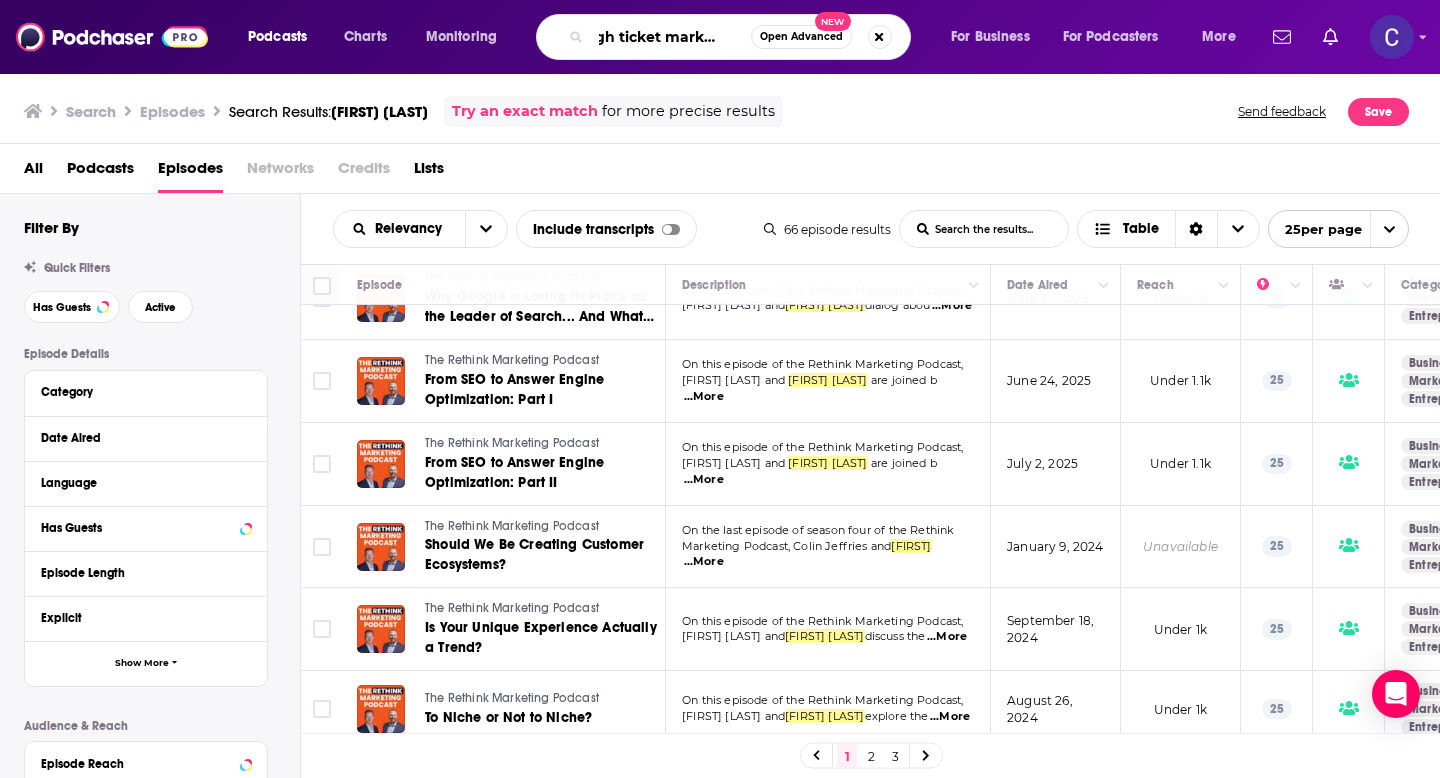 type on "high ticket marketing" 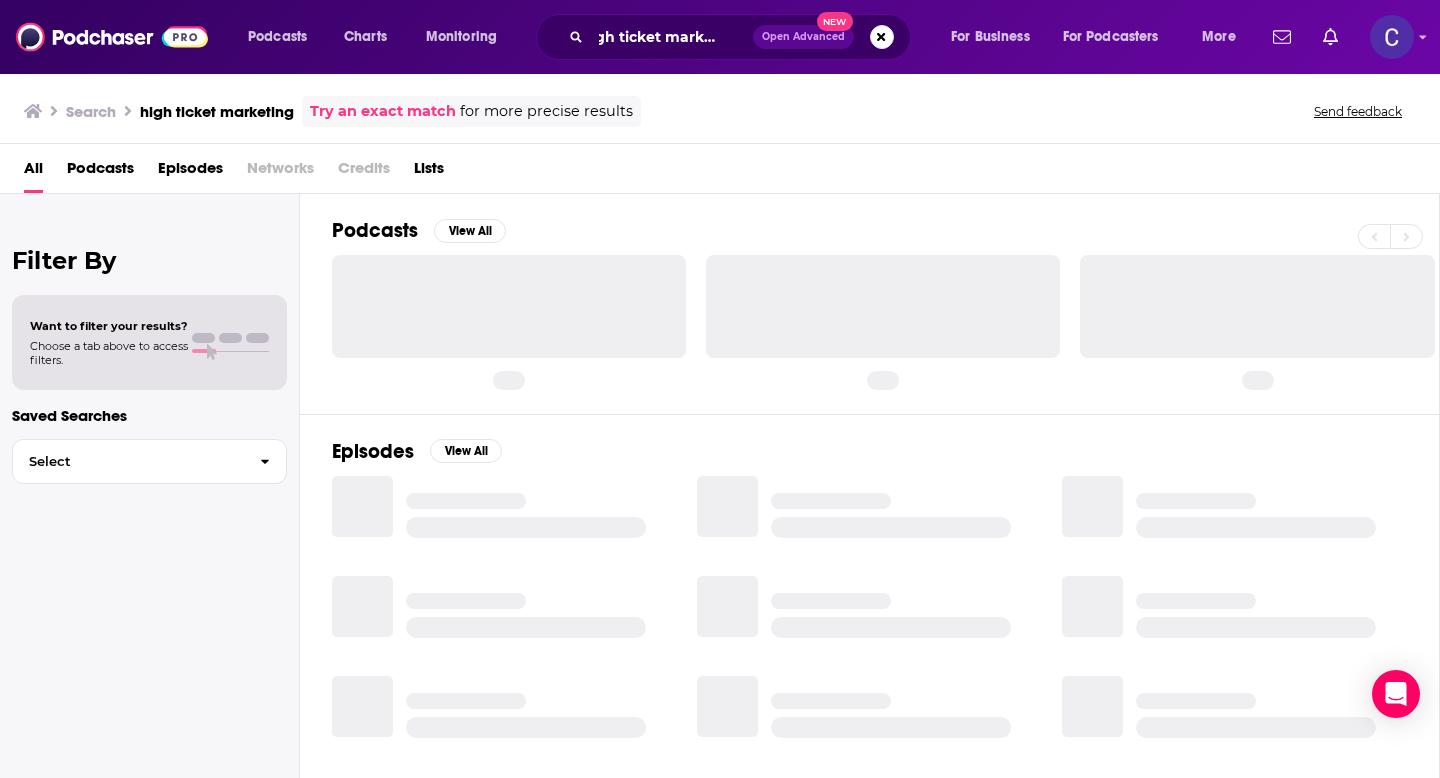 scroll, scrollTop: 0, scrollLeft: 0, axis: both 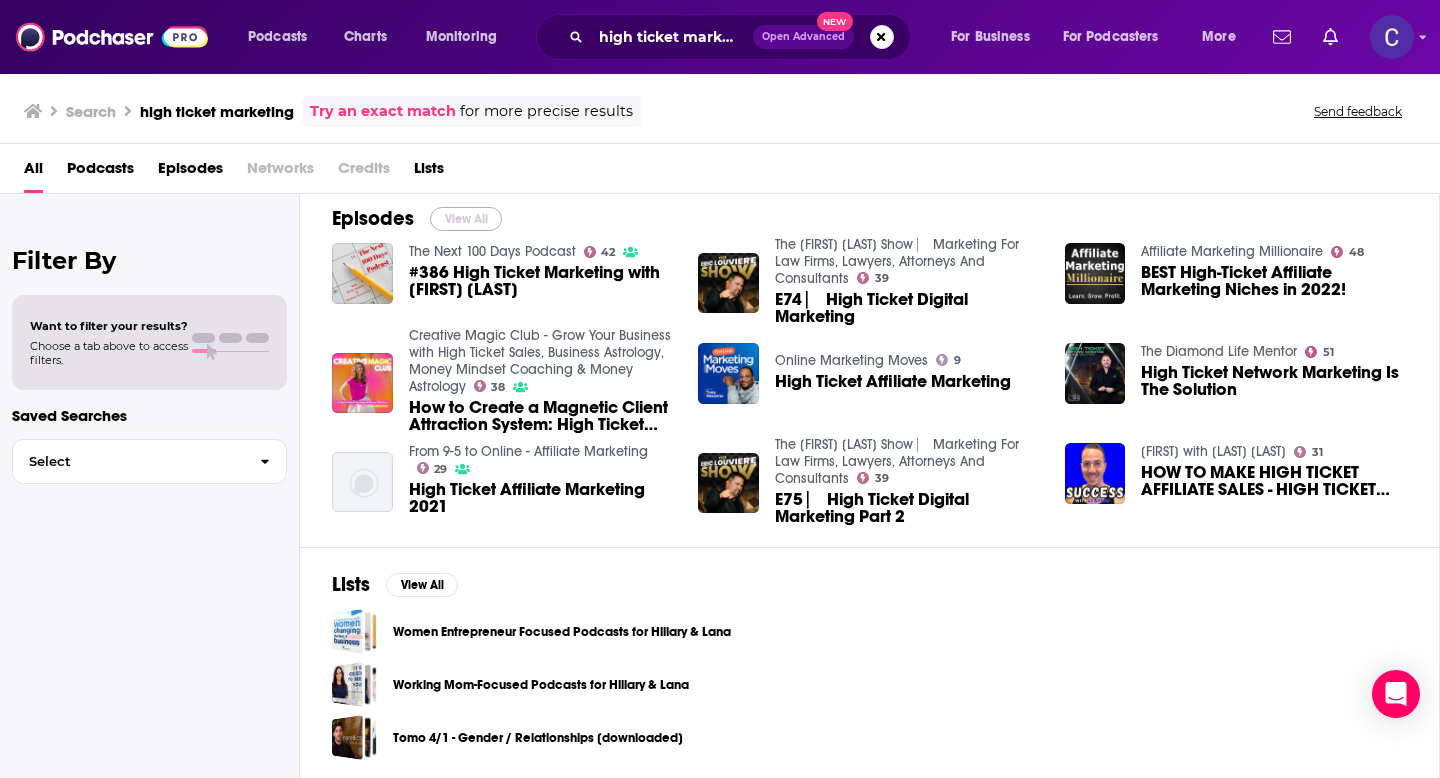 click on "View All" at bounding box center [466, 219] 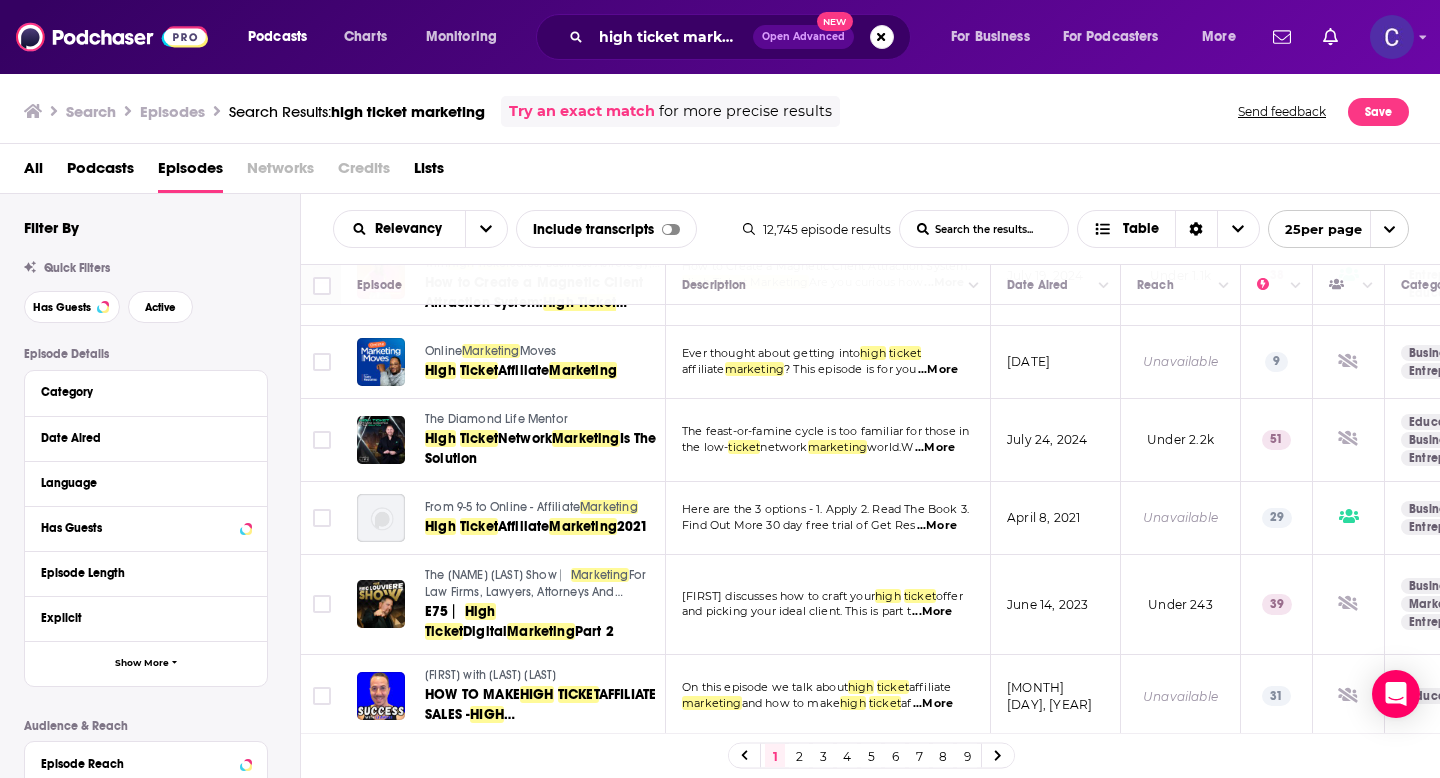 scroll, scrollTop: 546, scrollLeft: 0, axis: vertical 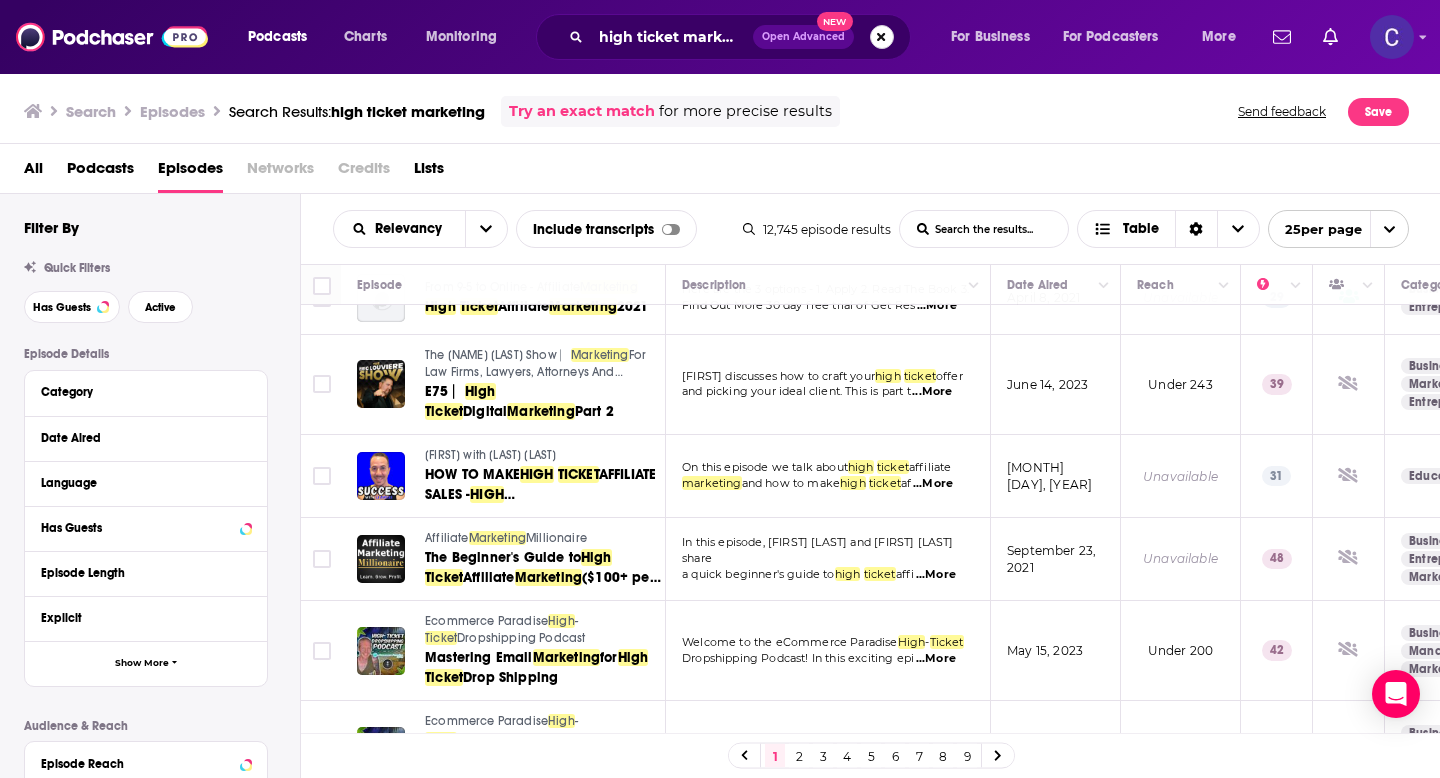 click at bounding box center (882, 37) 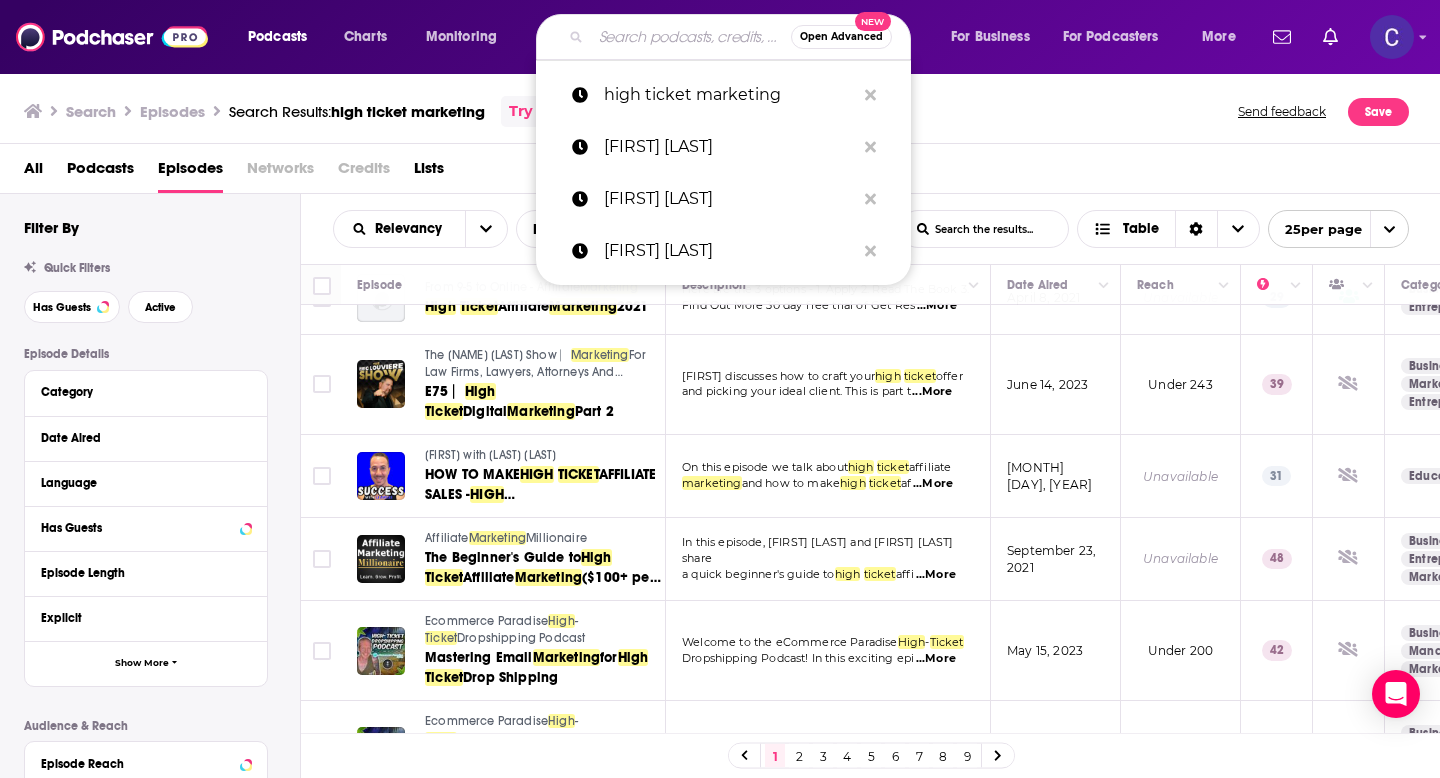 scroll, scrollTop: 0, scrollLeft: 0, axis: both 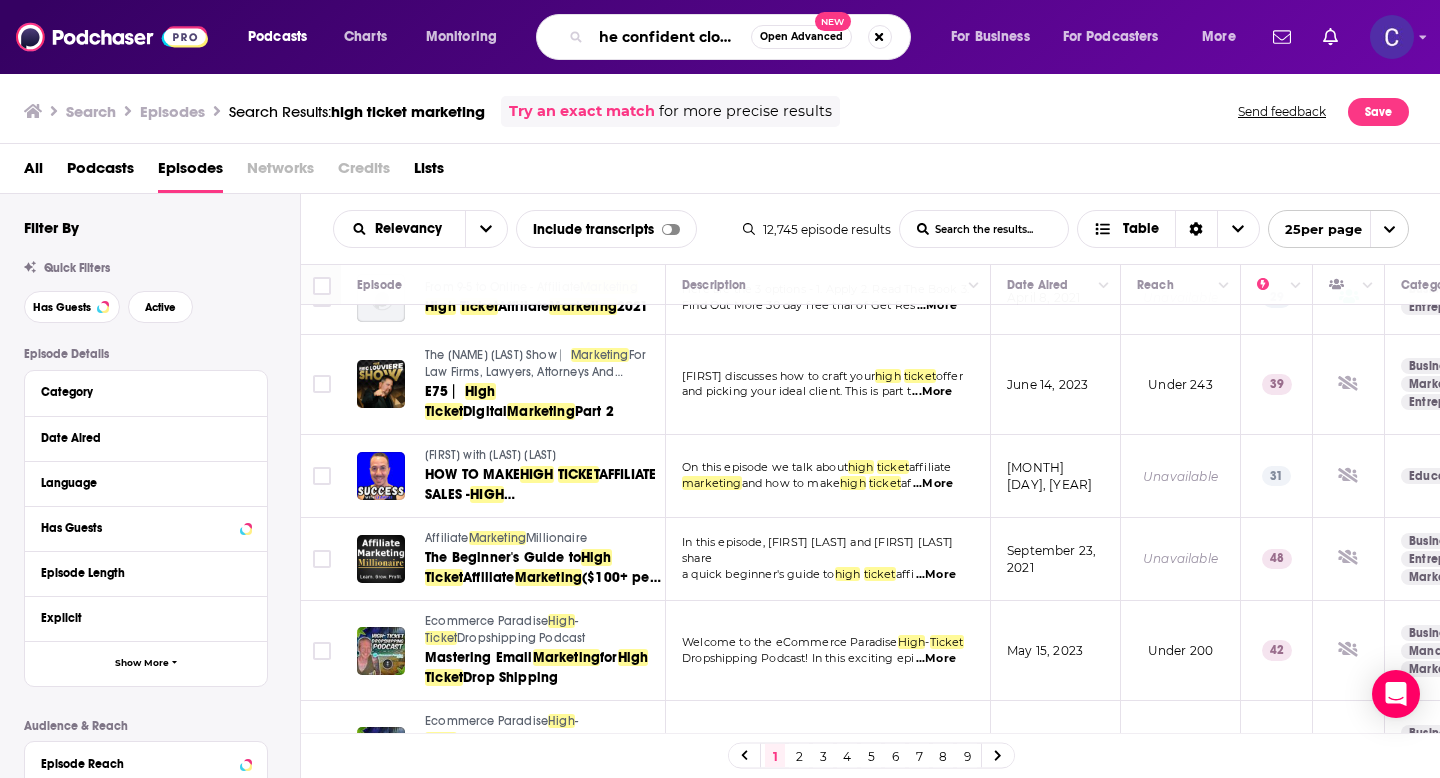 type on "the confident closer" 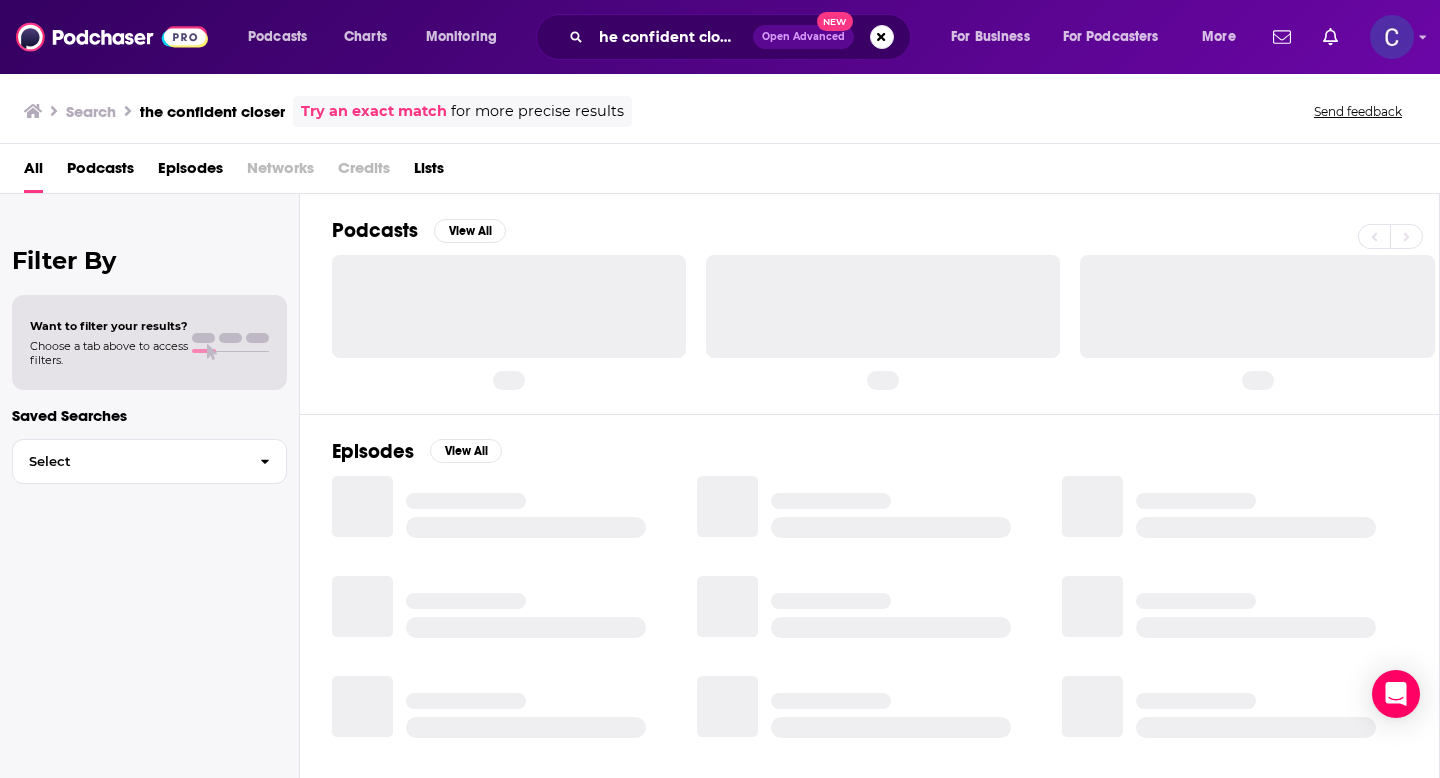 scroll, scrollTop: 0, scrollLeft: 0, axis: both 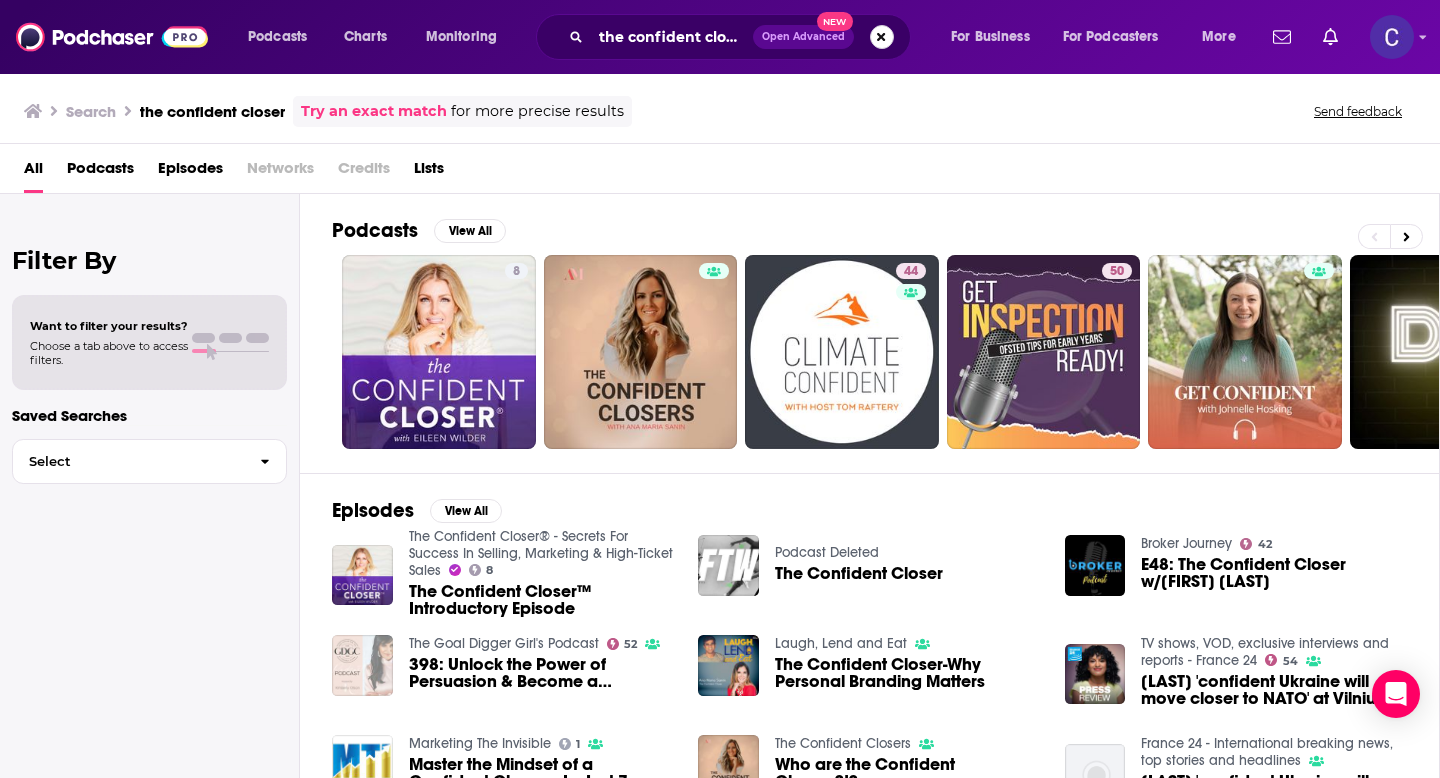 click at bounding box center (882, 37) 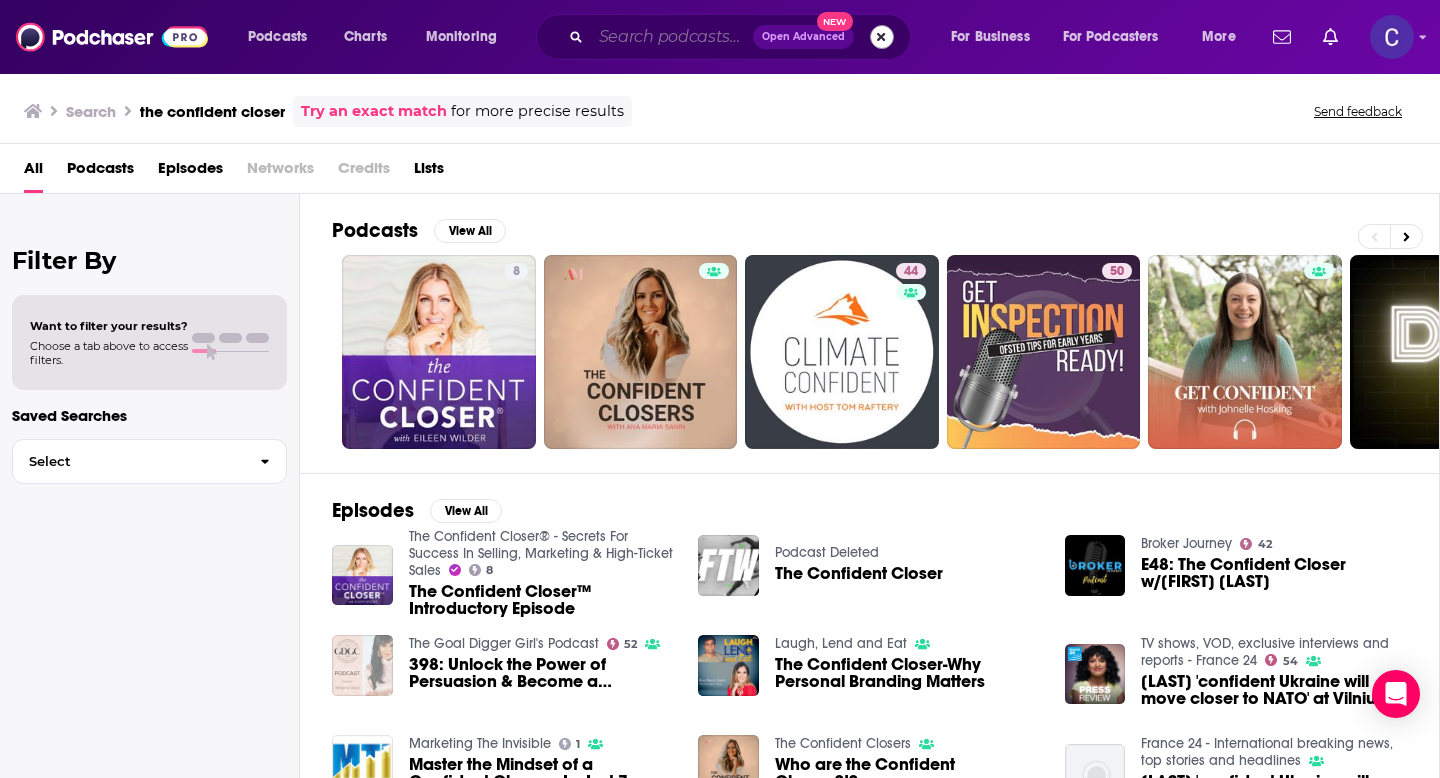 scroll, scrollTop: 0, scrollLeft: 0, axis: both 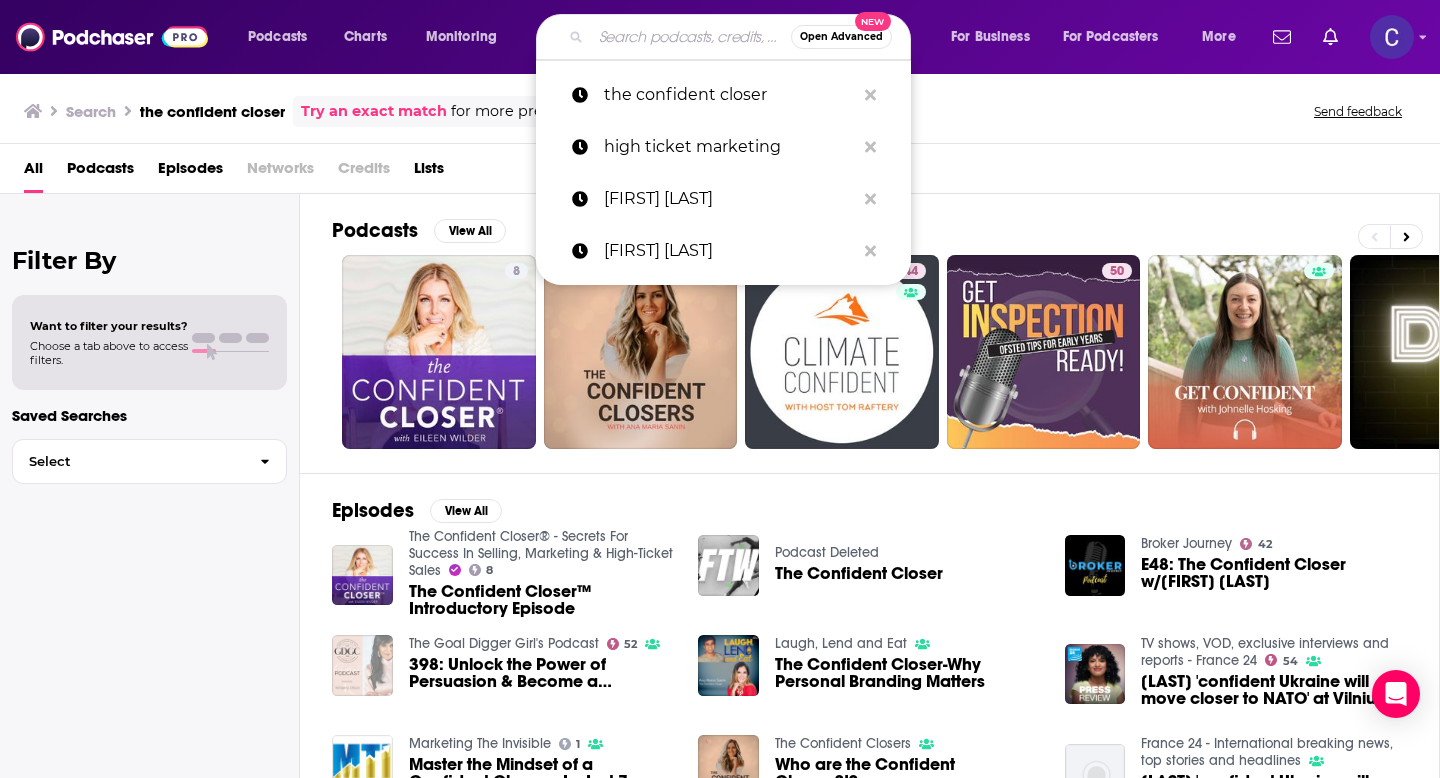 click at bounding box center (691, 37) 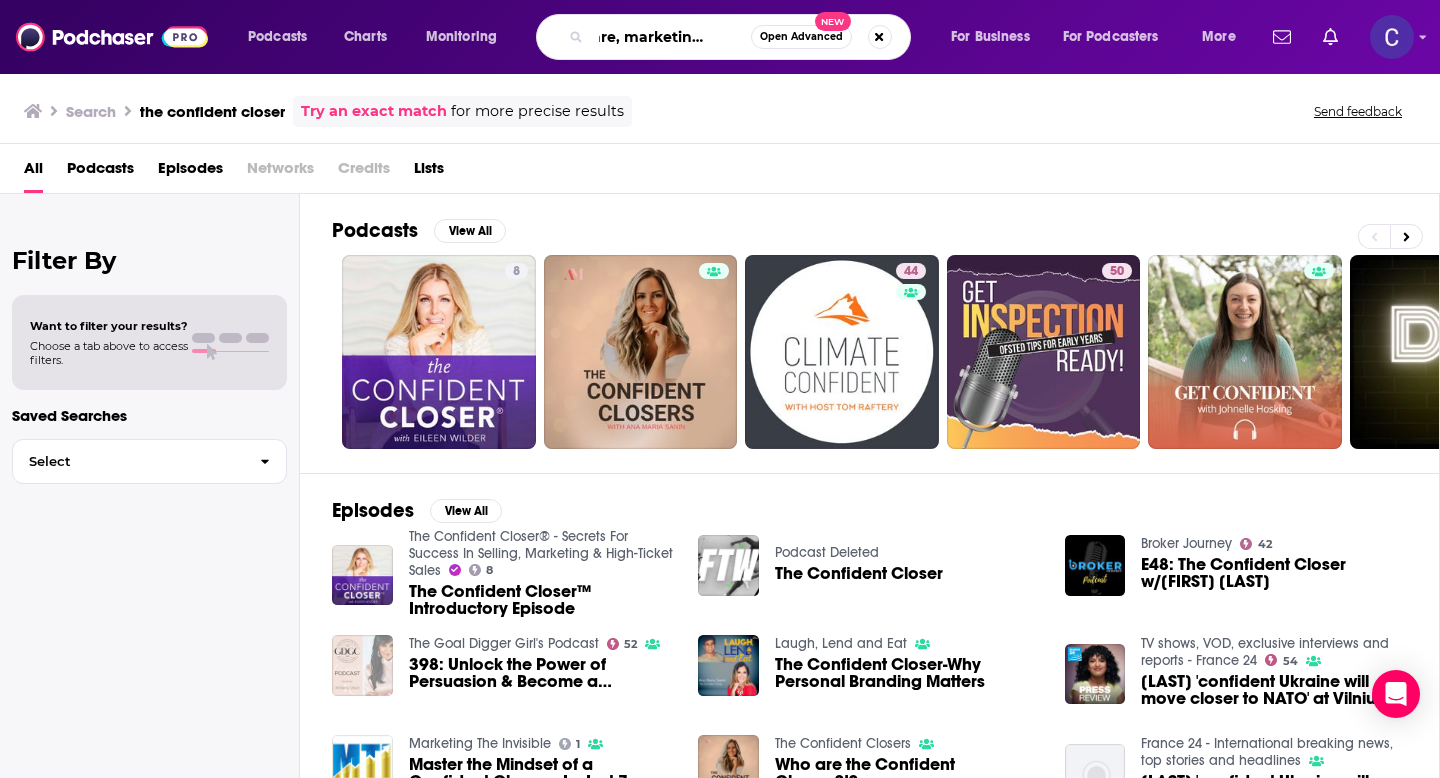 scroll, scrollTop: 0, scrollLeft: 41, axis: horizontal 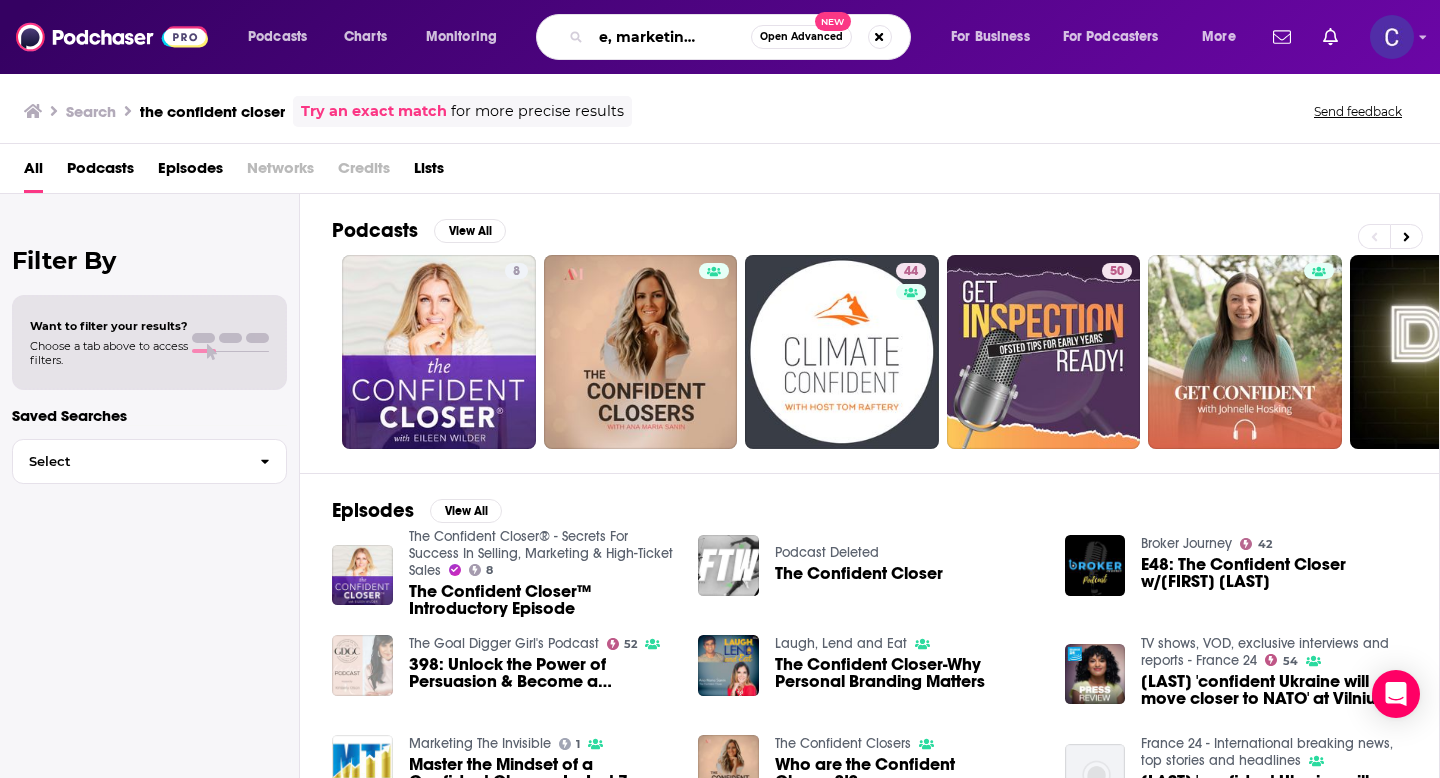 type on "we are, marketing happy" 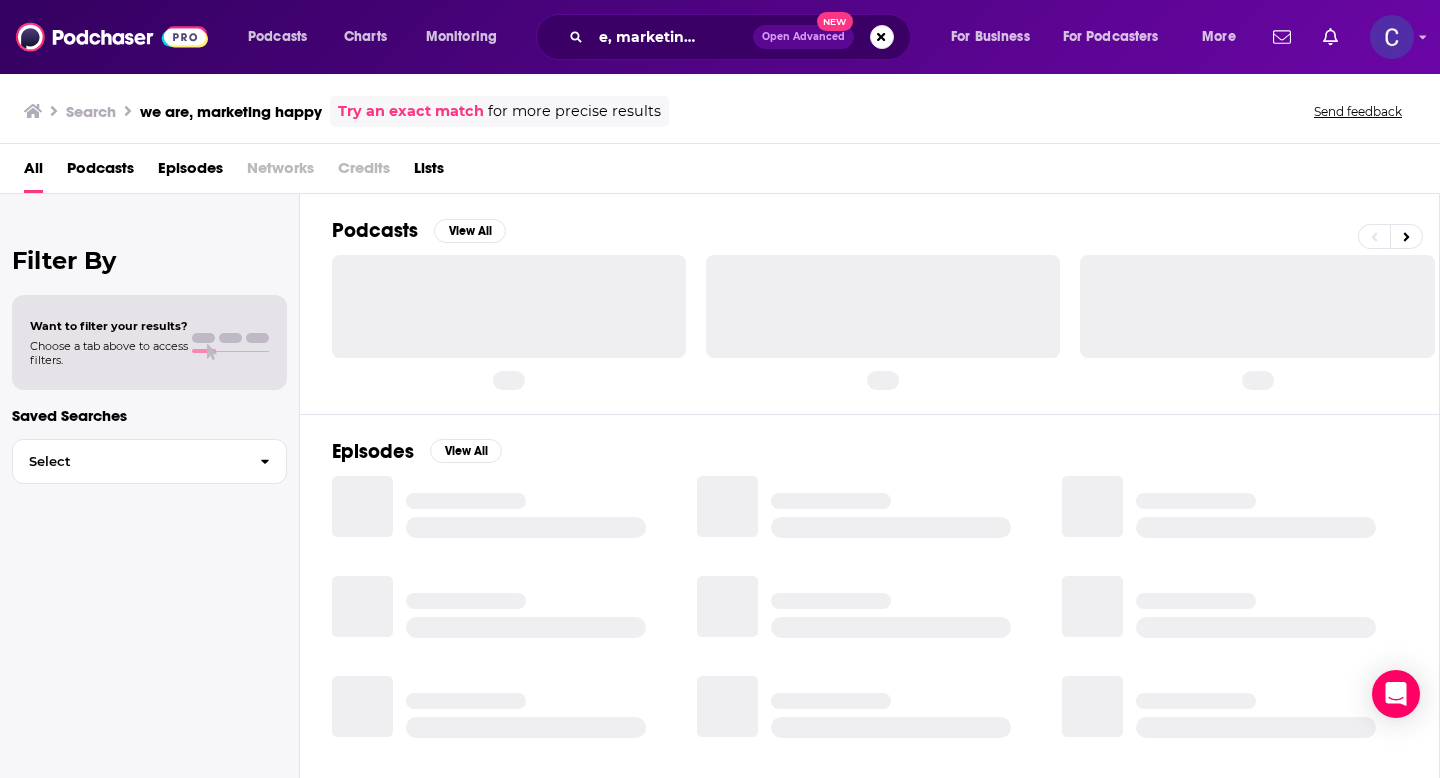 scroll, scrollTop: 0, scrollLeft: 0, axis: both 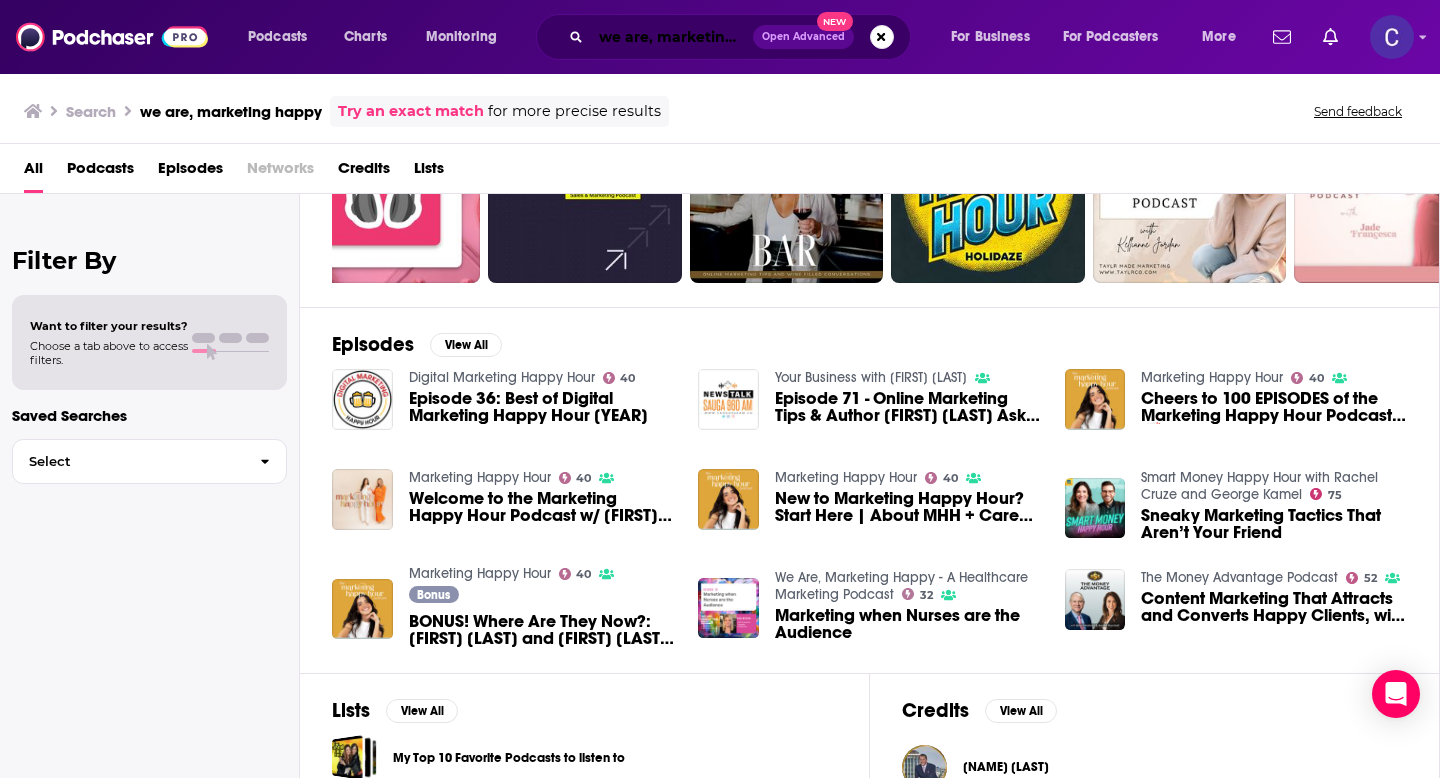 click on "we are, marketing happy" at bounding box center (672, 37) 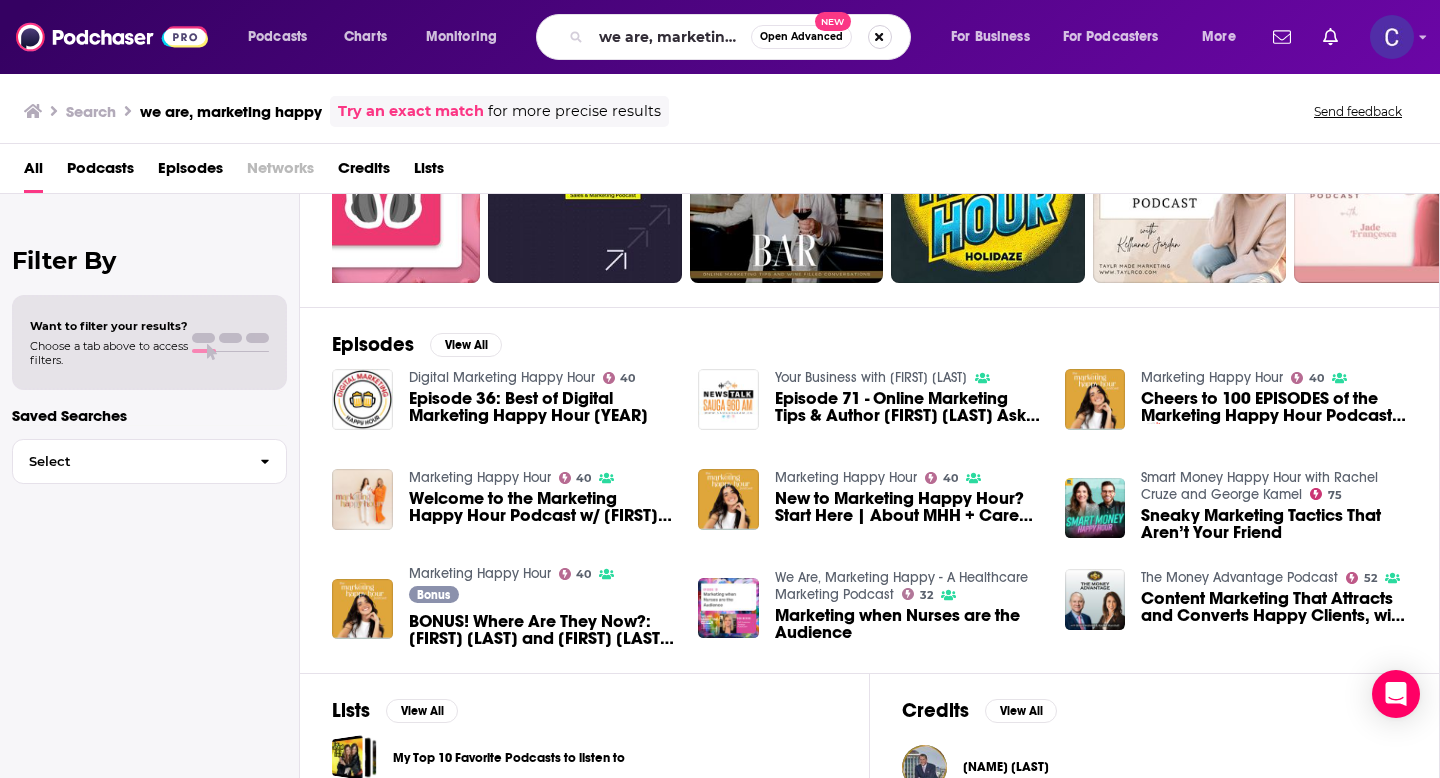 click at bounding box center (880, 37) 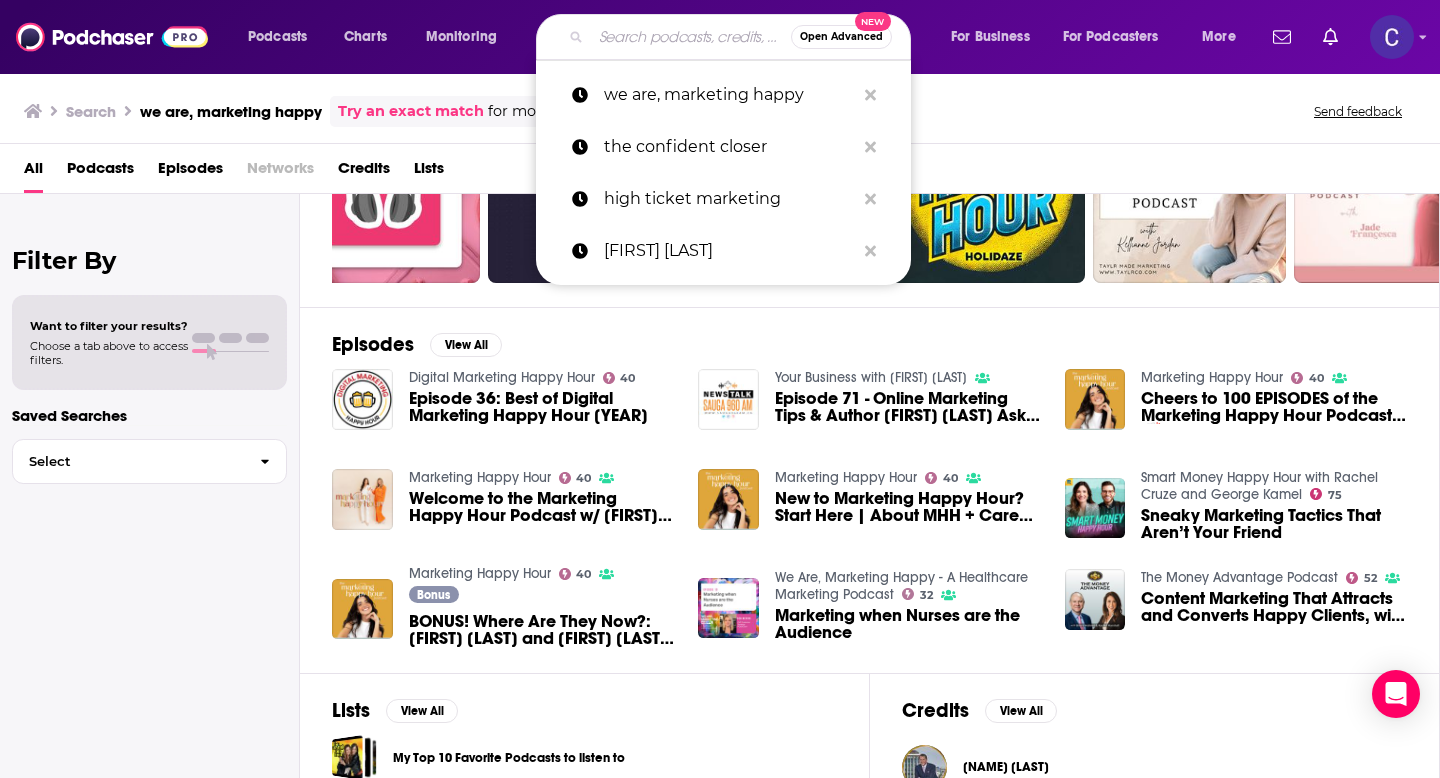 click at bounding box center [691, 37] 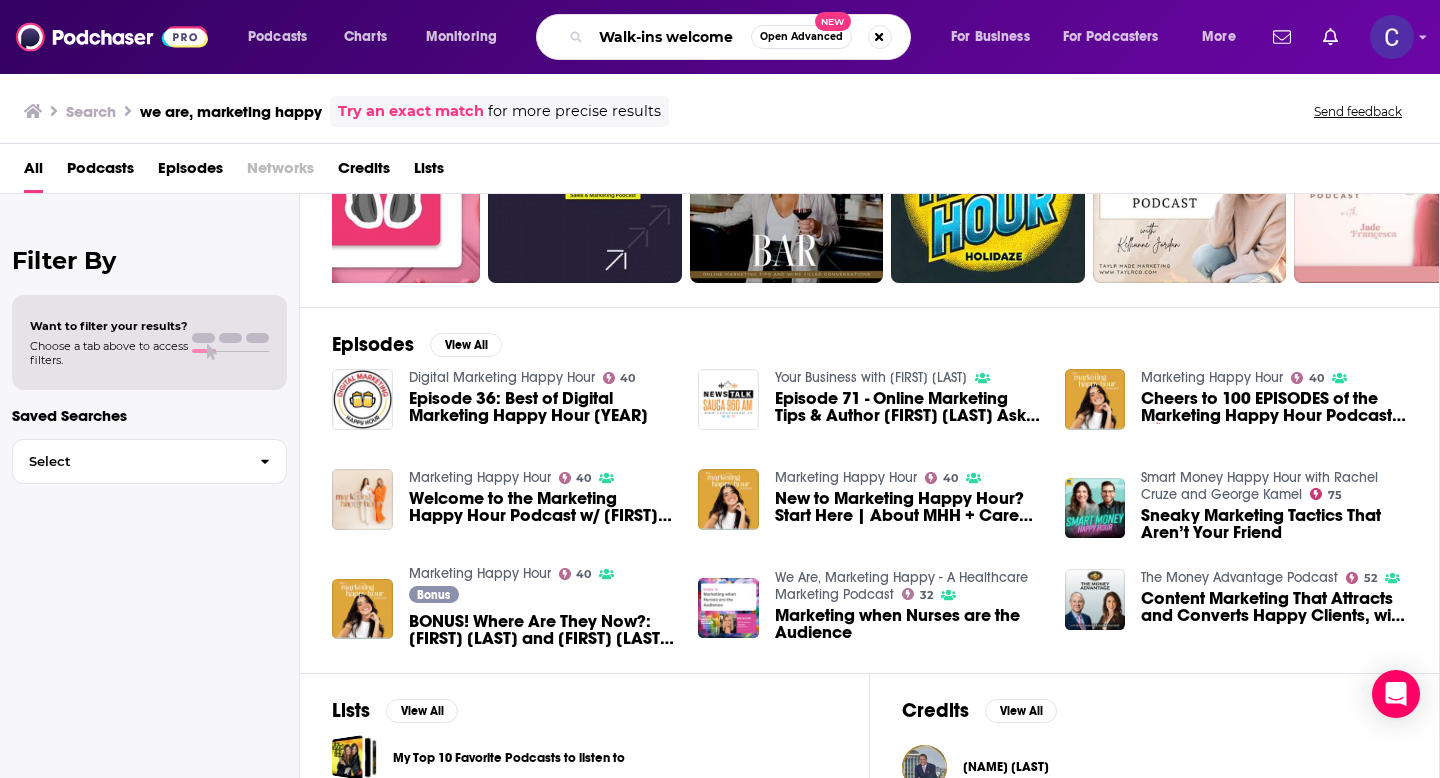 type on "Walk-ins welcome" 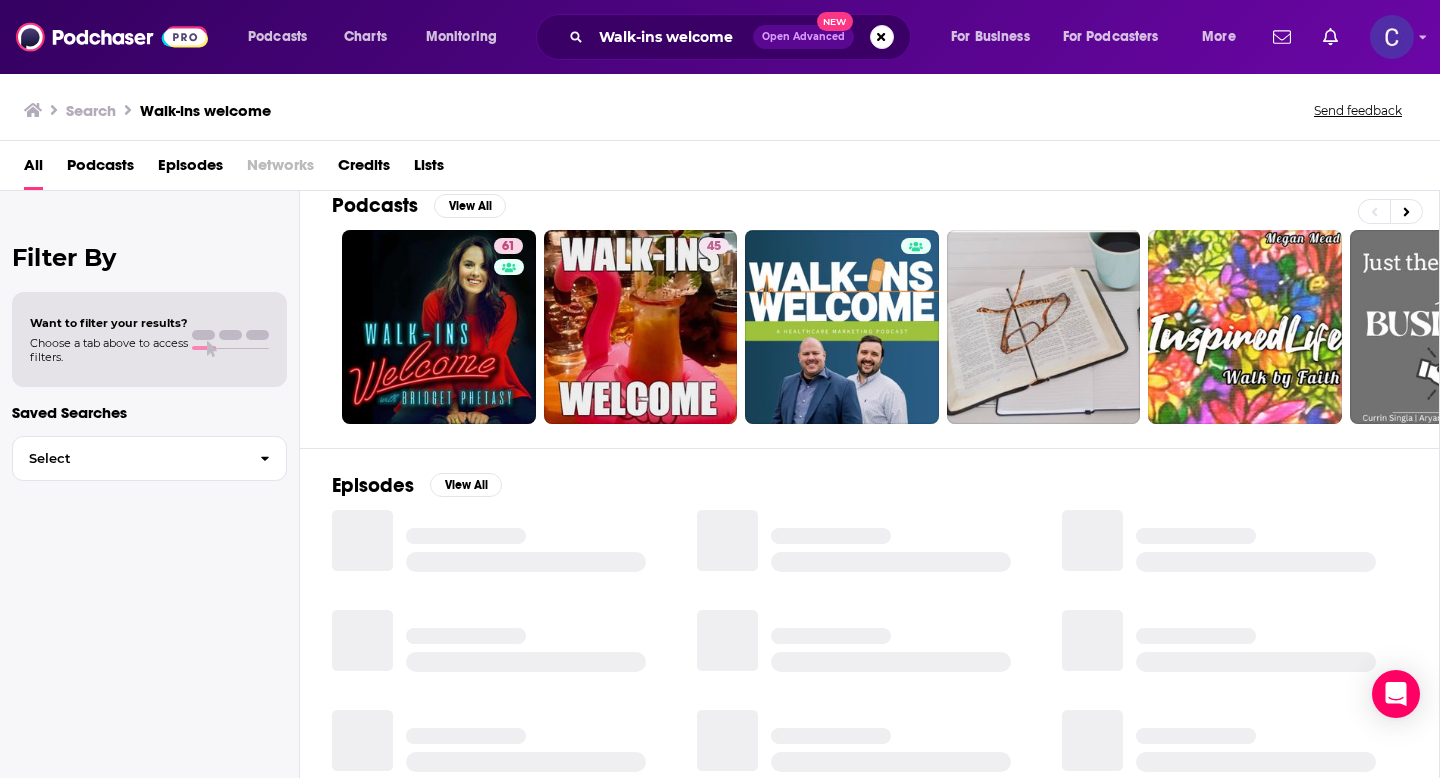 scroll, scrollTop: 24, scrollLeft: 0, axis: vertical 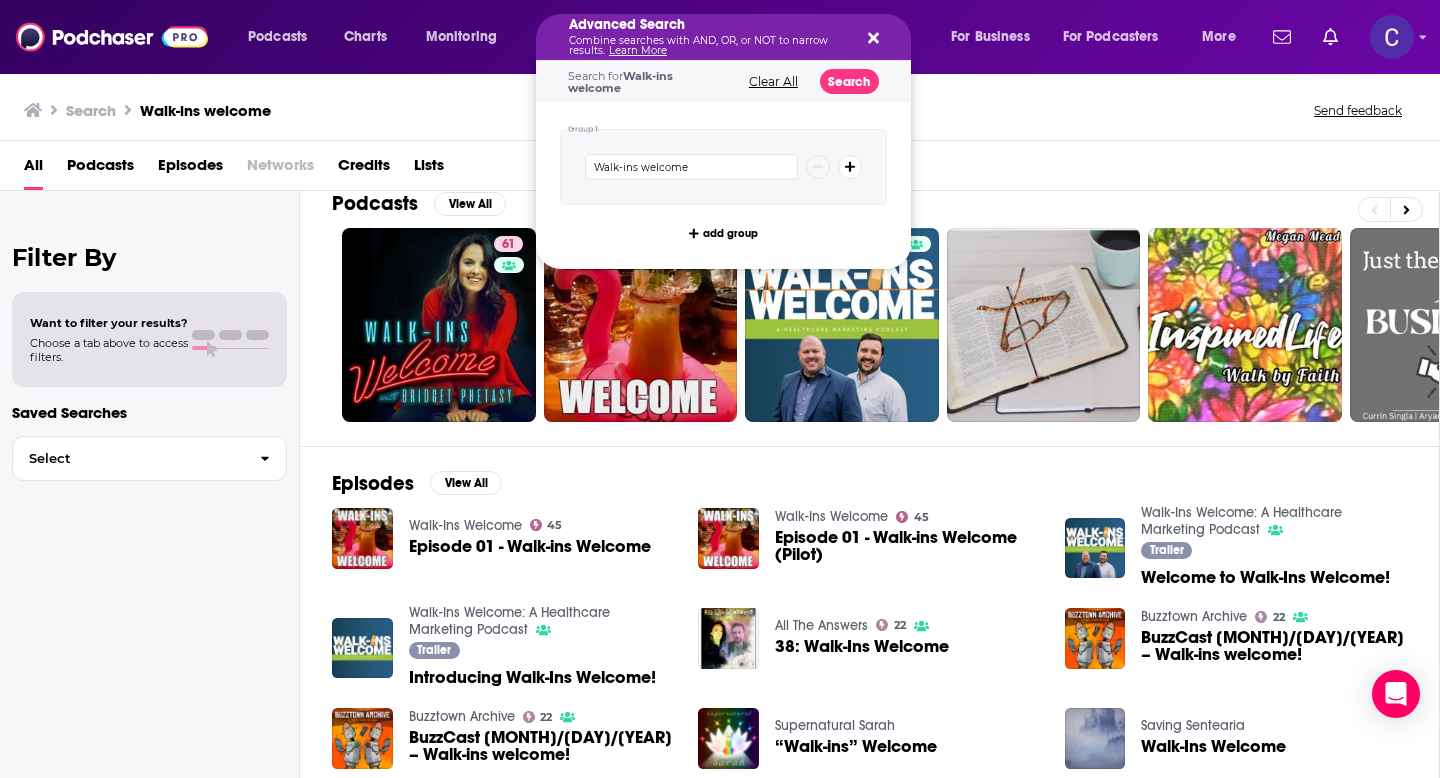 click 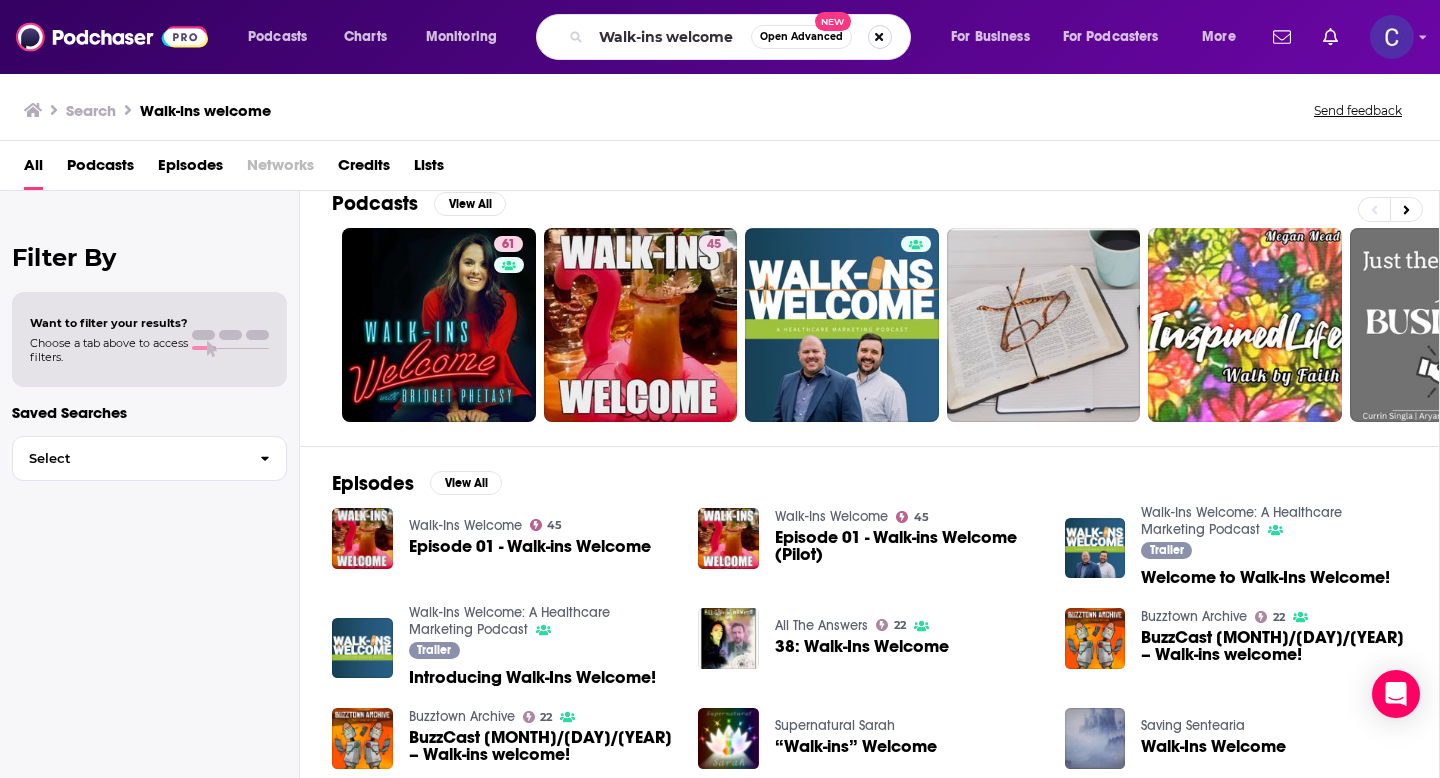 click at bounding box center (880, 37) 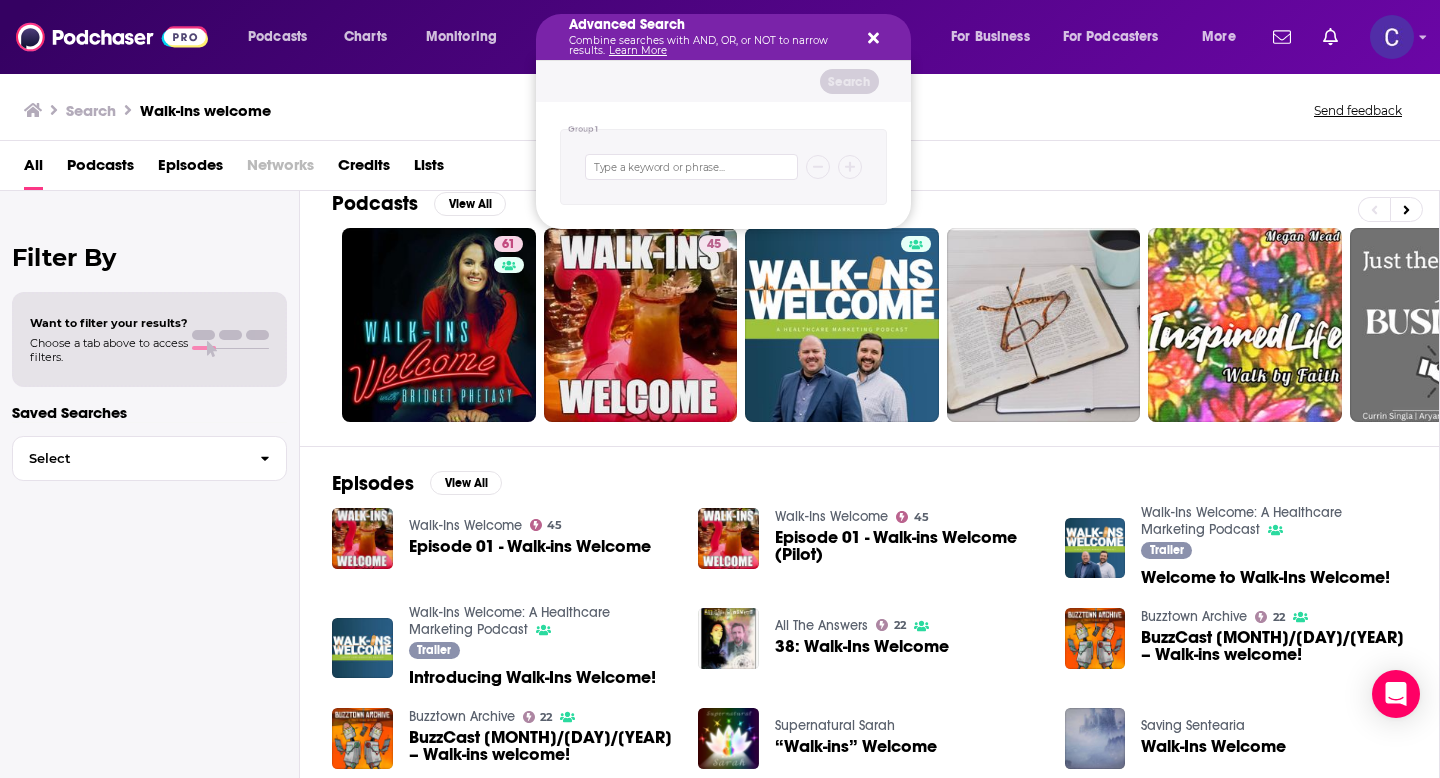click 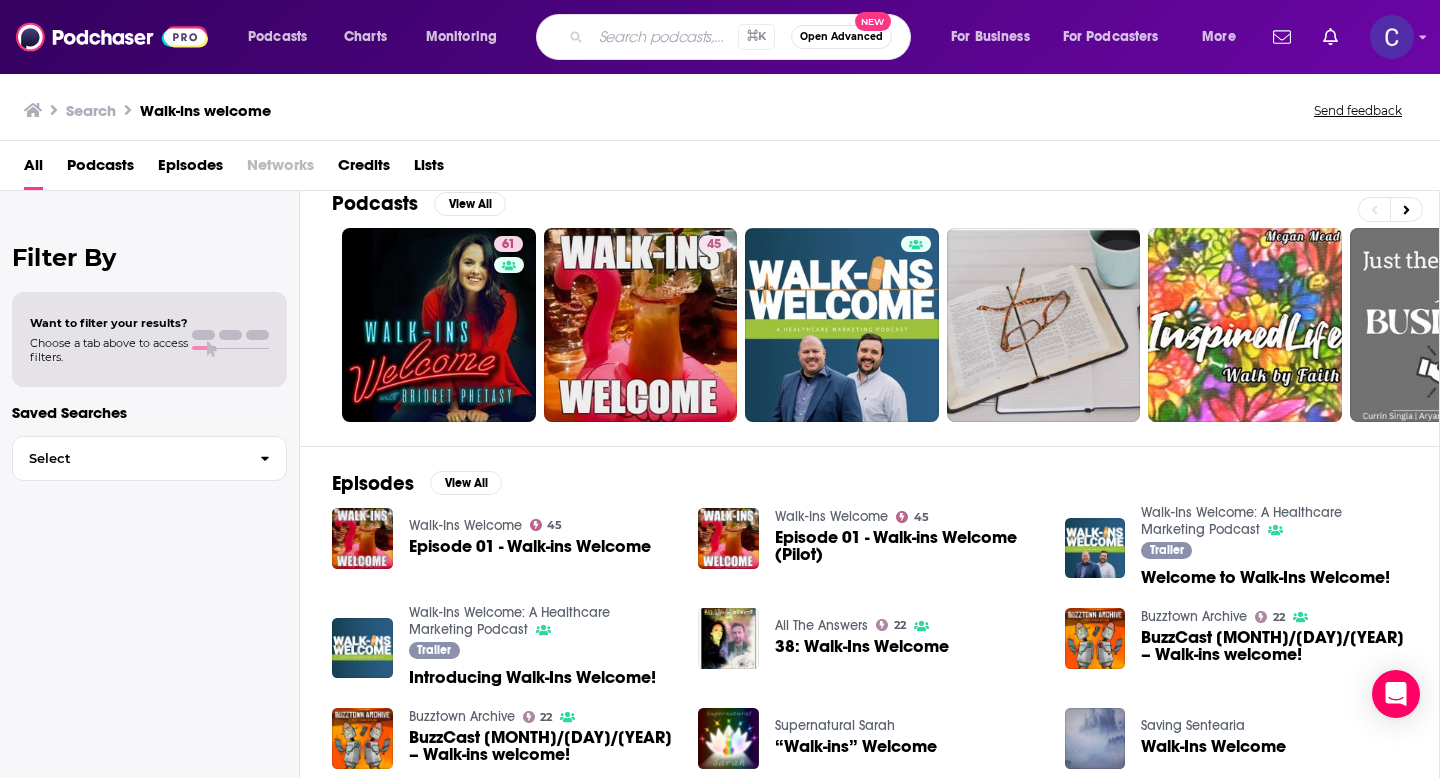 click at bounding box center (664, 37) 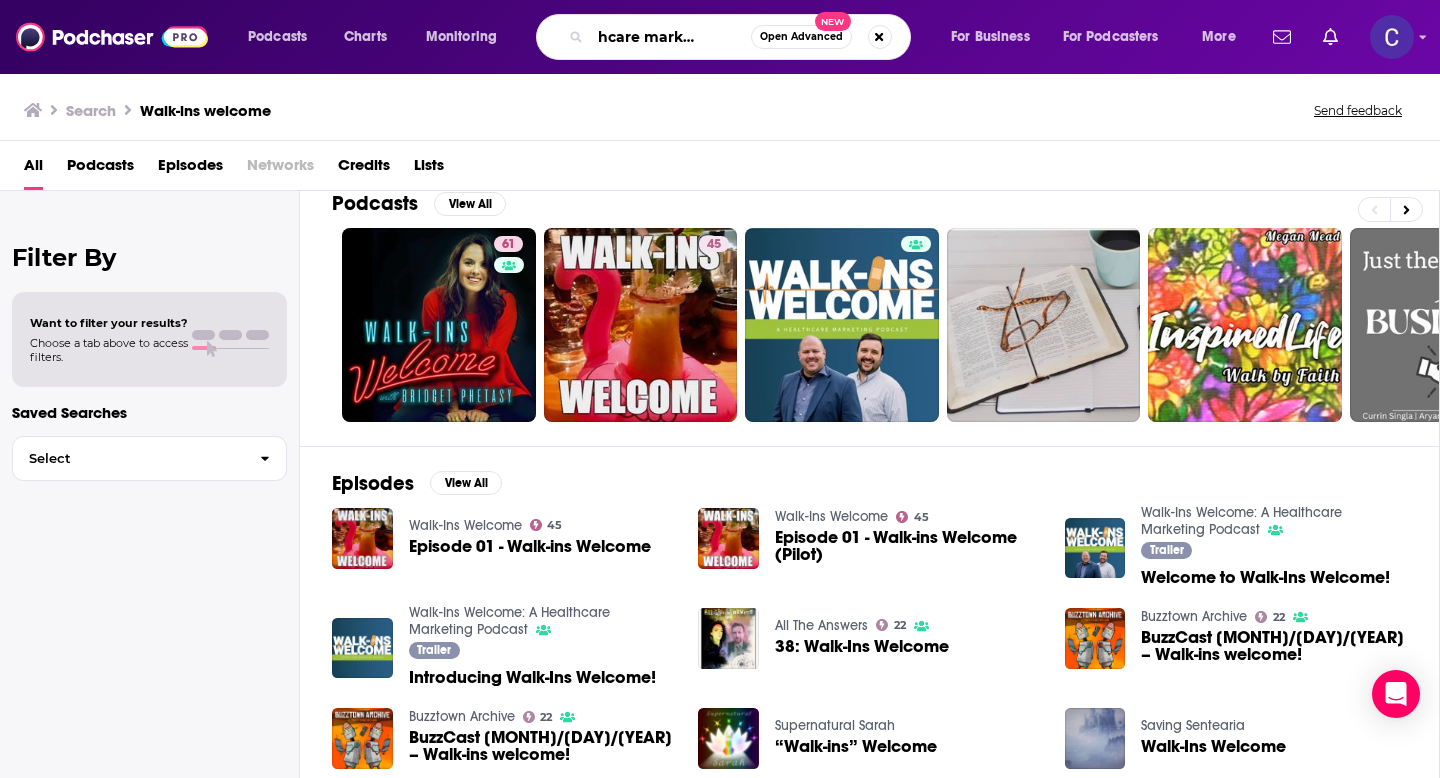 scroll, scrollTop: 0, scrollLeft: 50, axis: horizontal 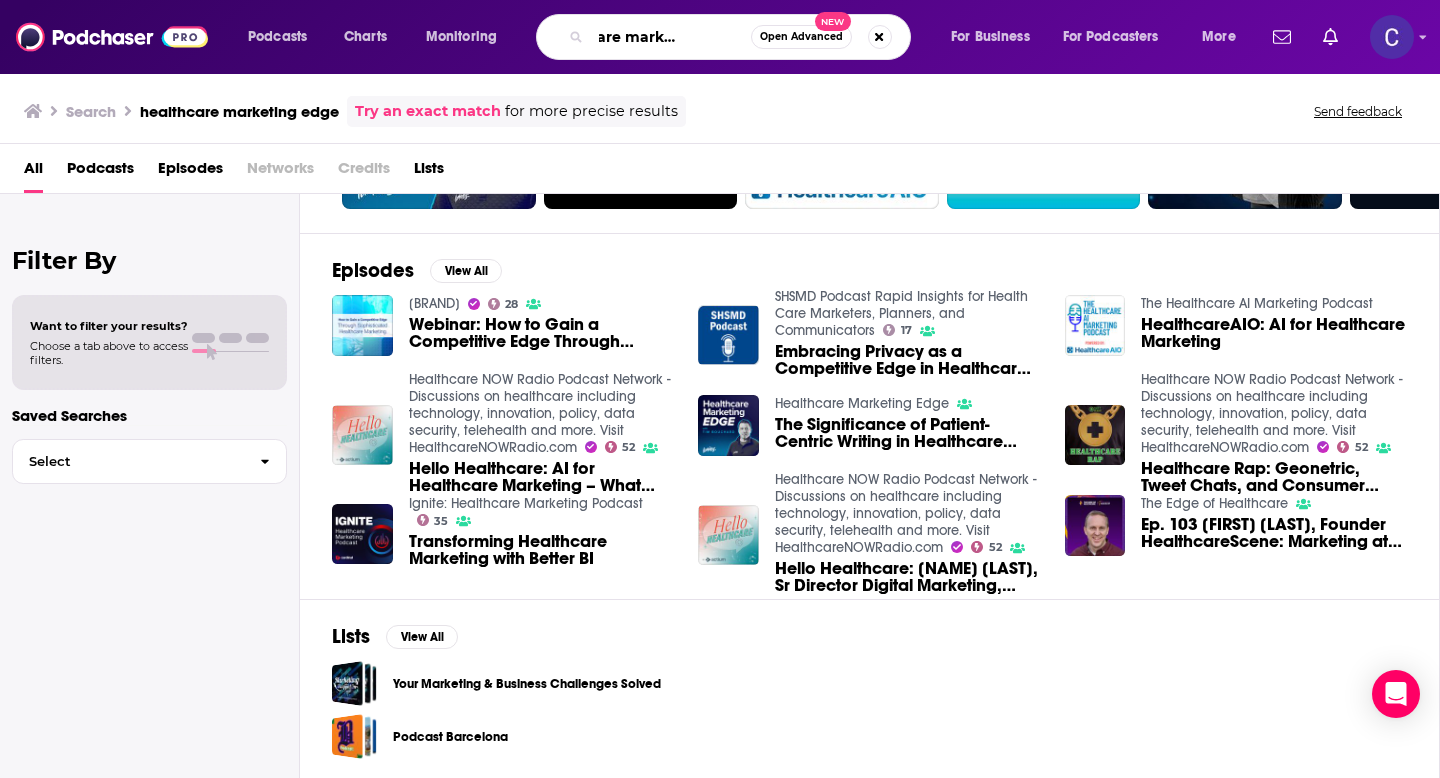 drag, startPoint x: 602, startPoint y: 35, endPoint x: 874, endPoint y: 53, distance: 272.59494 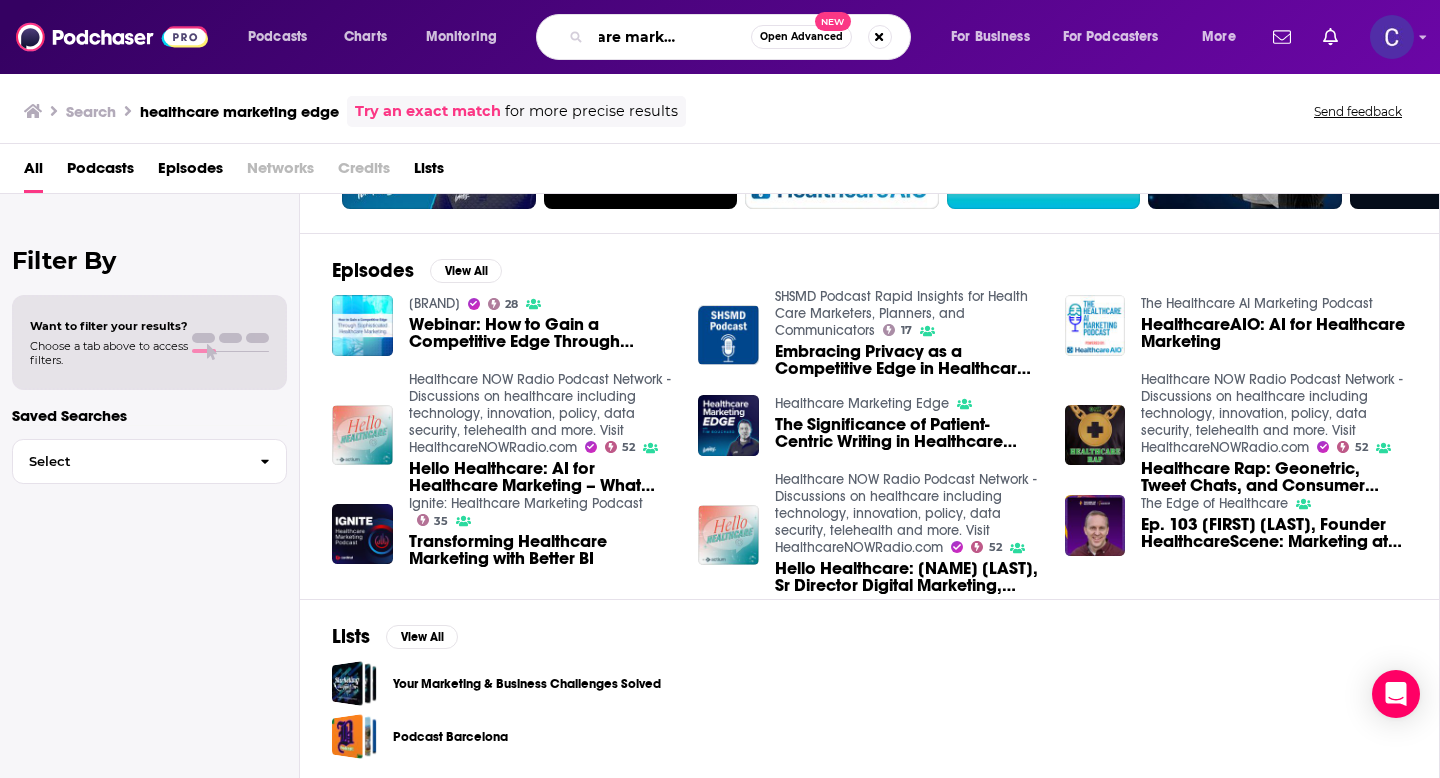 click on "healthcare marketing edge Open Advanced New" at bounding box center (723, 37) 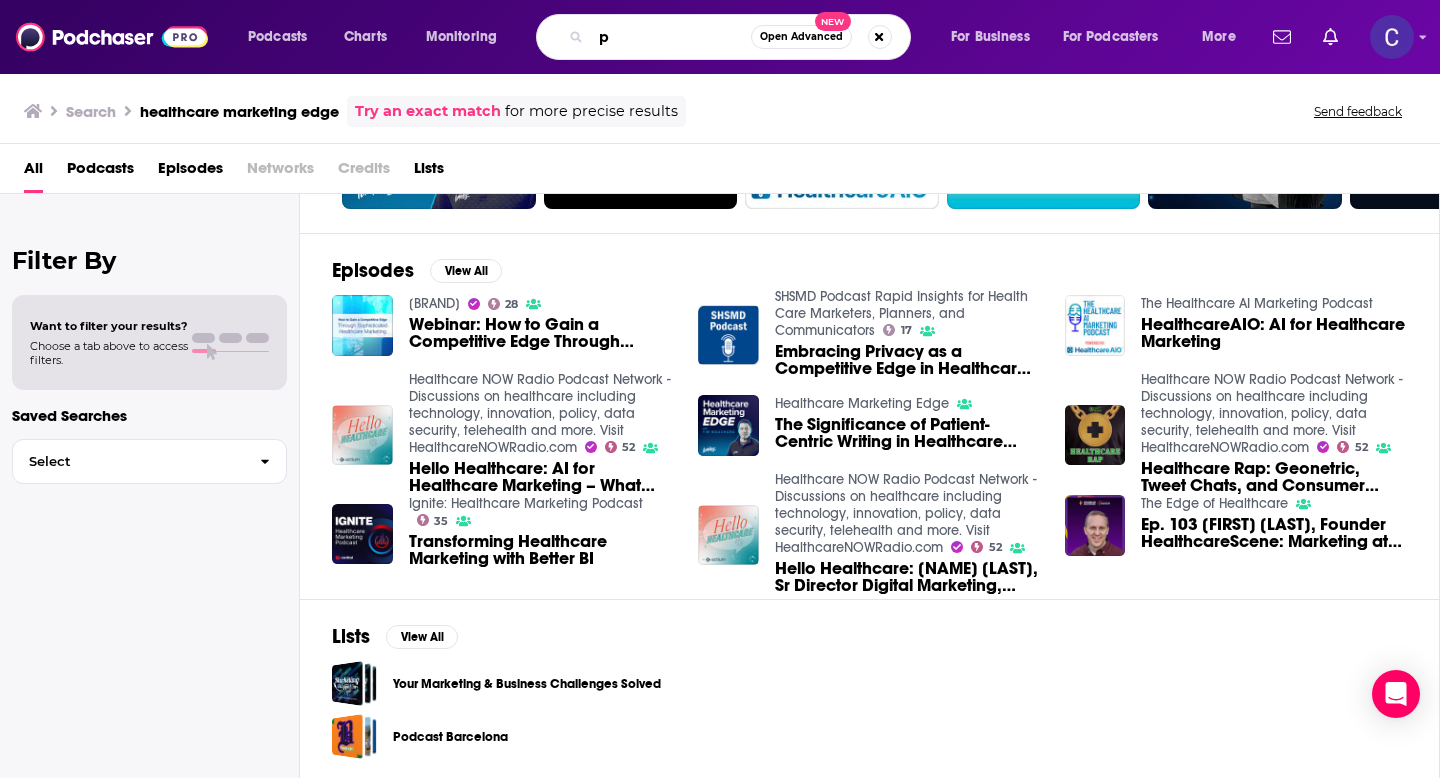 scroll, scrollTop: 0, scrollLeft: 0, axis: both 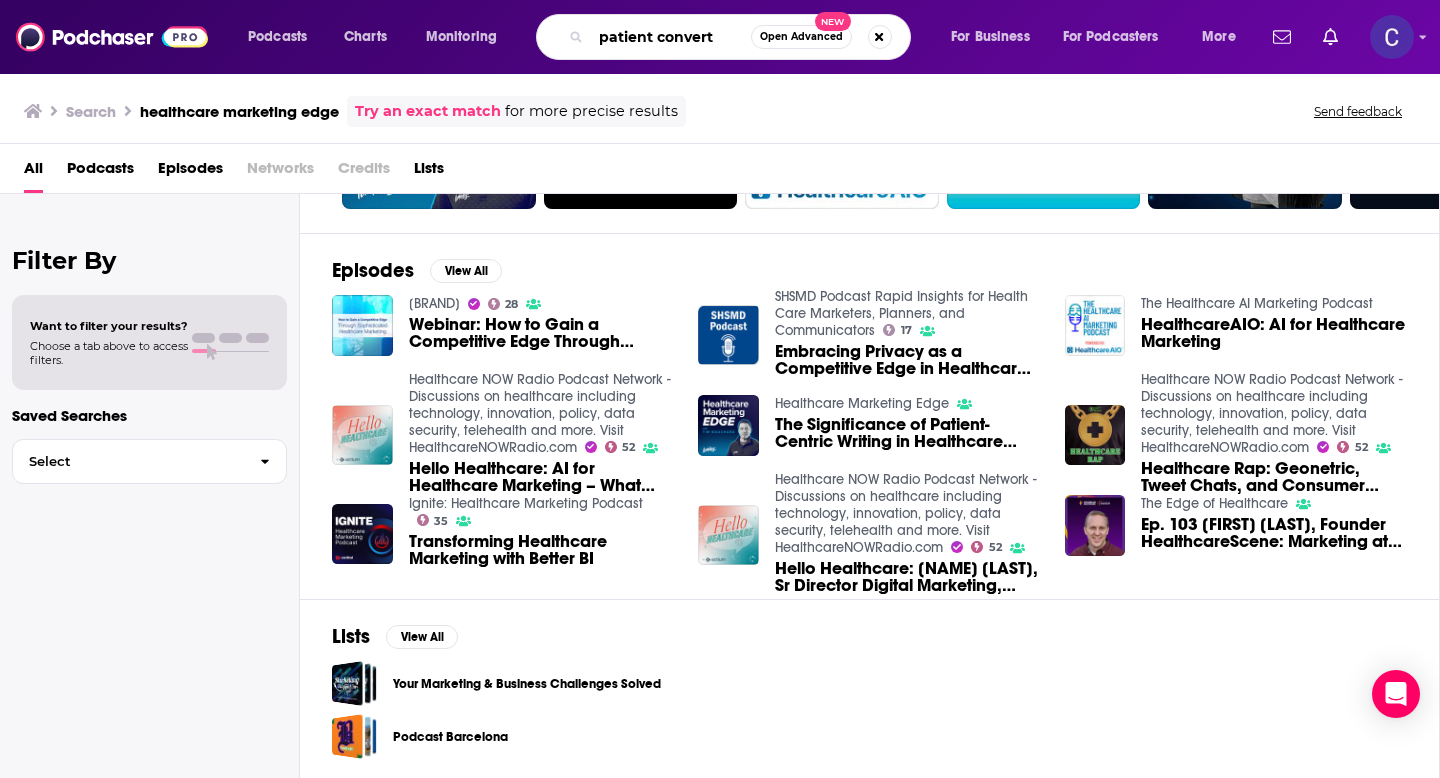 type on "patient convert" 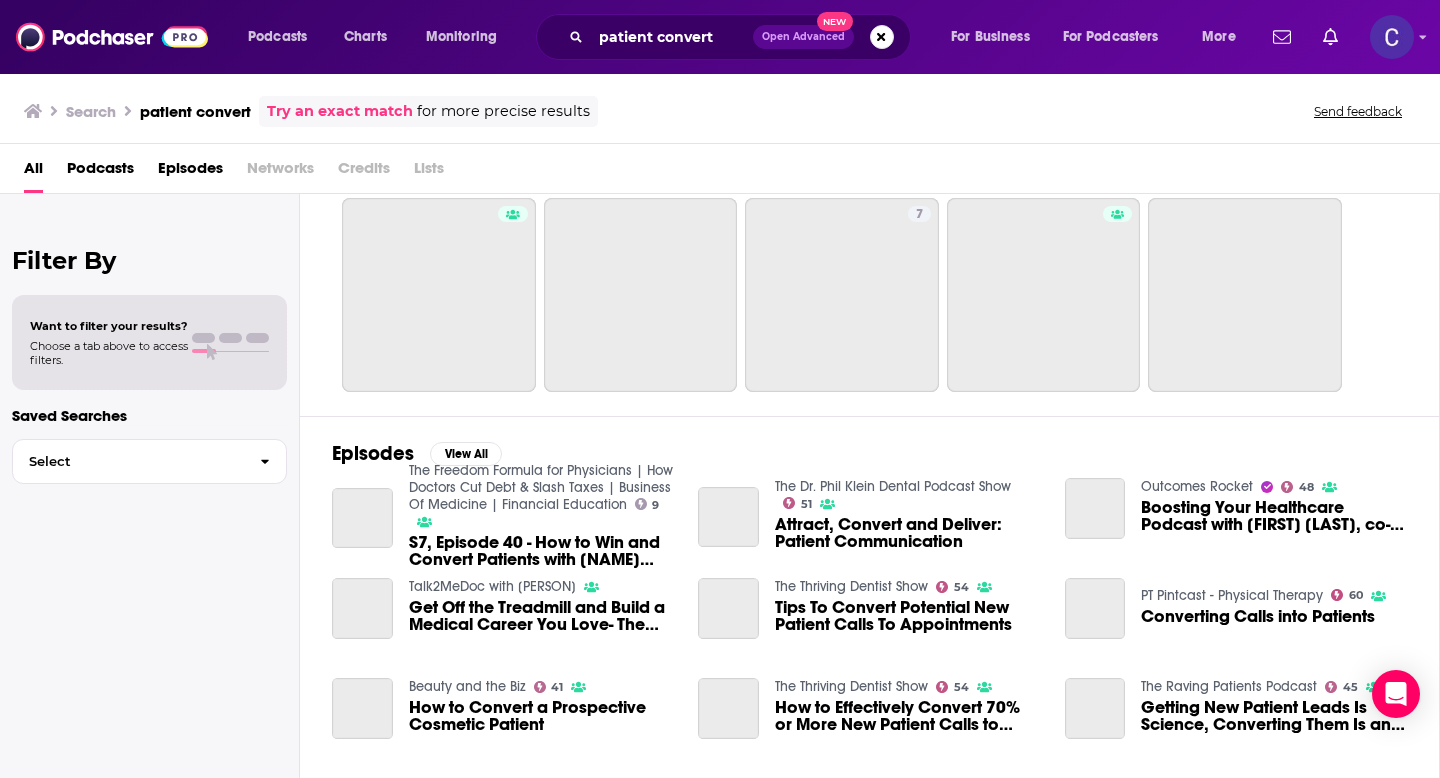 scroll, scrollTop: 56, scrollLeft: 0, axis: vertical 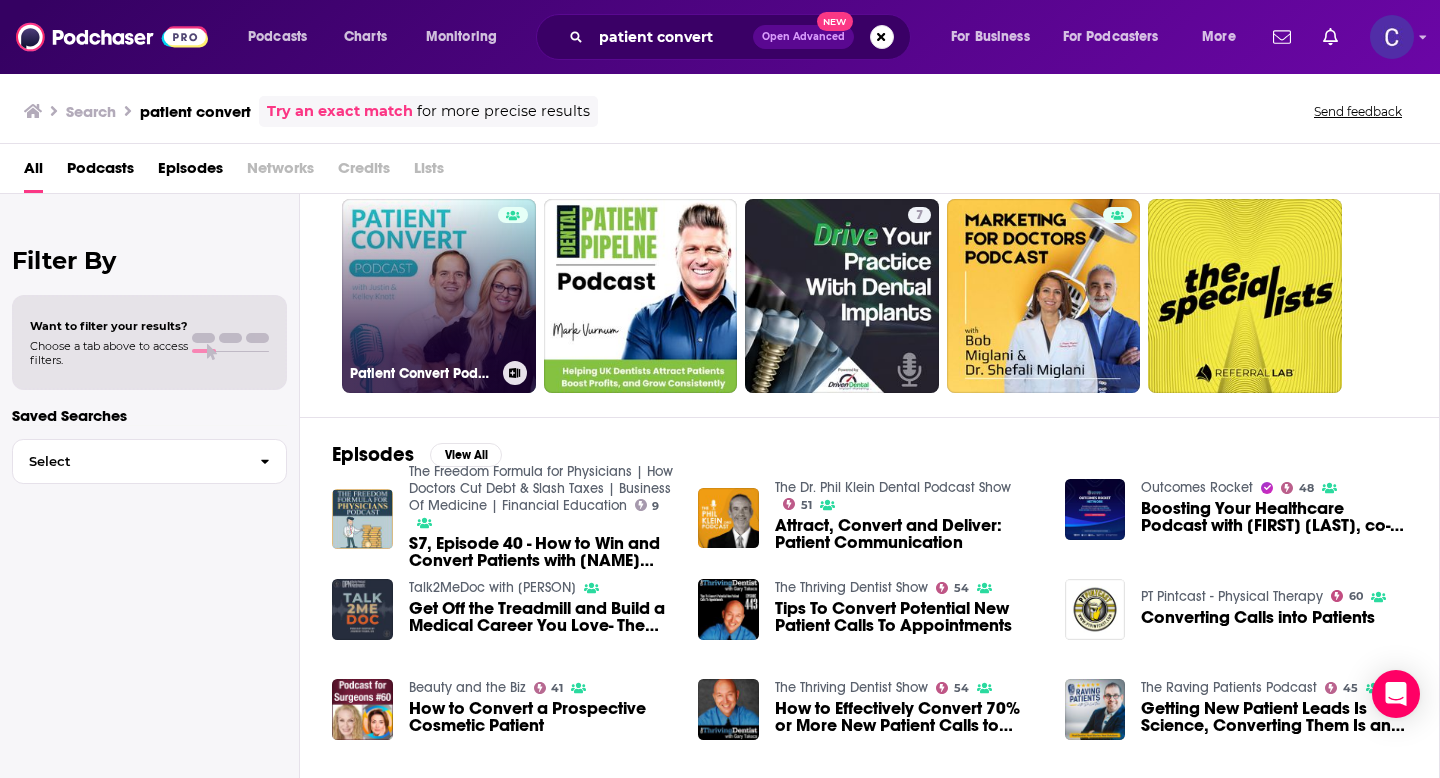 click on "Patient Convert Podcast: Healthcare Marketing Podcast" at bounding box center (439, 296) 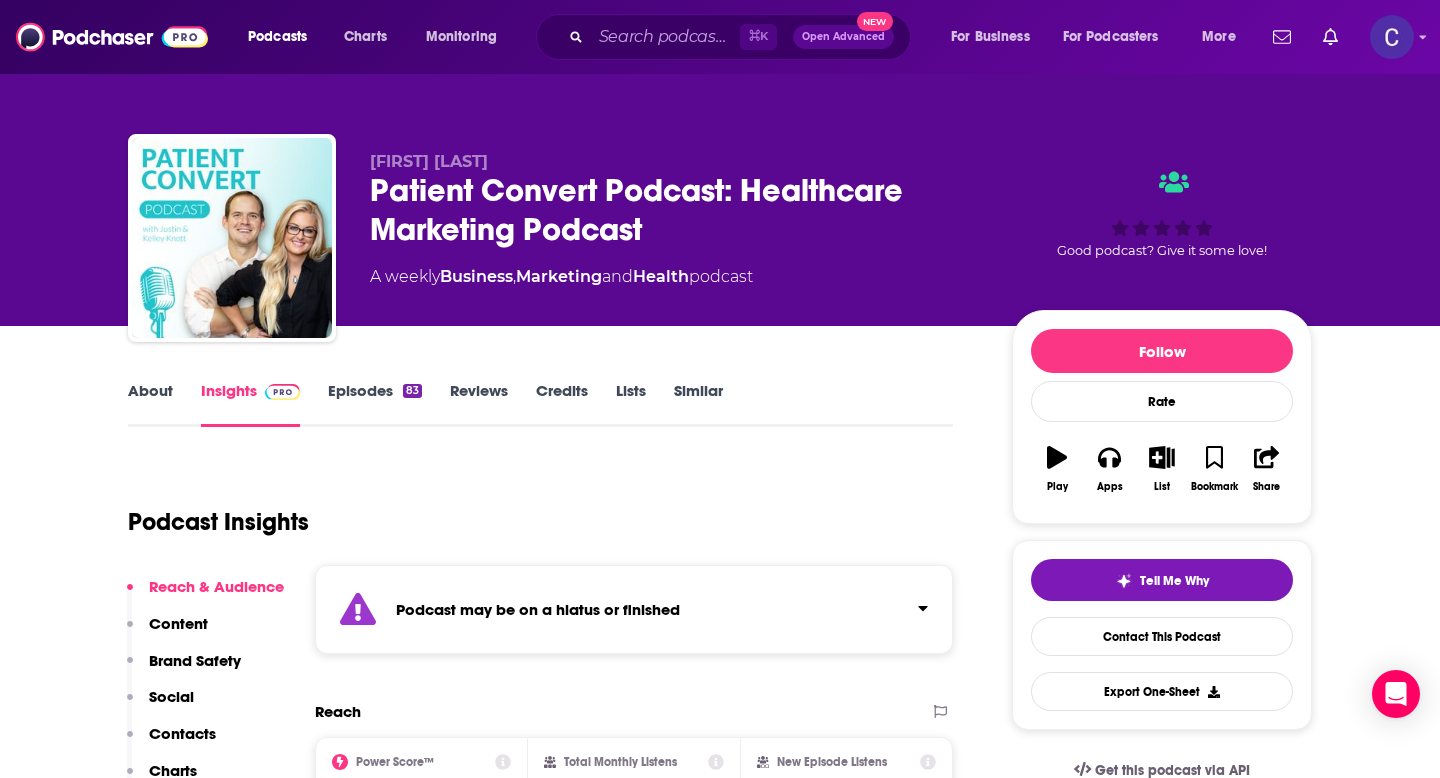 click on "Similar" at bounding box center [698, 404] 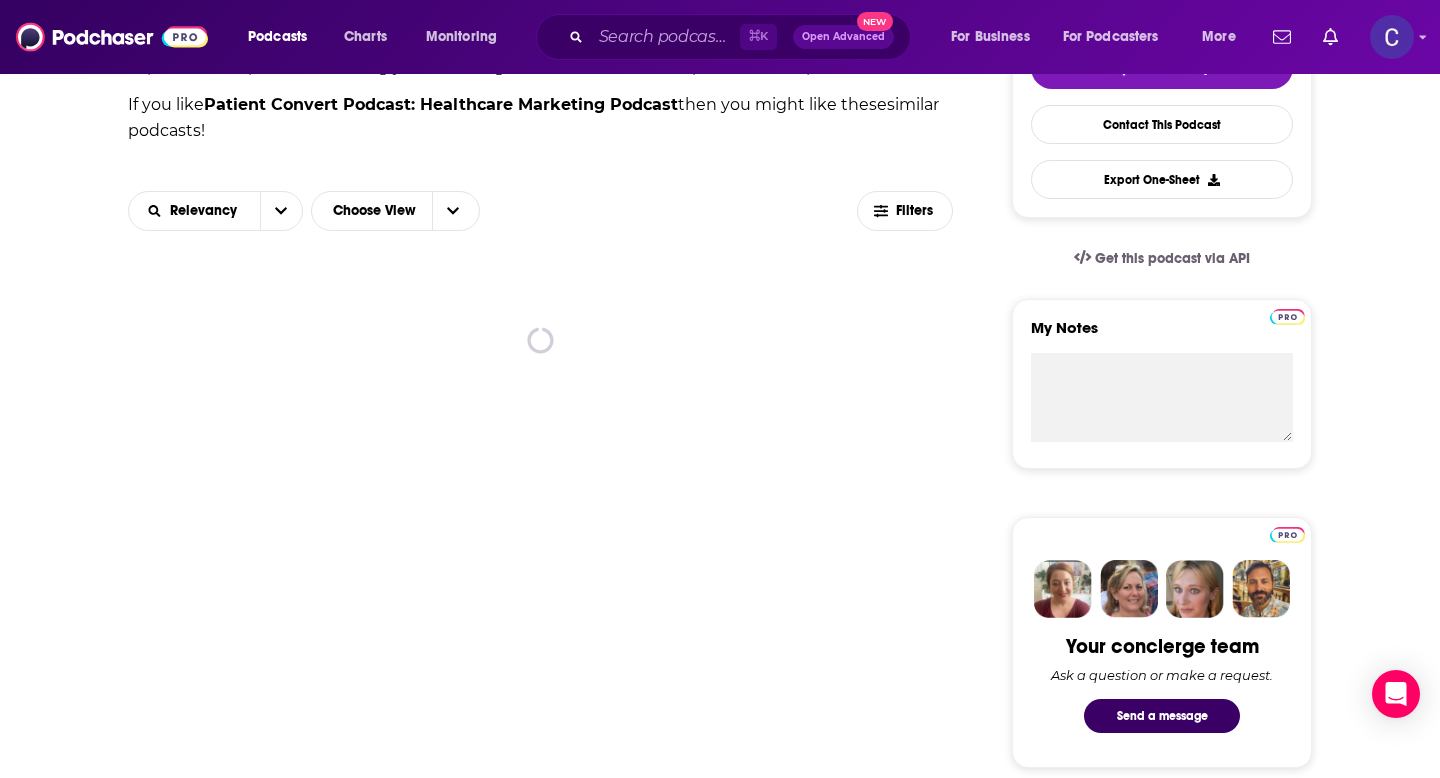 scroll, scrollTop: 514, scrollLeft: 0, axis: vertical 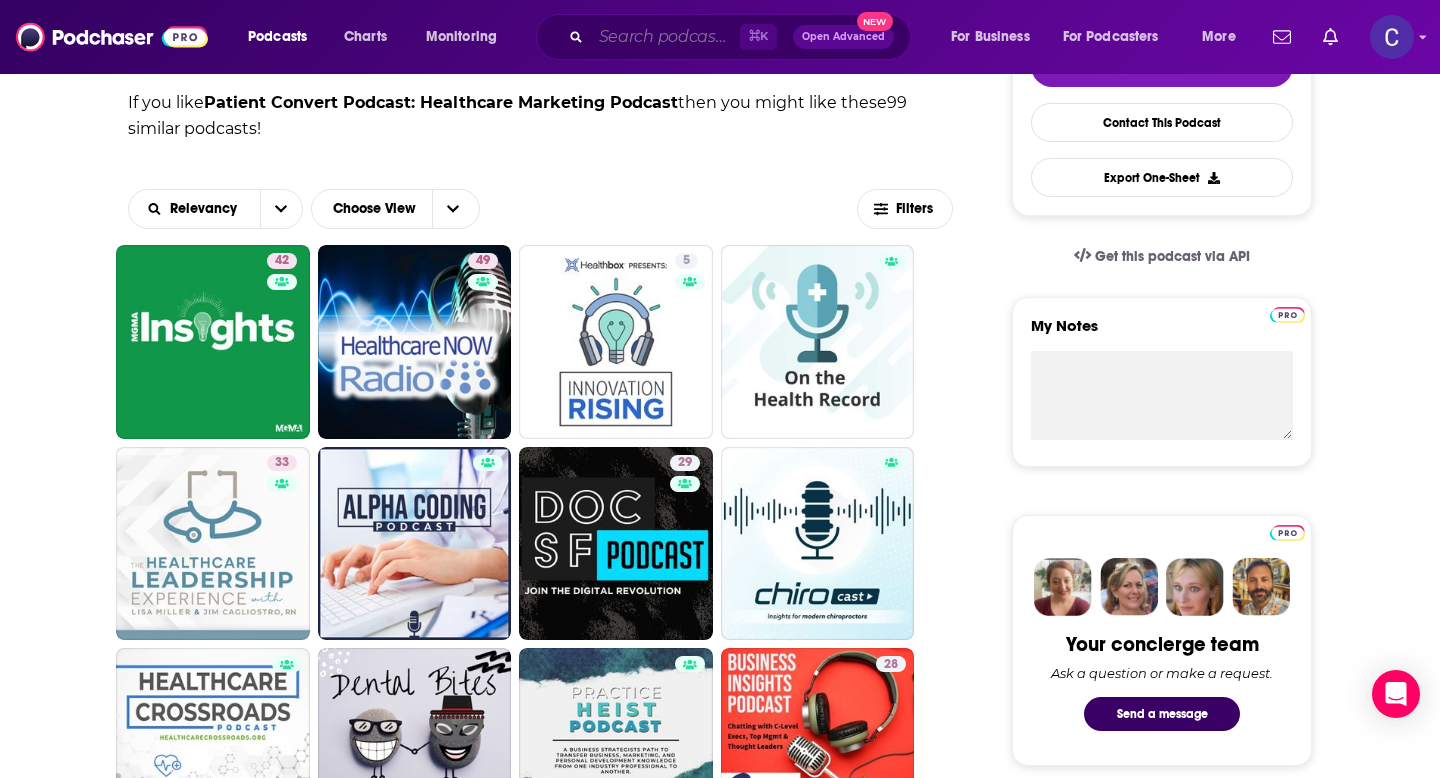 click at bounding box center [665, 37] 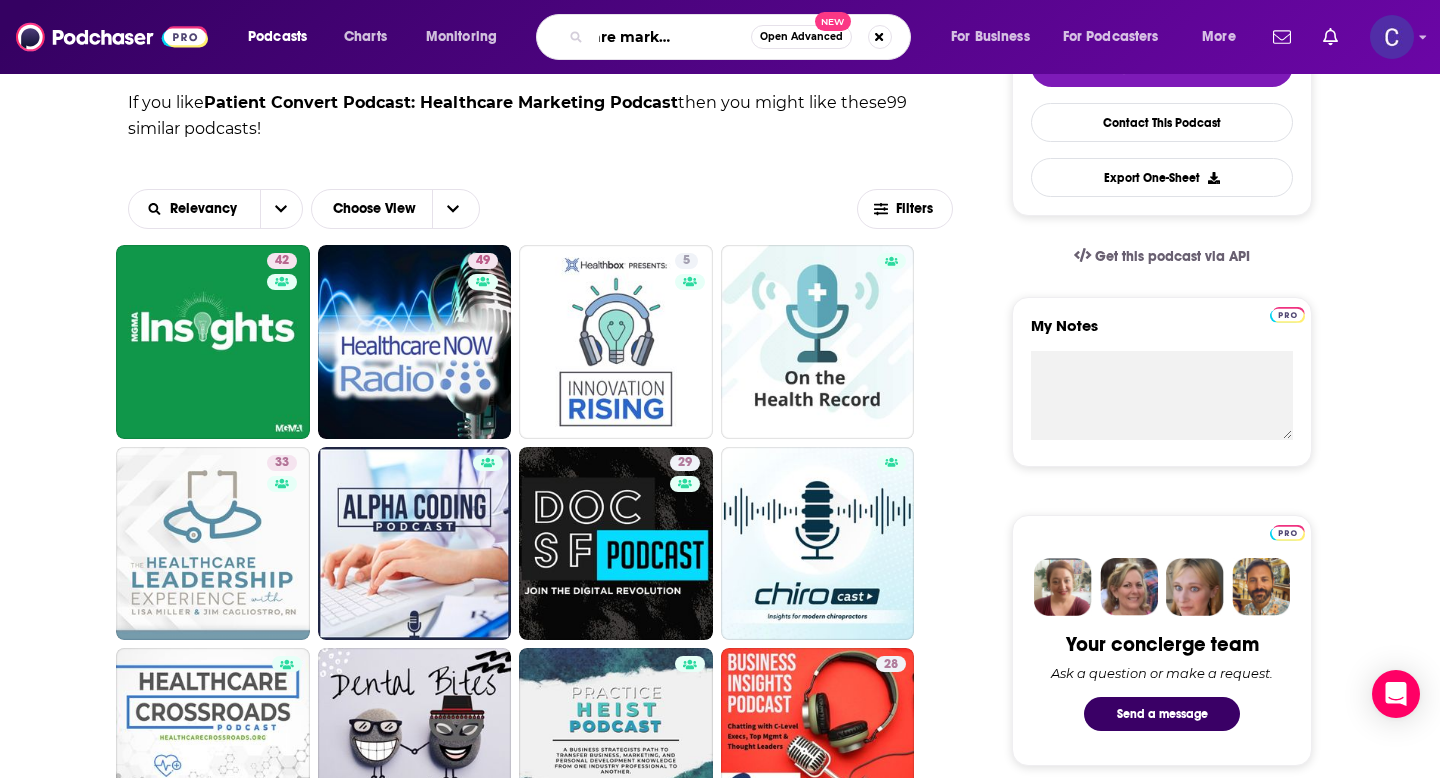 scroll, scrollTop: 0, scrollLeft: 79, axis: horizontal 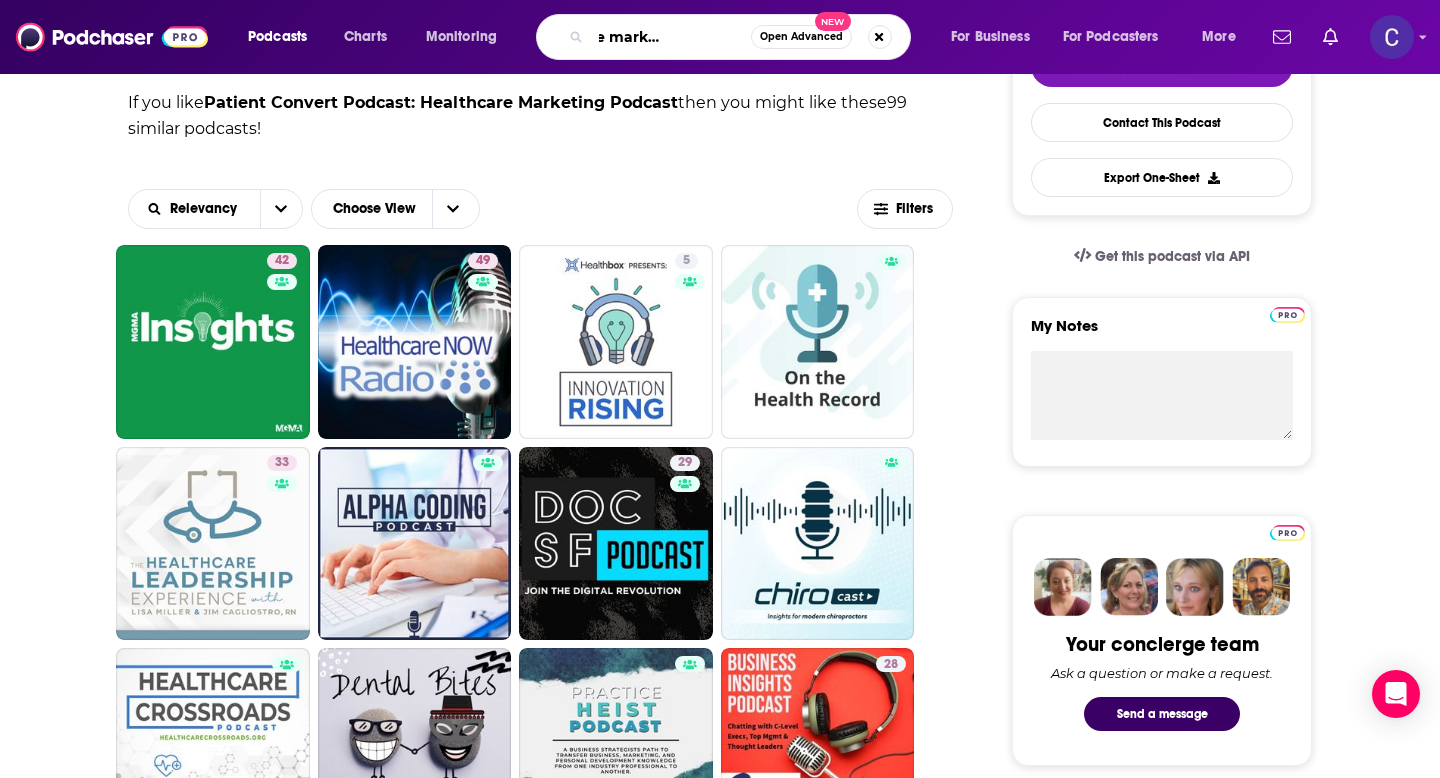 type on "healthcare marketing sherpas" 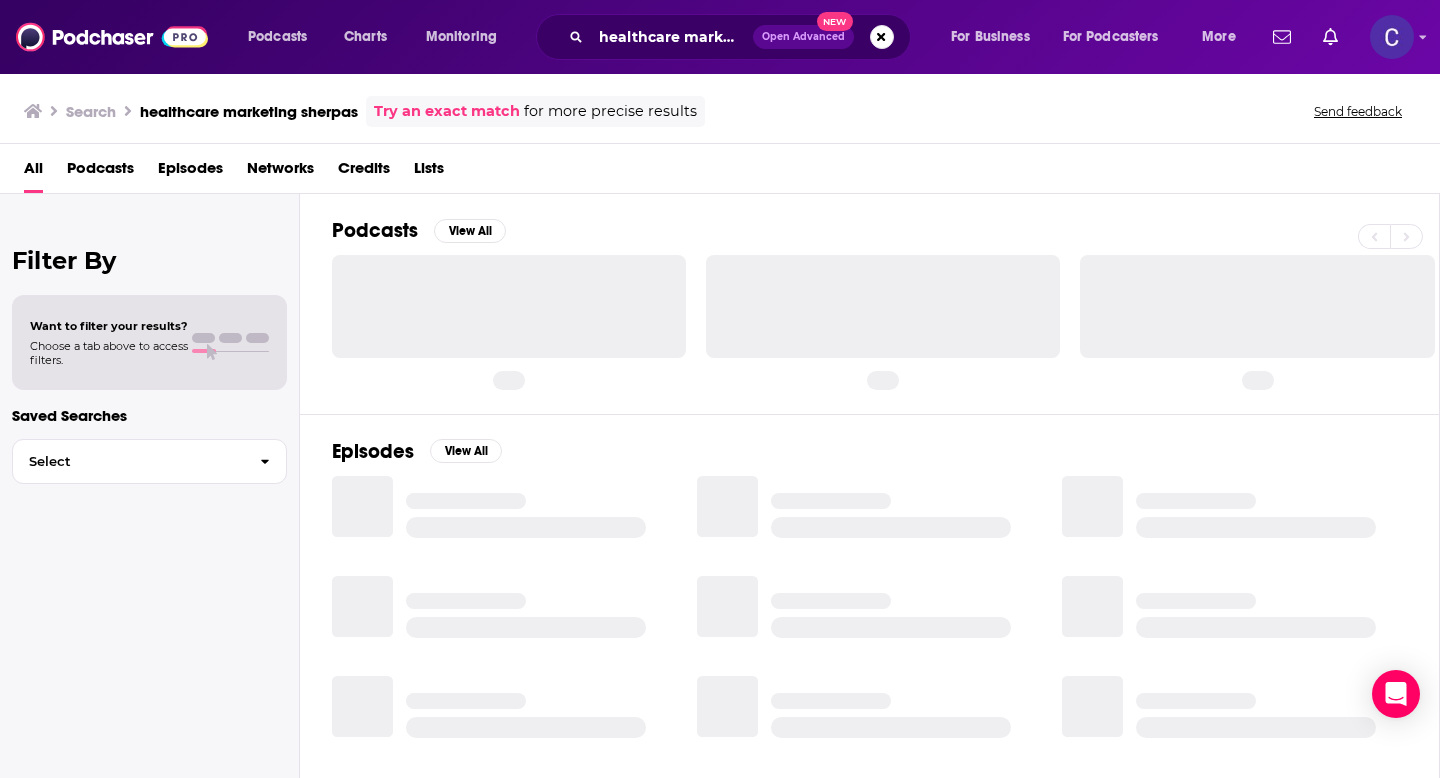 scroll, scrollTop: 0, scrollLeft: 0, axis: both 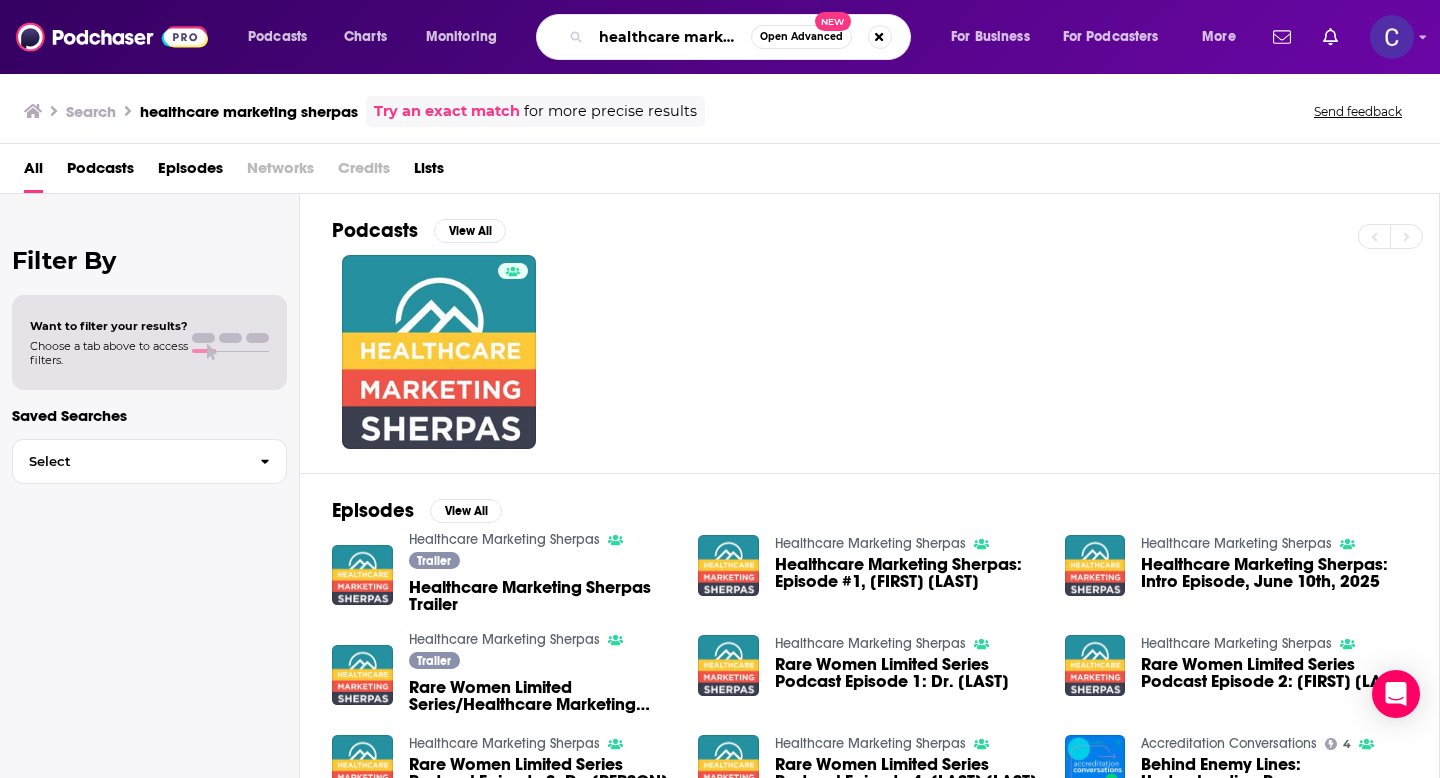 click on "healthcare marketing sherpas" at bounding box center (671, 37) 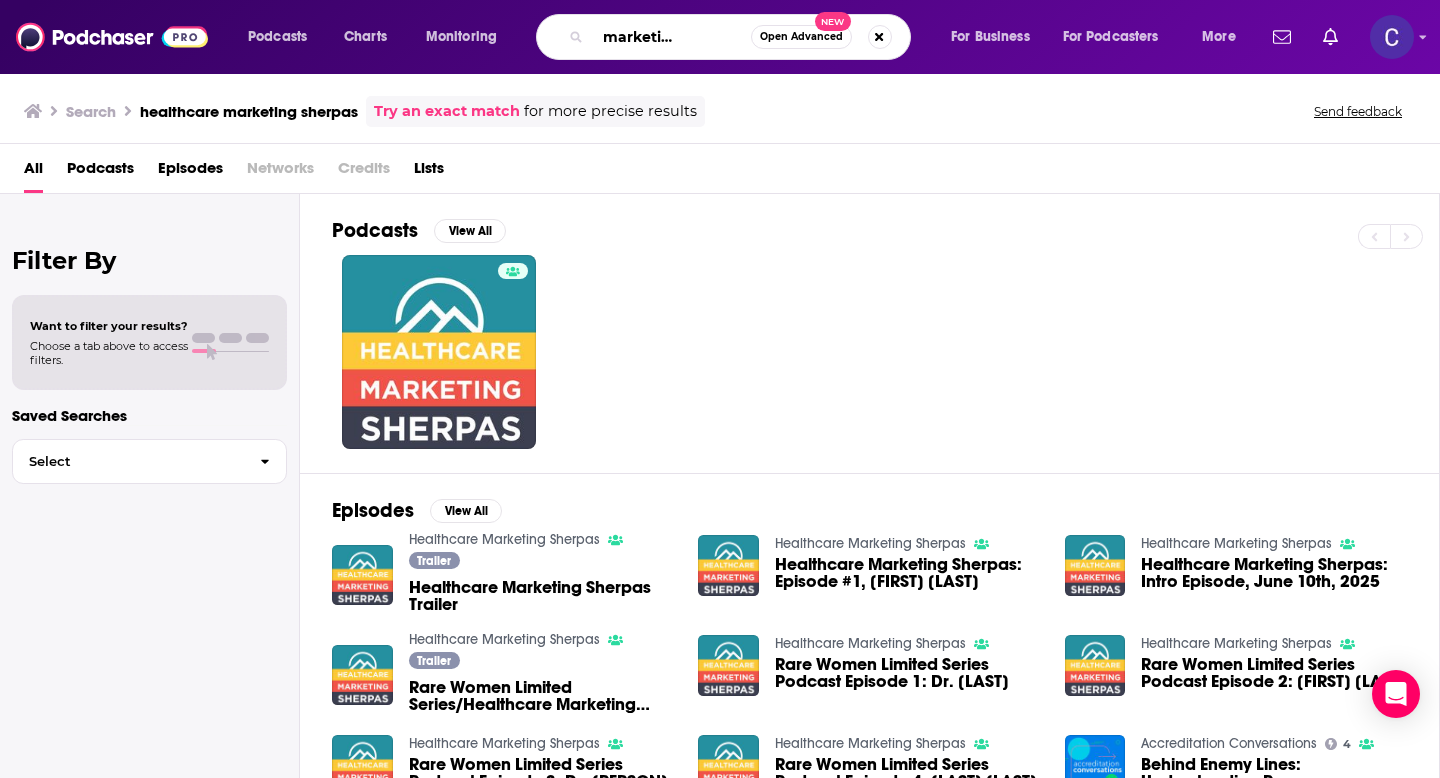click on "the hotel marketing sherpas" at bounding box center (671, 37) 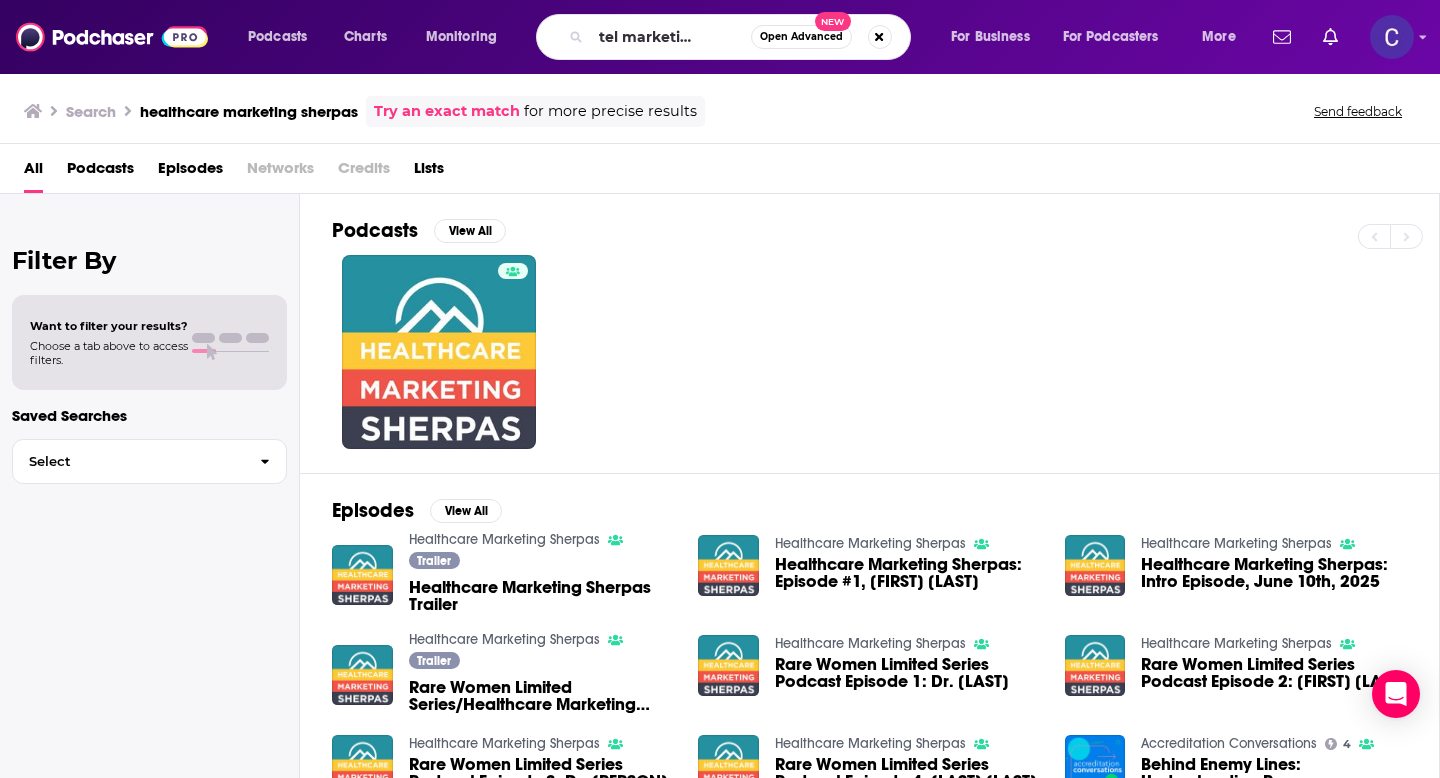 scroll, scrollTop: 0, scrollLeft: 0, axis: both 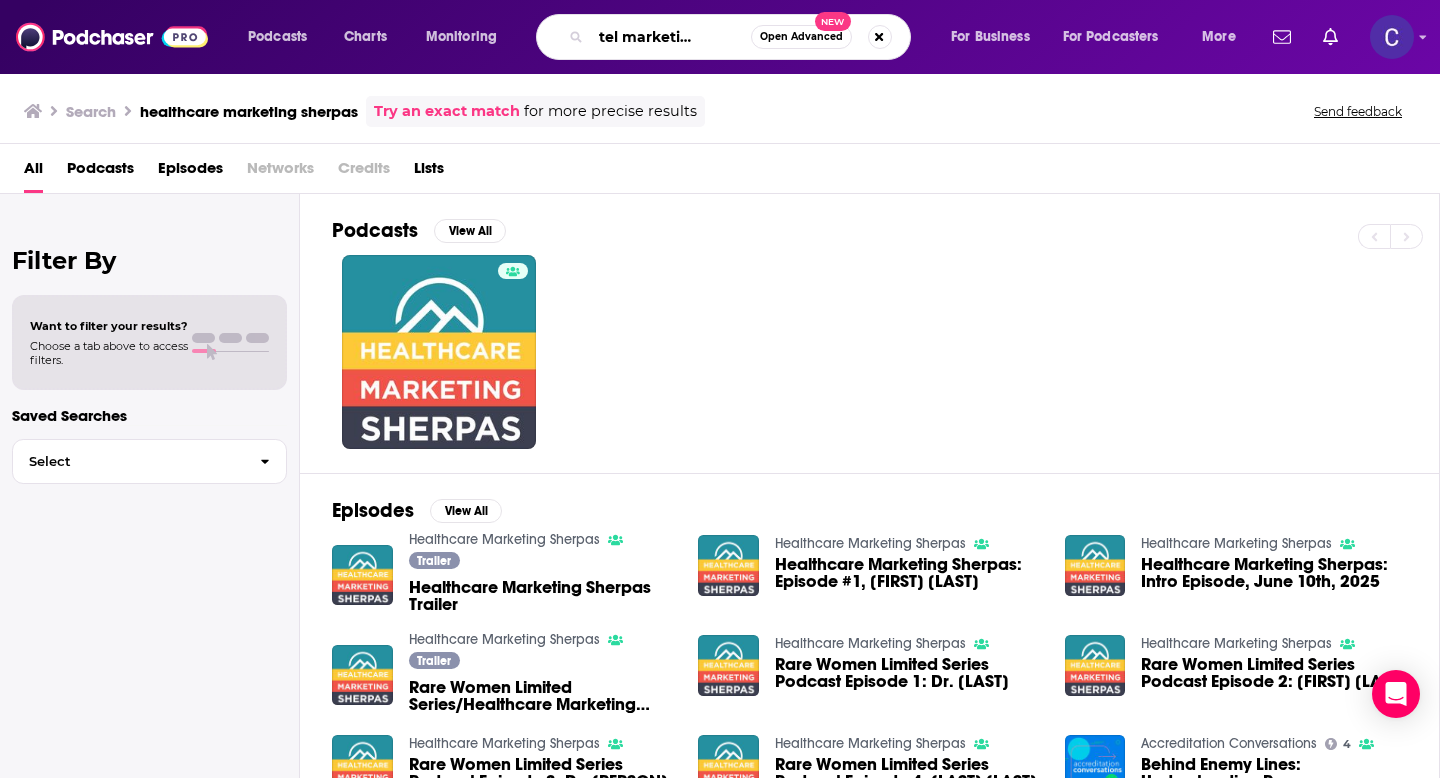 click on "the hotel marketing show" at bounding box center (671, 37) 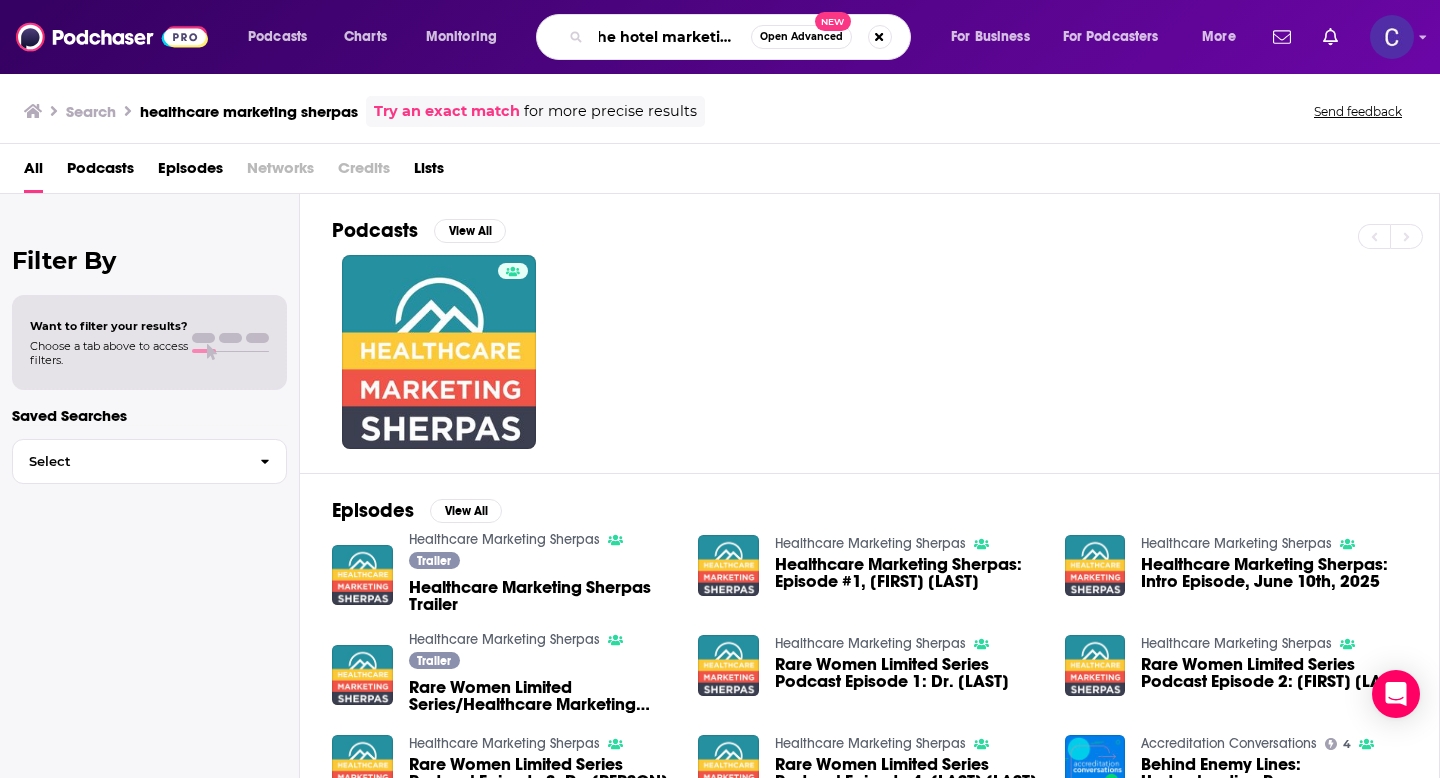 scroll, scrollTop: 0, scrollLeft: 5, axis: horizontal 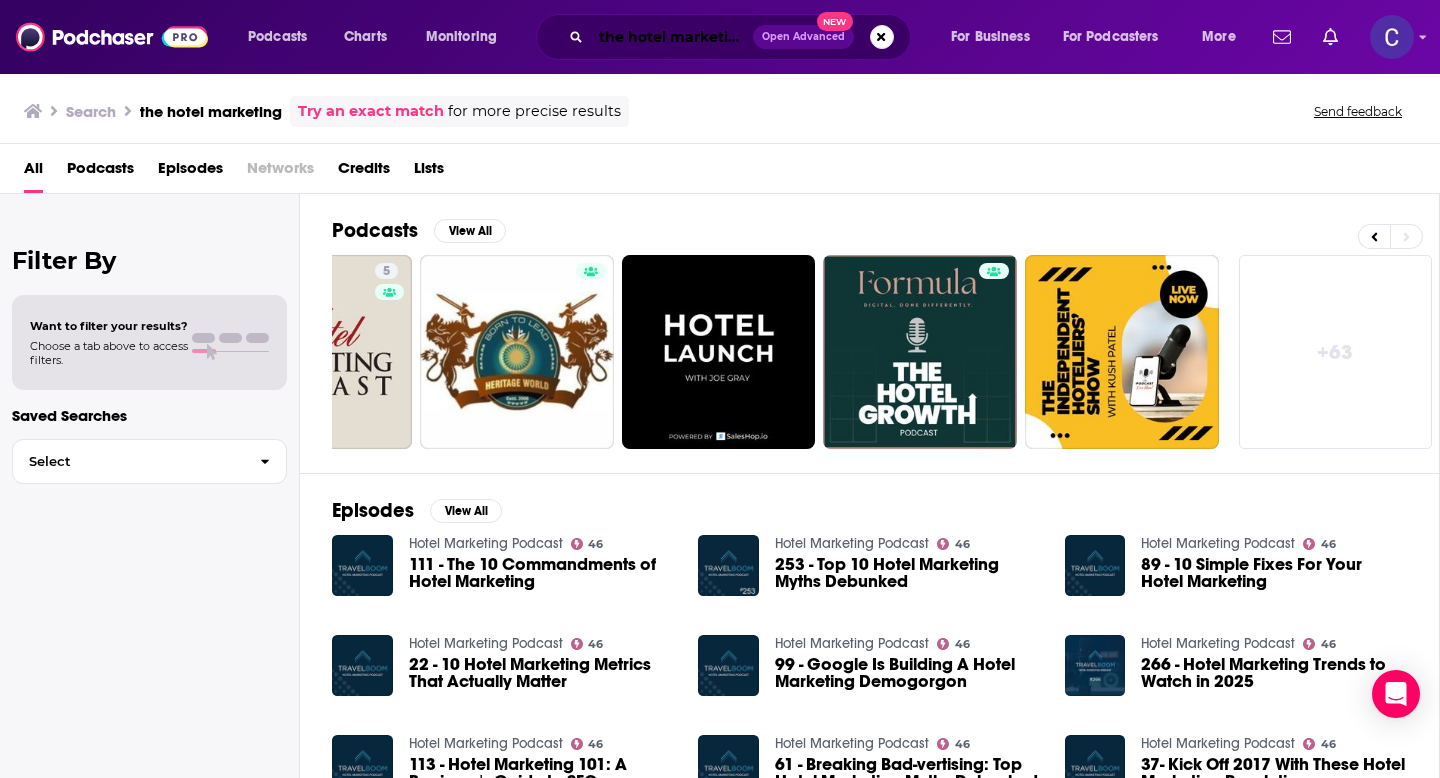 click on "the hotel marketing" at bounding box center (672, 37) 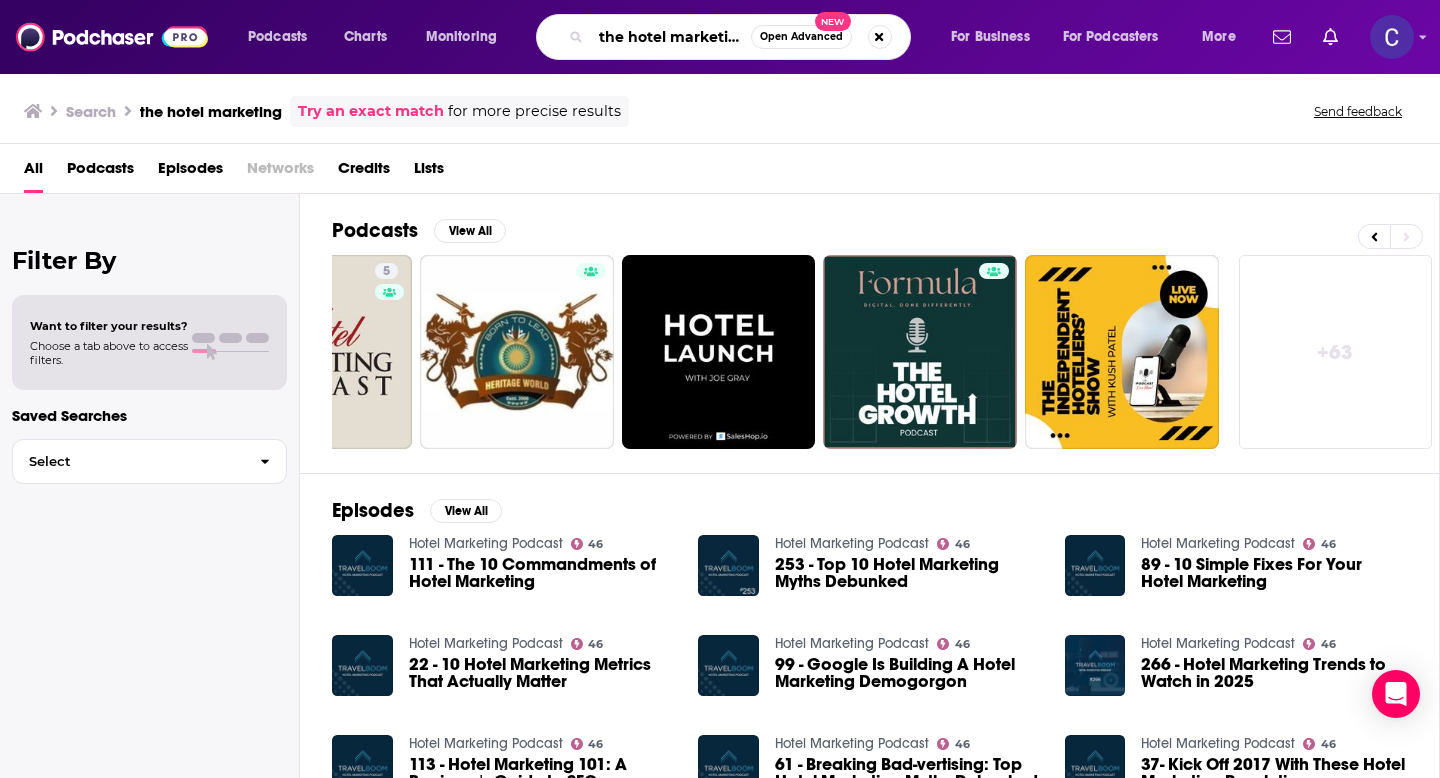 drag, startPoint x: 602, startPoint y: 37, endPoint x: 785, endPoint y: 37, distance: 183 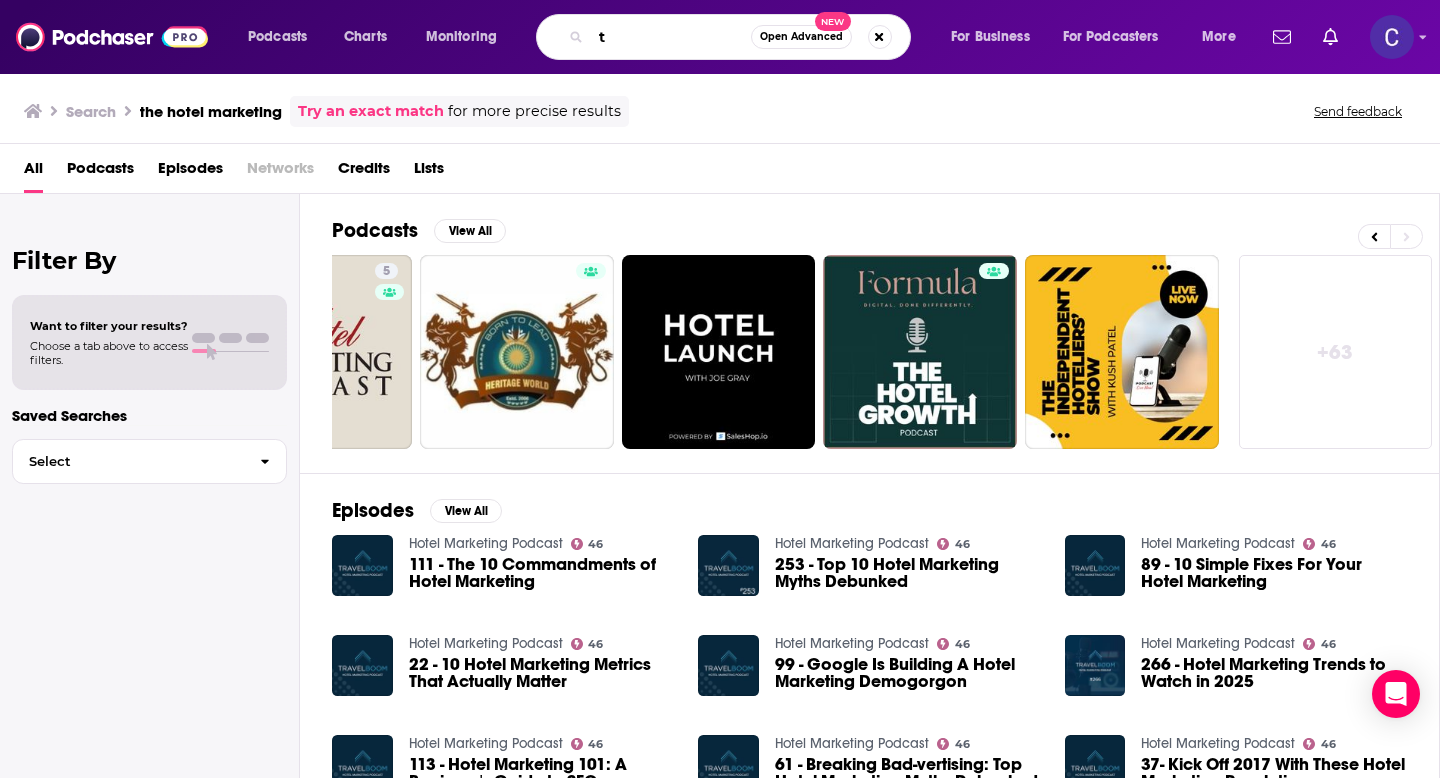 scroll, scrollTop: 0, scrollLeft: 0, axis: both 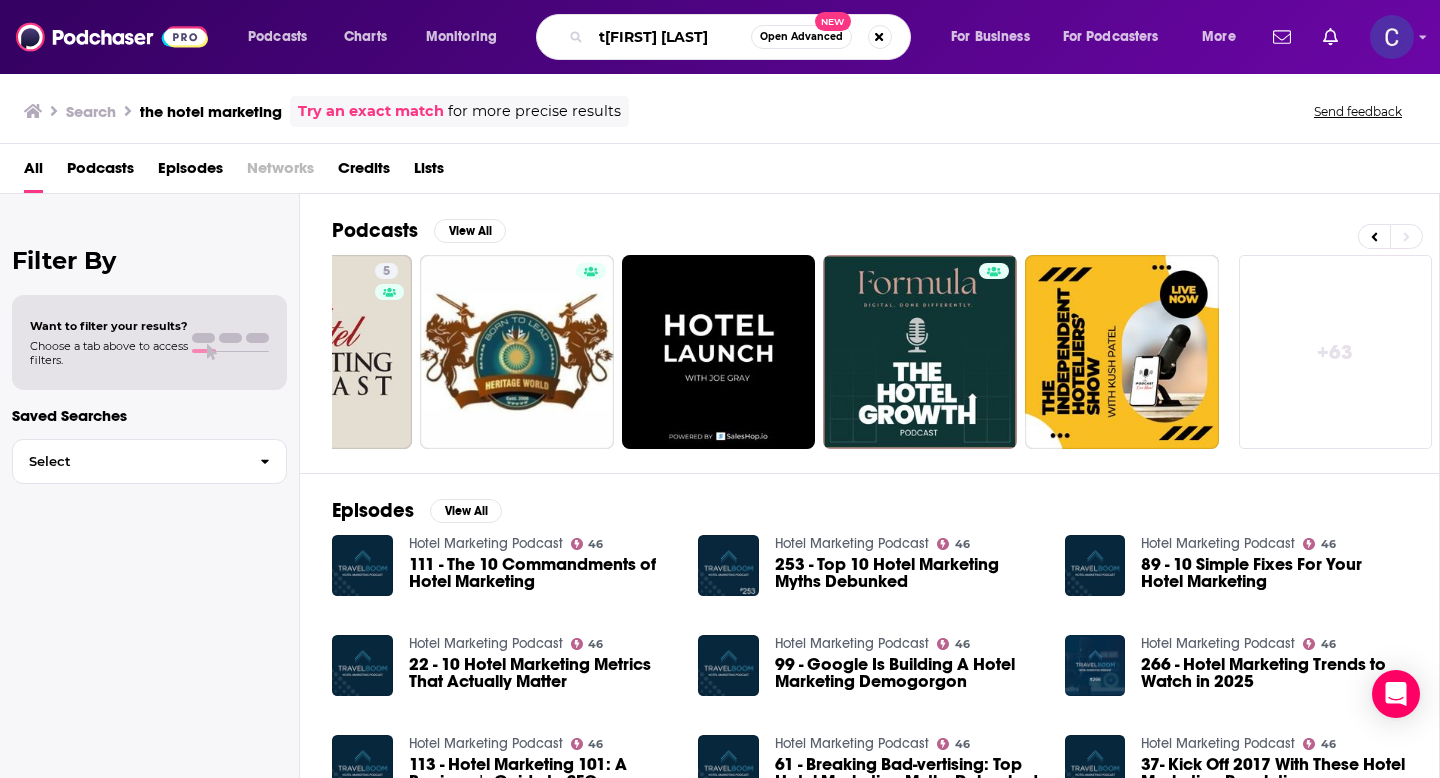 click on "tDawn Gallagher" at bounding box center [671, 37] 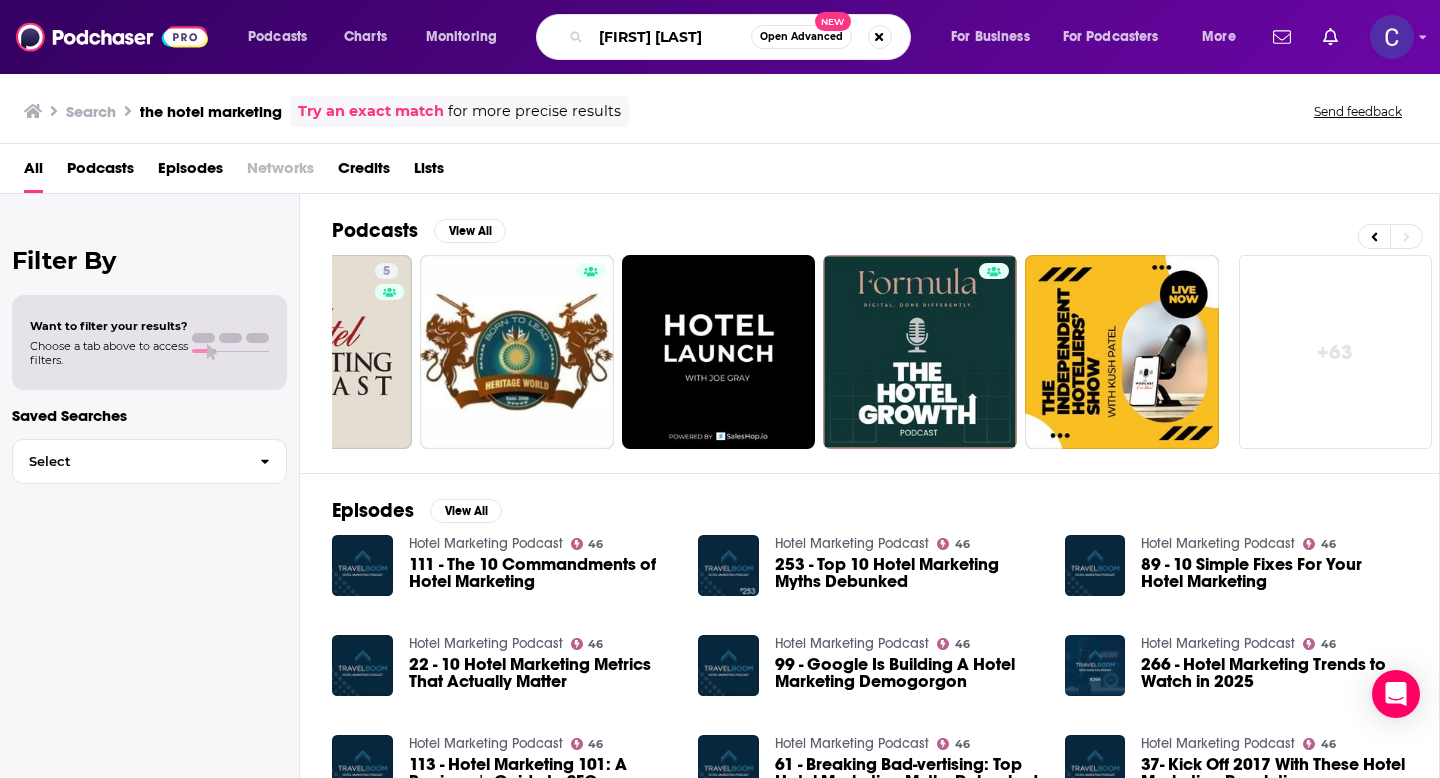 type on "Dawn Gallagher" 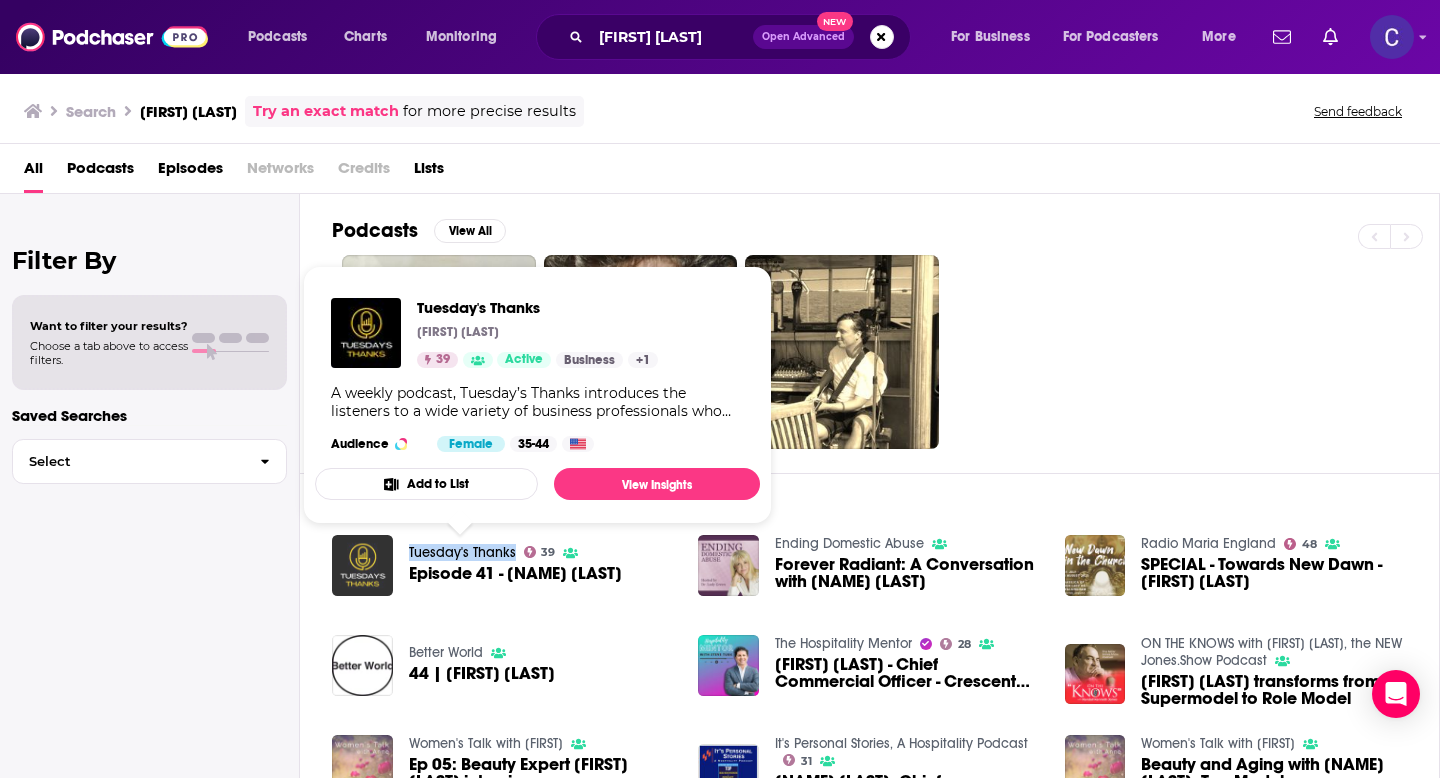 click at bounding box center [362, 565] 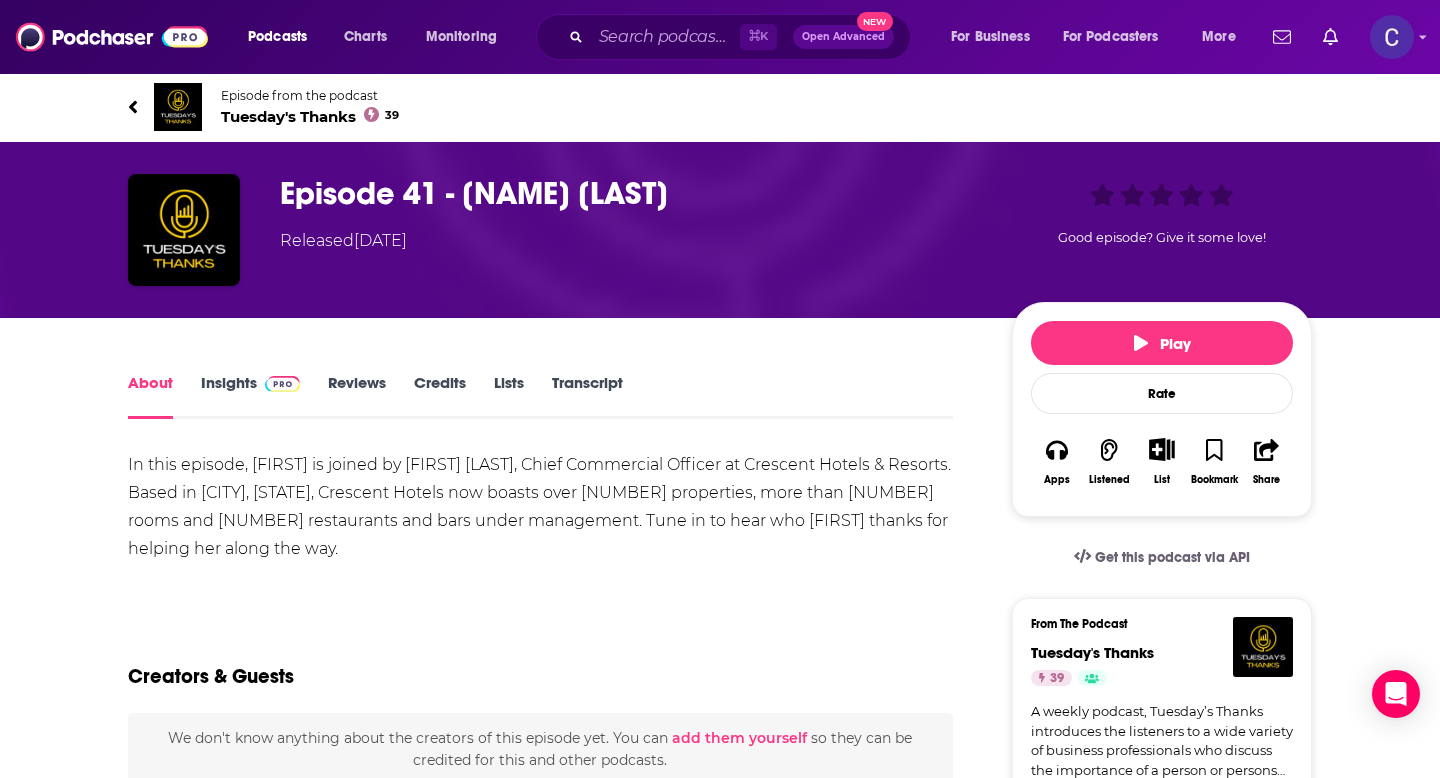 click on "Insights" at bounding box center (250, 396) 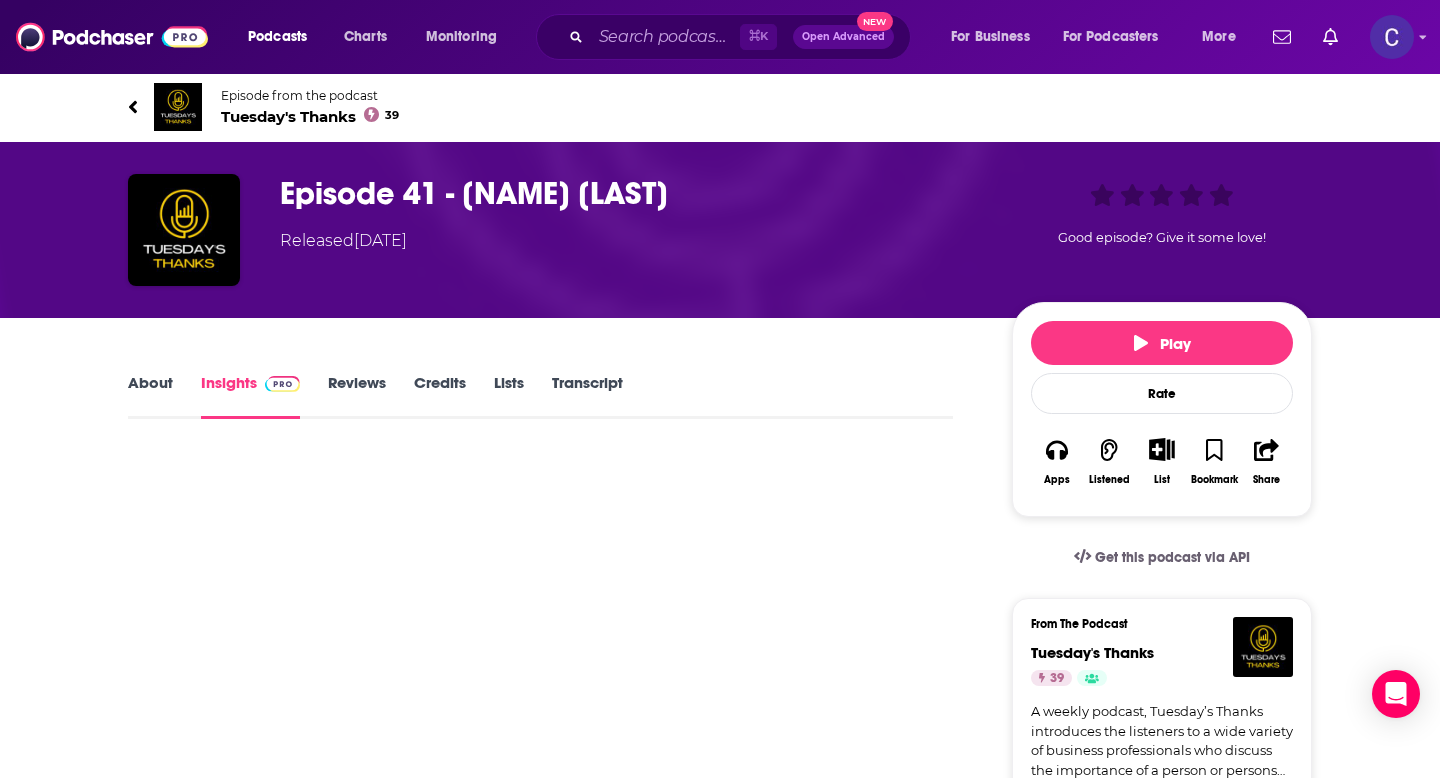 click on "About" at bounding box center (150, 396) 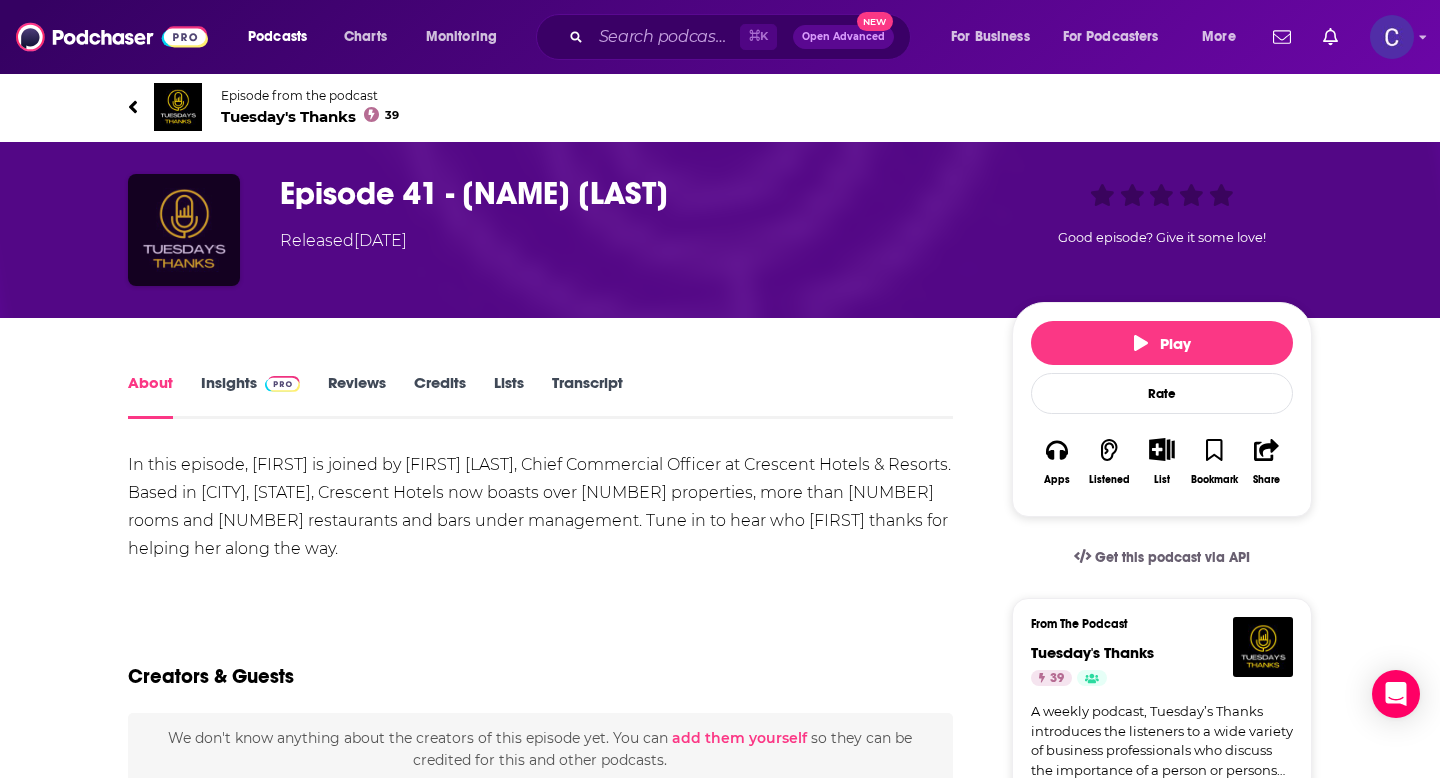 click at bounding box center (184, 230) 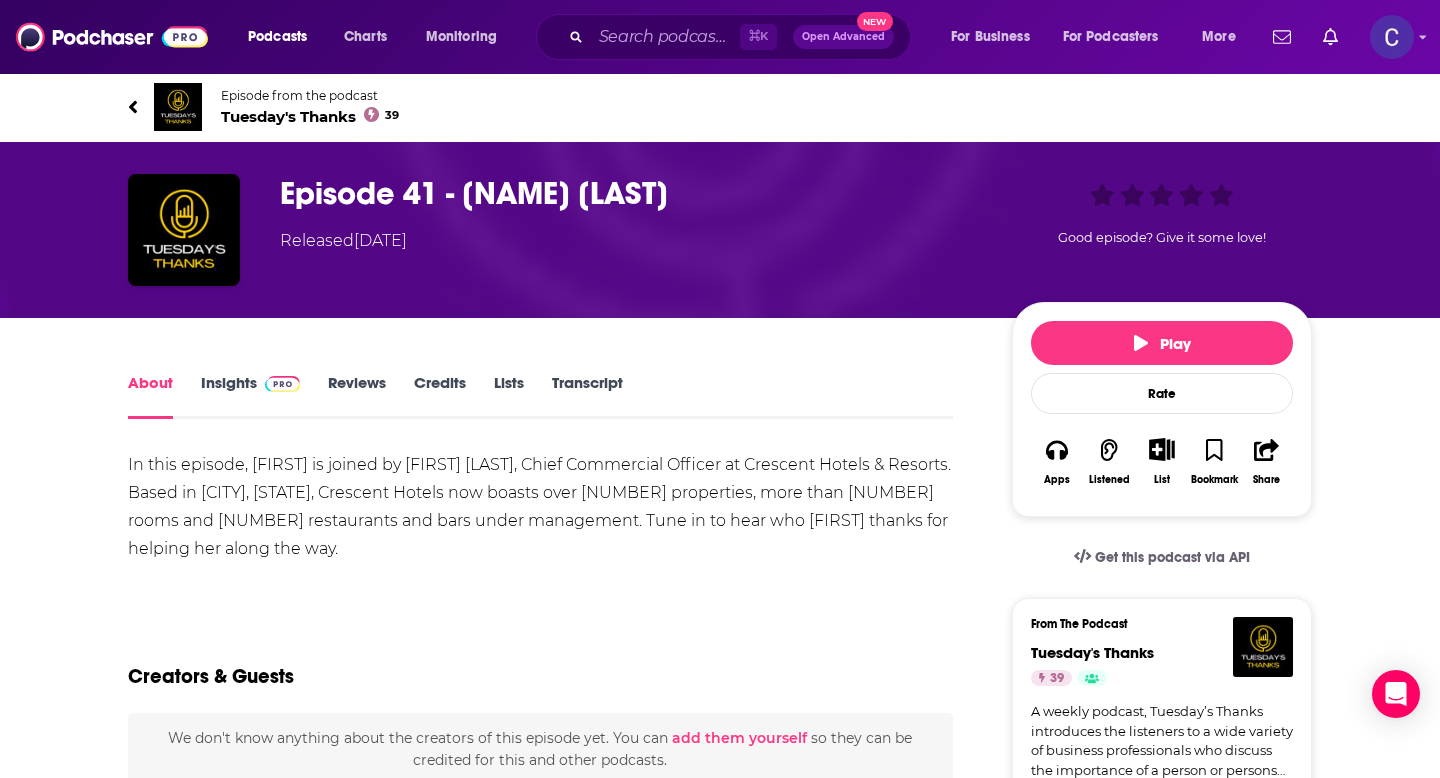 click on "Tuesday's Thanks 39" at bounding box center [310, 116] 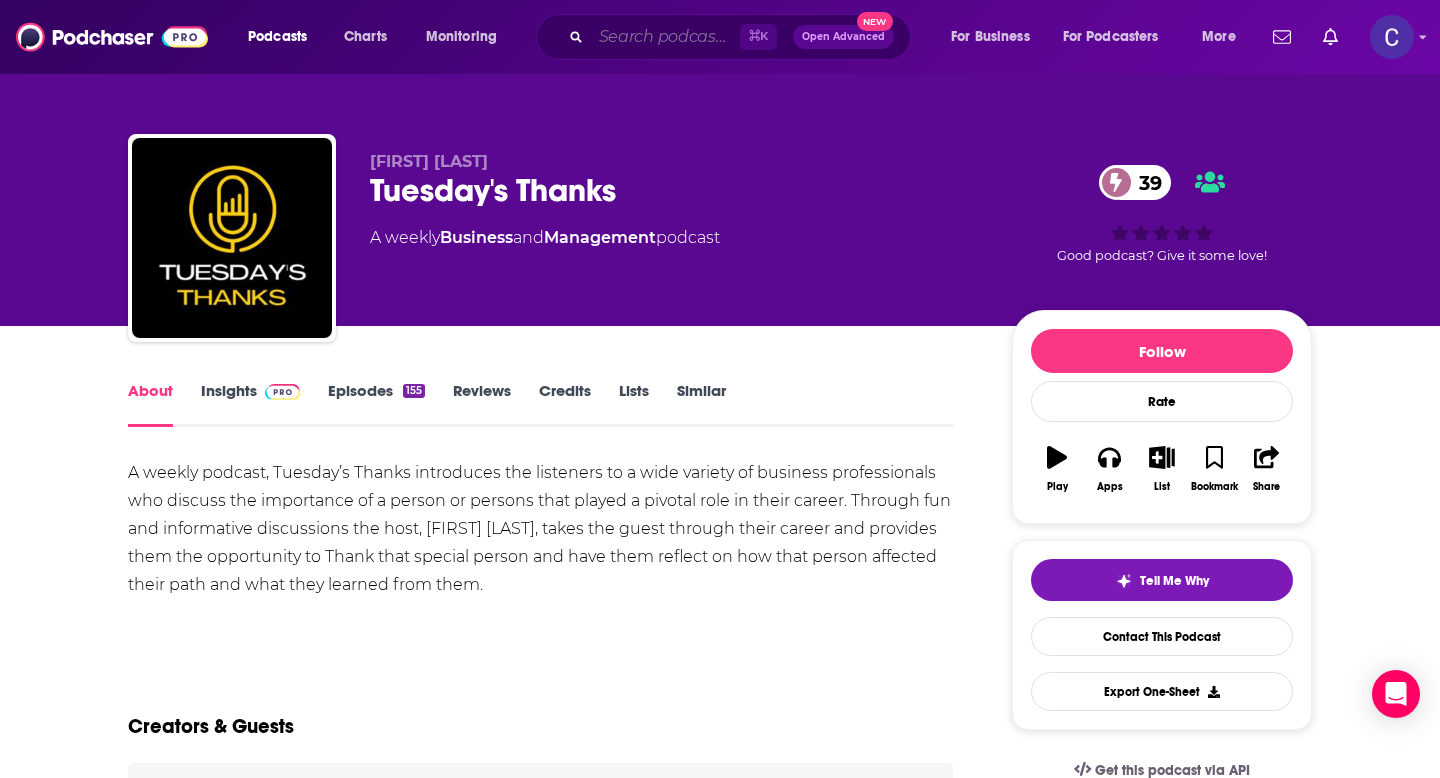 click at bounding box center (665, 37) 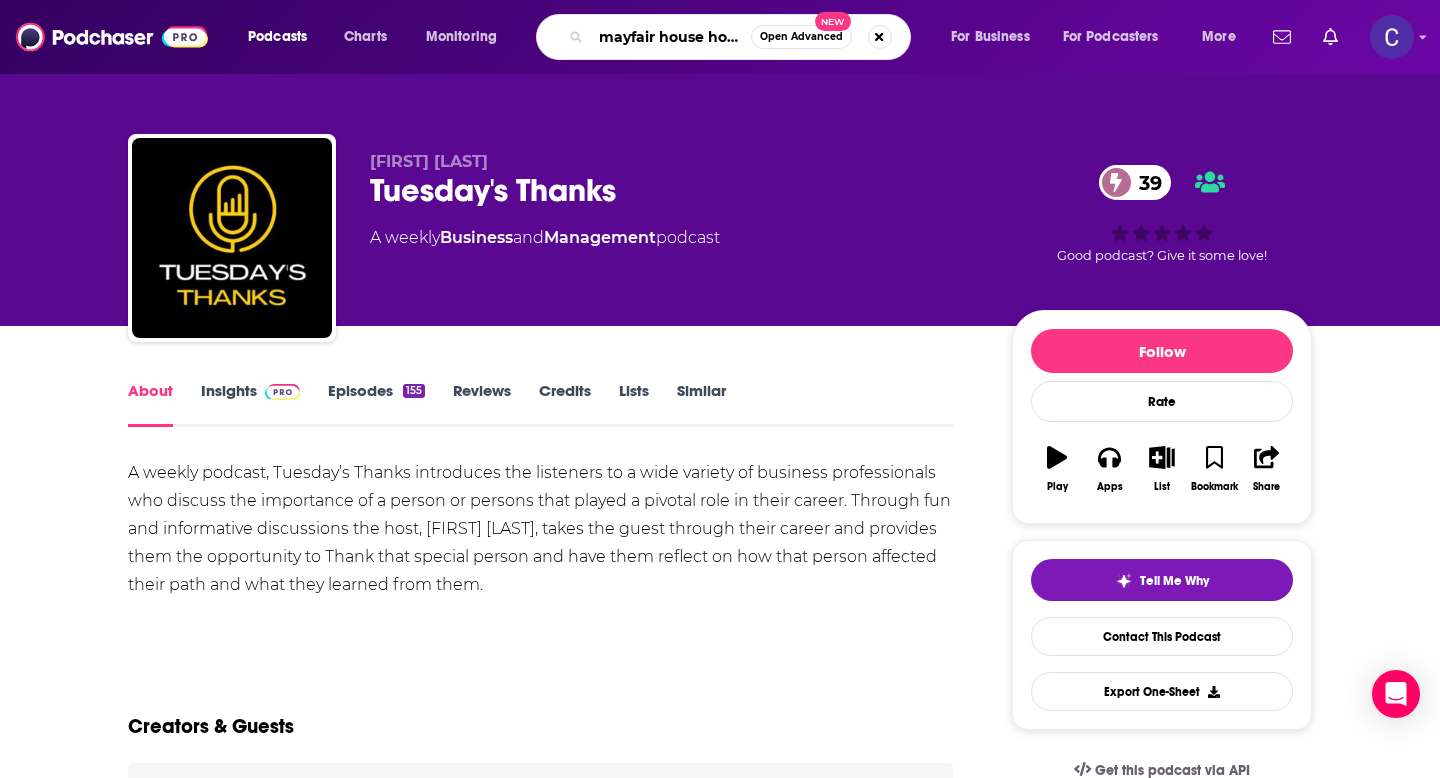 type on "mayfair house hotel" 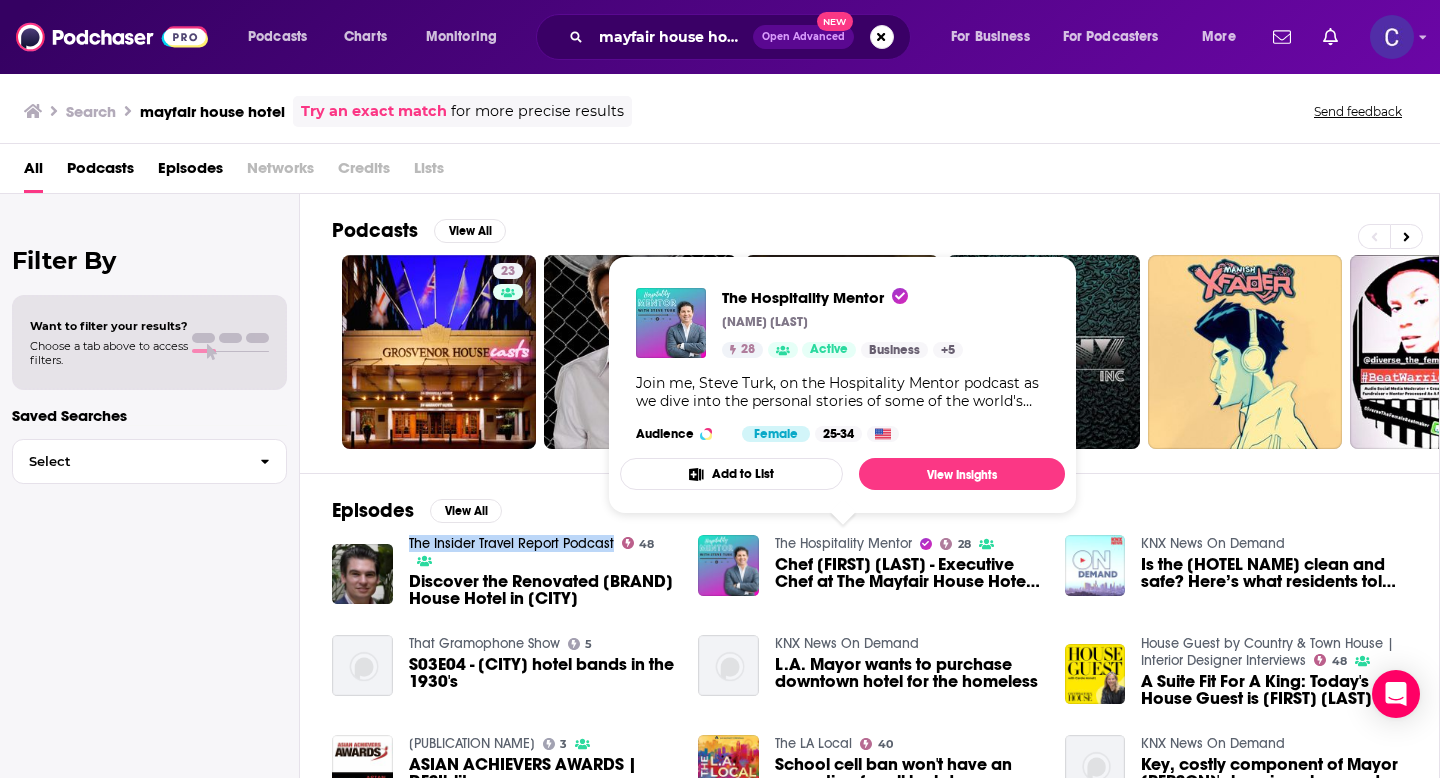 scroll, scrollTop: 56, scrollLeft: 0, axis: vertical 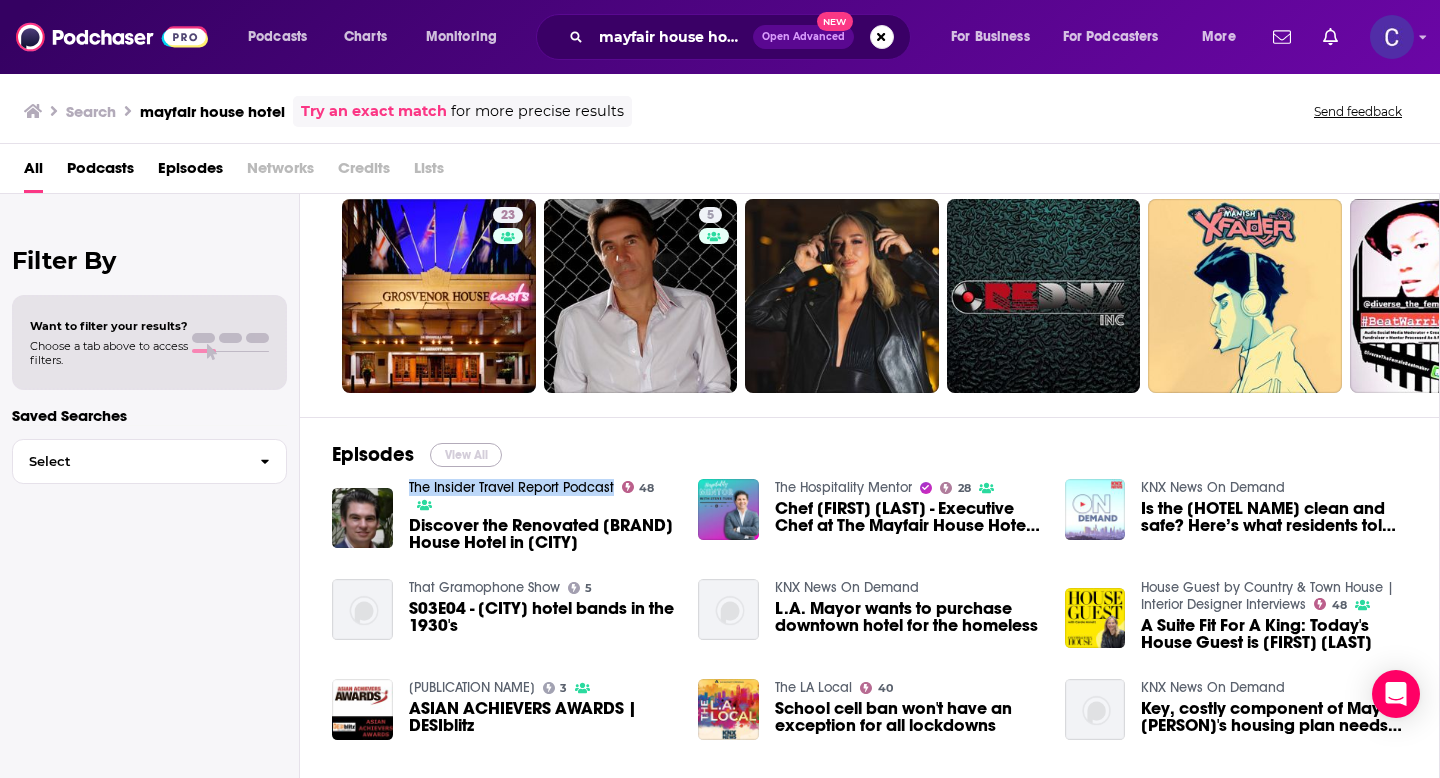 click on "View All" at bounding box center (466, 455) 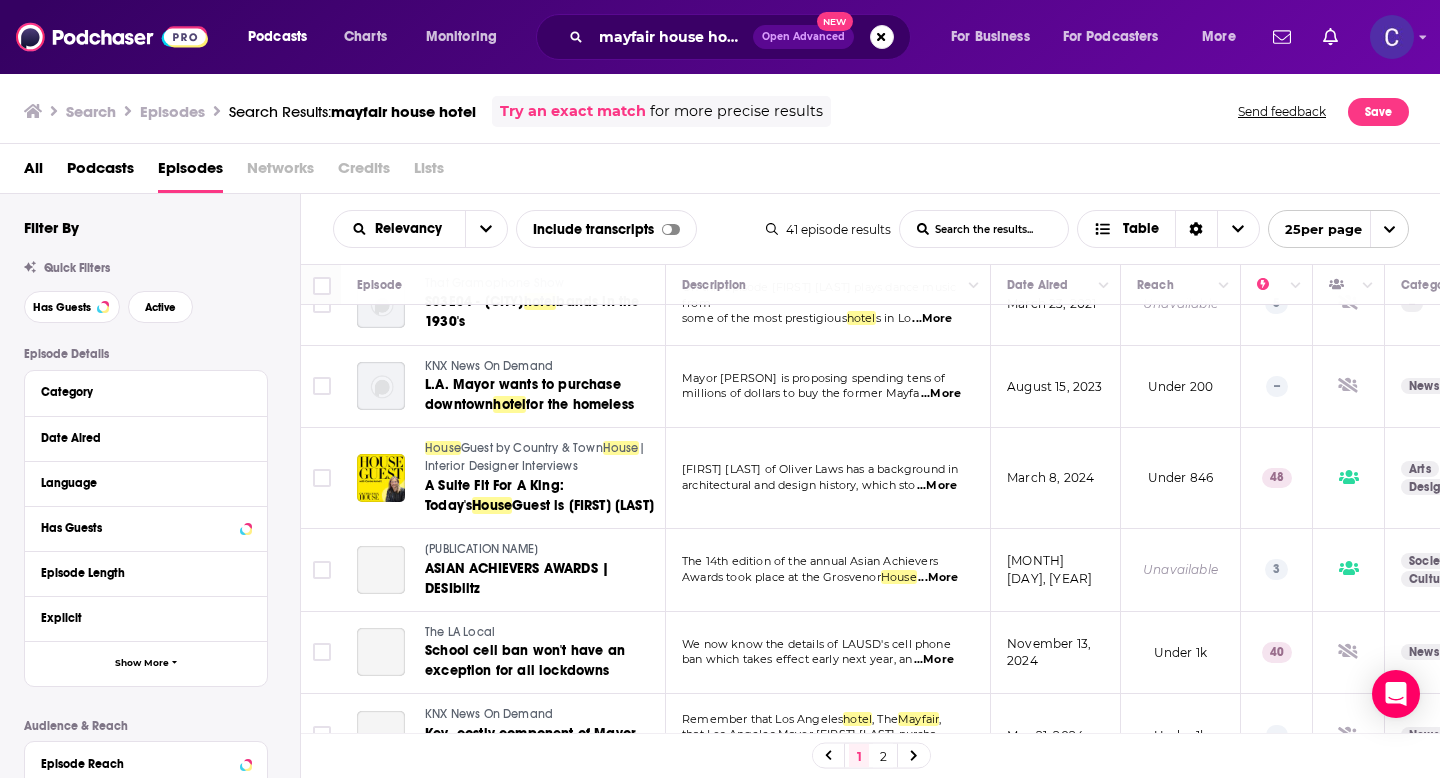 scroll, scrollTop: 289, scrollLeft: 0, axis: vertical 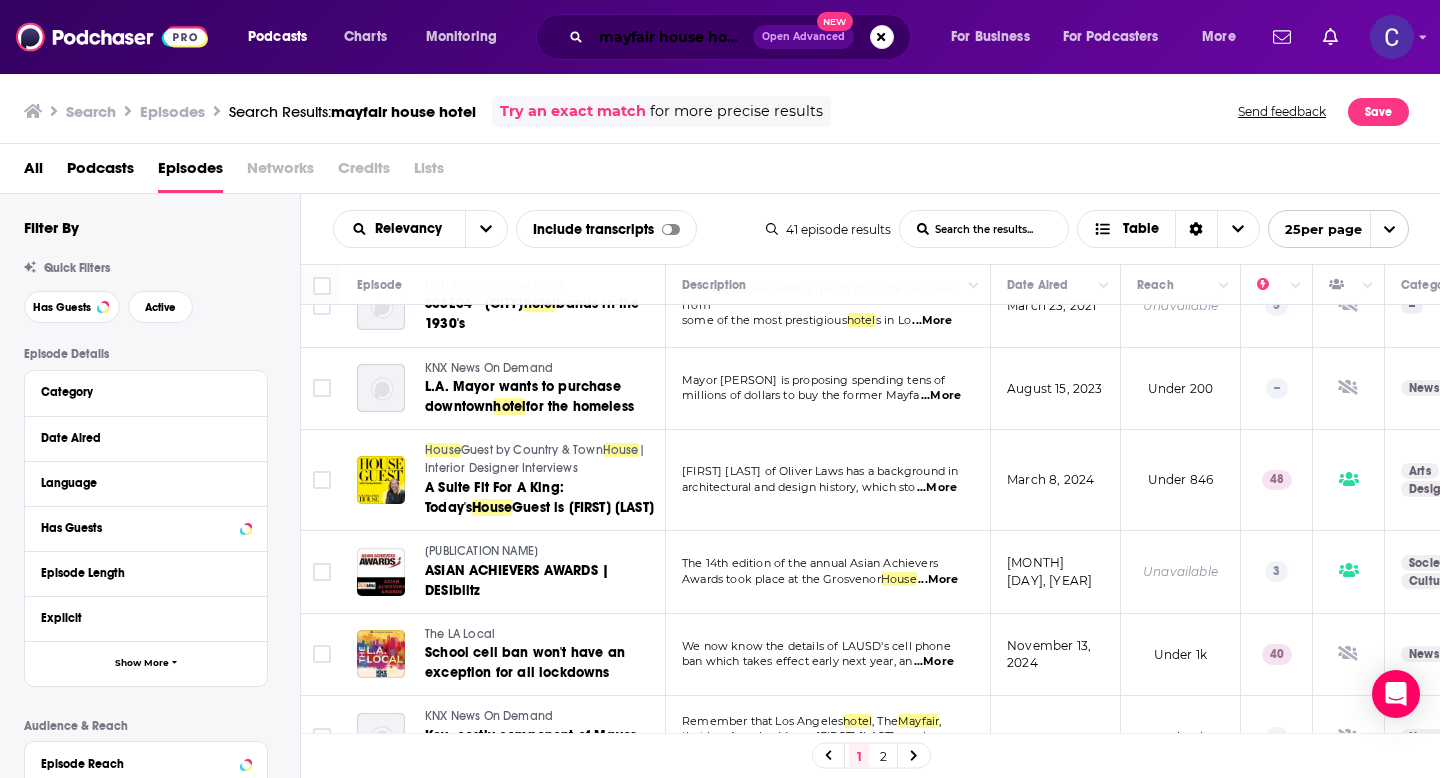 click on "mayfair house hotel" at bounding box center [672, 37] 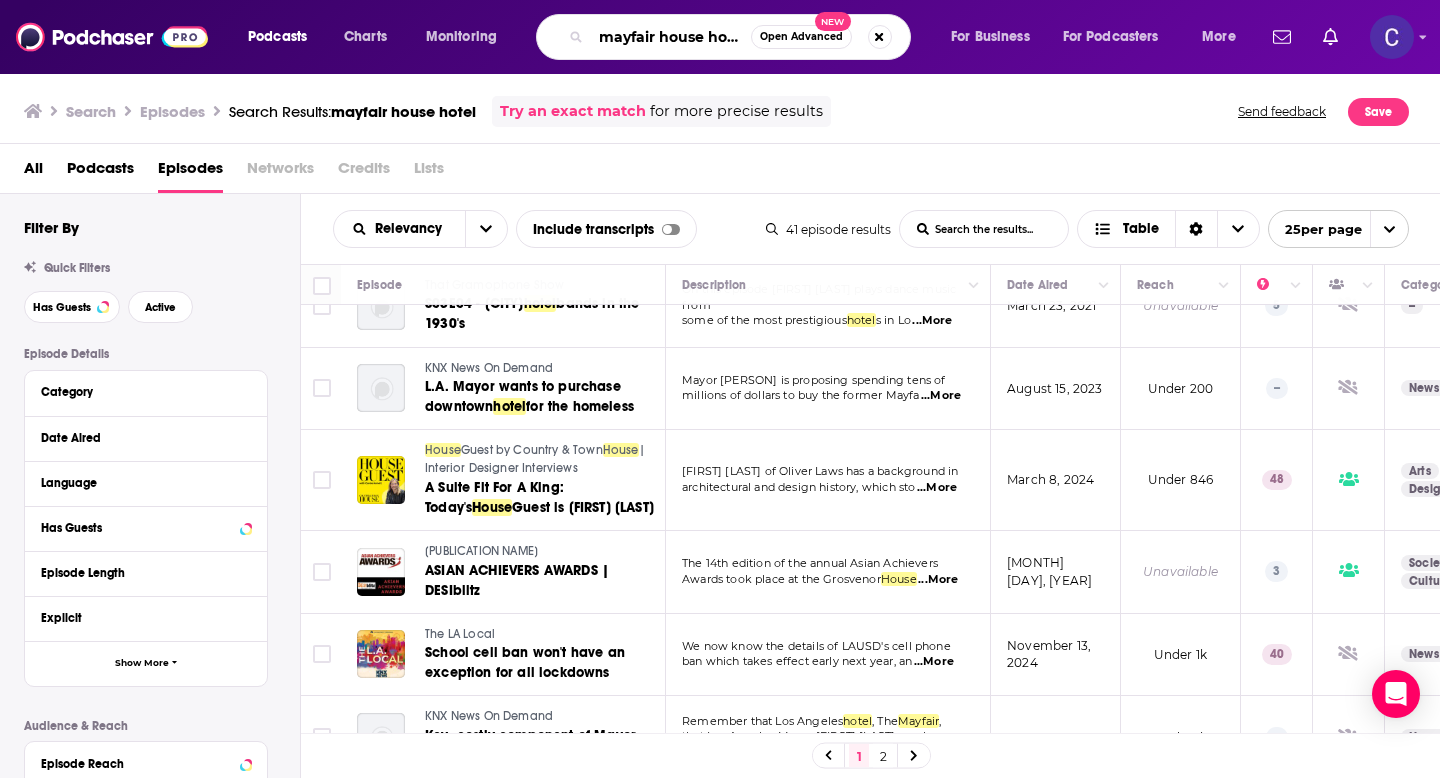 scroll, scrollTop: 0, scrollLeft: 4, axis: horizontal 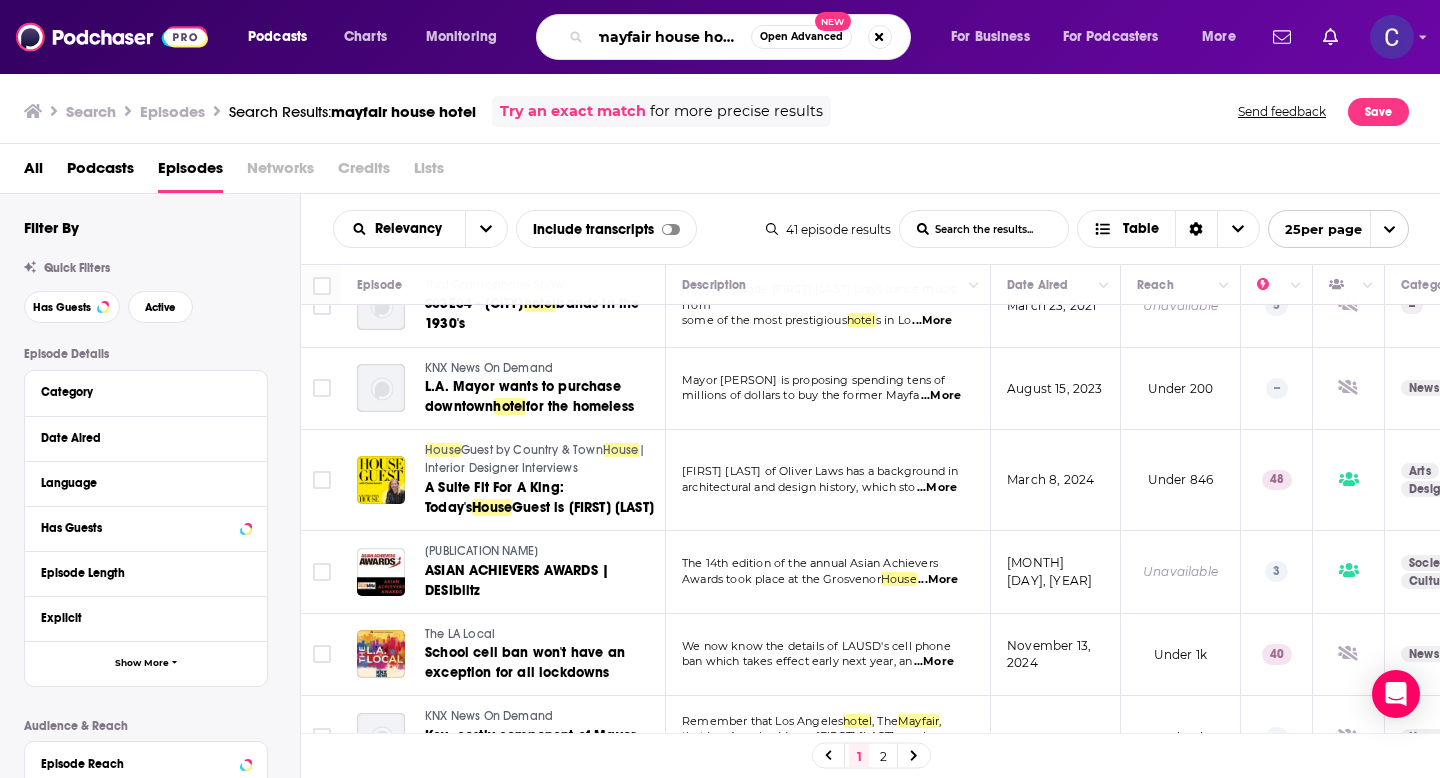 drag, startPoint x: 601, startPoint y: 35, endPoint x: 862, endPoint y: 35, distance: 261 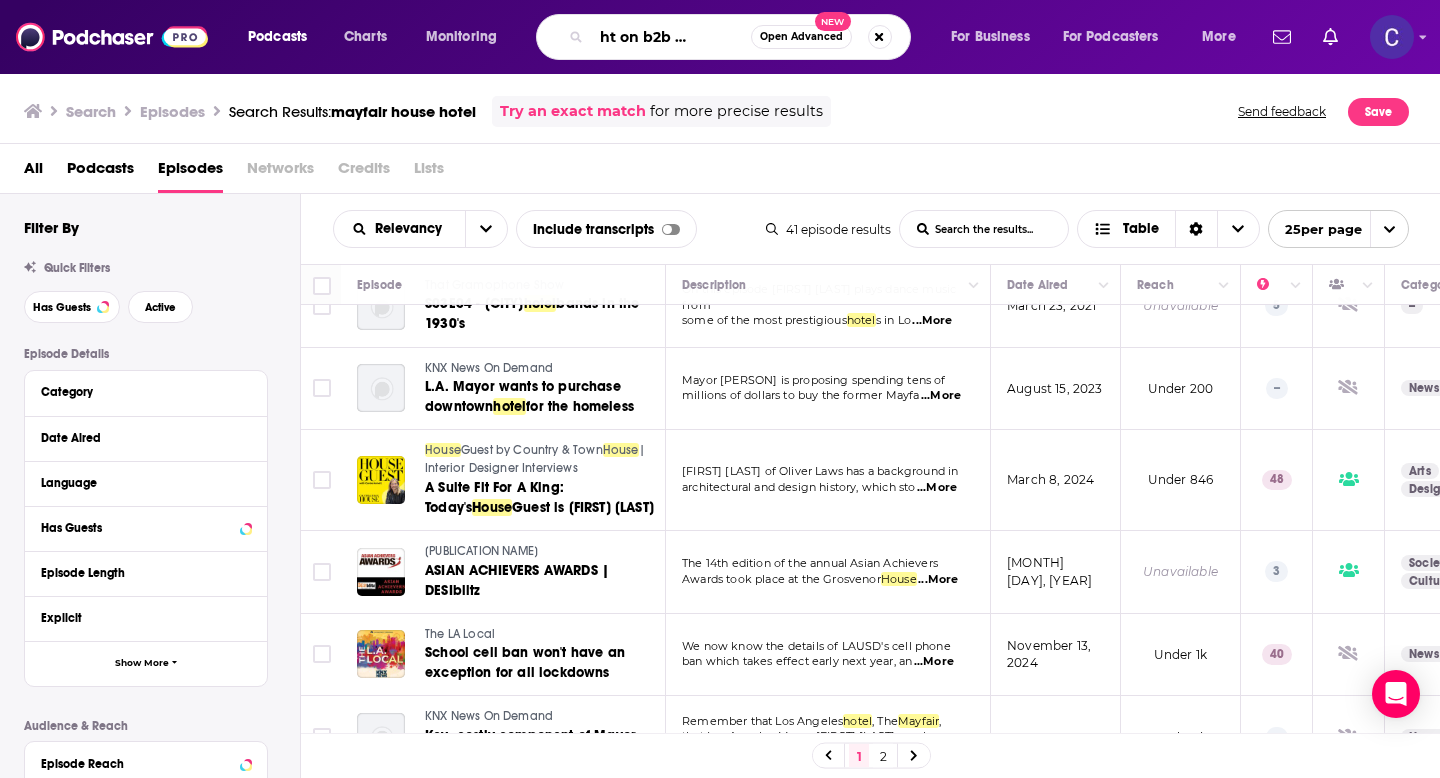 scroll, scrollTop: 0, scrollLeft: 59, axis: horizontal 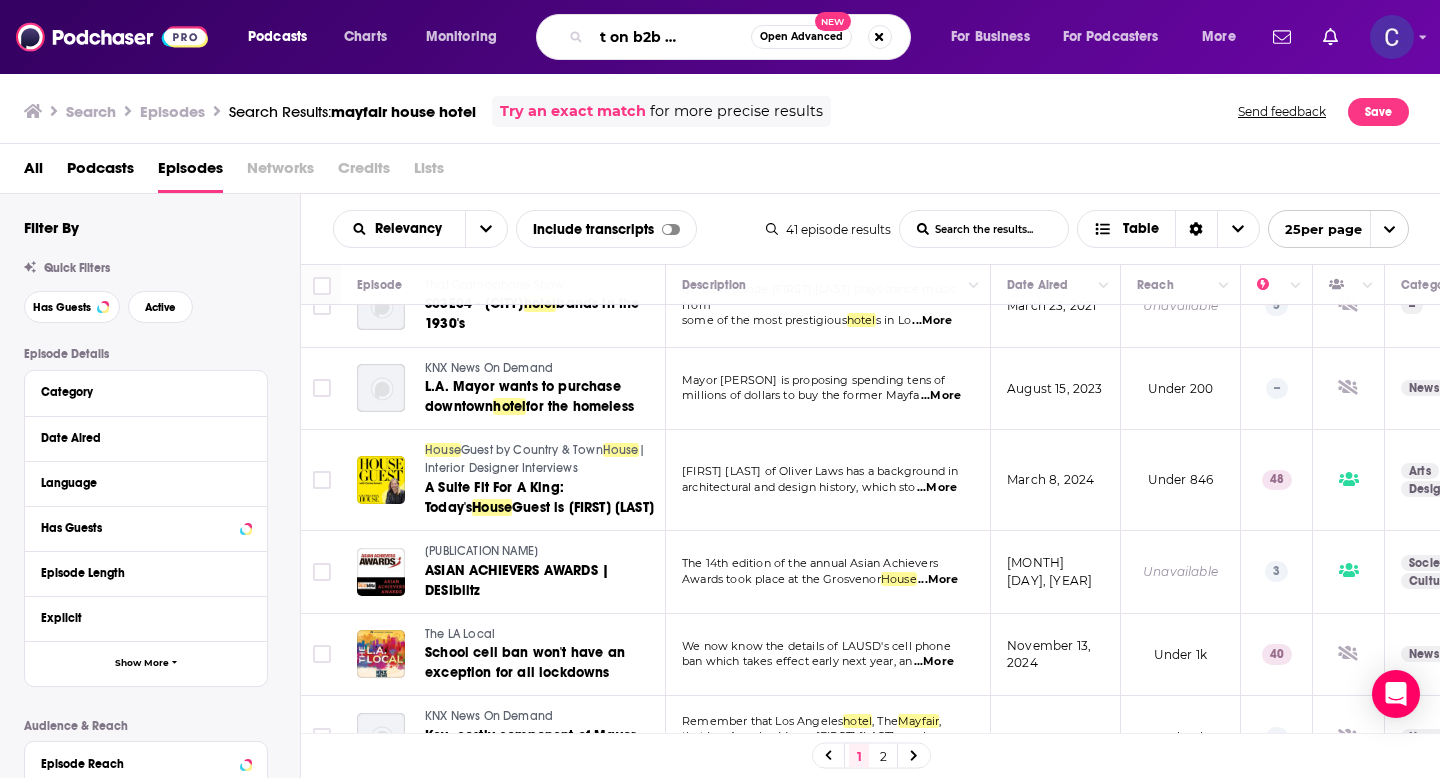 type on "spotlight on b2b marketing" 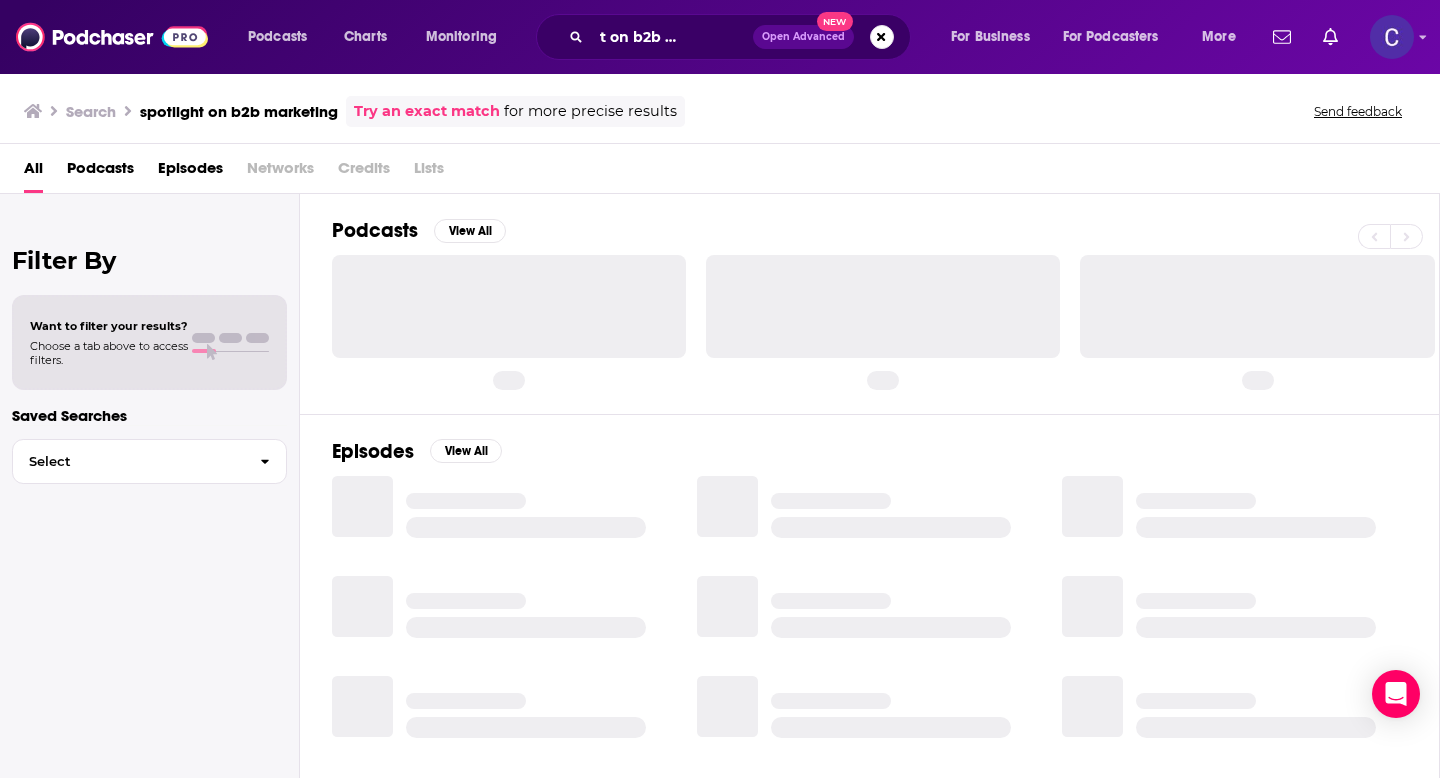 scroll, scrollTop: 0, scrollLeft: 0, axis: both 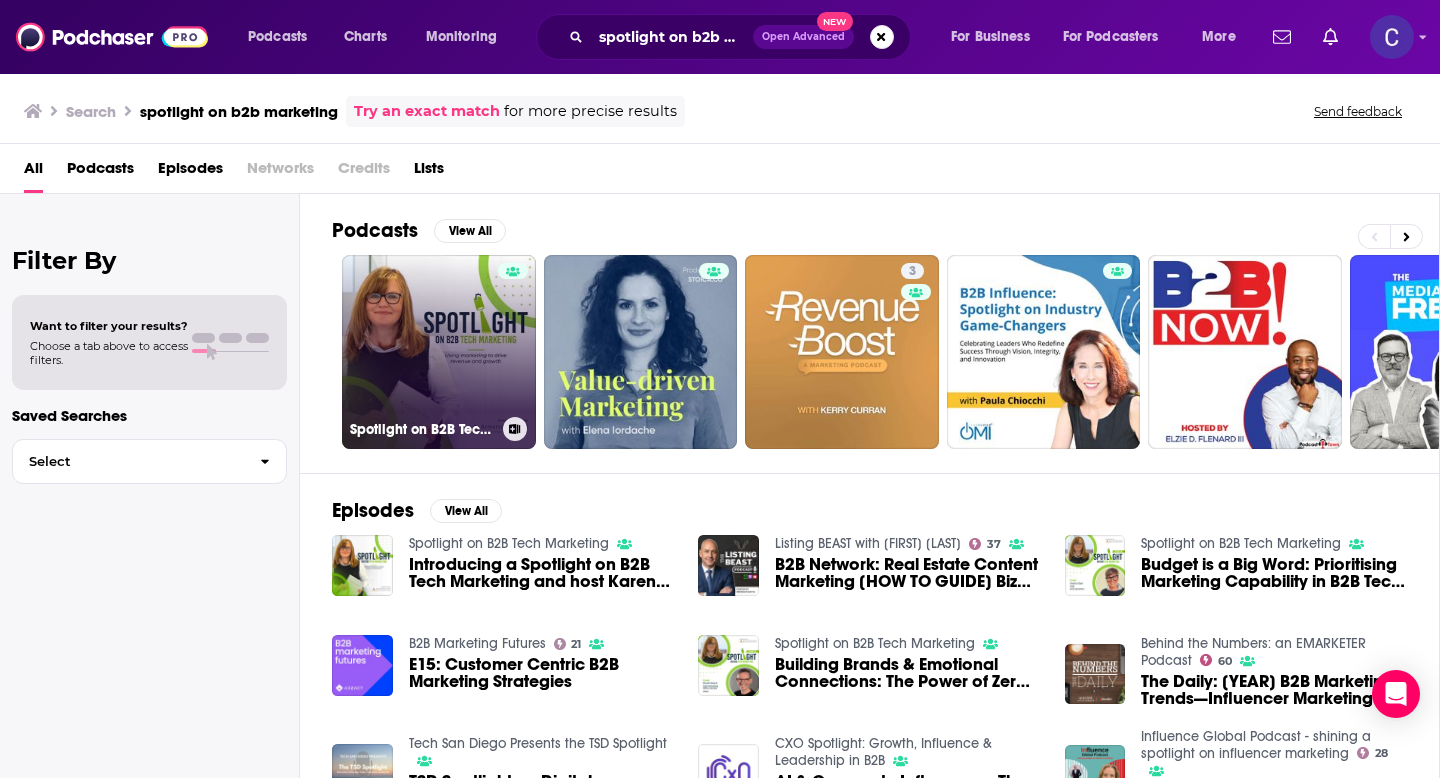 click on "Spotlight on B2B Tech Marketing" at bounding box center [439, 352] 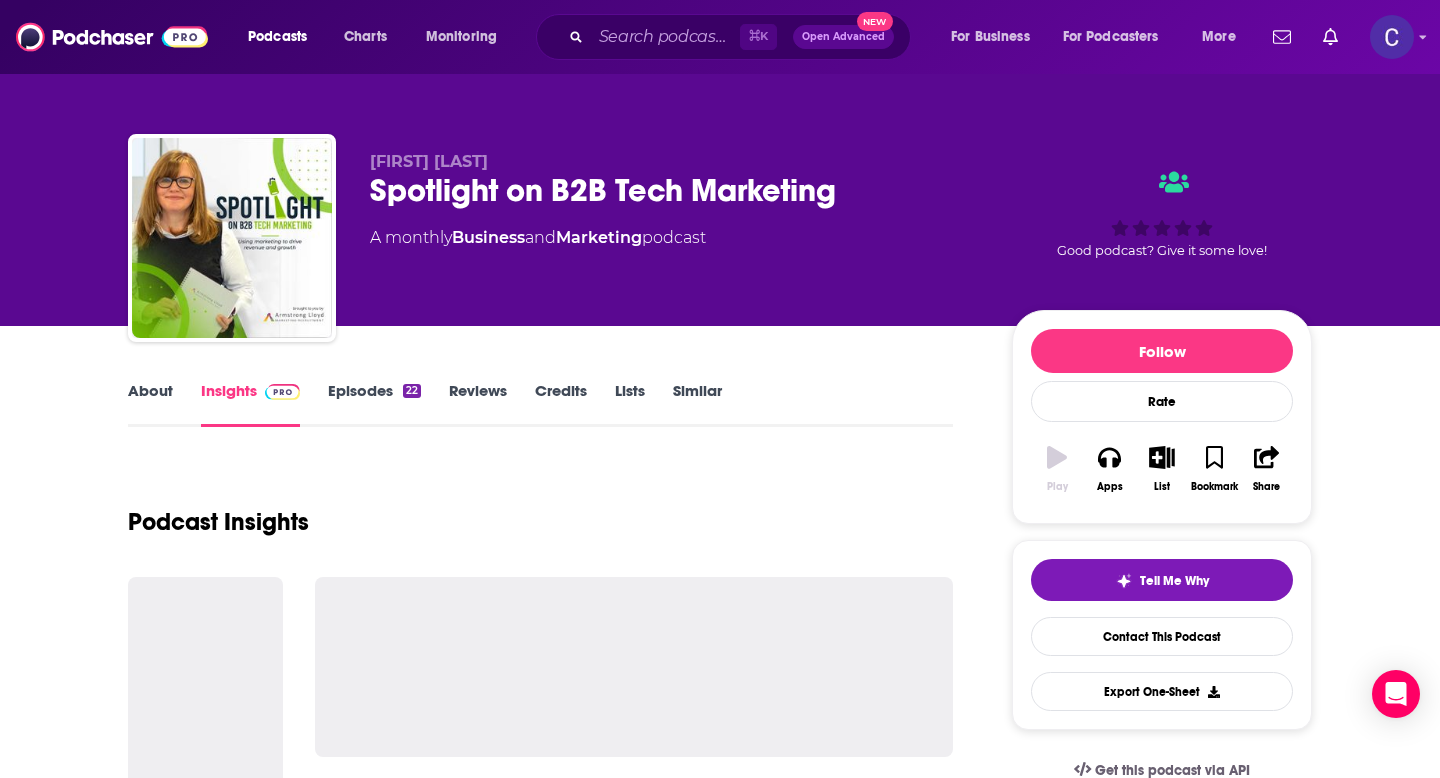 click on "Episodes 22" at bounding box center [374, 404] 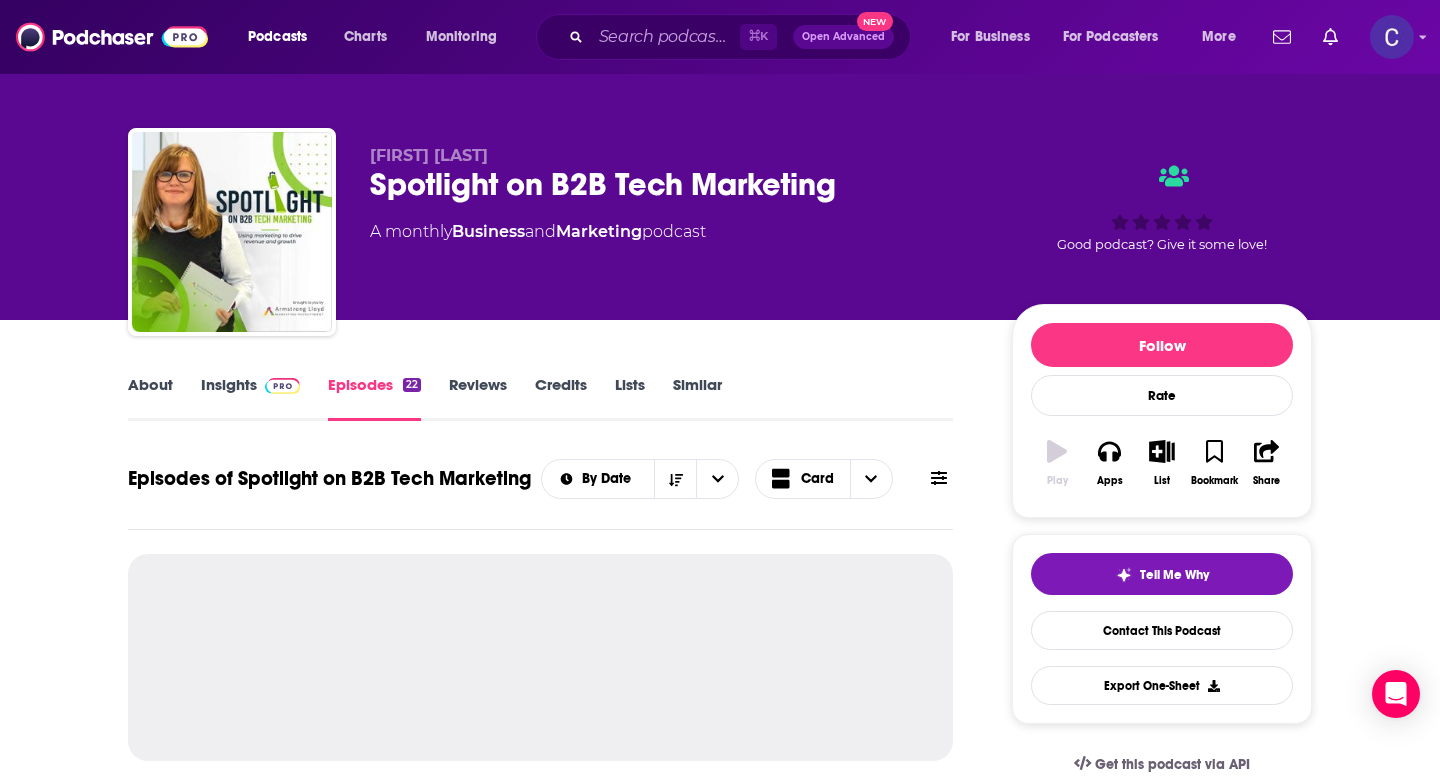 scroll, scrollTop: 8, scrollLeft: 0, axis: vertical 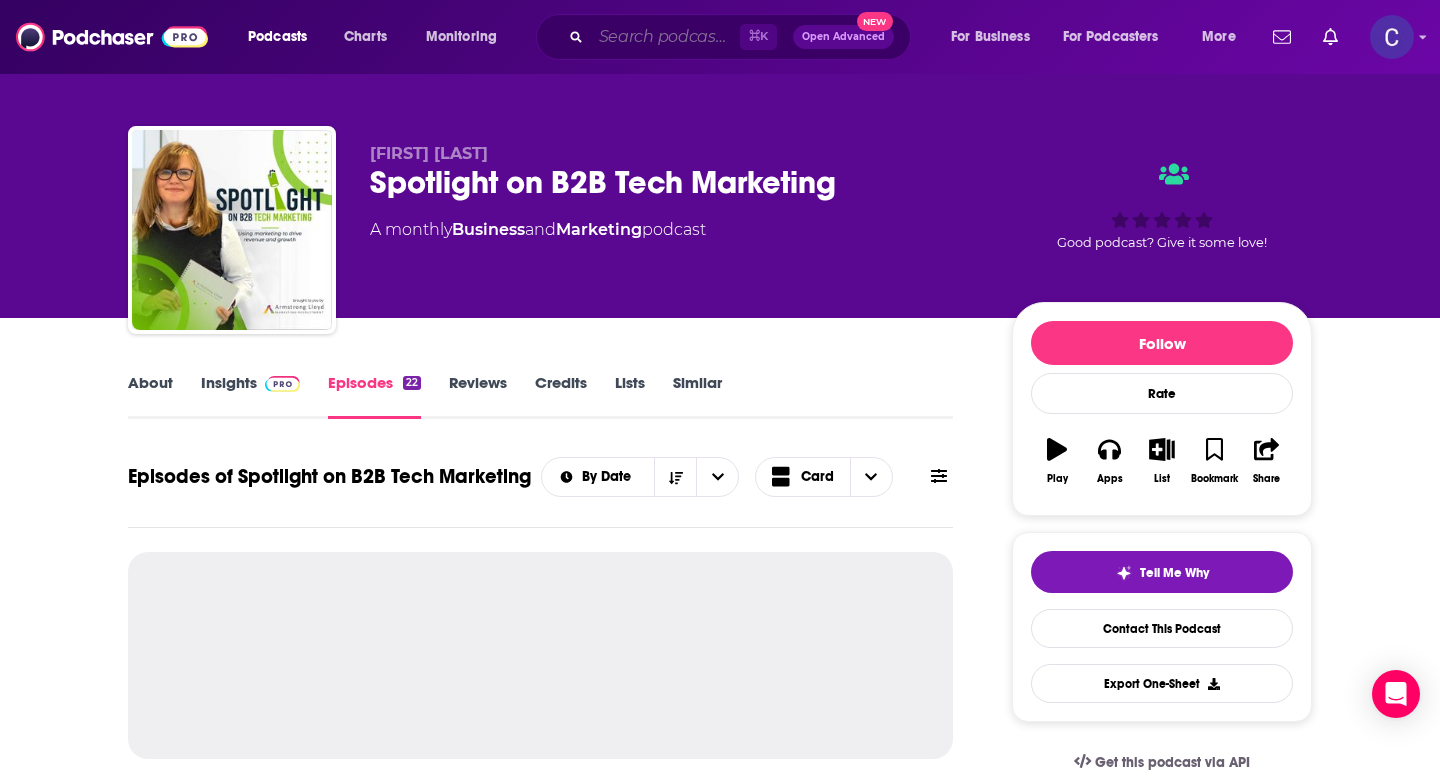 click at bounding box center [665, 37] 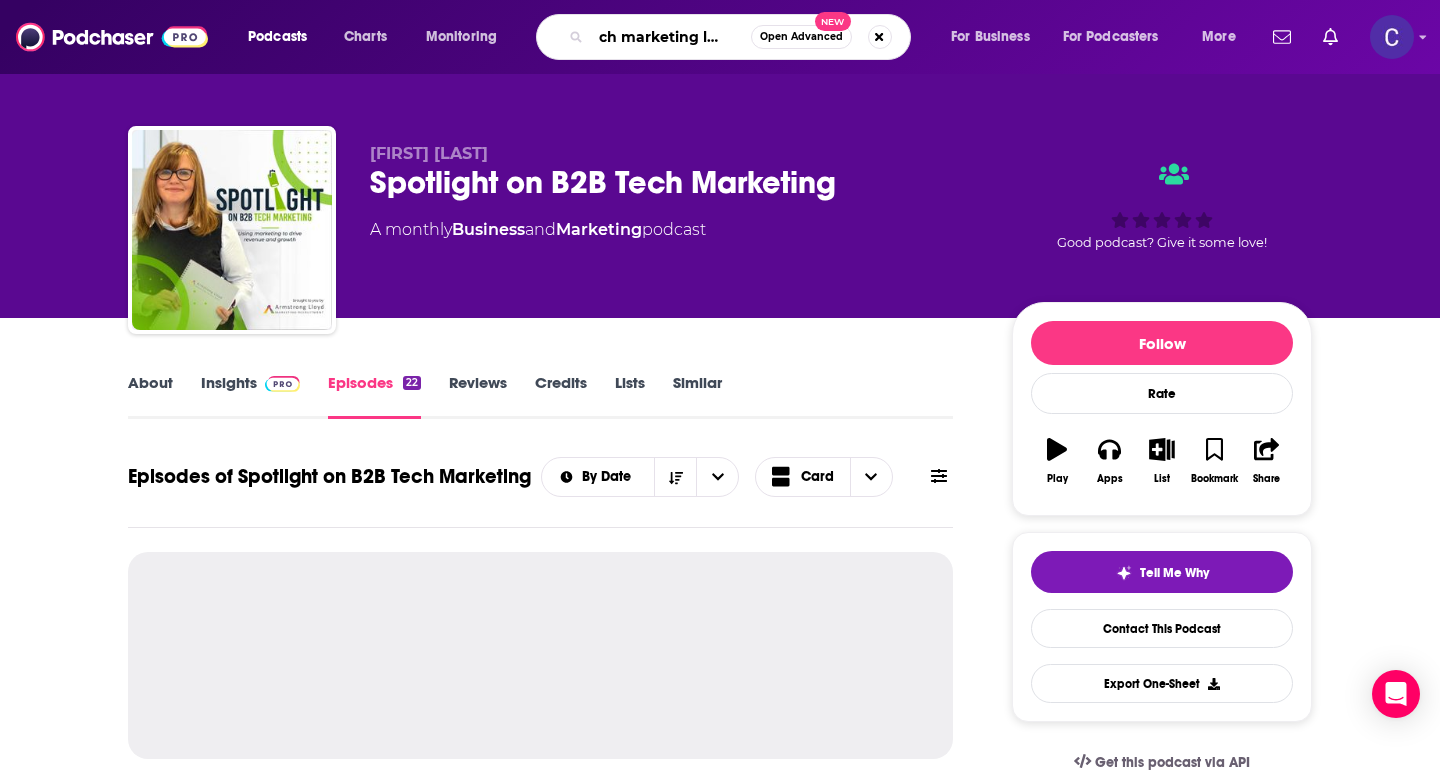 type on "tech marketing leaders" 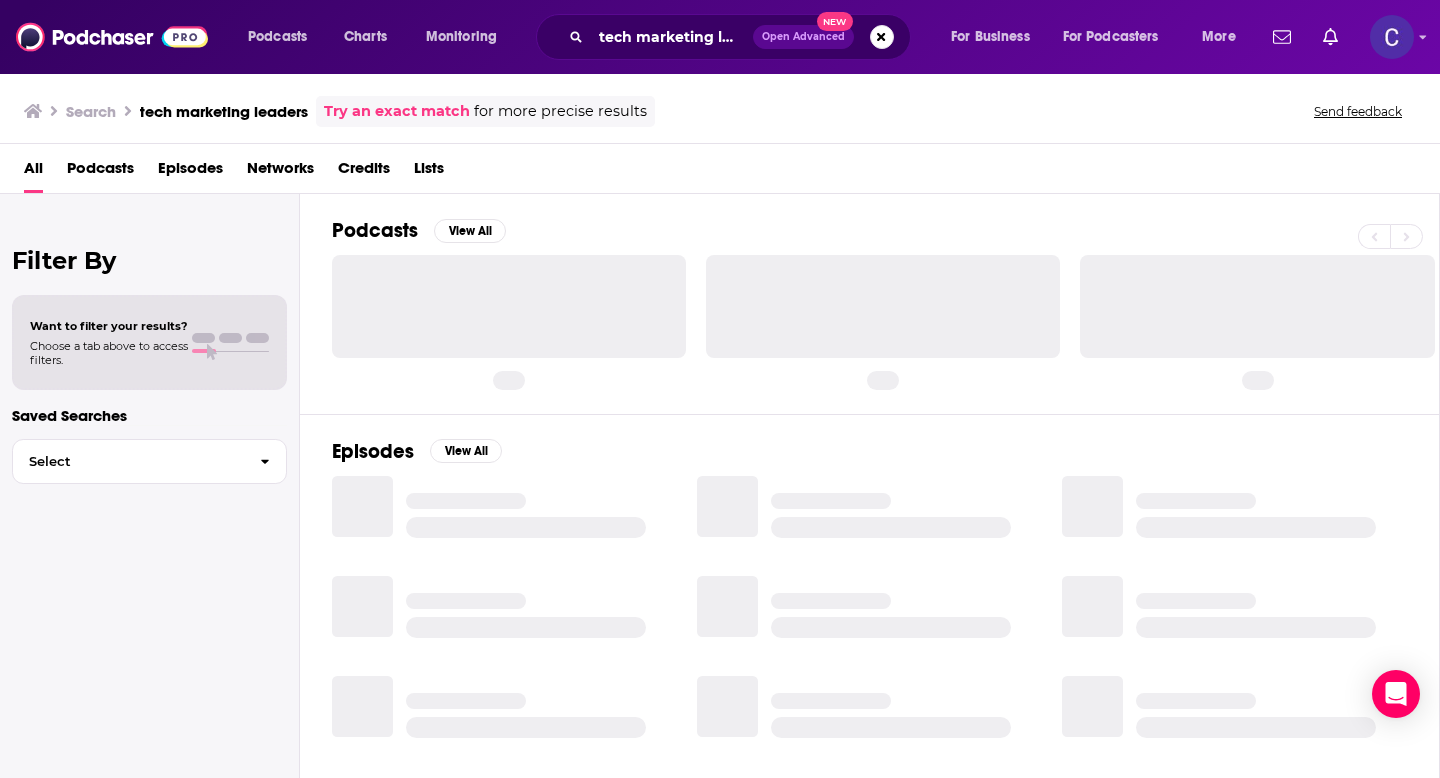 scroll, scrollTop: 0, scrollLeft: 0, axis: both 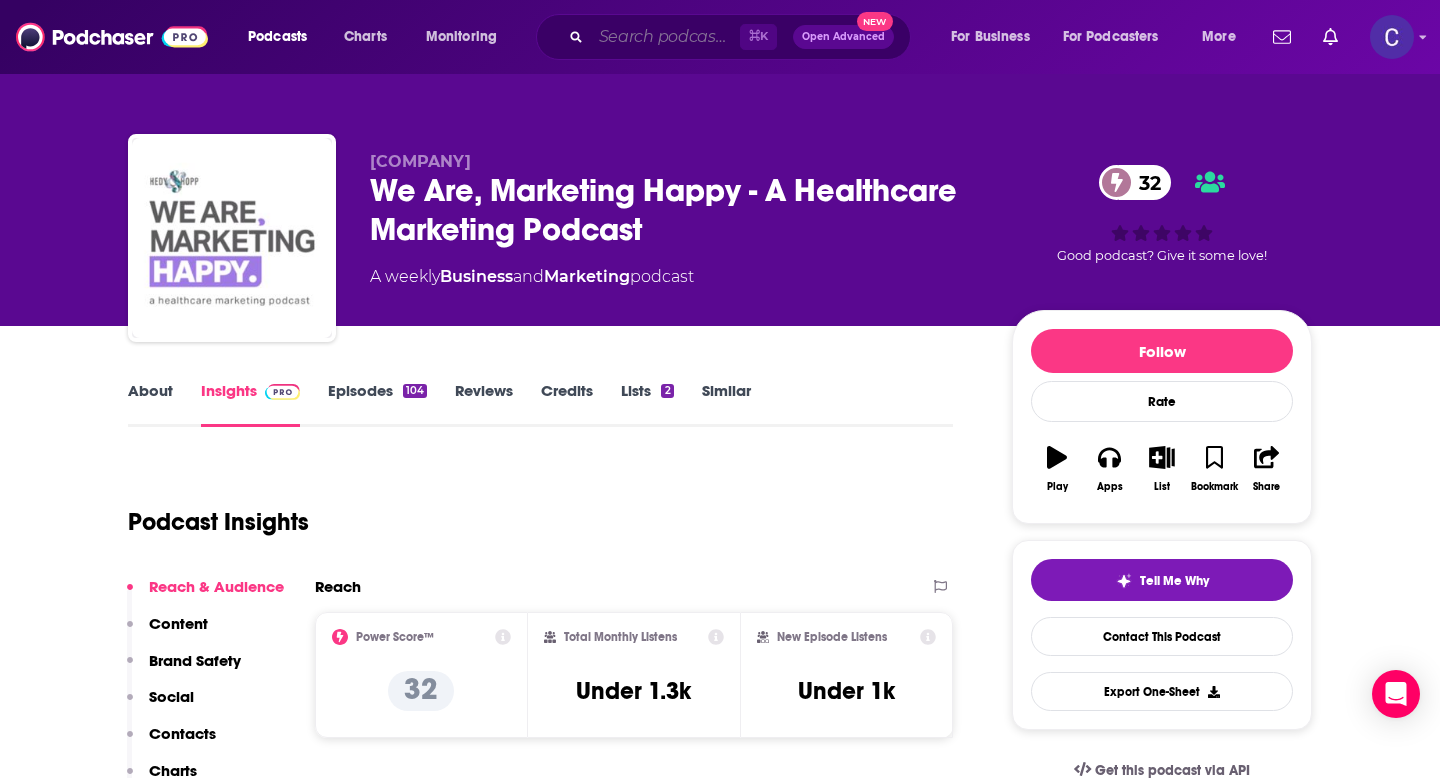 click at bounding box center [665, 37] 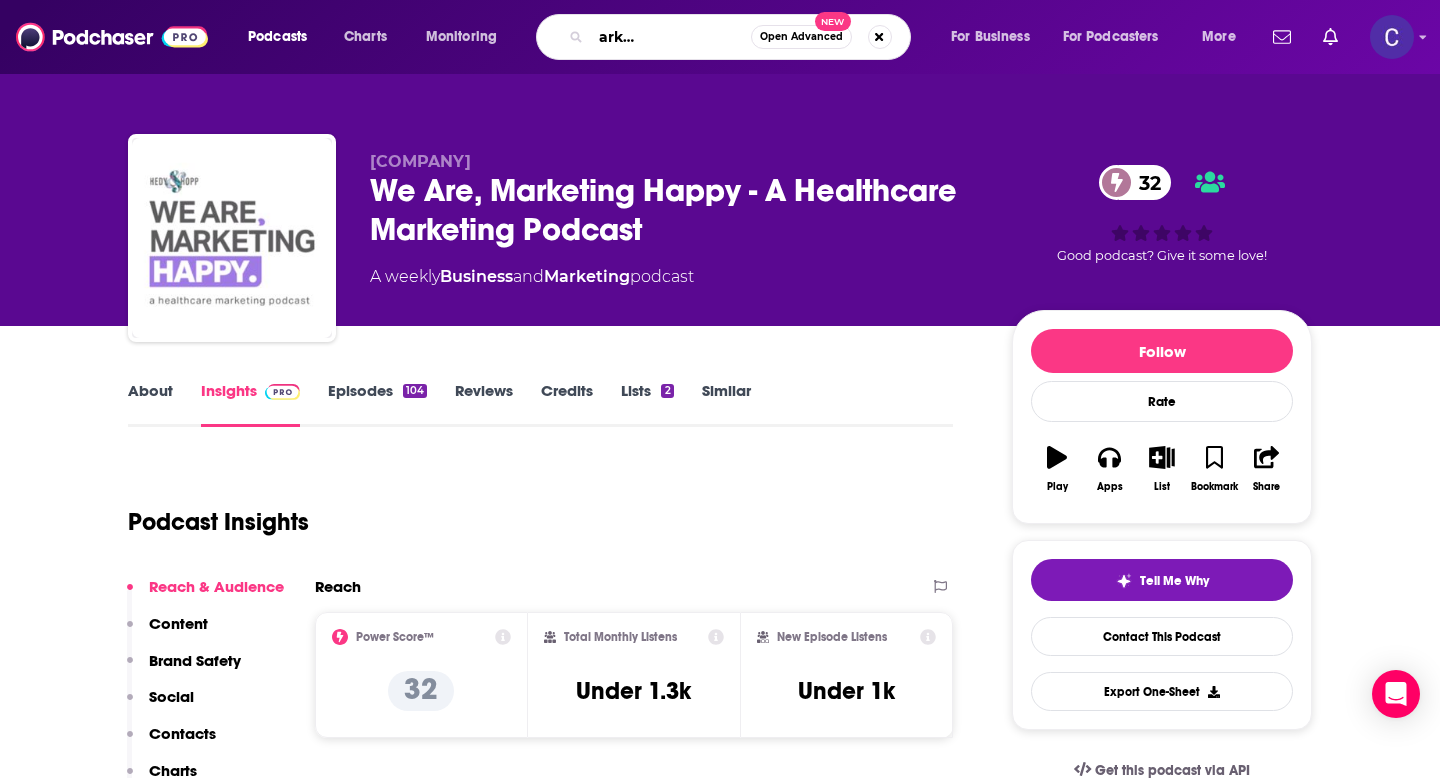 type on "healthcare marketing underground" 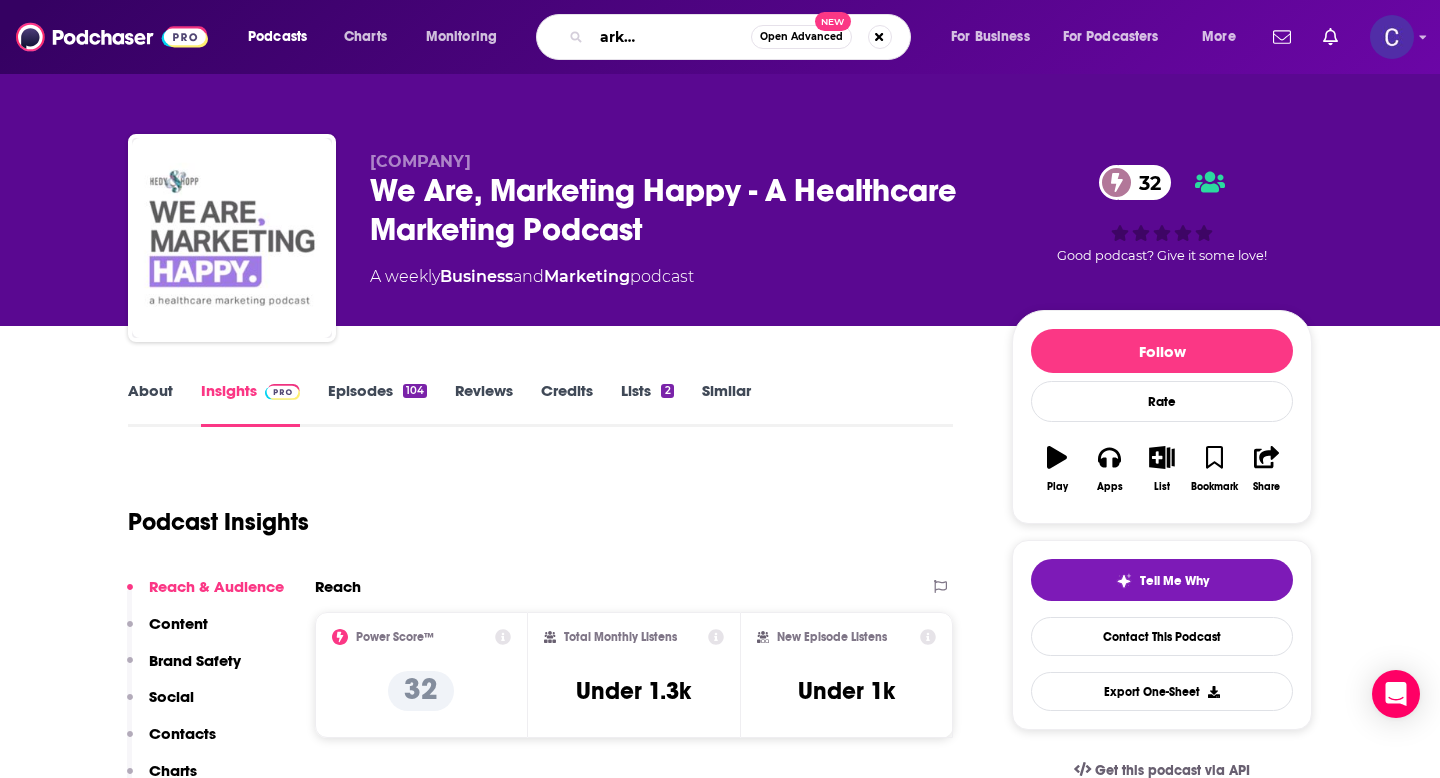 scroll, scrollTop: 0, scrollLeft: 120, axis: horizontal 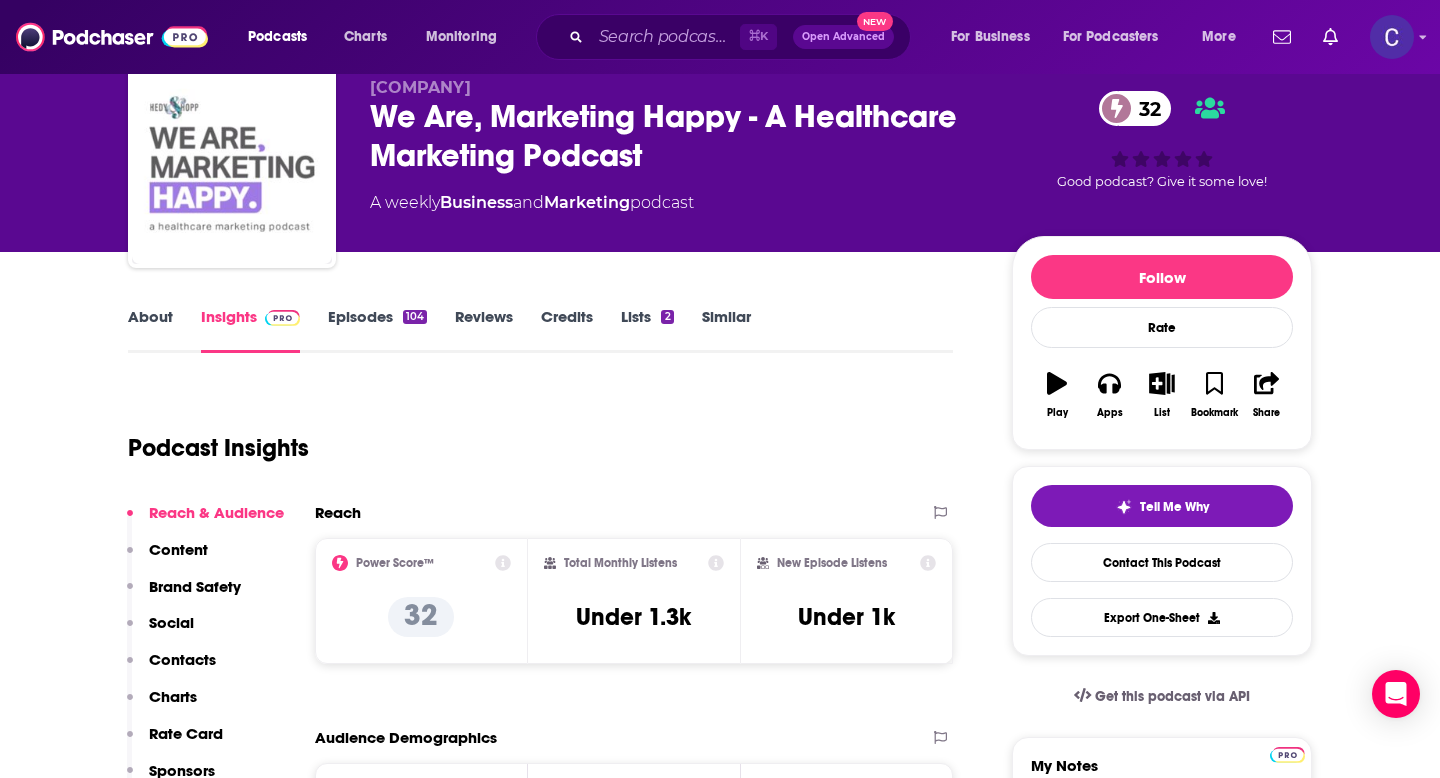 click on "Episodes 104" at bounding box center (377, 330) 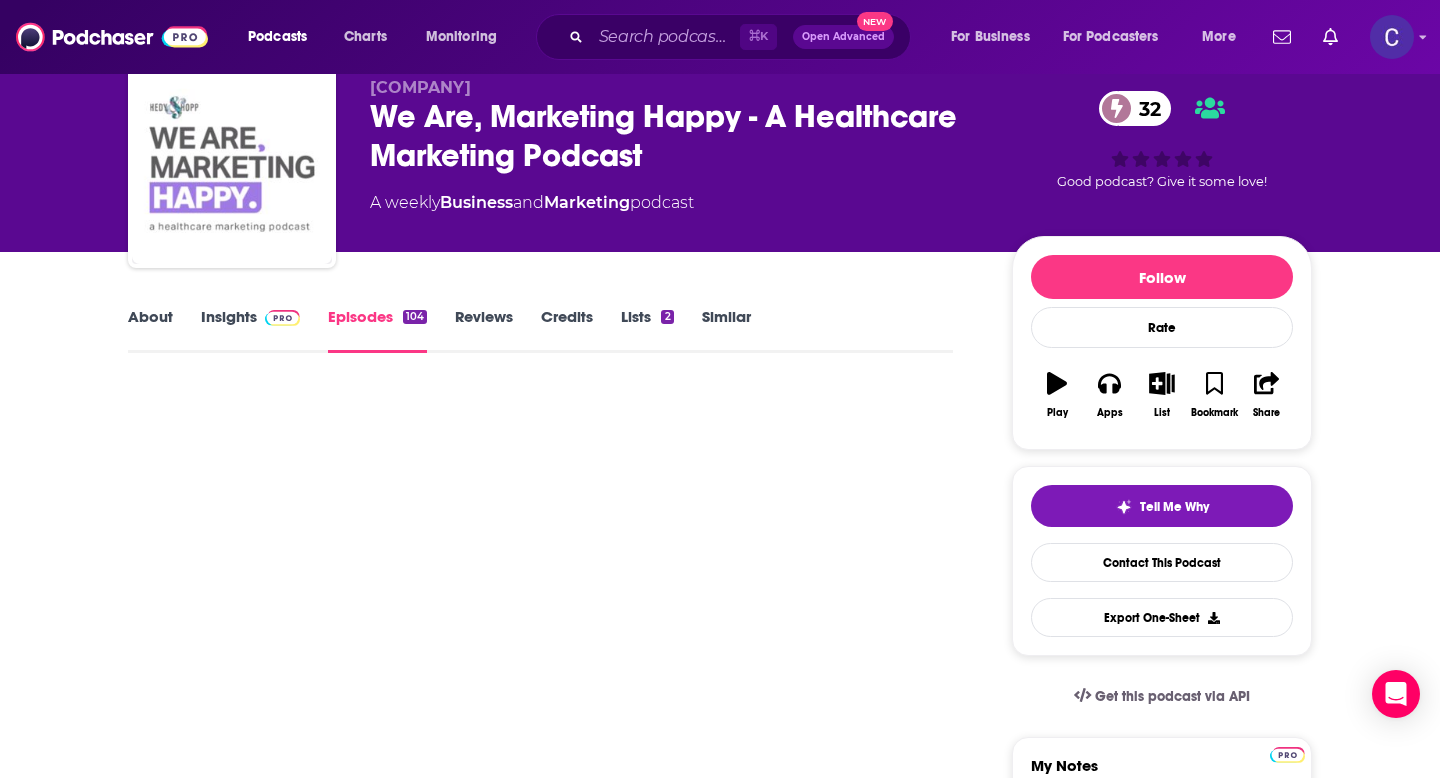 scroll, scrollTop: 0, scrollLeft: 0, axis: both 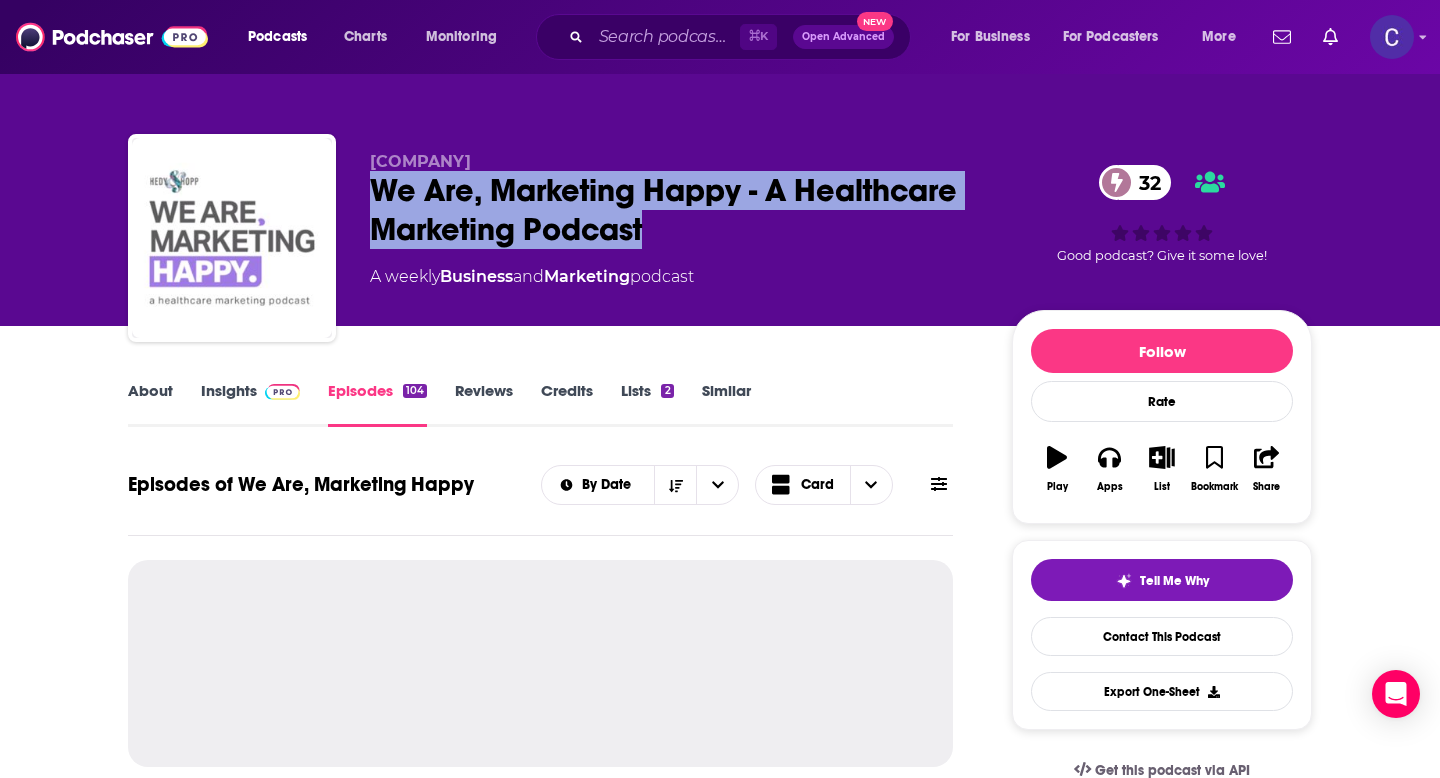 drag, startPoint x: 700, startPoint y: 226, endPoint x: 371, endPoint y: 186, distance: 331.4227 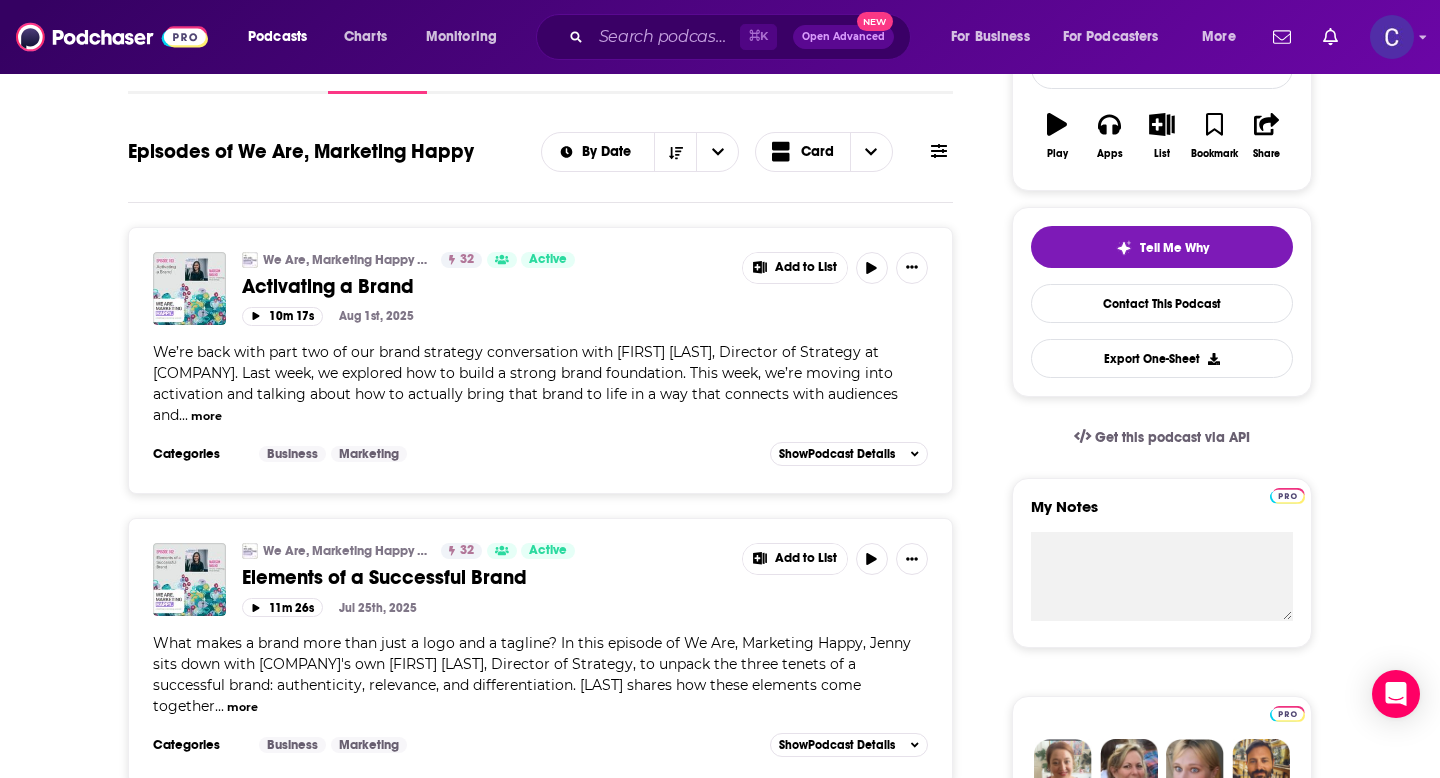 scroll, scrollTop: 0, scrollLeft: 0, axis: both 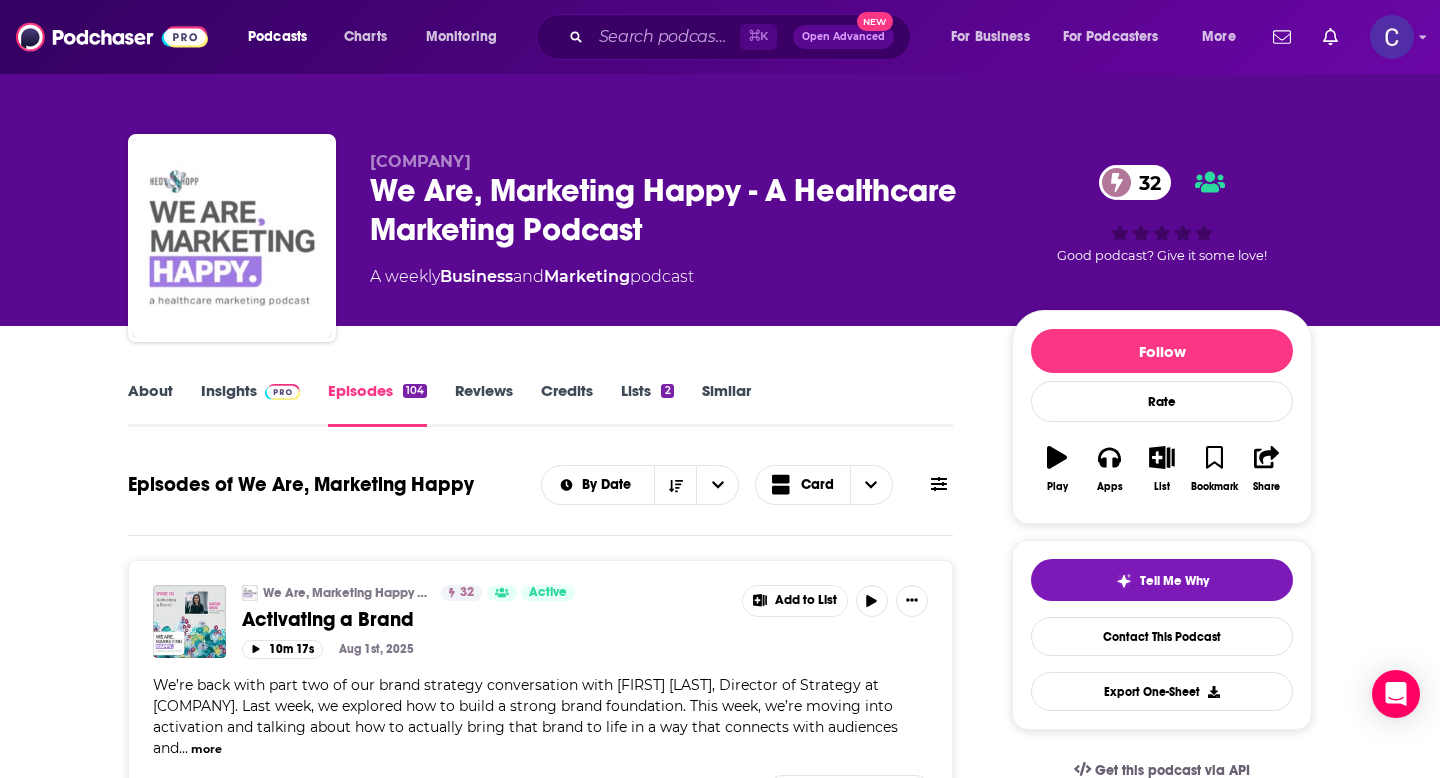 click on "About Insights Episodes 104 Reviews Credits Lists 2 Similar" at bounding box center (540, 402) 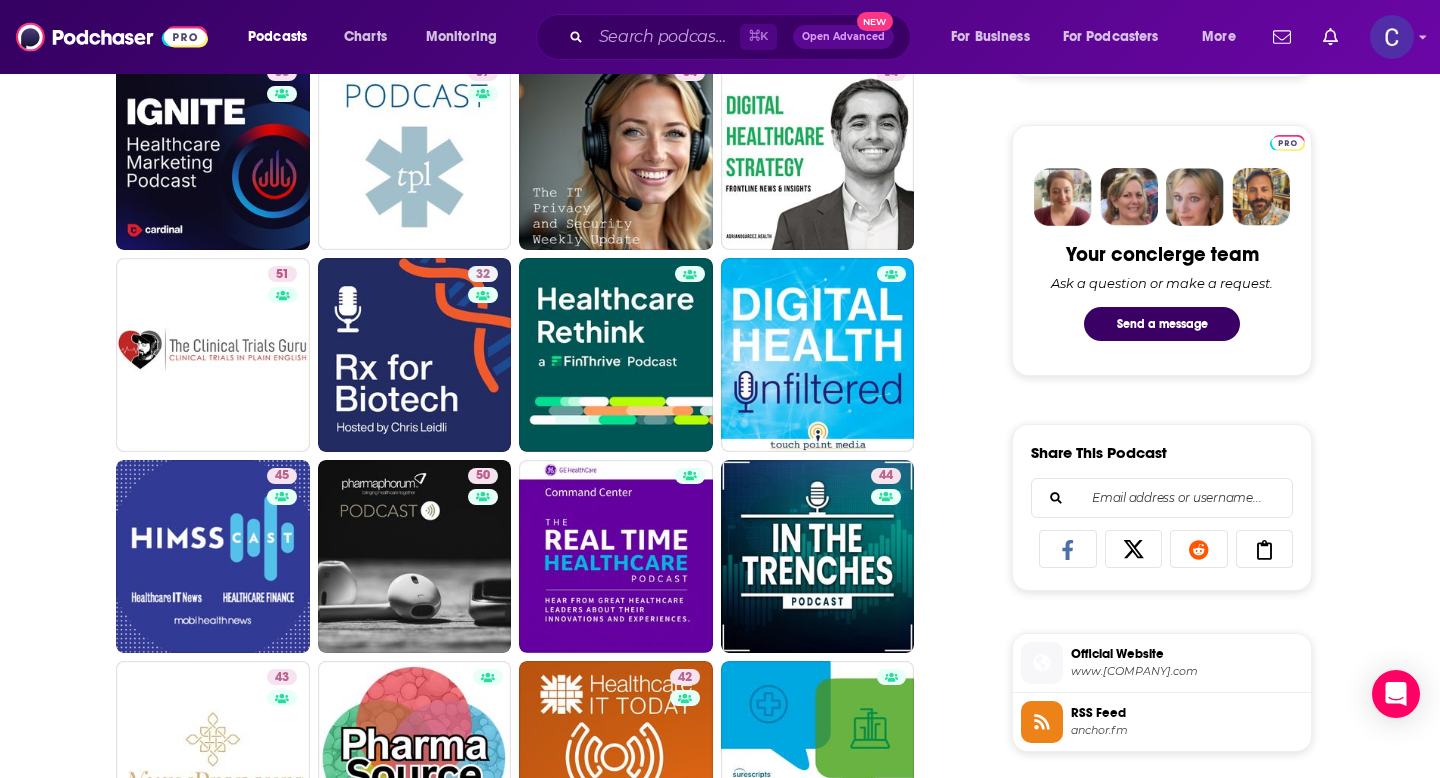 scroll, scrollTop: 903, scrollLeft: 0, axis: vertical 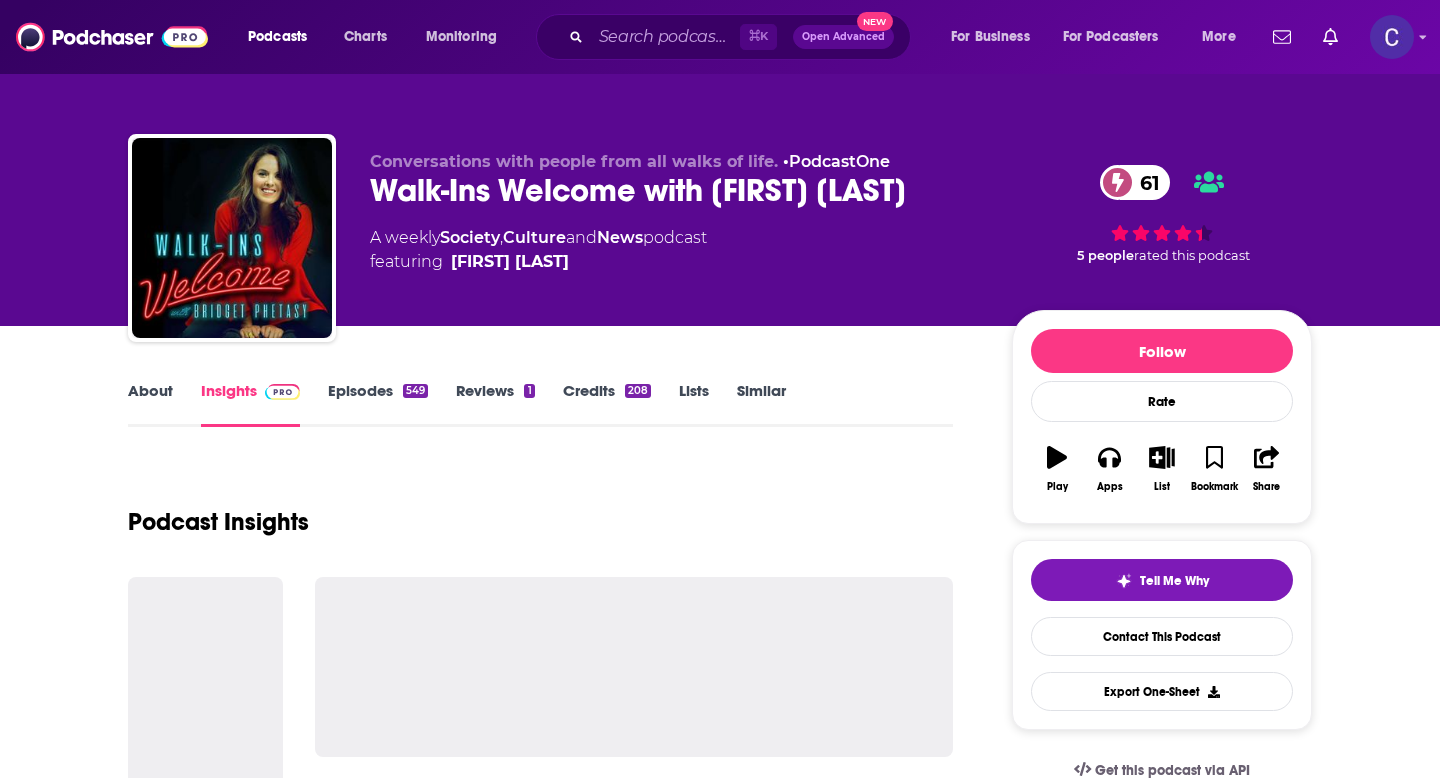 click on "About" at bounding box center (150, 404) 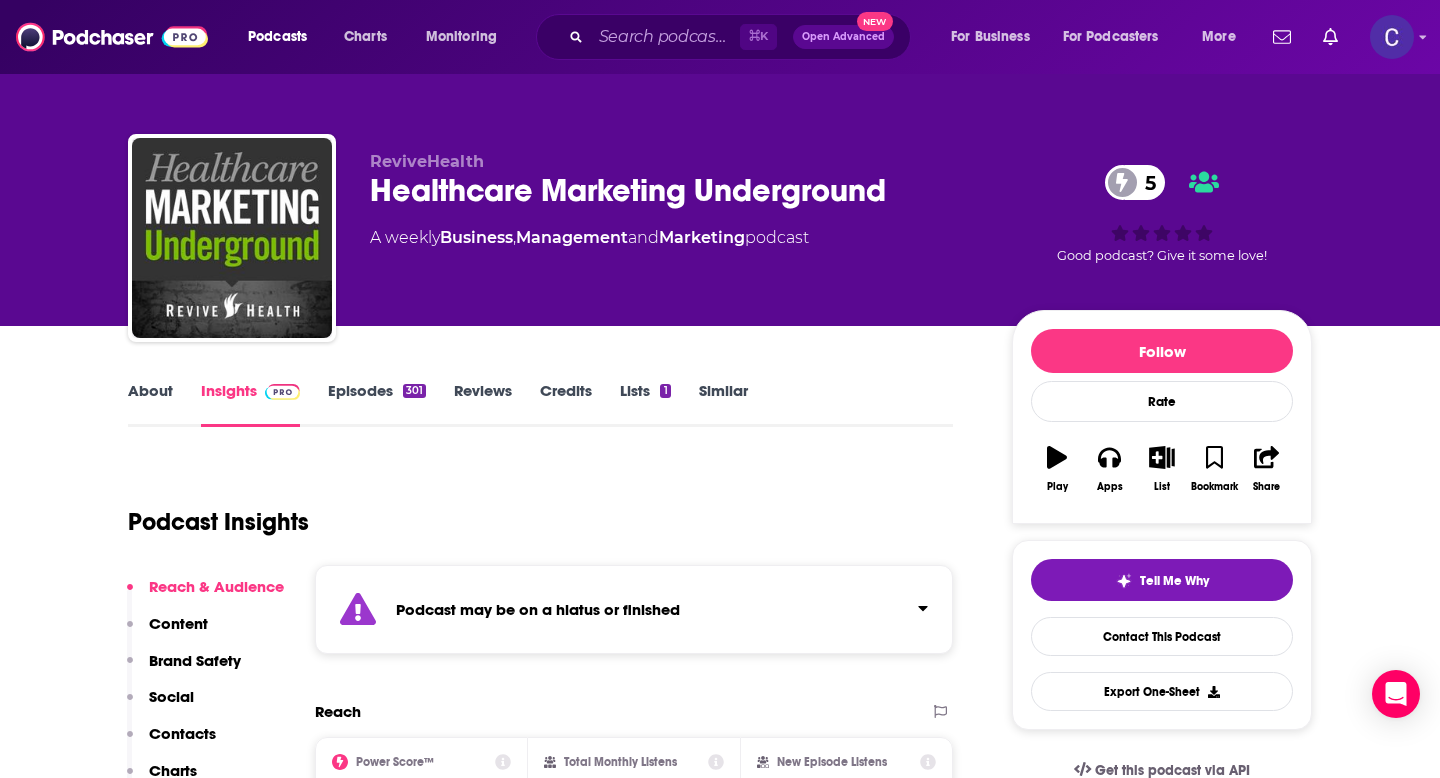 scroll, scrollTop: 0, scrollLeft: 0, axis: both 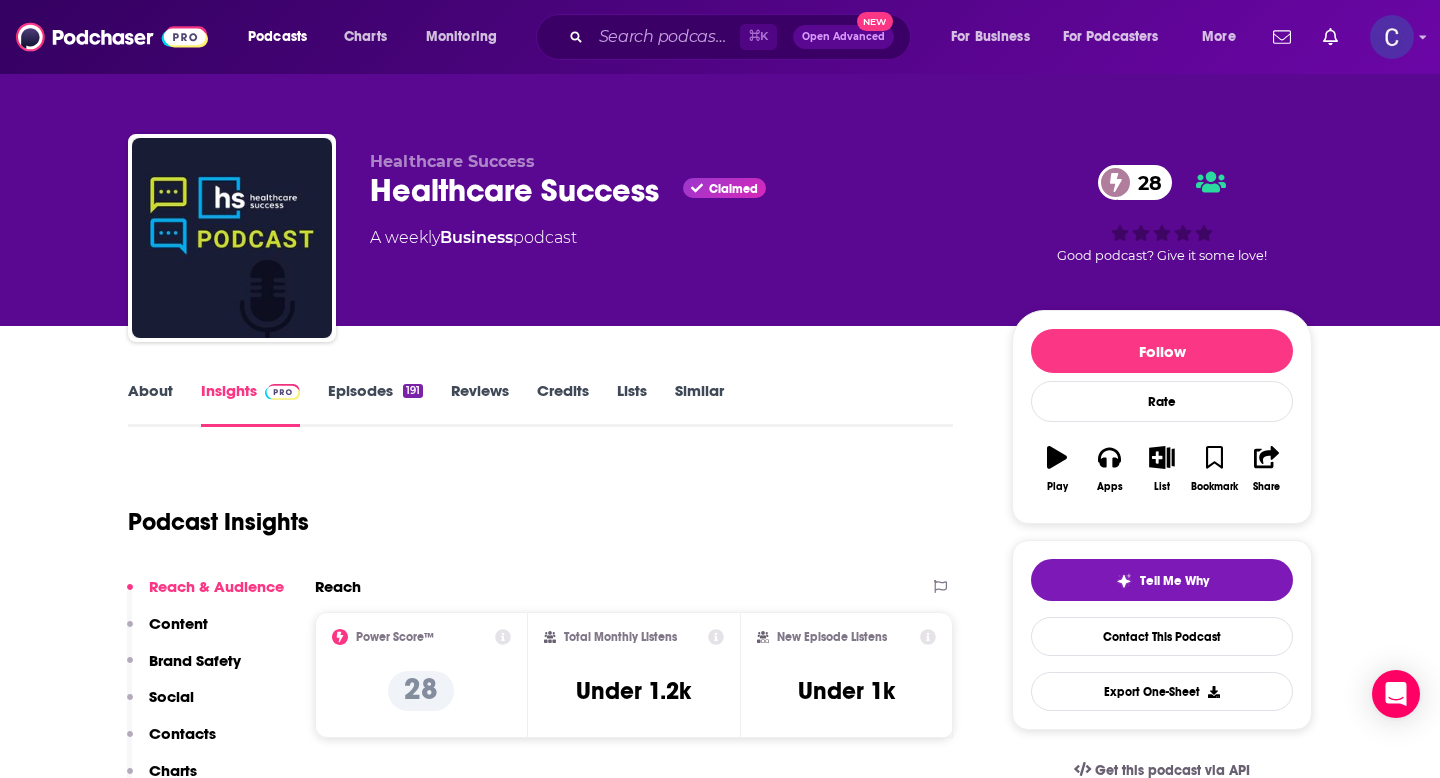 click on "Episodes 191" at bounding box center [375, 404] 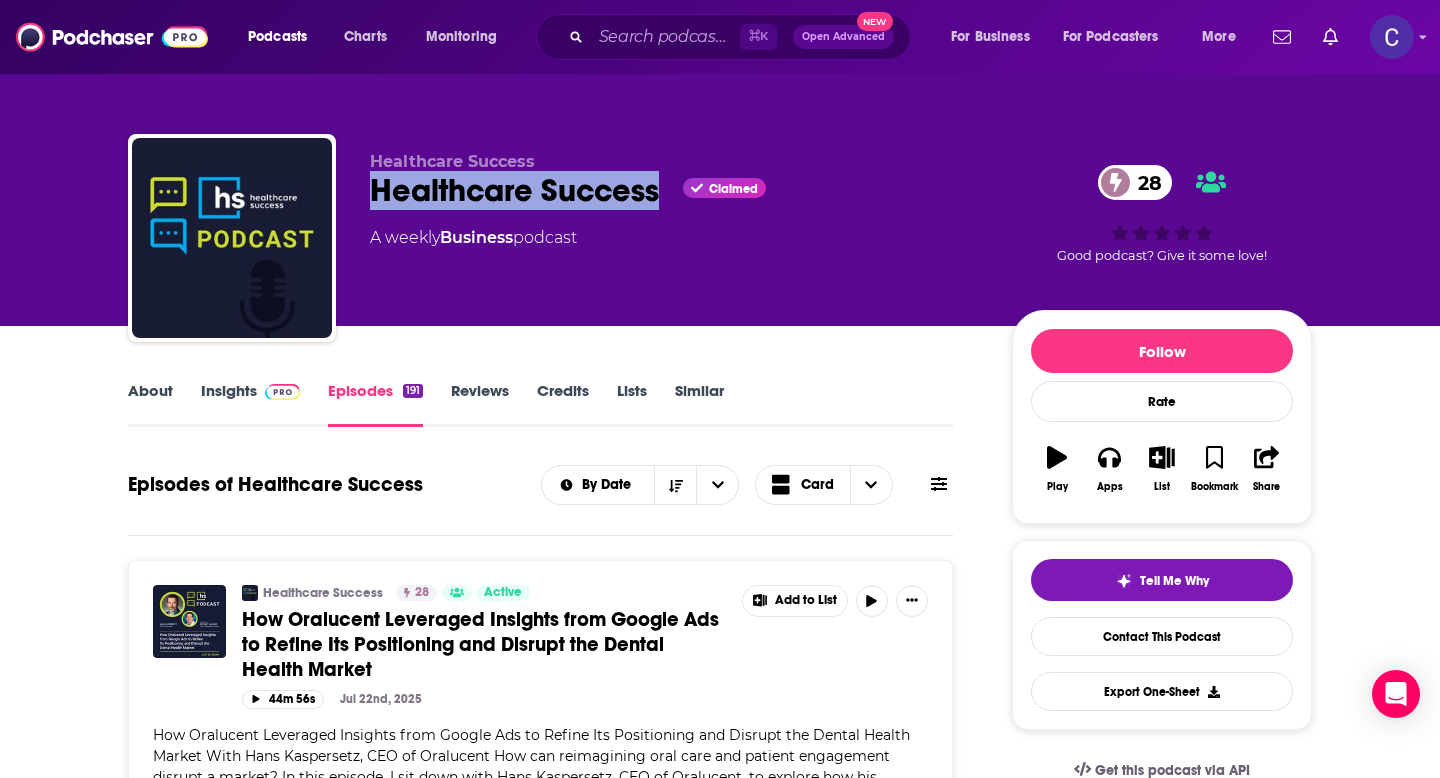 drag, startPoint x: 495, startPoint y: 189, endPoint x: 654, endPoint y: 190, distance: 159.00314 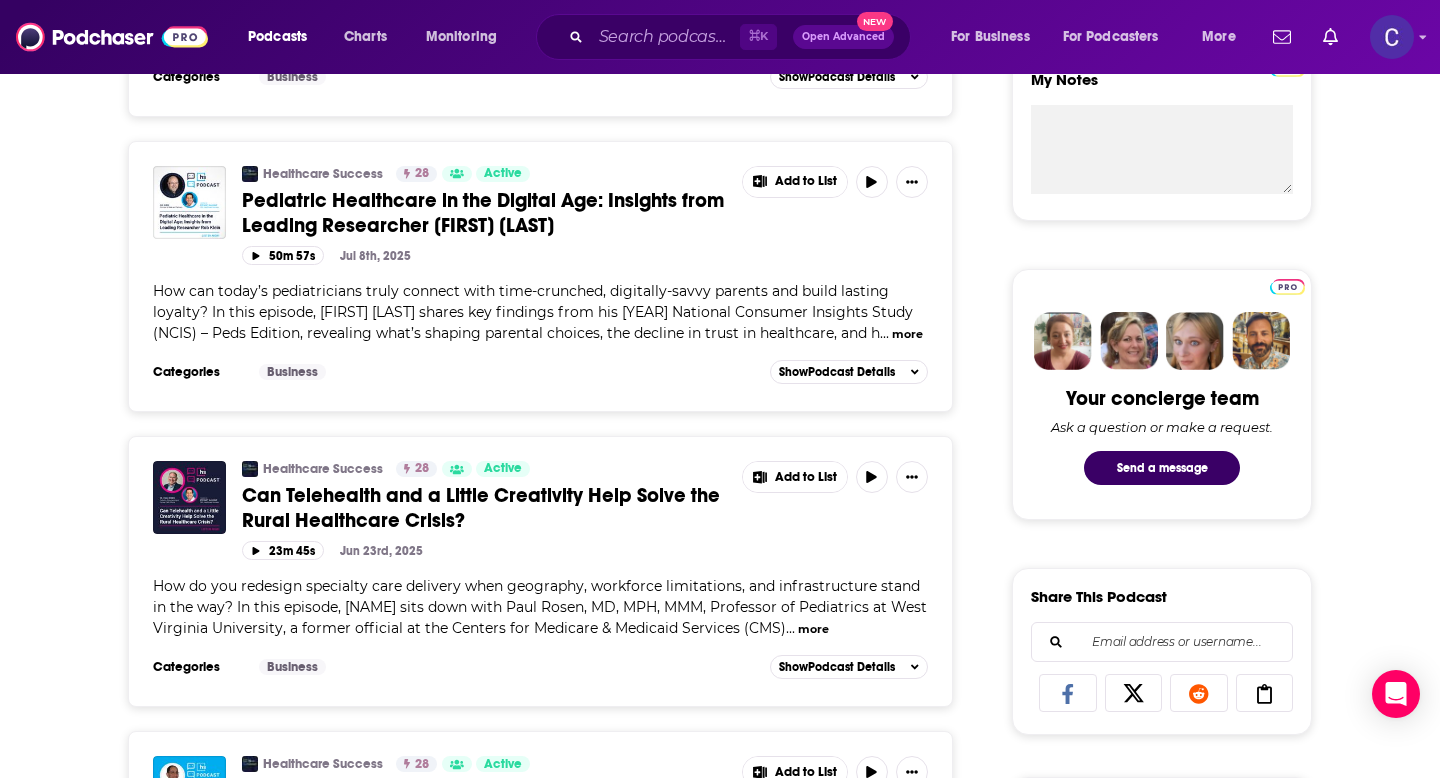 scroll, scrollTop: 0, scrollLeft: 0, axis: both 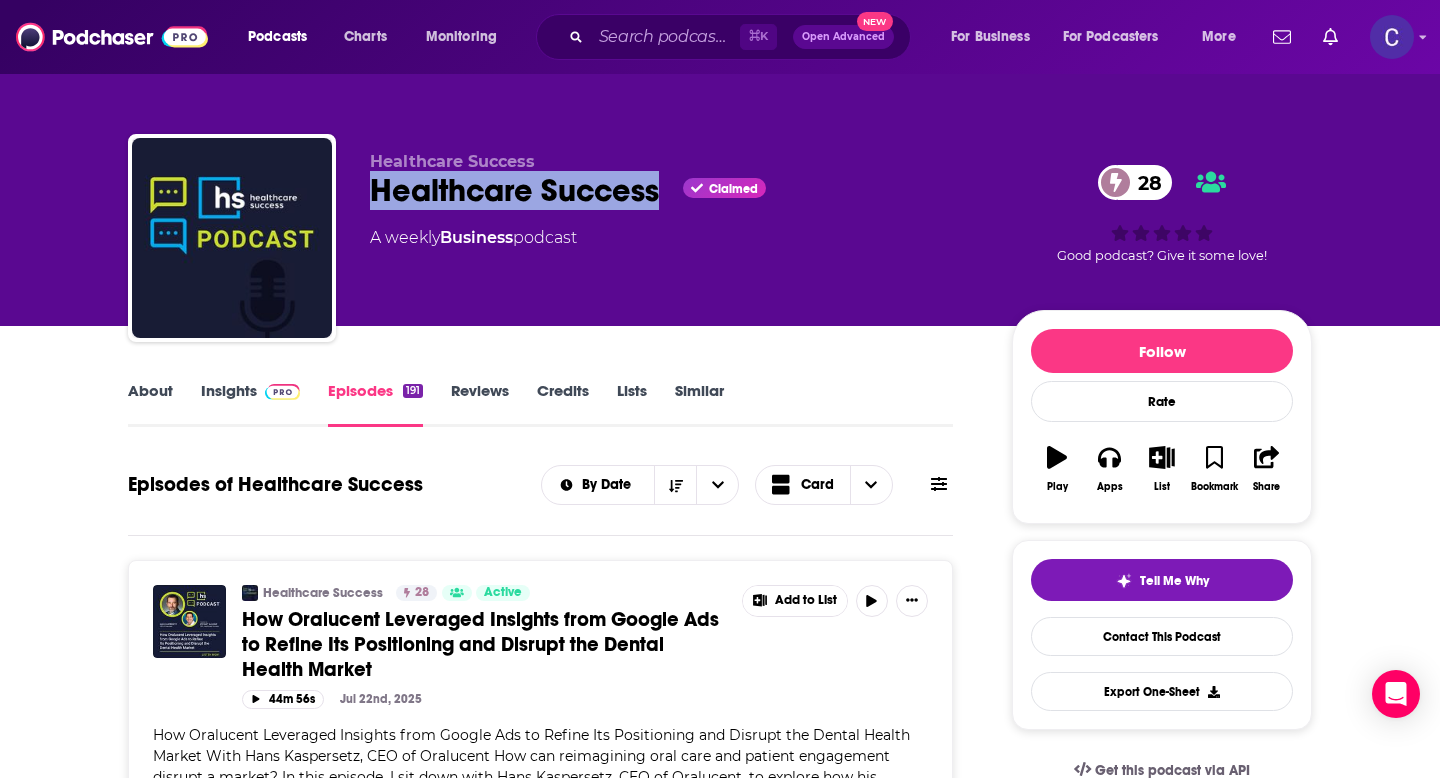 click on "About" at bounding box center [150, 404] 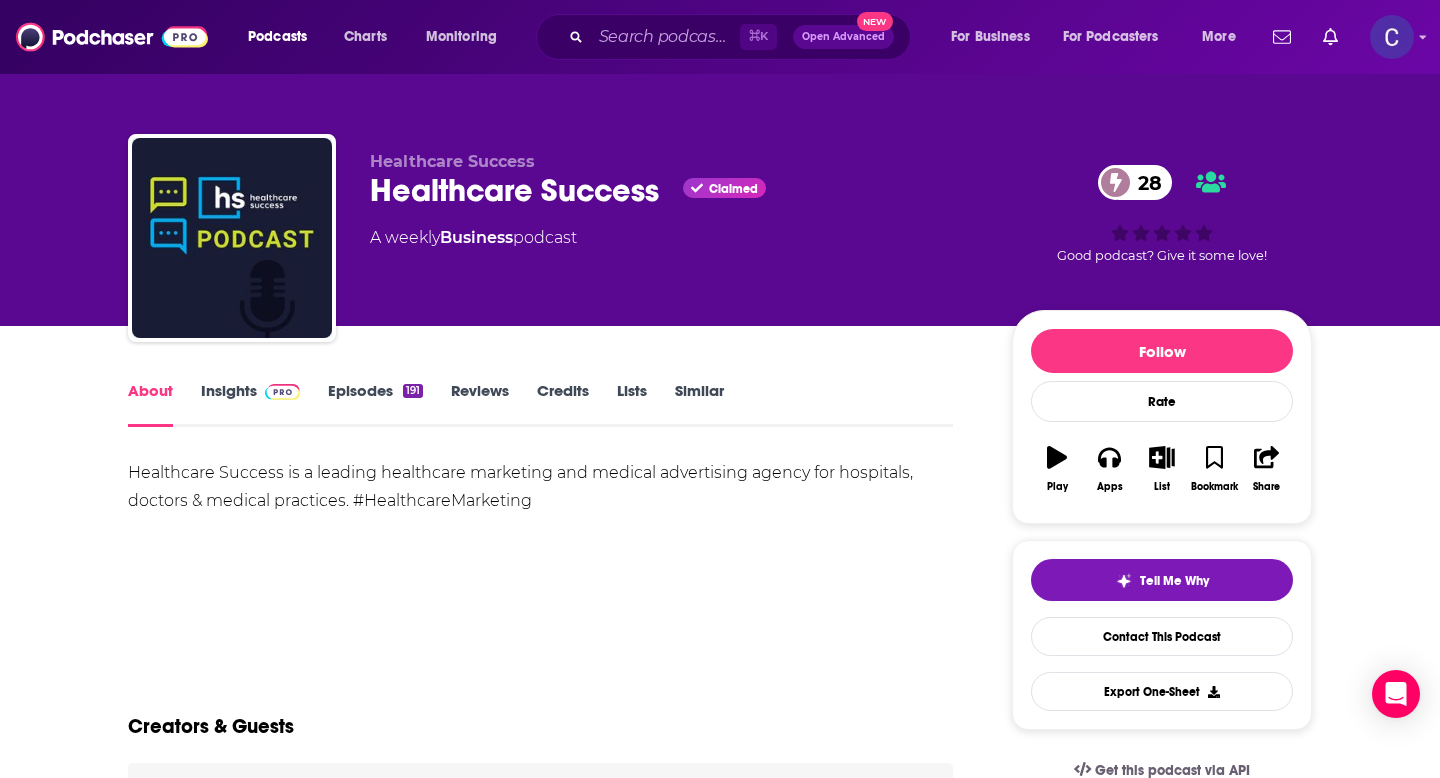 click on "Insights" at bounding box center (250, 404) 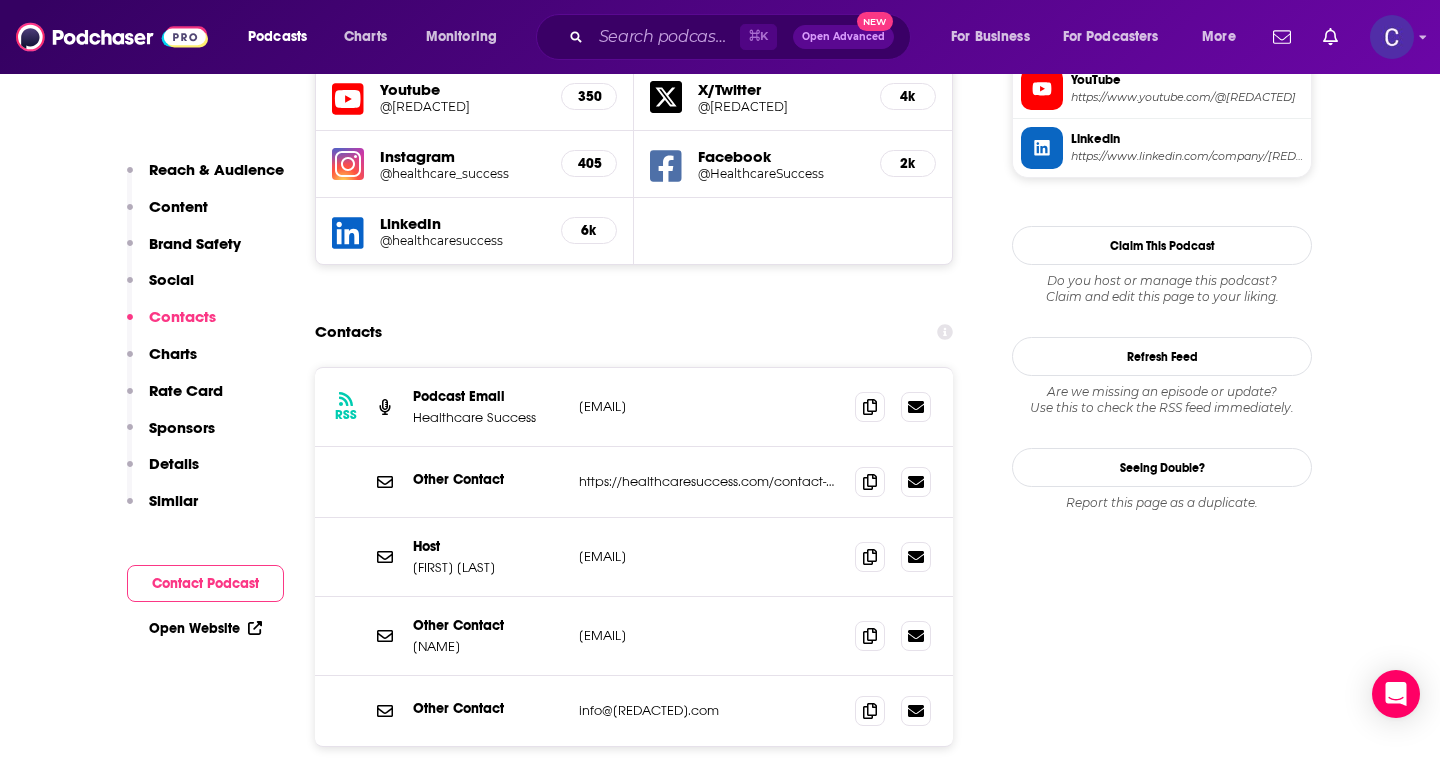 scroll, scrollTop: 1953, scrollLeft: 0, axis: vertical 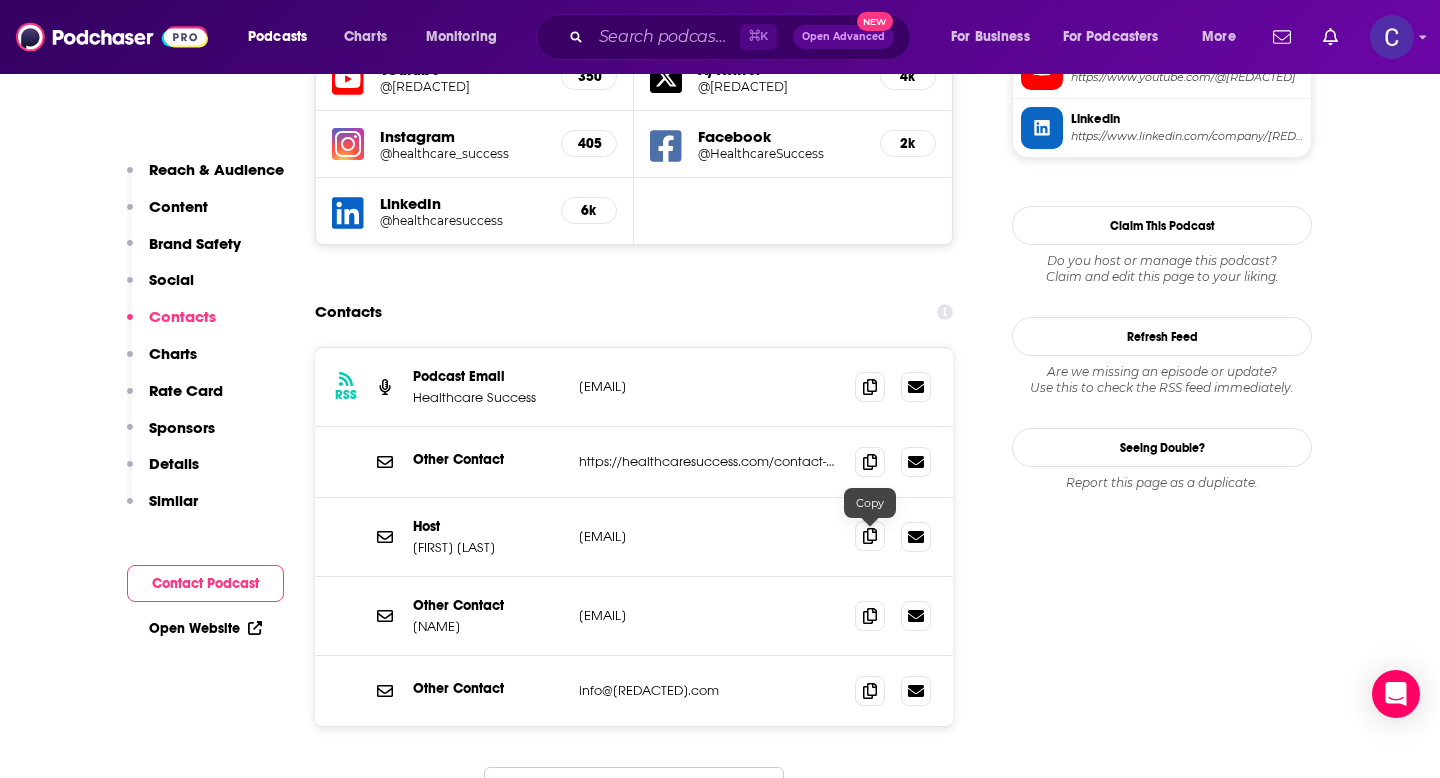 click 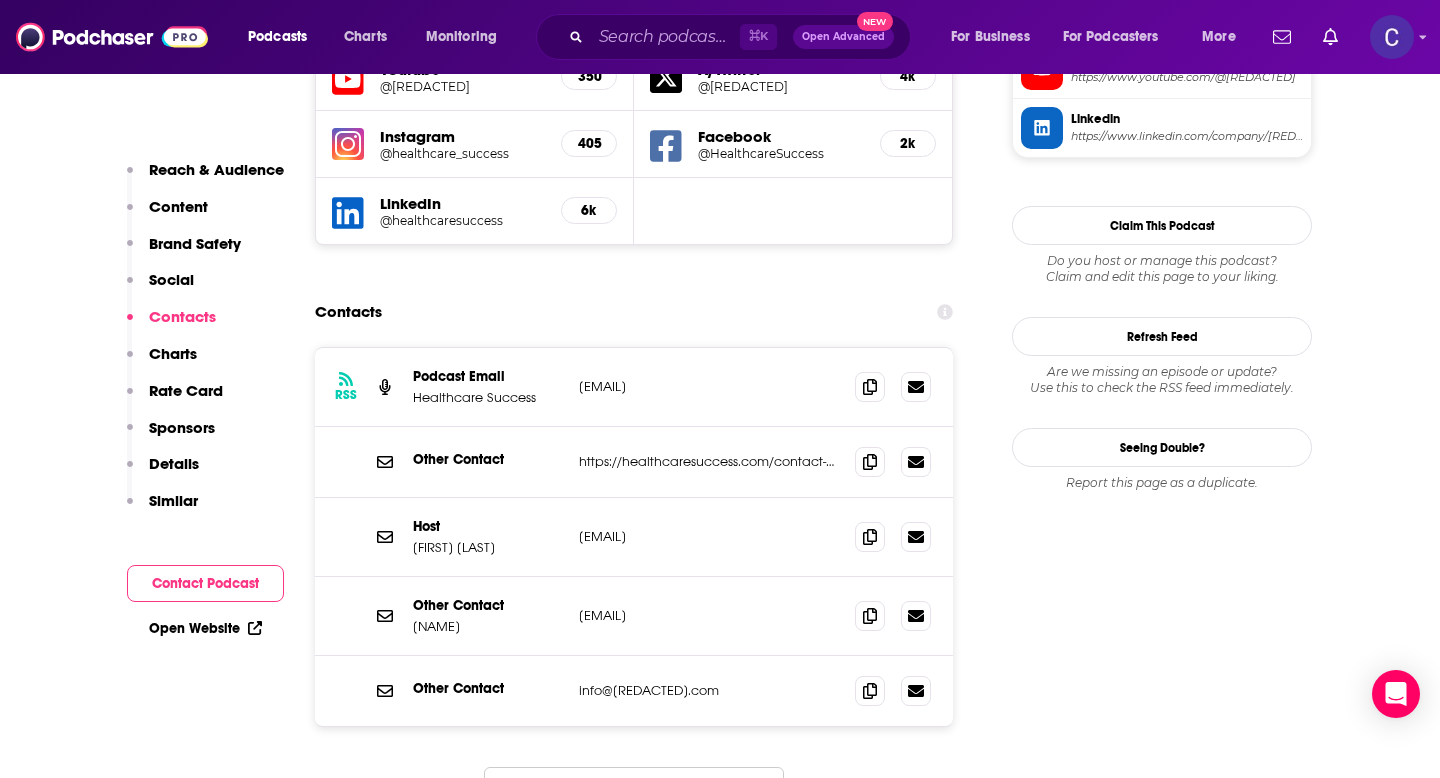 scroll, scrollTop: 0, scrollLeft: 0, axis: both 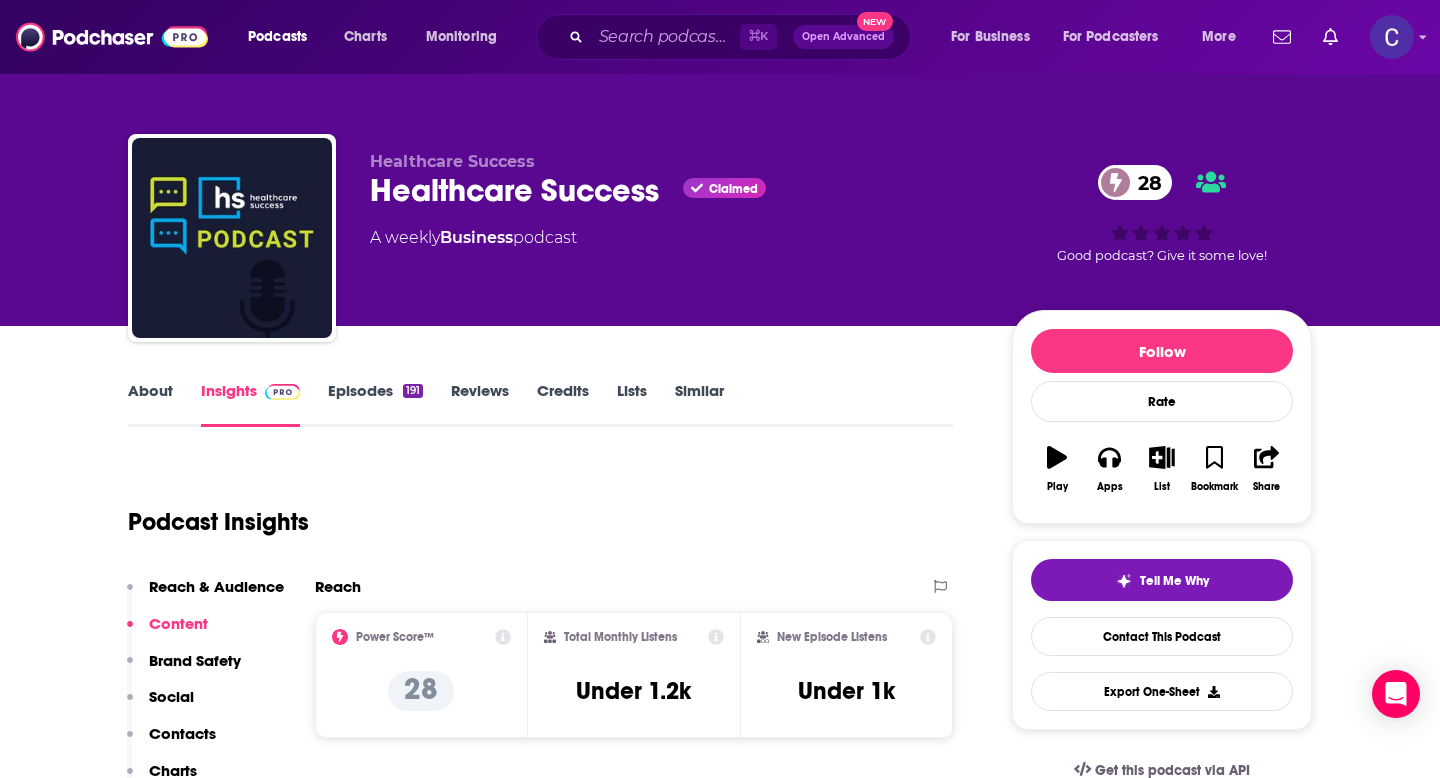 click on "Similar" at bounding box center (699, 404) 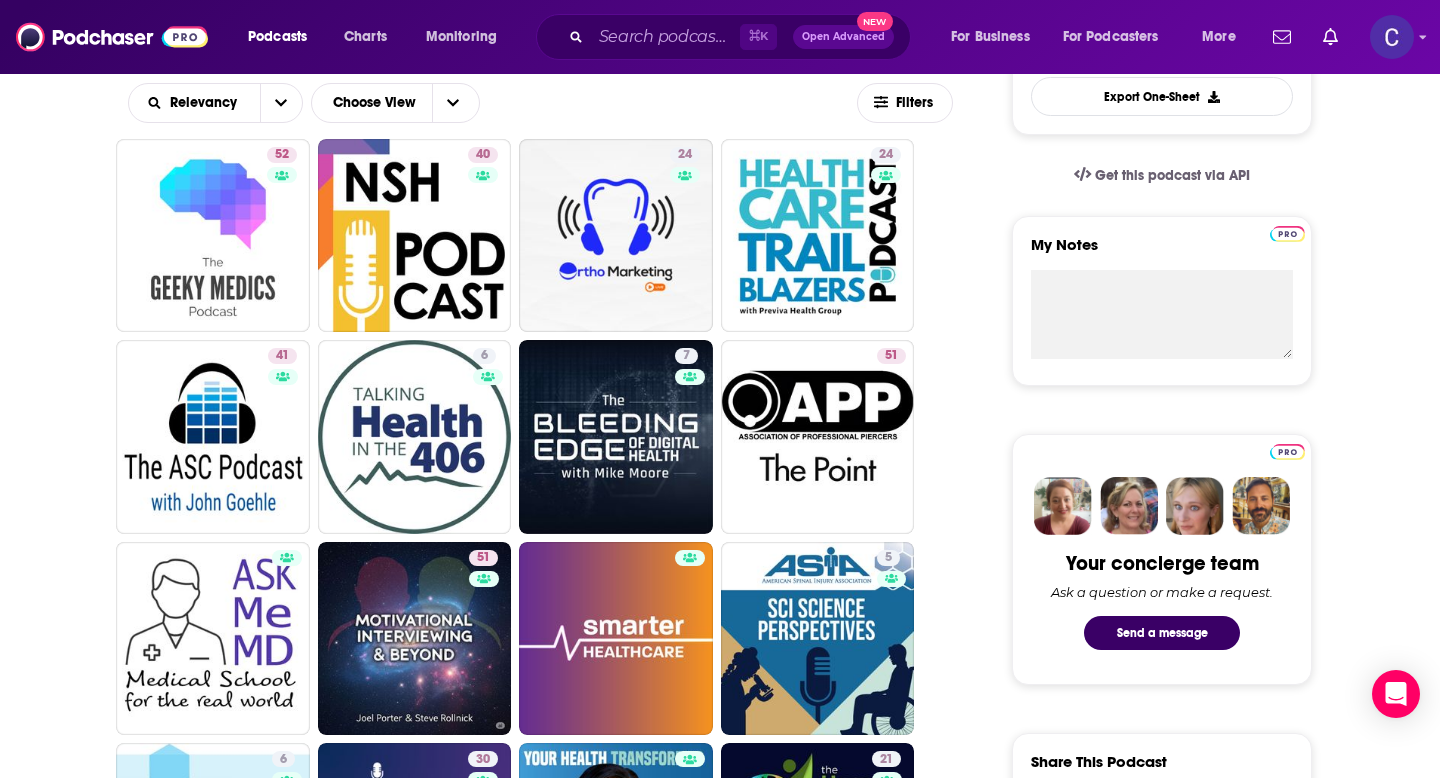 scroll, scrollTop: 600, scrollLeft: 0, axis: vertical 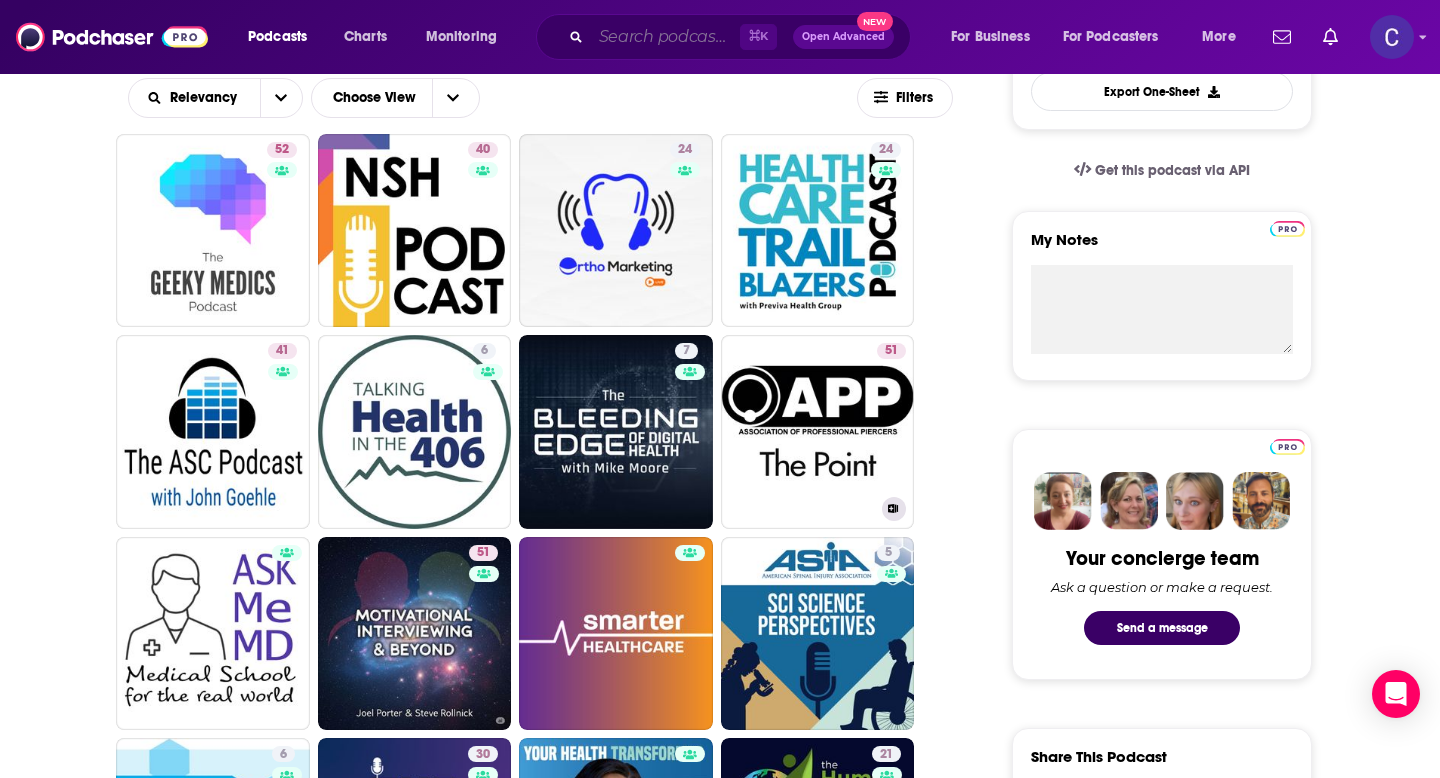 click at bounding box center [665, 37] 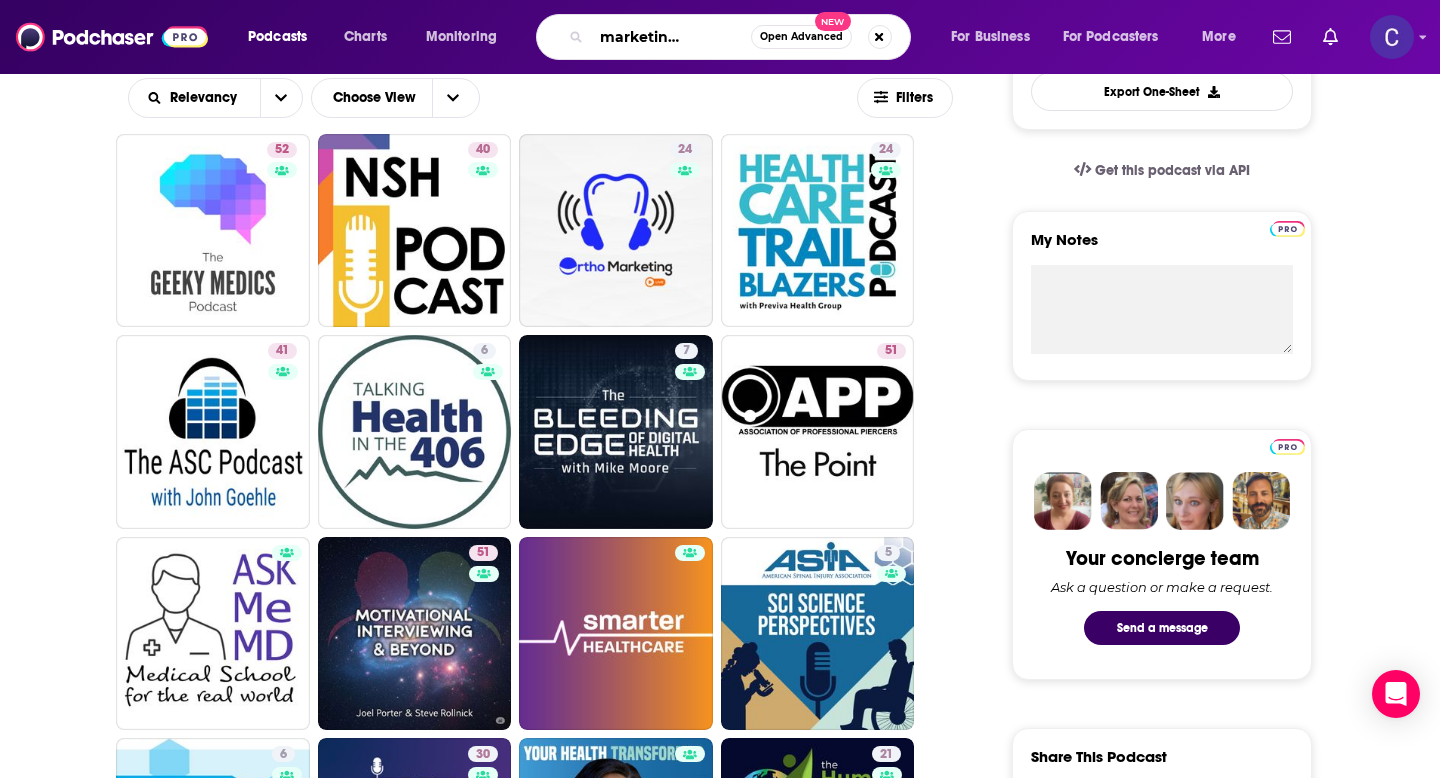 type on "health marketing collective" 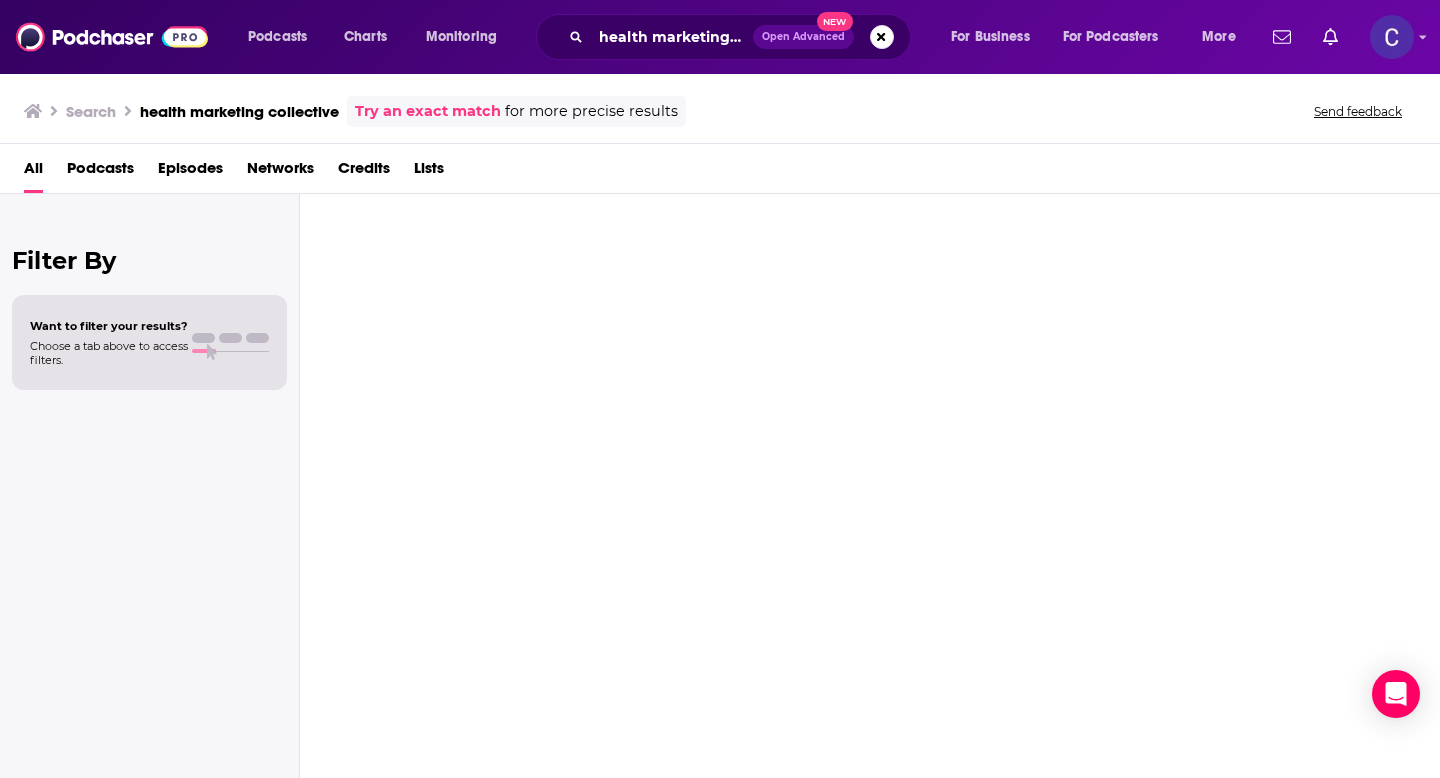 scroll, scrollTop: 0, scrollLeft: 0, axis: both 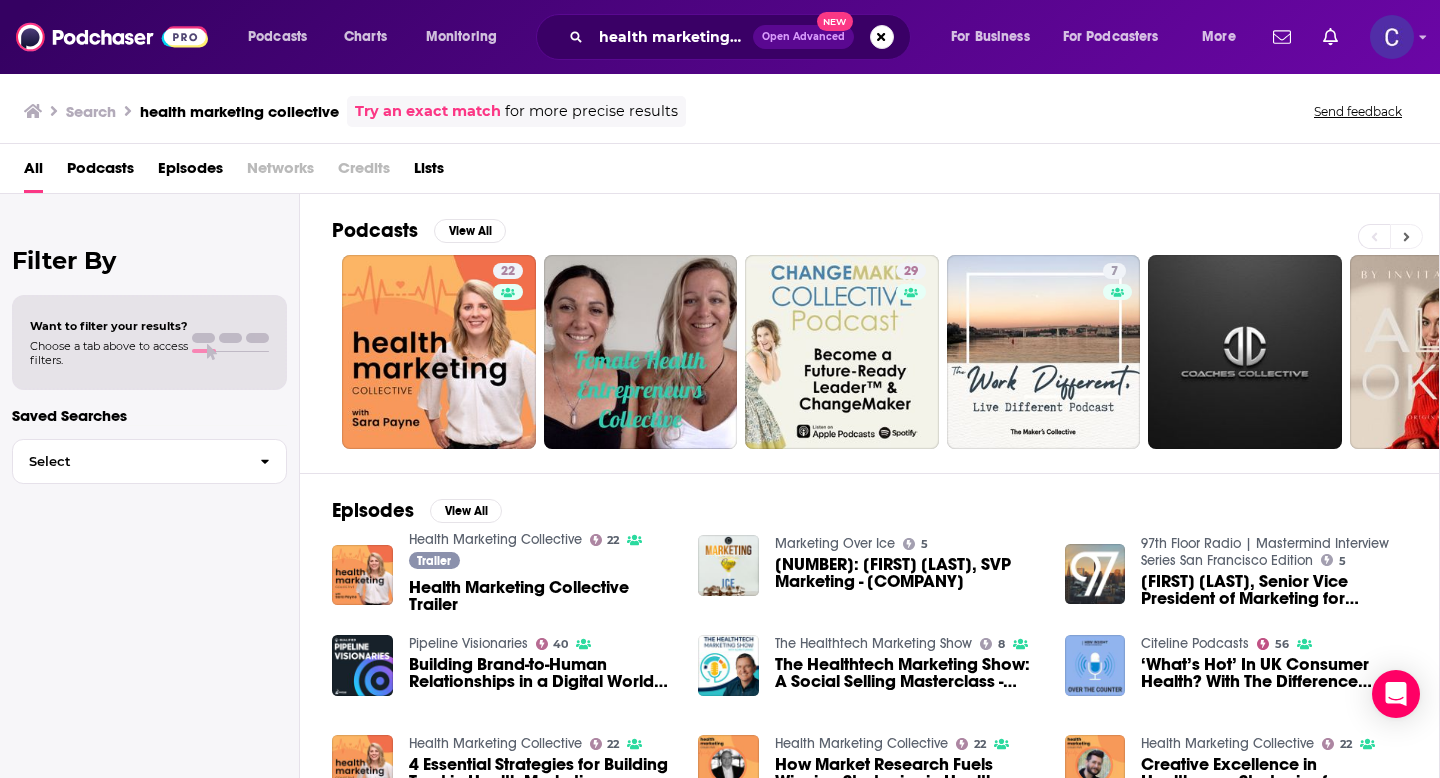 click at bounding box center [1406, 236] 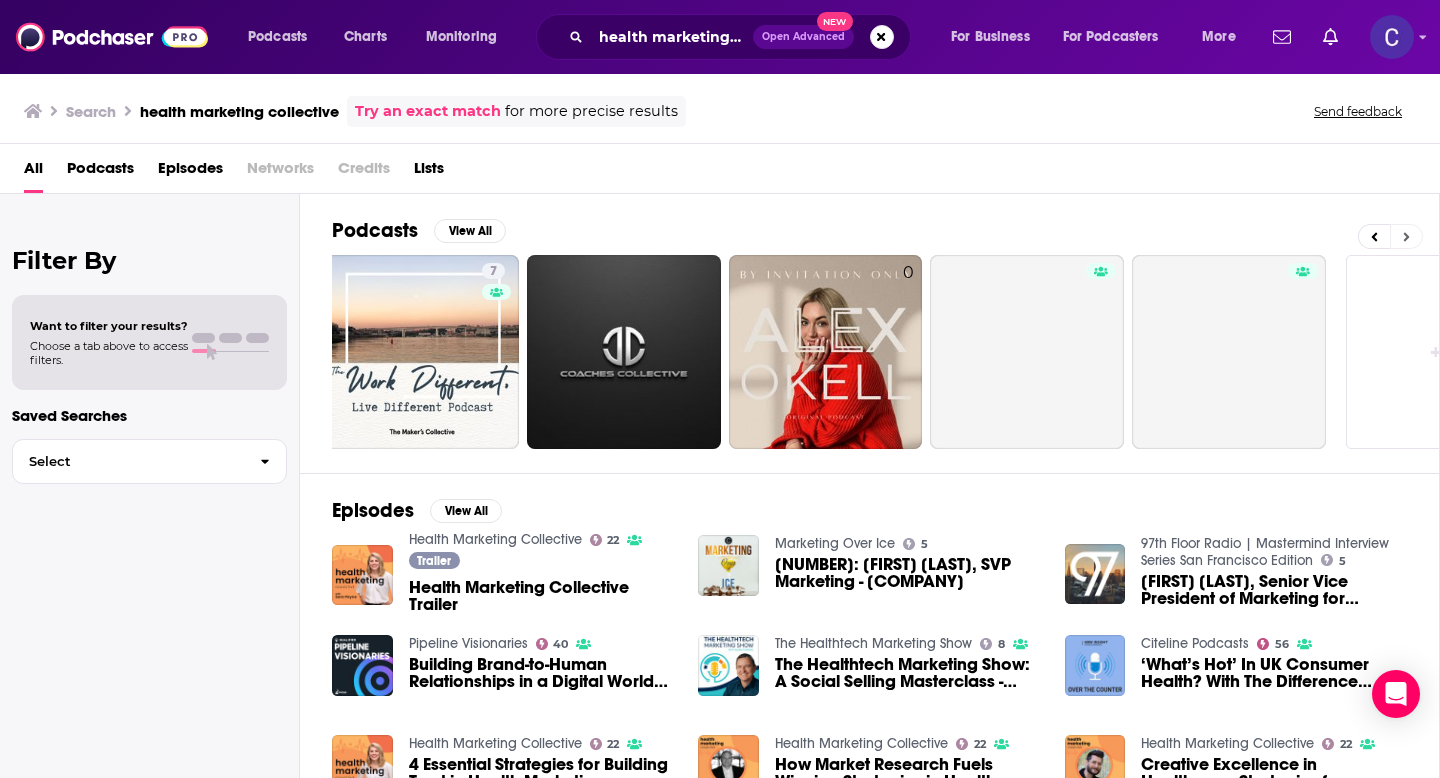 scroll, scrollTop: 0, scrollLeft: 729, axis: horizontal 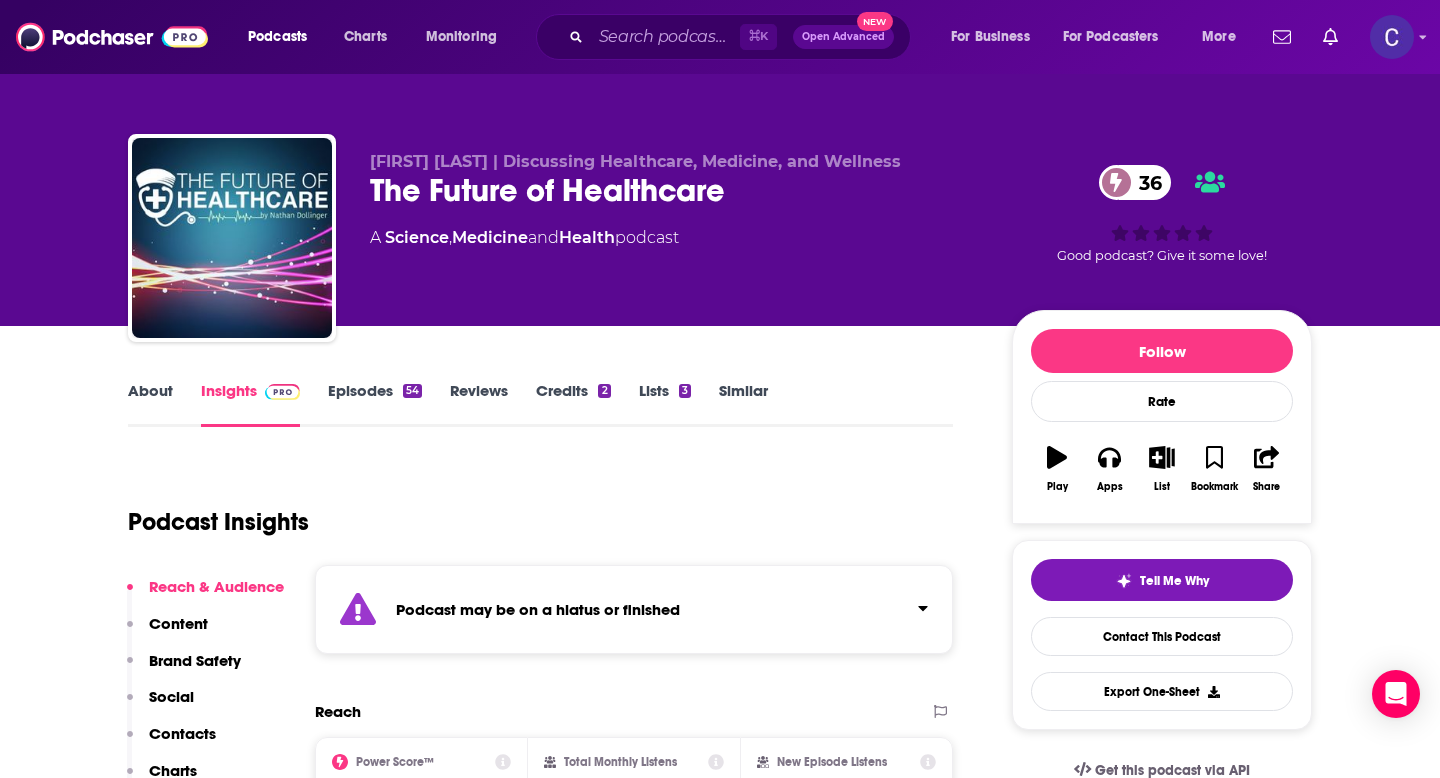 click on "Similar" at bounding box center (743, 404) 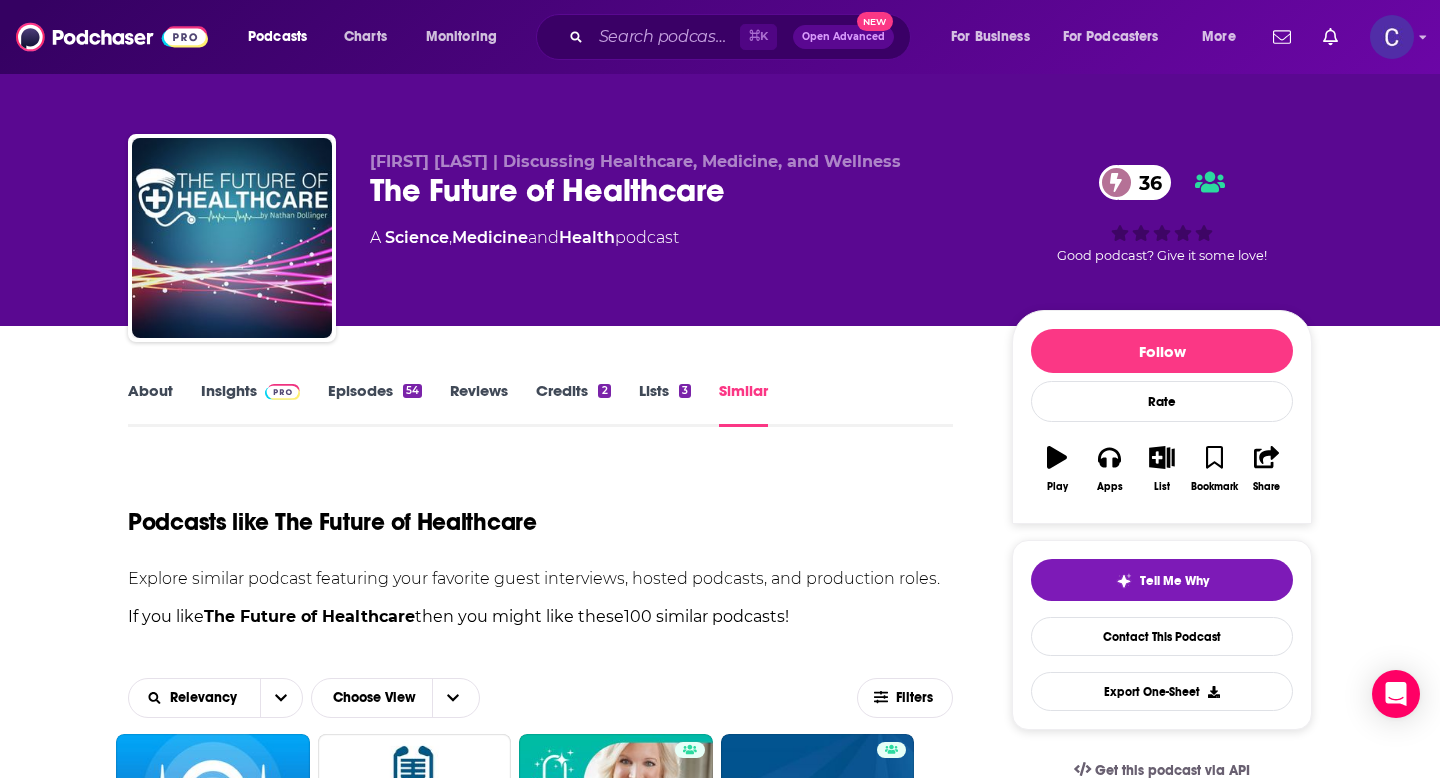 click on "About" at bounding box center [150, 404] 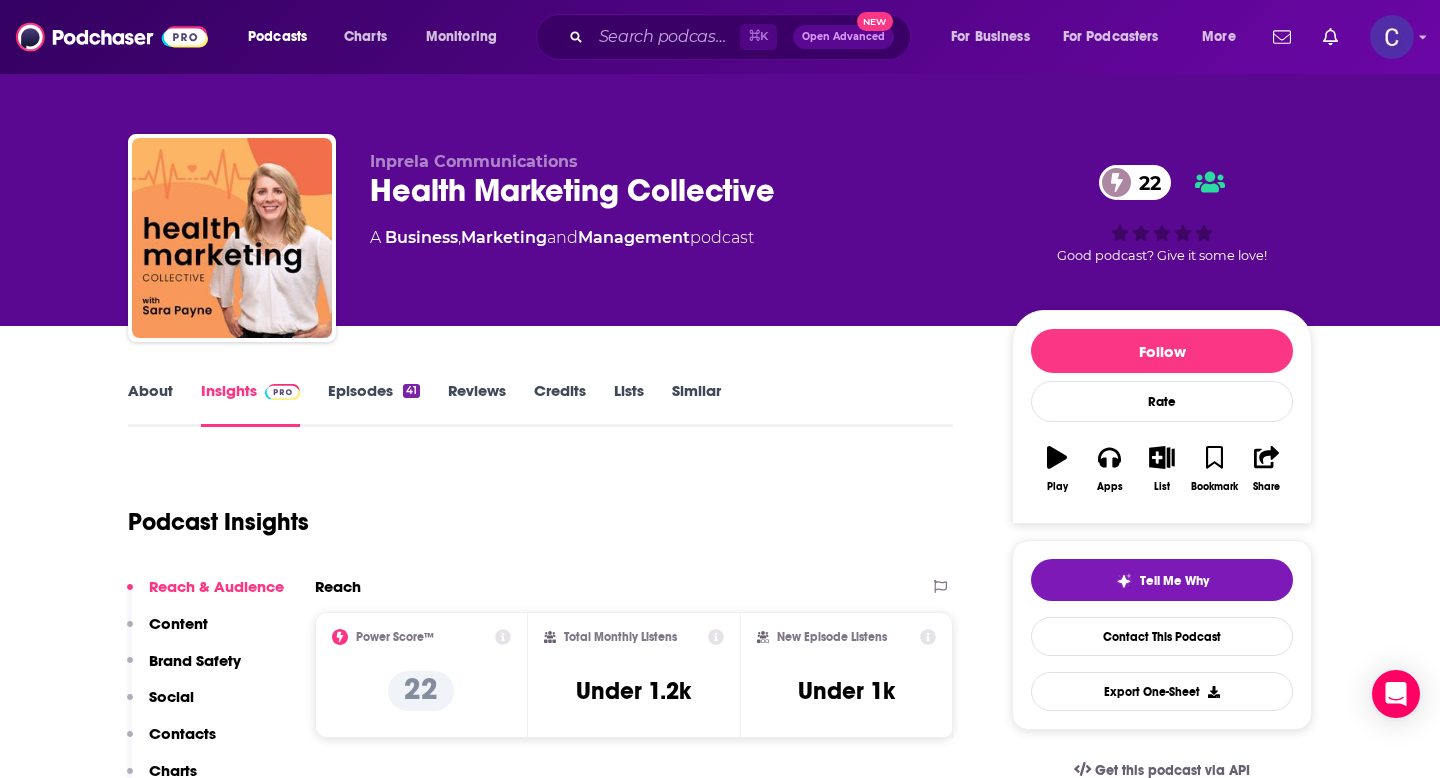 scroll, scrollTop: 0, scrollLeft: 0, axis: both 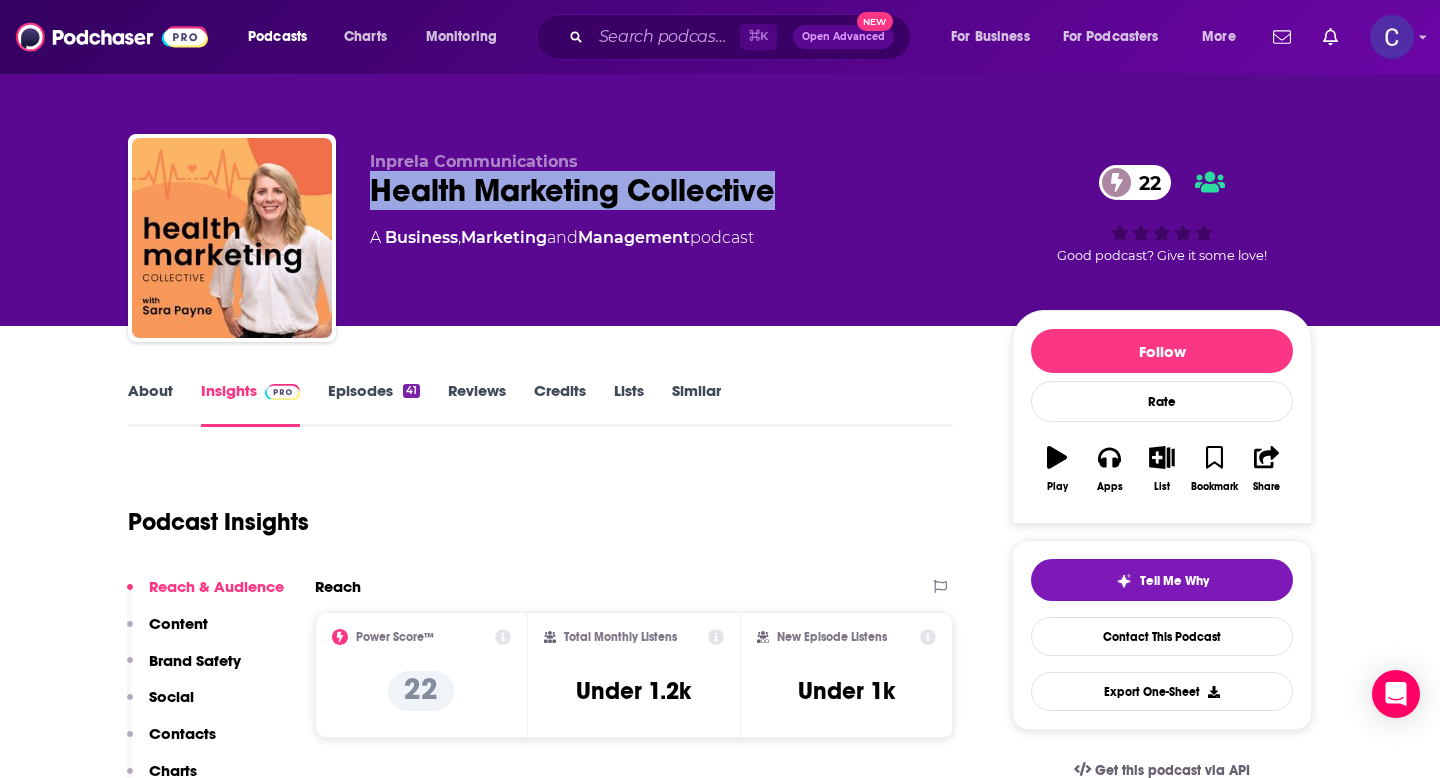 drag, startPoint x: 860, startPoint y: 194, endPoint x: 370, endPoint y: 193, distance: 490.001 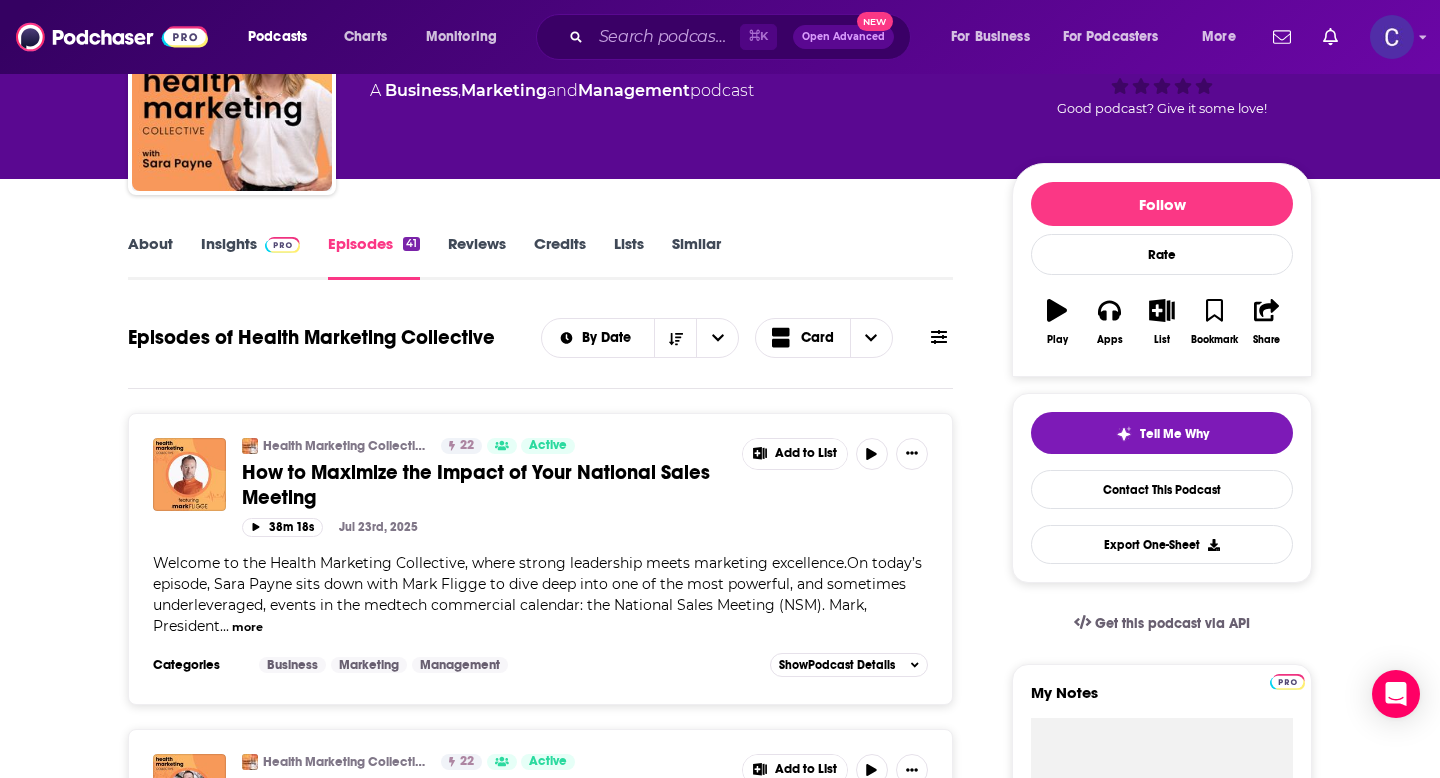 scroll, scrollTop: 0, scrollLeft: 0, axis: both 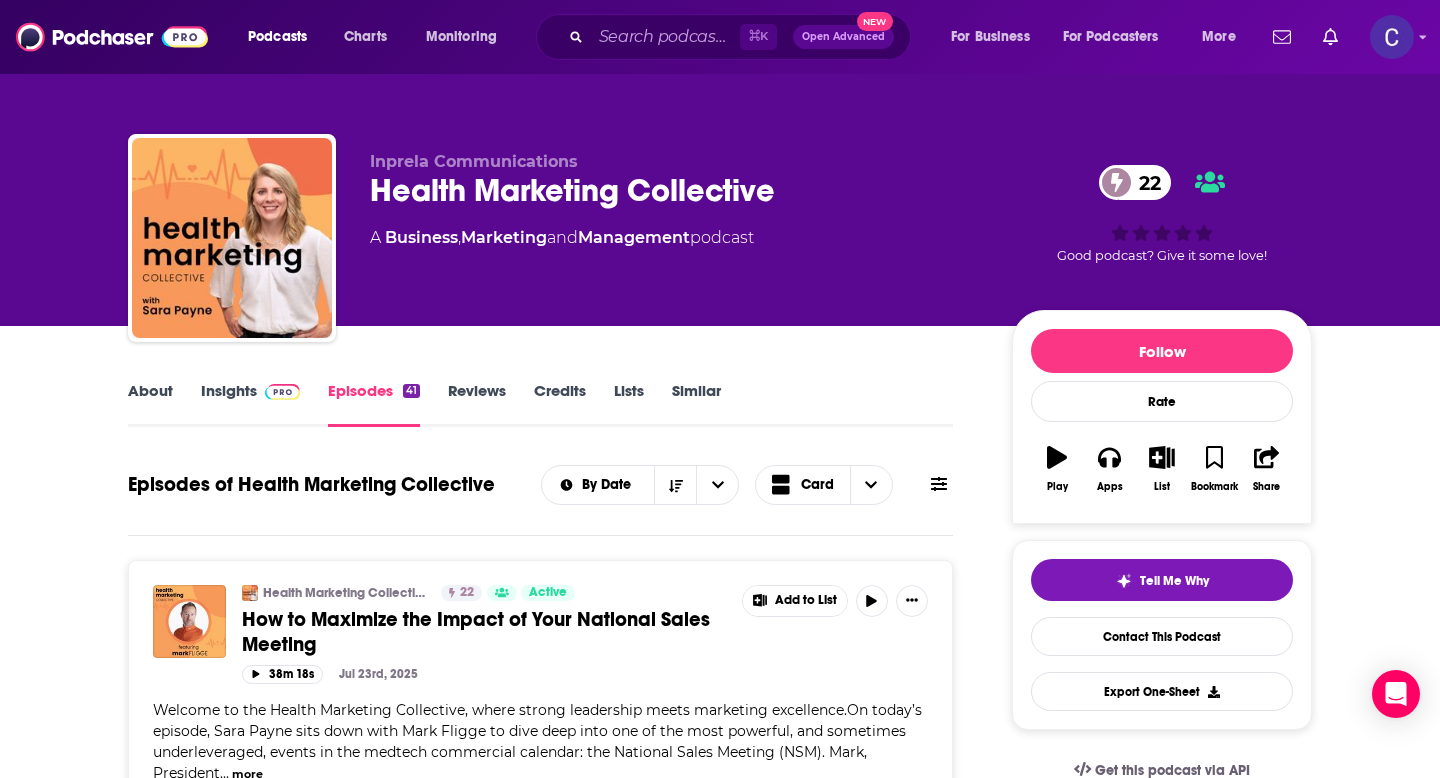 click on "About" at bounding box center [150, 404] 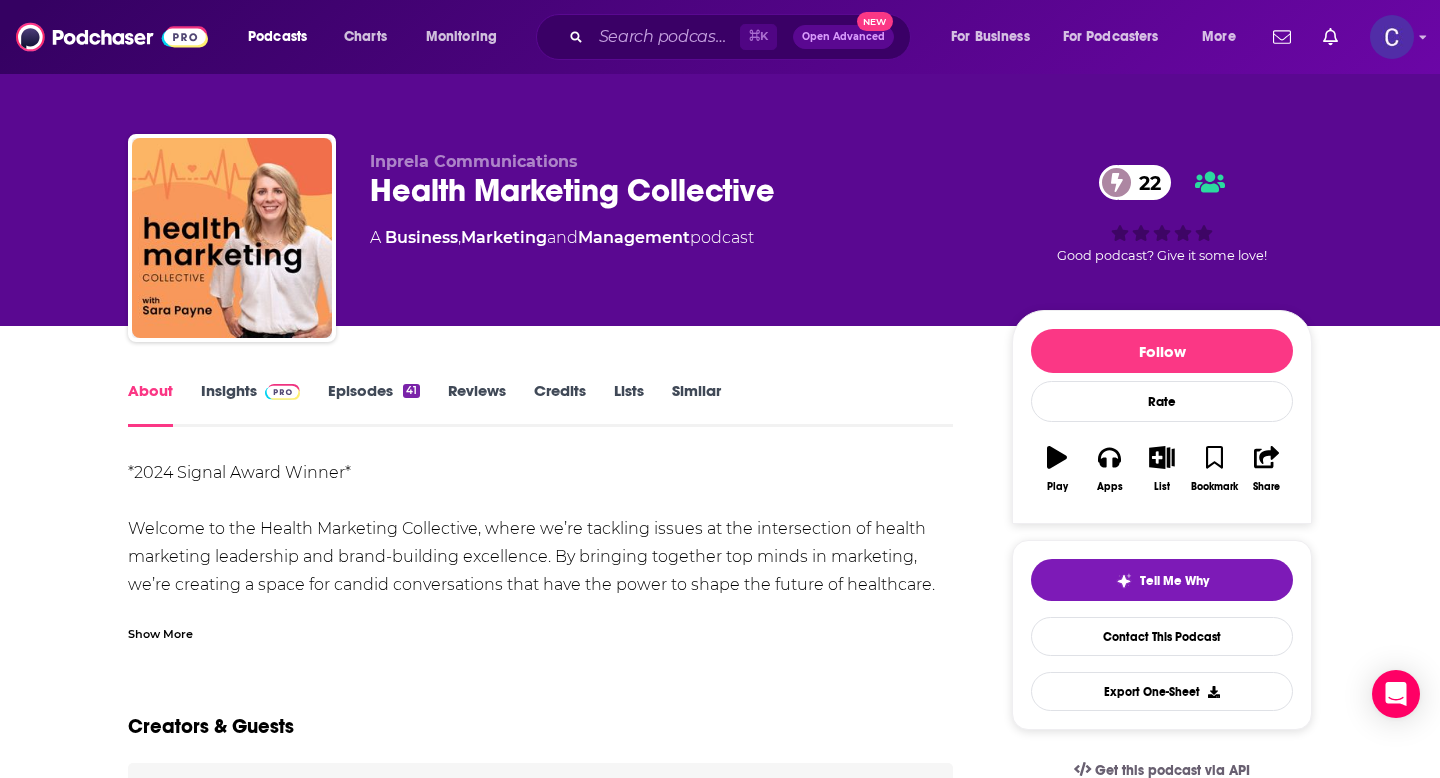 click on "Show More" at bounding box center (160, 632) 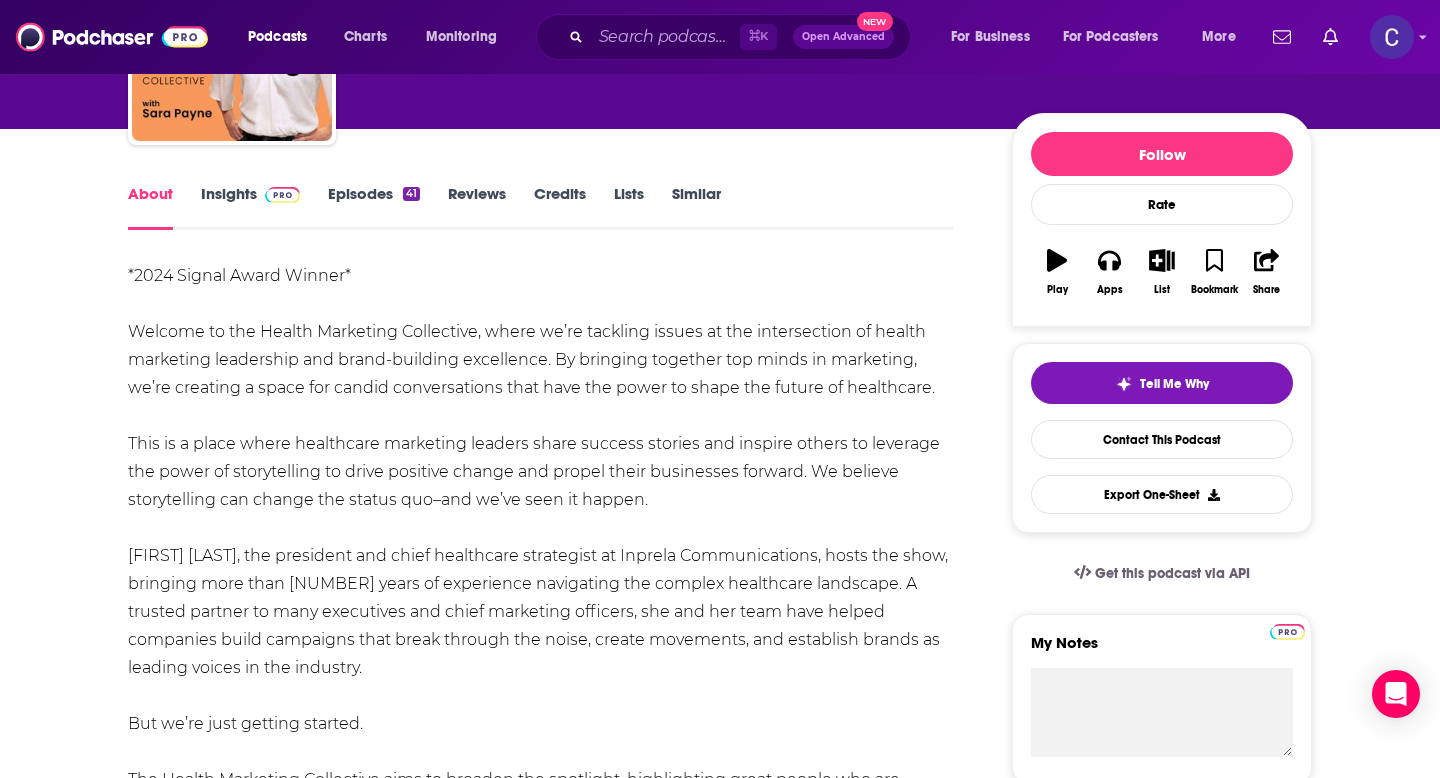 scroll, scrollTop: 215, scrollLeft: 0, axis: vertical 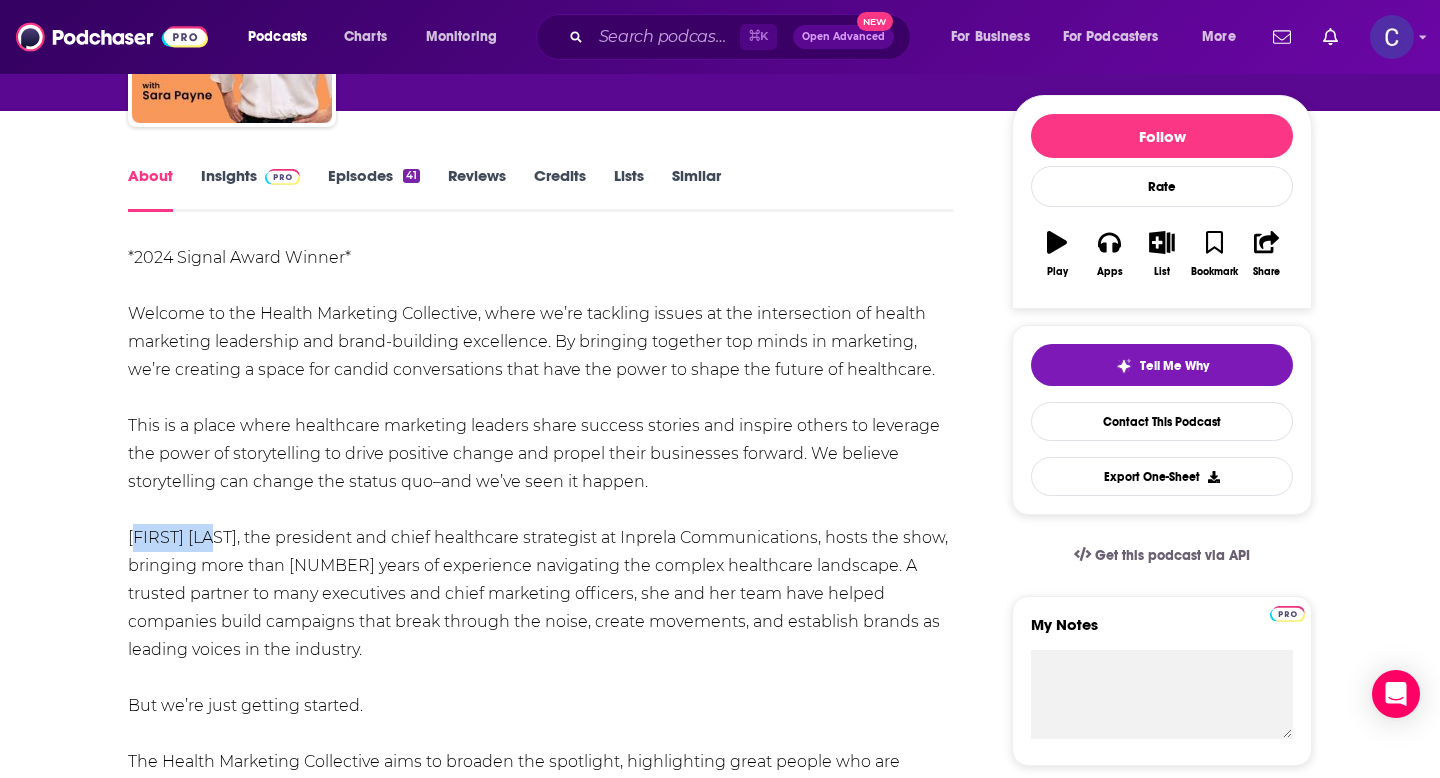 drag, startPoint x: 215, startPoint y: 540, endPoint x: 97, endPoint y: 540, distance: 118 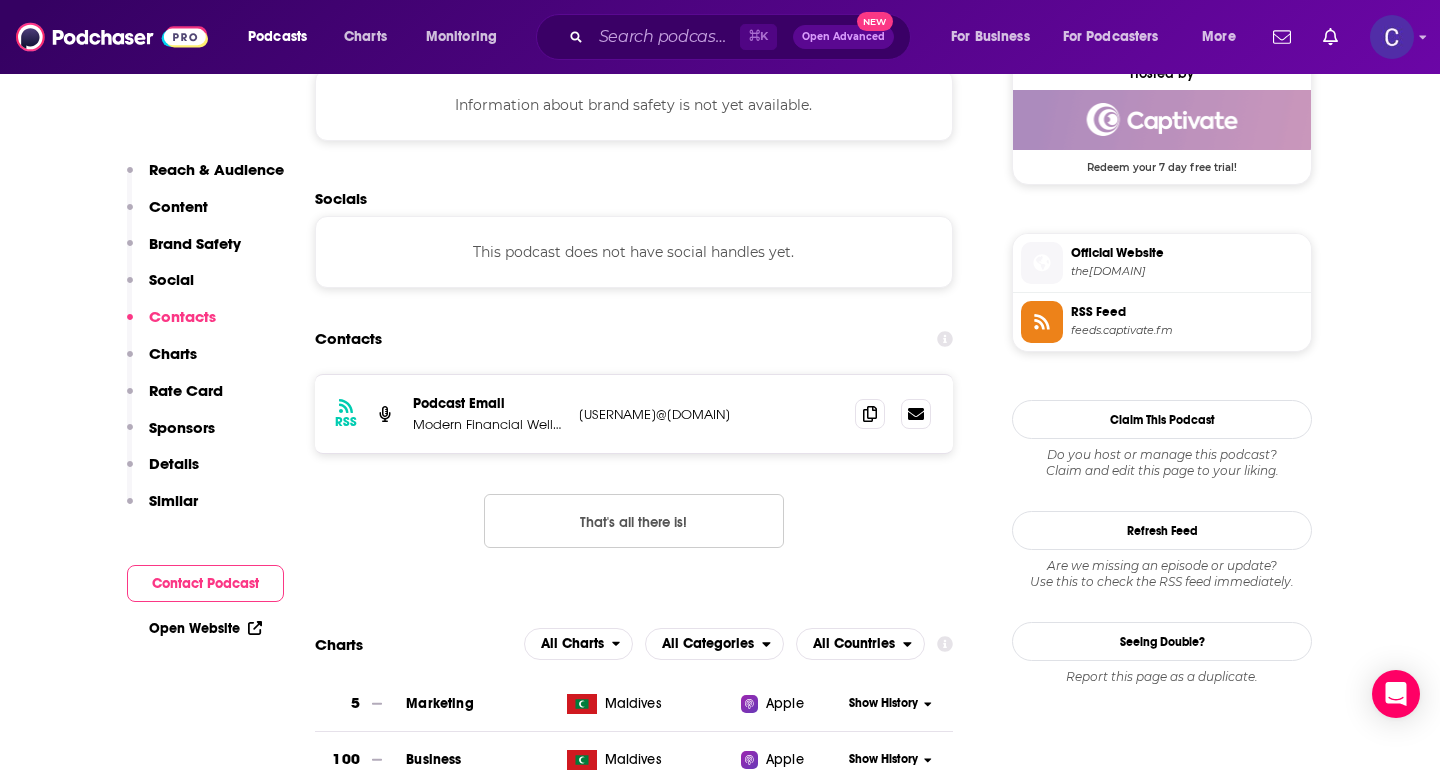 scroll, scrollTop: 1498, scrollLeft: 0, axis: vertical 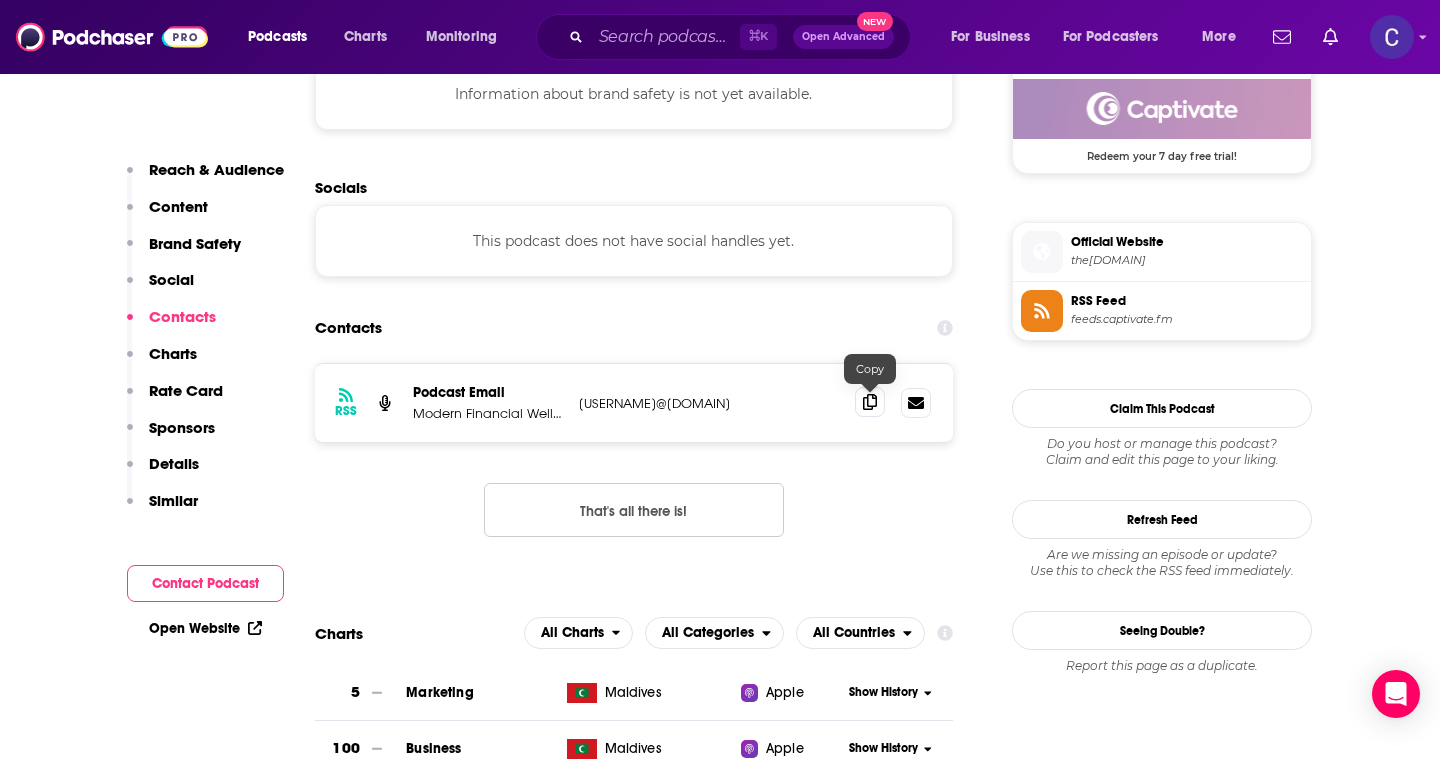 click 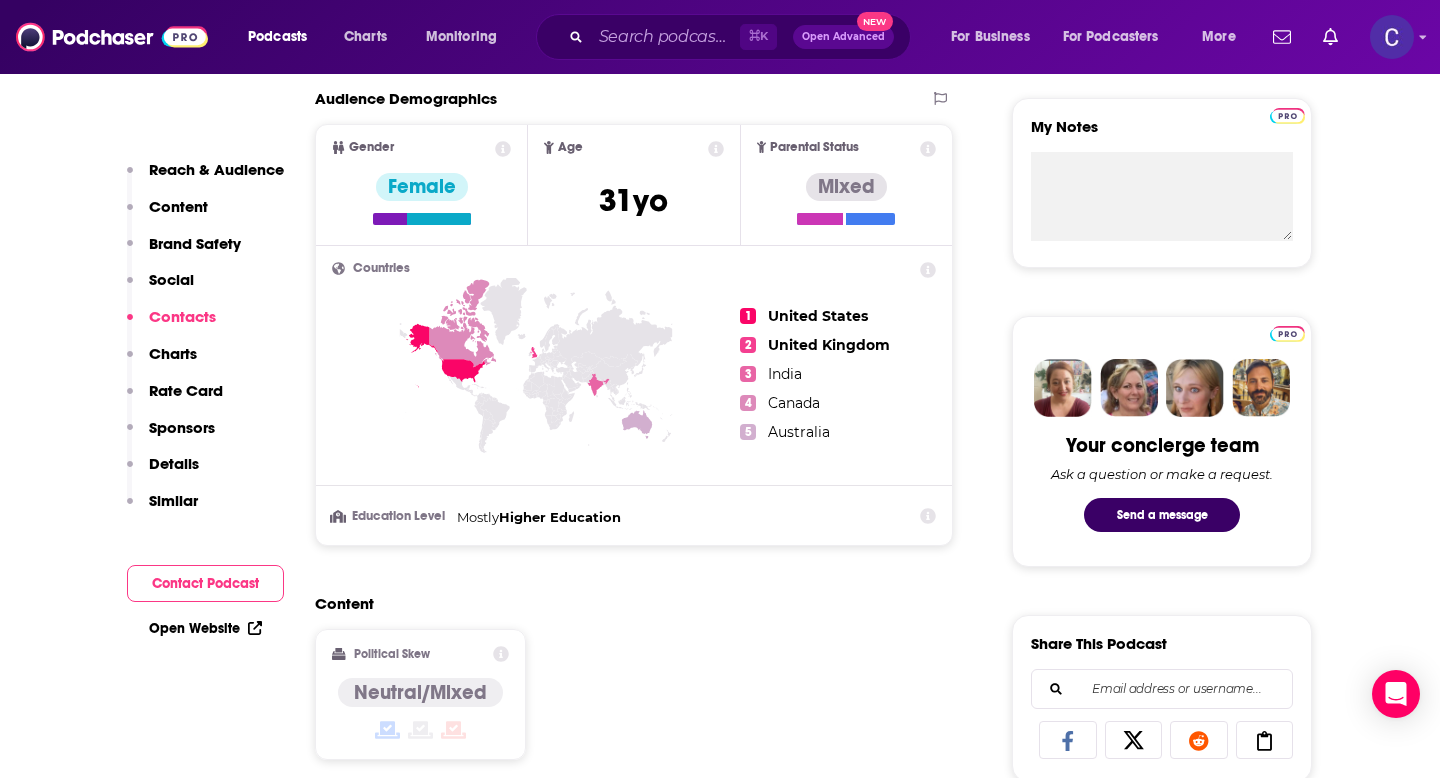 scroll, scrollTop: 0, scrollLeft: 0, axis: both 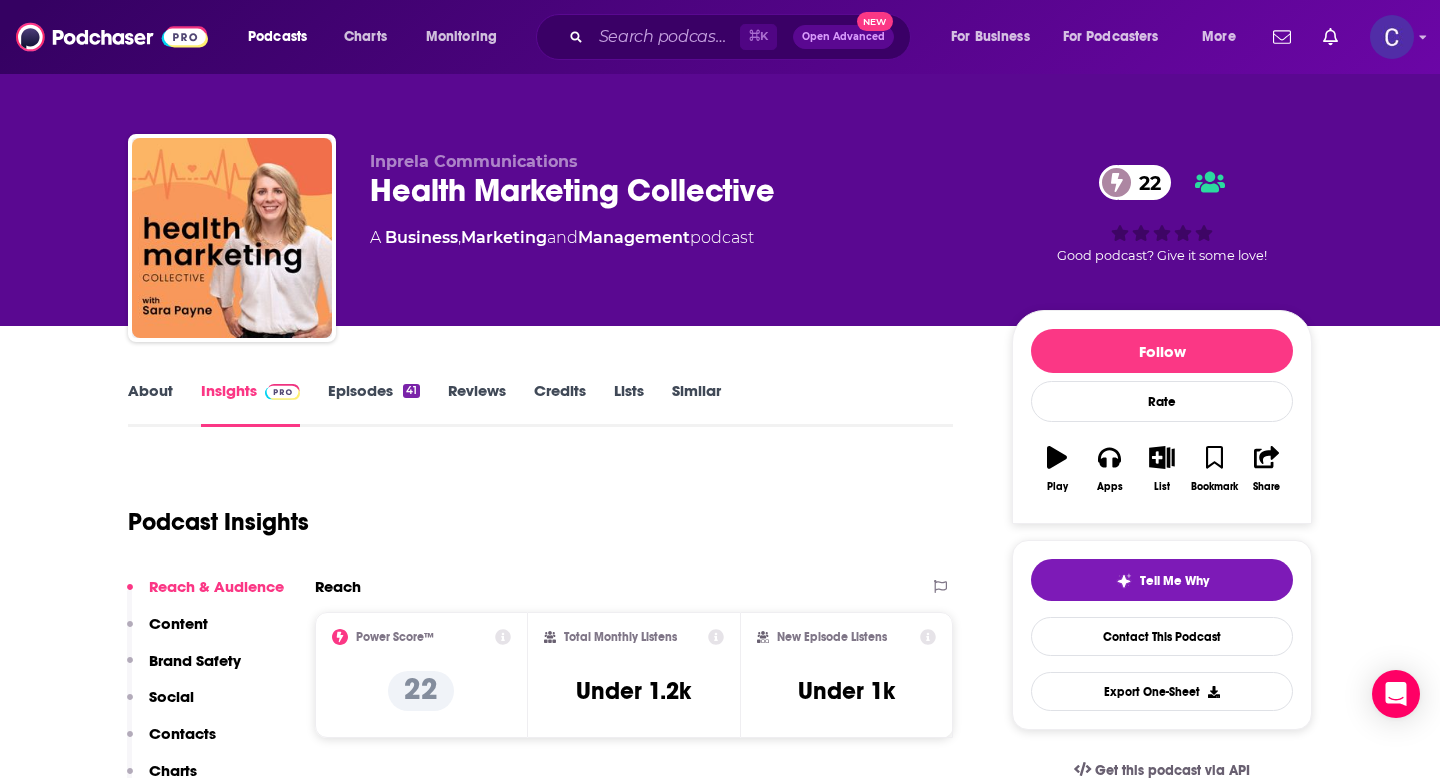 click on "Similar" at bounding box center [696, 404] 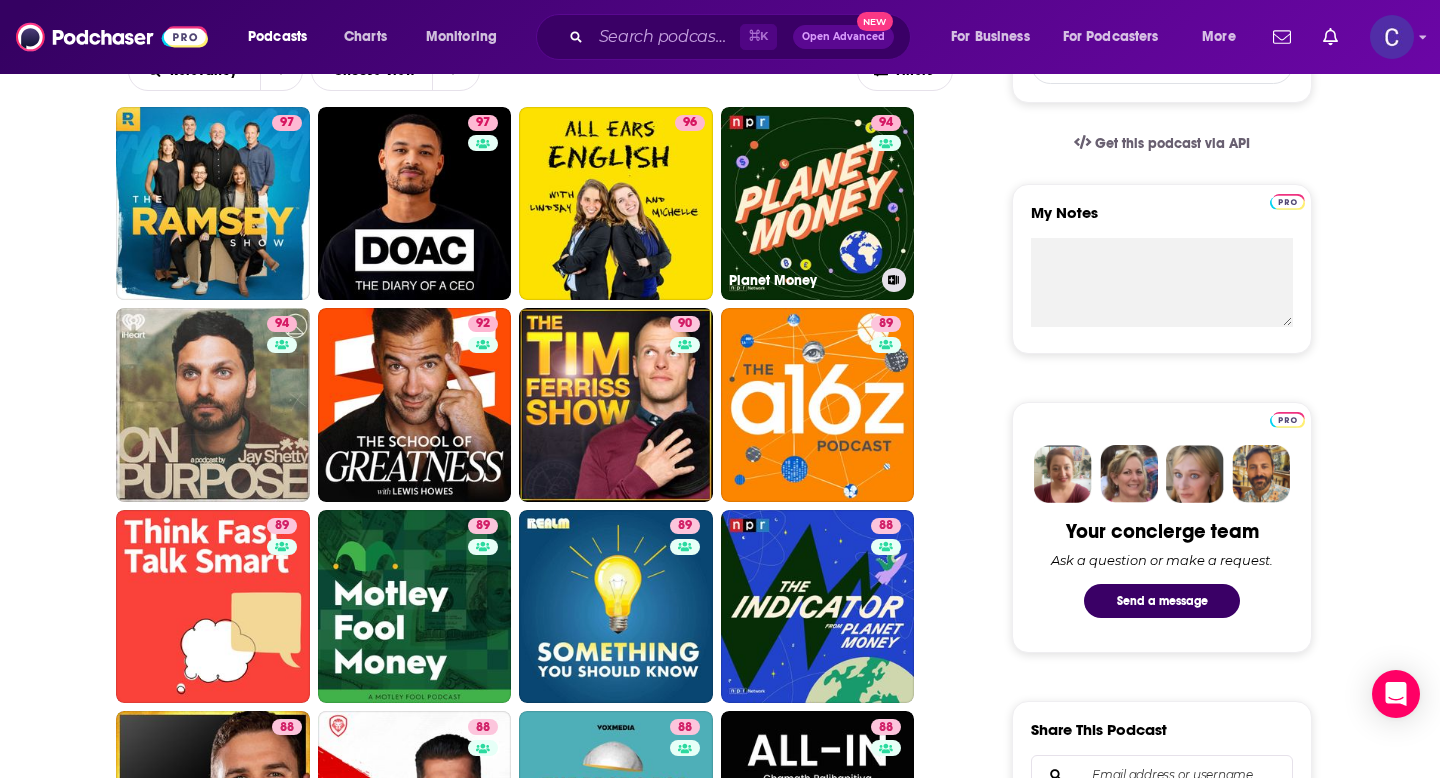 scroll, scrollTop: 628, scrollLeft: 0, axis: vertical 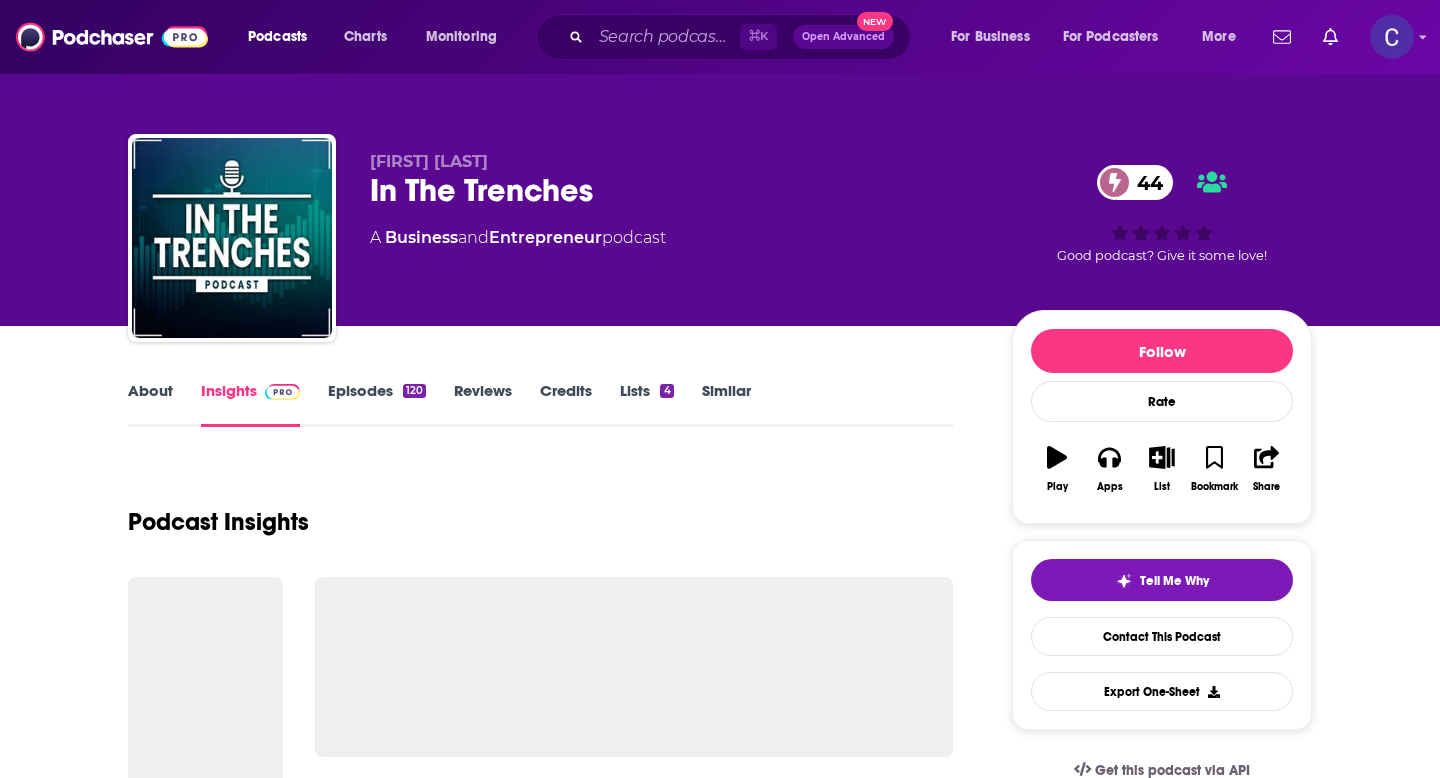 click on "About" at bounding box center (150, 404) 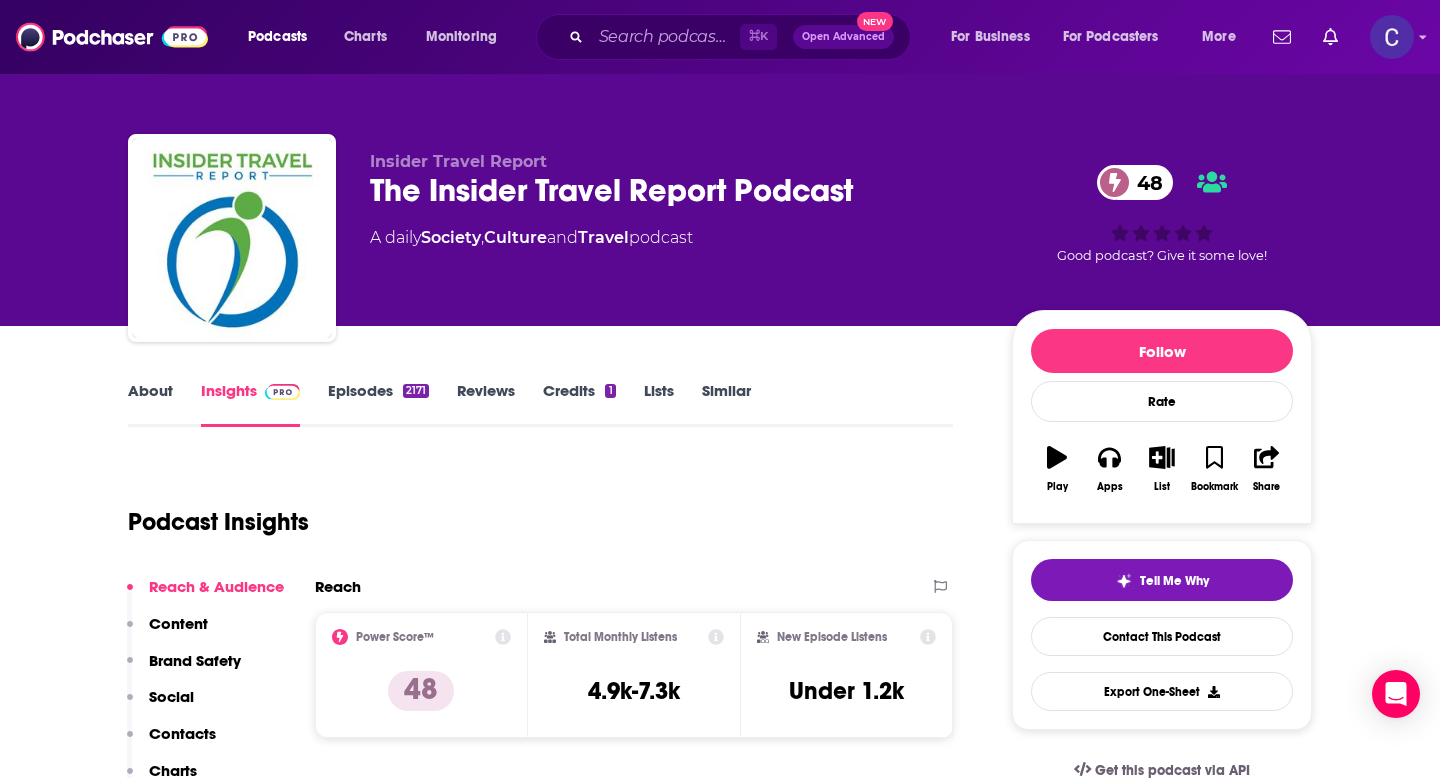 scroll, scrollTop: 0, scrollLeft: 0, axis: both 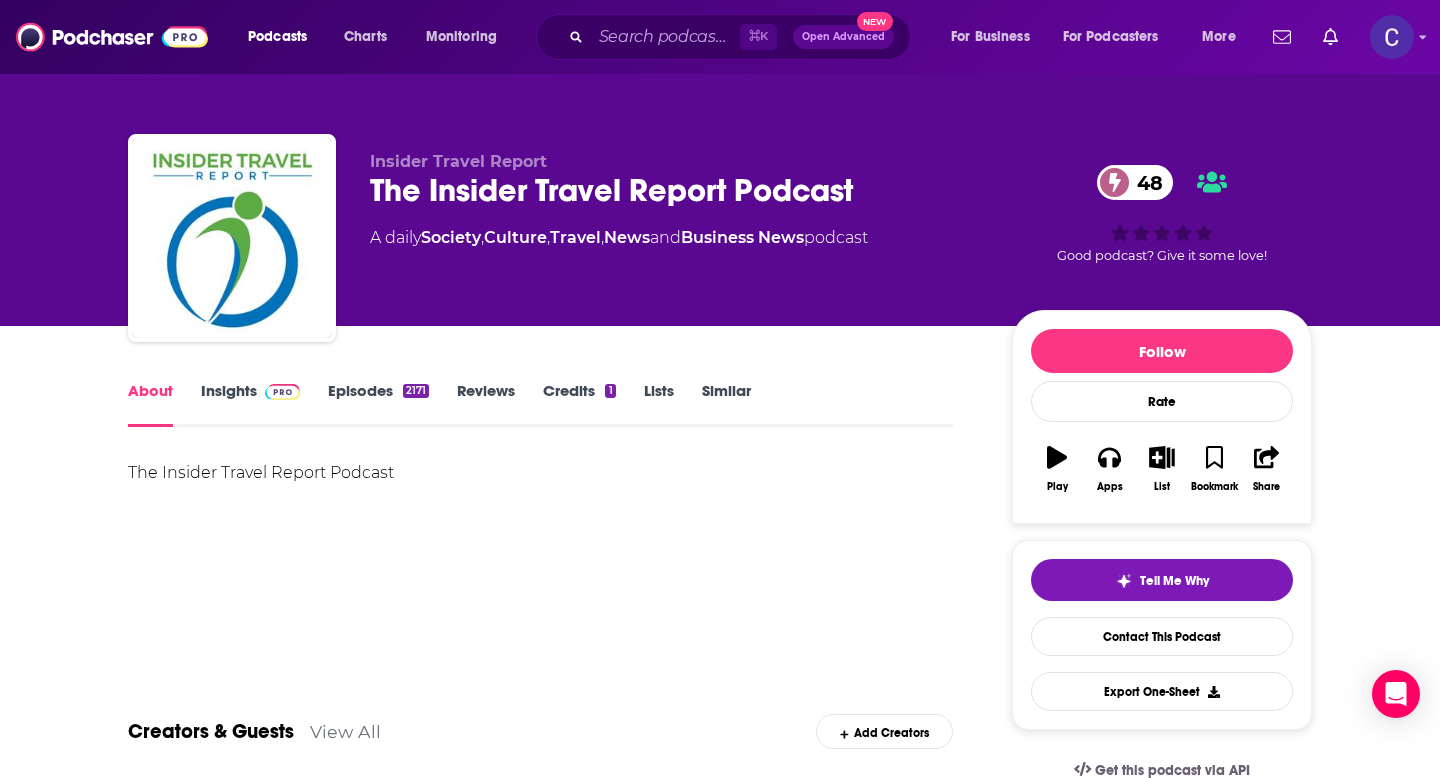 click on "Insights" at bounding box center (250, 404) 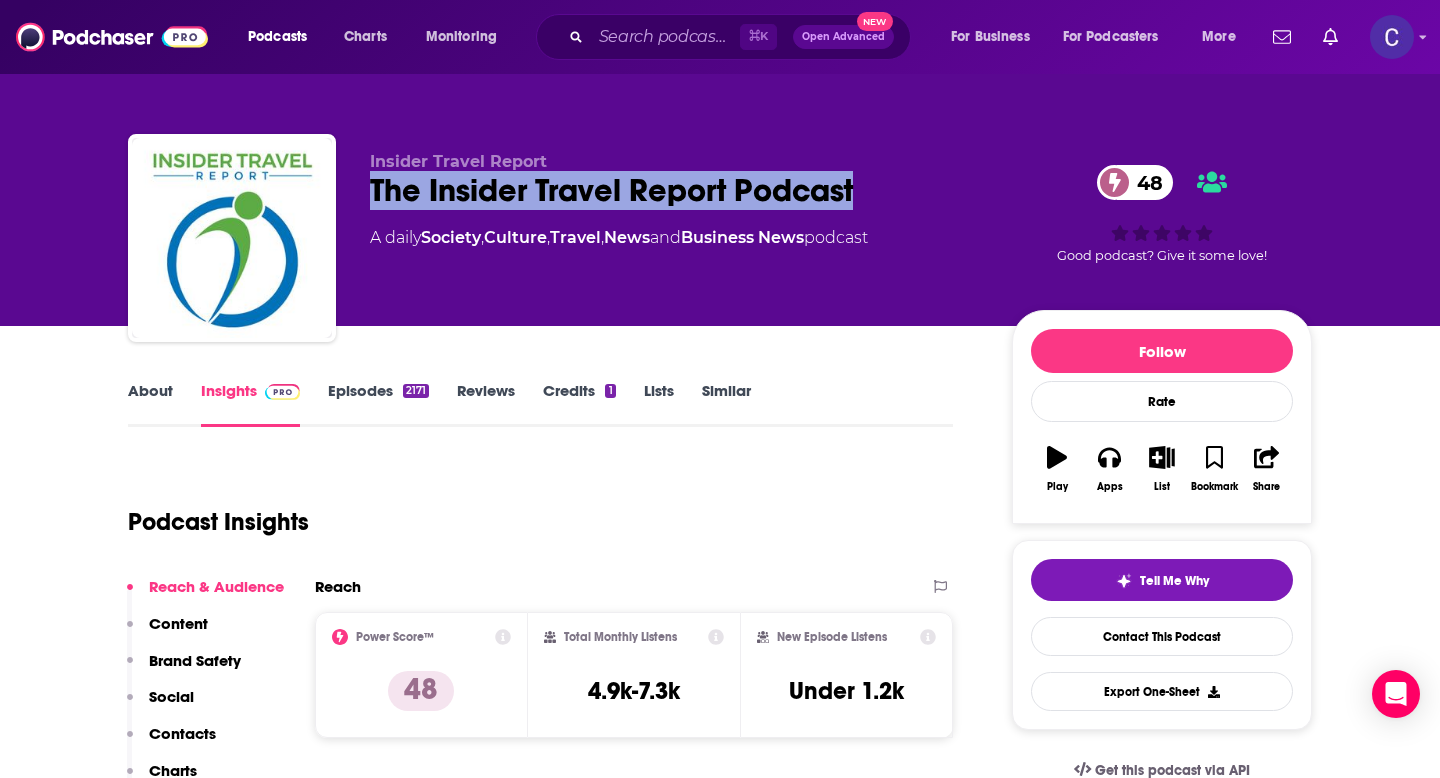 drag, startPoint x: 371, startPoint y: 194, endPoint x: 992, endPoint y: 194, distance: 621 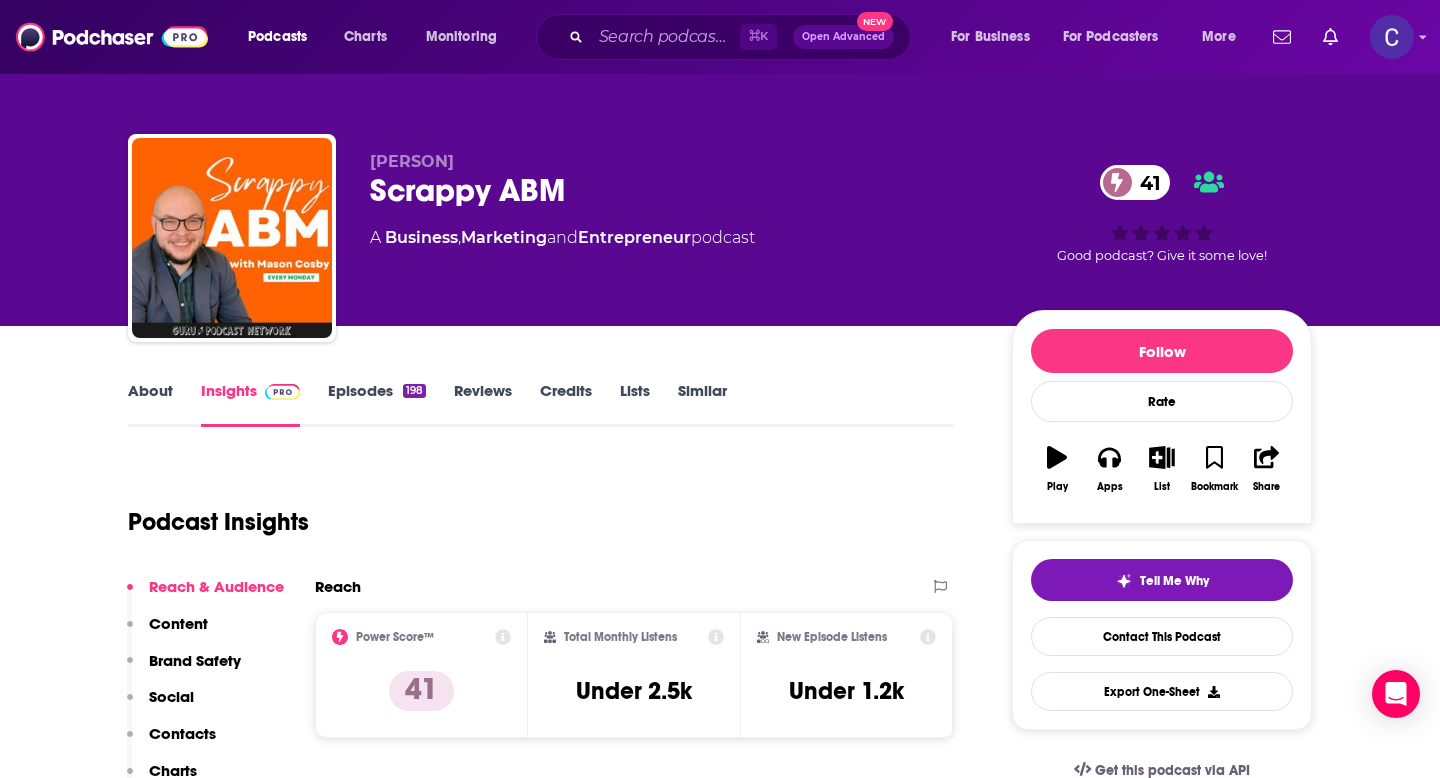 scroll, scrollTop: 0, scrollLeft: 0, axis: both 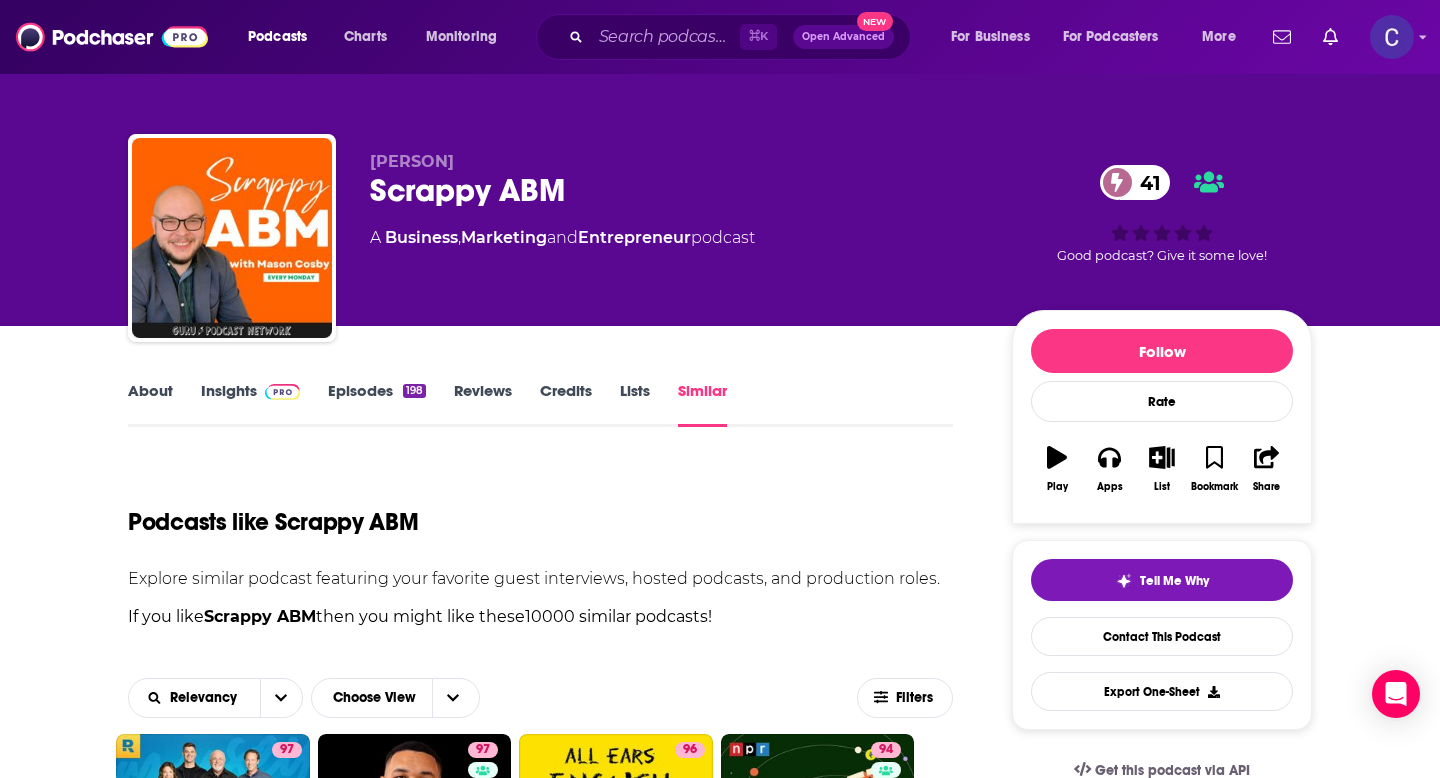 drag, startPoint x: 368, startPoint y: 148, endPoint x: 578, endPoint y: 170, distance: 211.14923 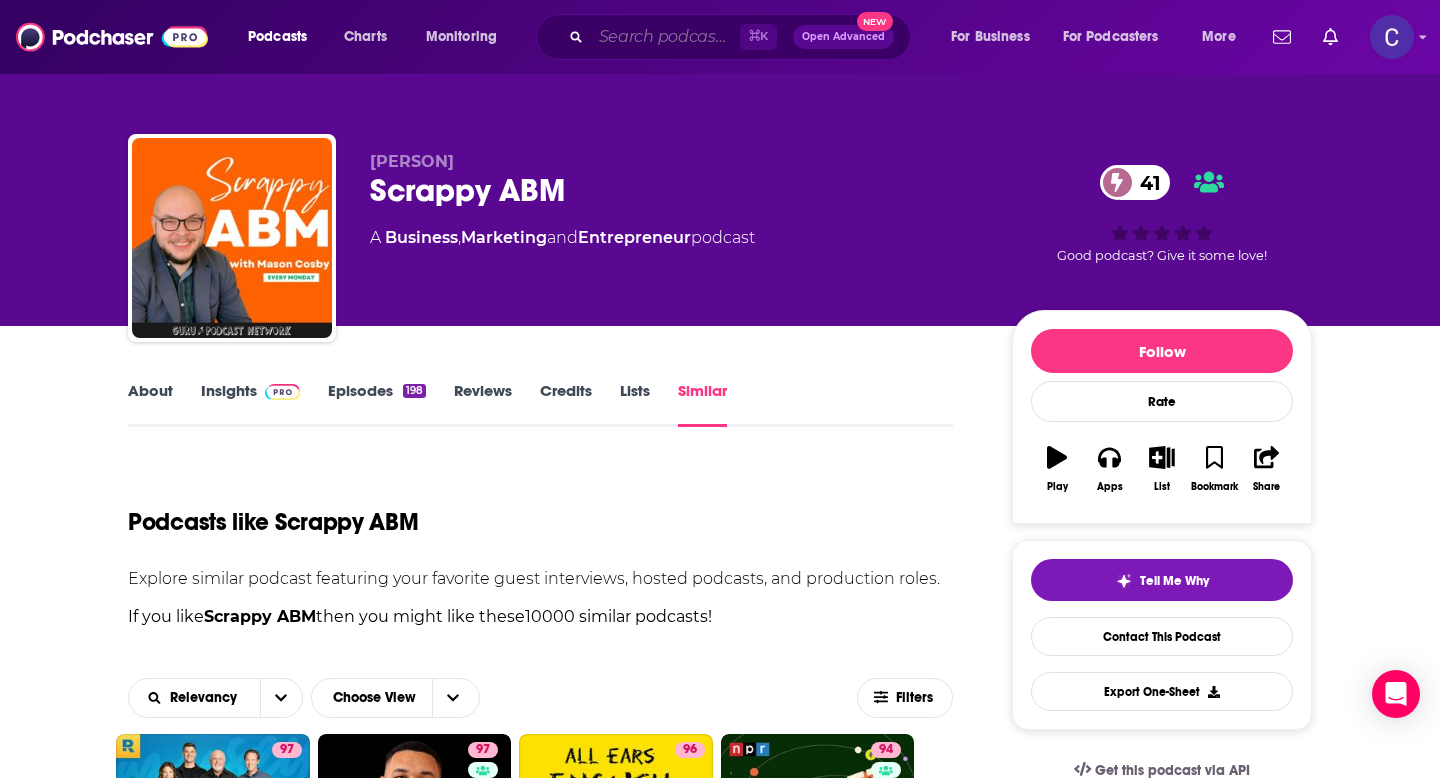 click at bounding box center (665, 37) 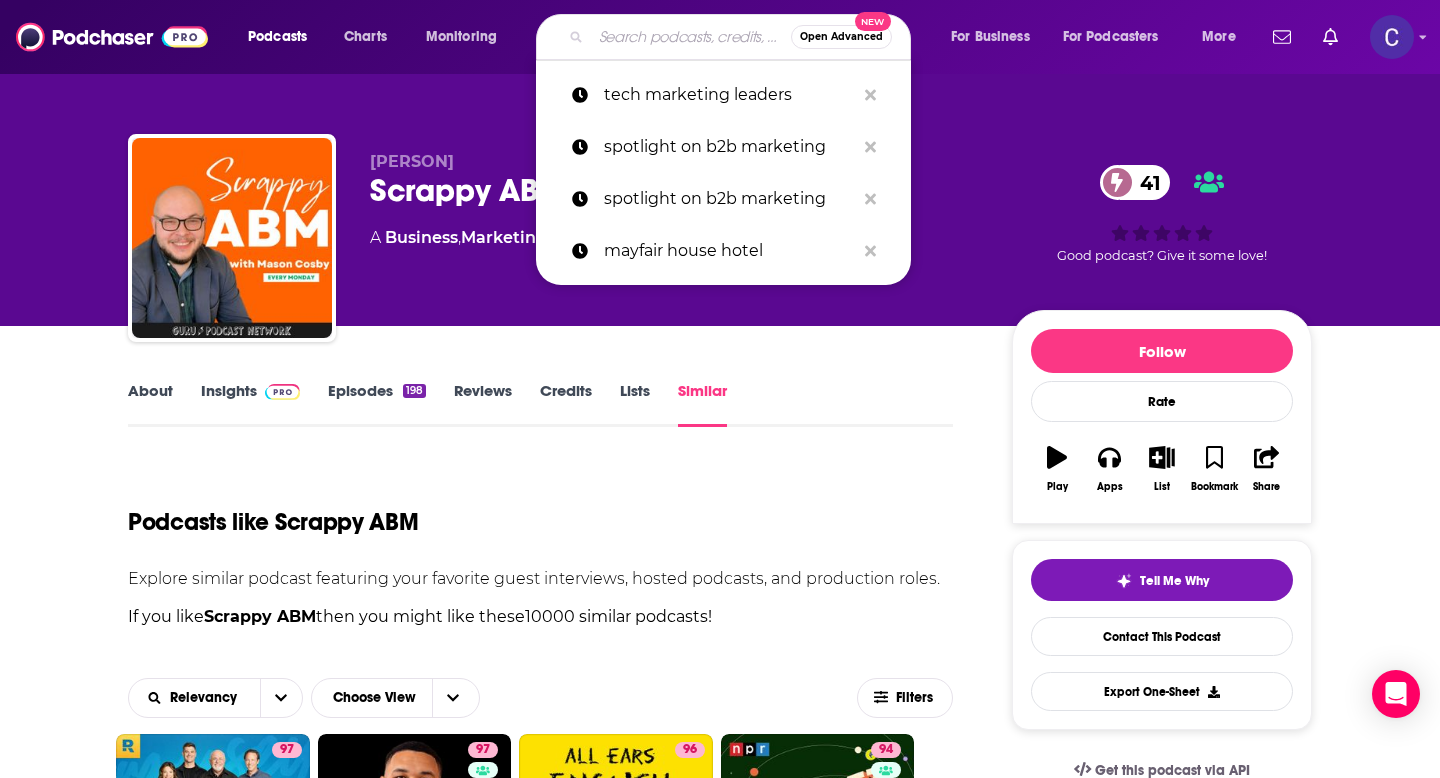 paste on "[FIRST] [LAST]" 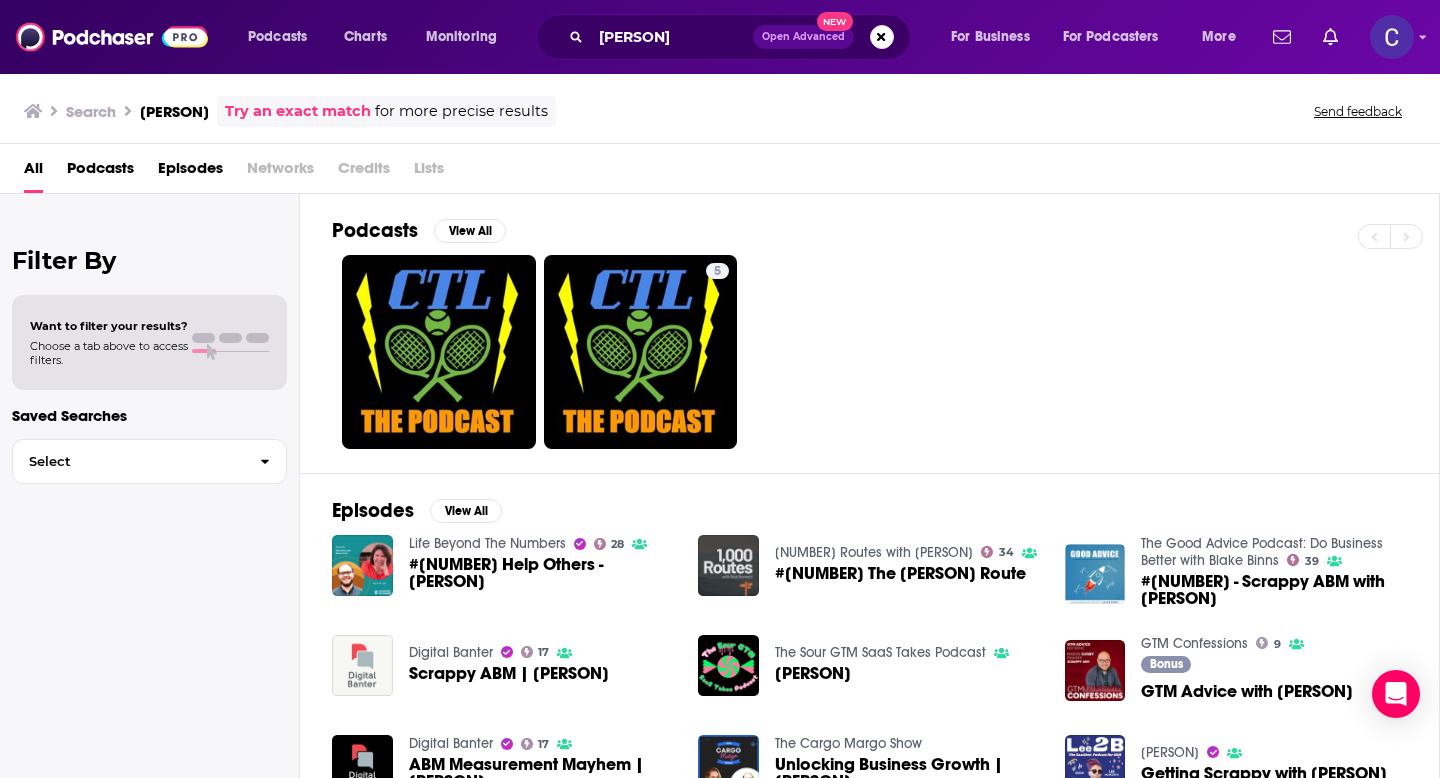 scroll, scrollTop: 56, scrollLeft: 0, axis: vertical 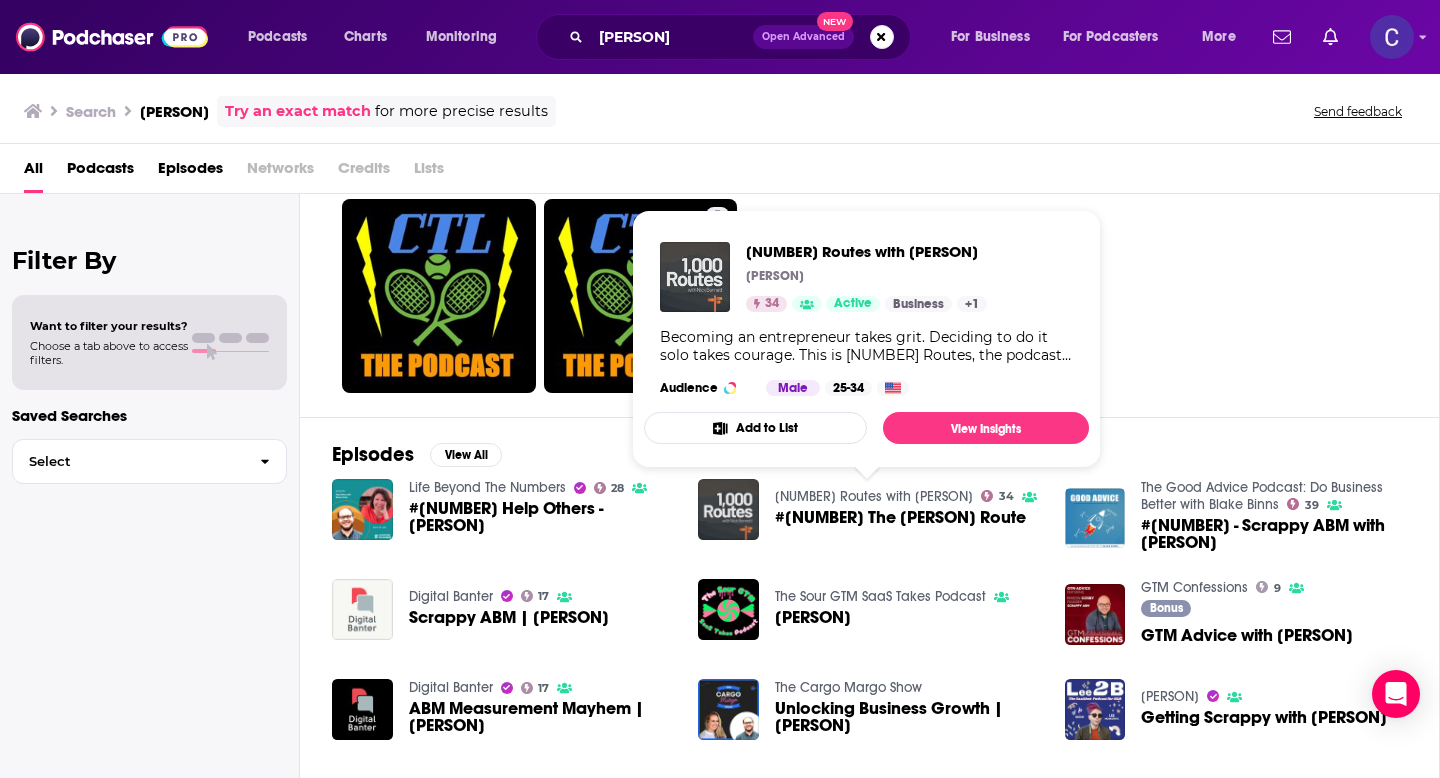 click on "5" at bounding box center [885, 296] 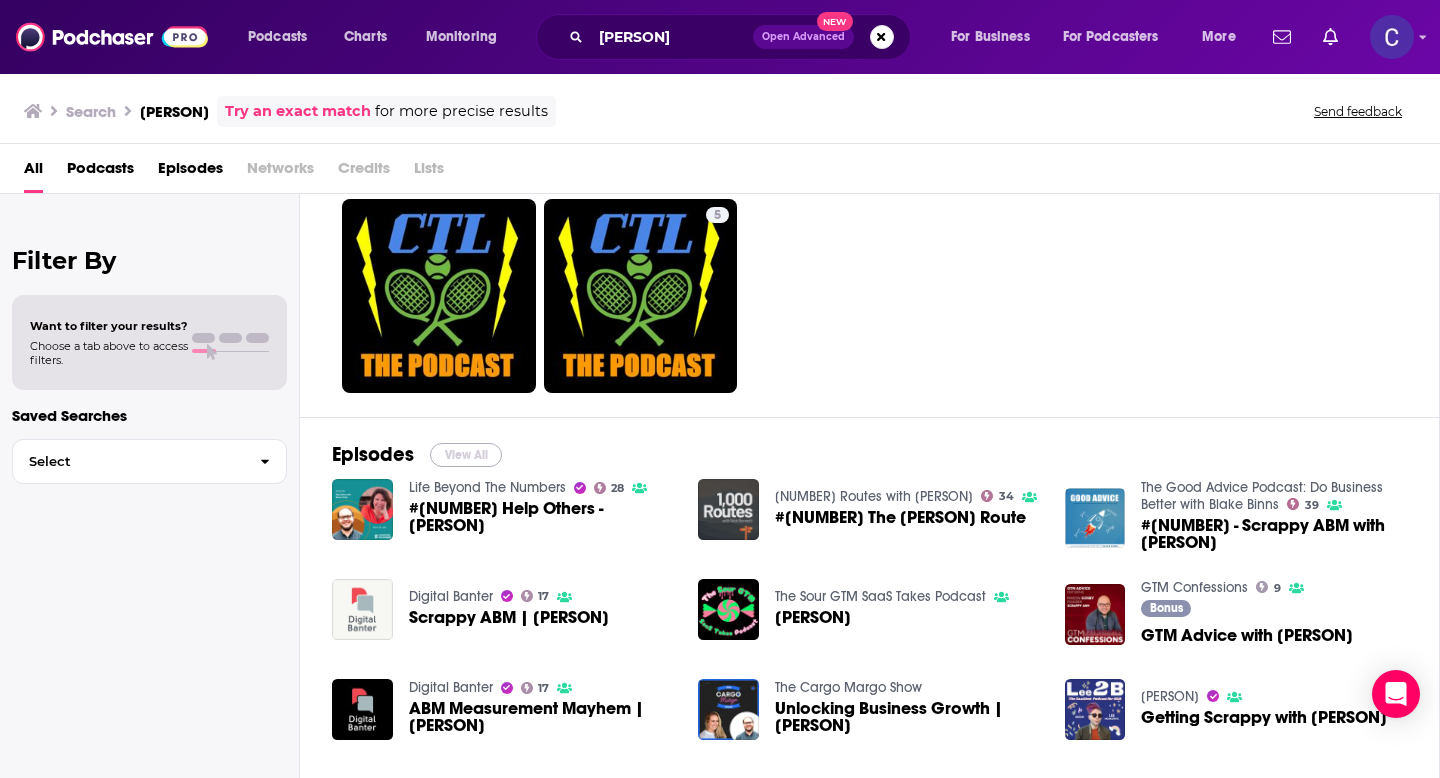 click on "View All" at bounding box center [466, 455] 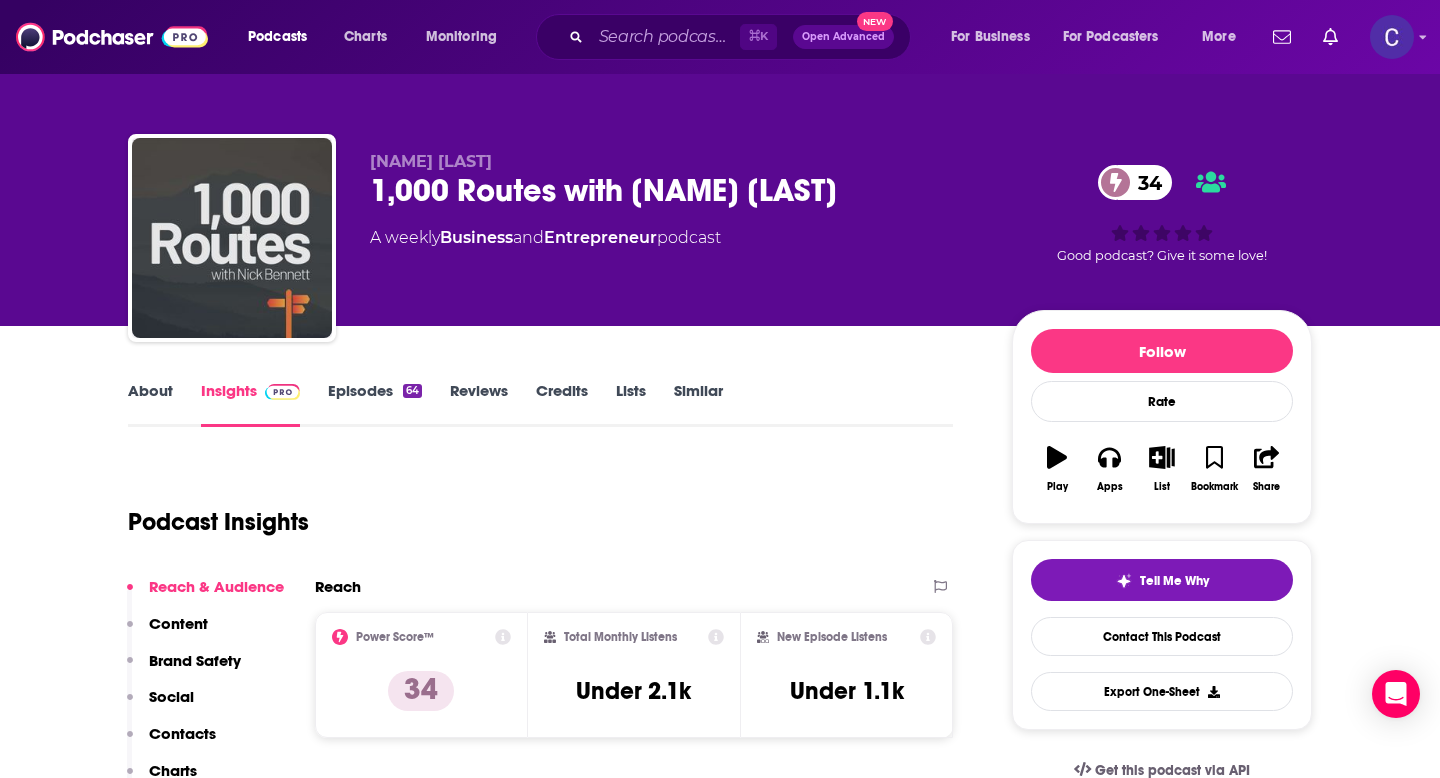 scroll, scrollTop: 0, scrollLeft: 0, axis: both 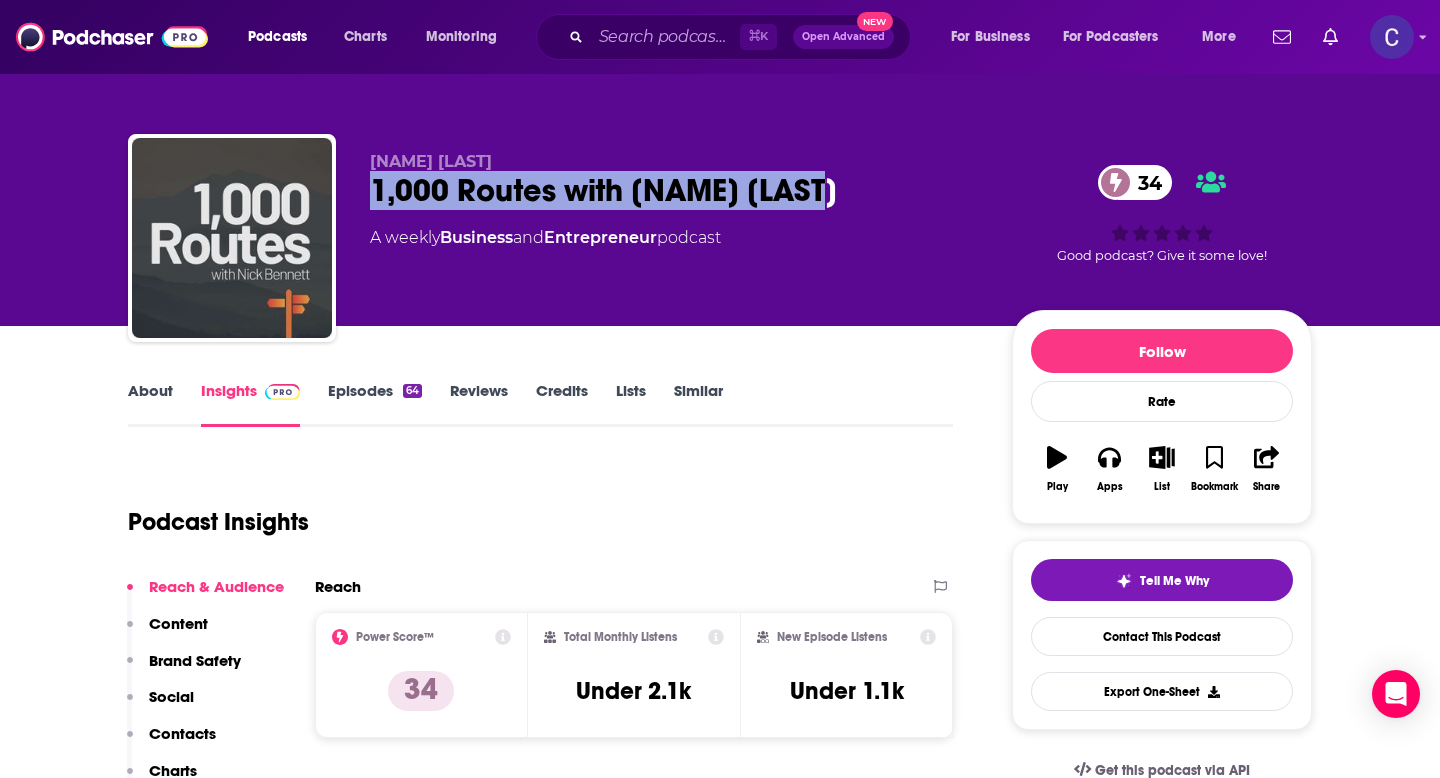 drag, startPoint x: 365, startPoint y: 194, endPoint x: 921, endPoint y: 201, distance: 556.04407 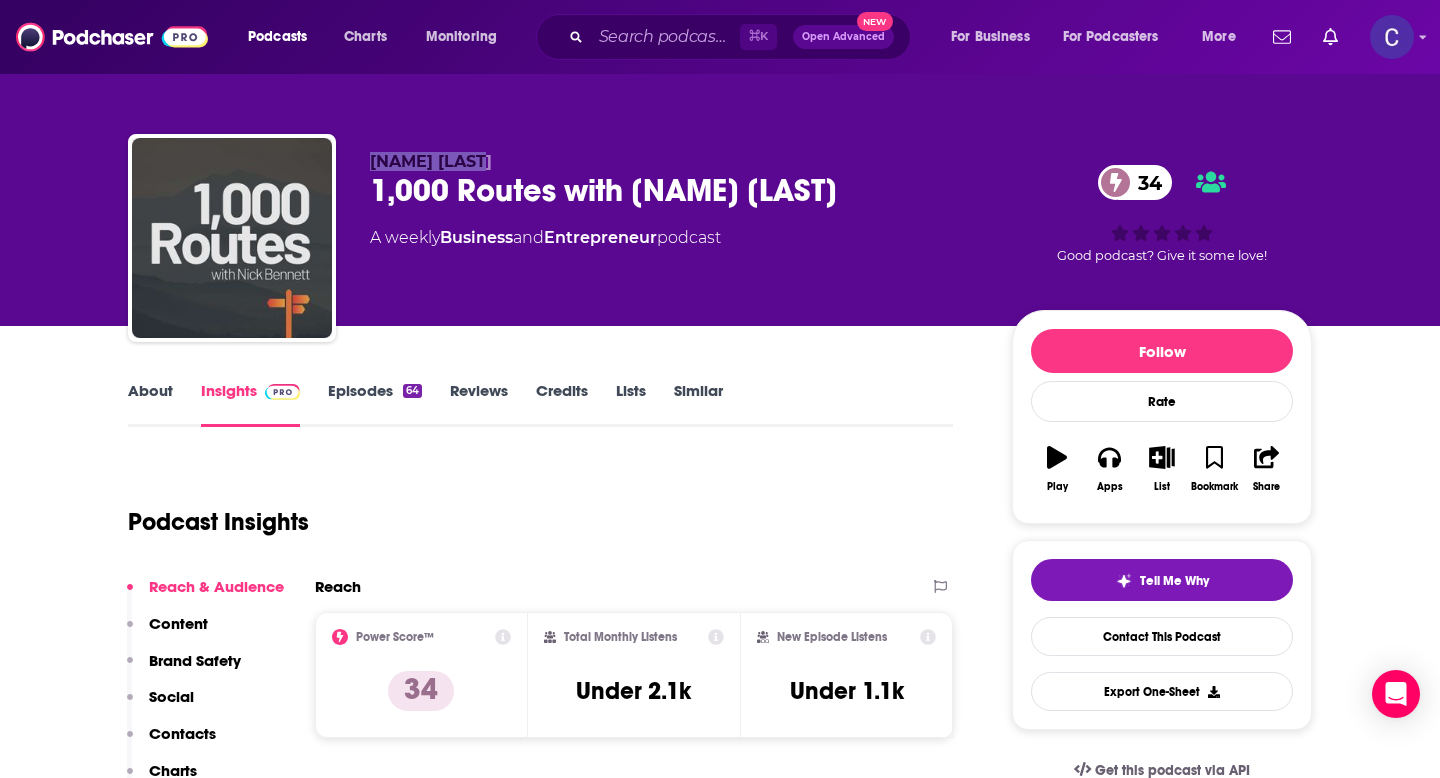 drag, startPoint x: 368, startPoint y: 160, endPoint x: 536, endPoint y: 160, distance: 168 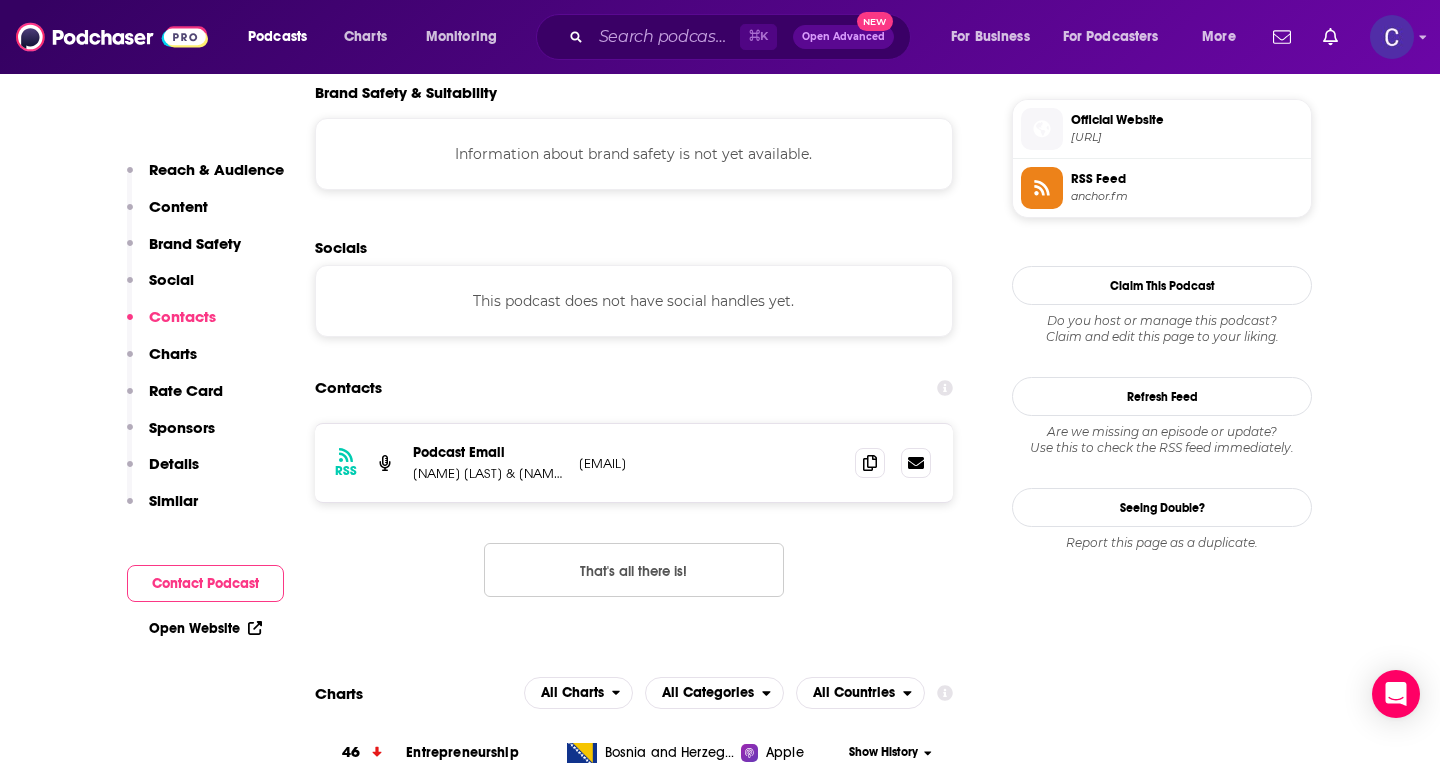scroll, scrollTop: 1534, scrollLeft: 0, axis: vertical 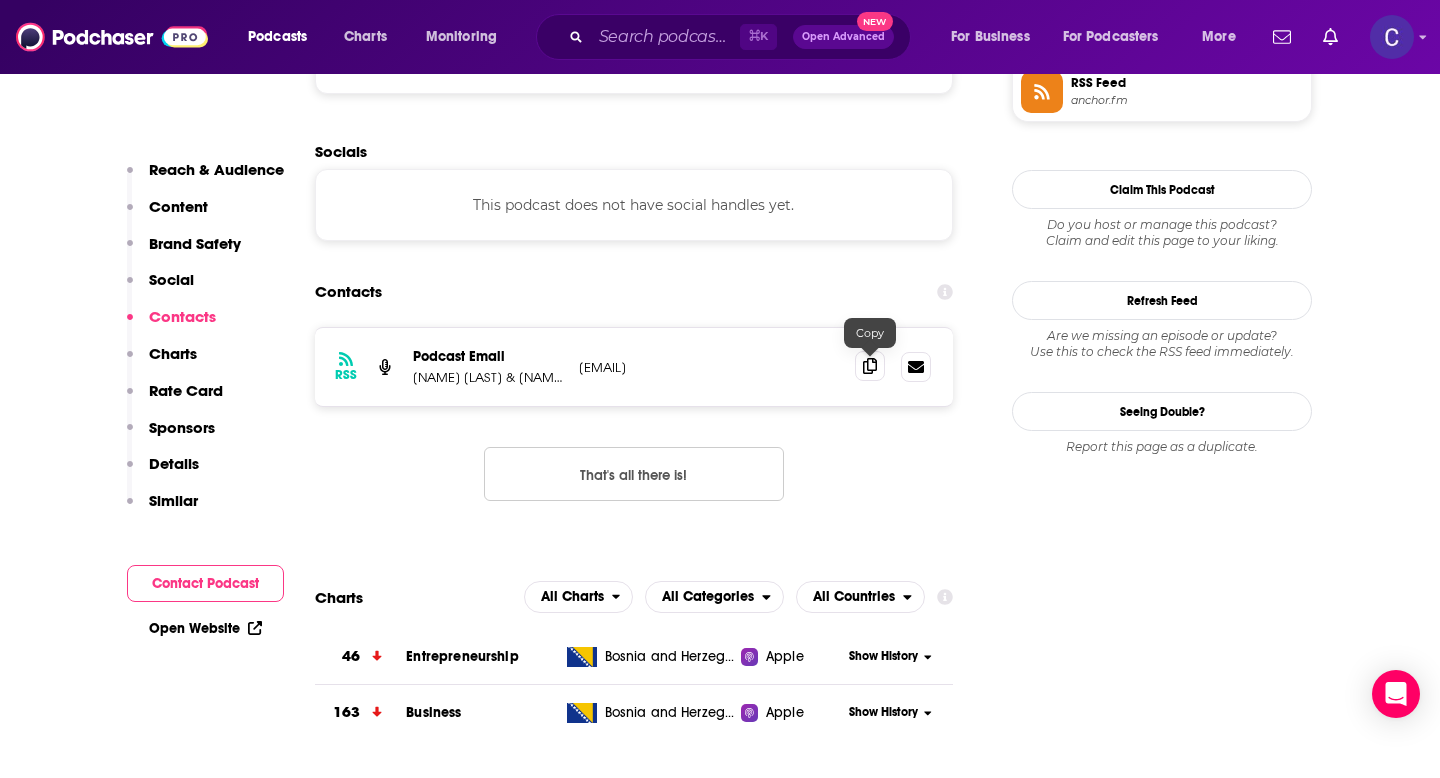 click 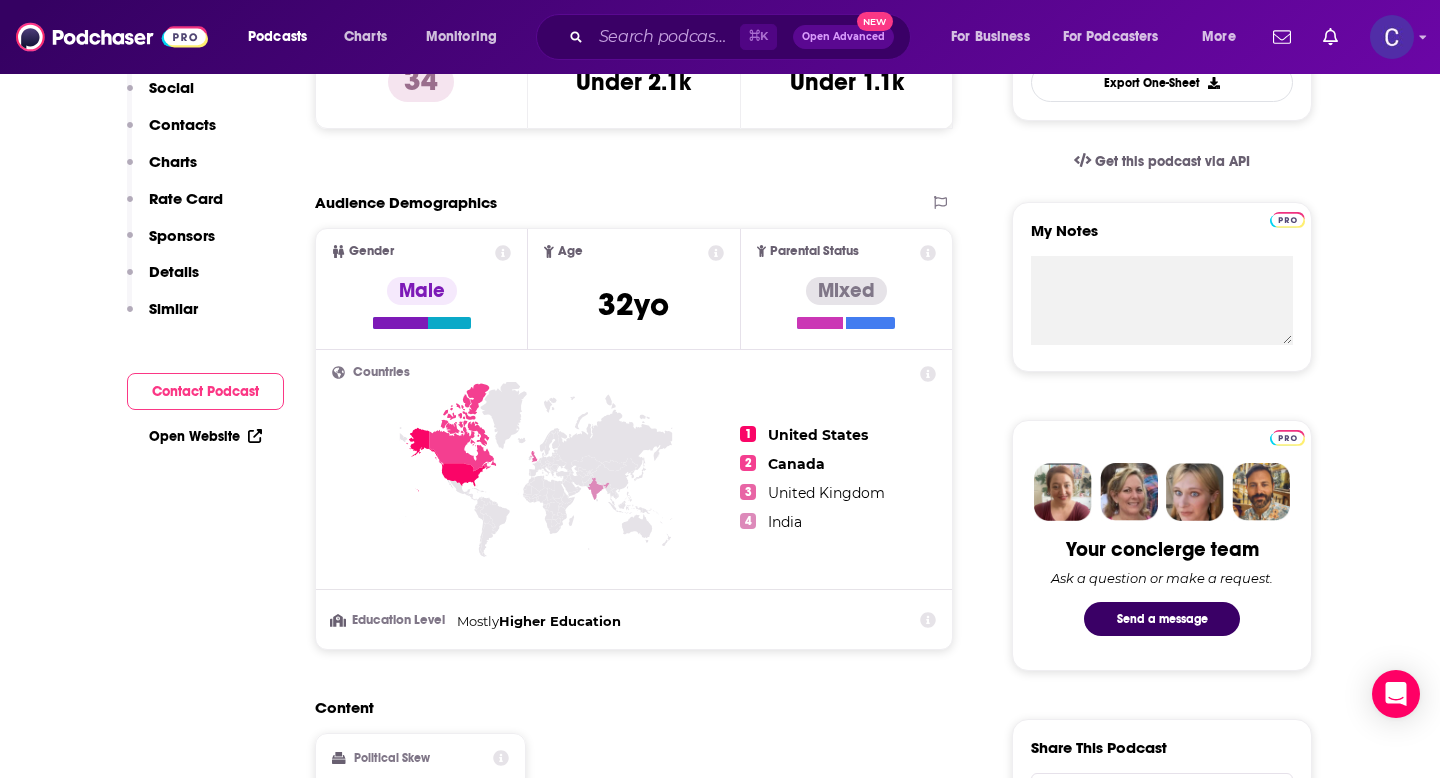 scroll, scrollTop: 0, scrollLeft: 0, axis: both 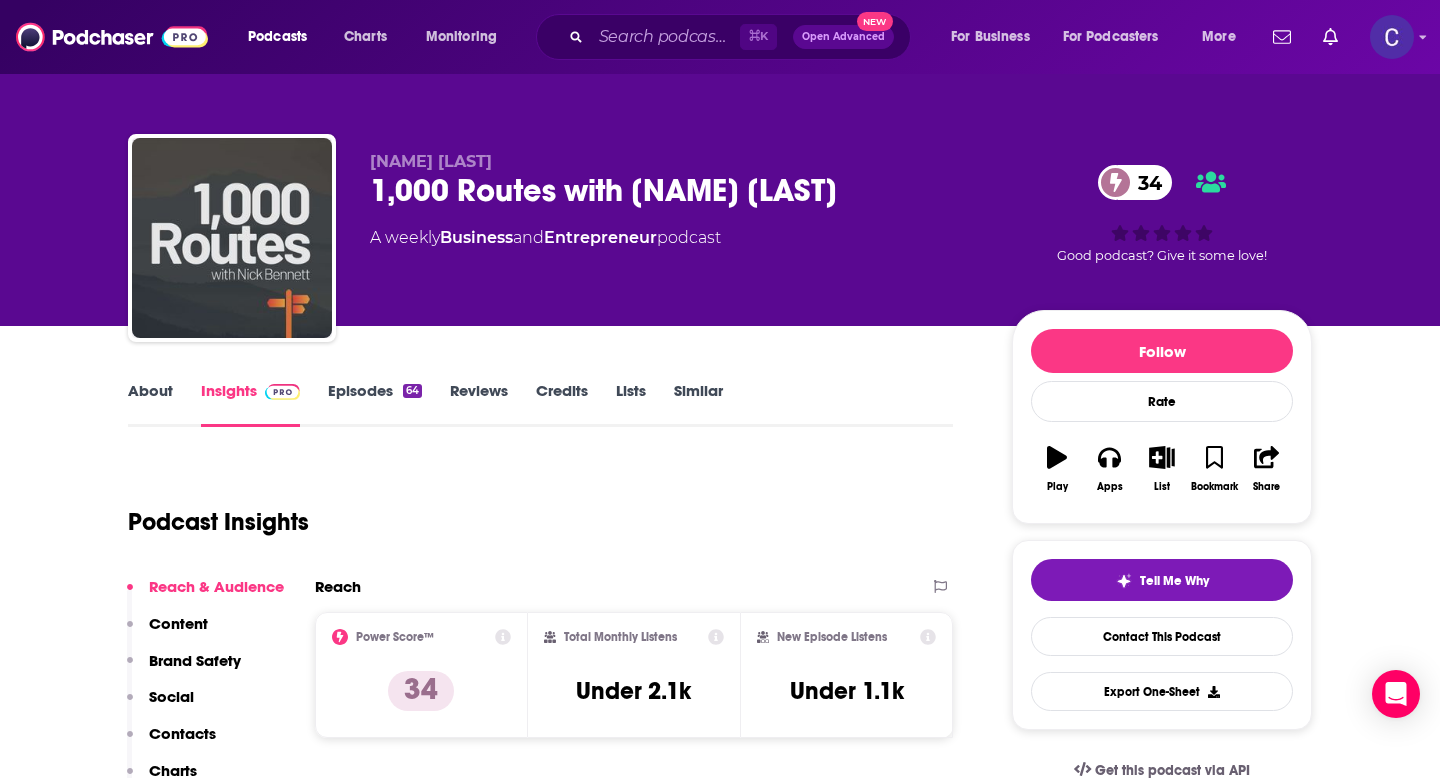 click on "Episodes 64" at bounding box center (375, 404) 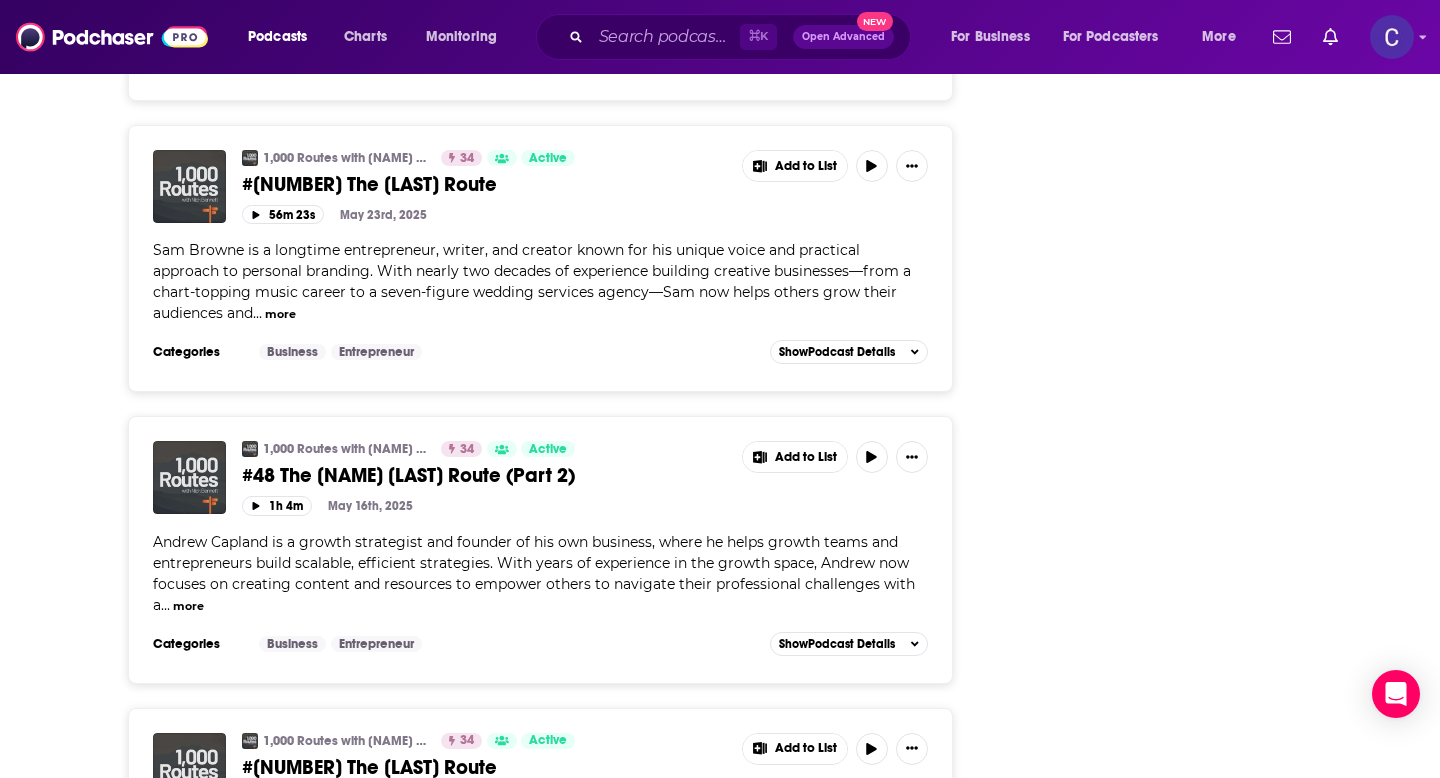 scroll, scrollTop: 2727, scrollLeft: 0, axis: vertical 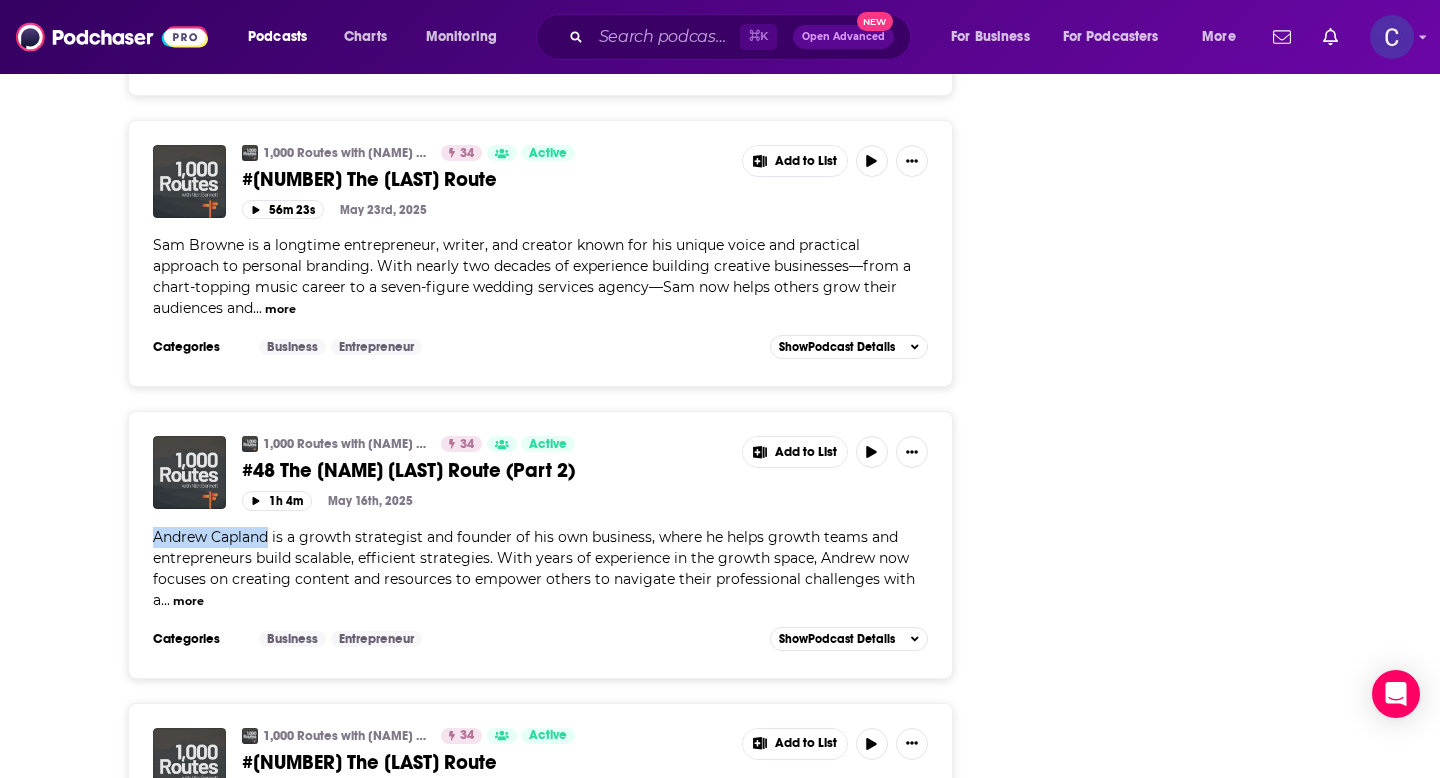 drag, startPoint x: 270, startPoint y: 460, endPoint x: 119, endPoint y: 460, distance: 151 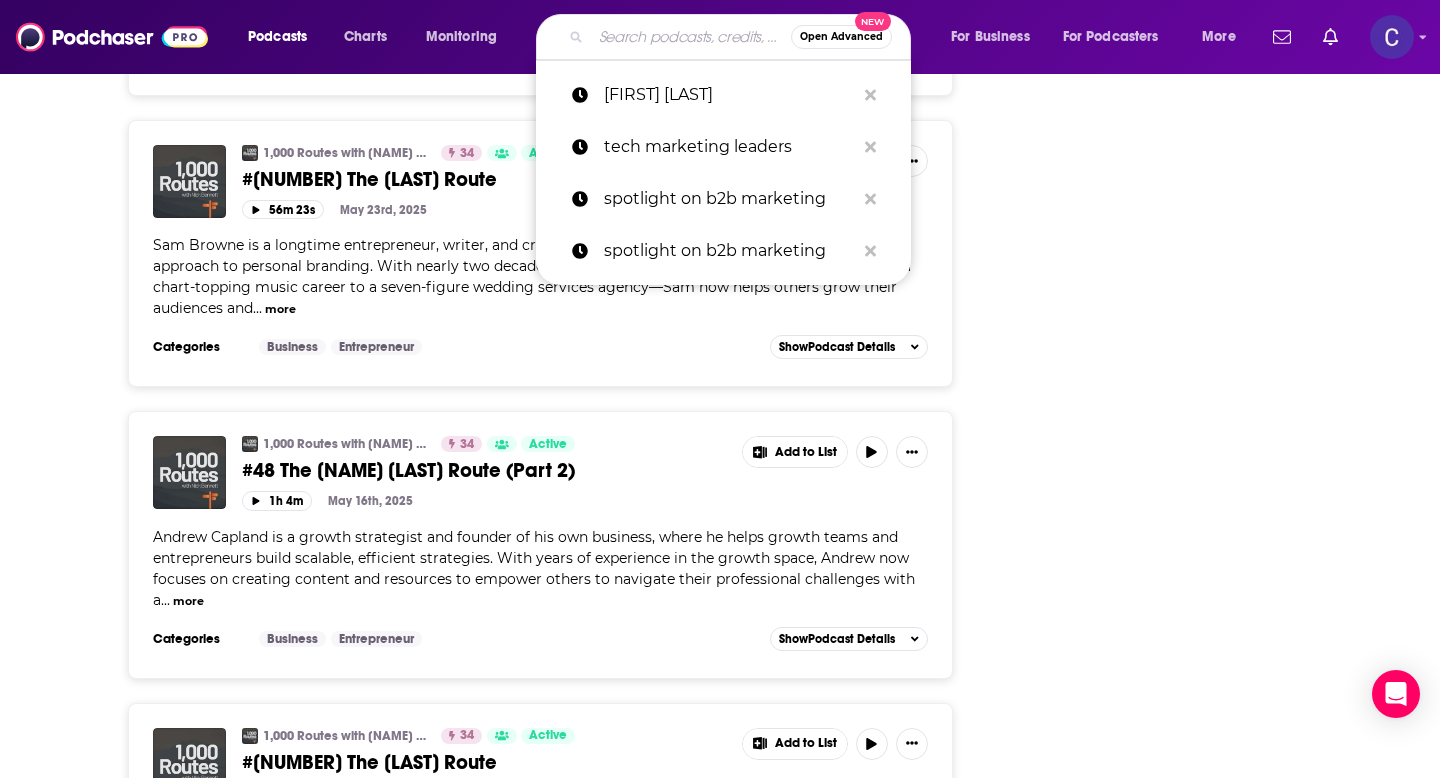 click at bounding box center [691, 37] 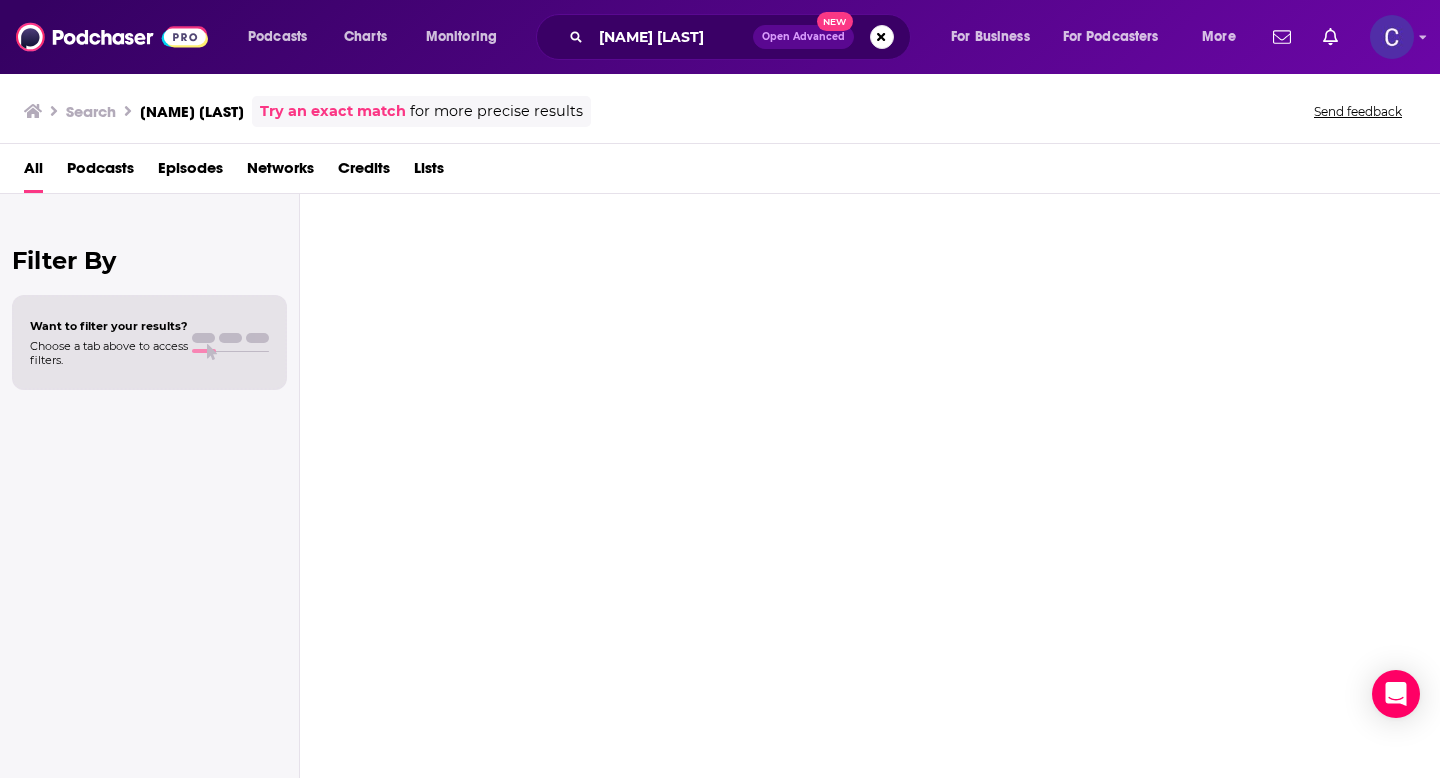 scroll, scrollTop: 0, scrollLeft: 0, axis: both 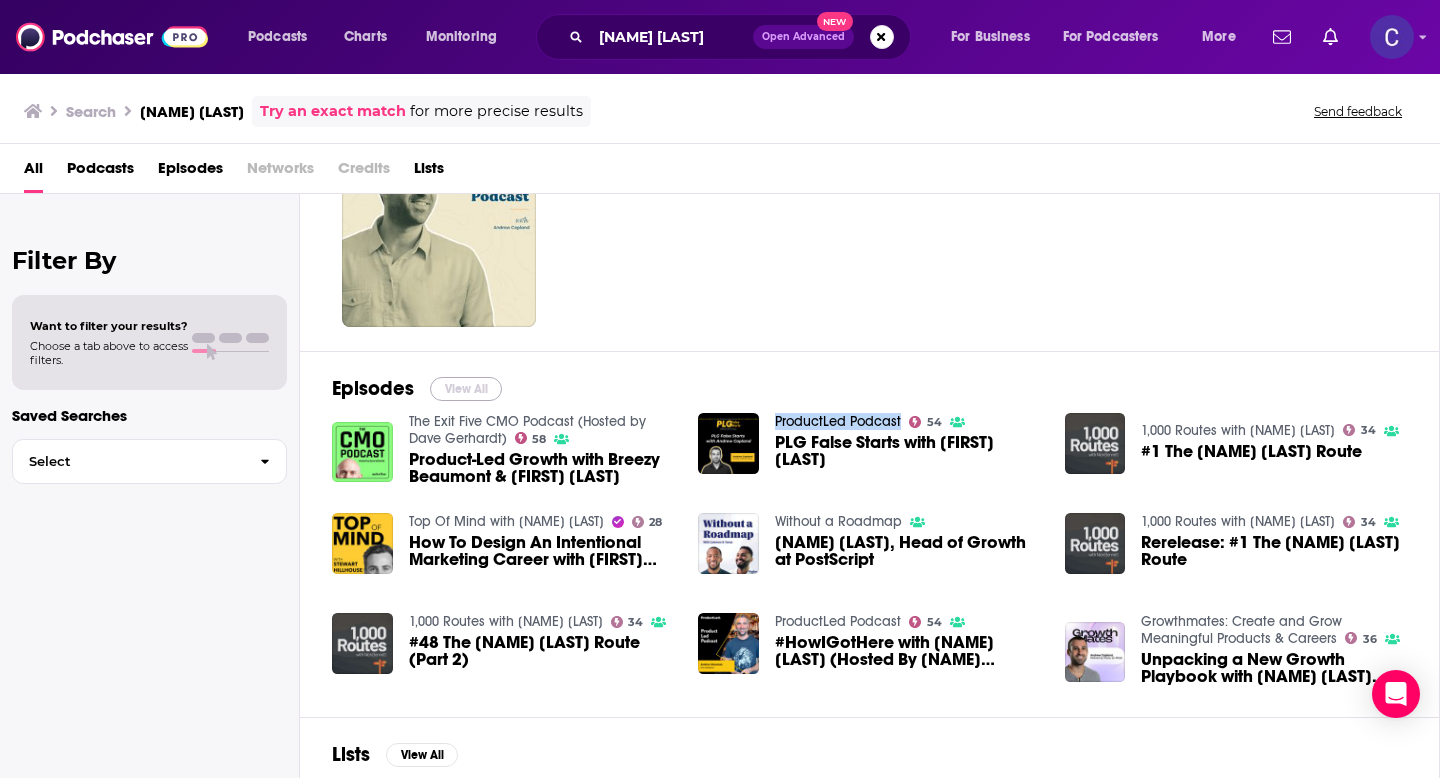click on "View All" at bounding box center (466, 389) 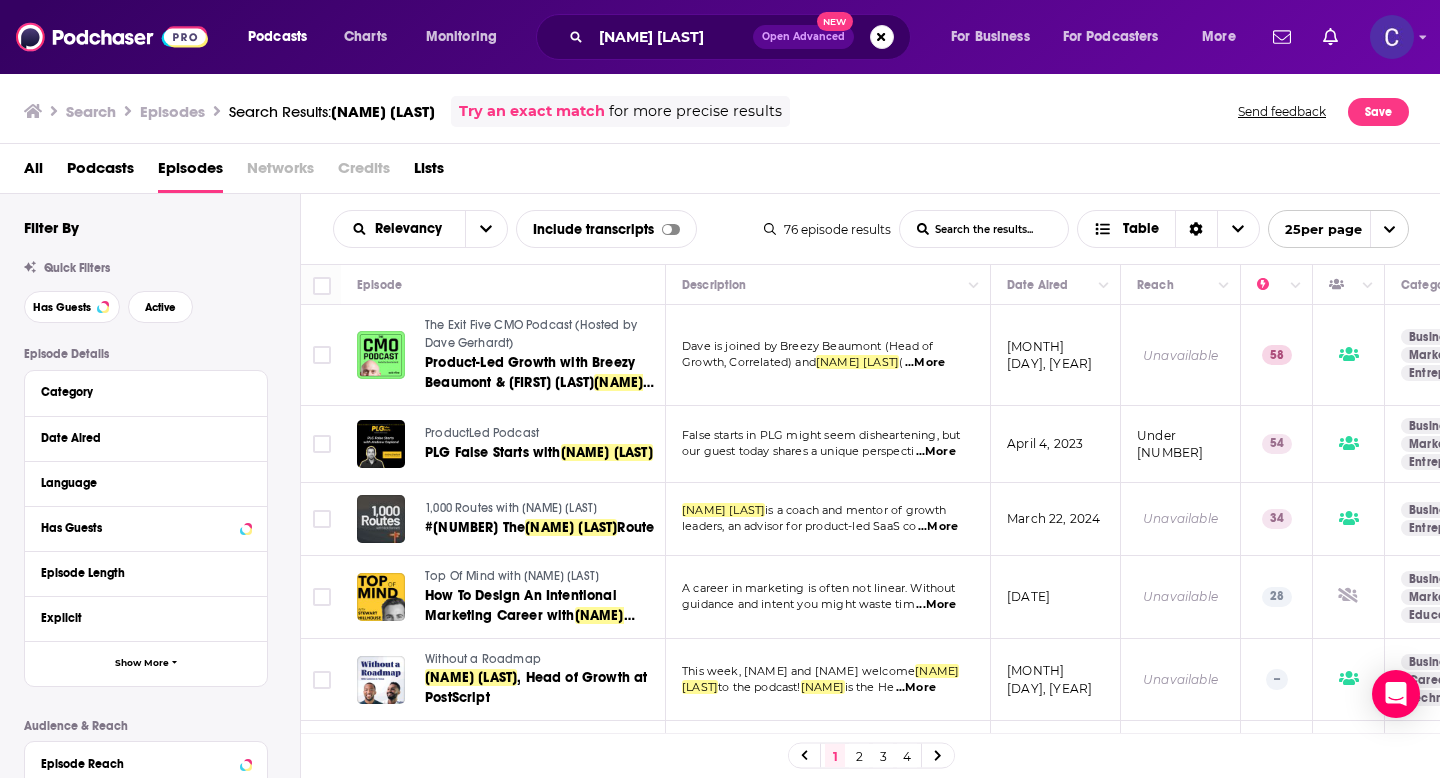 click on "2" at bounding box center [859, 756] 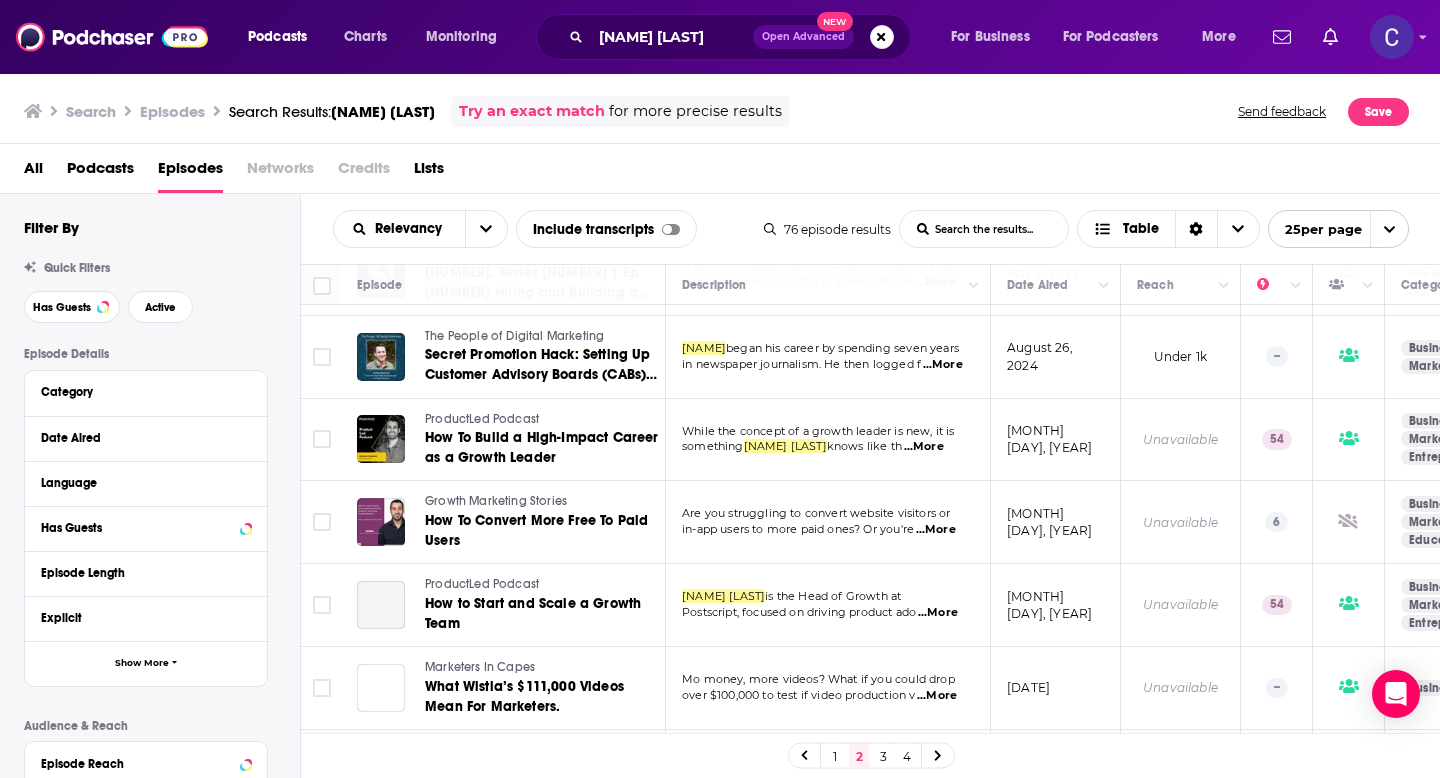 scroll, scrollTop: 241, scrollLeft: 0, axis: vertical 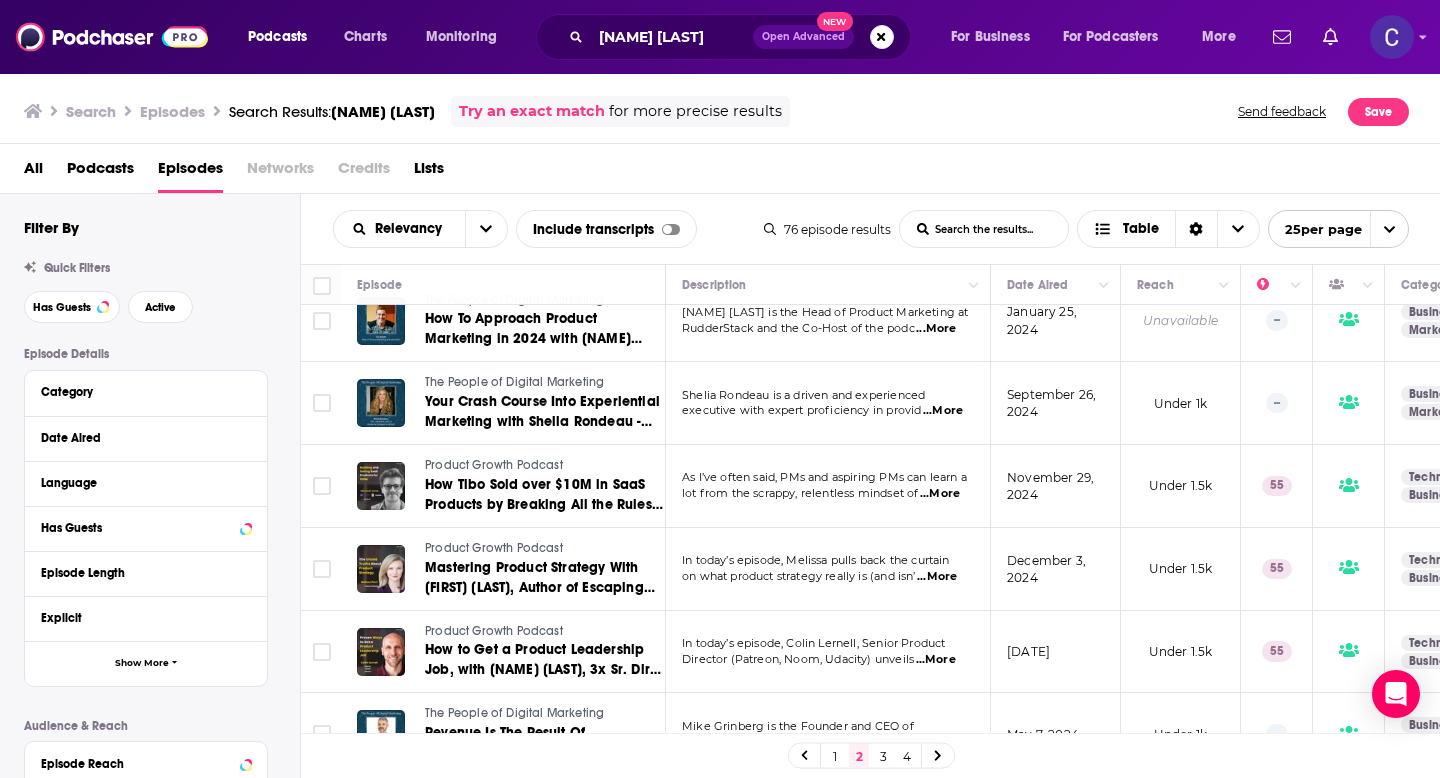 click on "3" at bounding box center [883, 756] 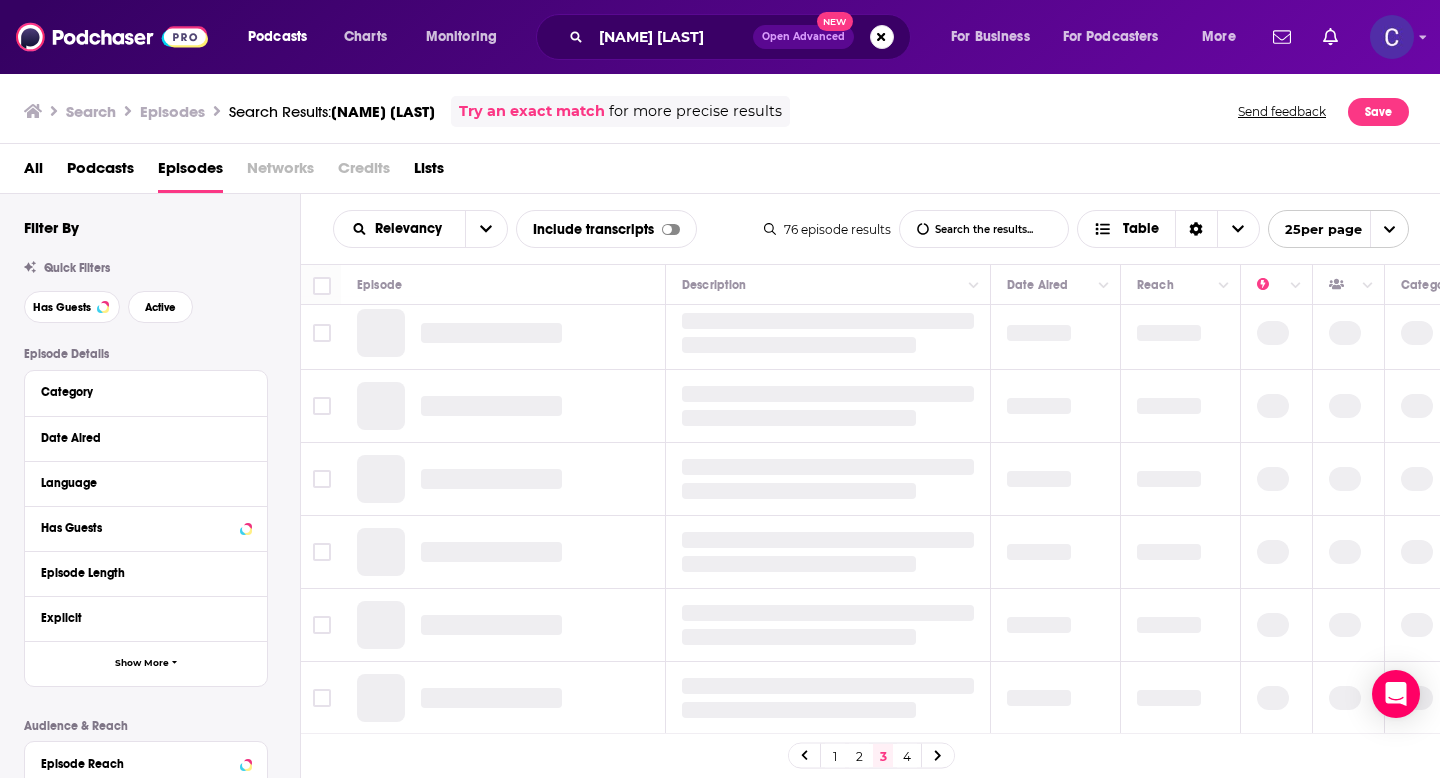 scroll, scrollTop: 0, scrollLeft: 0, axis: both 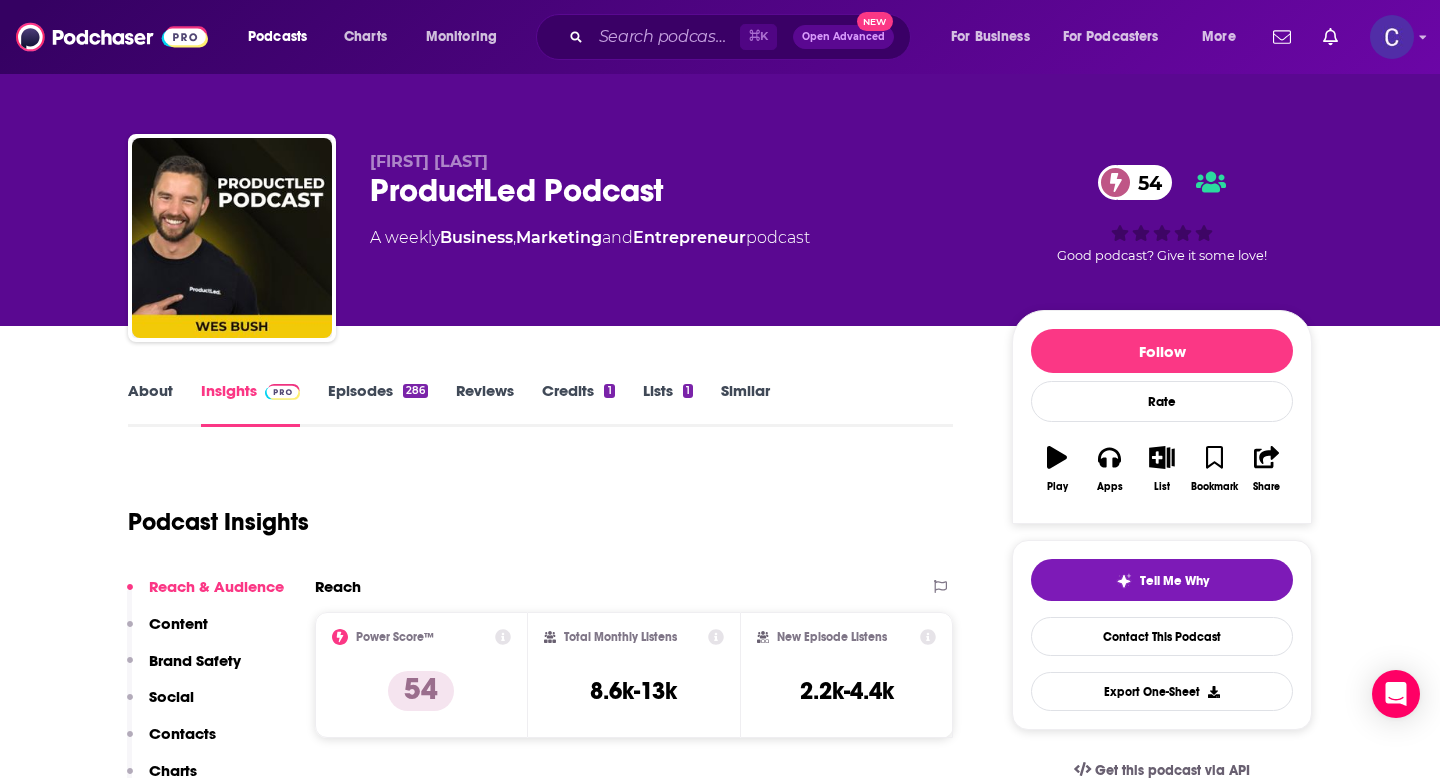 click on "About" at bounding box center (150, 404) 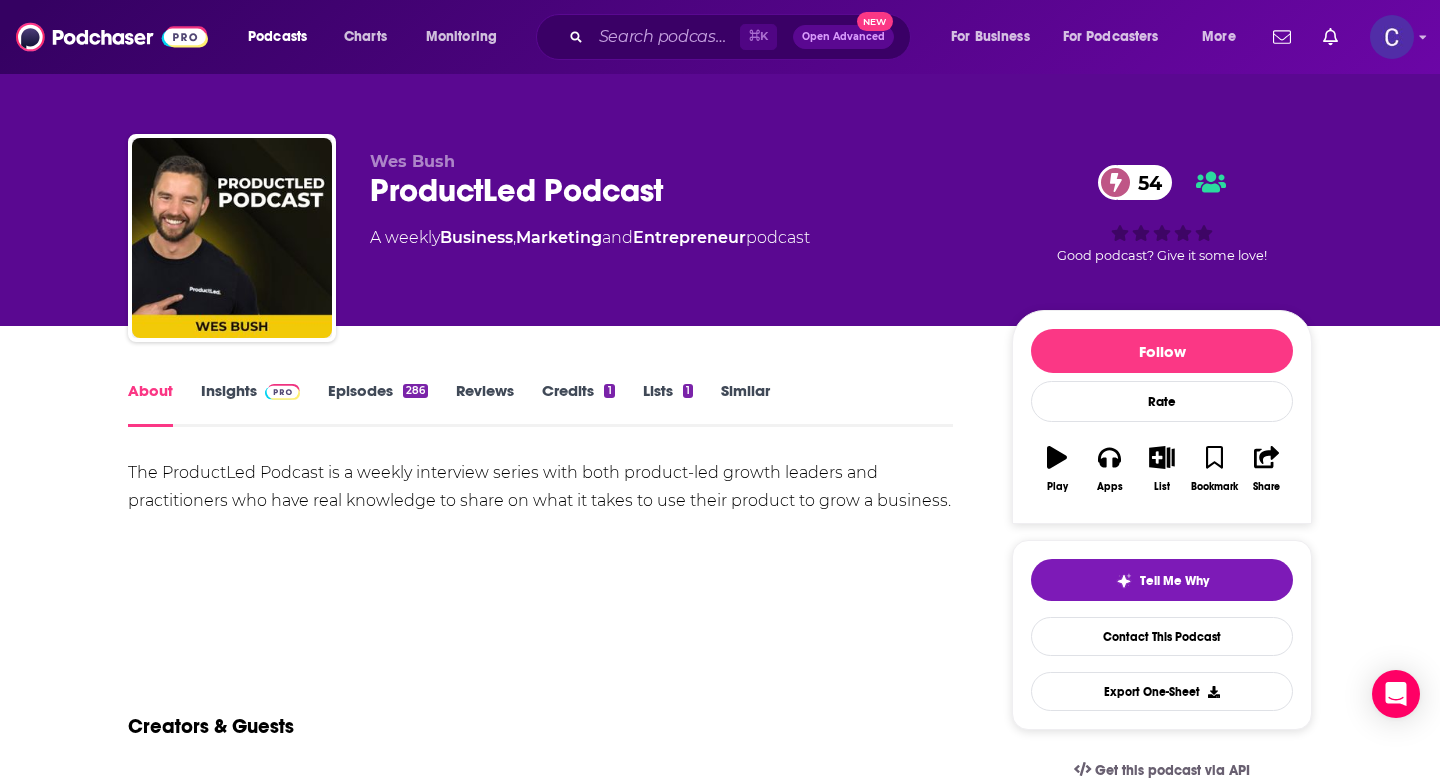 scroll, scrollTop: 0, scrollLeft: 0, axis: both 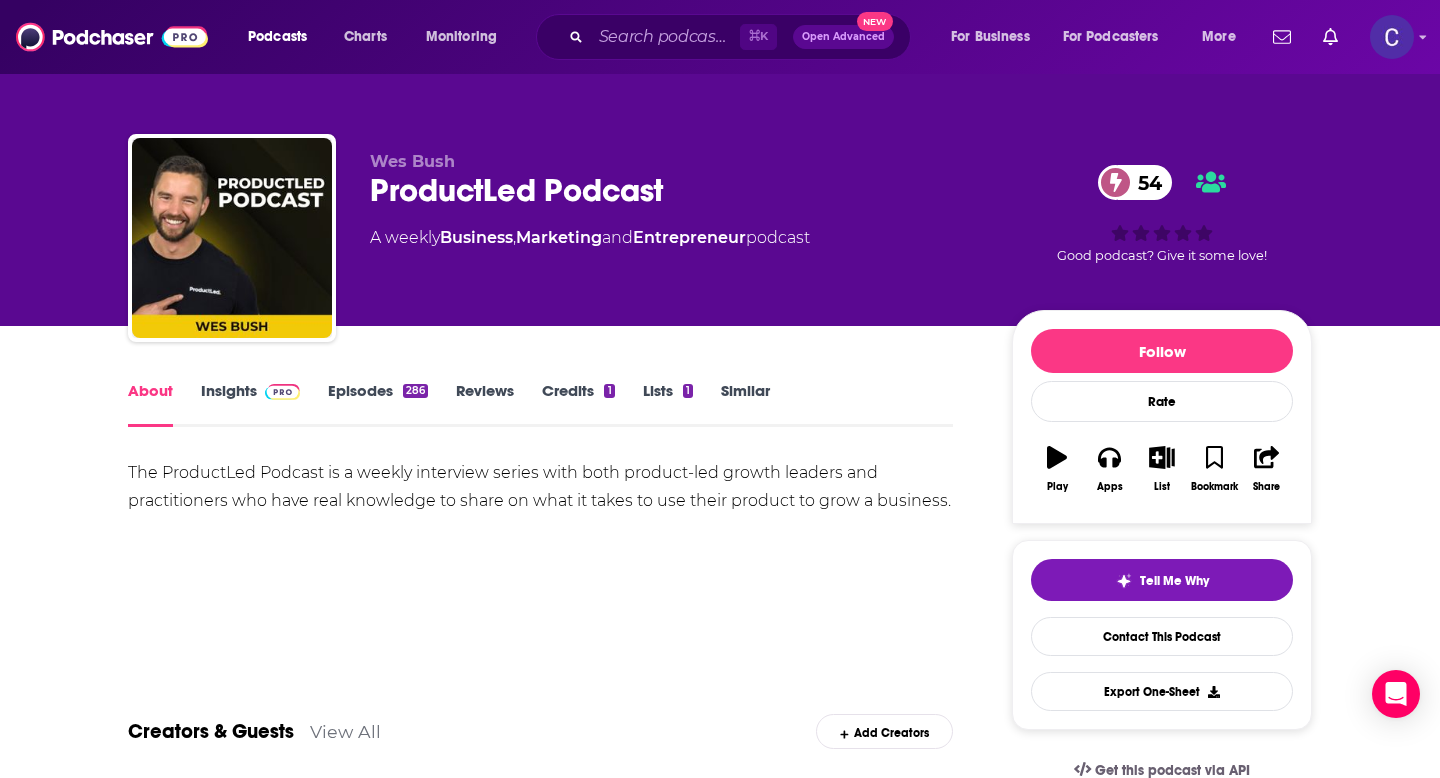 click on "Episodes 286" at bounding box center [378, 404] 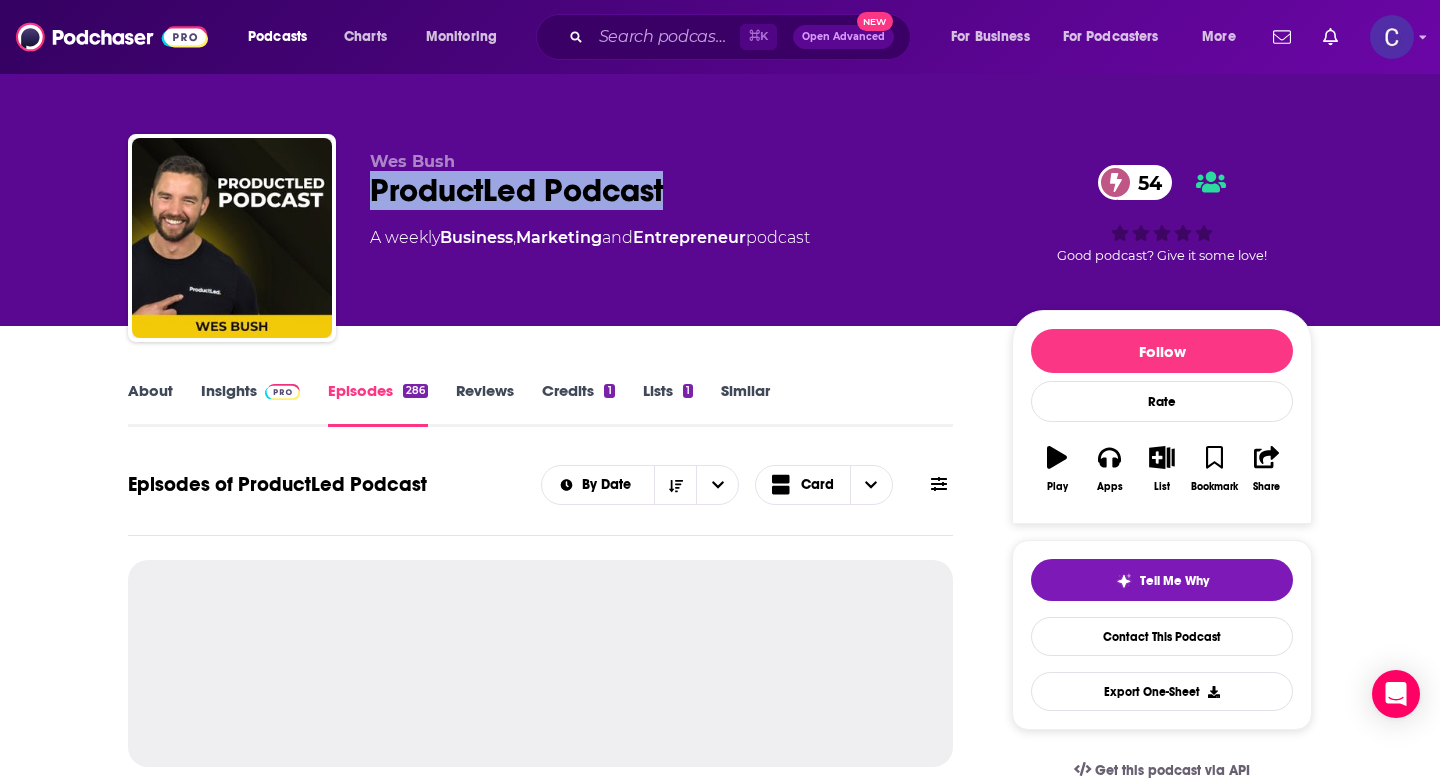 drag, startPoint x: 371, startPoint y: 188, endPoint x: 733, endPoint y: 187, distance: 362.00137 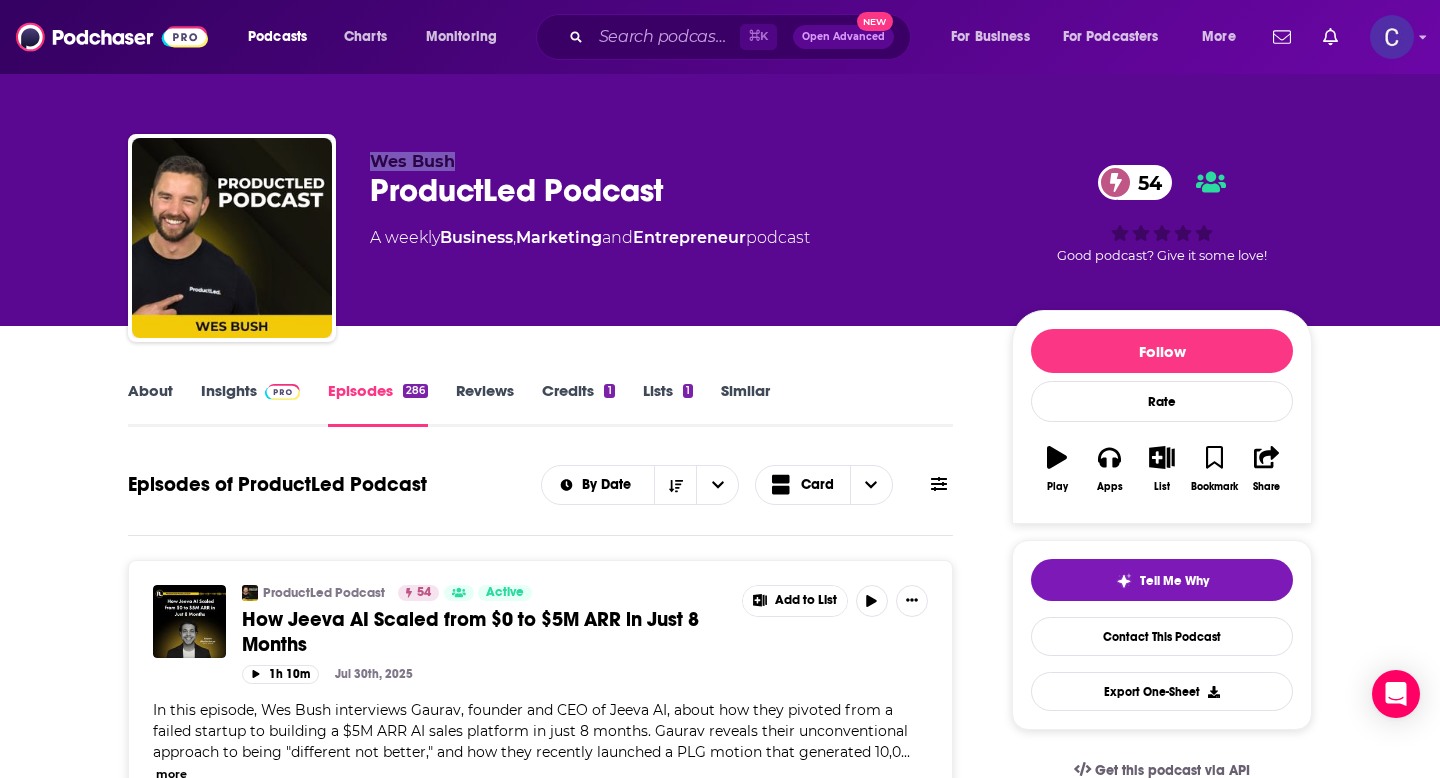 drag, startPoint x: 358, startPoint y: 166, endPoint x: 555, endPoint y: 166, distance: 197 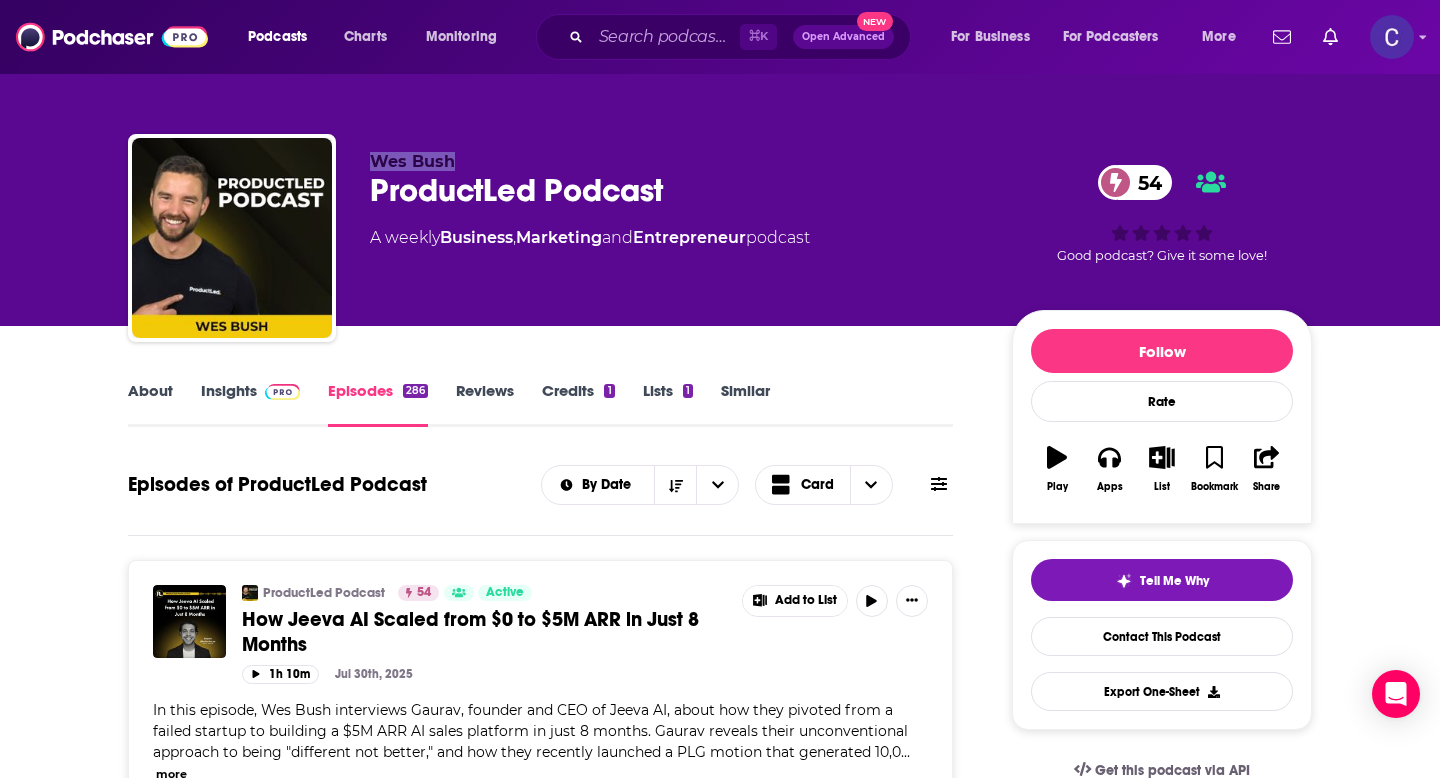 click on "Insights" at bounding box center [250, 404] 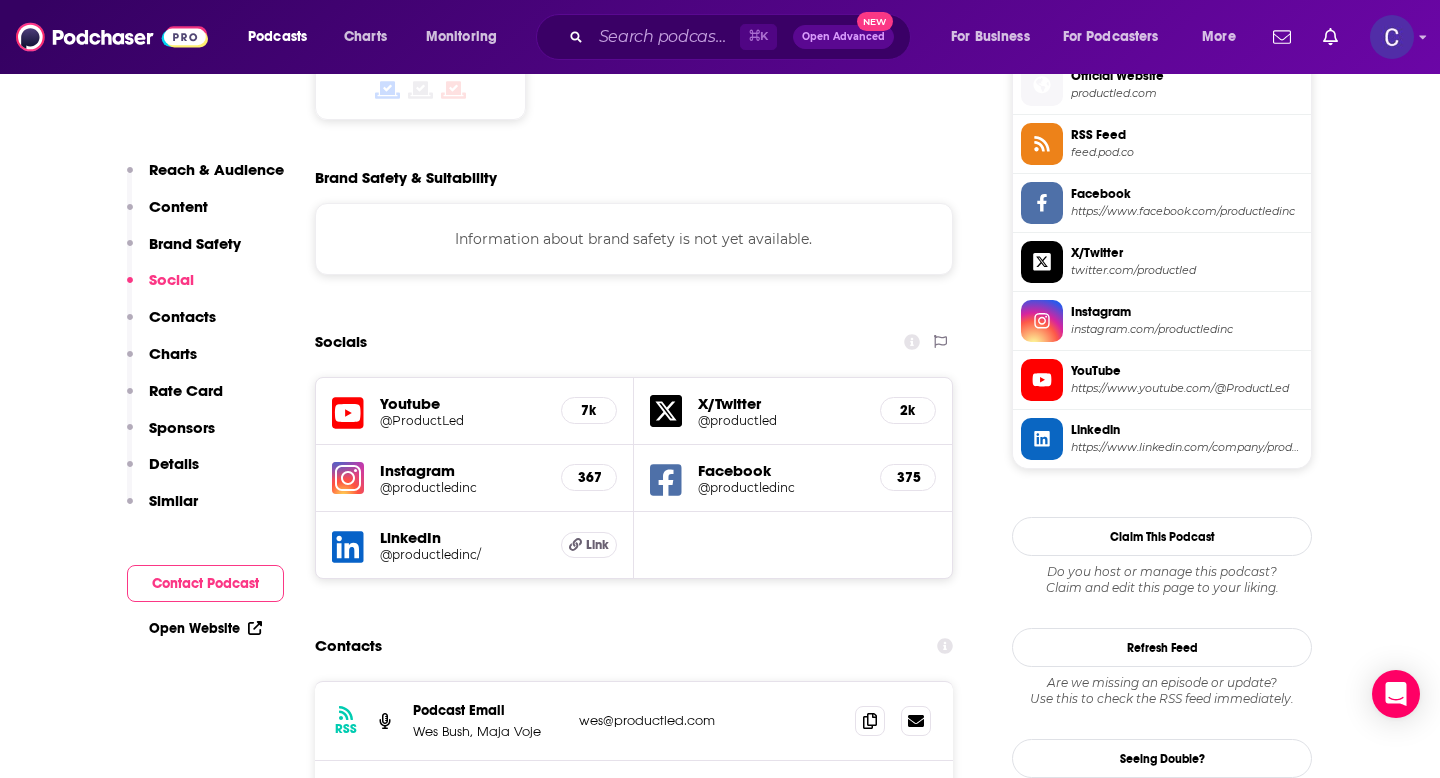 scroll, scrollTop: 1740, scrollLeft: 0, axis: vertical 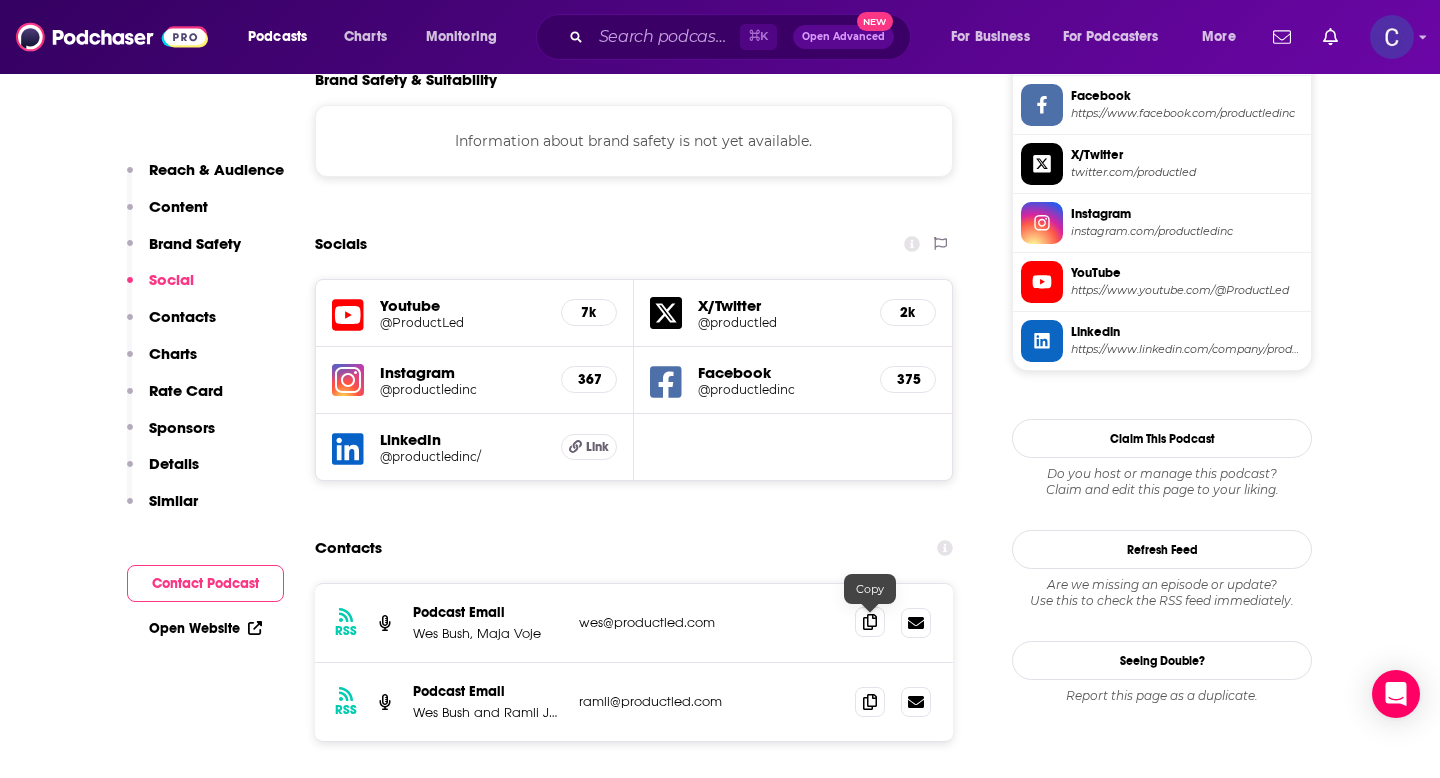 click at bounding box center (870, 622) 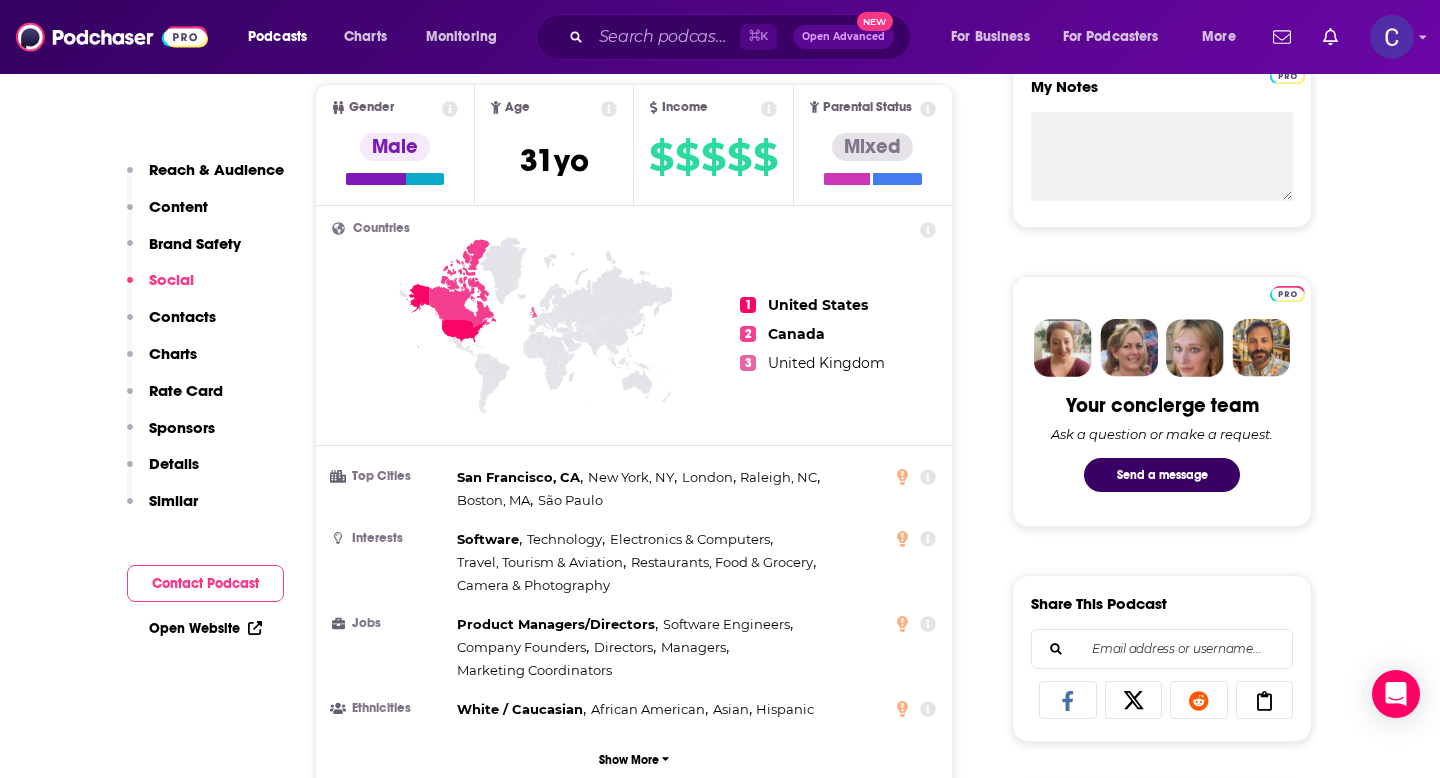 scroll, scrollTop: 0, scrollLeft: 0, axis: both 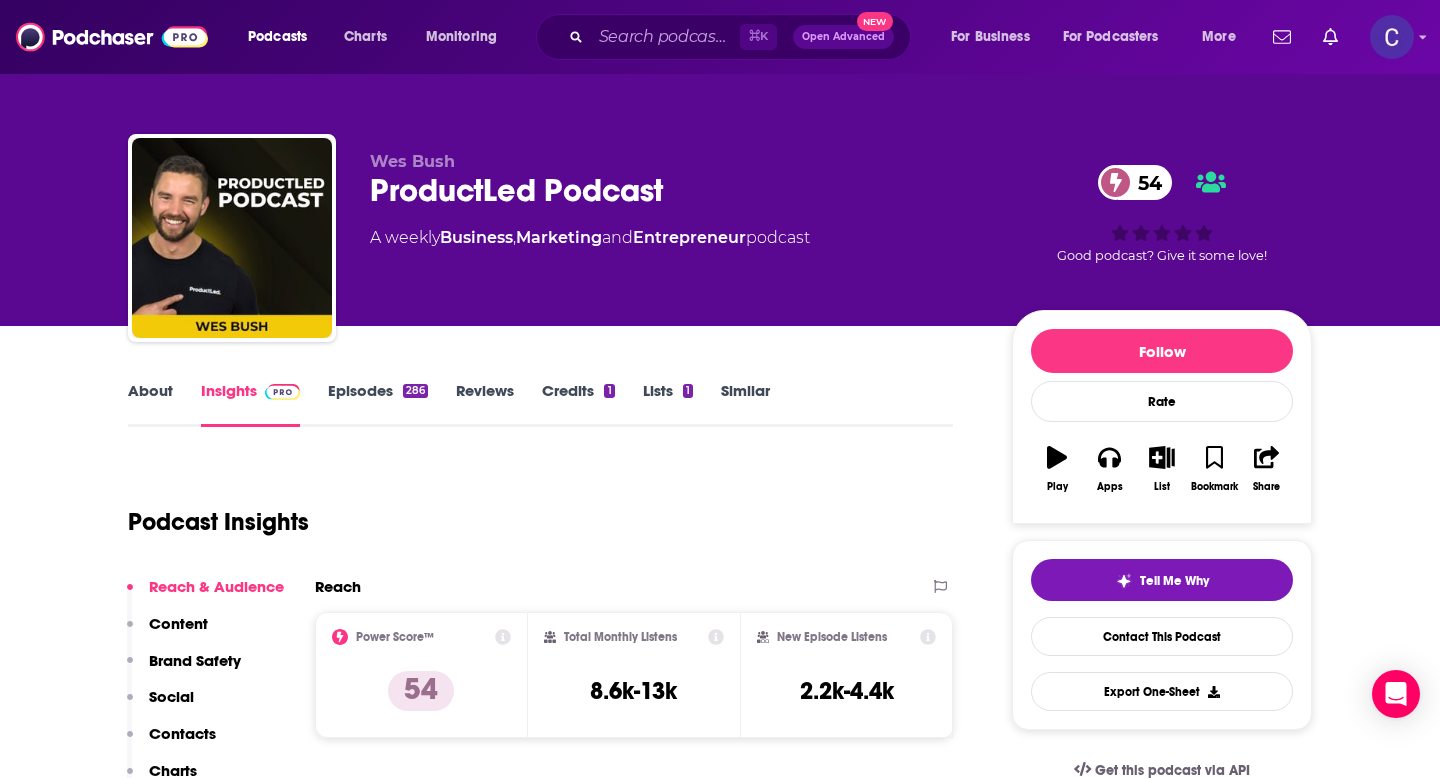 click on "Similar" at bounding box center [745, 404] 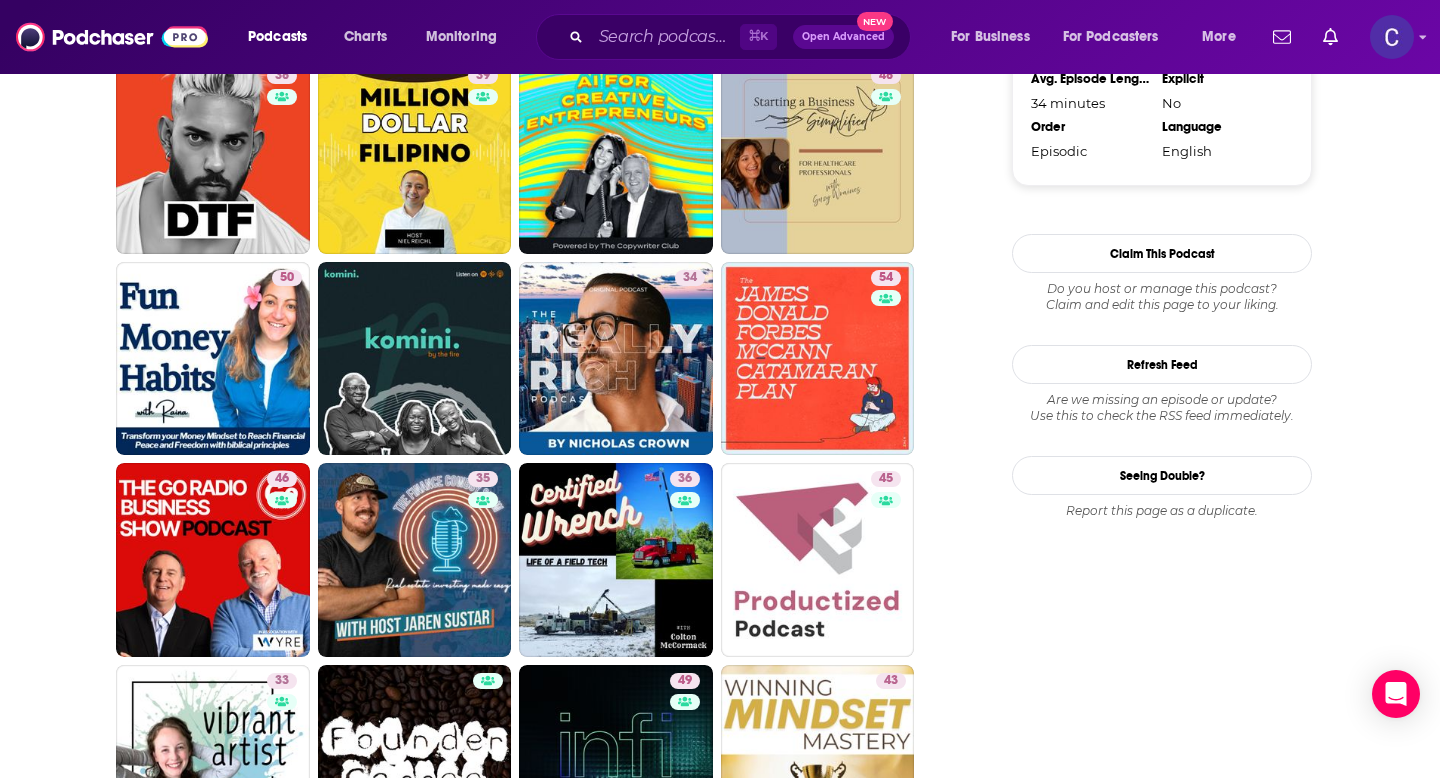 scroll, scrollTop: 2288, scrollLeft: 0, axis: vertical 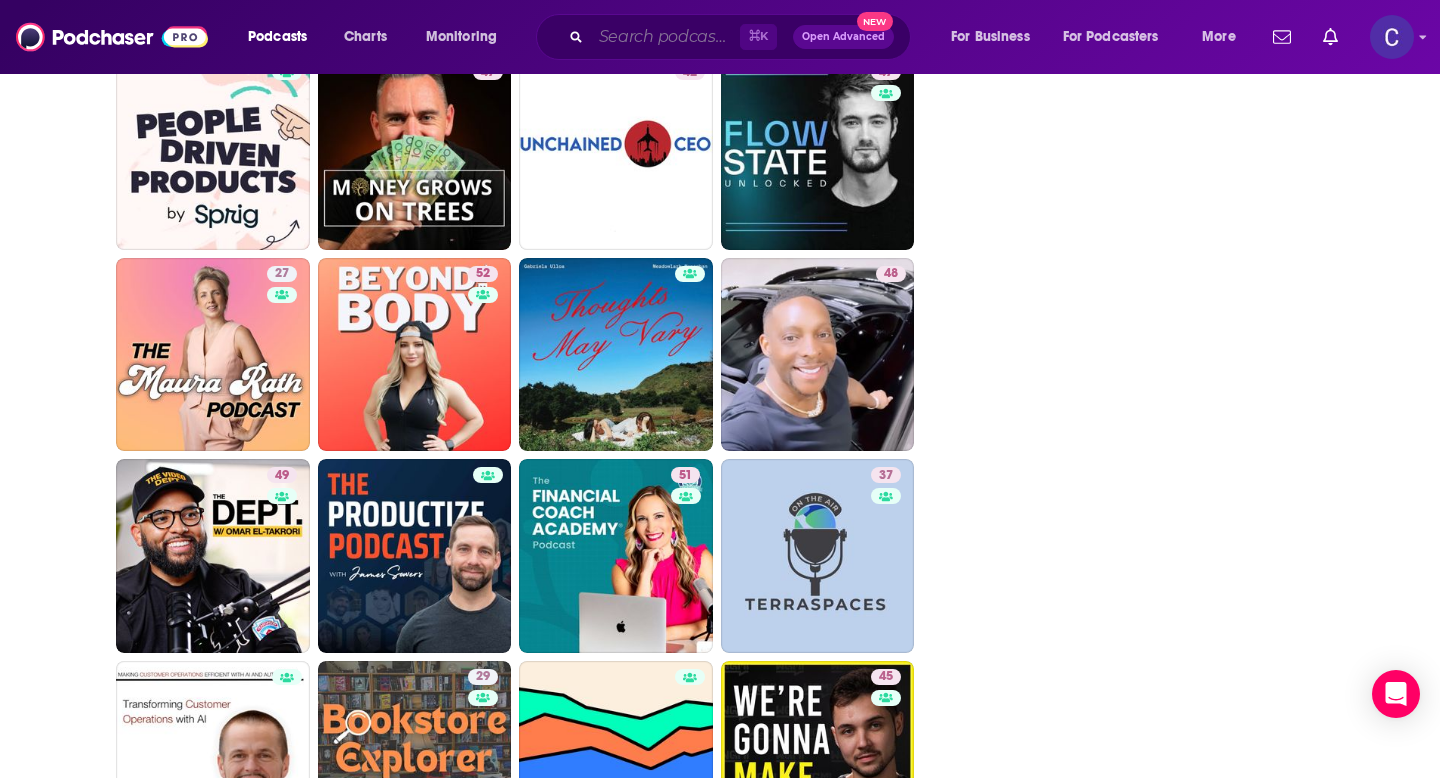 click at bounding box center [665, 37] 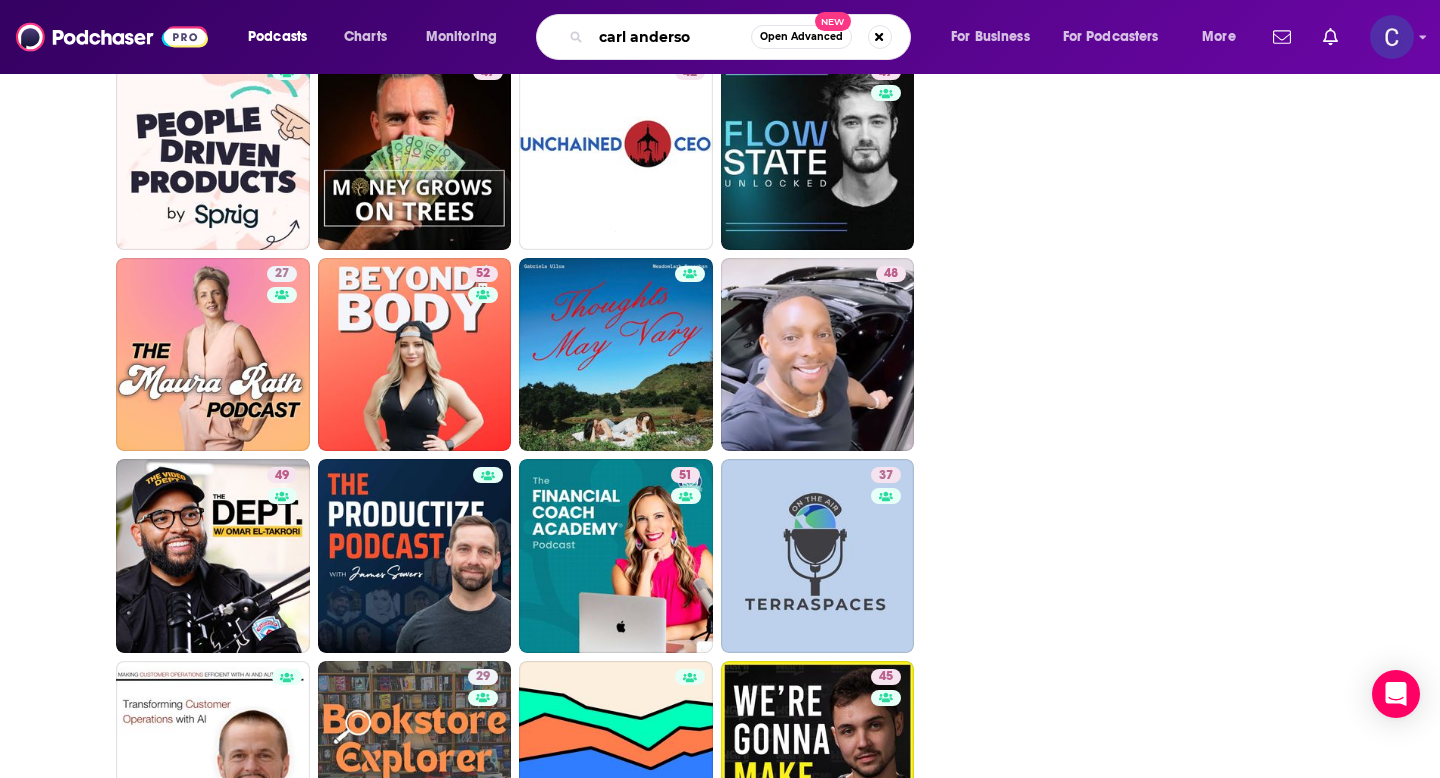 type on "carl anderson" 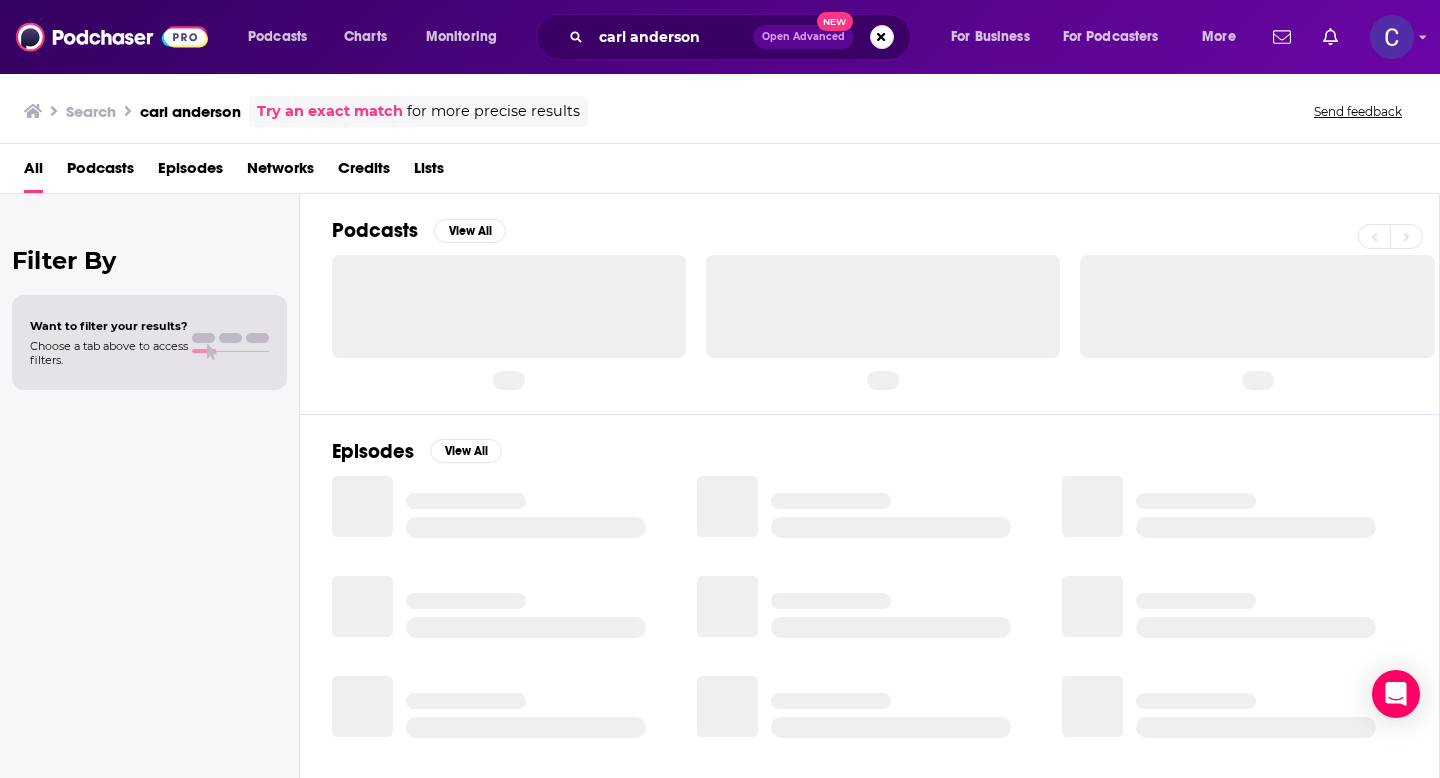 scroll, scrollTop: 0, scrollLeft: 0, axis: both 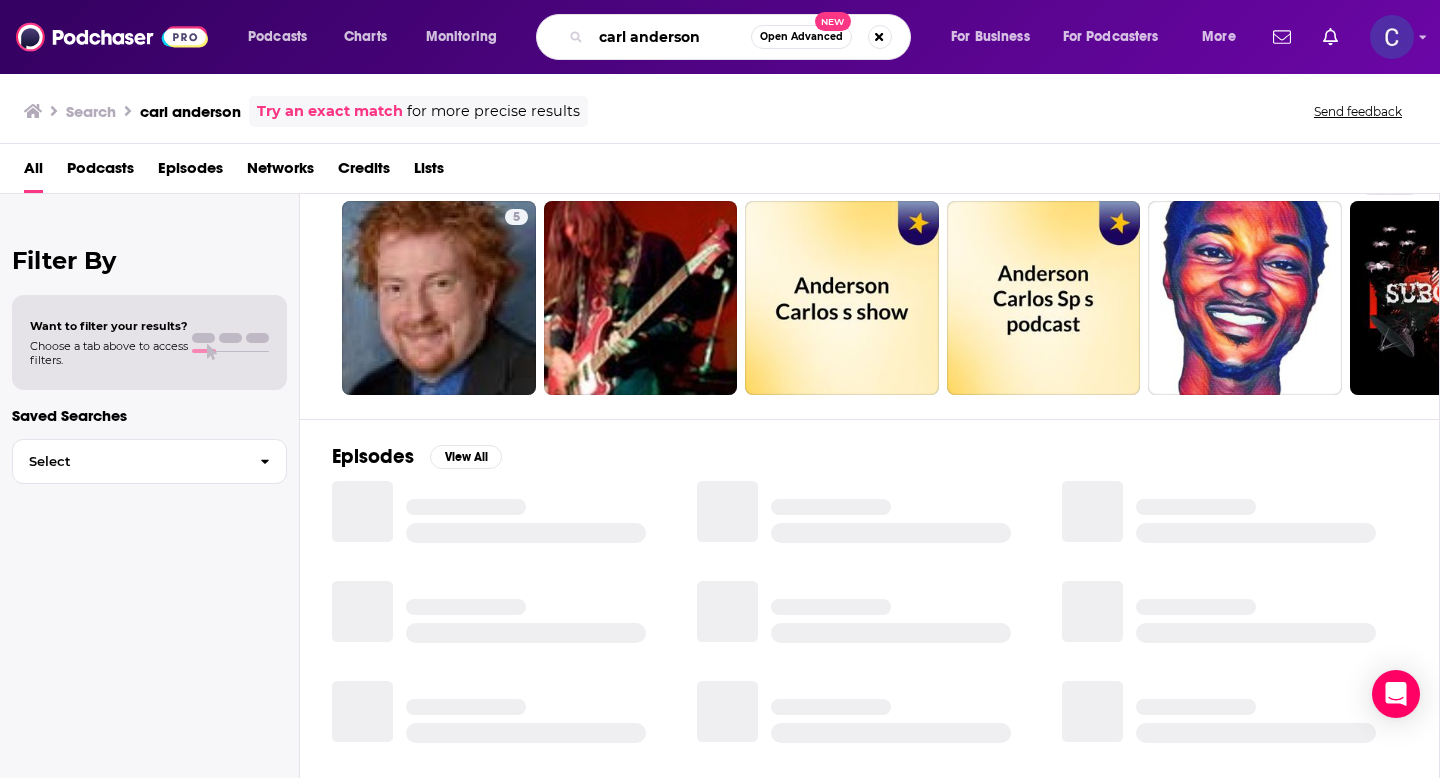 click on "carl anderson" at bounding box center [671, 37] 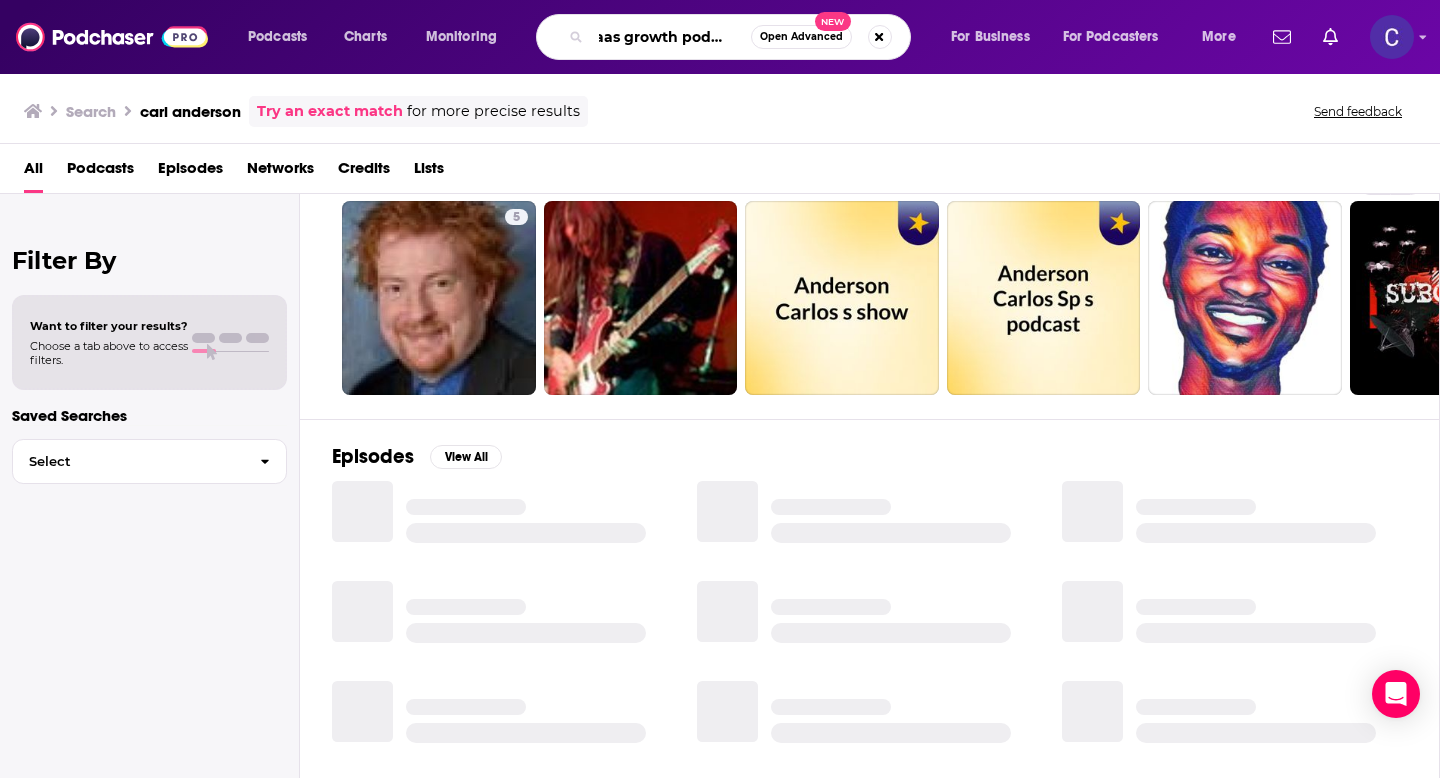 scroll, scrollTop: 0, scrollLeft: 15, axis: horizontal 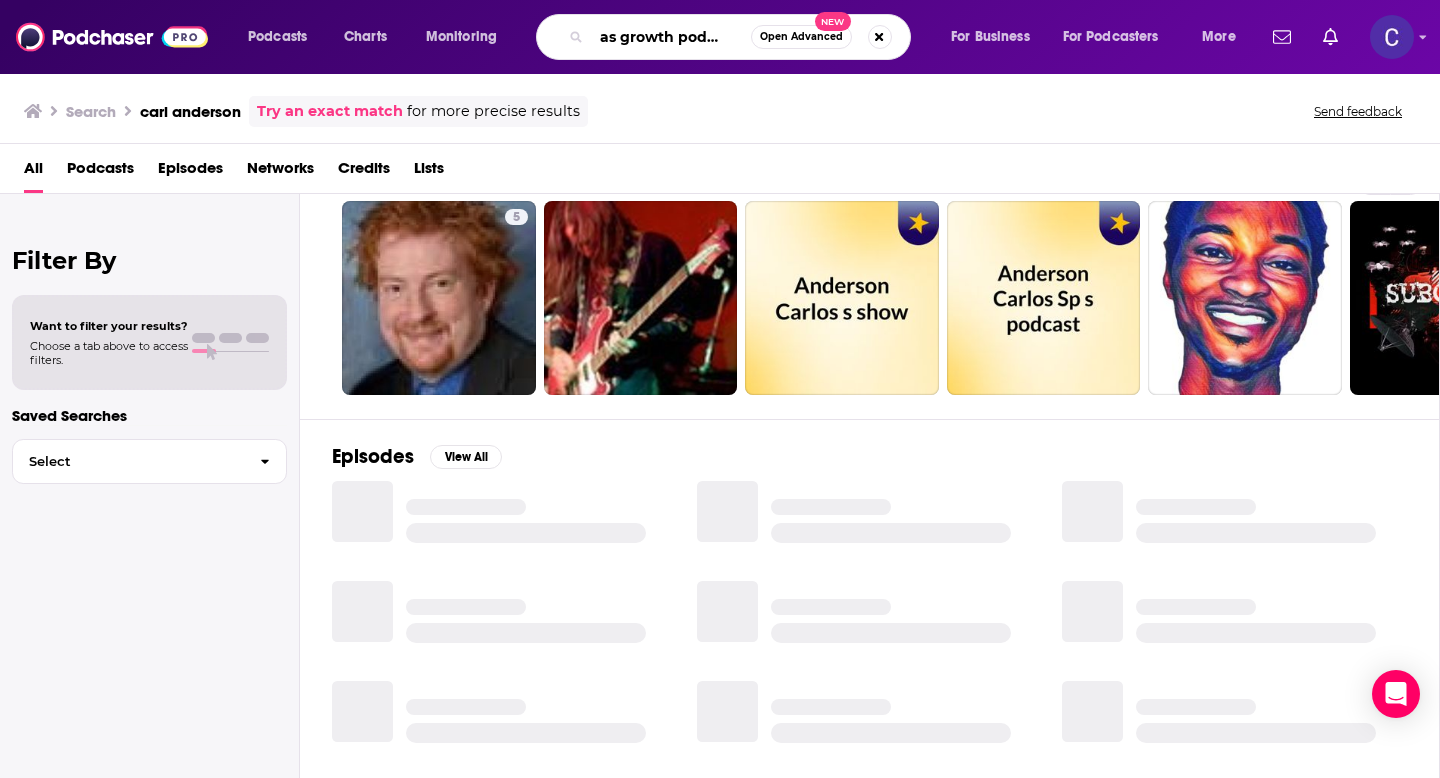 type on "saas growth podcast carl anderson" 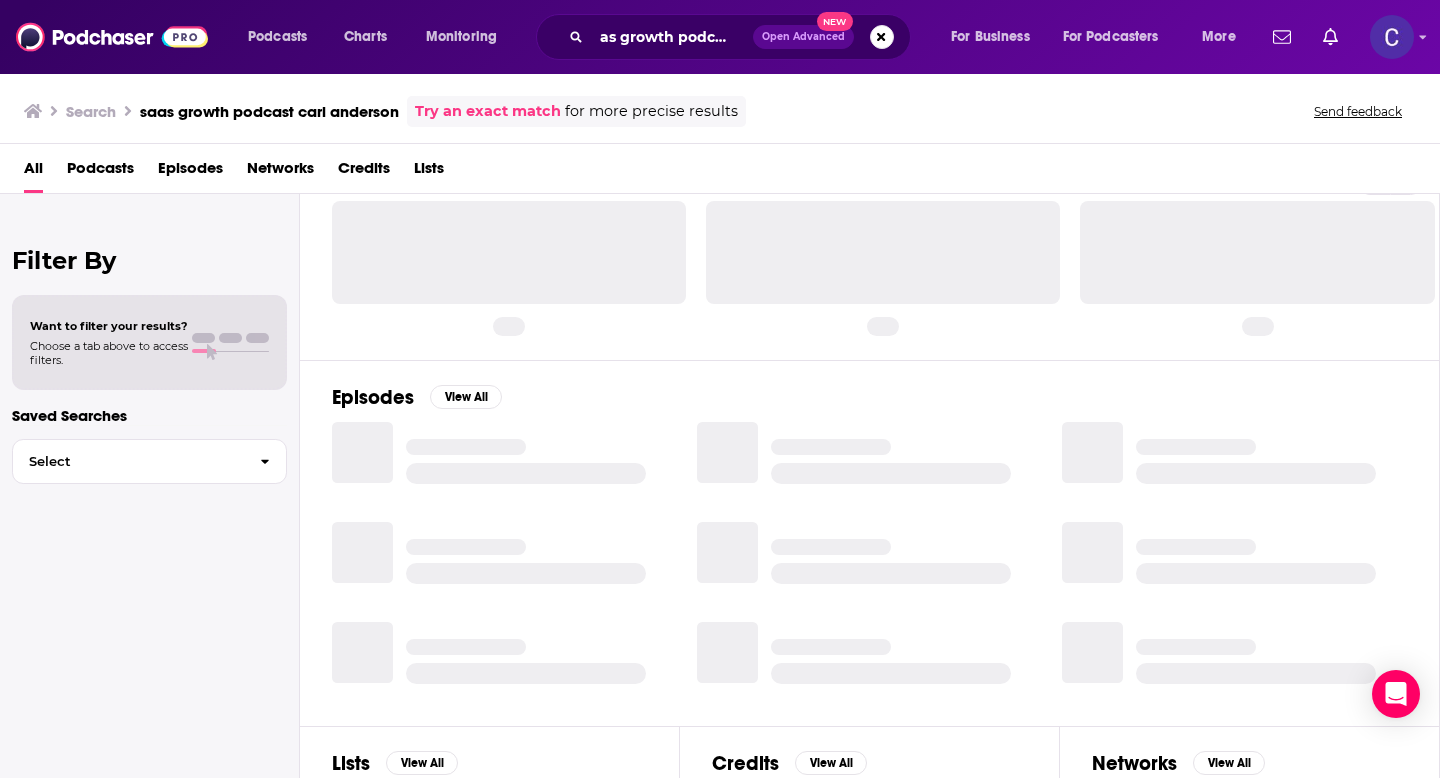 scroll, scrollTop: 0, scrollLeft: 0, axis: both 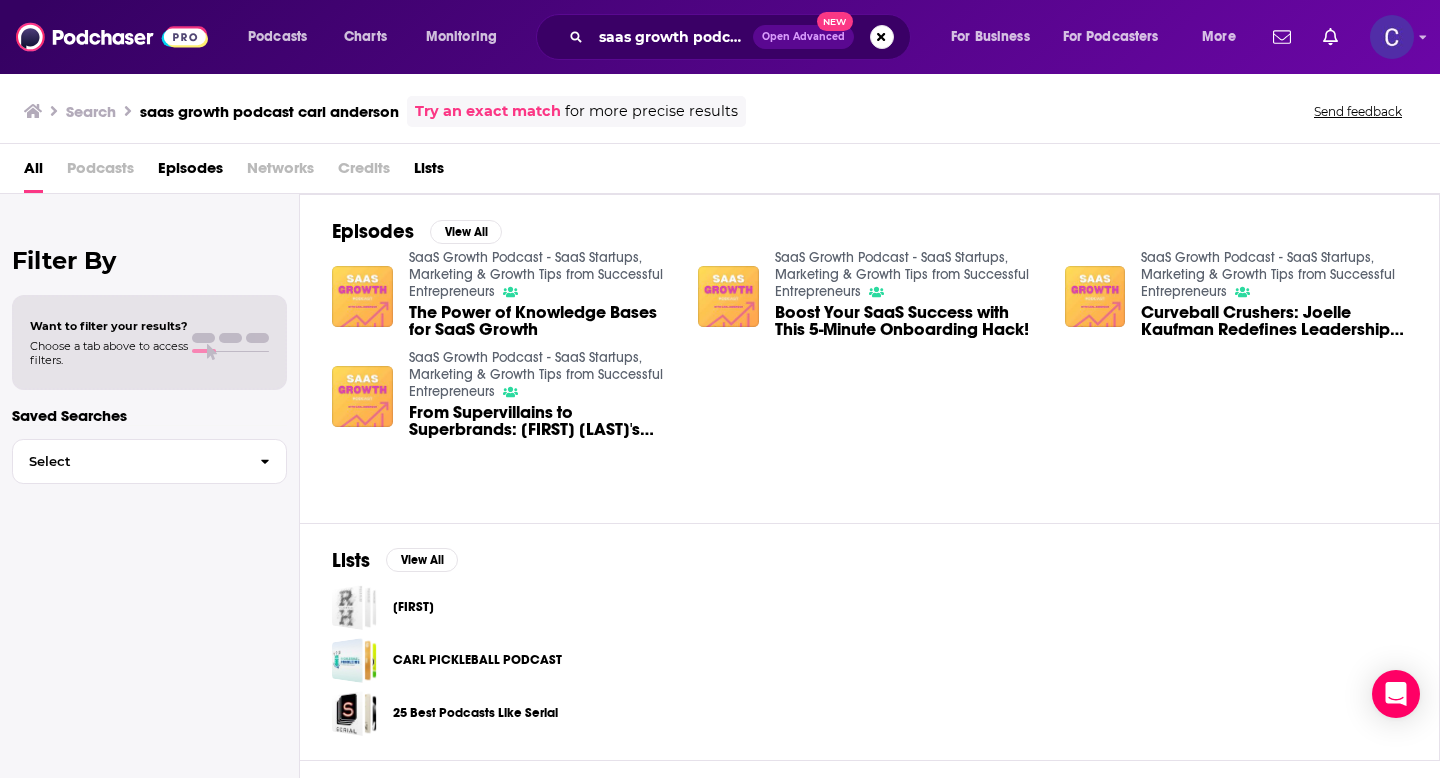 click on "SaaS Growth Podcast - SaaS Startups, Marketing & Growth Tips from Successful Entrepreneurs" at bounding box center (536, 274) 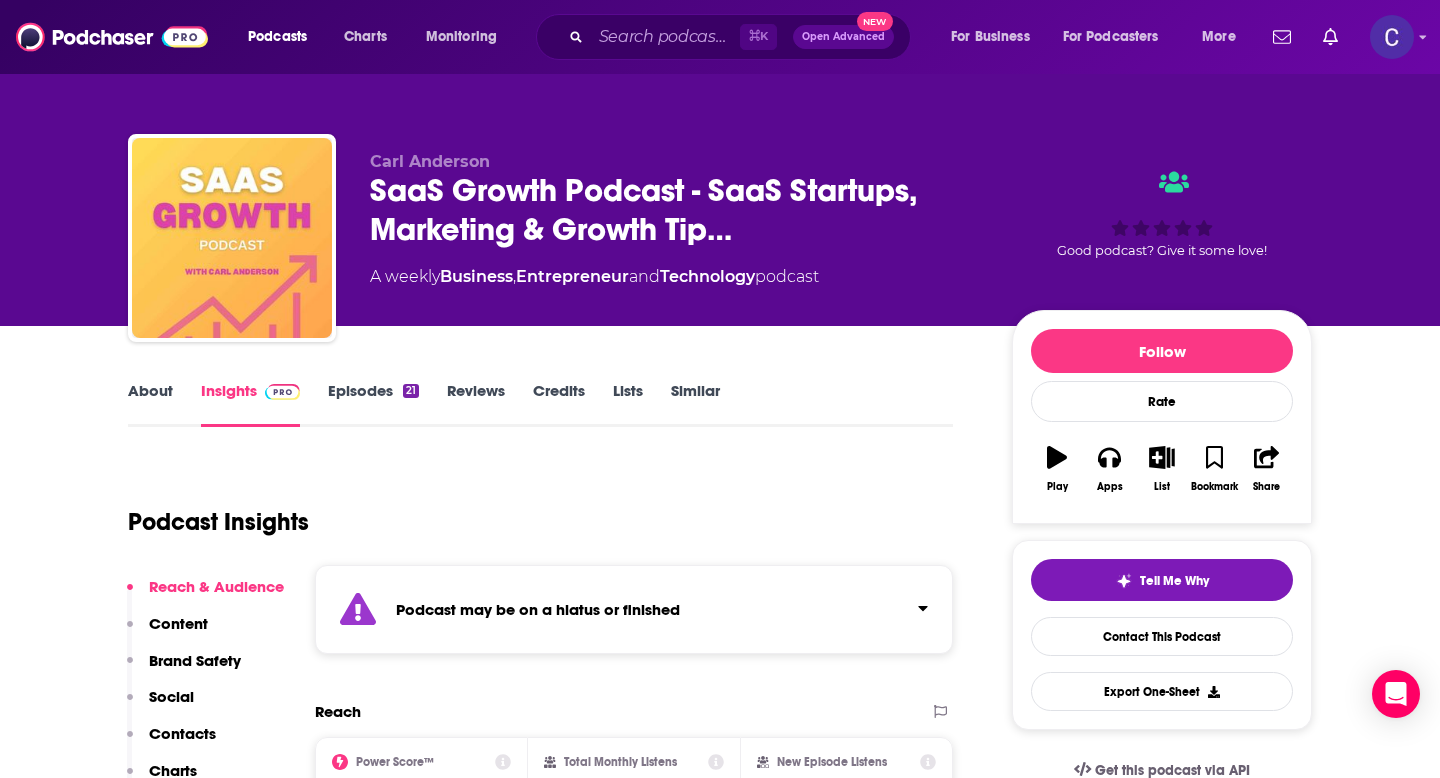 click on "Similar" at bounding box center [695, 404] 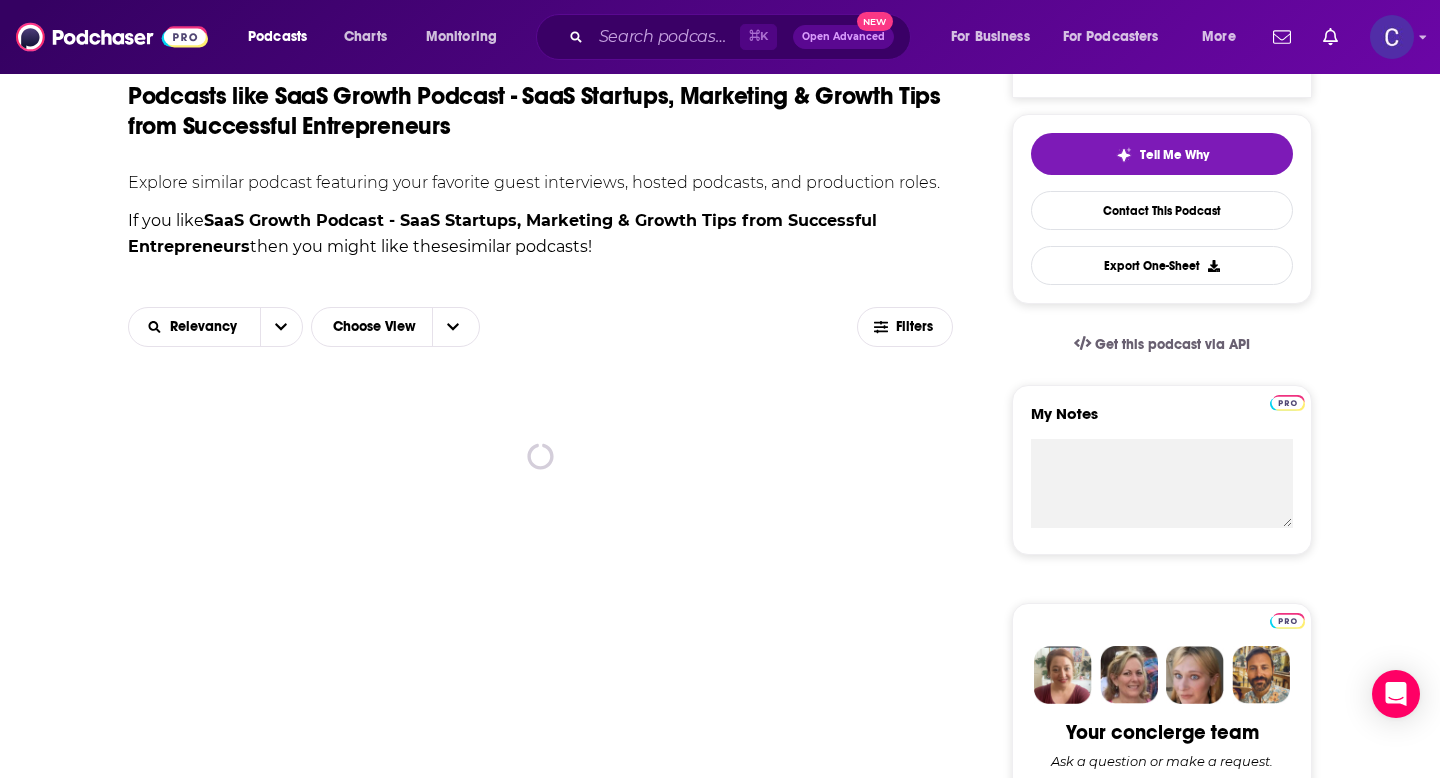 scroll, scrollTop: 429, scrollLeft: 0, axis: vertical 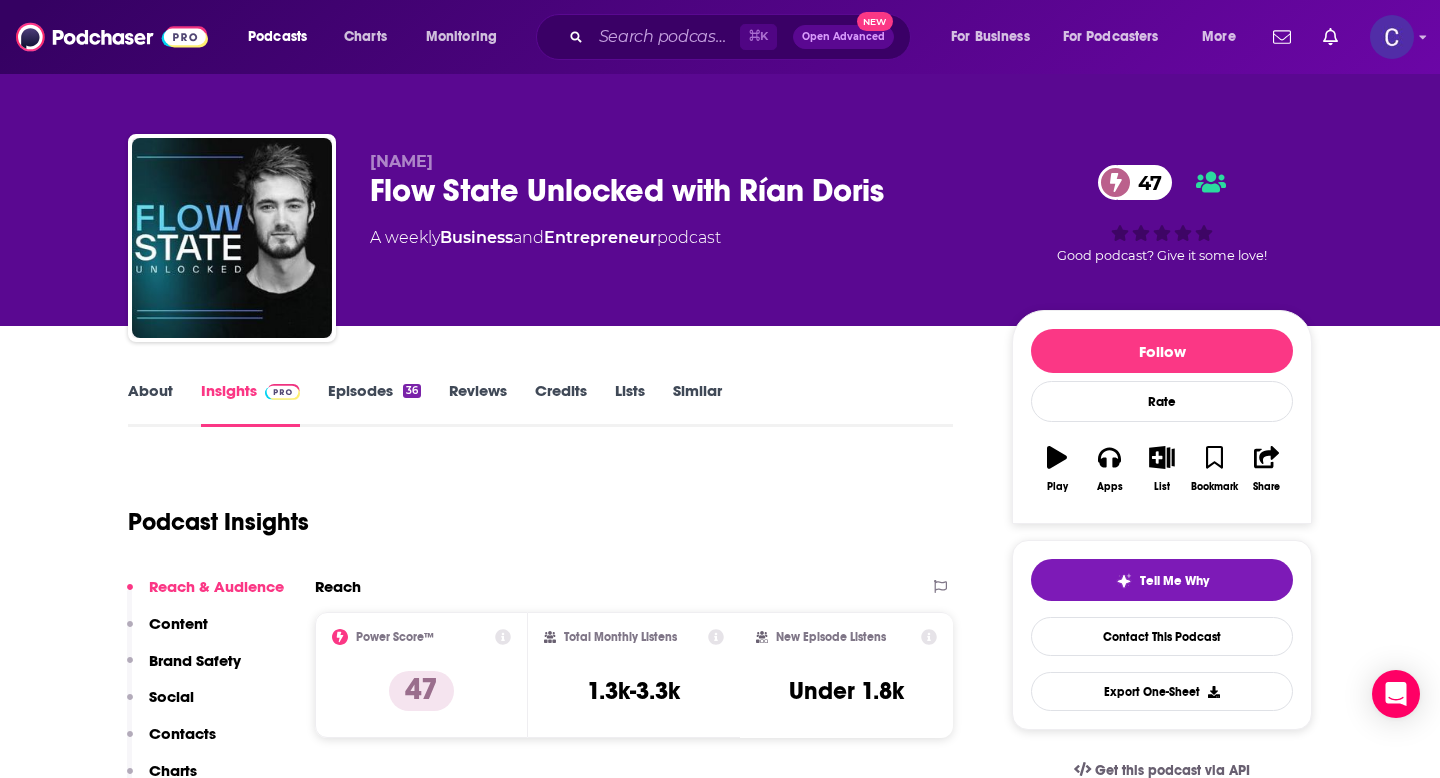 click on "About" at bounding box center [150, 404] 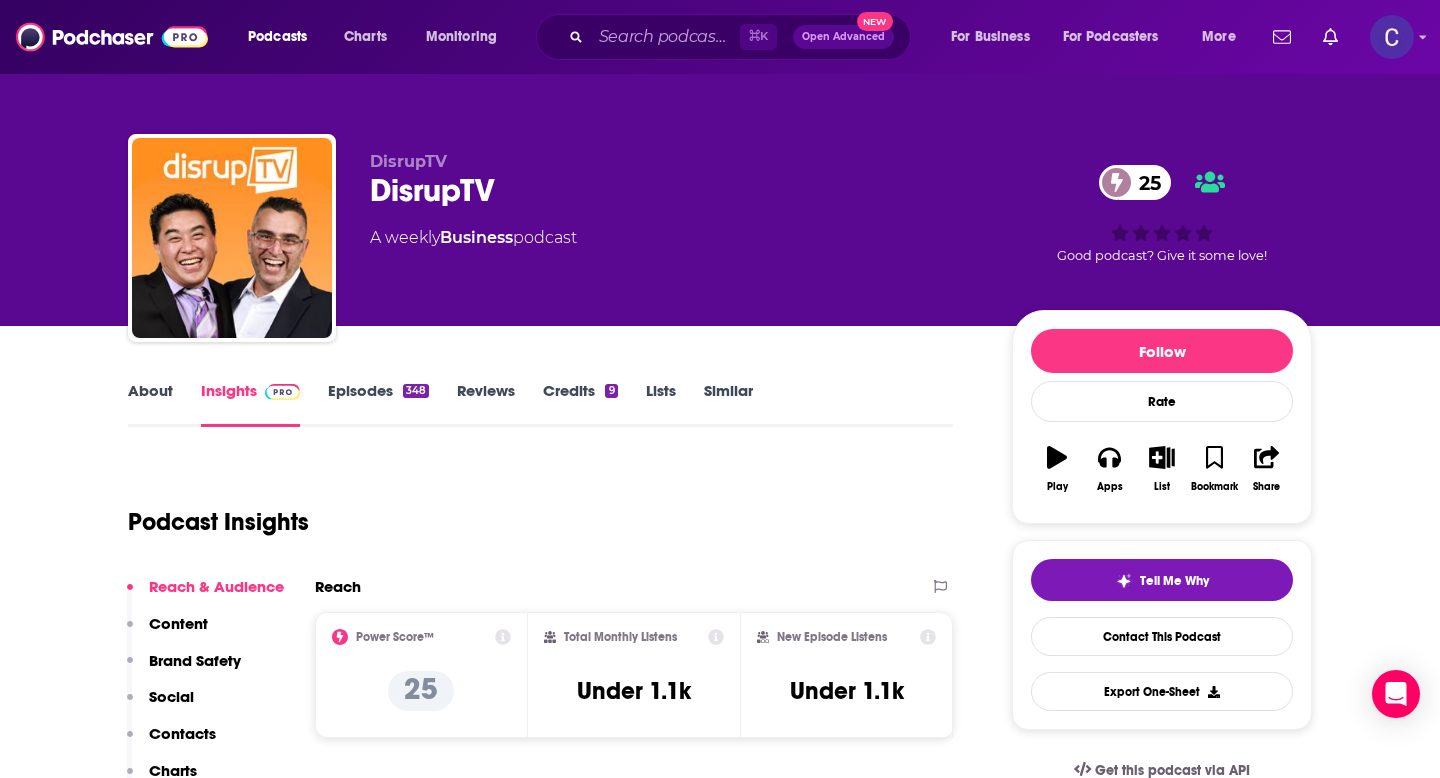 scroll, scrollTop: 0, scrollLeft: 0, axis: both 